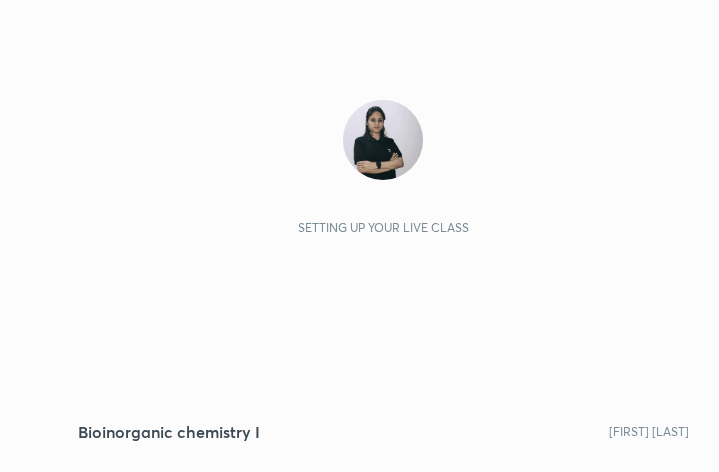 scroll, scrollTop: 0, scrollLeft: 0, axis: both 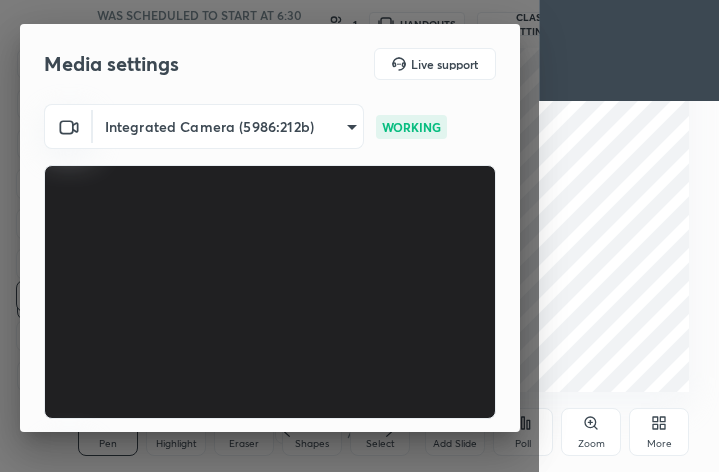 click on "Media settings Live support Integrated Camera (5986:212b) 34093812f508be8efce7f4722fe625a28ca5dacdfdbf6e596bcfcff003dc52d9 WORKING Default - Microphone Array (Intel® Smart Sound Technology for Digital Microphones) default WORKING 1 / 4 Next" at bounding box center (269, 236) 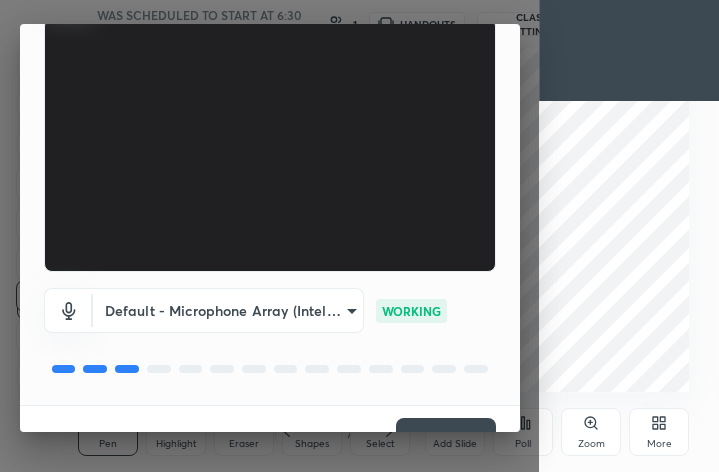 scroll, scrollTop: 184, scrollLeft: 0, axis: vertical 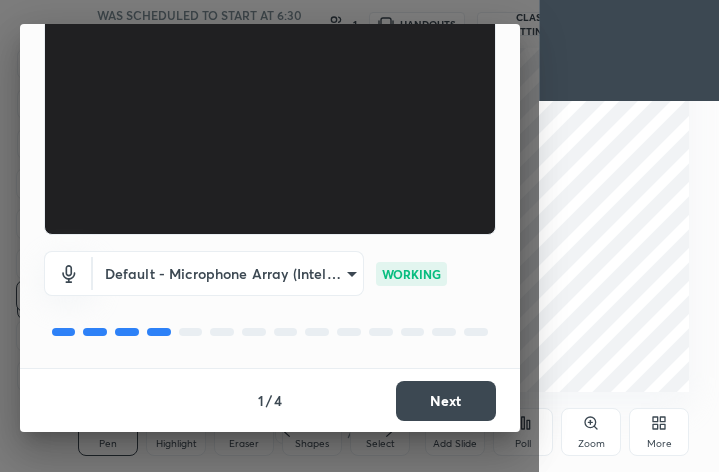 click on "Next" at bounding box center [446, 401] 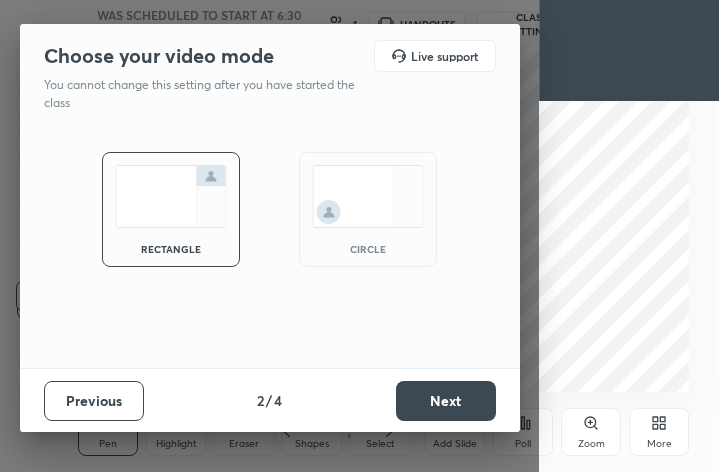 click on "circle" at bounding box center (368, 209) 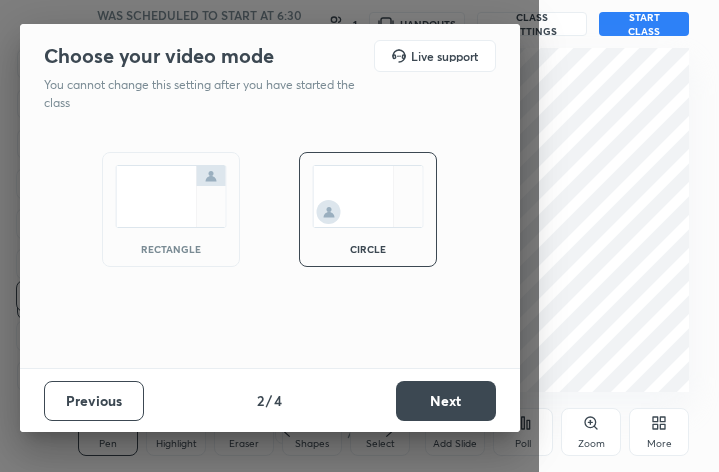 click on "Next" at bounding box center (446, 401) 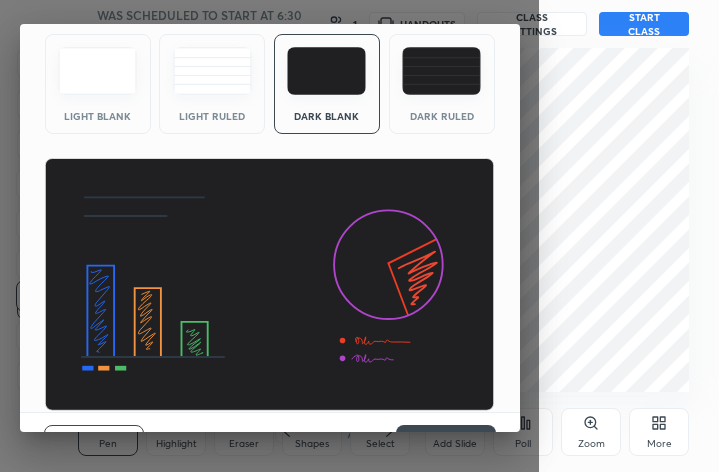 scroll, scrollTop: 127, scrollLeft: 0, axis: vertical 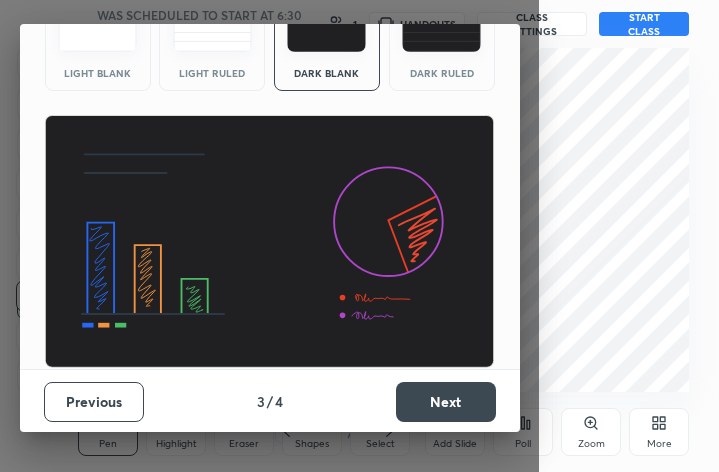 click on "Next" at bounding box center (446, 402) 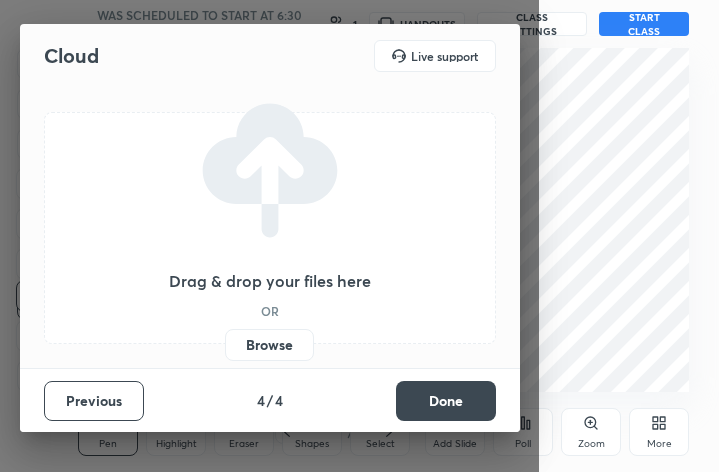 scroll, scrollTop: 0, scrollLeft: 0, axis: both 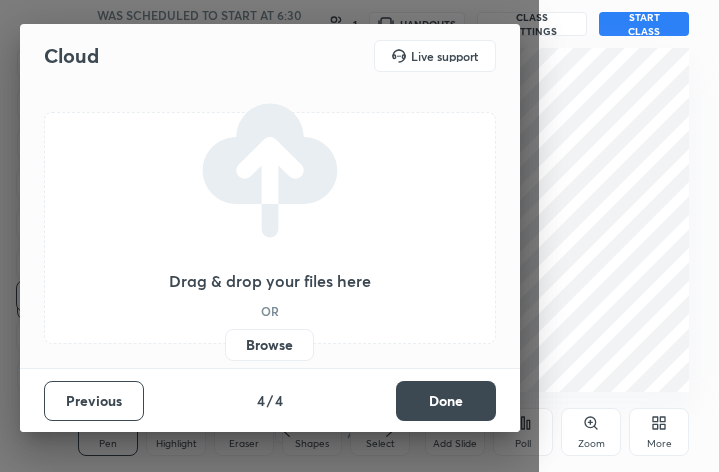 click on "Done" at bounding box center [446, 401] 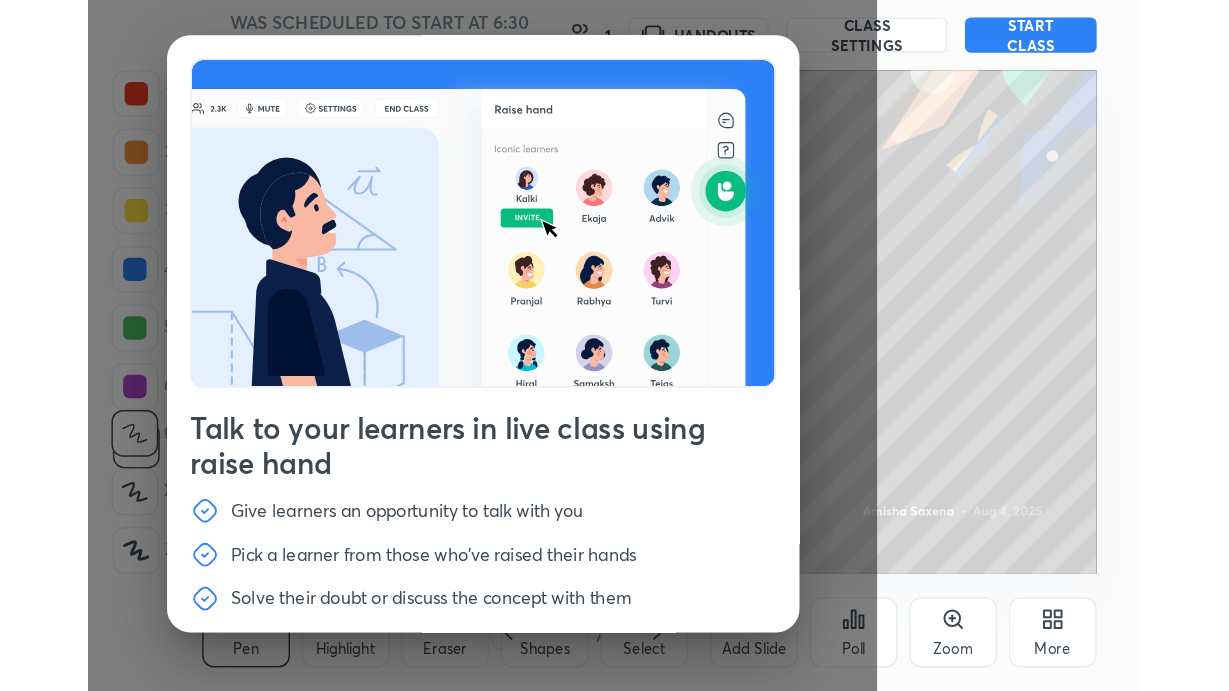 scroll, scrollTop: 67, scrollLeft: 0, axis: vertical 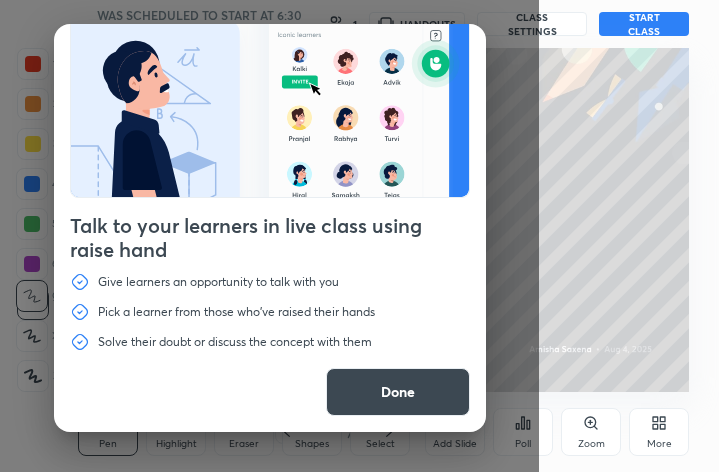 click on "Done" at bounding box center [398, 392] 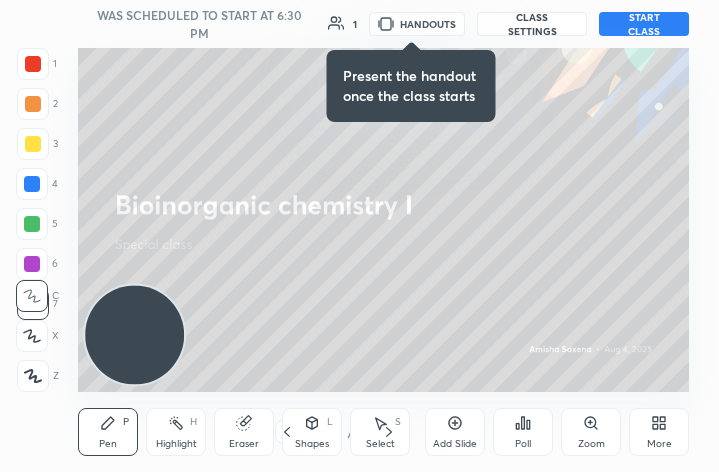 click on "START CLASS" at bounding box center [644, 24] 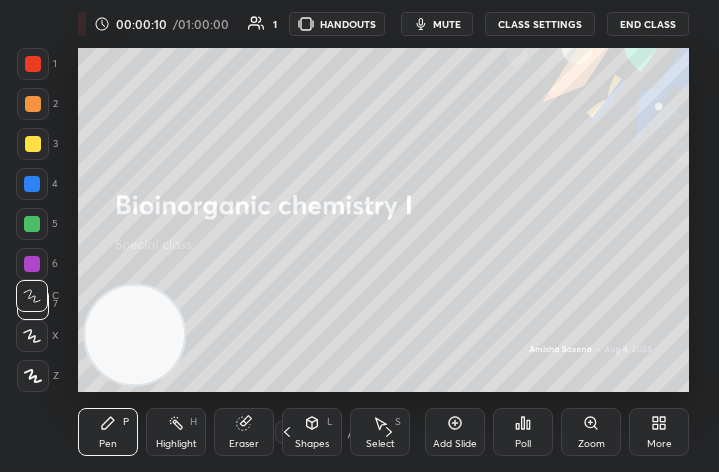click 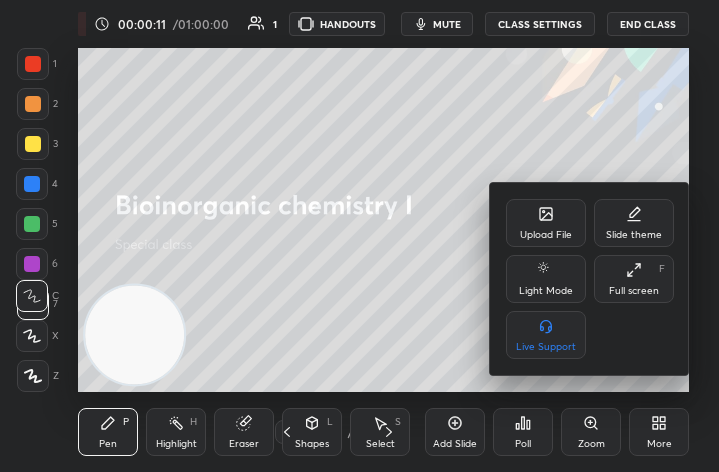 click on "Full screen F" at bounding box center (634, 279) 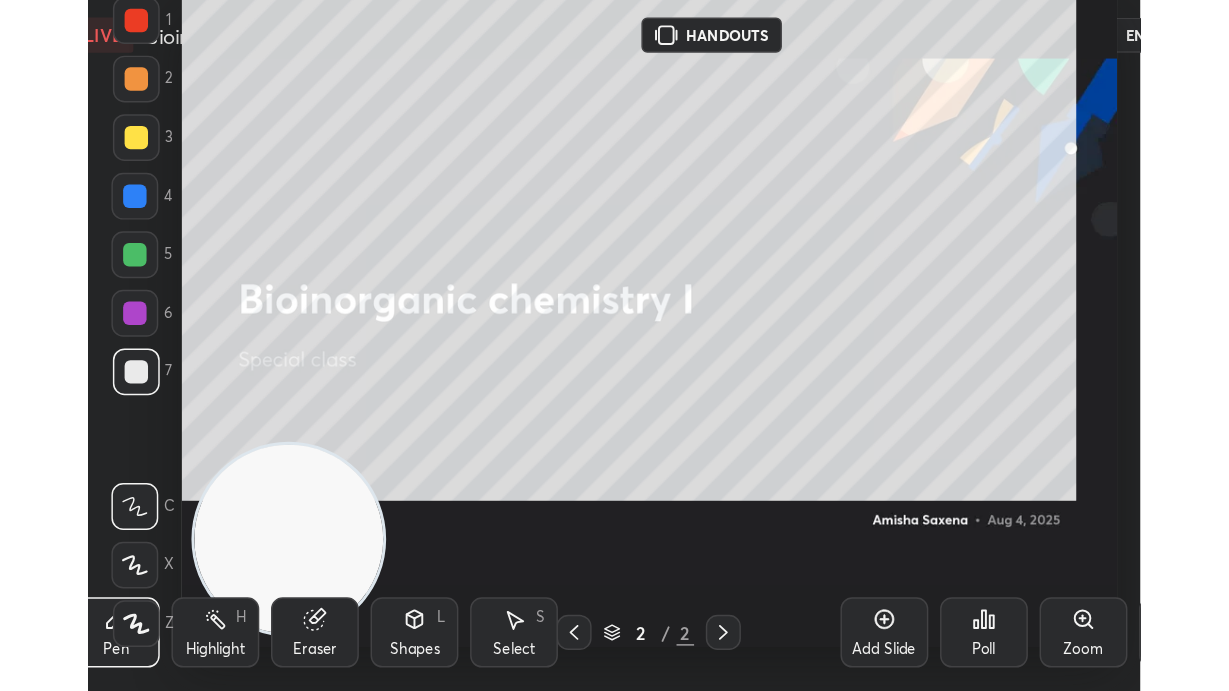 scroll, scrollTop: 99436, scrollLeft: 98922, axis: both 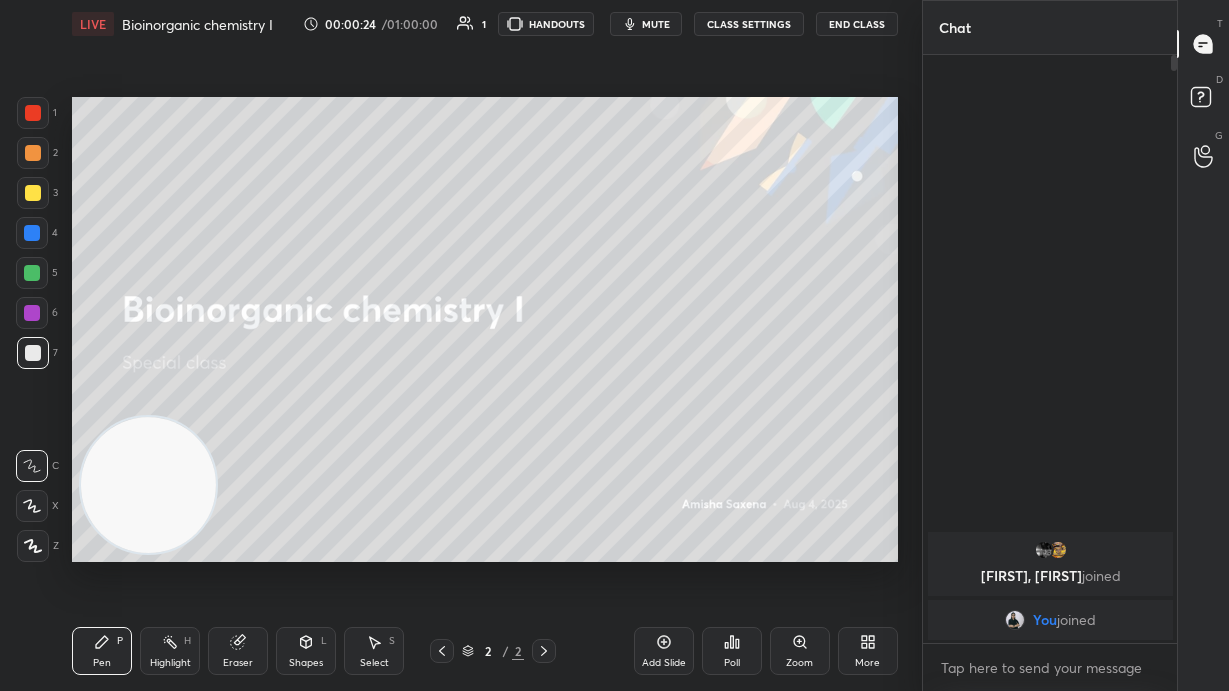 click on "End Class" at bounding box center [857, 24] 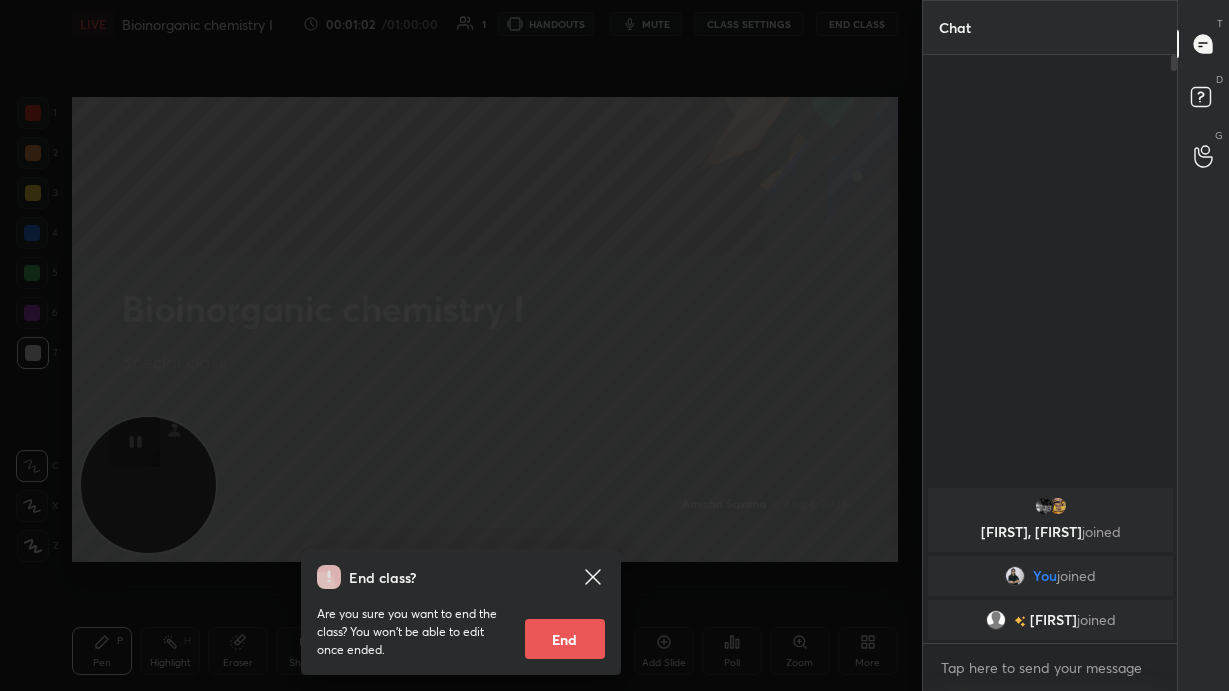 click 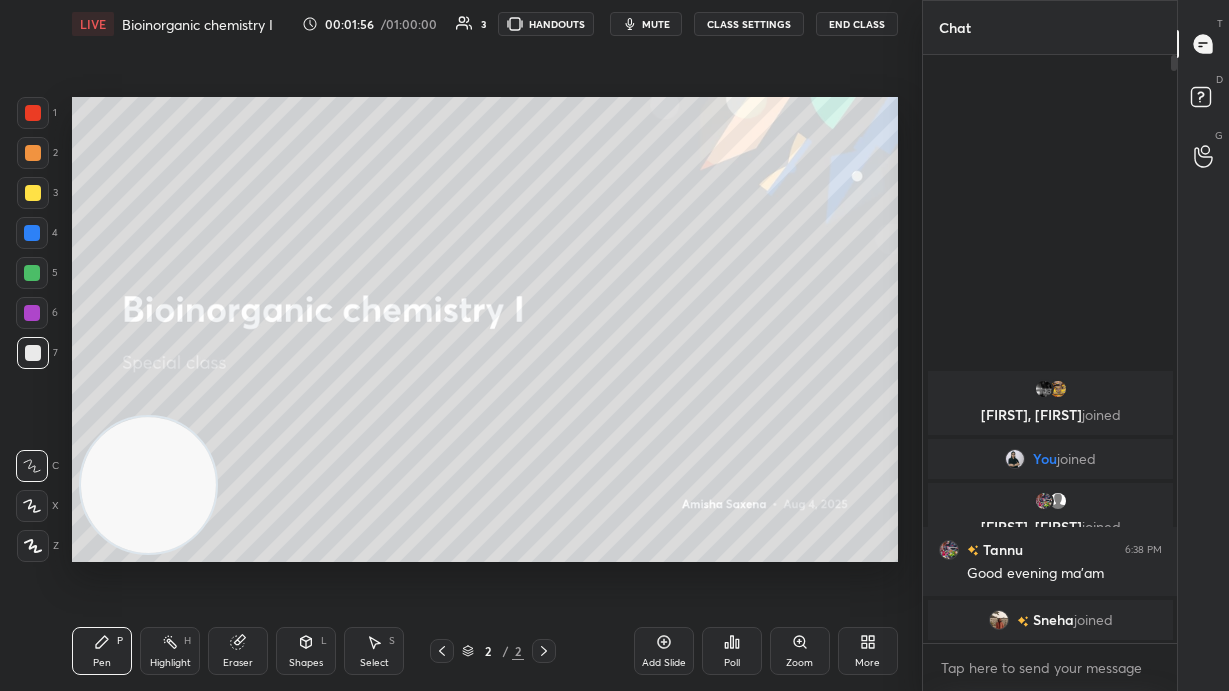 click on "Add Slide" at bounding box center (664, 651) 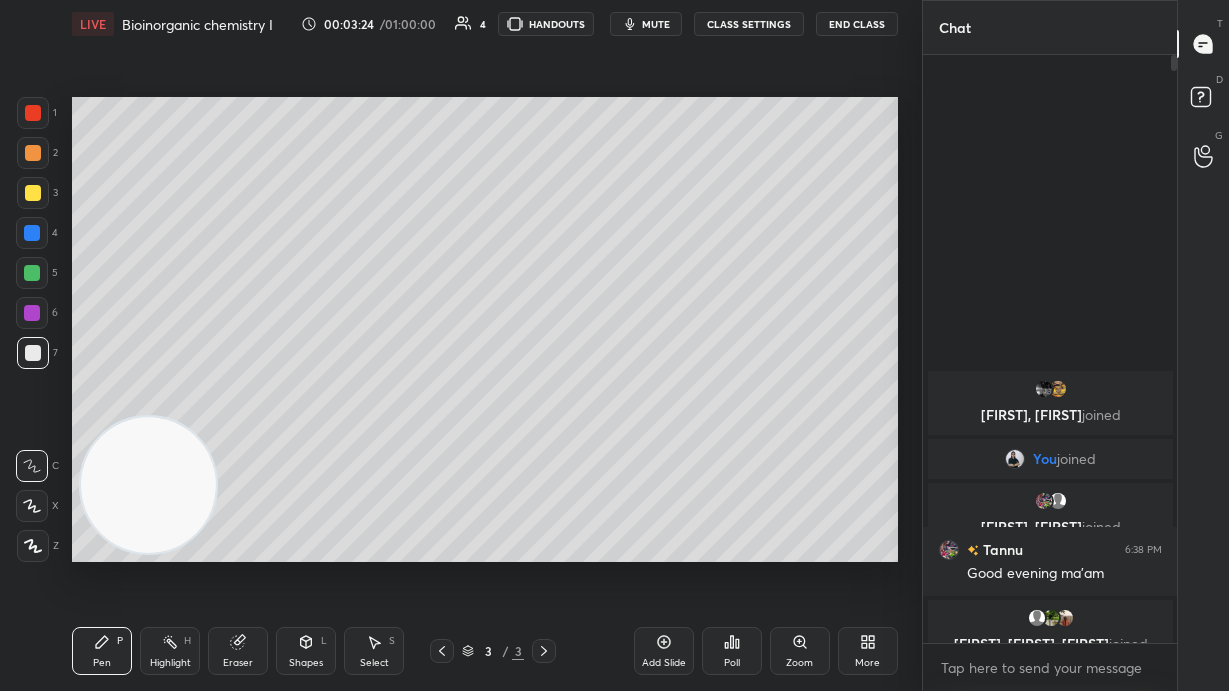 click 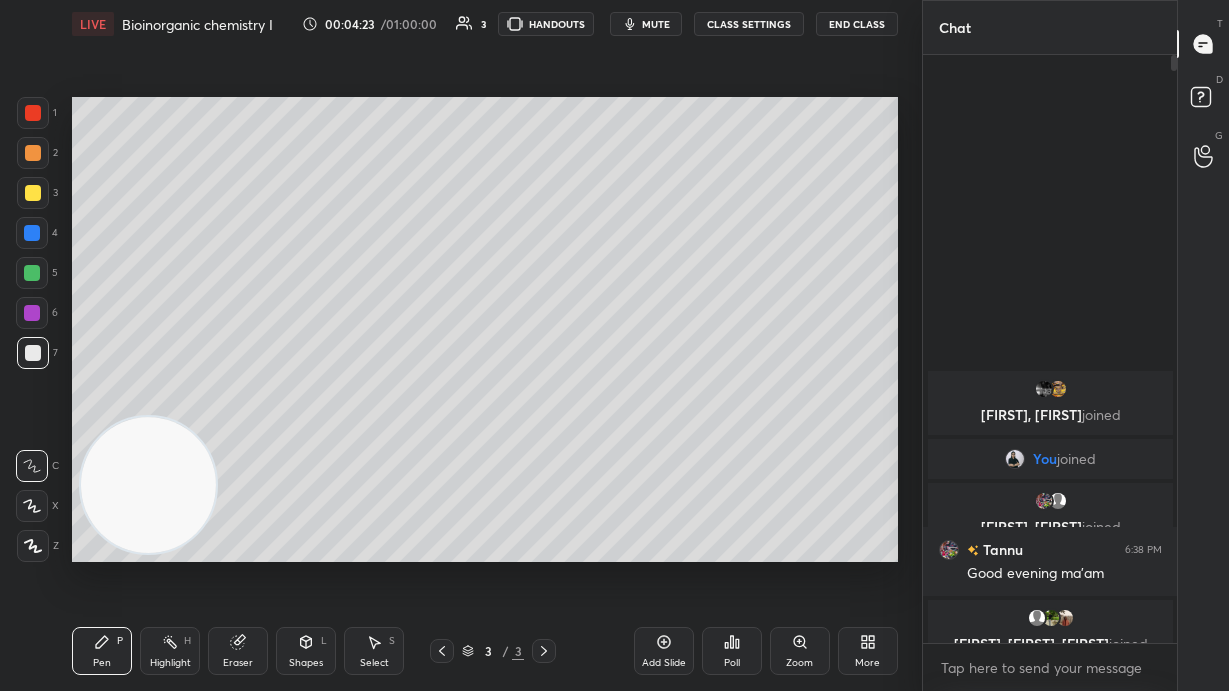 click on "C" at bounding box center [37, 466] 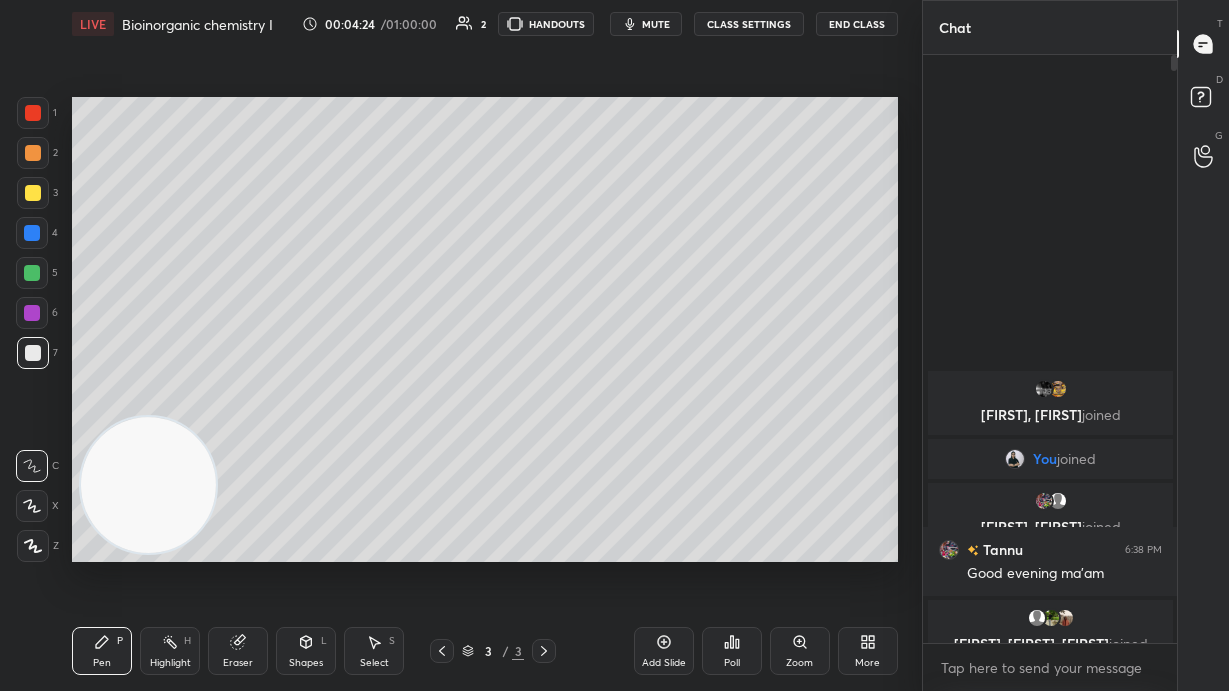 click at bounding box center [32, 233] 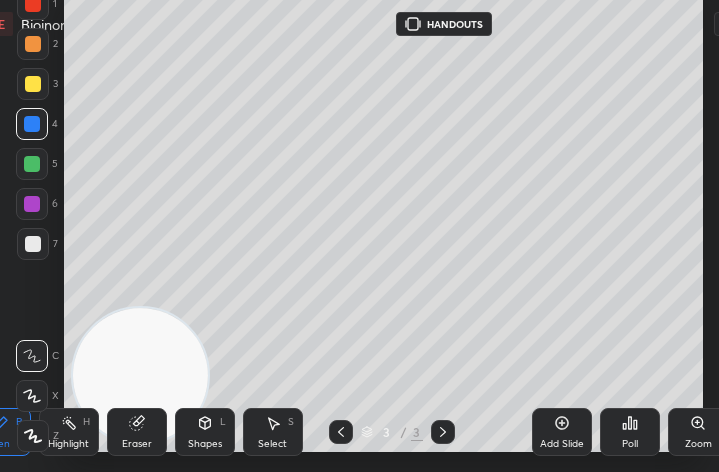 scroll, scrollTop: 343, scrollLeft: 528, axis: both 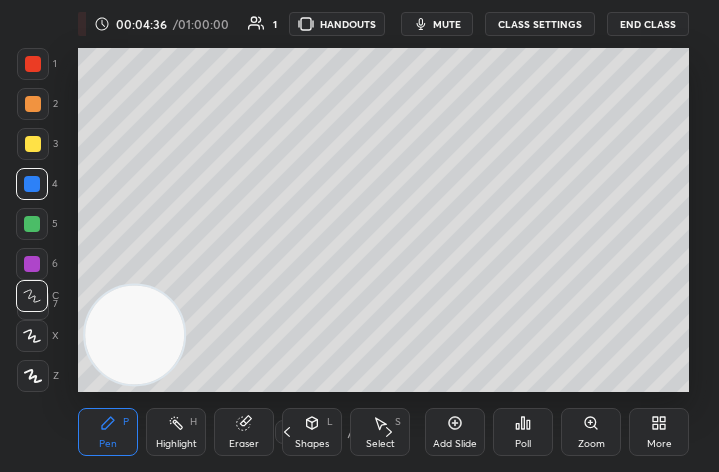 click 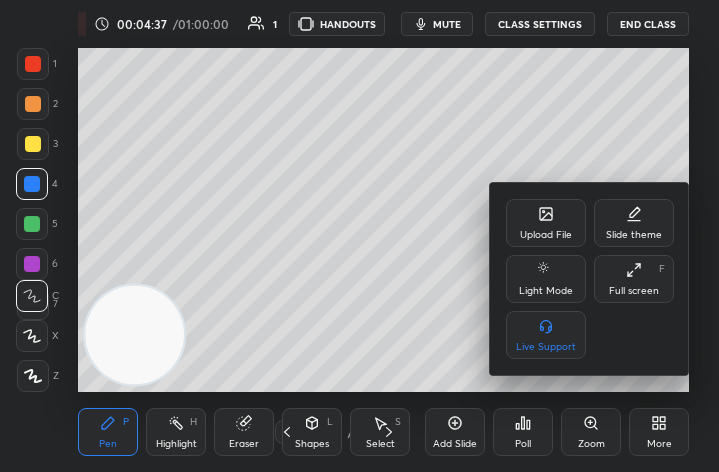 click on "Full screen" at bounding box center [634, 291] 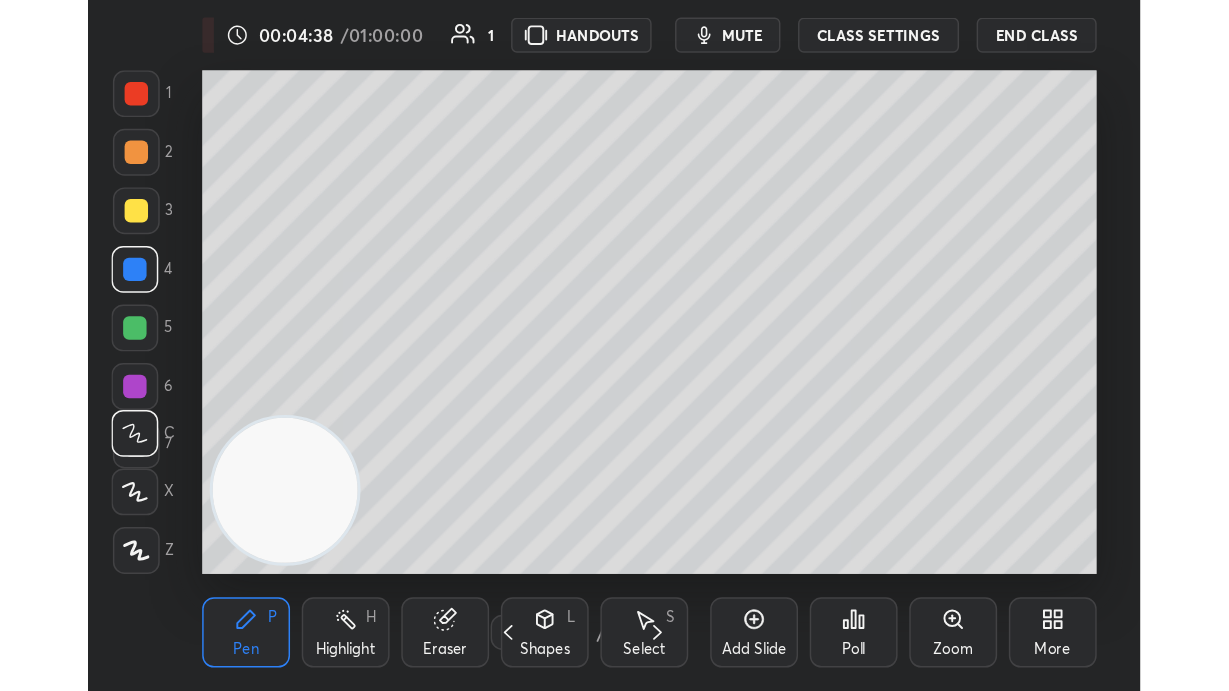 scroll, scrollTop: 99436, scrollLeft: 99086, axis: both 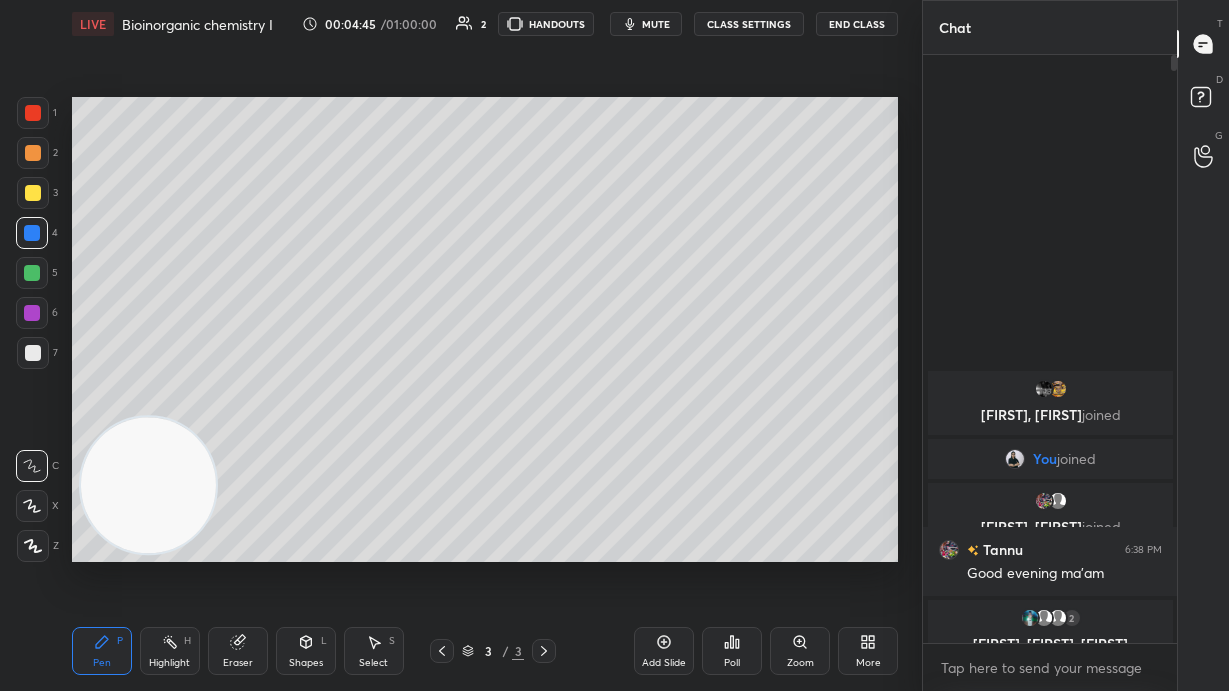click at bounding box center [32, 506] 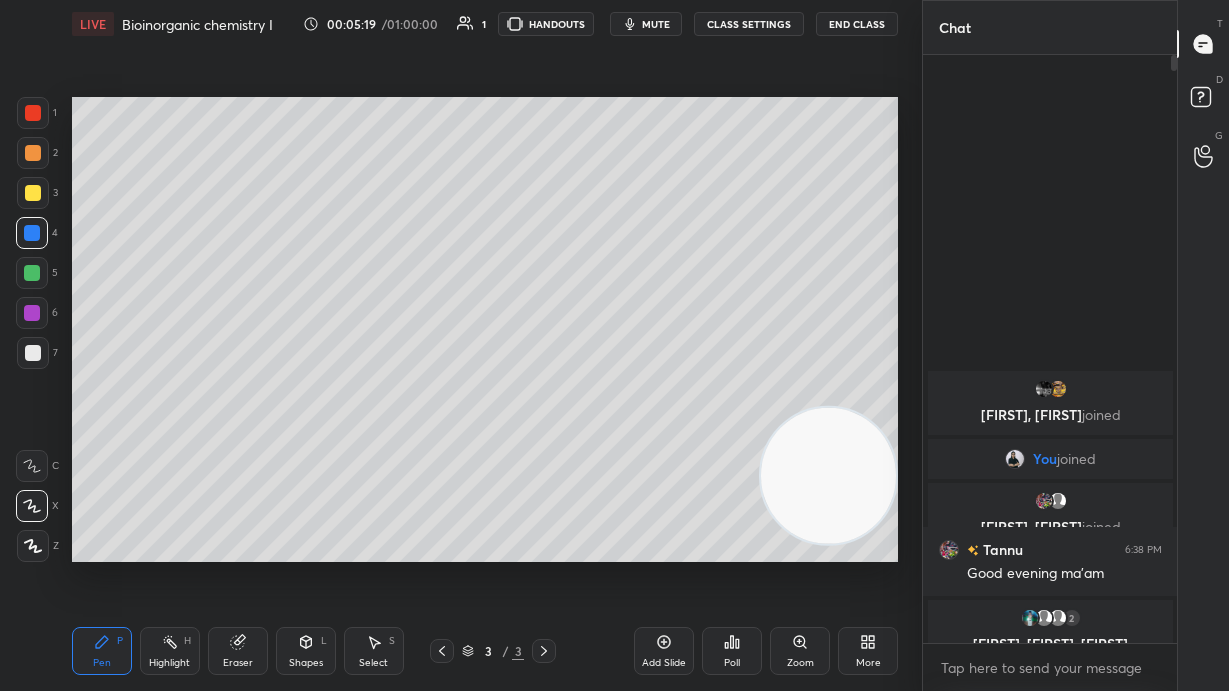 click at bounding box center (33, 353) 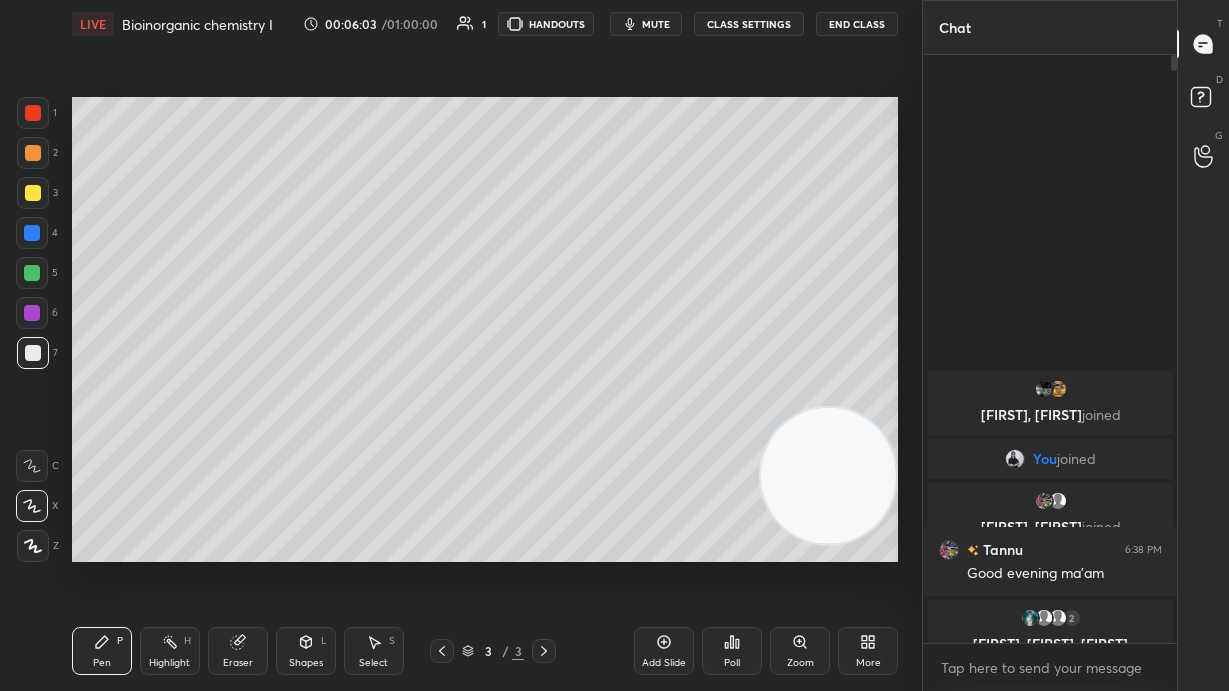 click 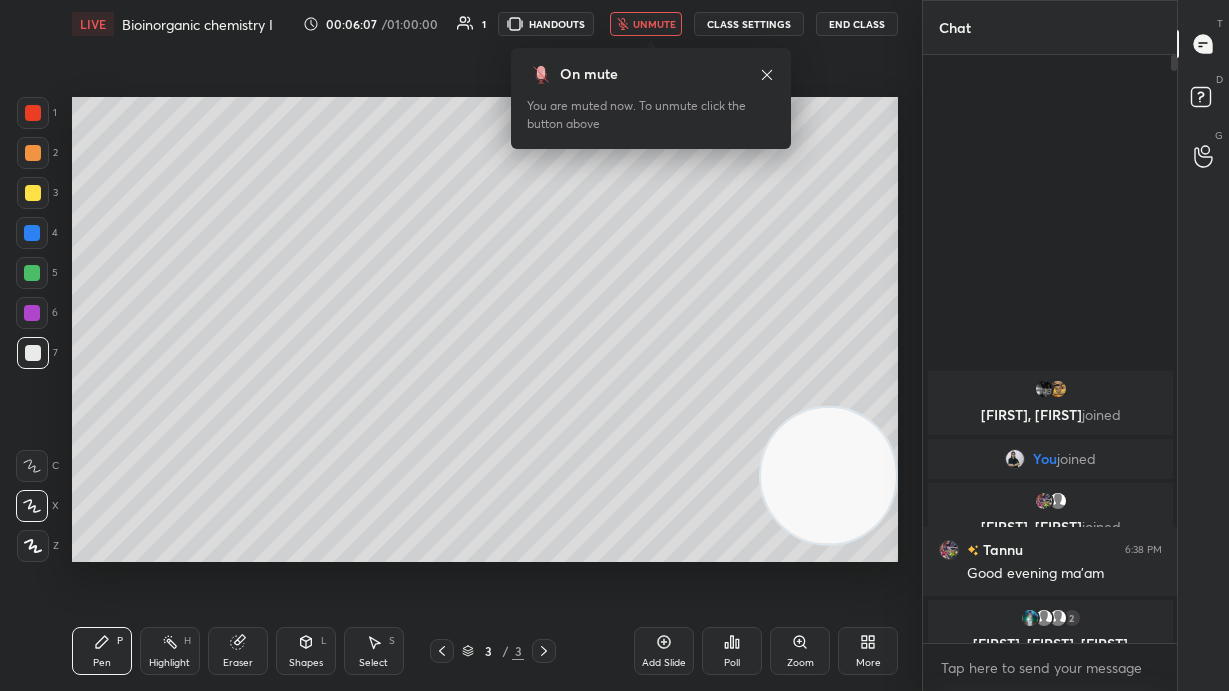 drag, startPoint x: 648, startPoint y: 5, endPoint x: 1098, endPoint y: 634, distance: 773.39575 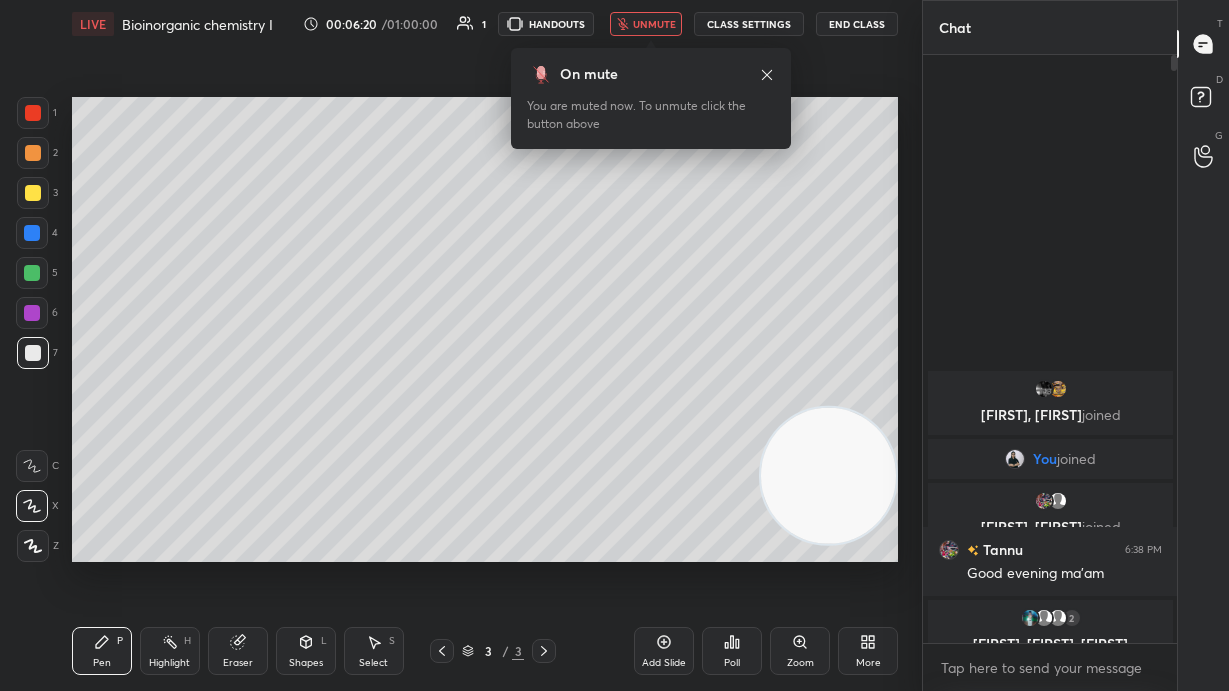 click at bounding box center [33, 193] 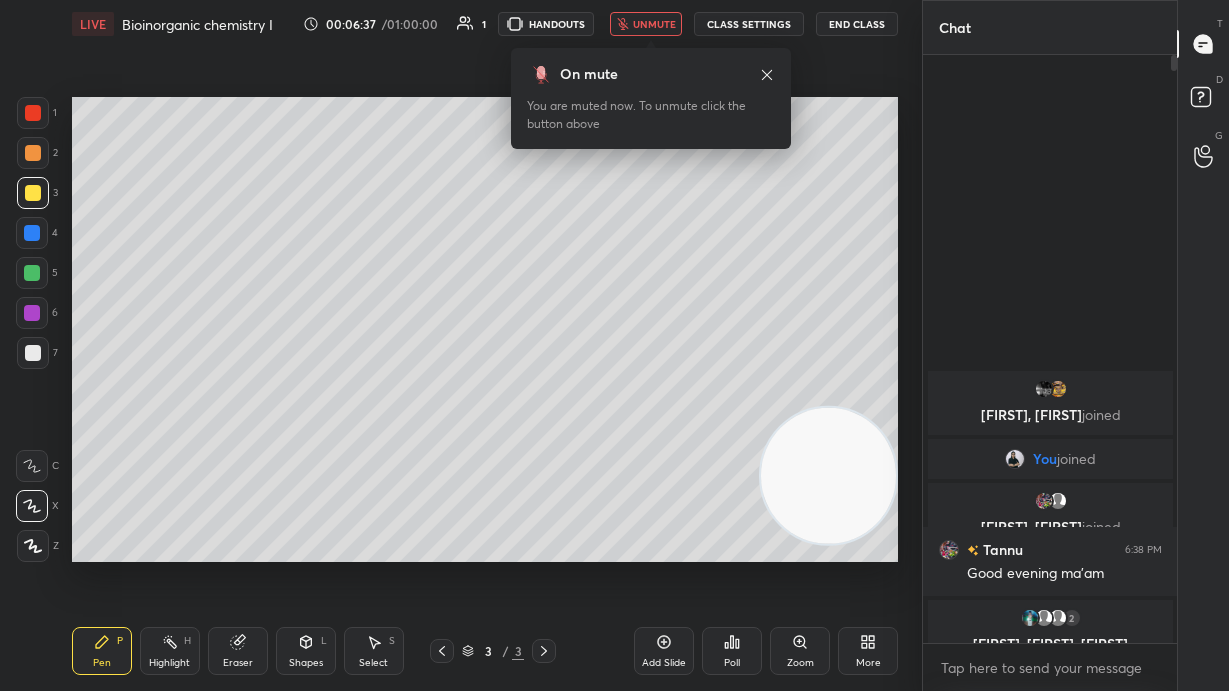 click 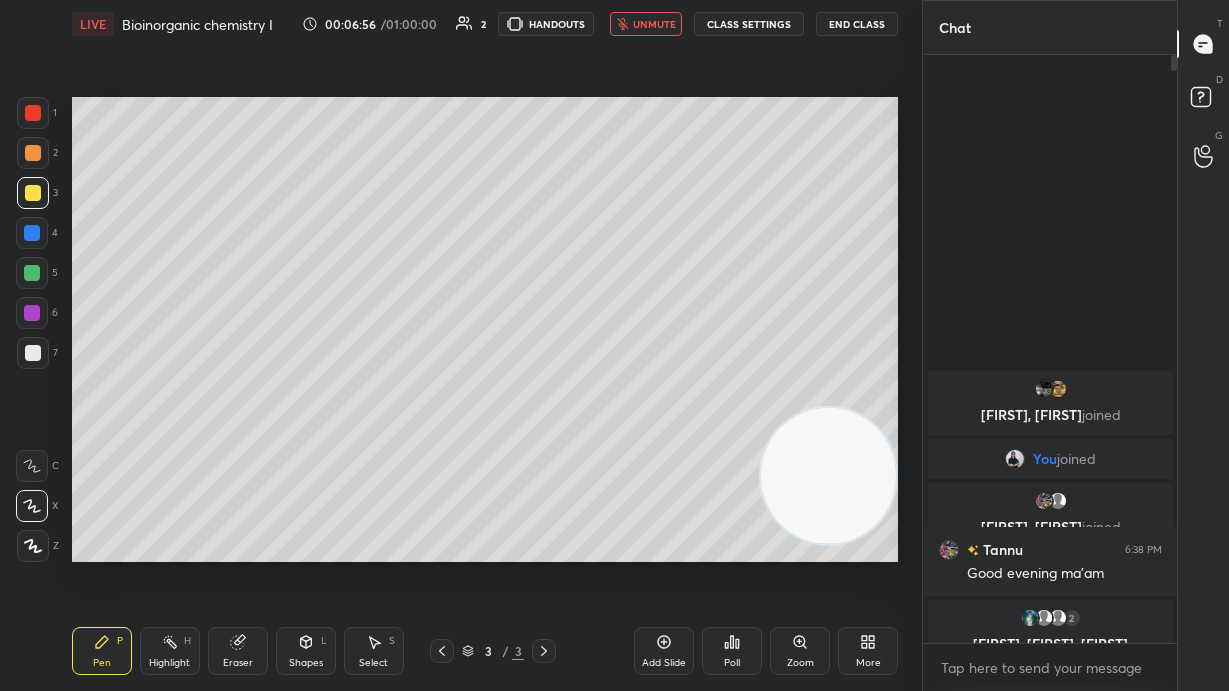 click on "unmute" at bounding box center [646, 24] 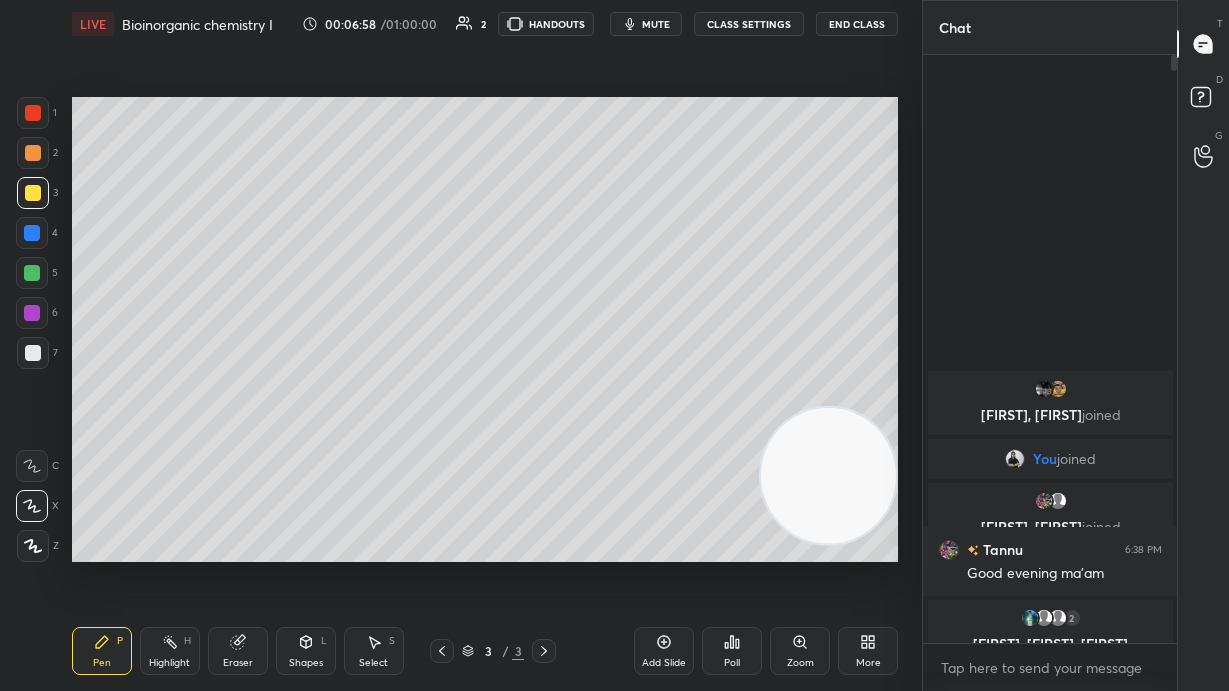 click at bounding box center [33, 353] 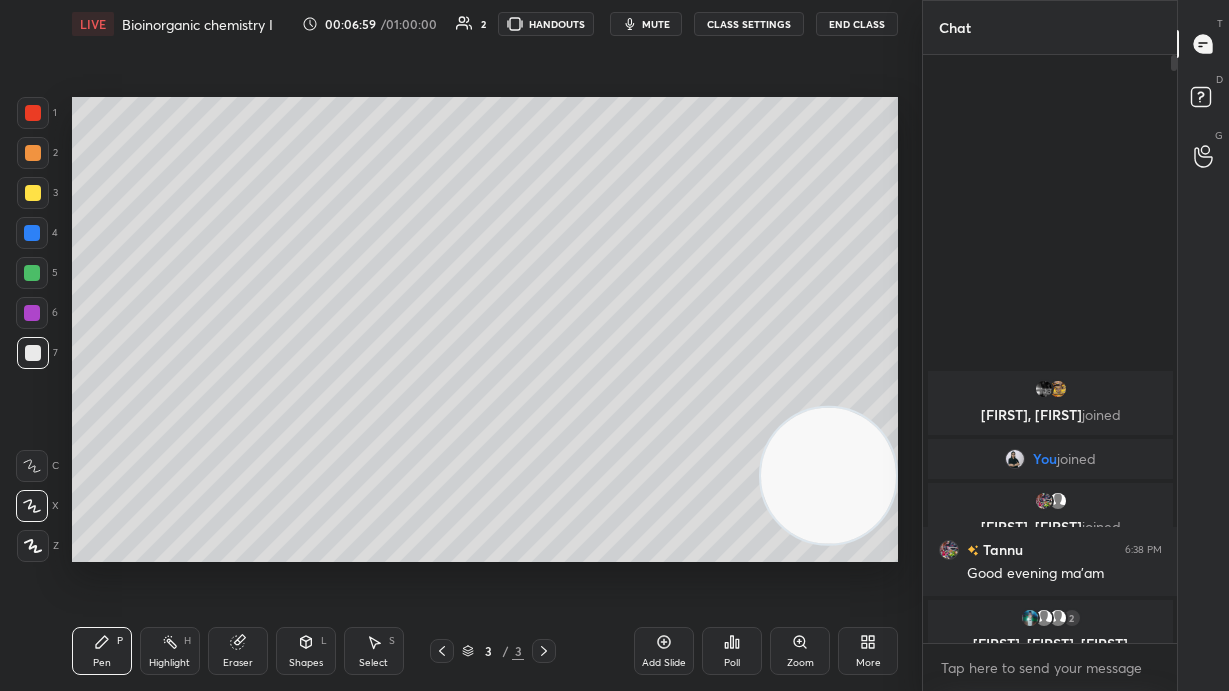 click at bounding box center [32, 313] 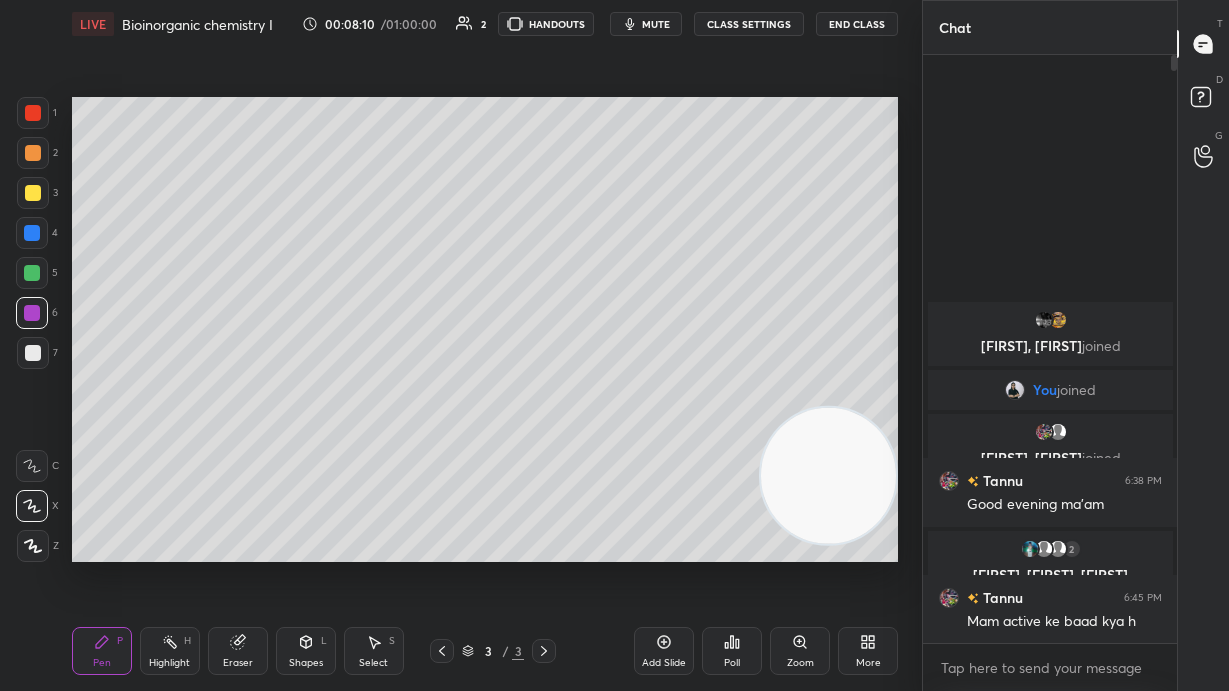 click on "Add Slide" at bounding box center [664, 651] 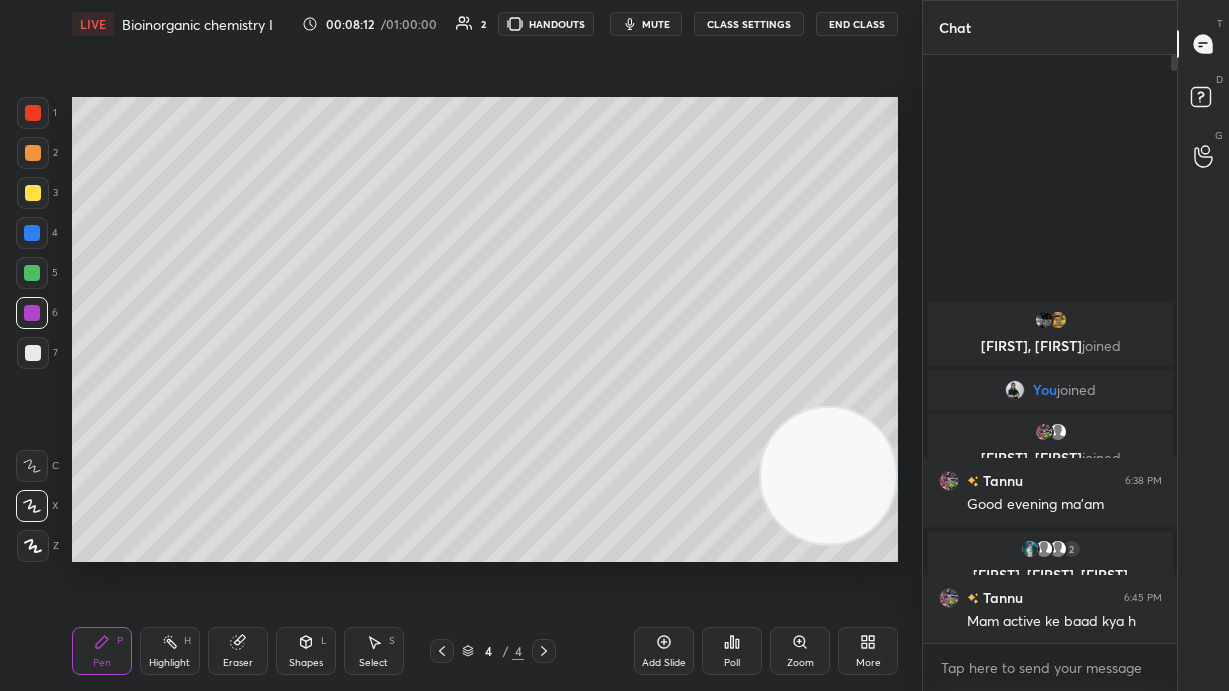 click on "2" at bounding box center [37, 157] 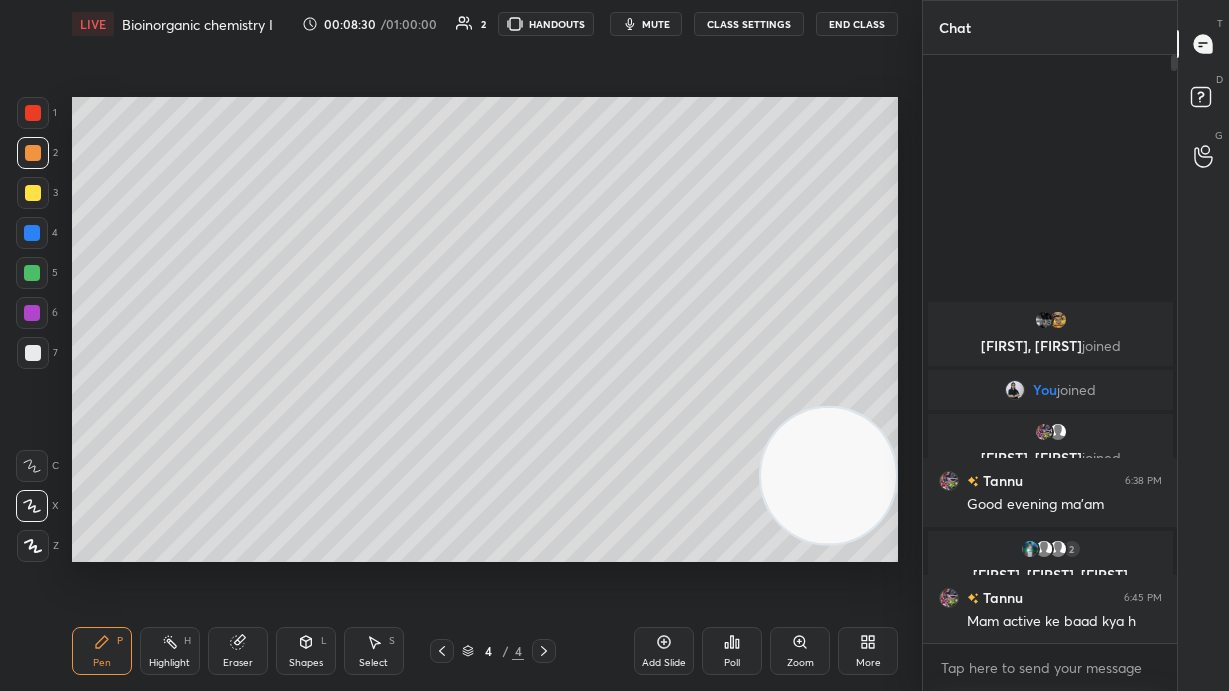 click at bounding box center [33, 193] 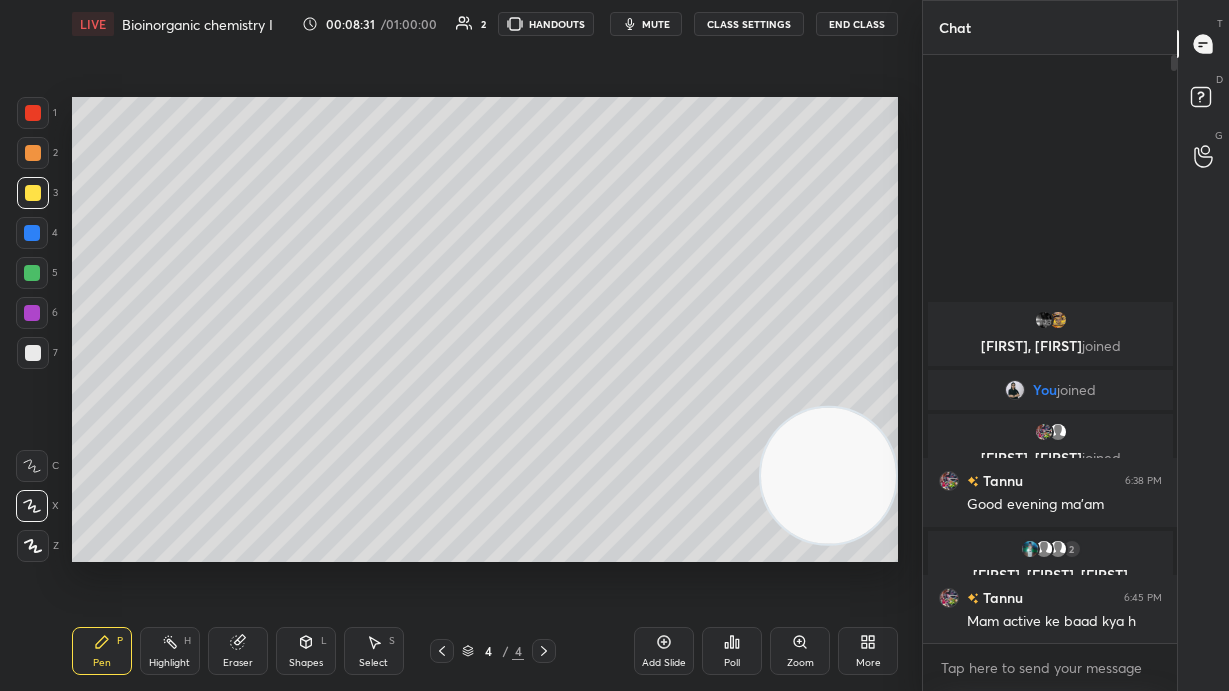 click at bounding box center [32, 273] 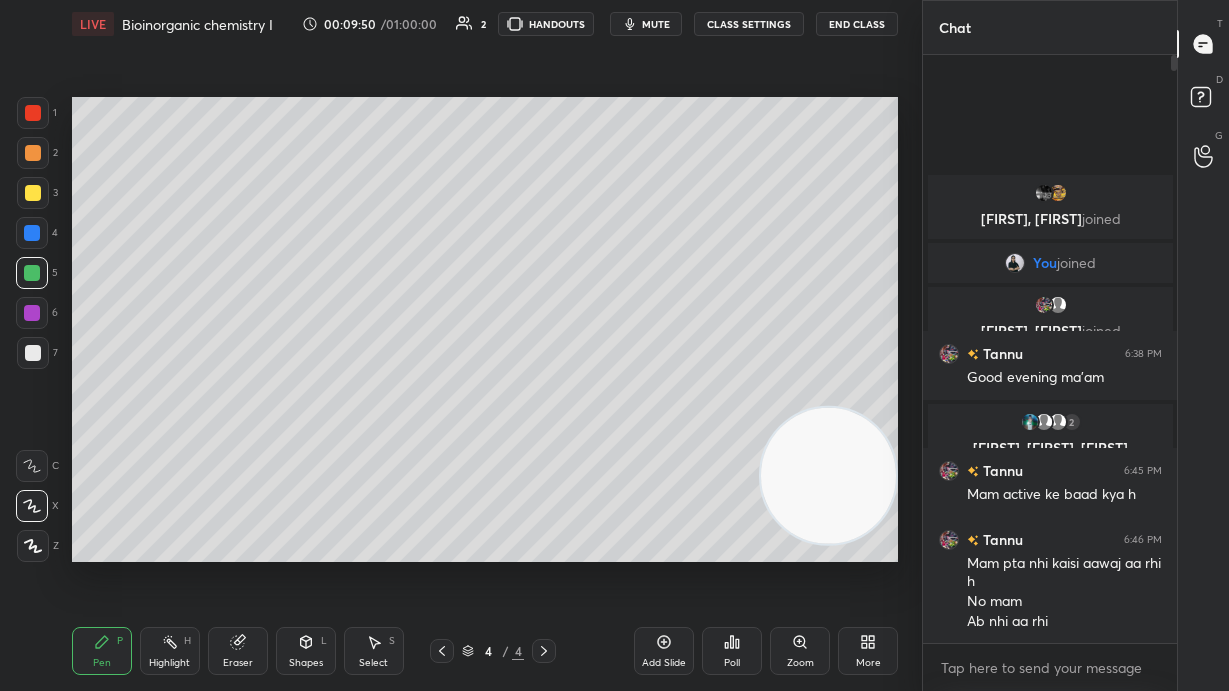 click at bounding box center (33, 153) 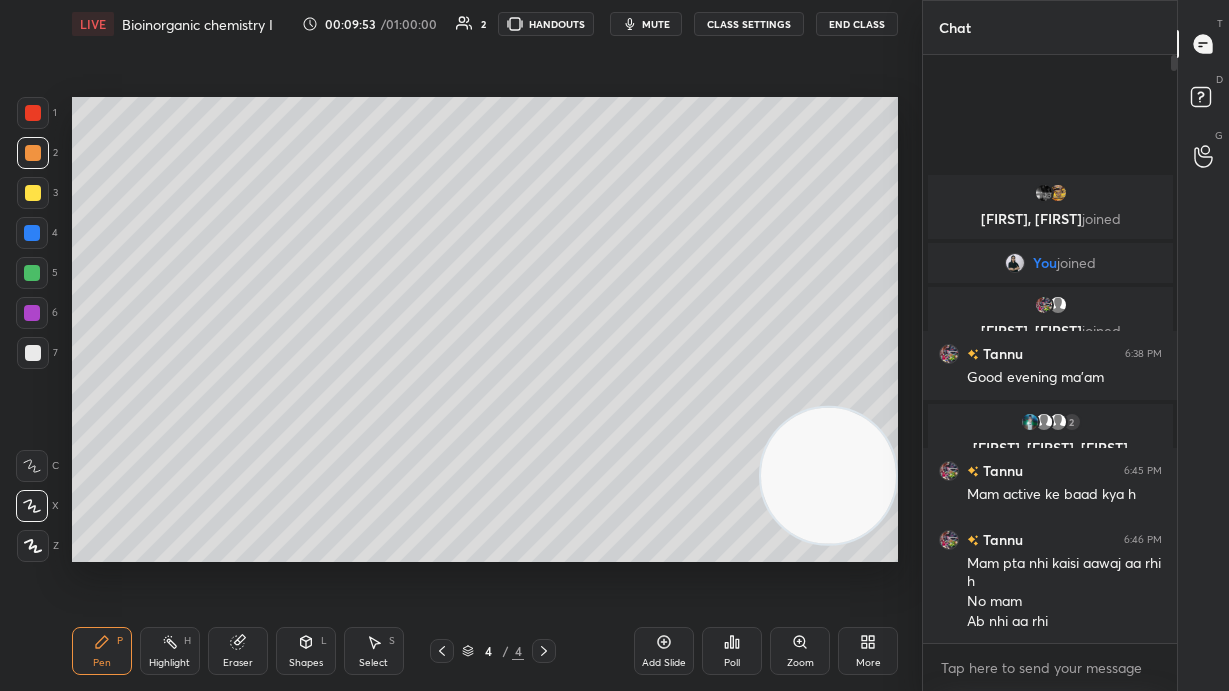 click at bounding box center (33, 353) 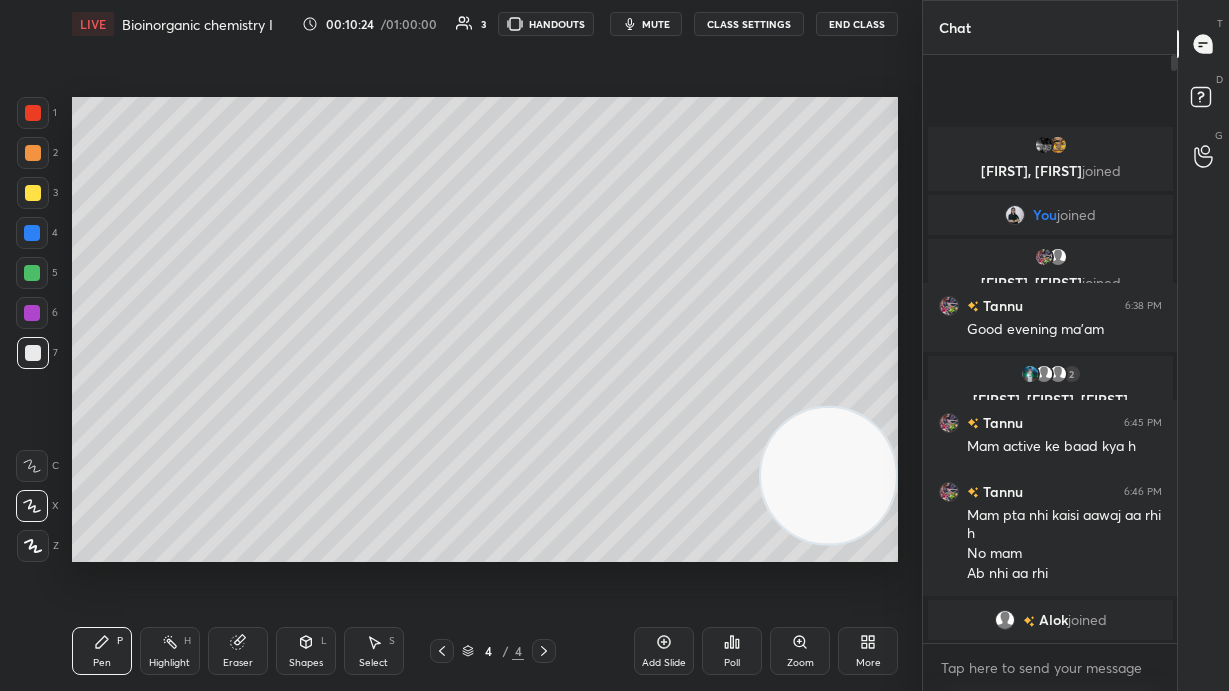 click on "Eraser" at bounding box center [238, 651] 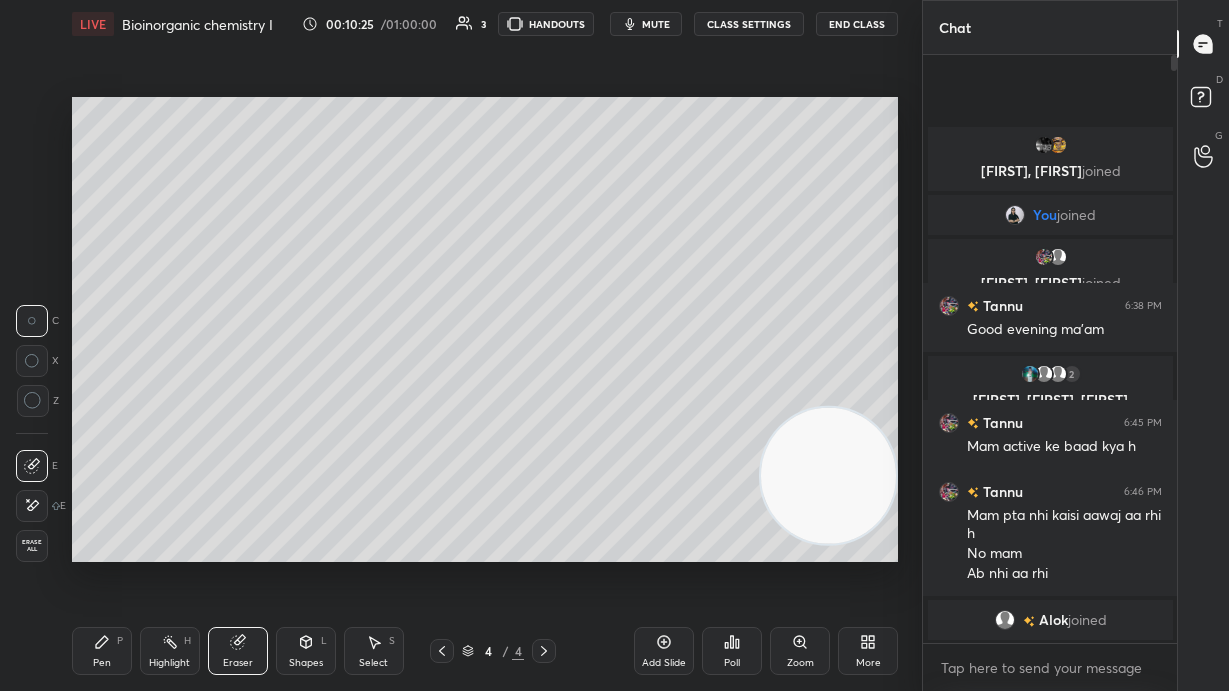 click 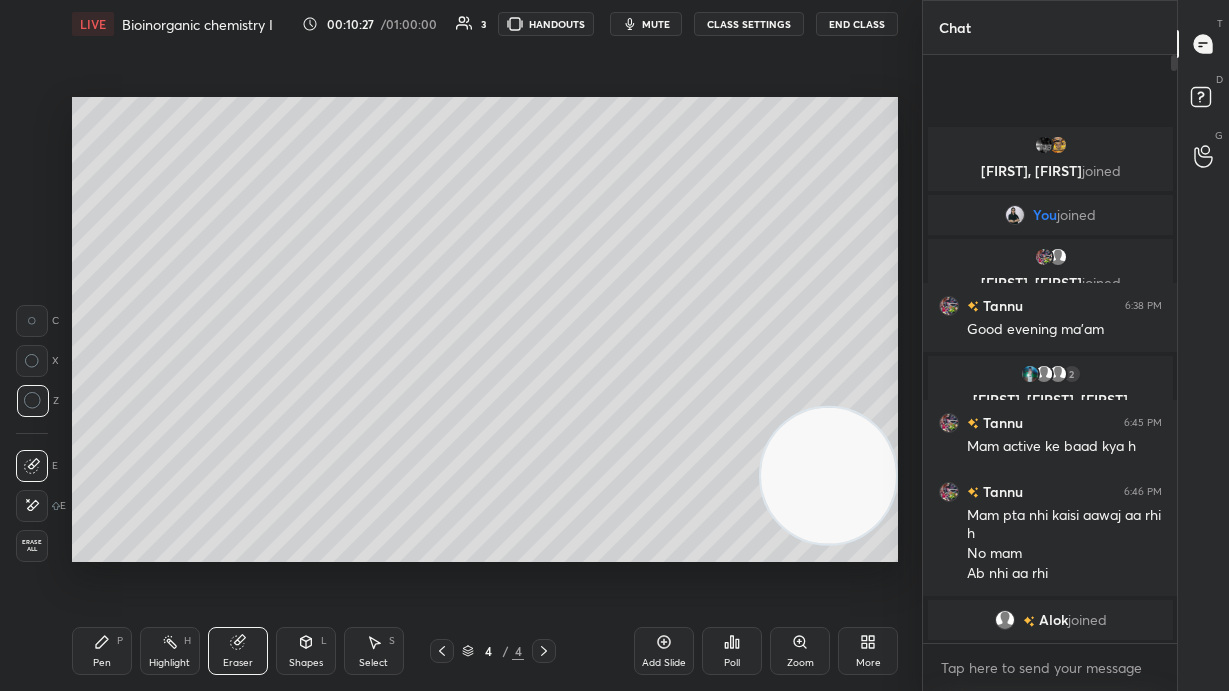 click on "Pen P" at bounding box center (102, 651) 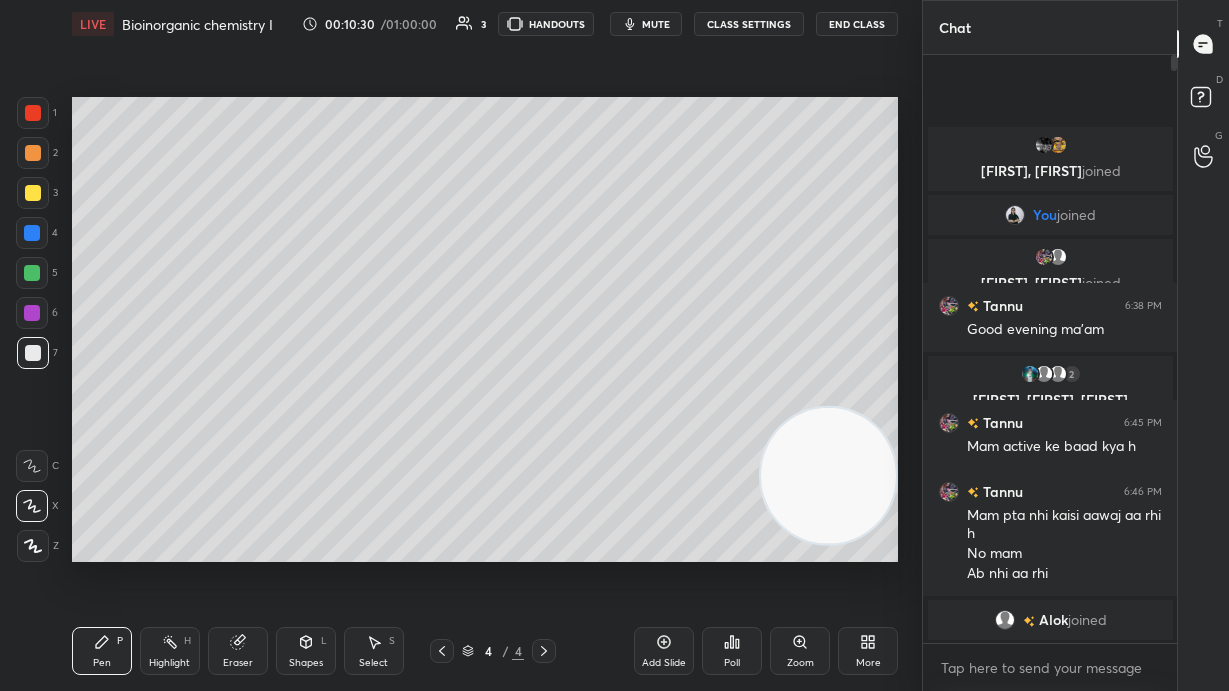 click at bounding box center [32, 313] 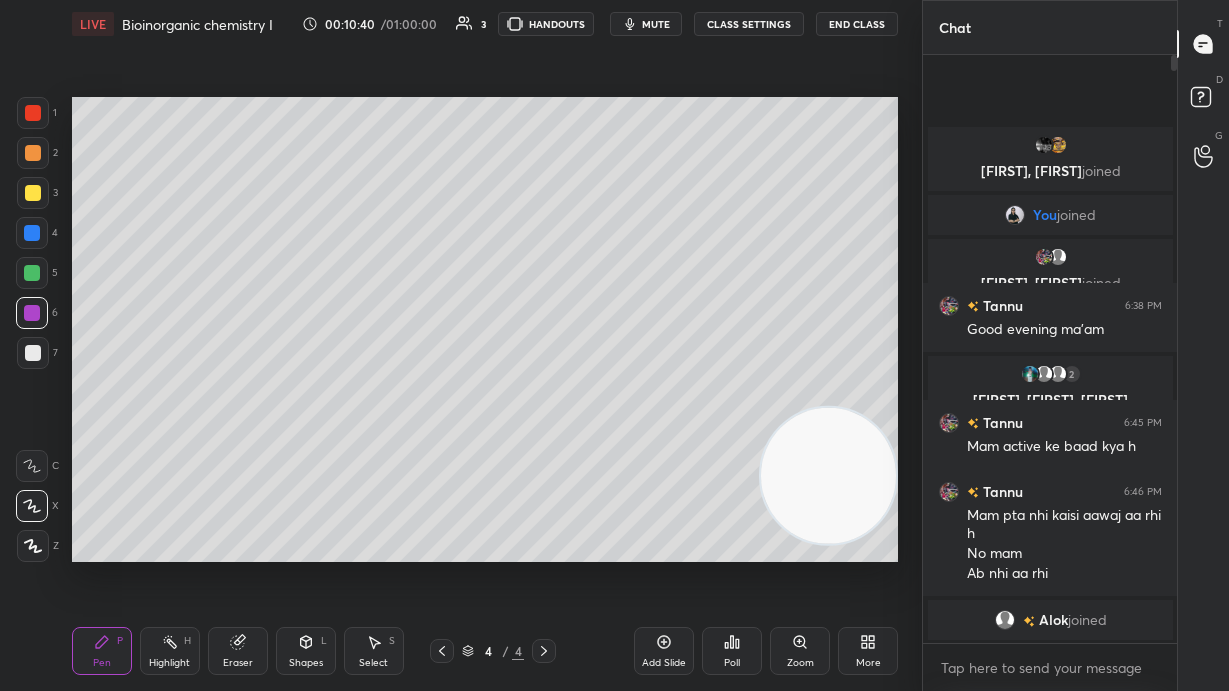 click at bounding box center (33, 153) 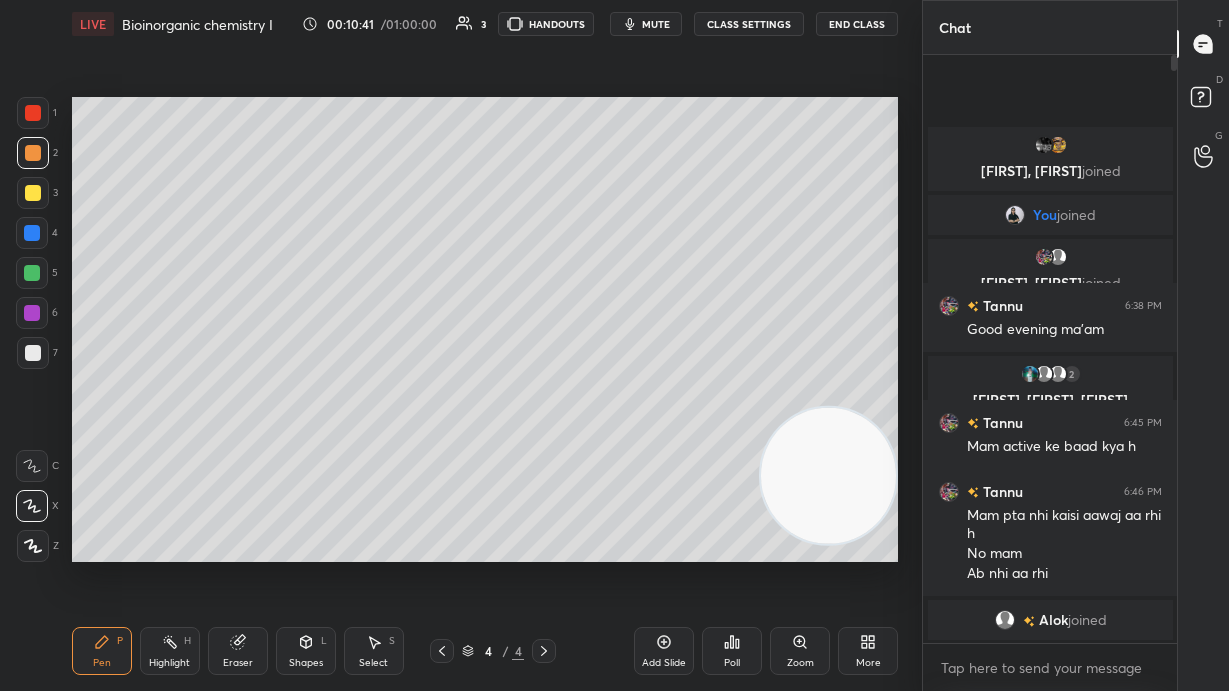 click at bounding box center (33, 353) 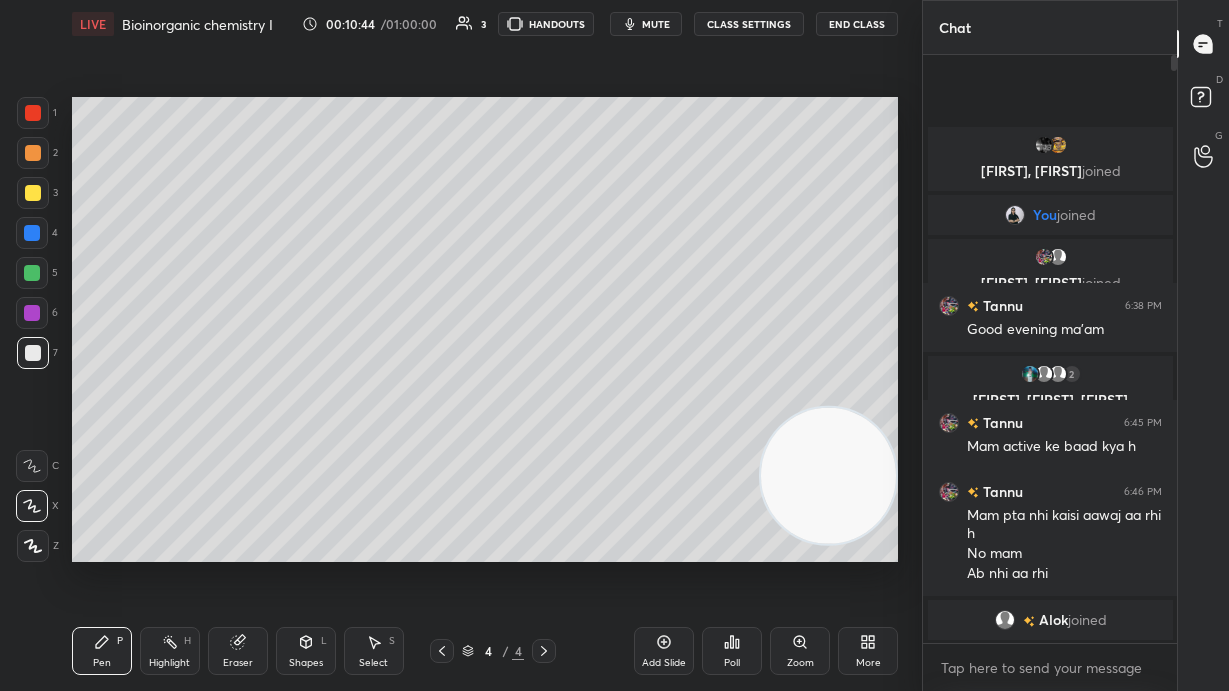 click on "Add Slide" at bounding box center [664, 651] 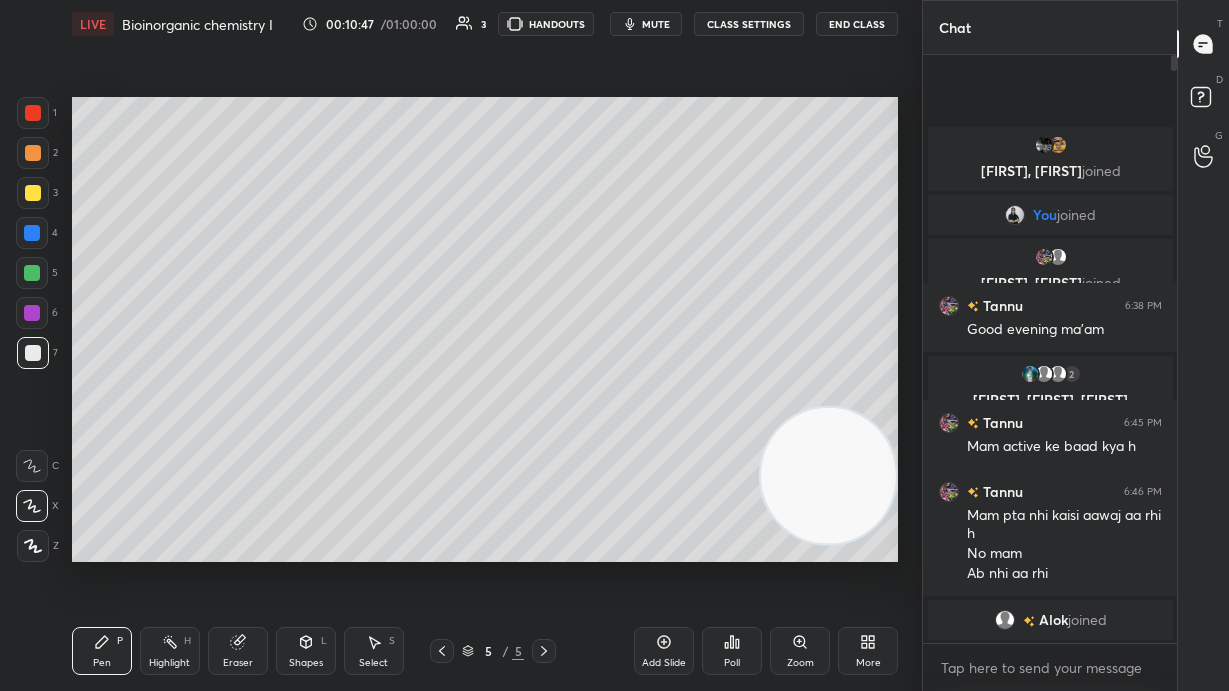 click 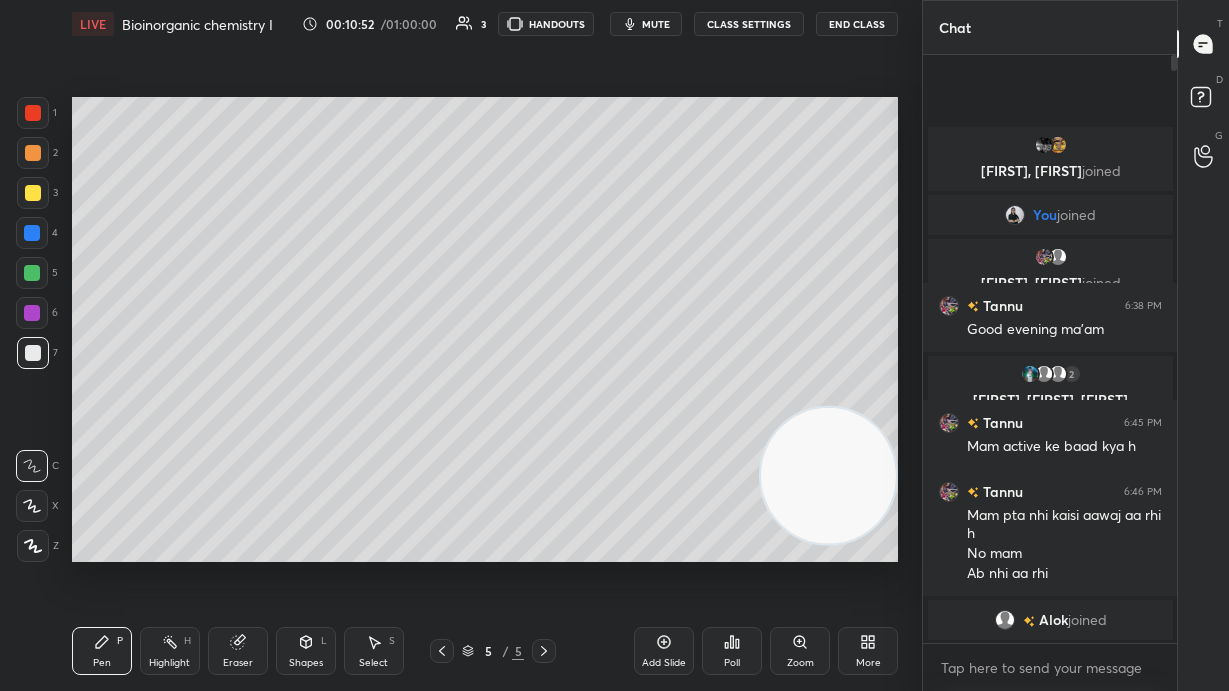 click at bounding box center (32, 273) 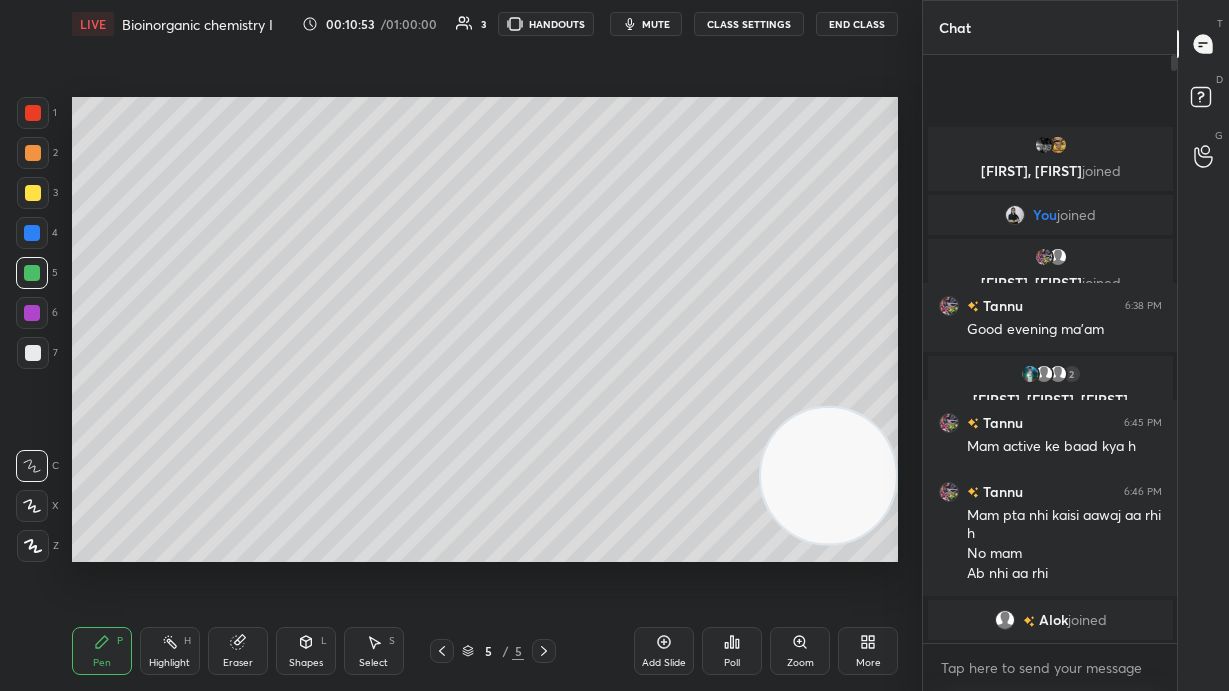 click on "1" at bounding box center (37, 117) 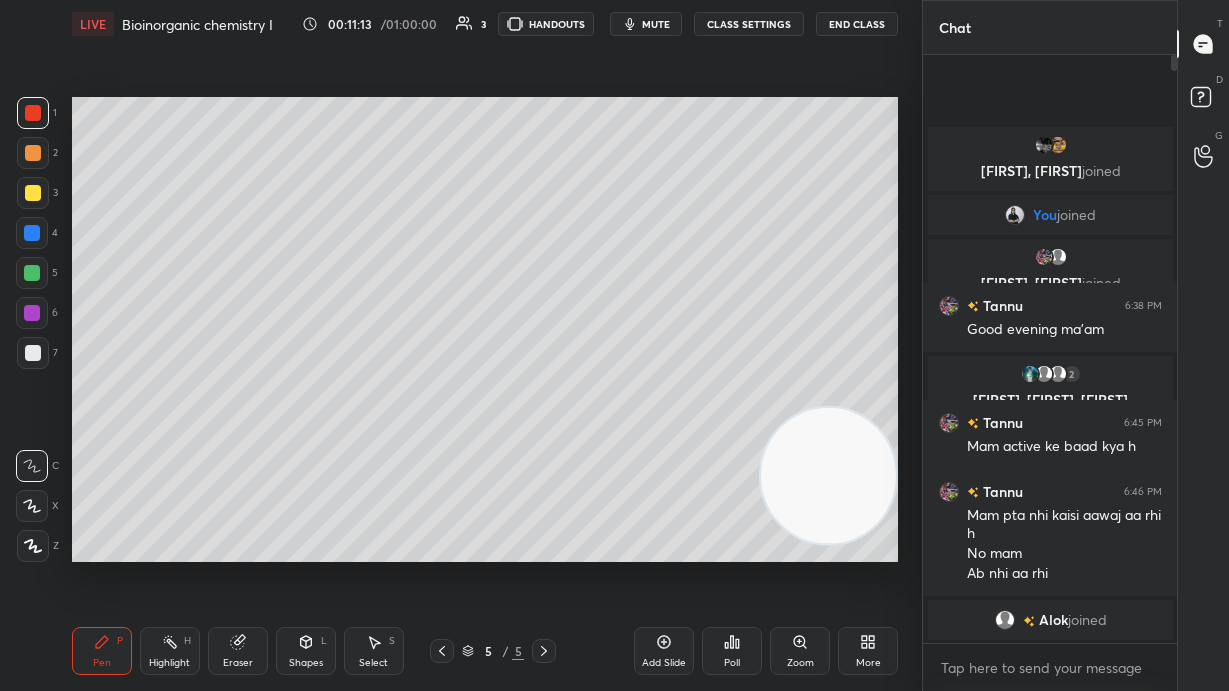 click at bounding box center (33, 353) 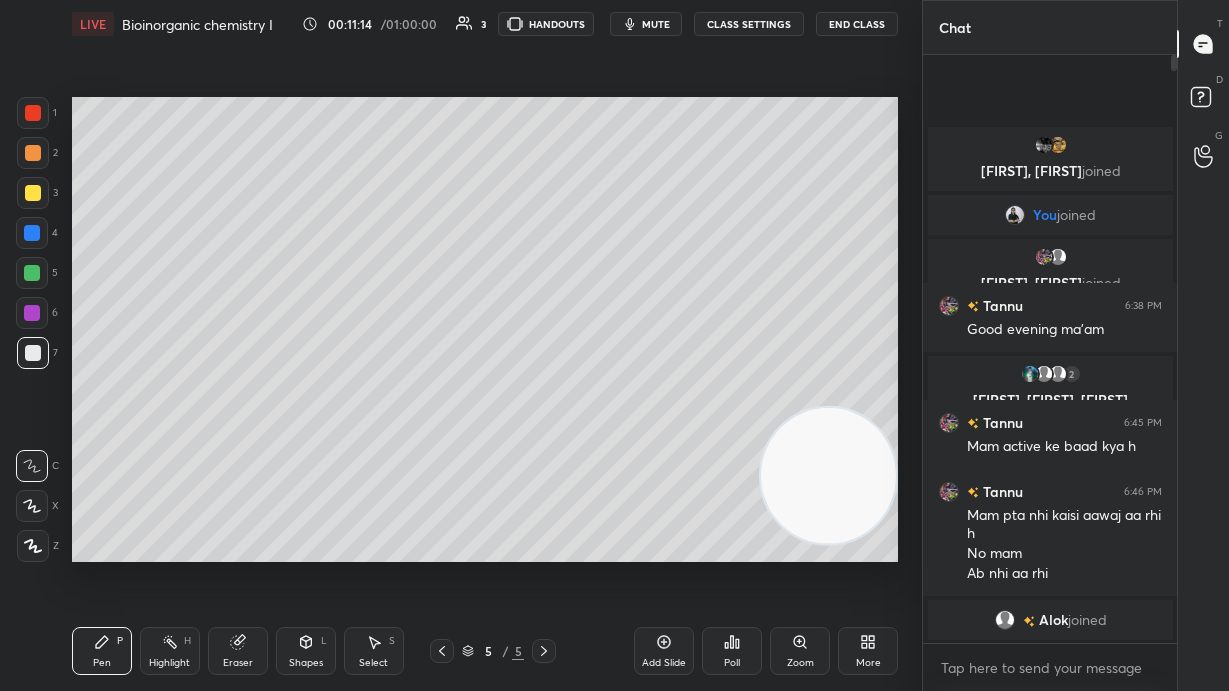 click 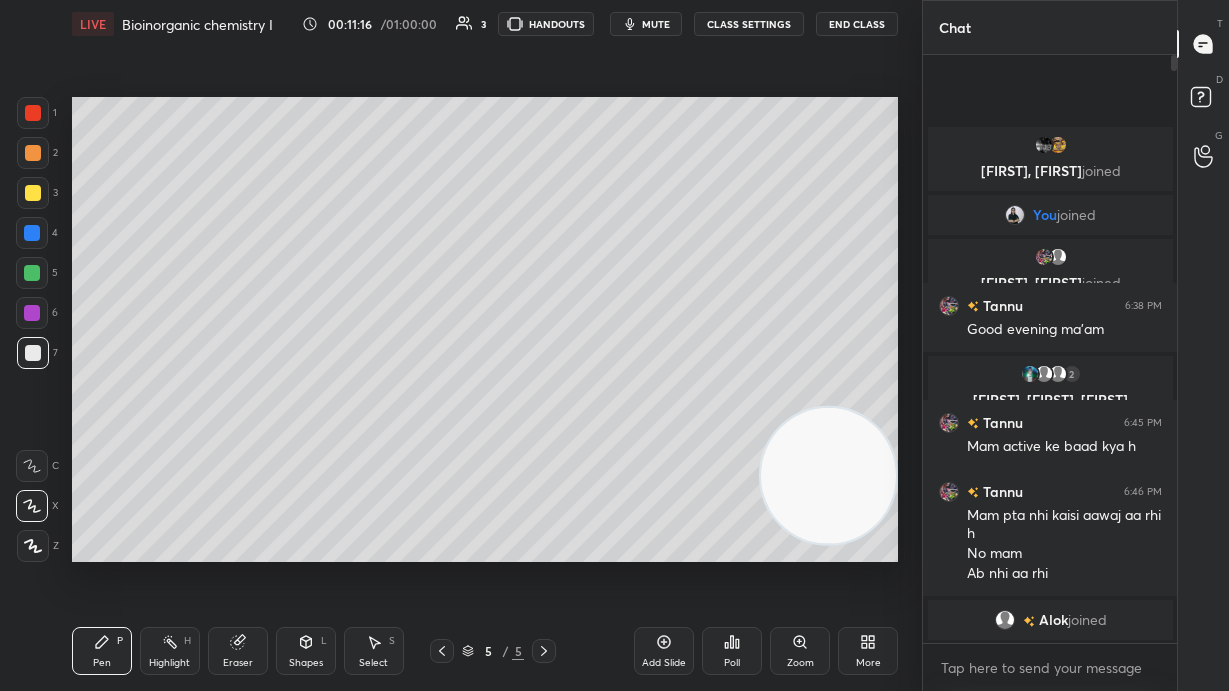 click 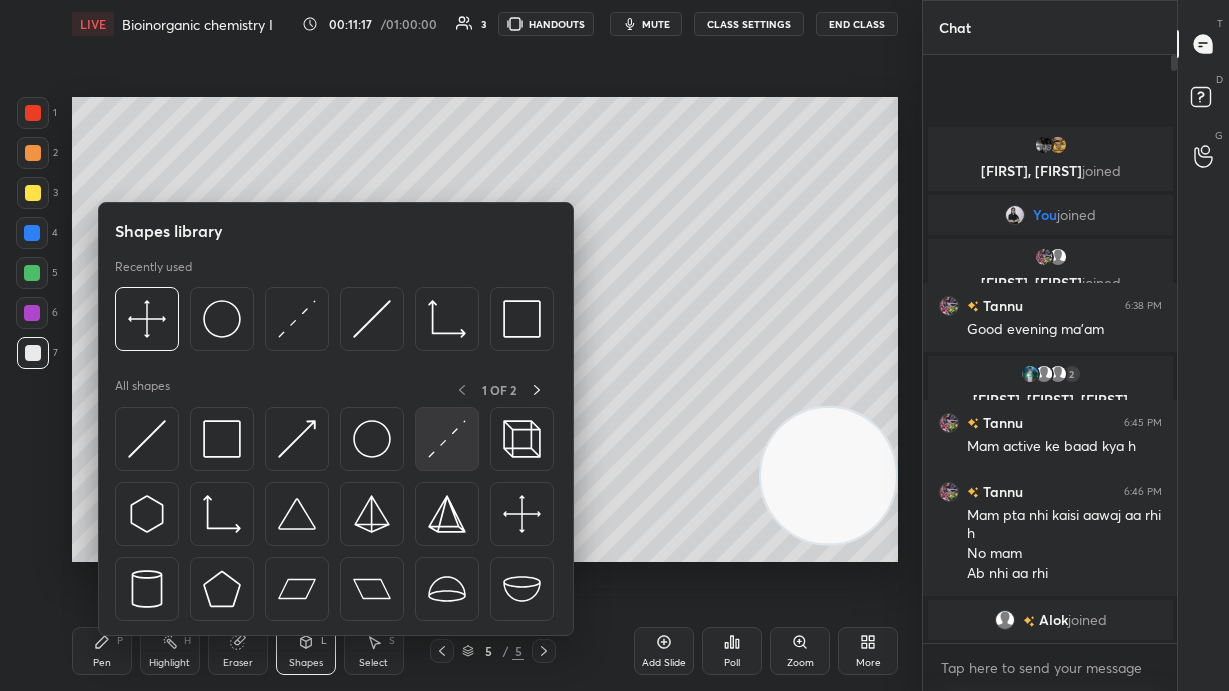 click at bounding box center (447, 439) 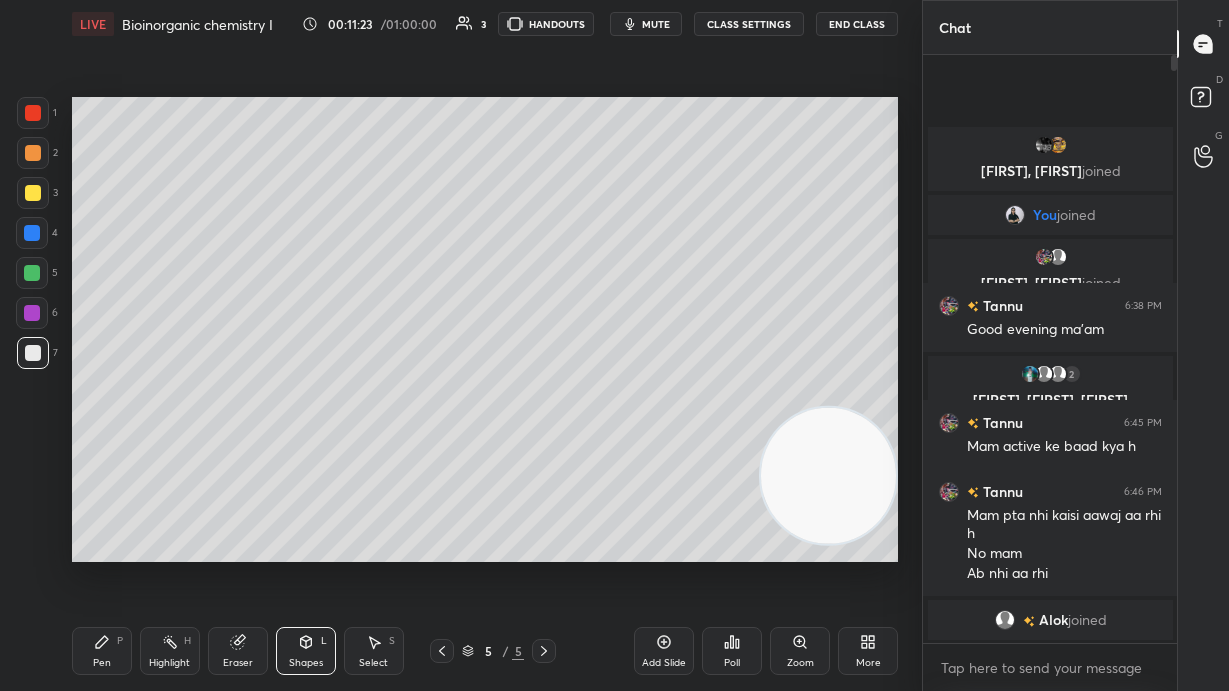 click on "Pen P" at bounding box center (102, 651) 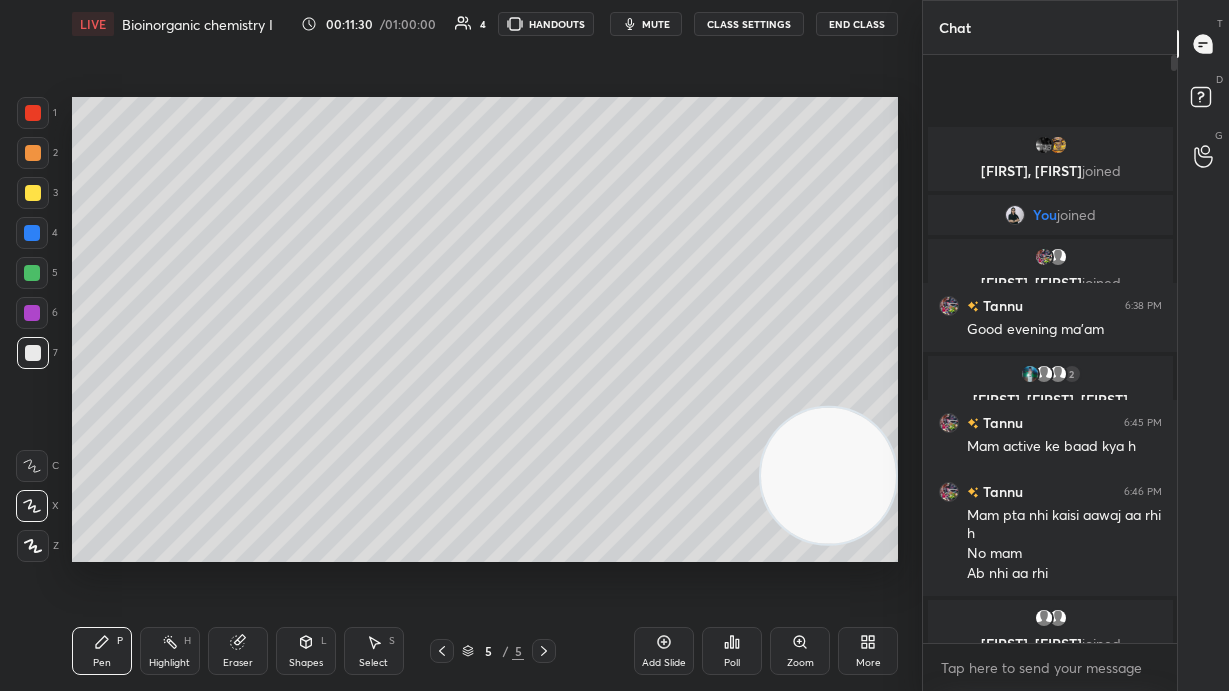 click on "mute" at bounding box center (656, 24) 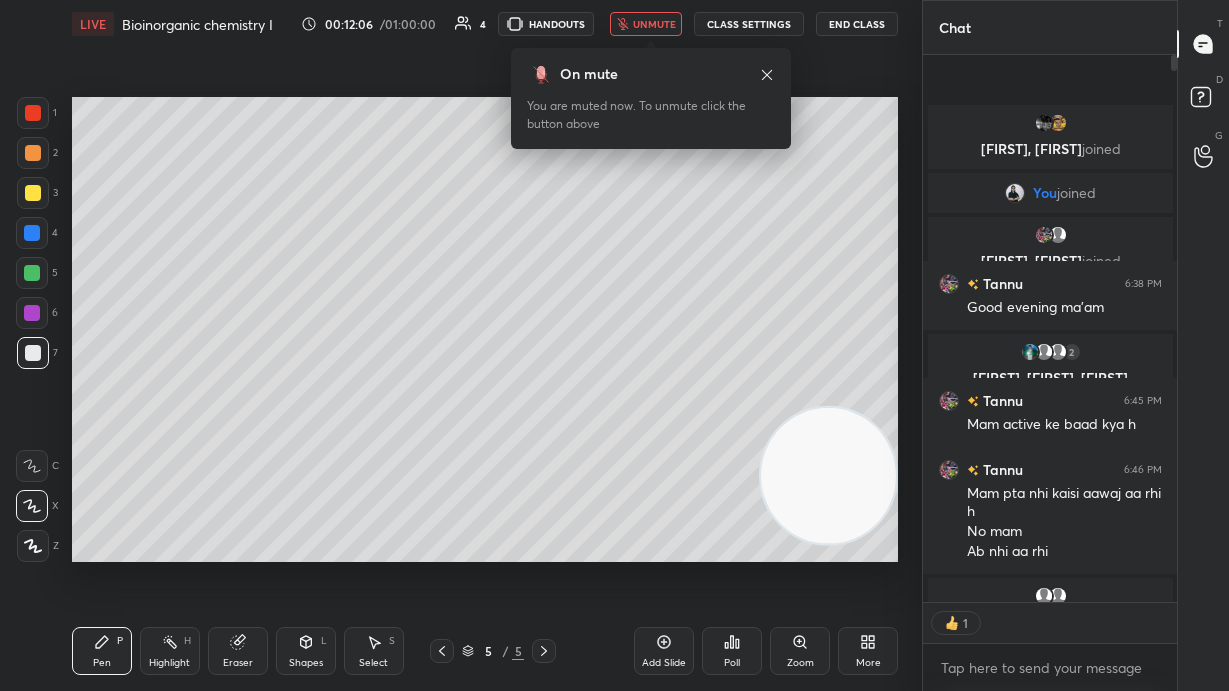 scroll, scrollTop: 541, scrollLeft: 248, axis: both 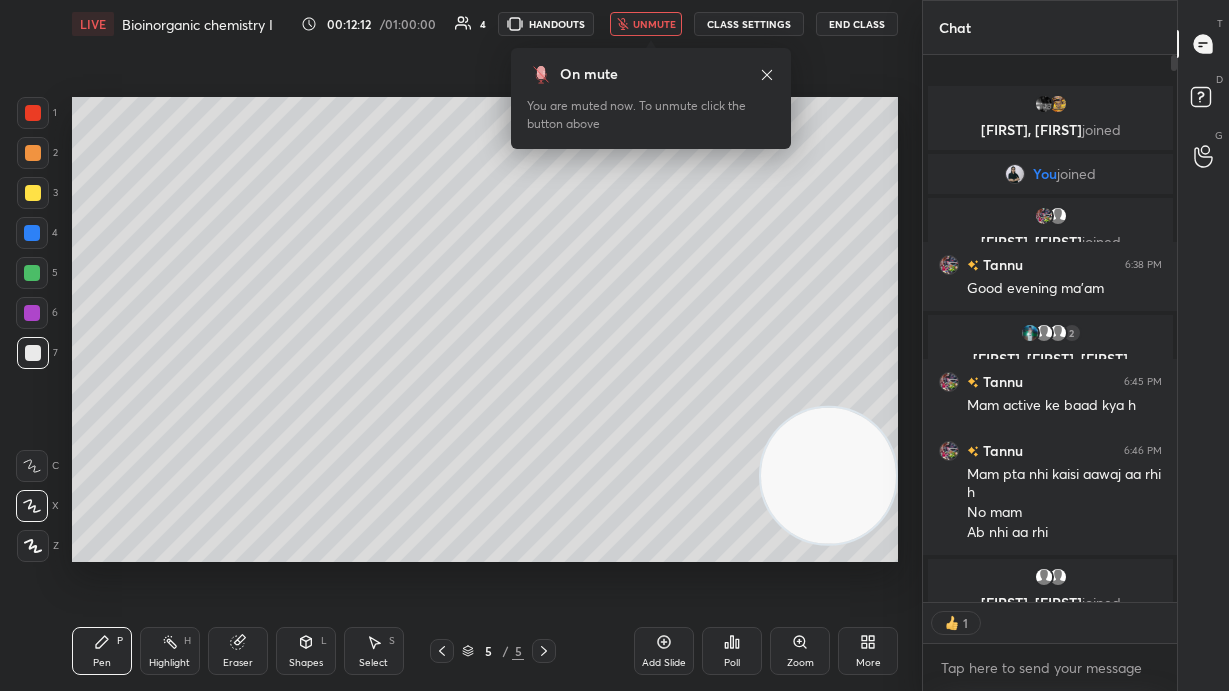 click on "unmute" at bounding box center [654, 24] 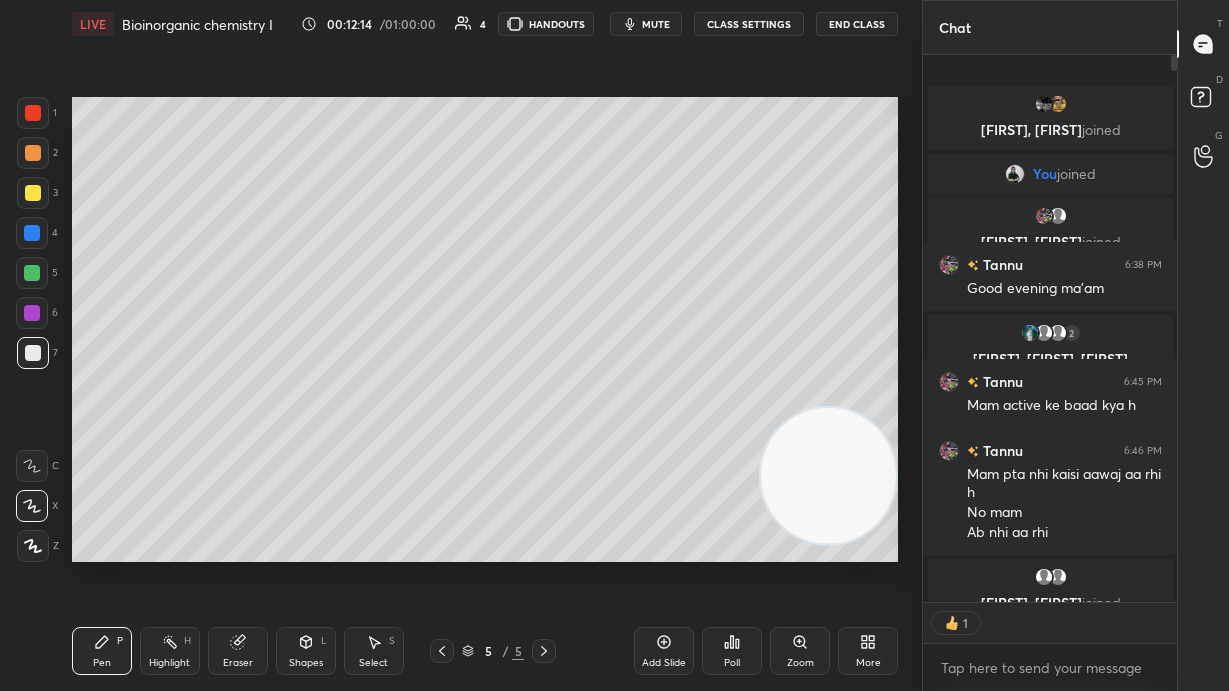 click on "Add Slide" at bounding box center [664, 663] 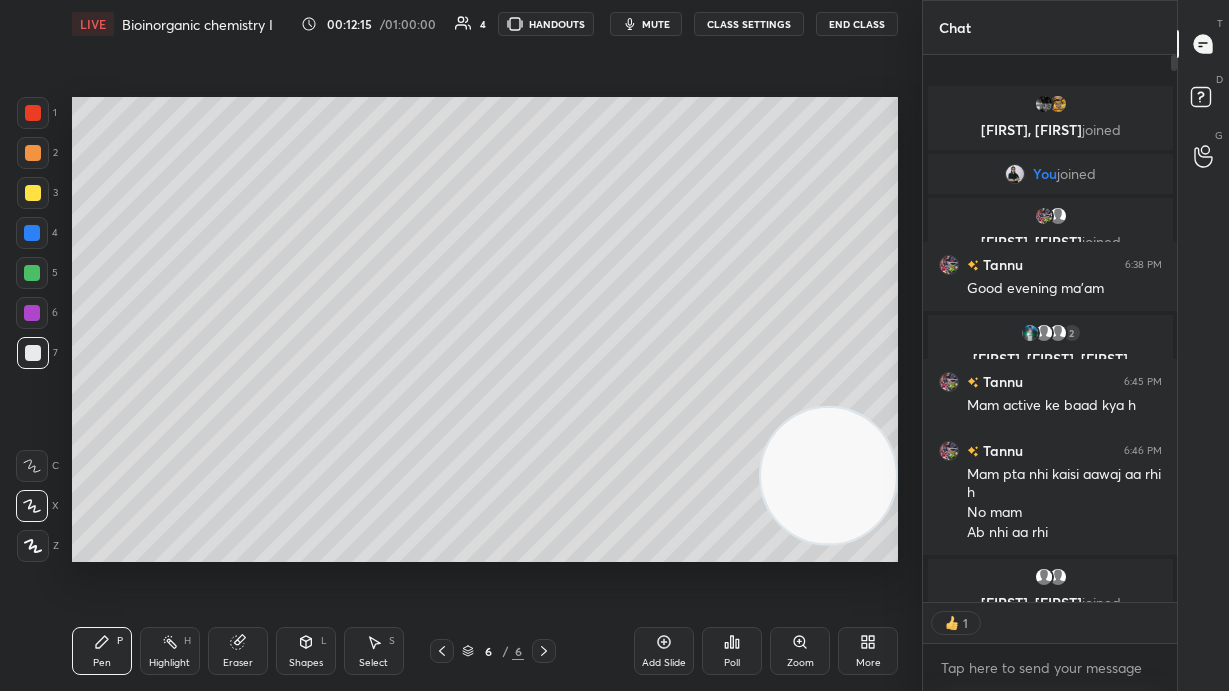 click at bounding box center [442, 651] 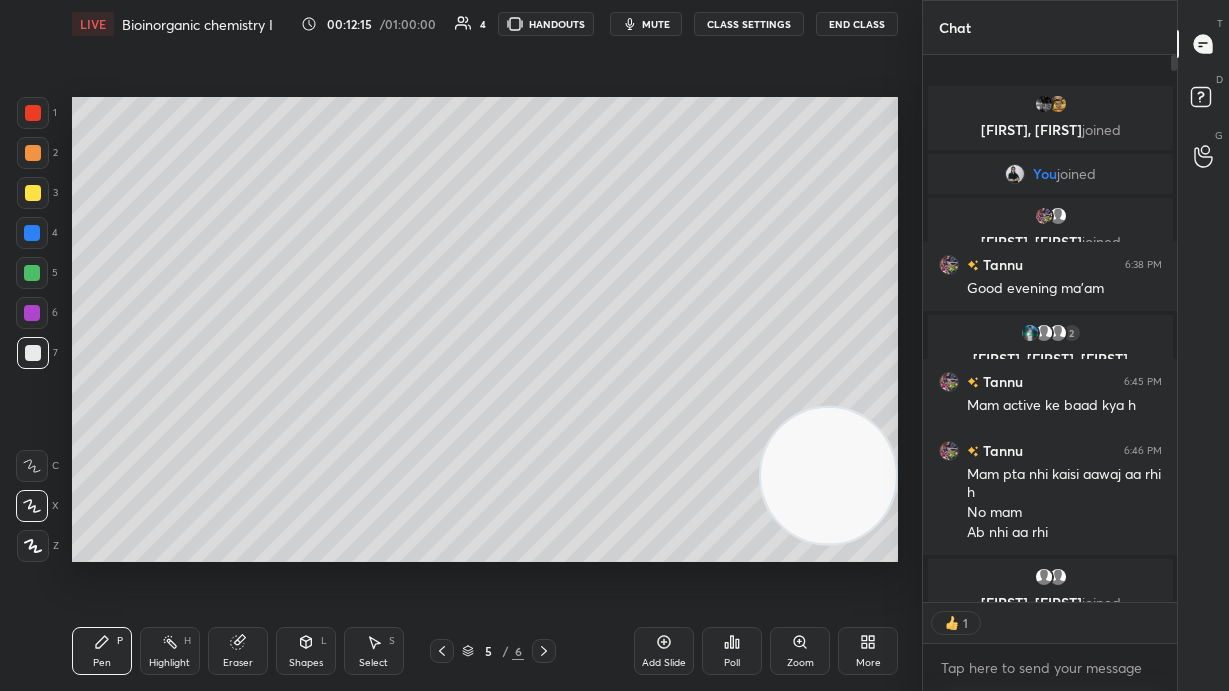 click 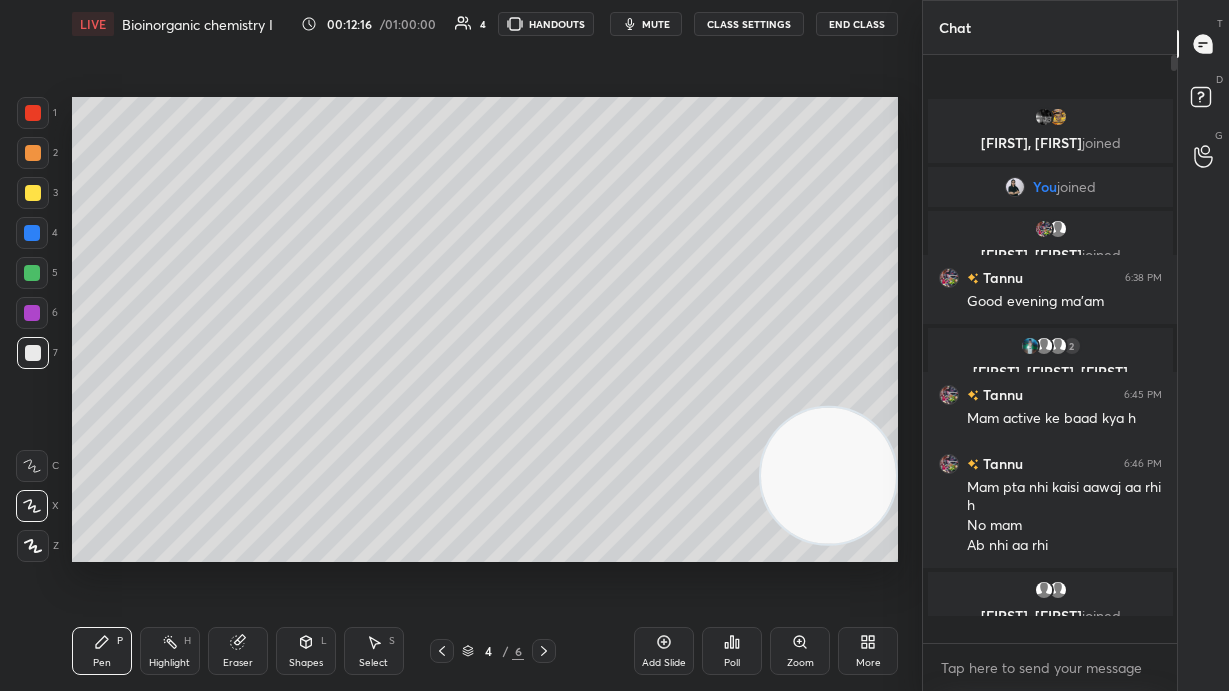 scroll, scrollTop: 7, scrollLeft: 7, axis: both 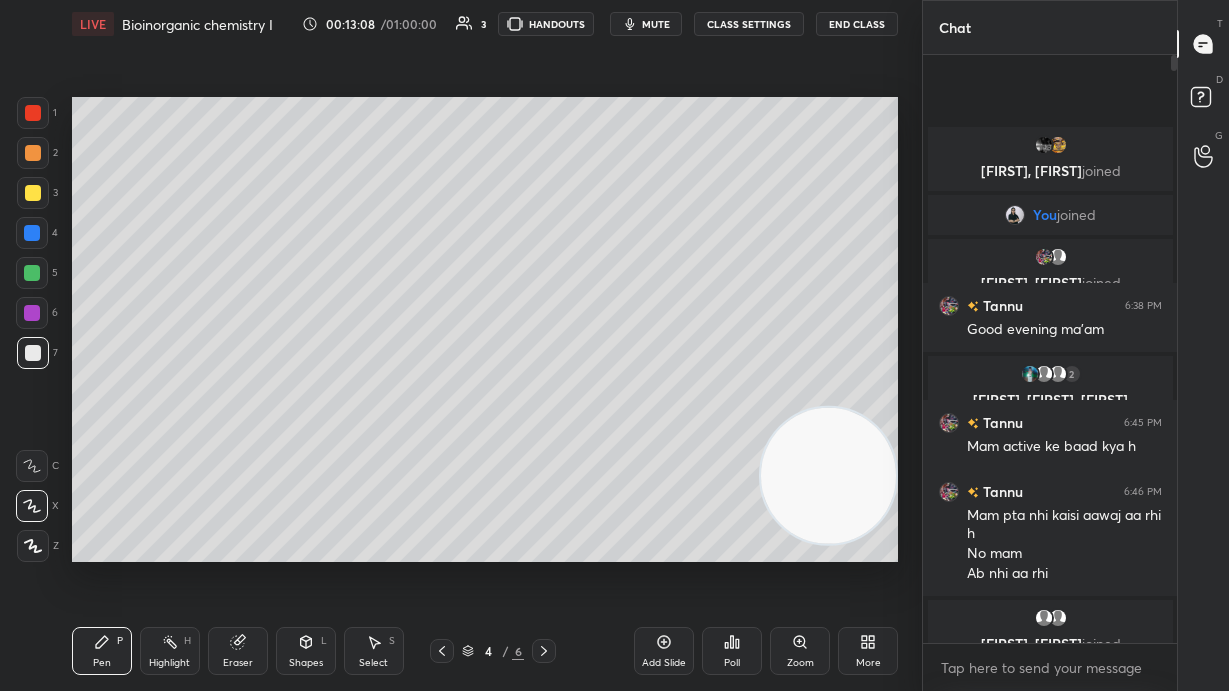 click 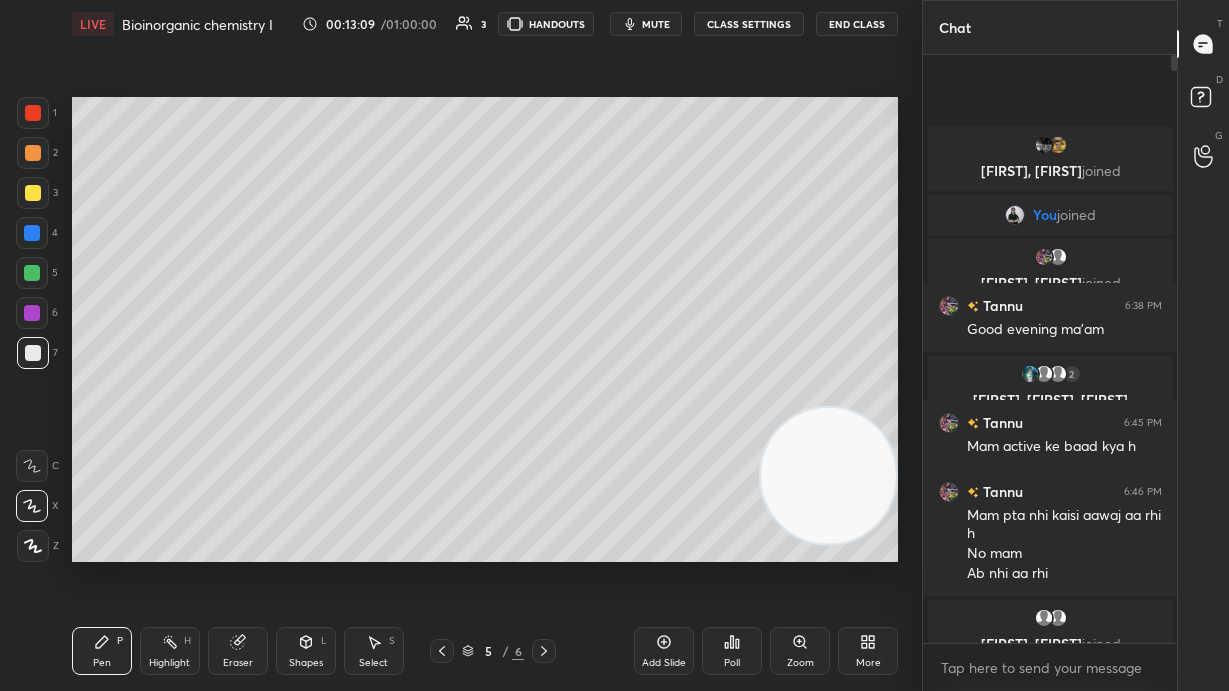 click 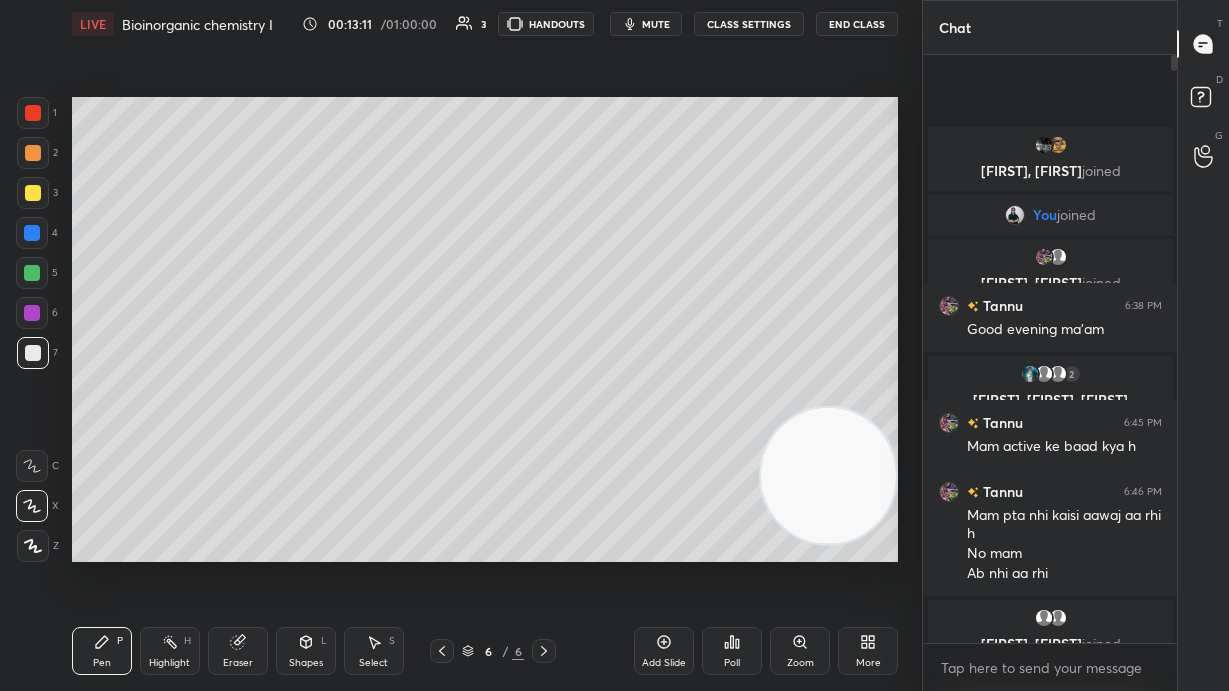 click at bounding box center (33, 193) 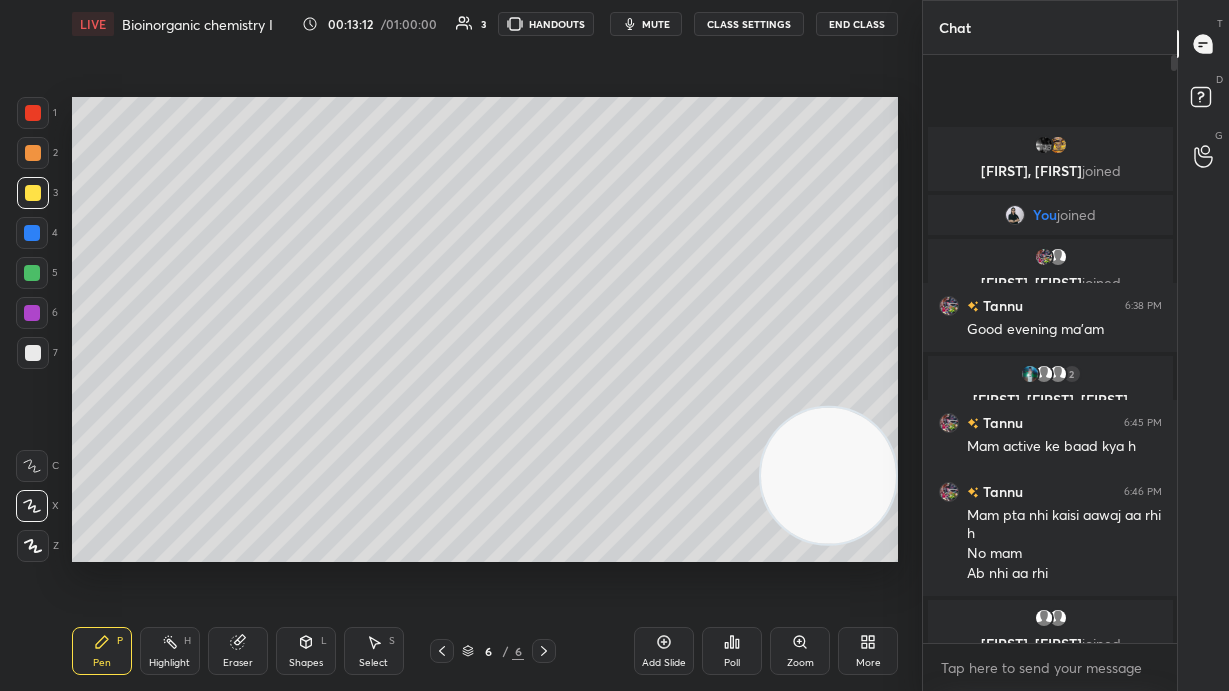 click at bounding box center (32, 233) 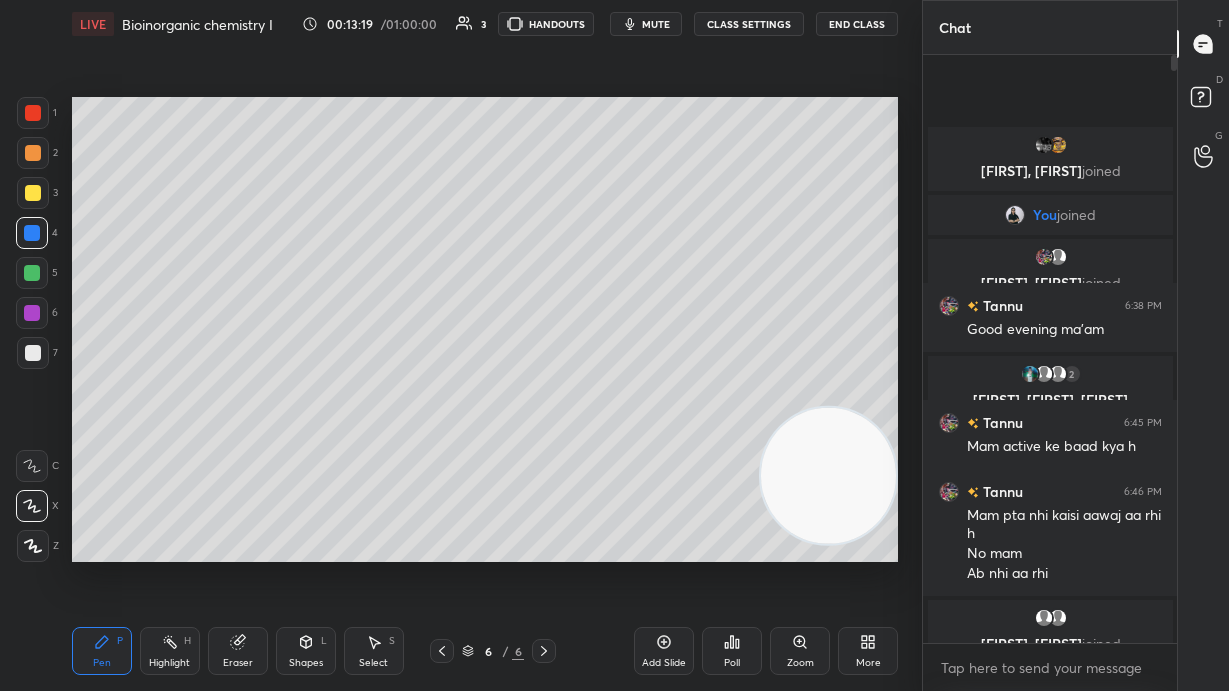 click at bounding box center [33, 193] 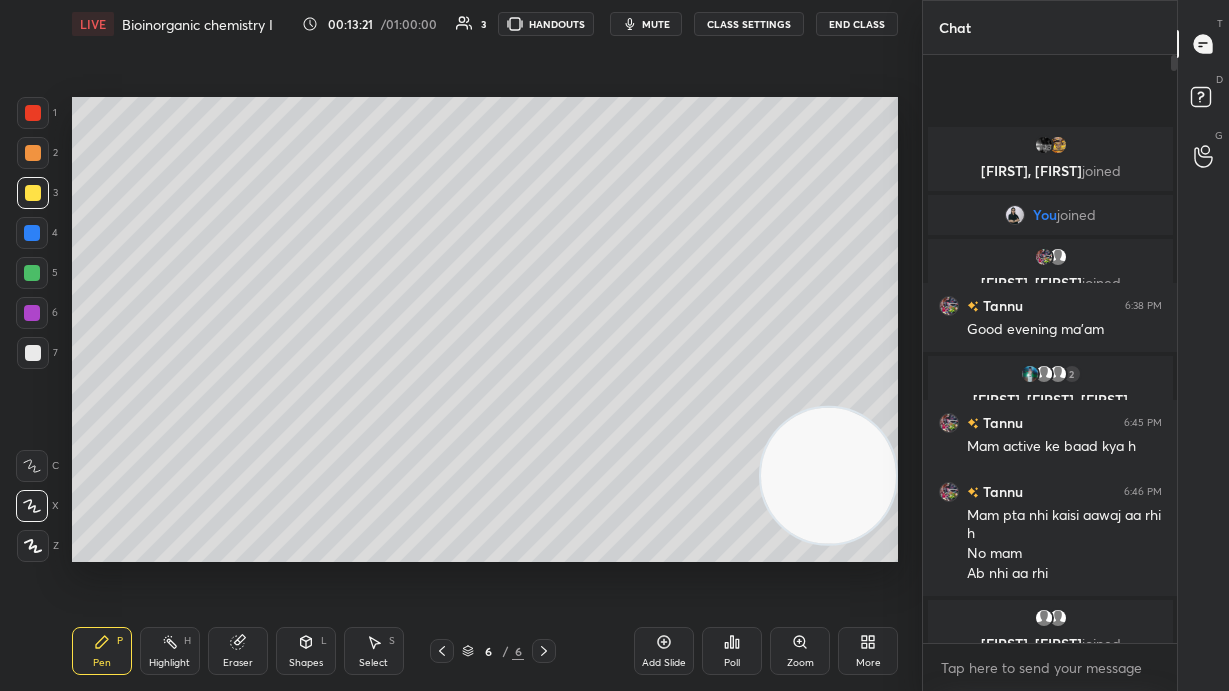 click 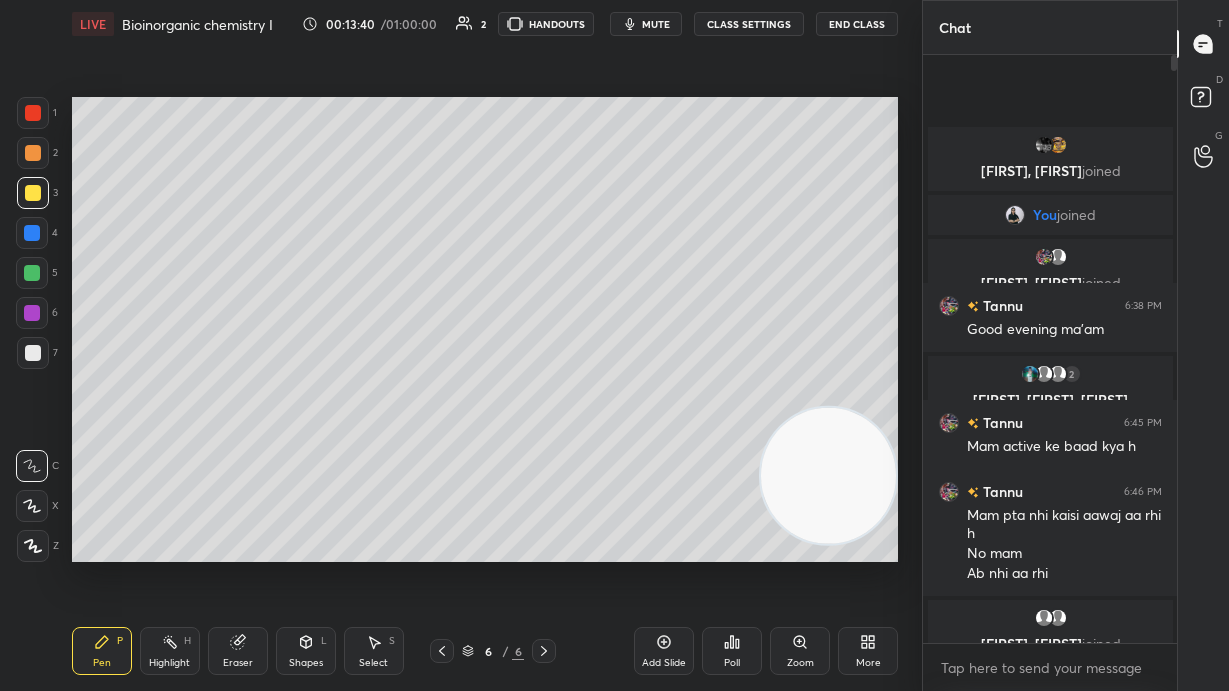click at bounding box center [33, 353] 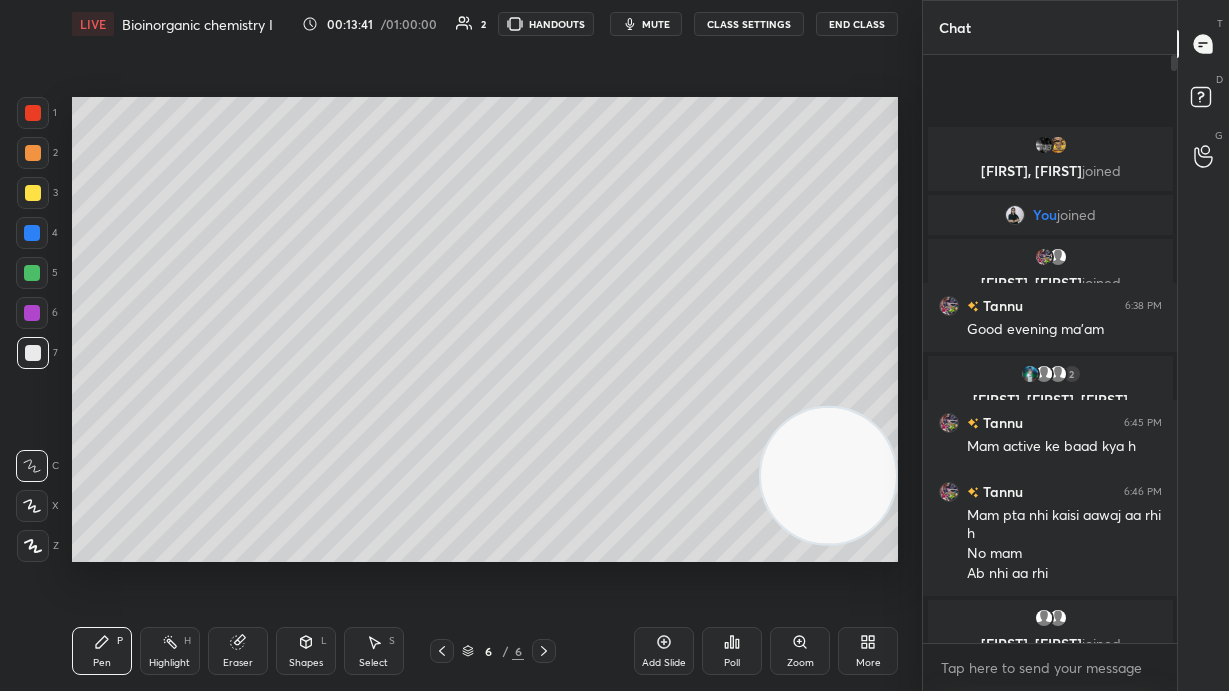 click 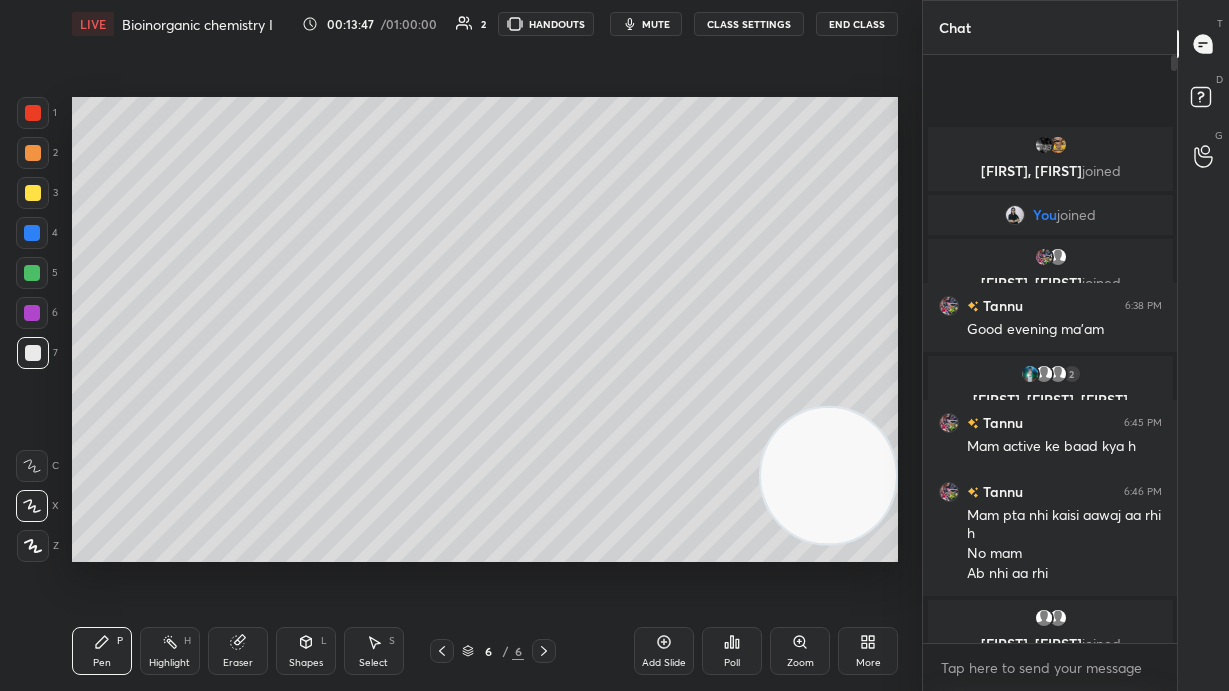 click 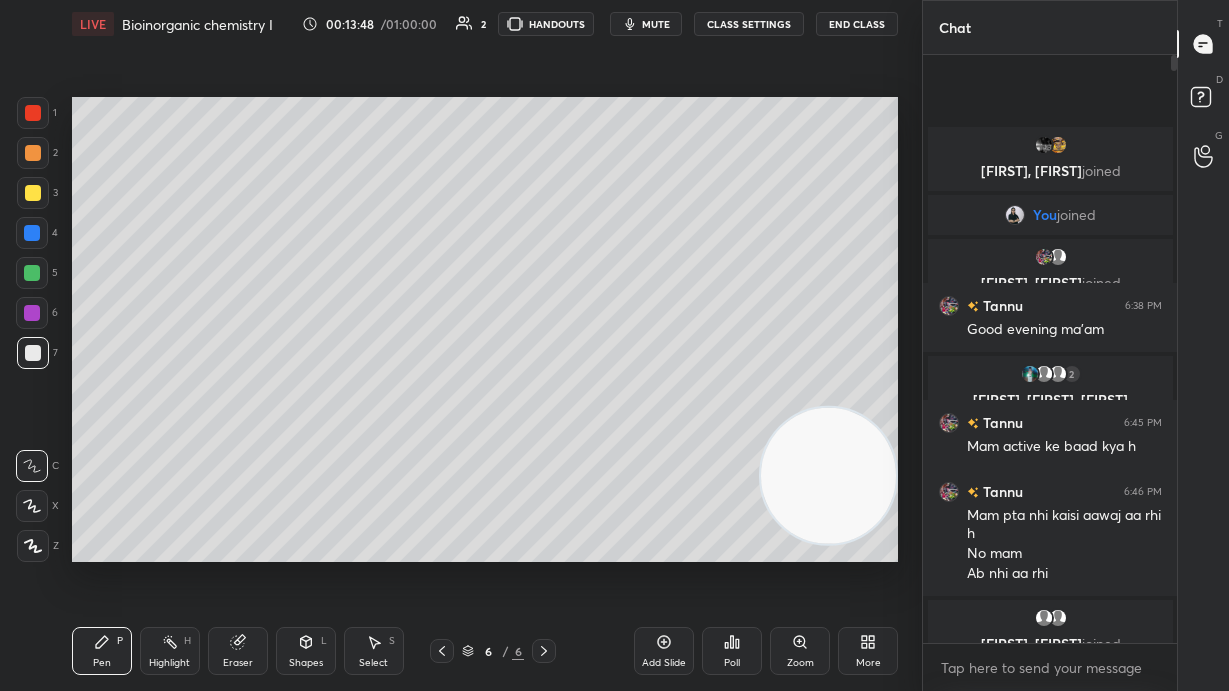 click at bounding box center (32, 273) 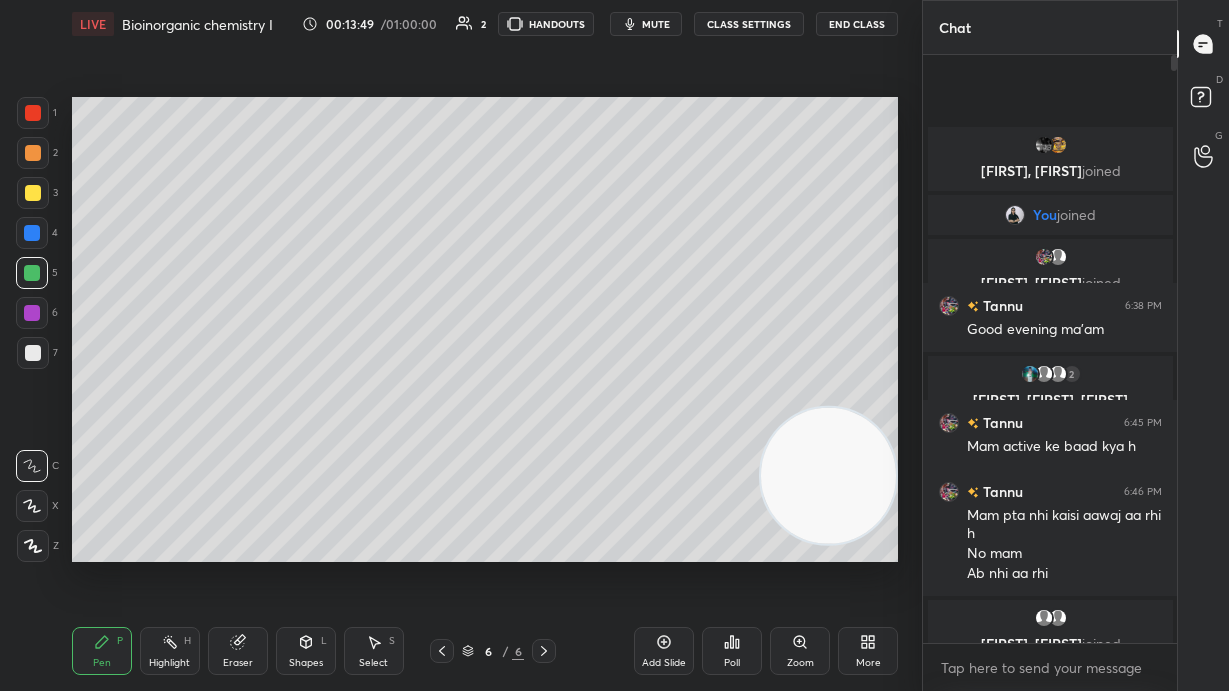 click at bounding box center (33, 113) 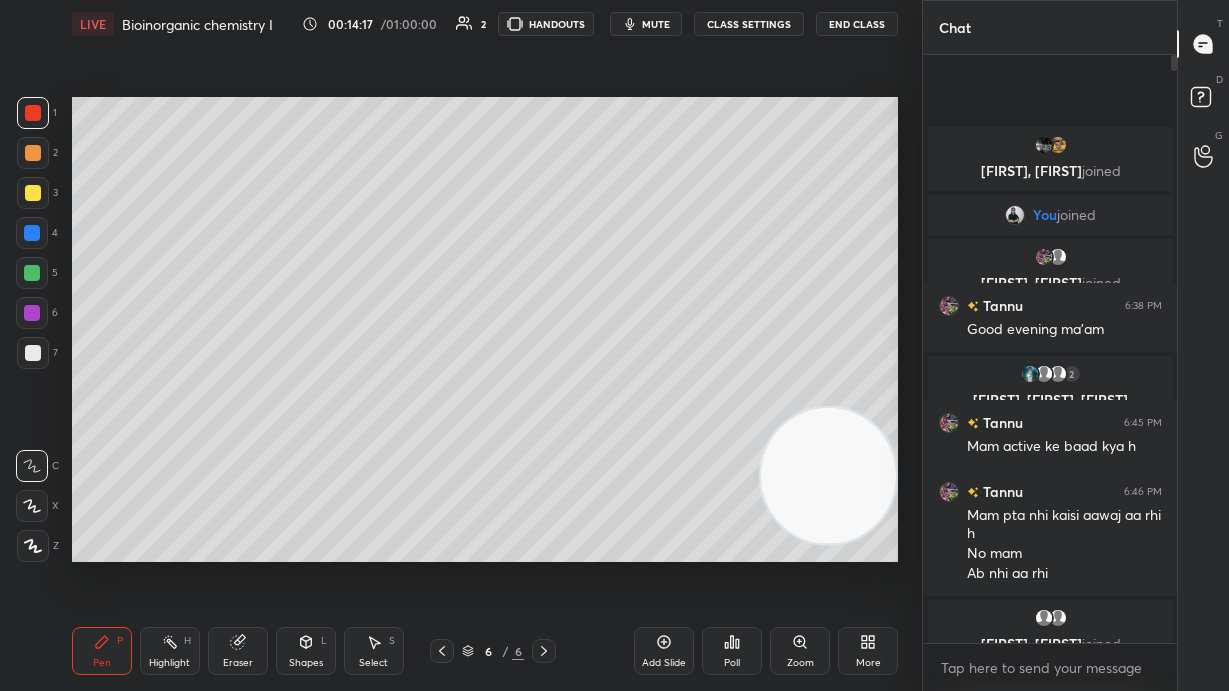 click at bounding box center (32, 506) 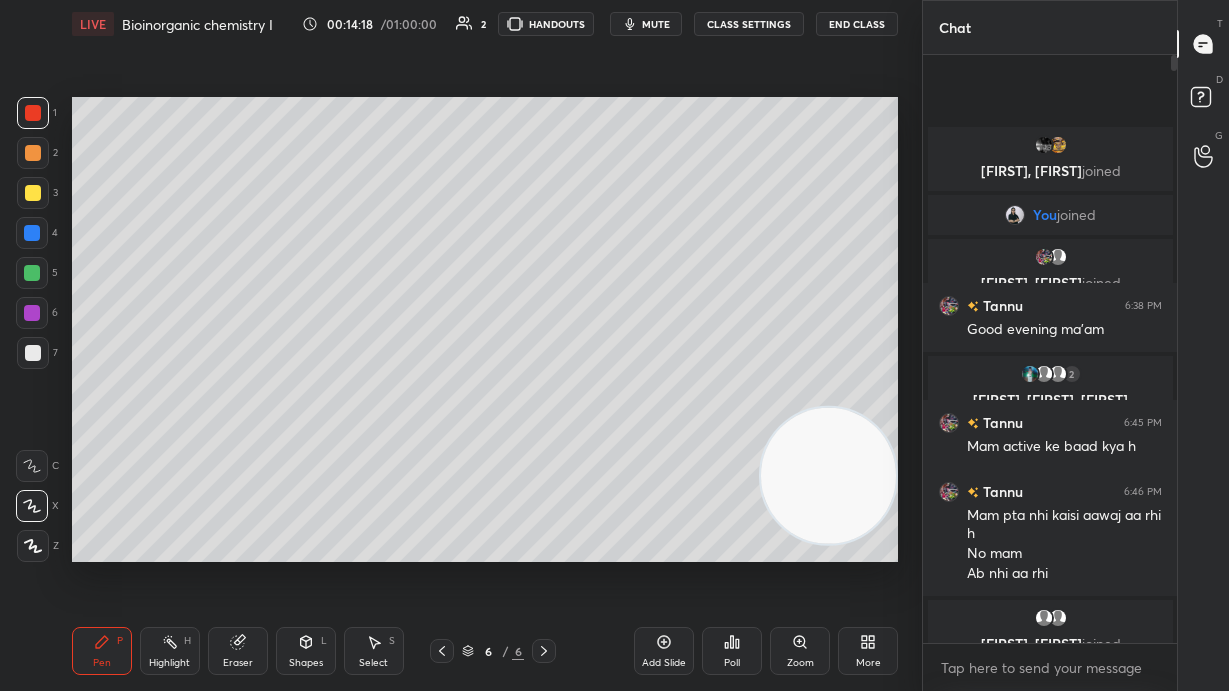 click at bounding box center [32, 233] 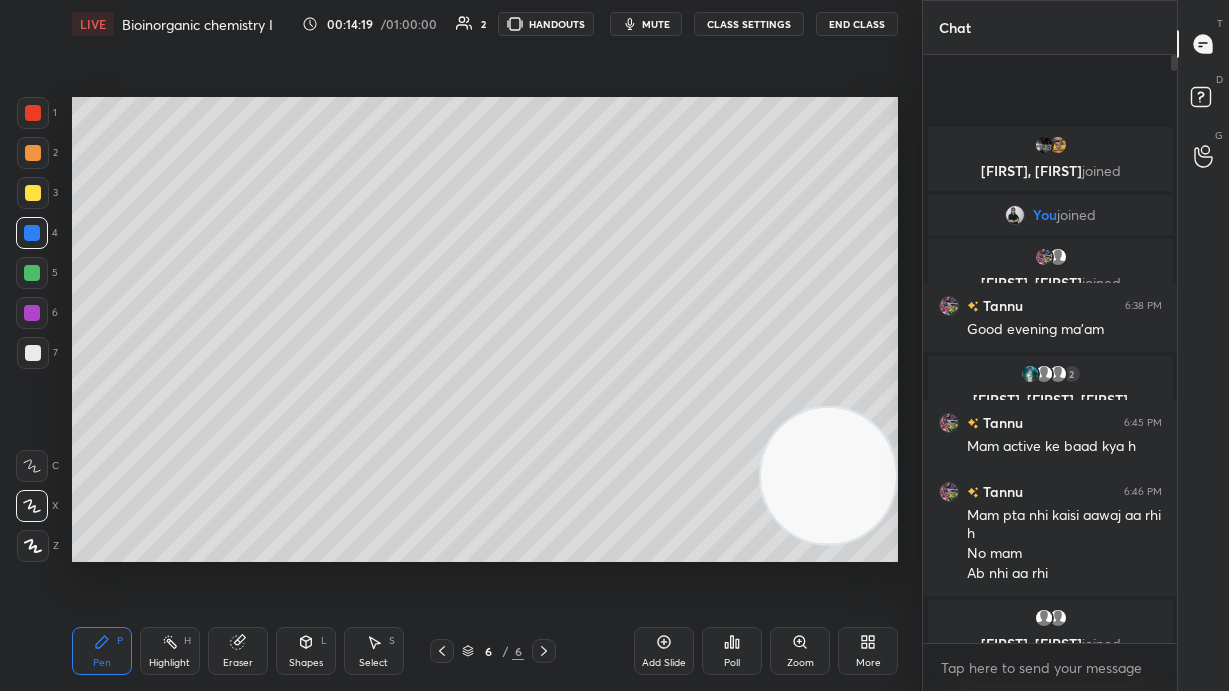 click at bounding box center (33, 153) 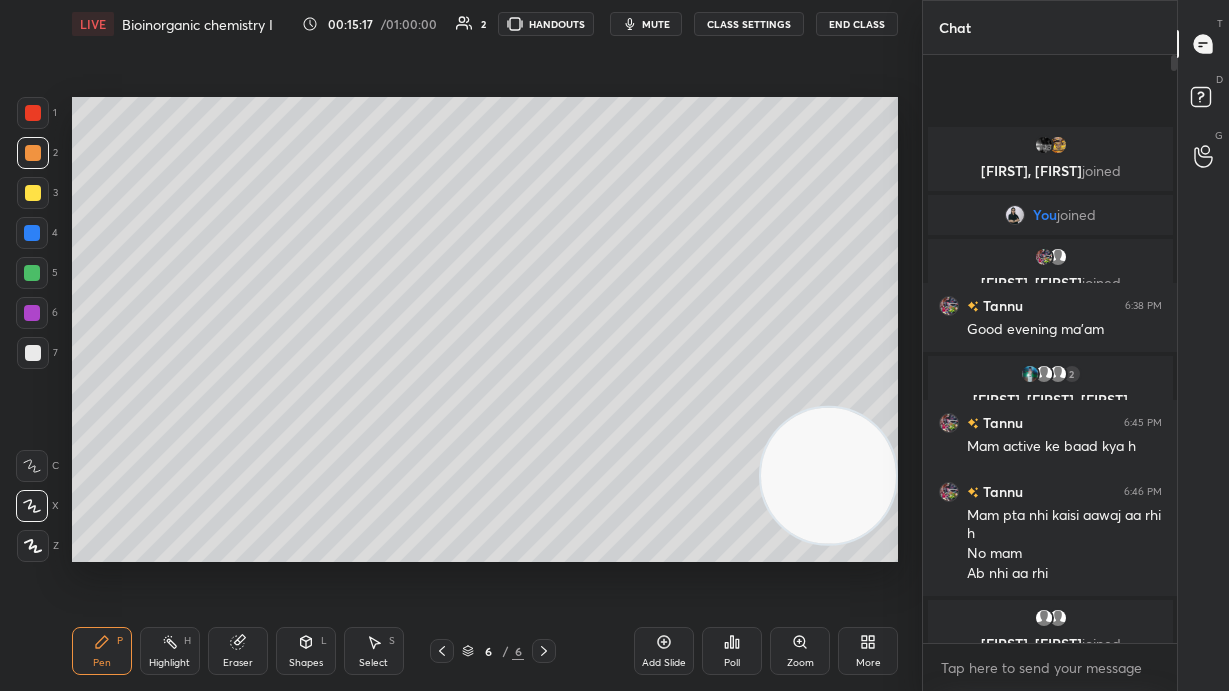 click at bounding box center (32, 233) 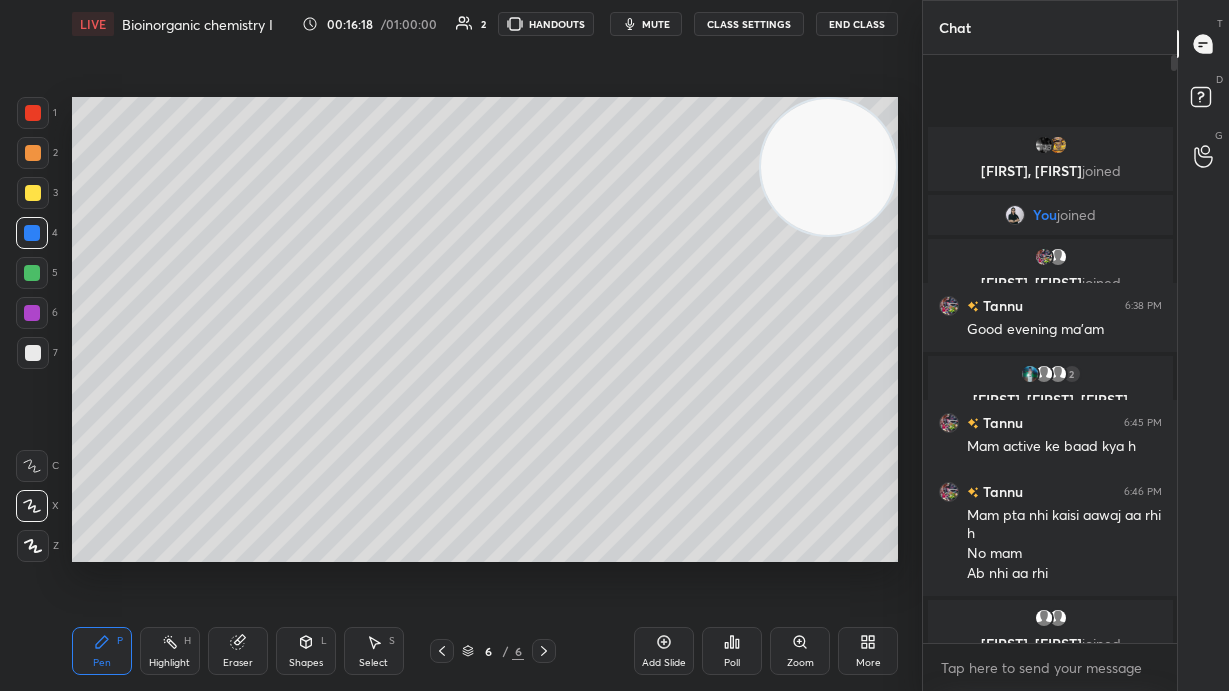 click 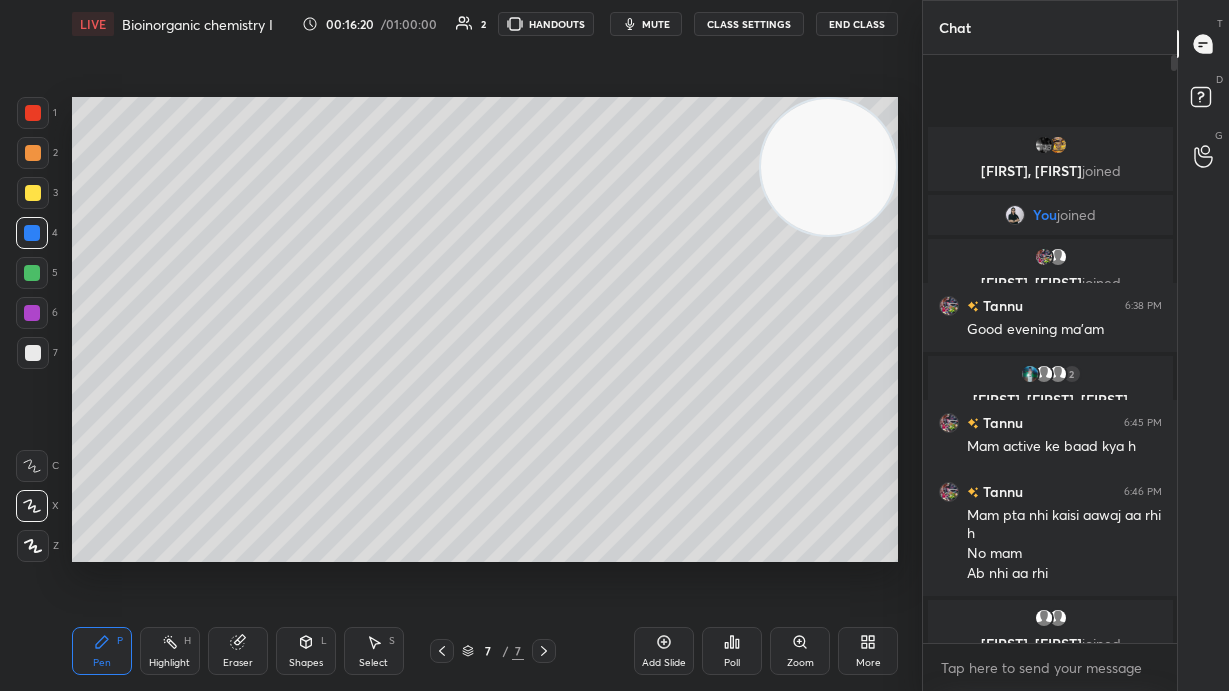 click at bounding box center (32, 466) 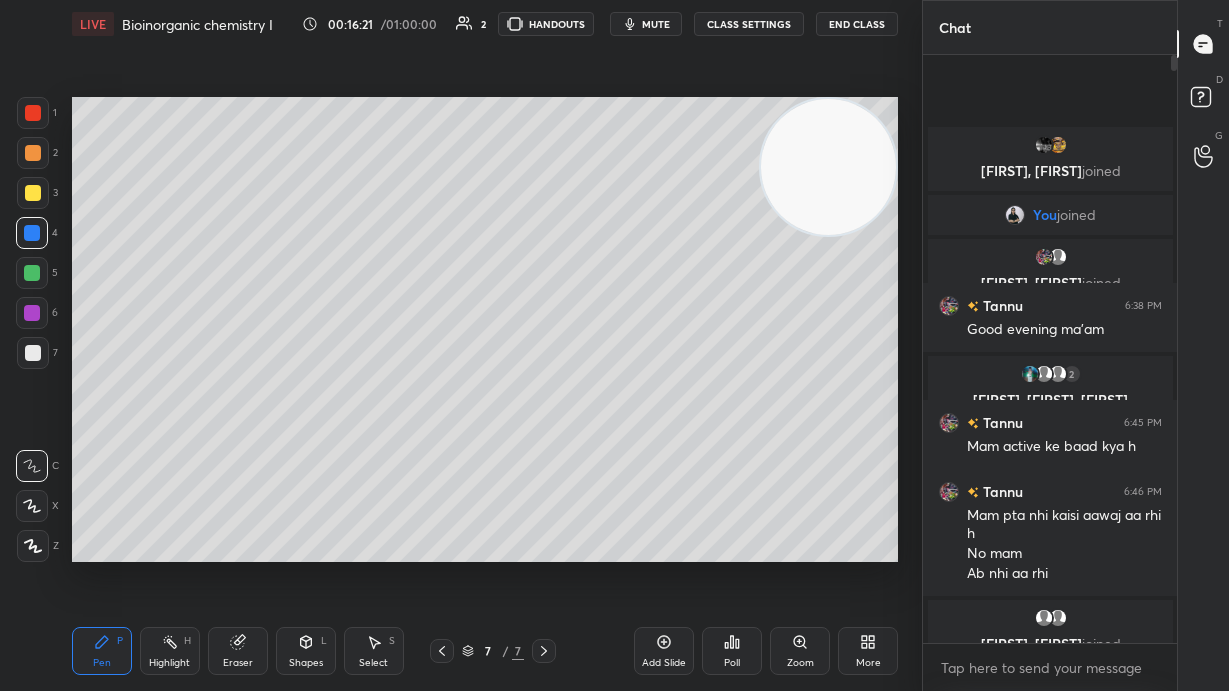 click at bounding box center (32, 273) 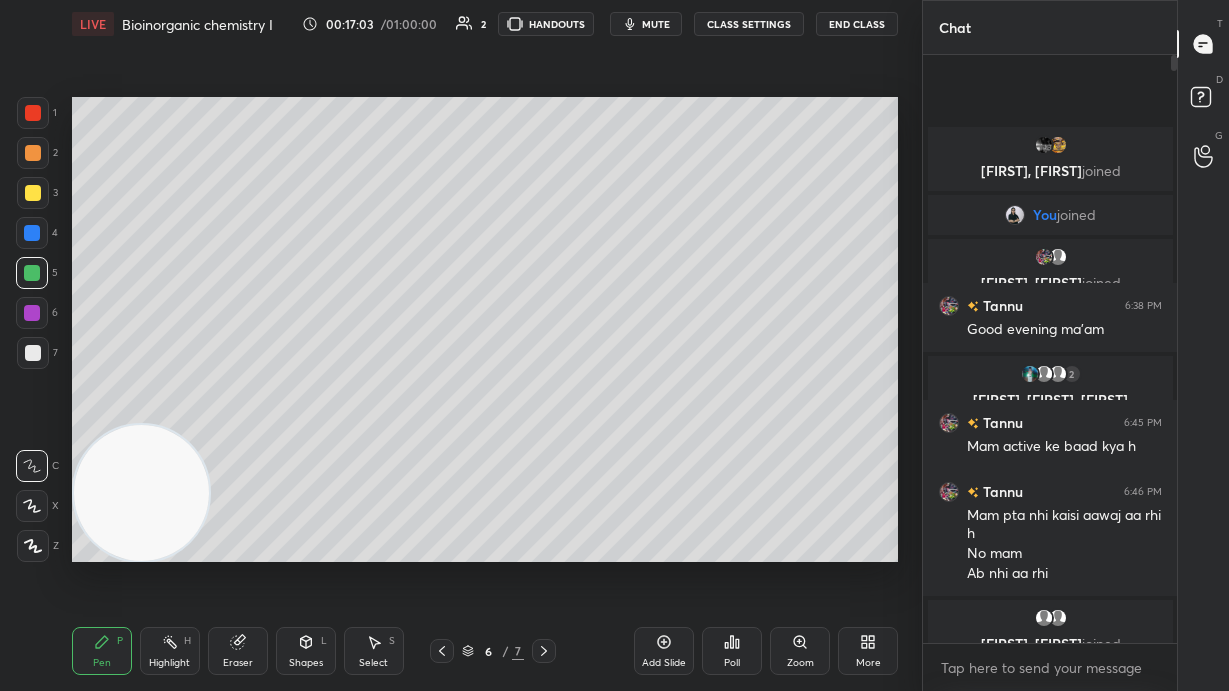 click on "mute" at bounding box center [656, 24] 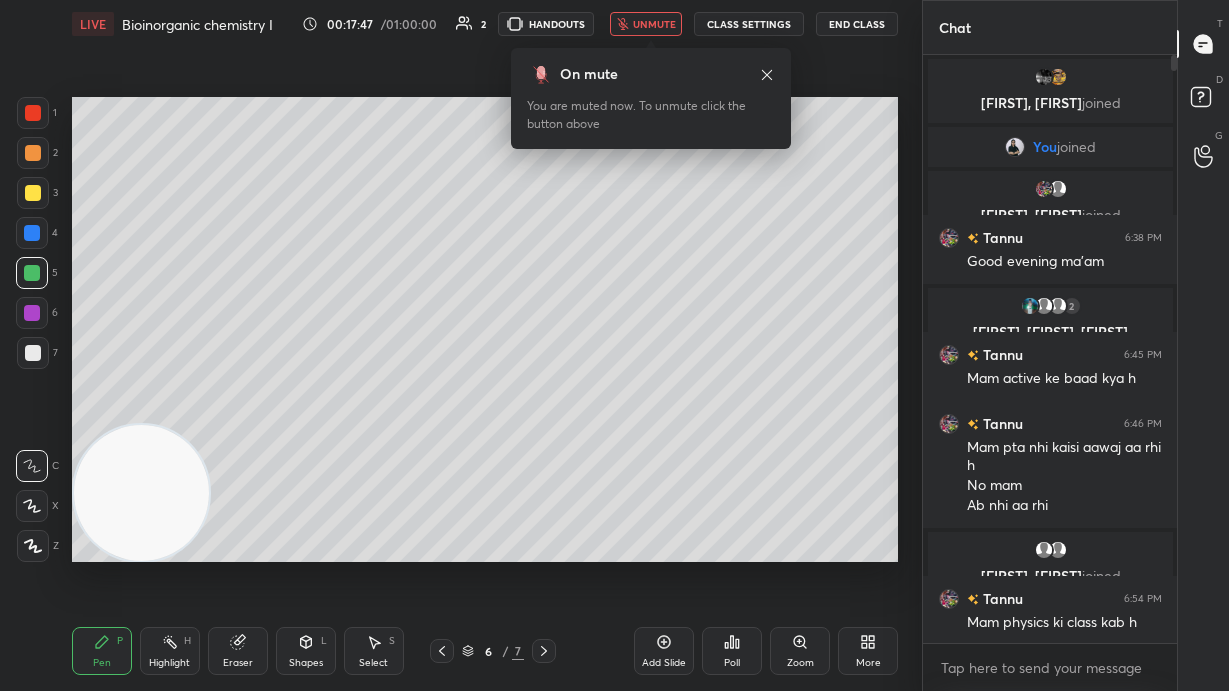 click on "unmute" at bounding box center (646, 24) 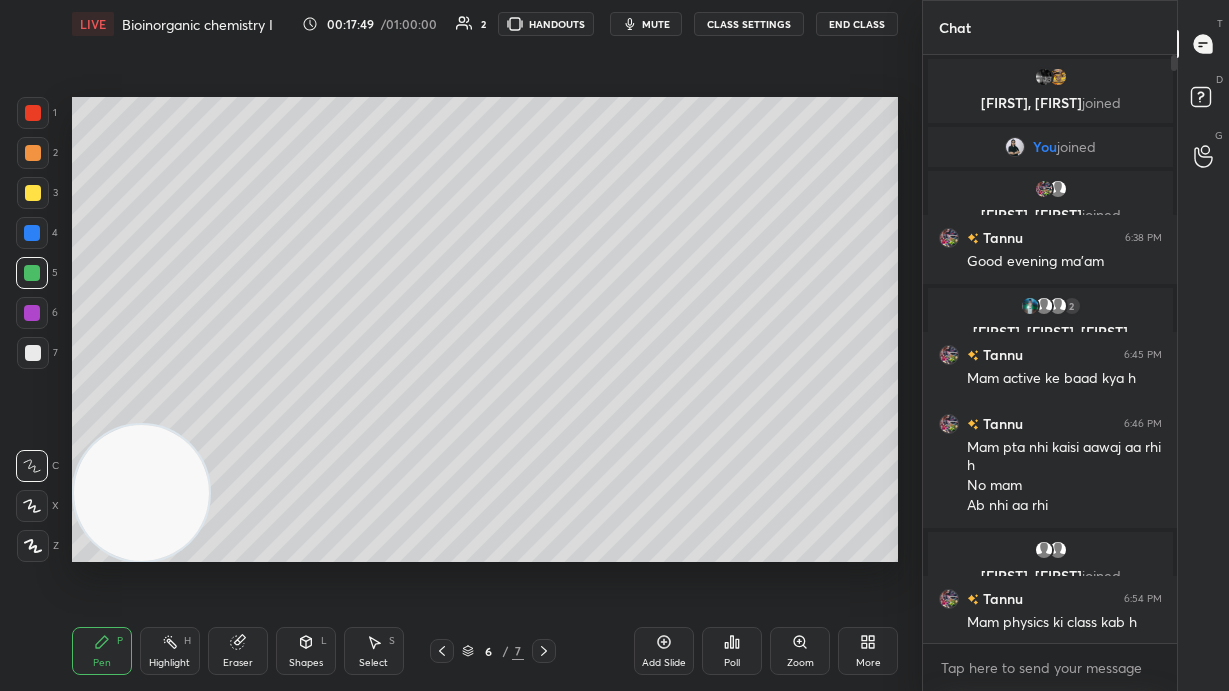 scroll, scrollTop: 1, scrollLeft: 0, axis: vertical 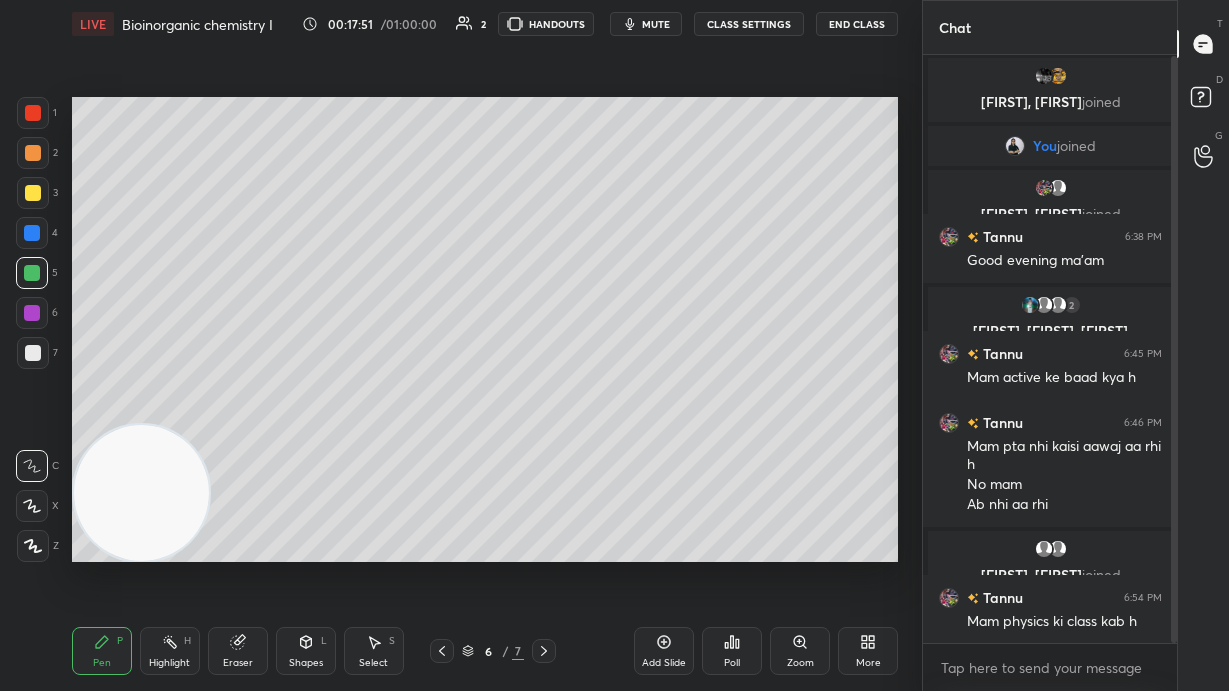 click 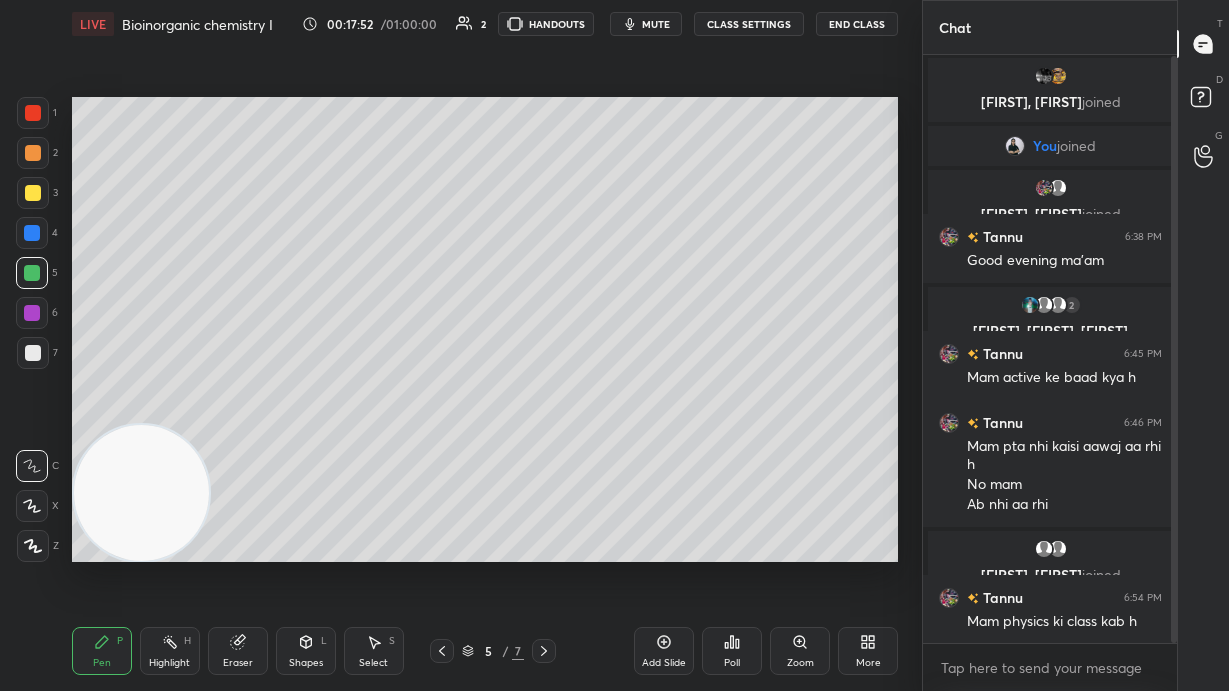 click 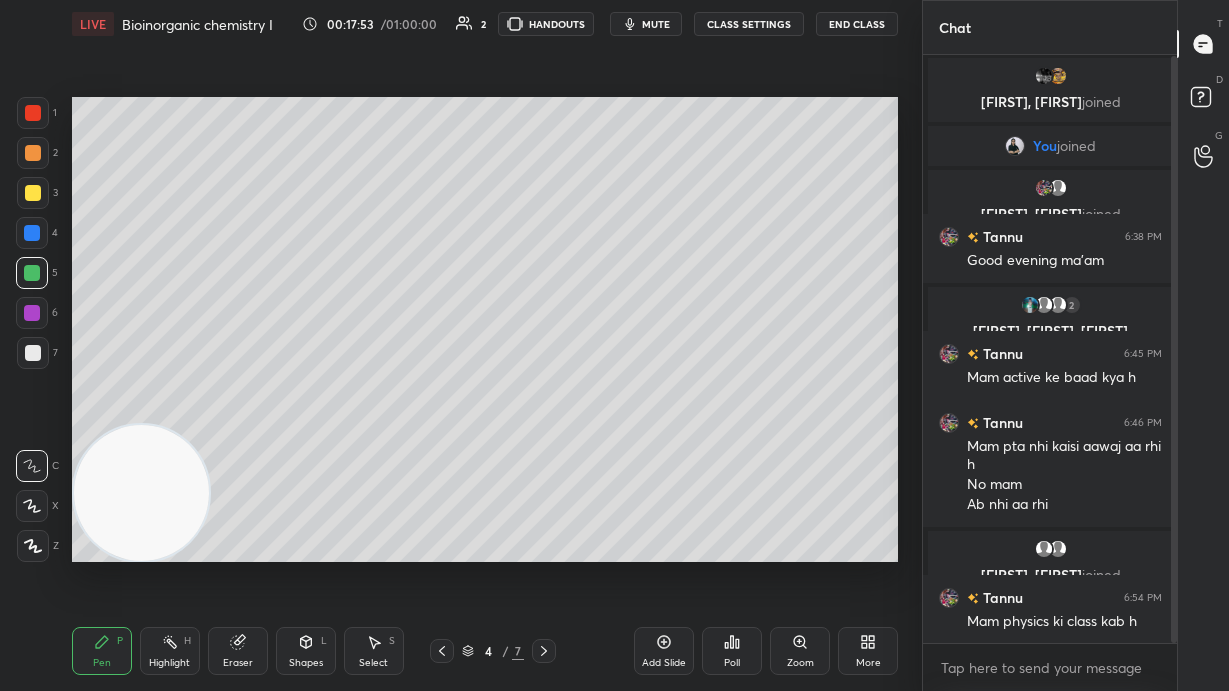 click 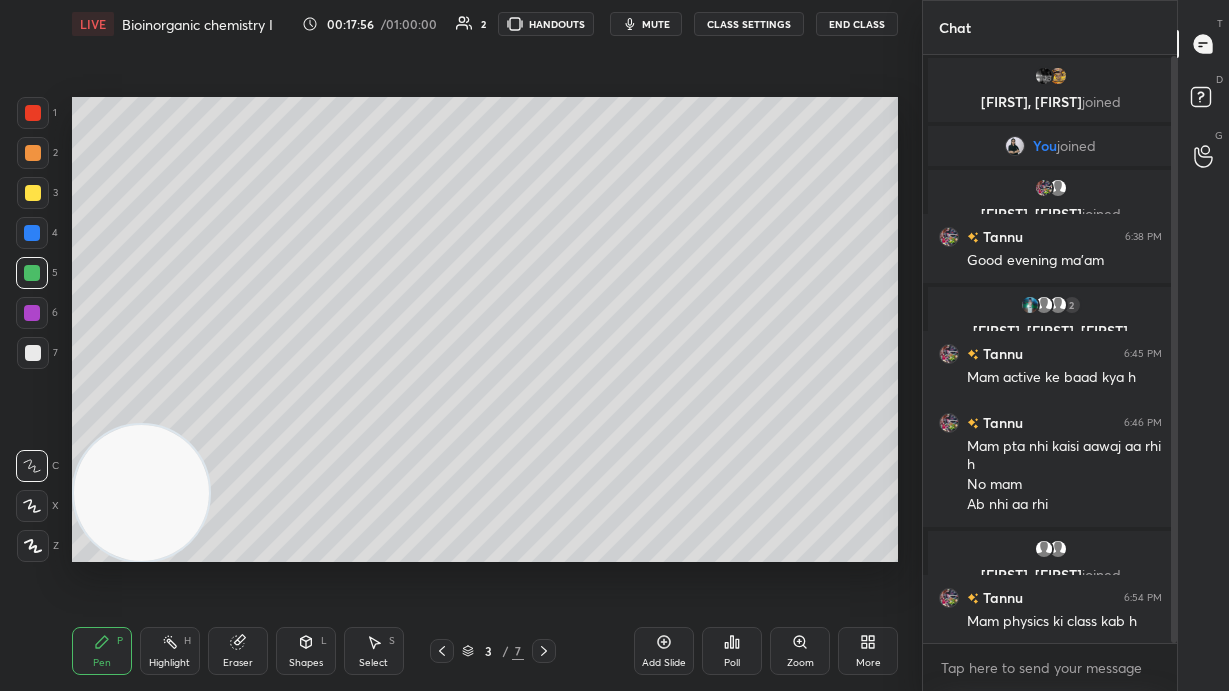 click 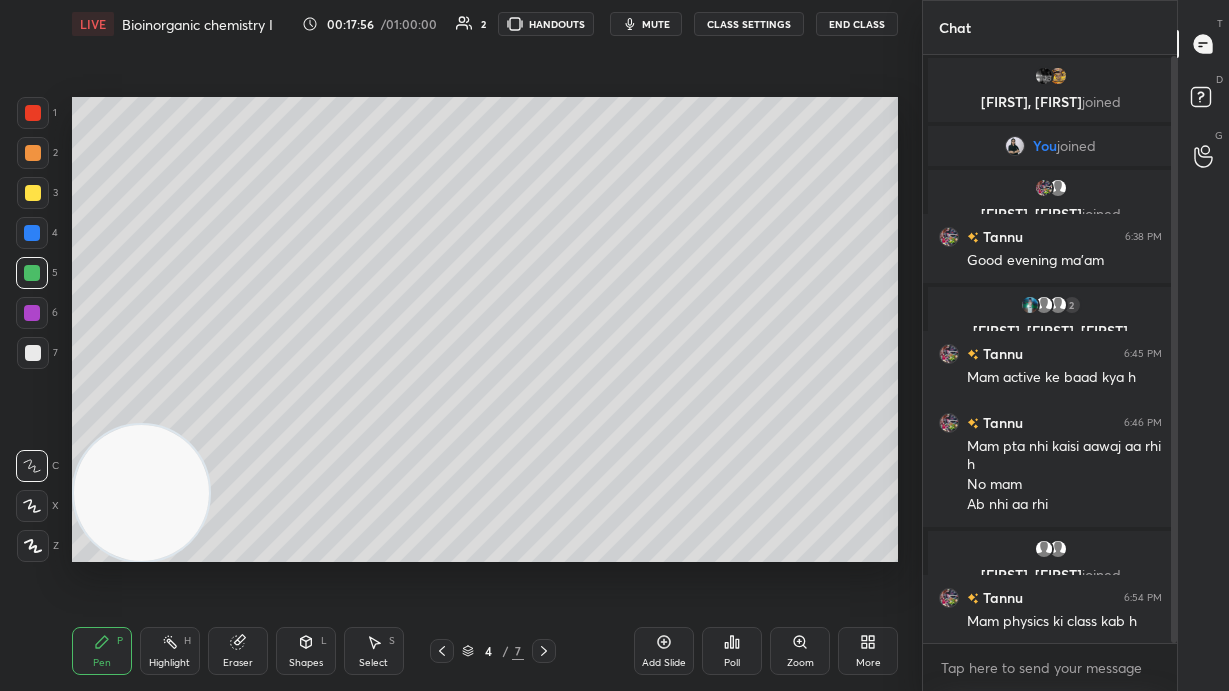click 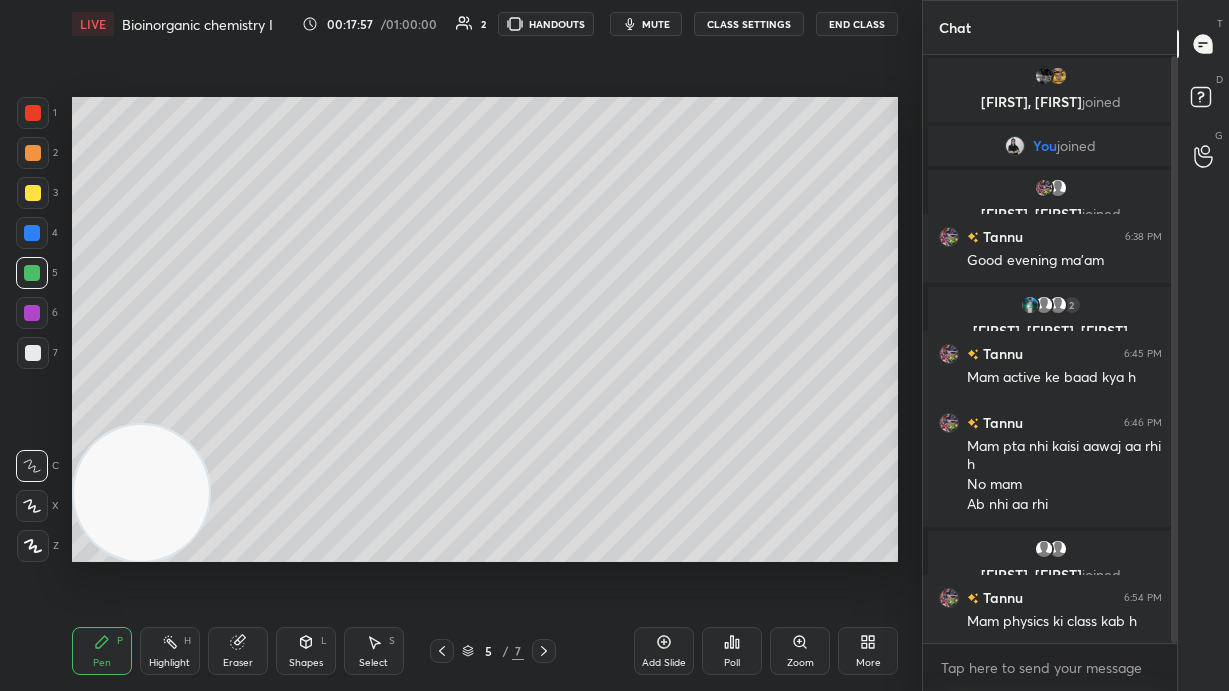 click 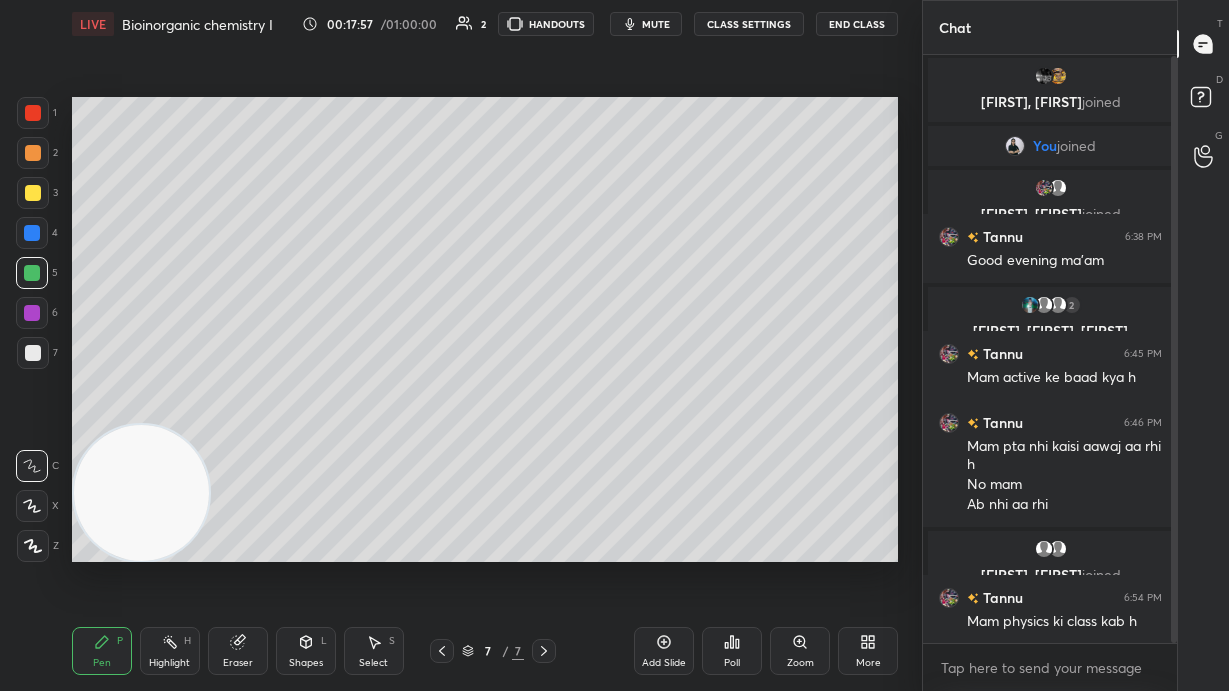 click 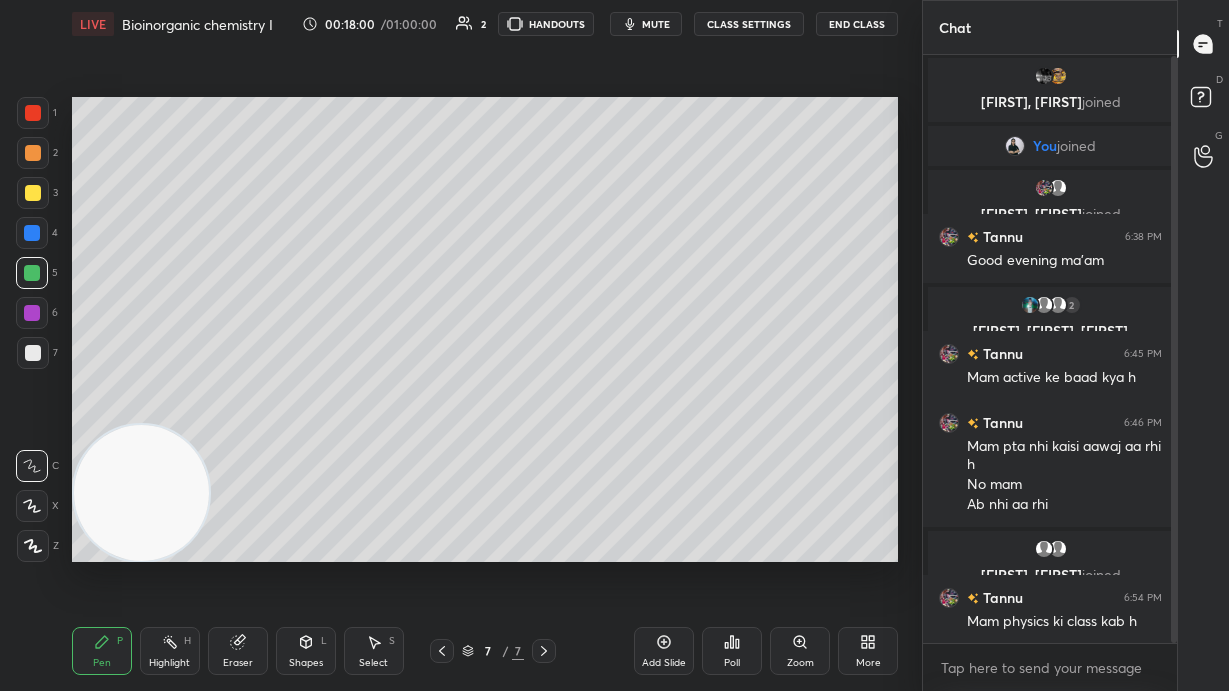 click on "mute" at bounding box center [646, 24] 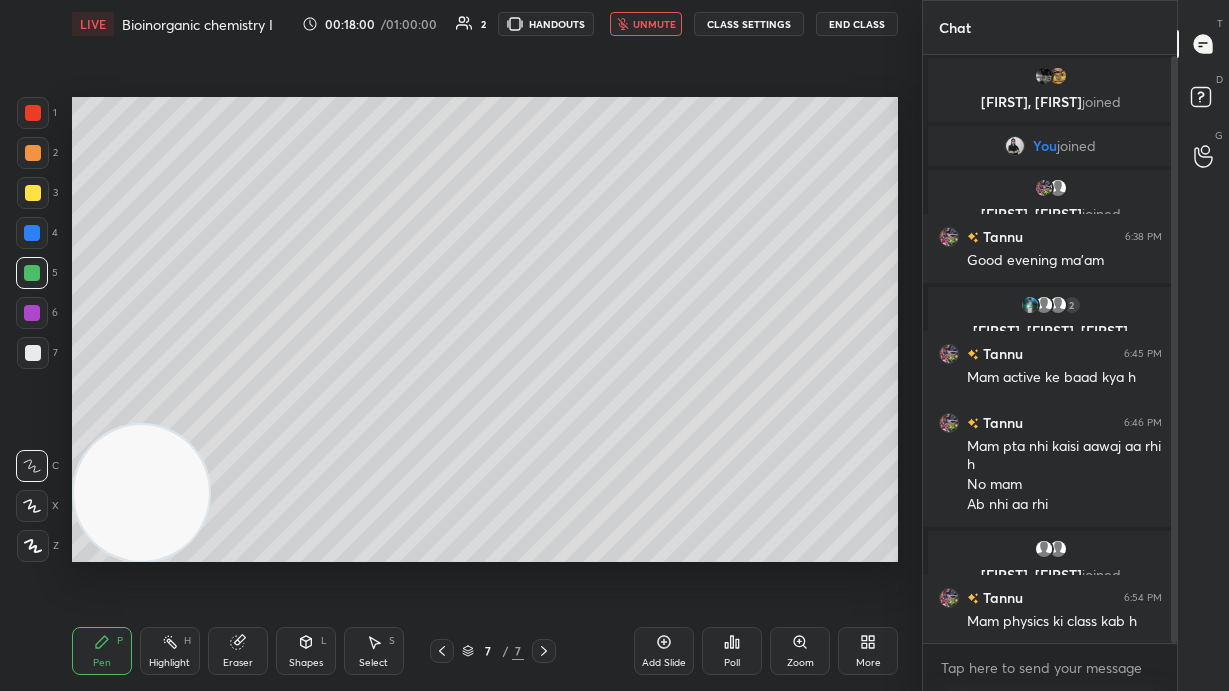 scroll, scrollTop: 541, scrollLeft: 248, axis: both 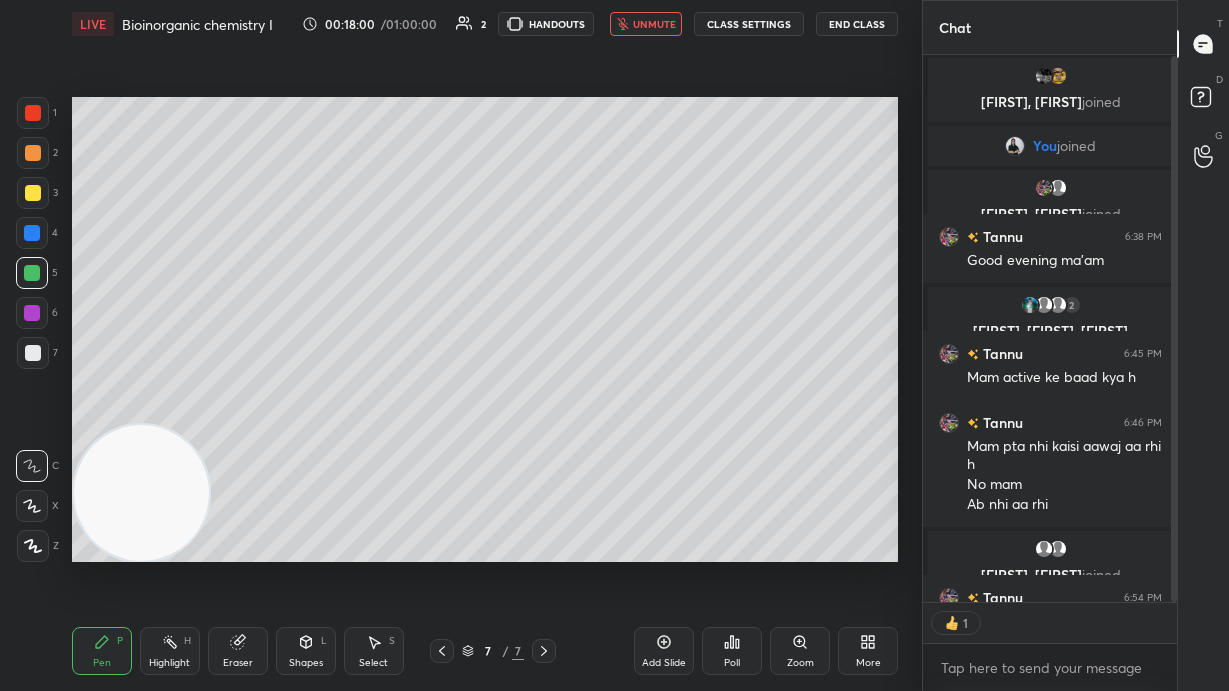 click on "unmute" at bounding box center (646, 24) 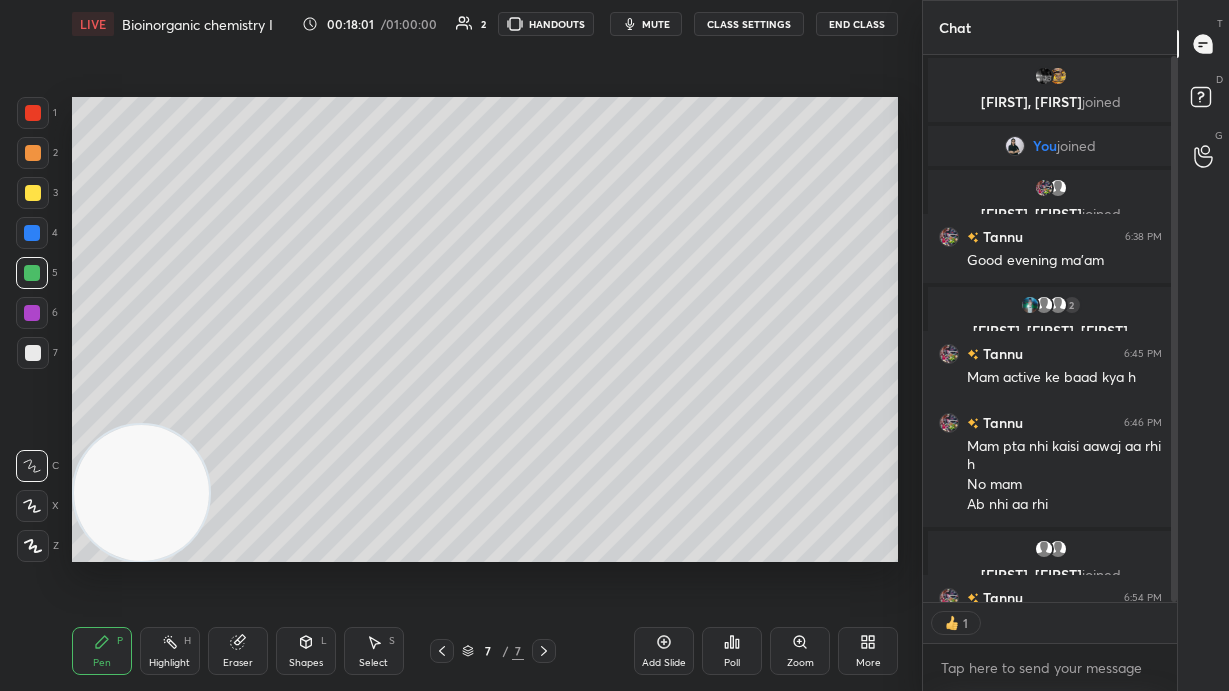 click on "mute" at bounding box center [646, 24] 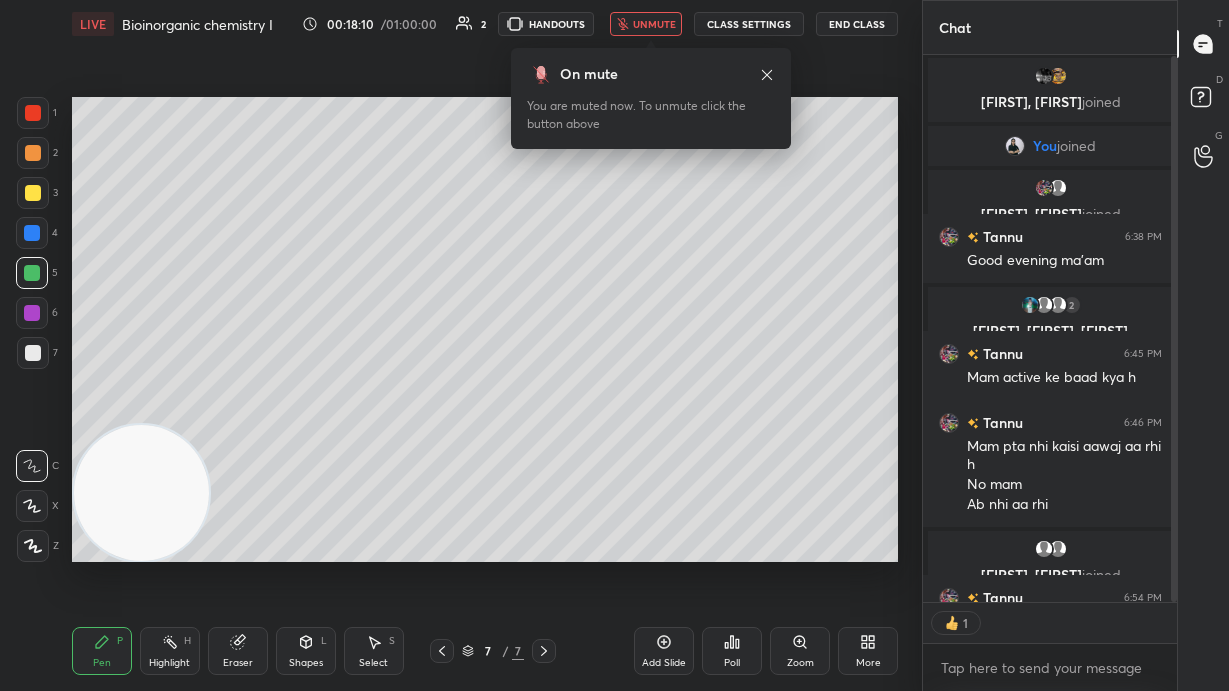scroll, scrollTop: 7, scrollLeft: 7, axis: both 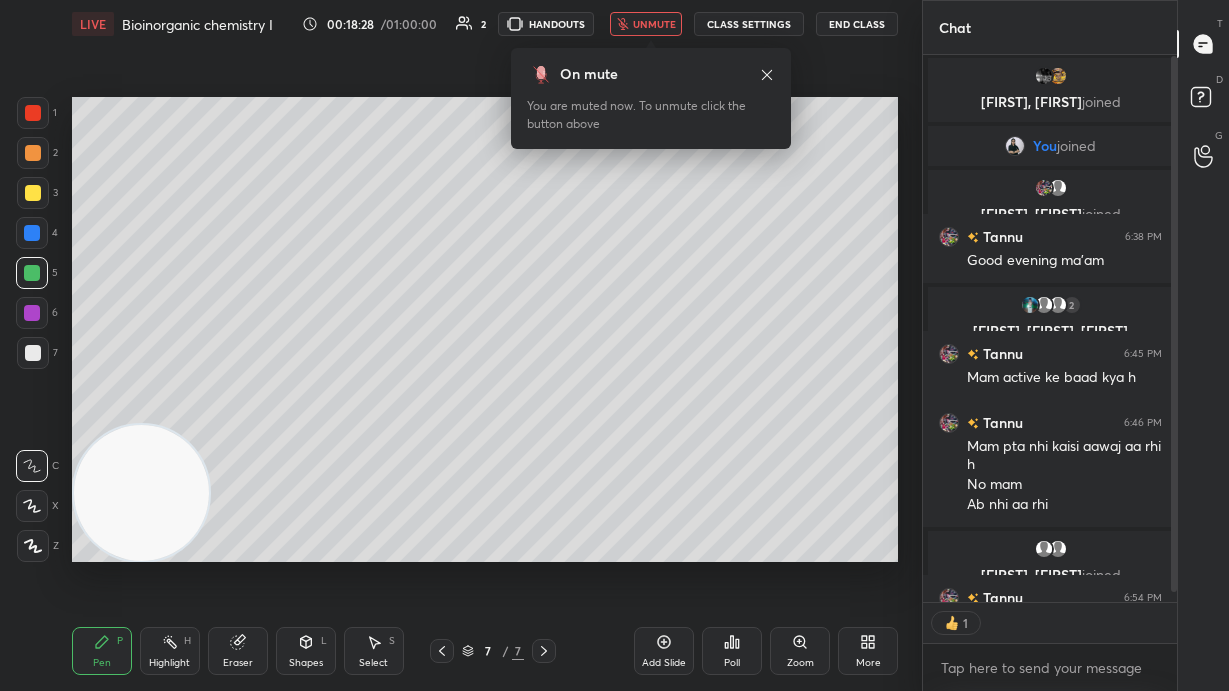type on "x" 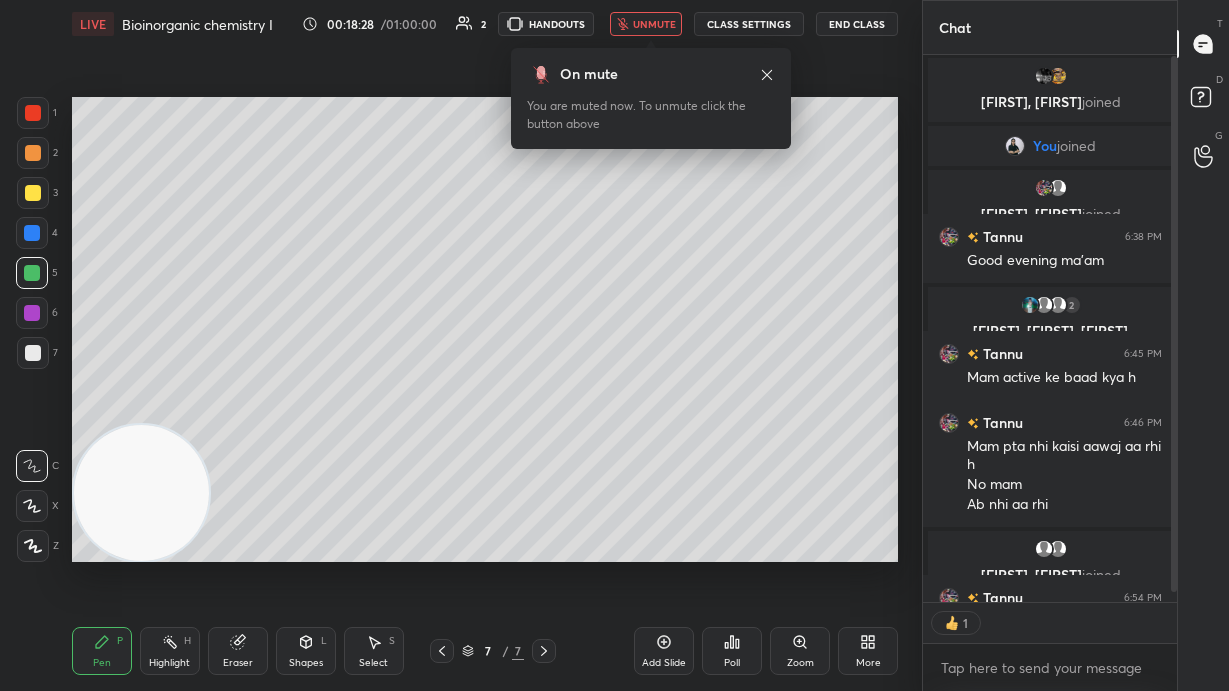 scroll, scrollTop: 7, scrollLeft: 7, axis: both 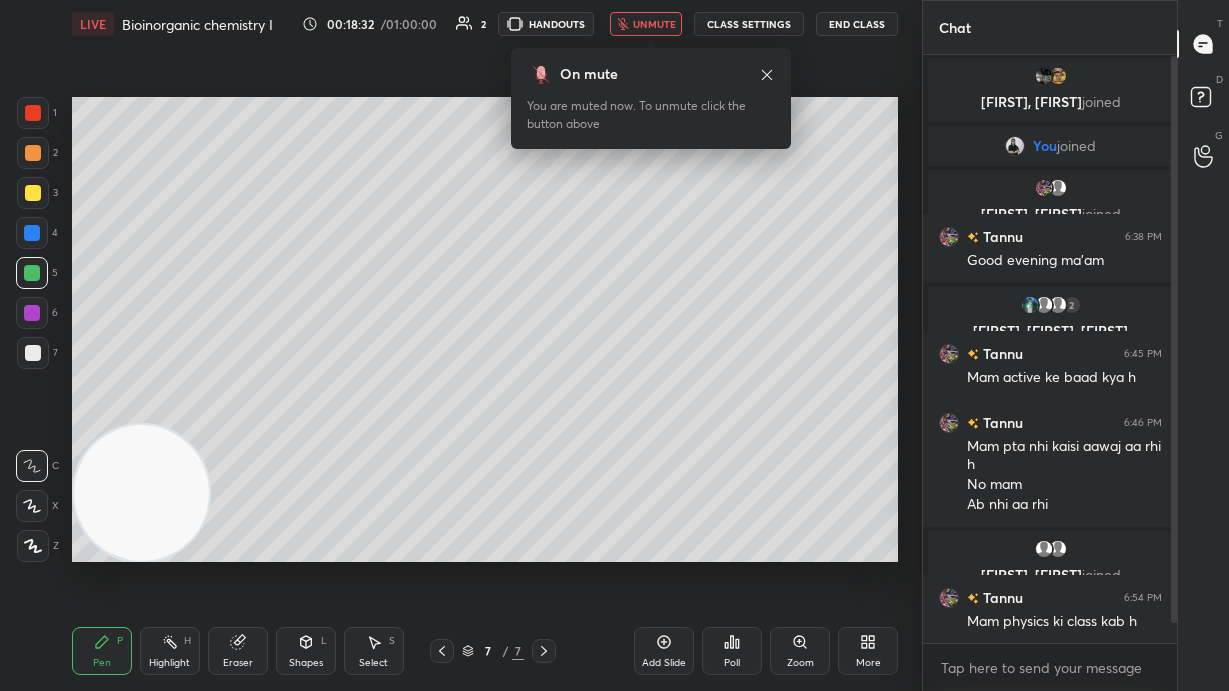 click on "unmute" at bounding box center [646, 24] 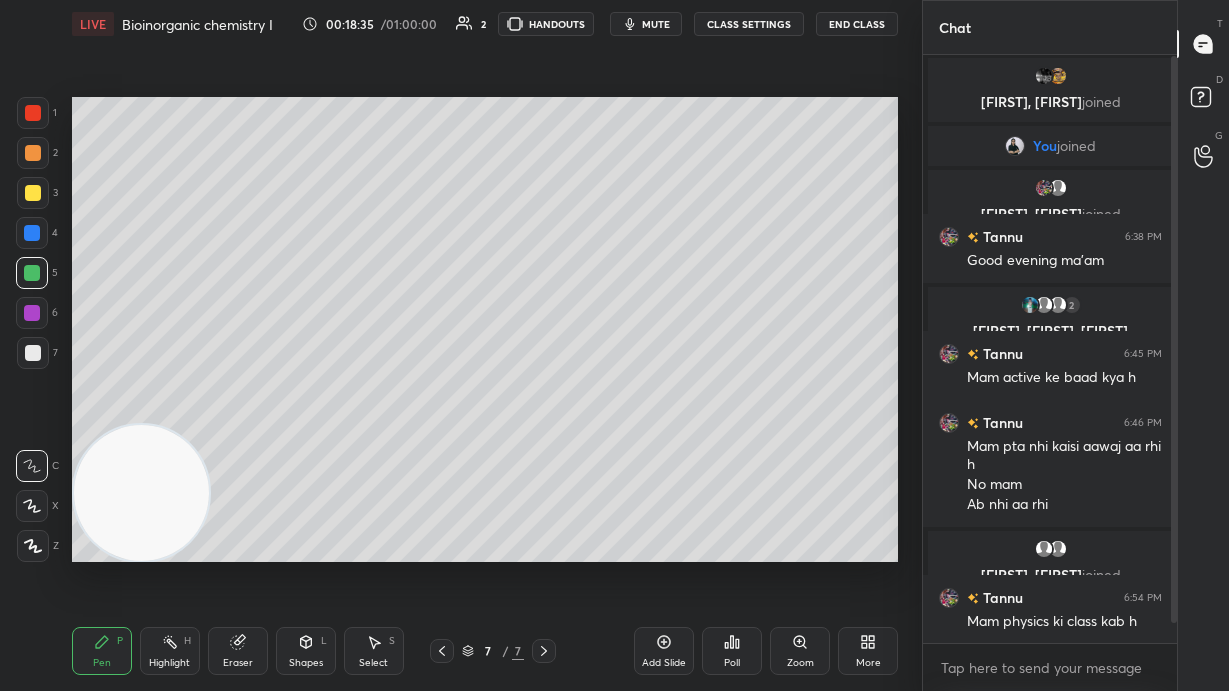 click 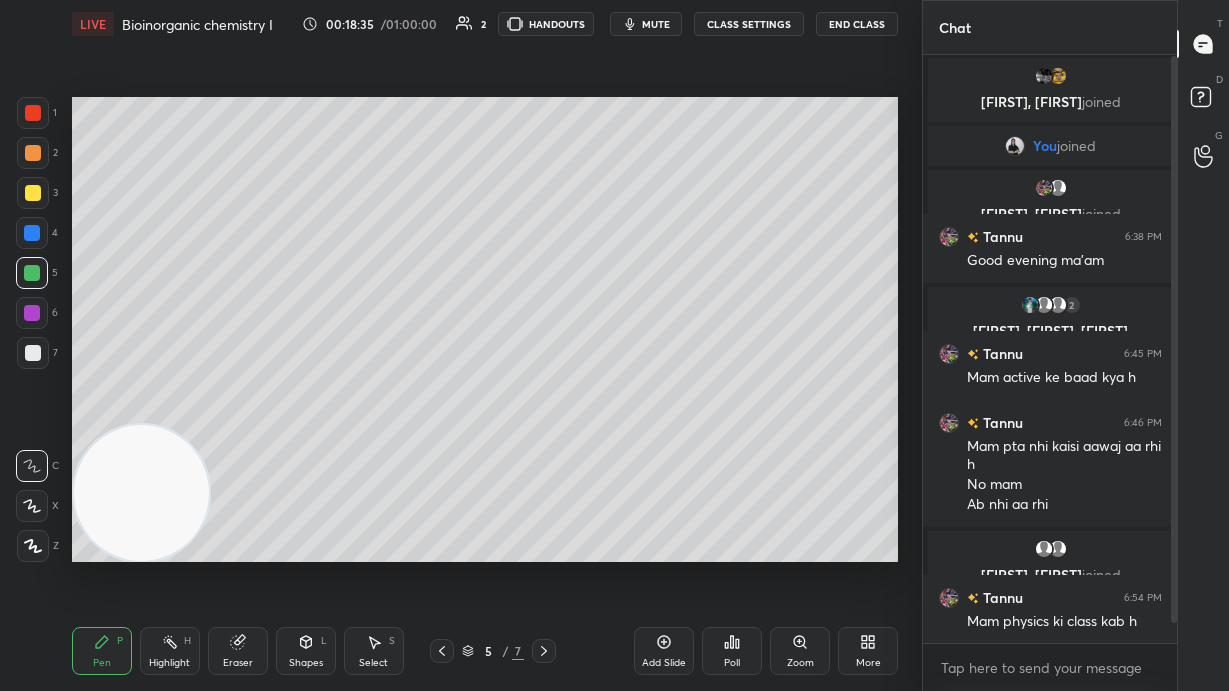 click 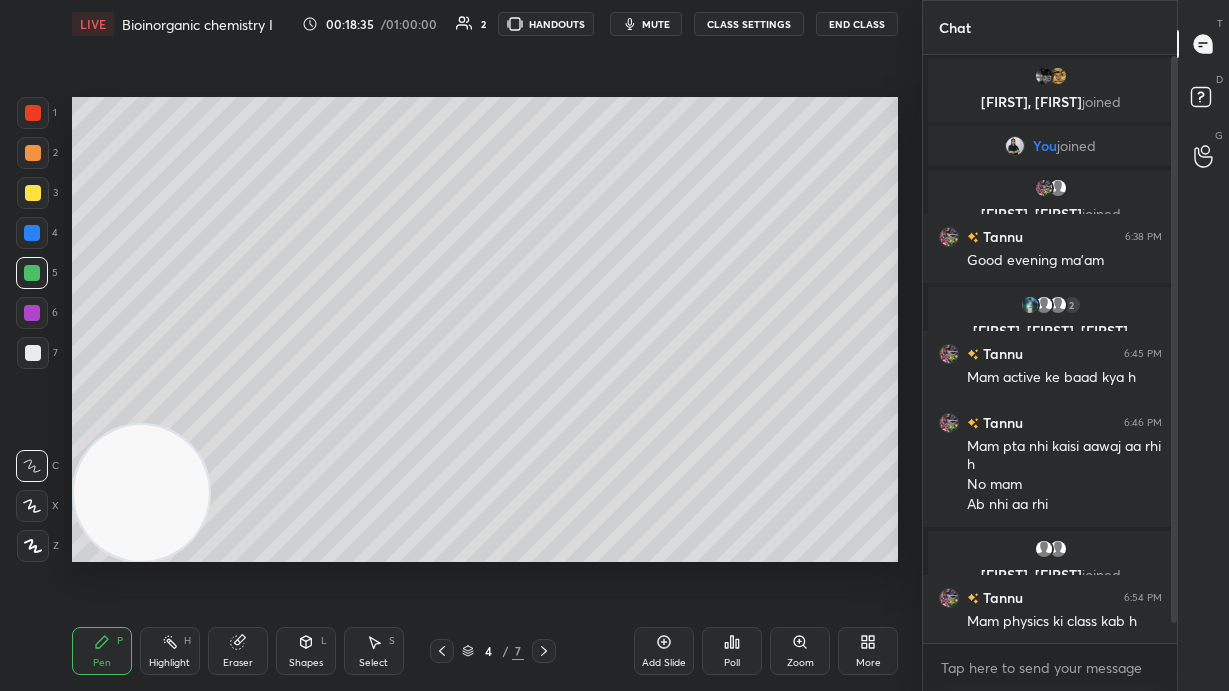 click 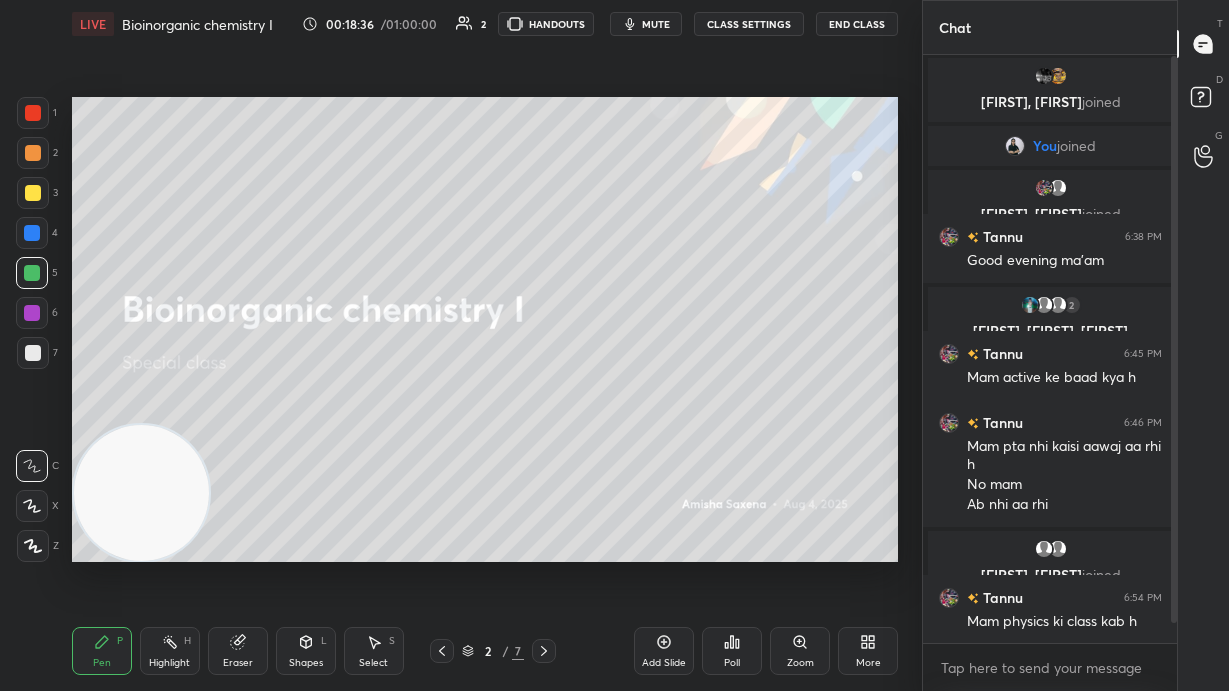 click at bounding box center [442, 651] 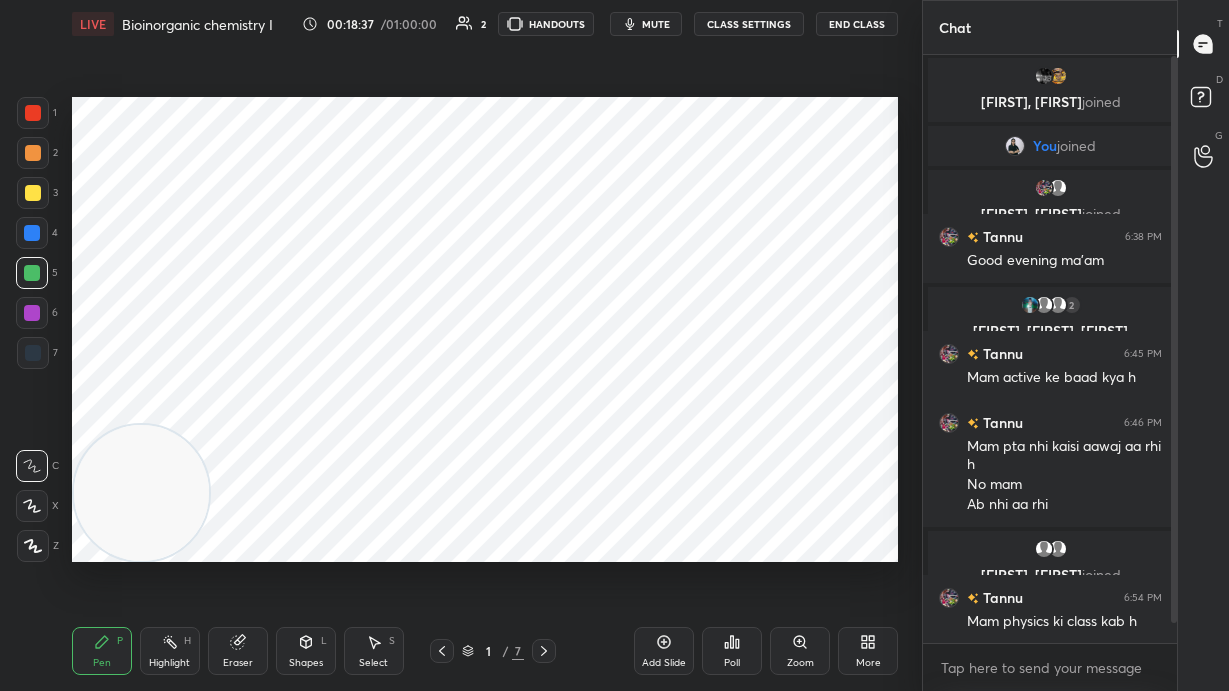 click 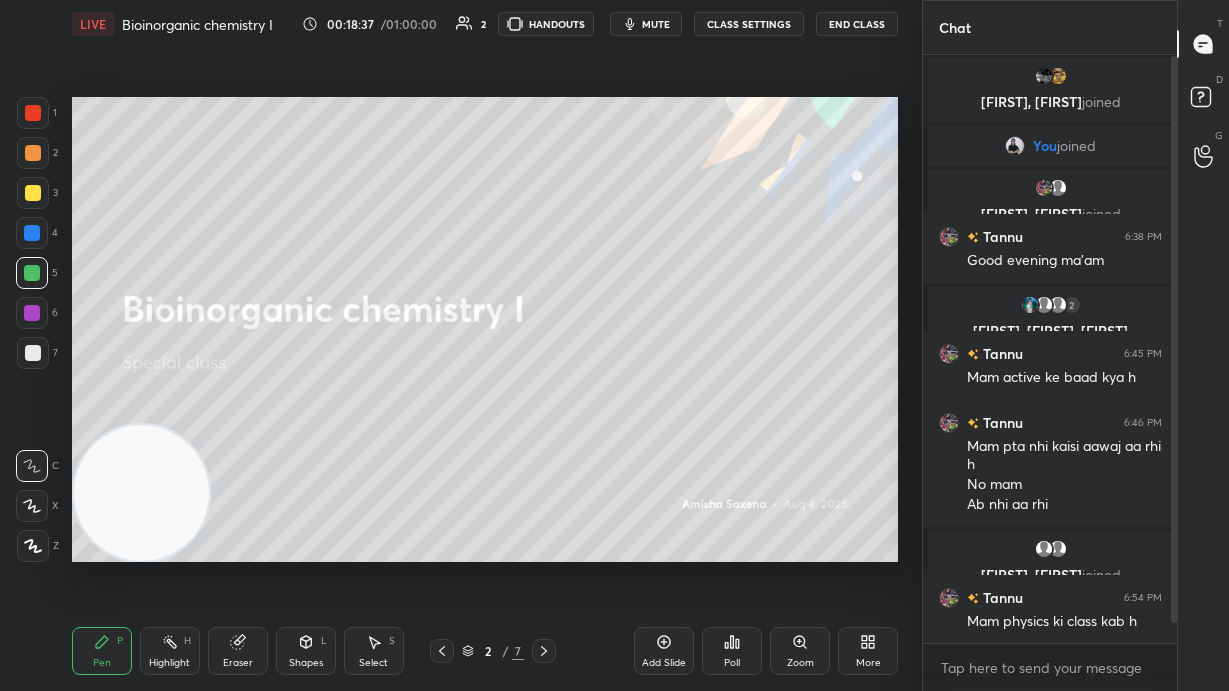 click 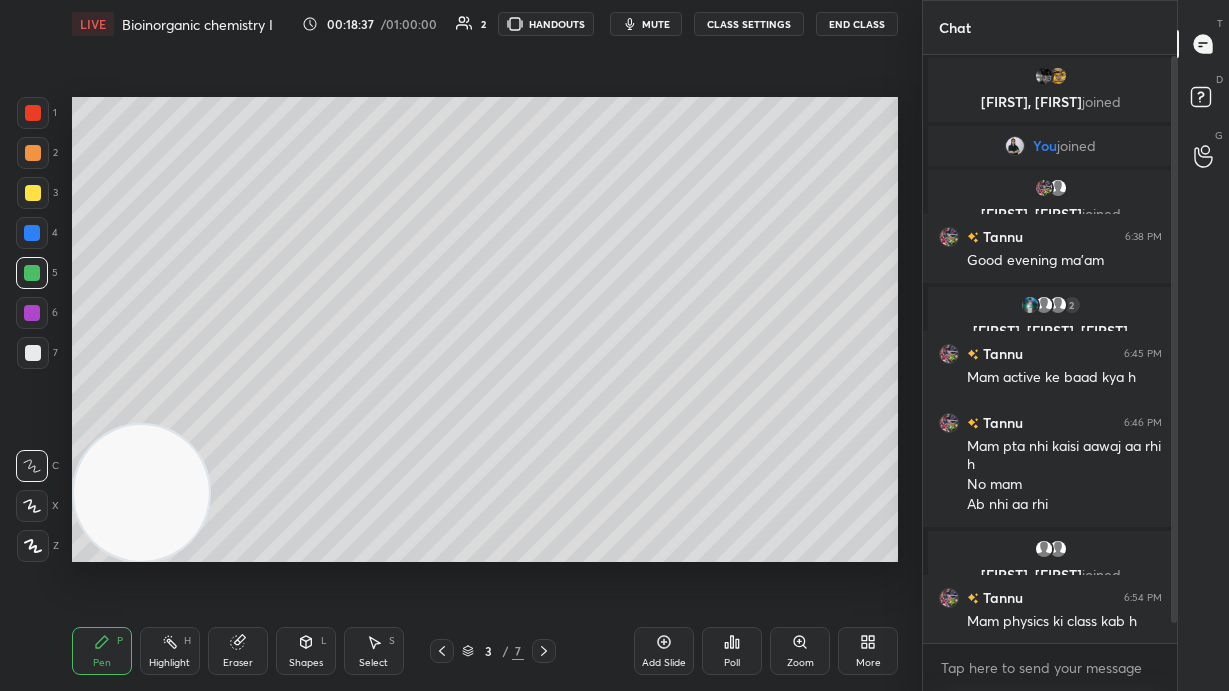 click 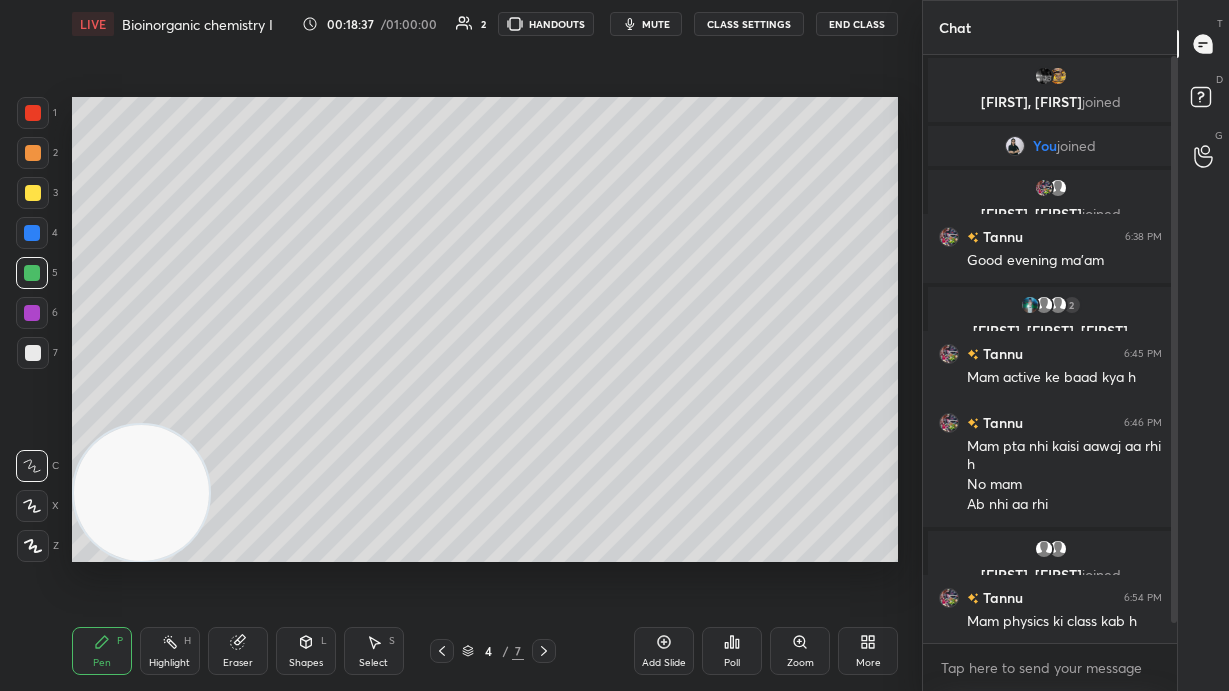 click 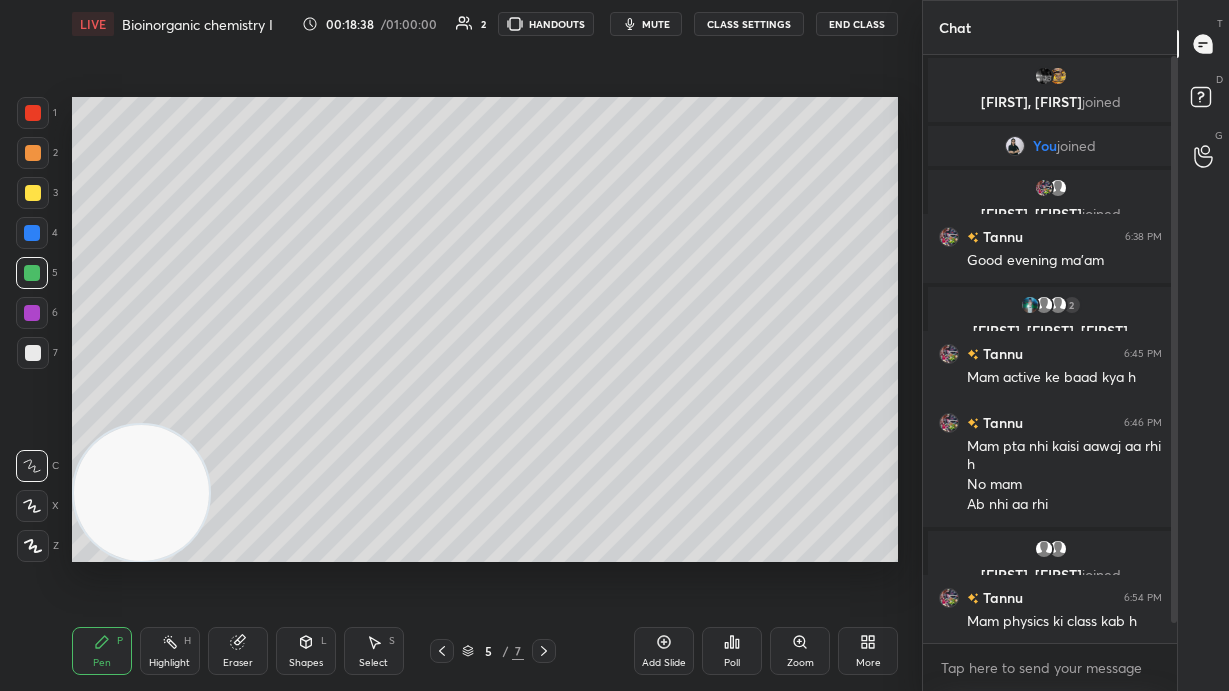click 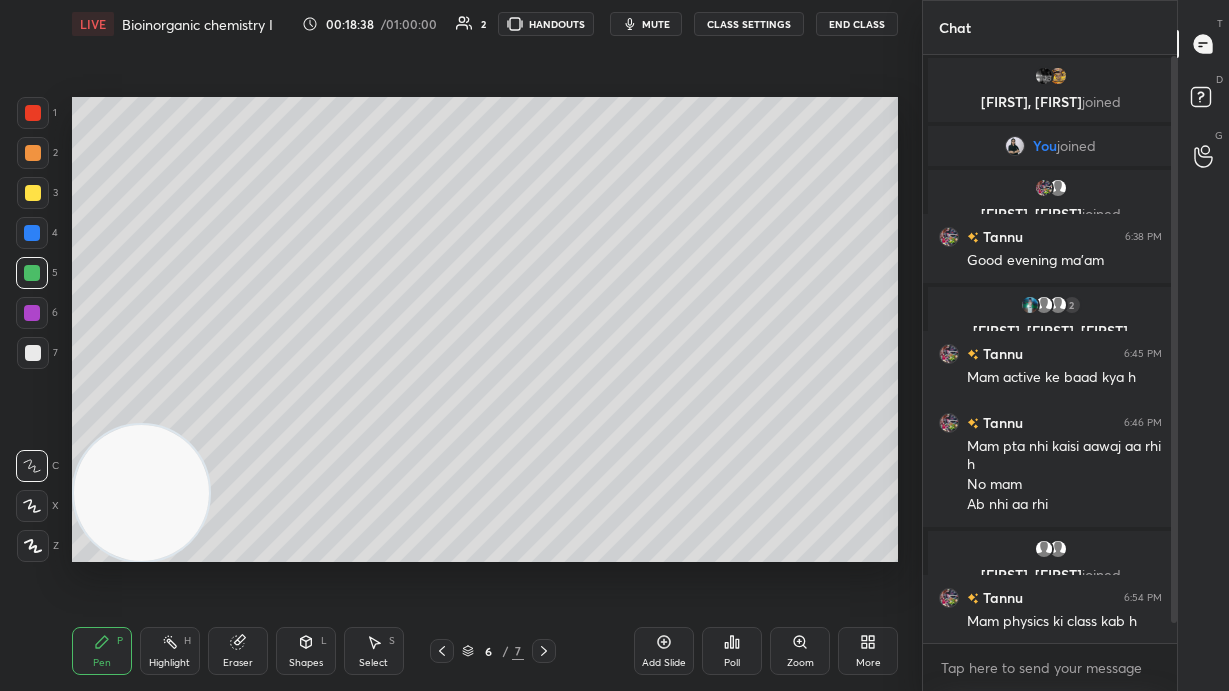 click 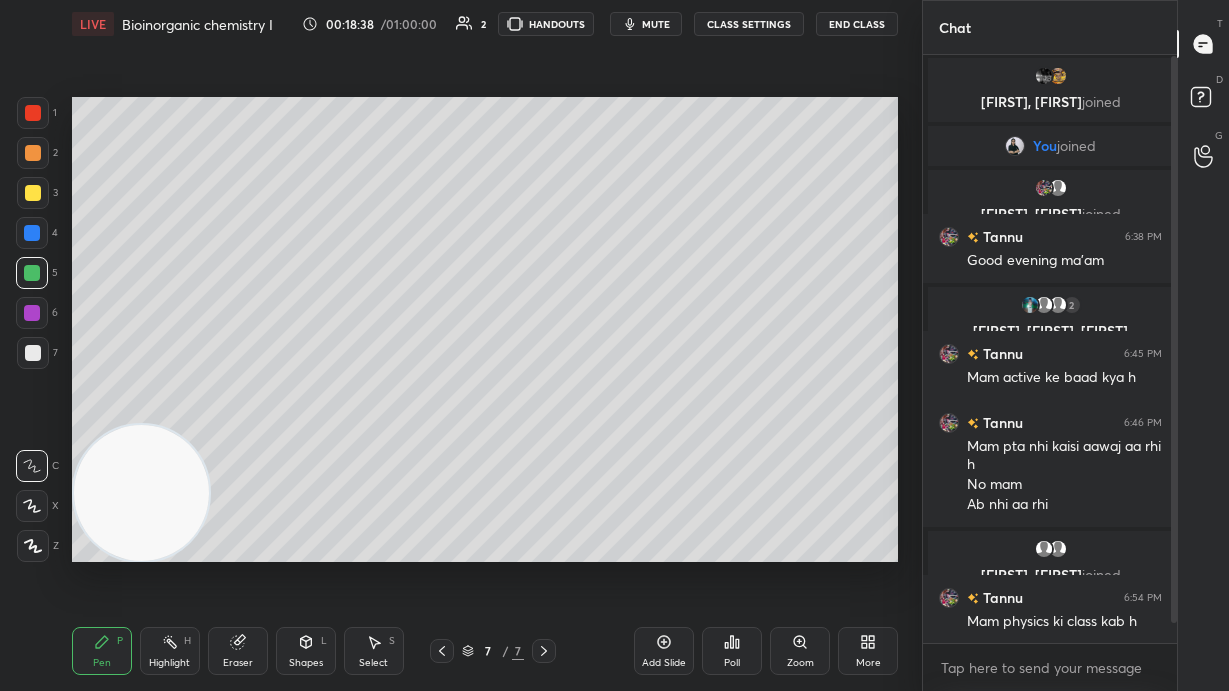 click 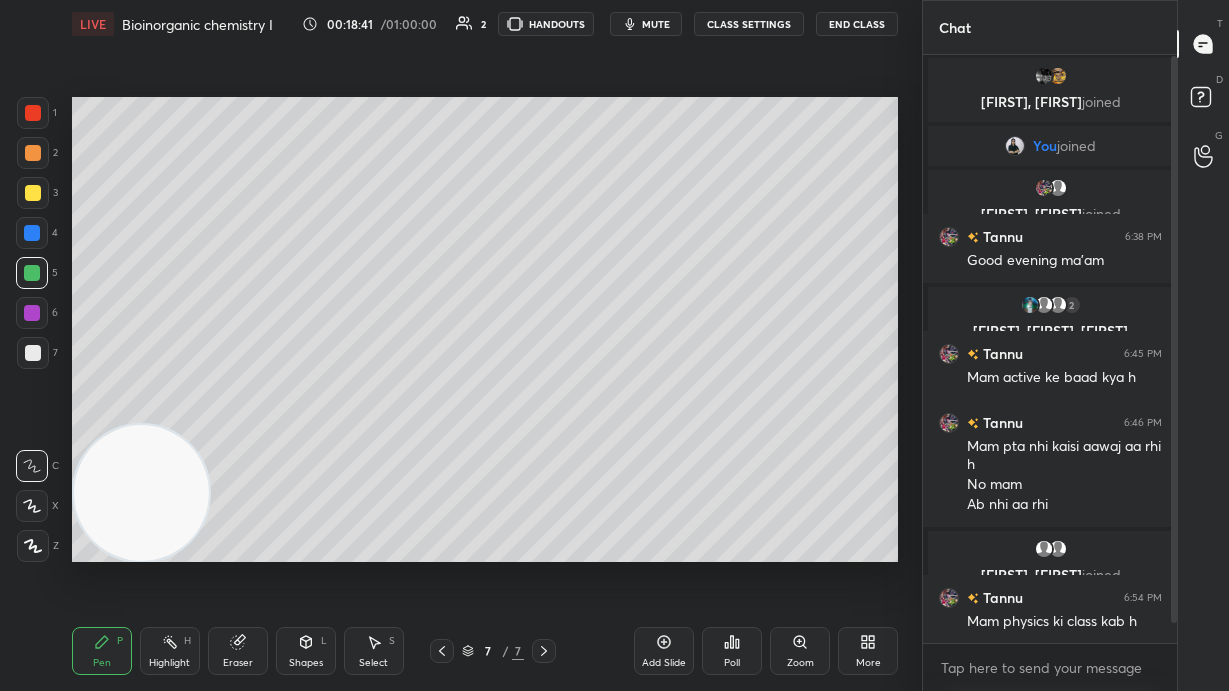 click on "Add Slide" at bounding box center (664, 663) 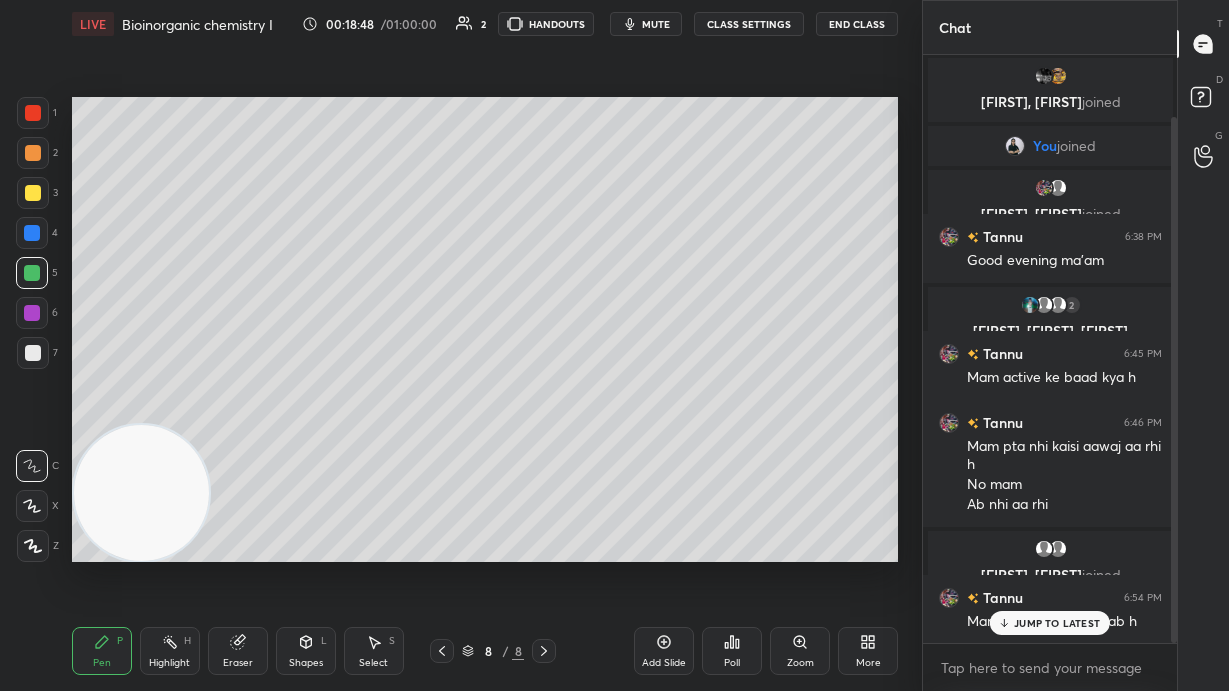 scroll, scrollTop: 69, scrollLeft: 0, axis: vertical 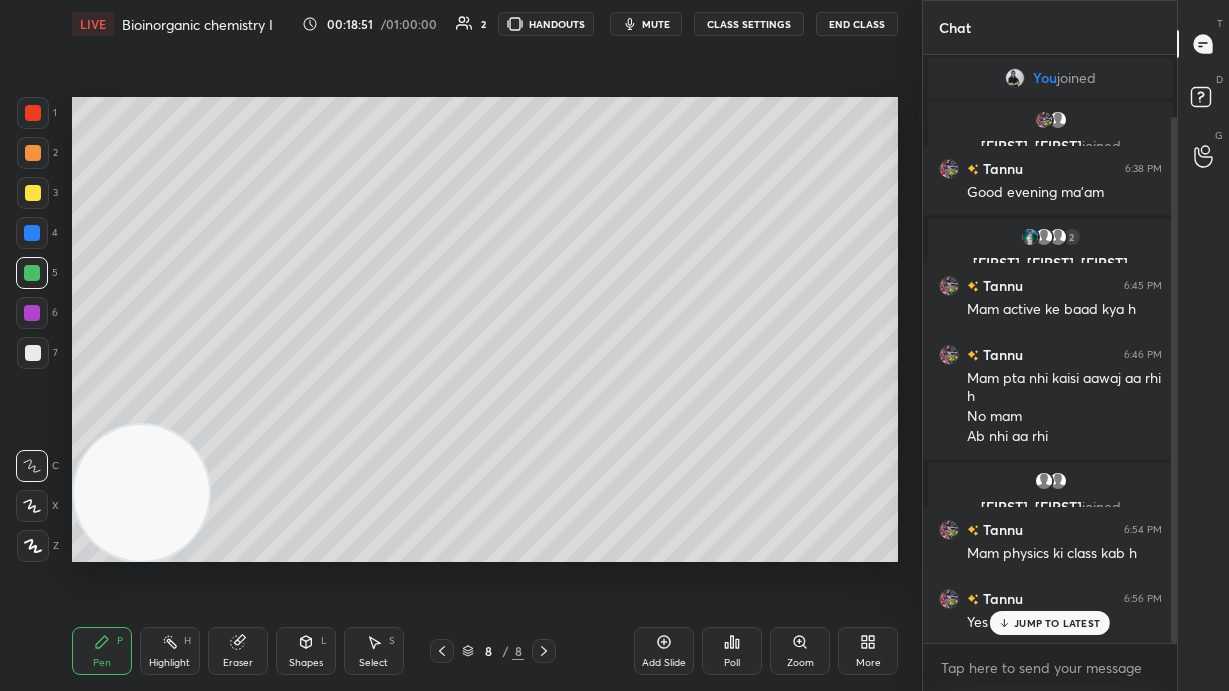 click 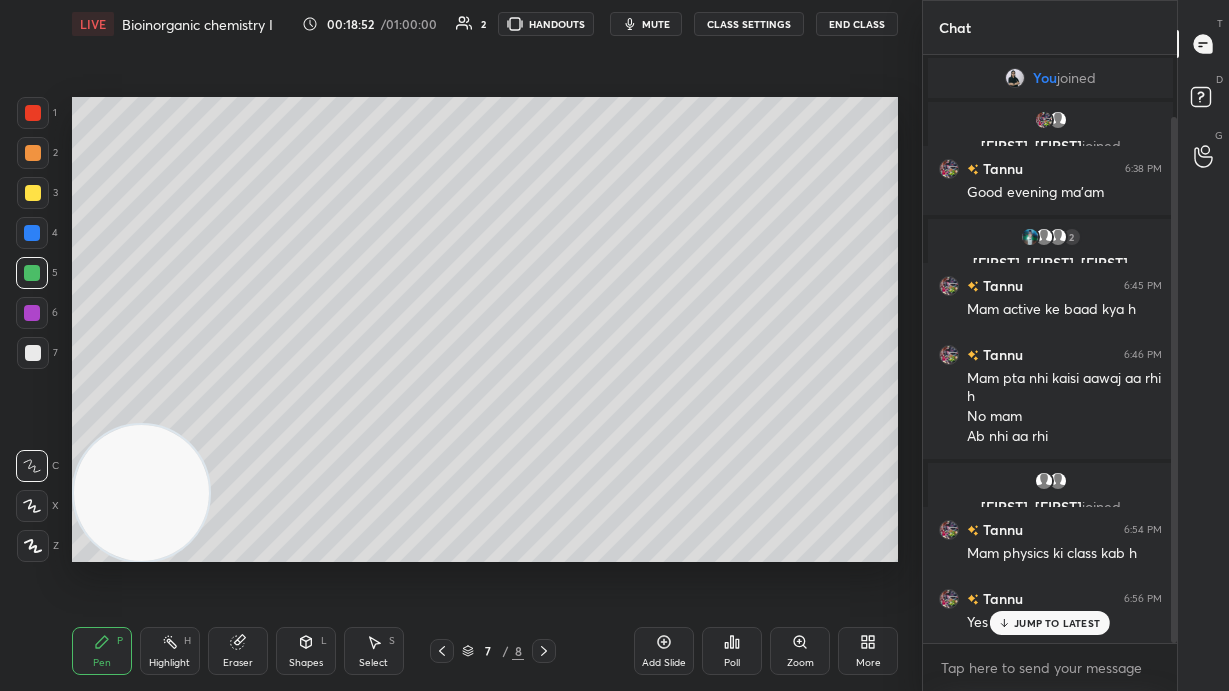 click 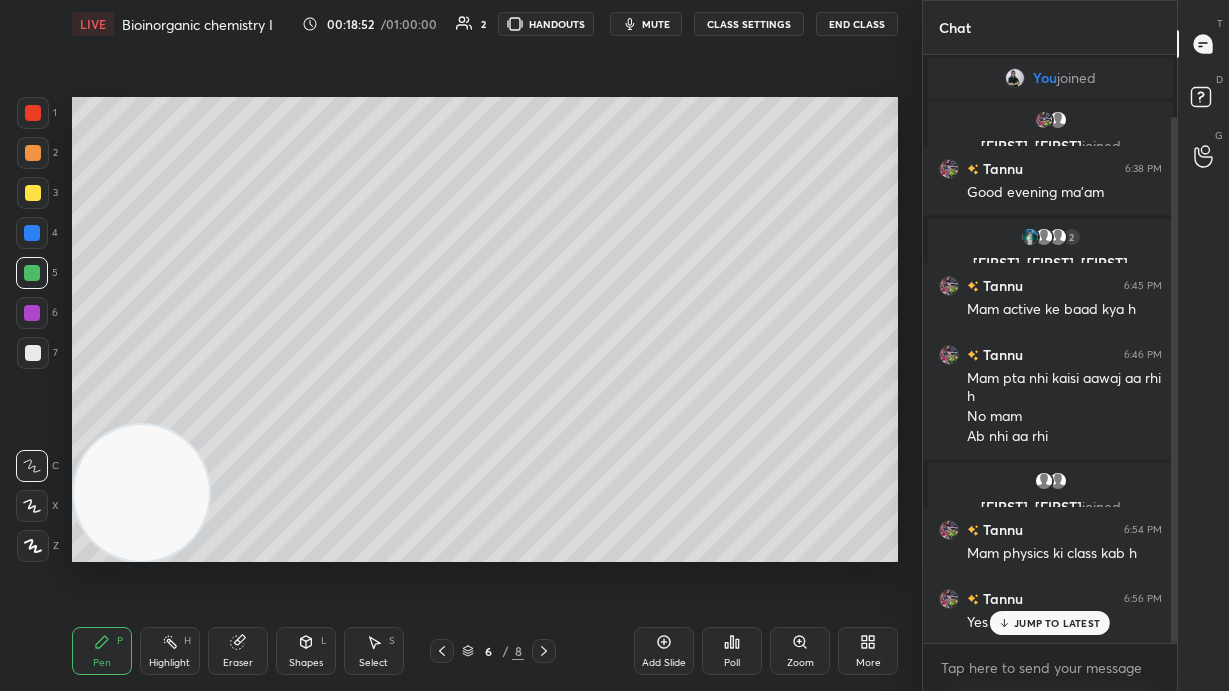 click 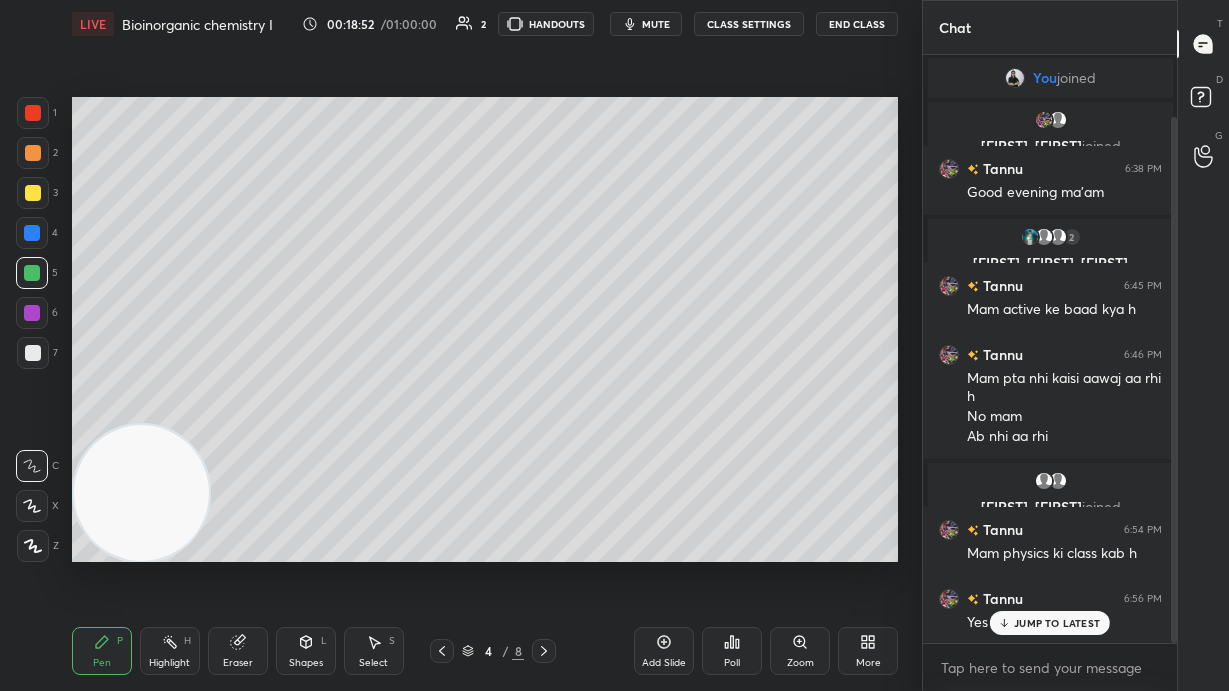 click at bounding box center (442, 651) 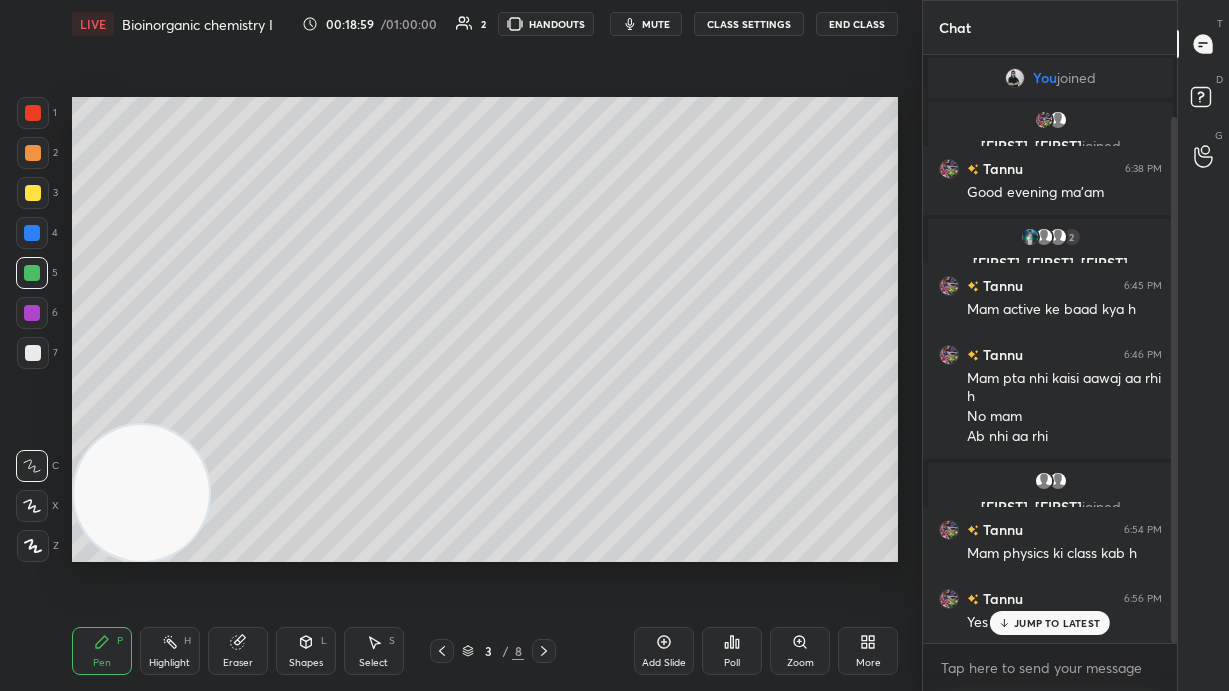 click 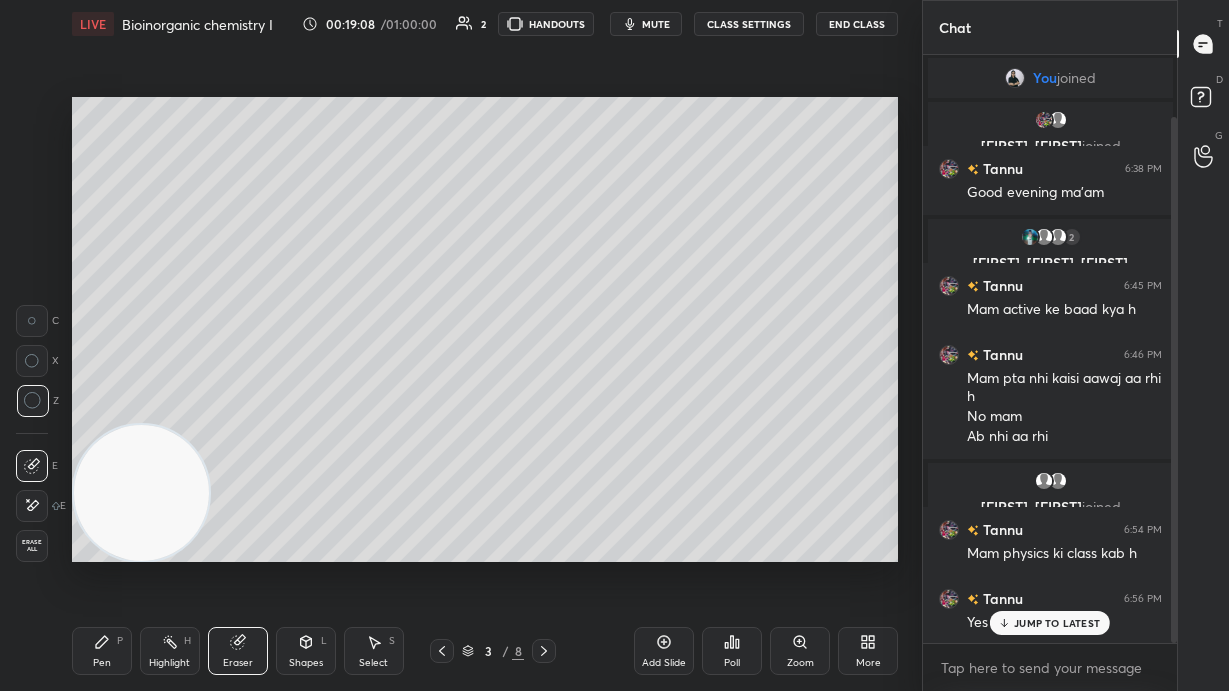 click on "Pen" at bounding box center (102, 663) 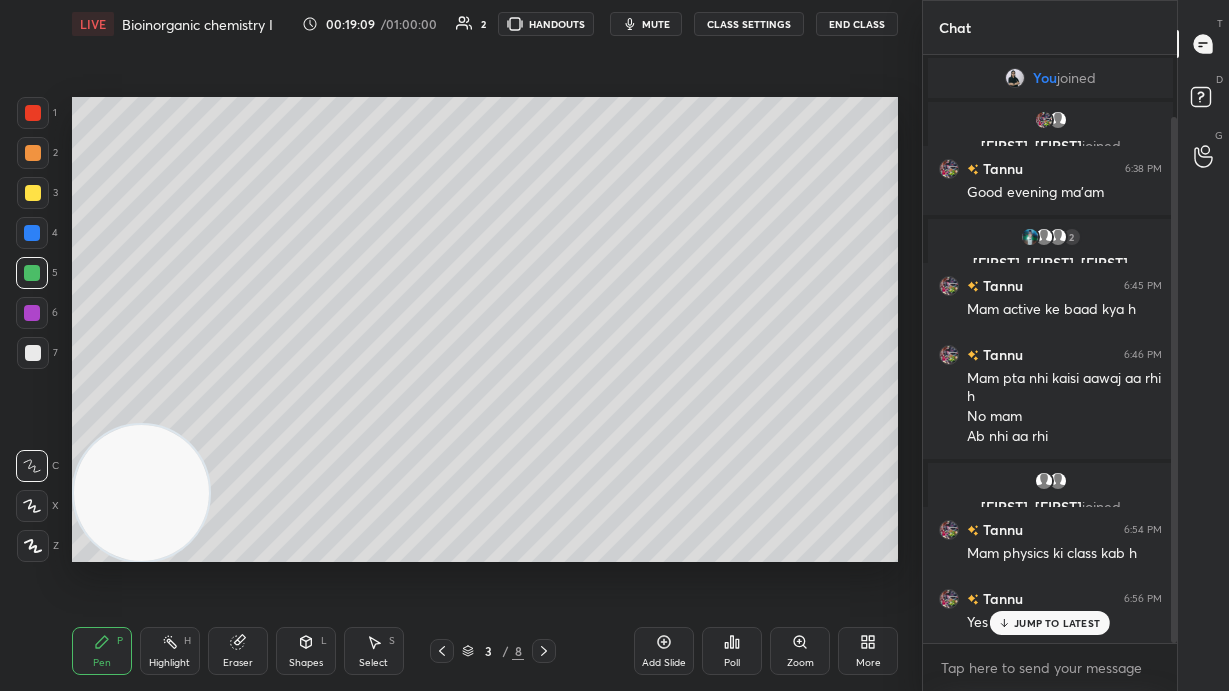 click at bounding box center [33, 353] 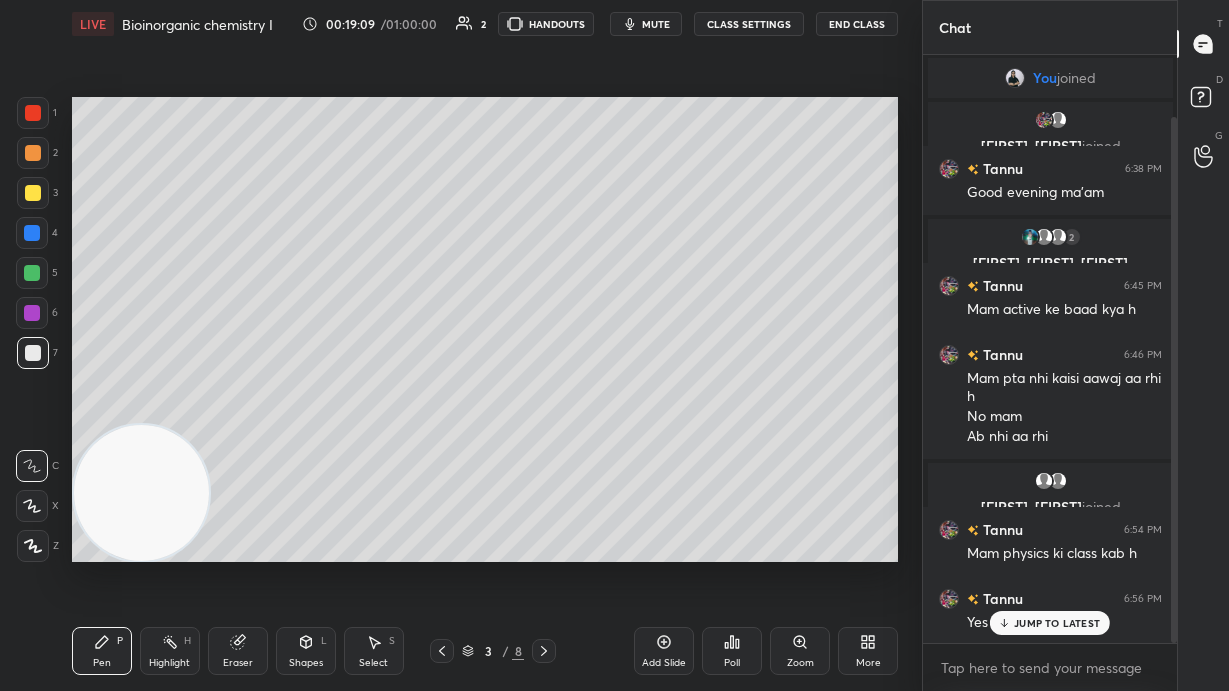 click at bounding box center [32, 506] 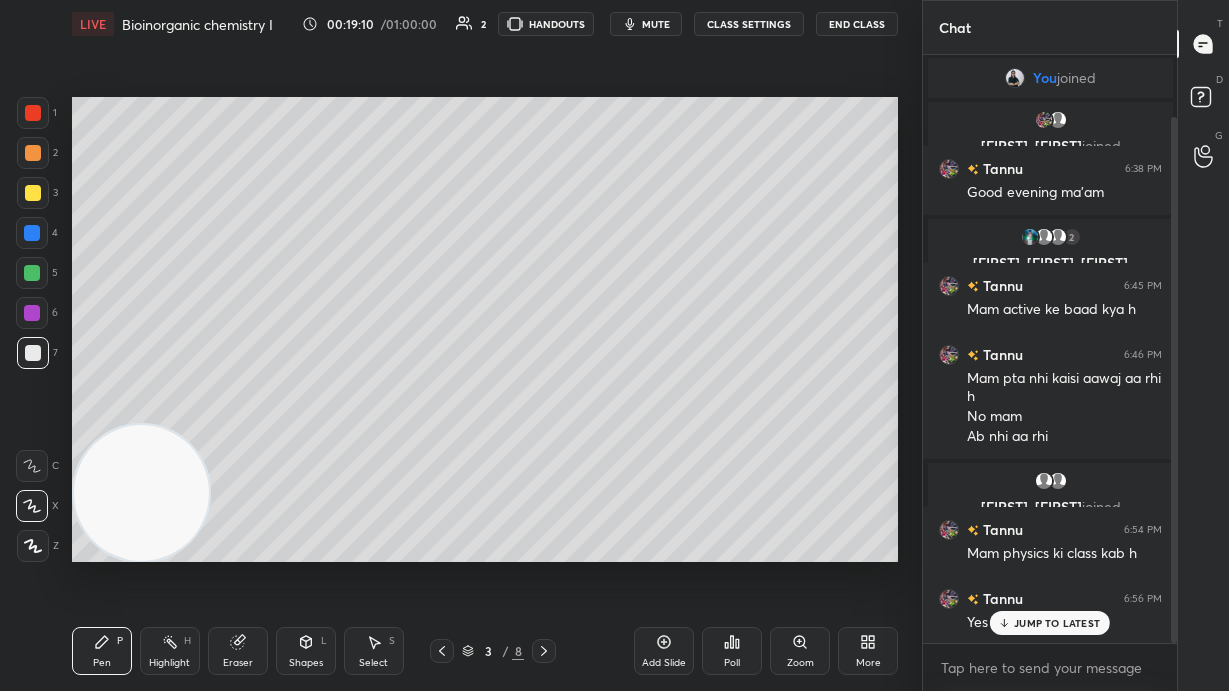 click at bounding box center (33, 193) 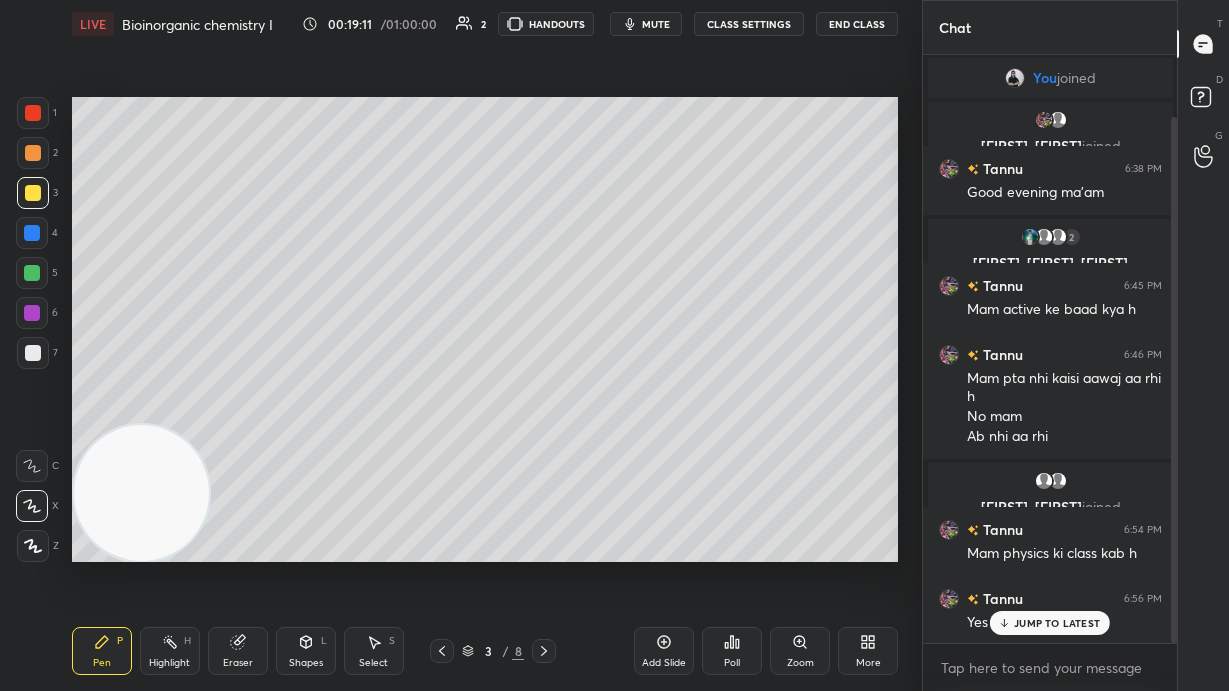 click at bounding box center [33, 153] 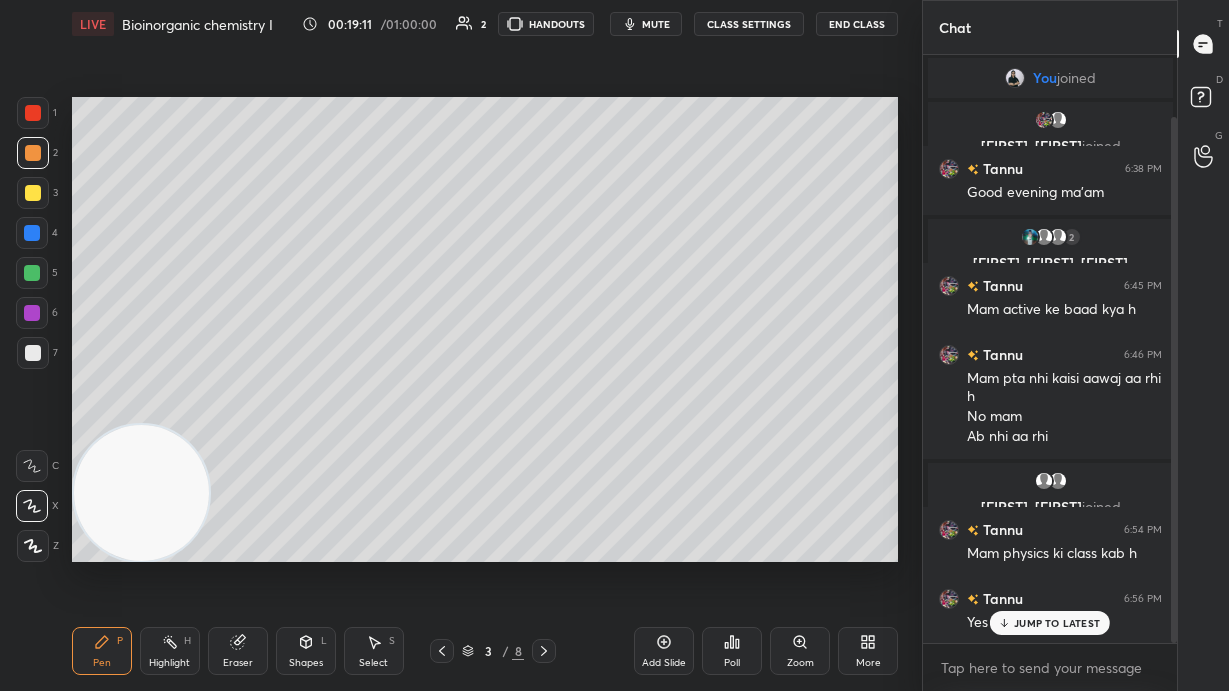 click on "1" at bounding box center [37, 113] 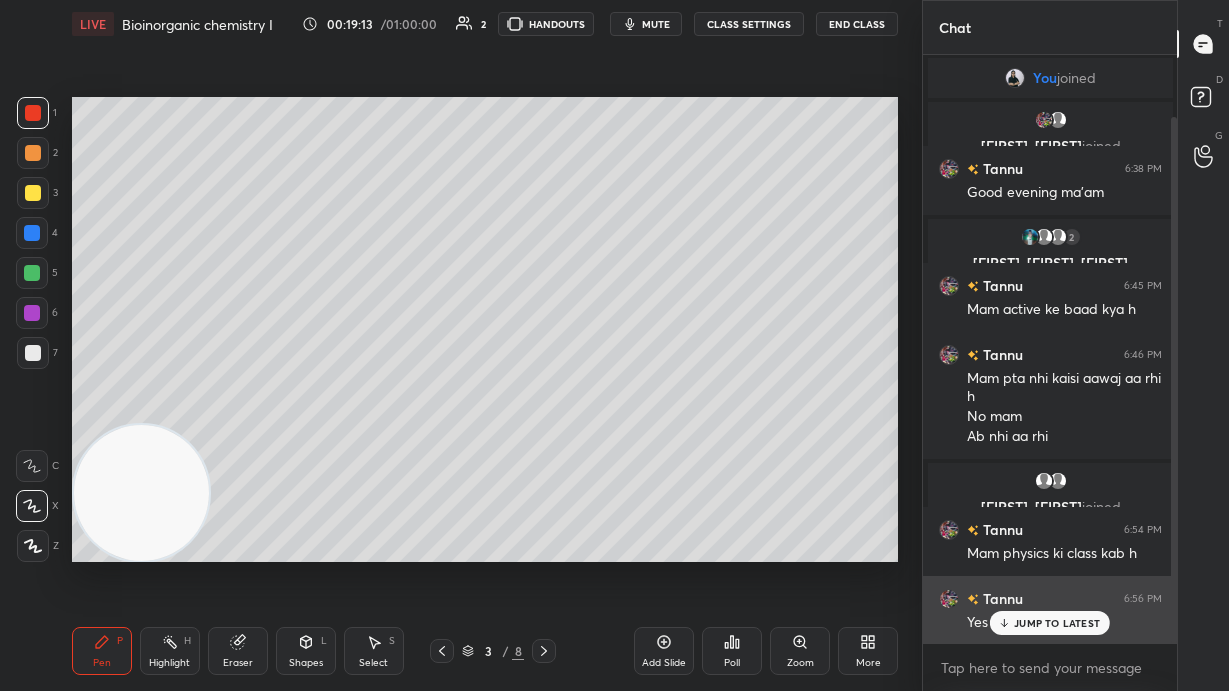 click on "JUMP TO LATEST" at bounding box center (1057, 623) 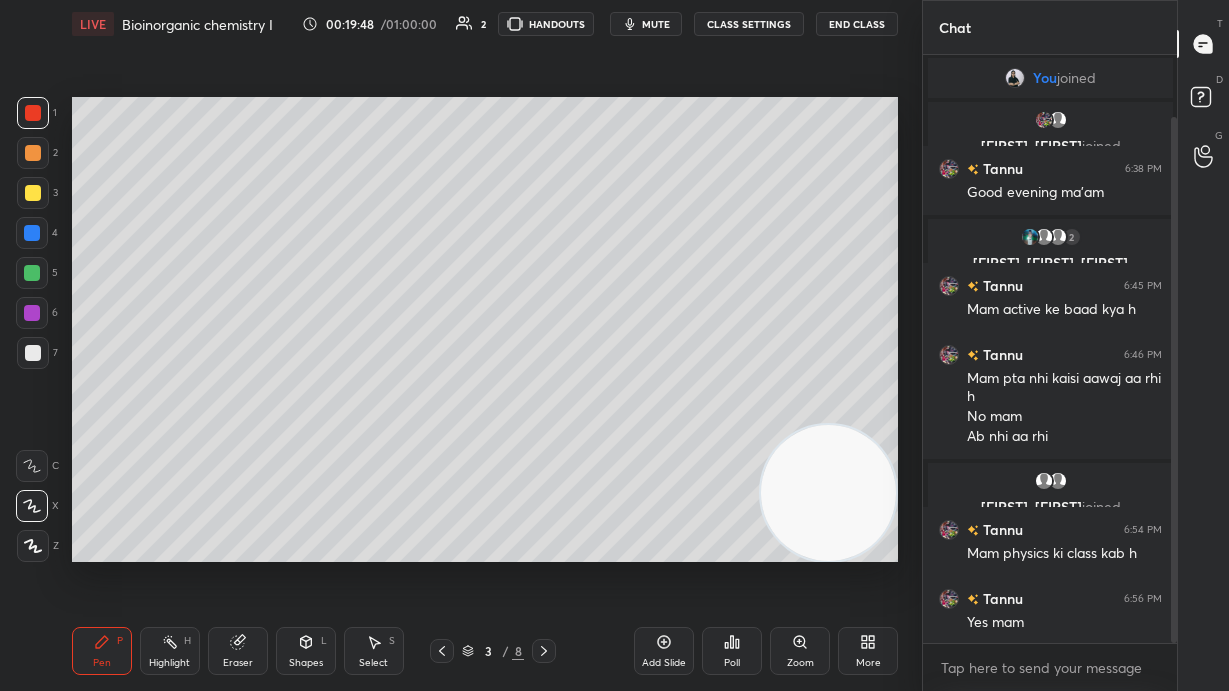 click on "mute" at bounding box center [656, 24] 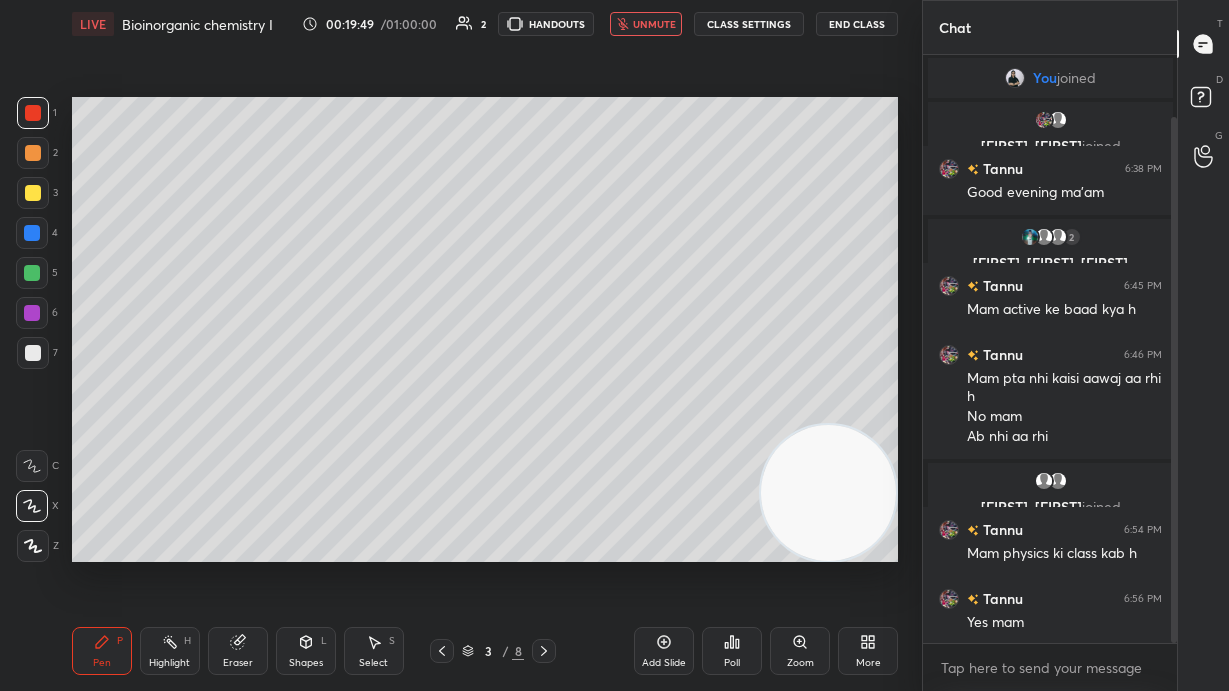 click on "unmute" at bounding box center (654, 24) 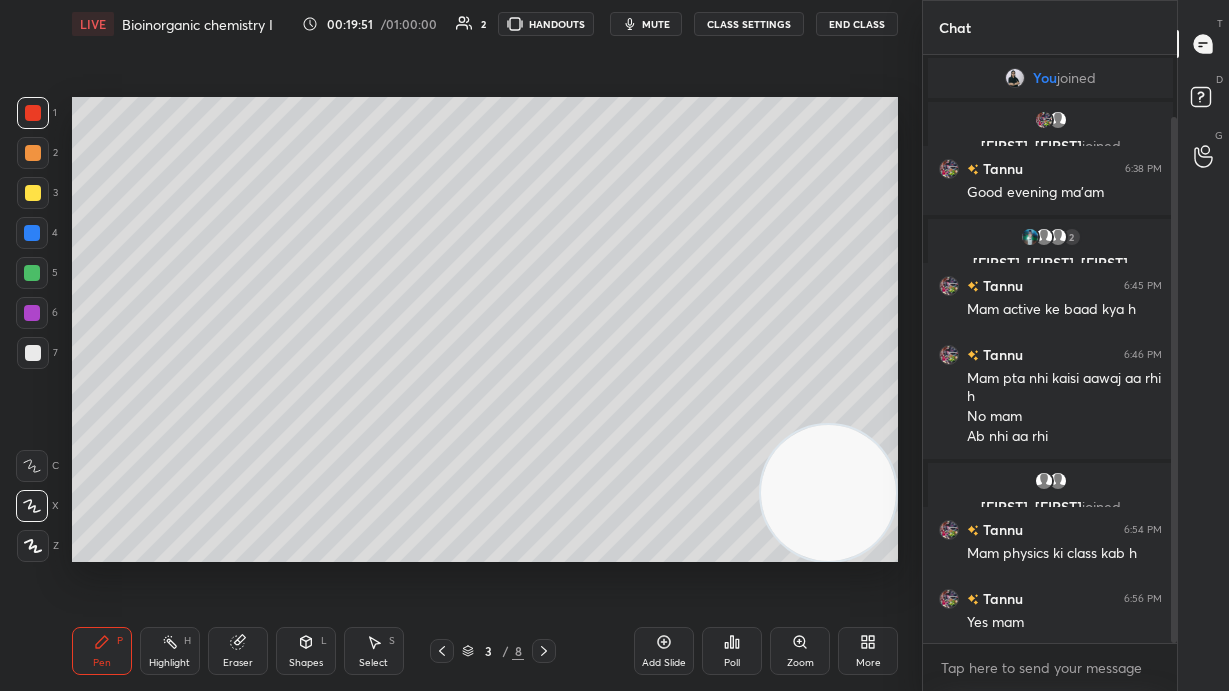 click on "mute" at bounding box center (656, 24) 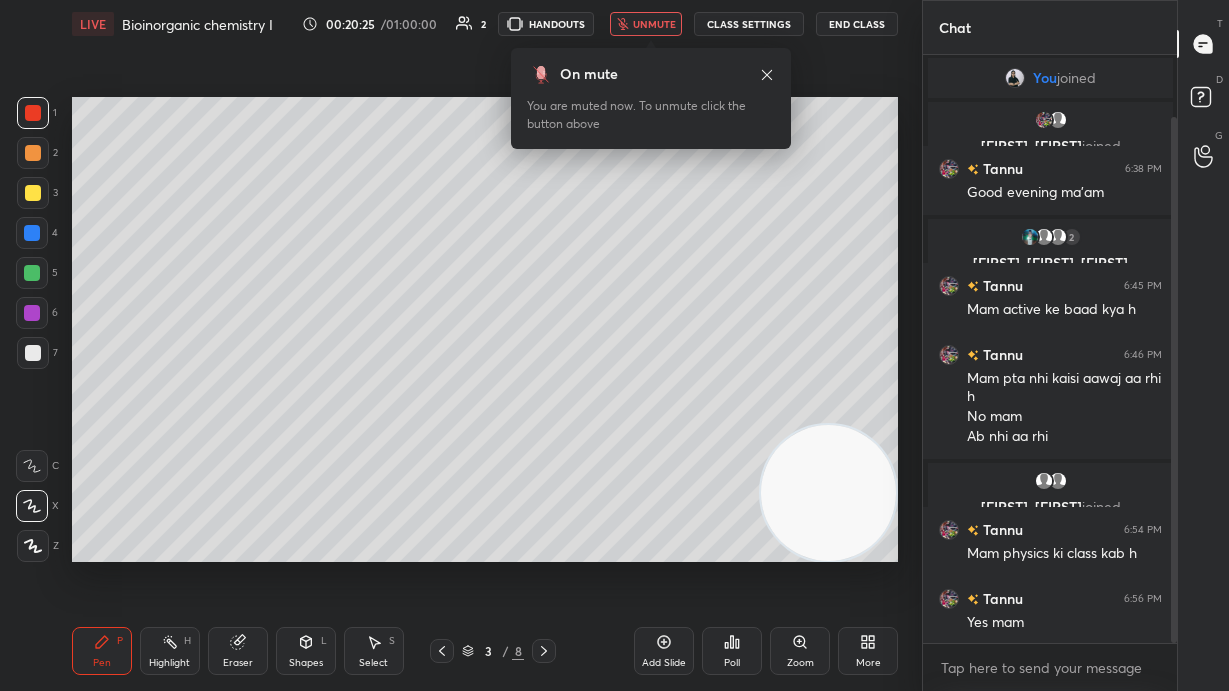 click on "unmute" at bounding box center [654, 24] 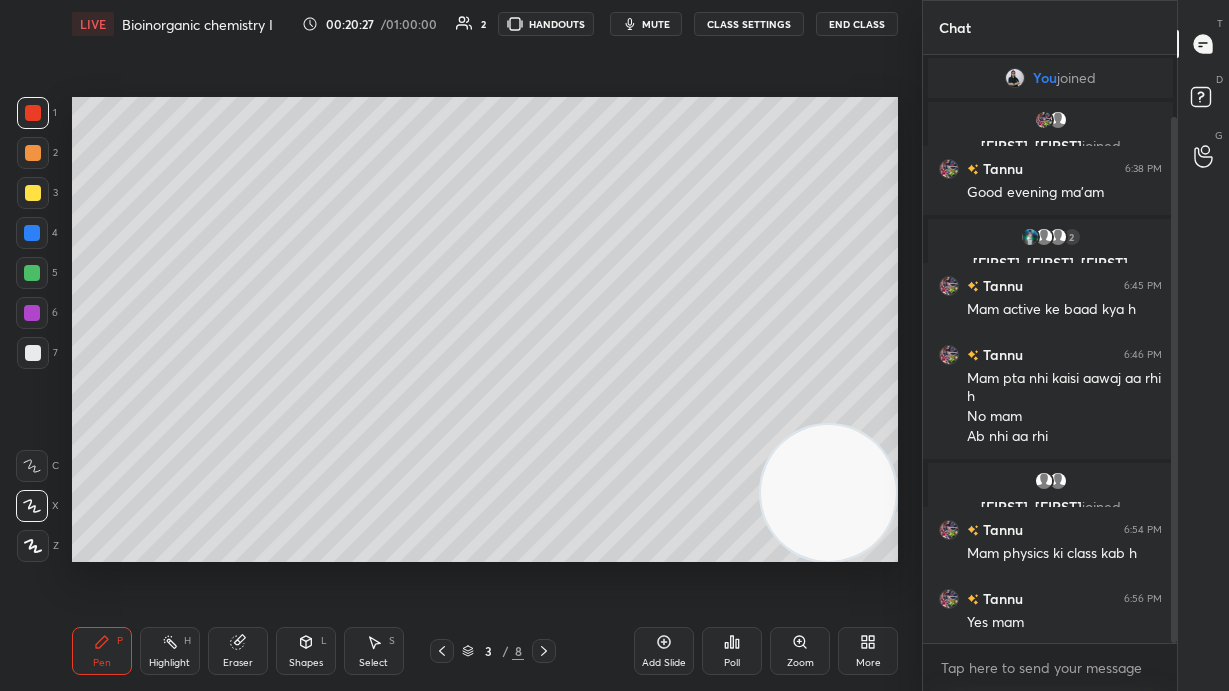 click 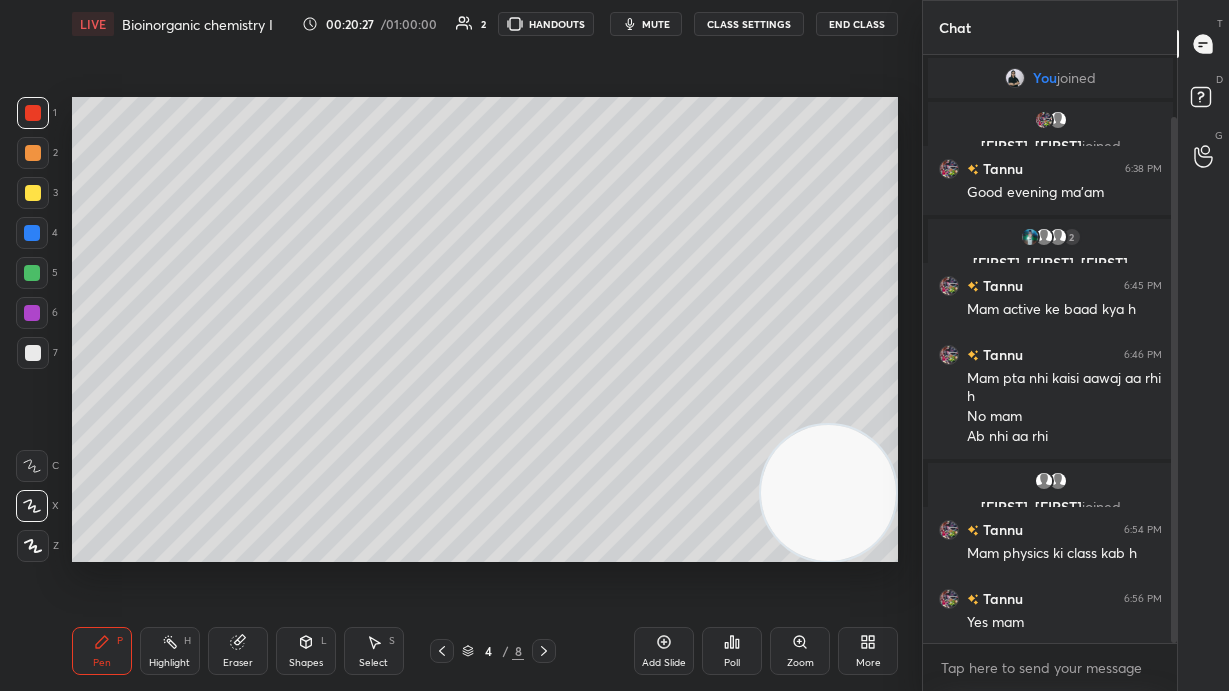 click at bounding box center [544, 651] 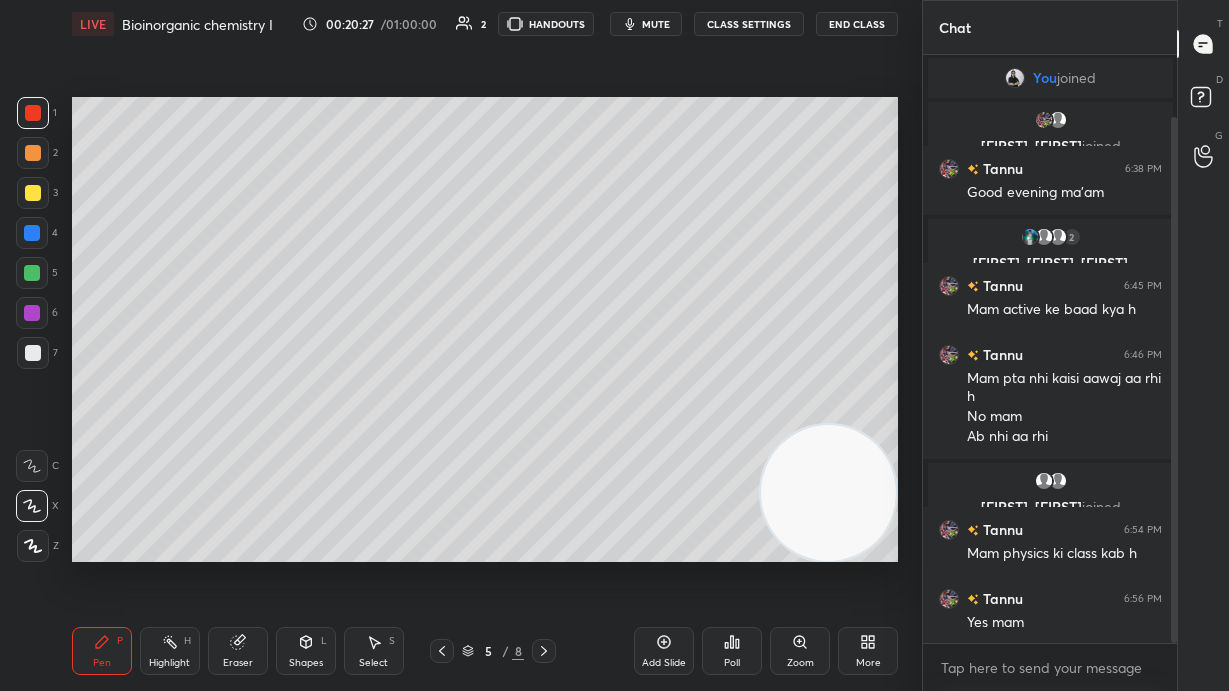 click 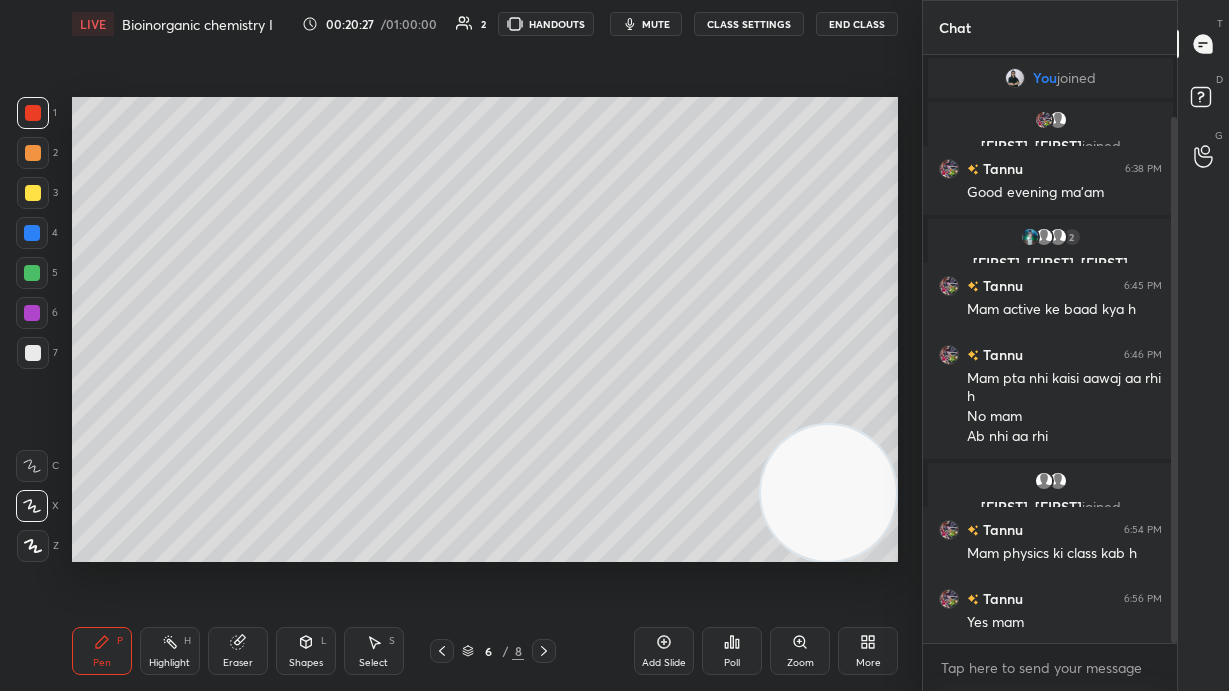 click 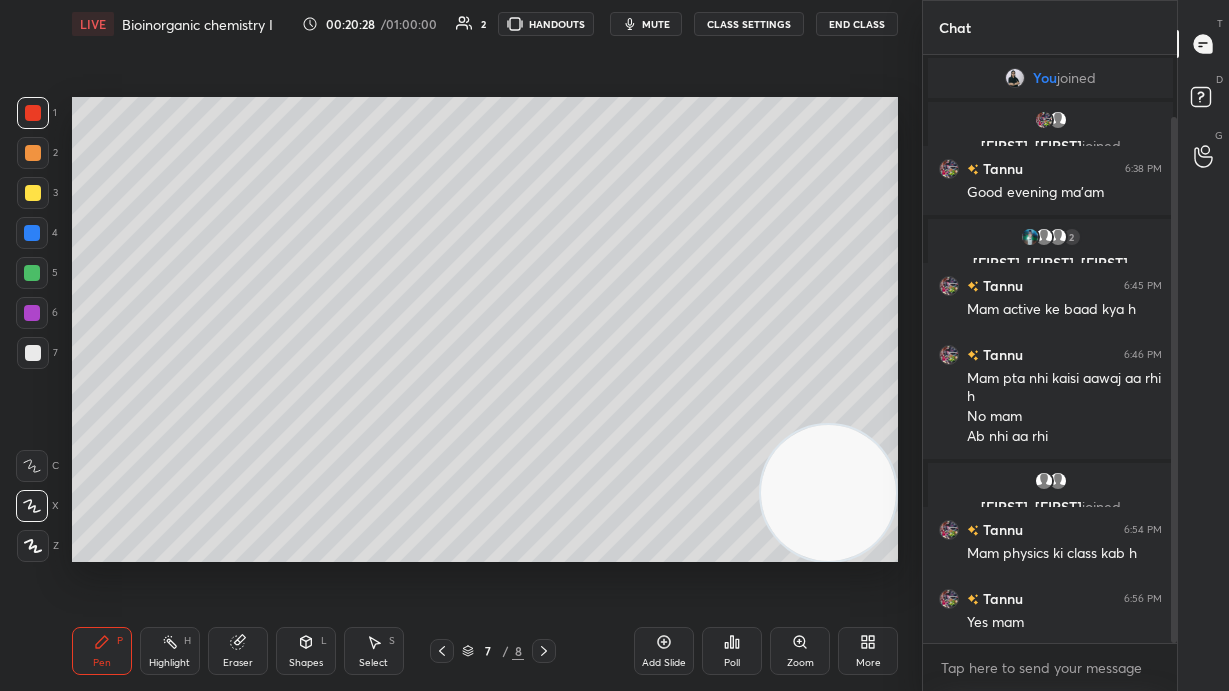 click 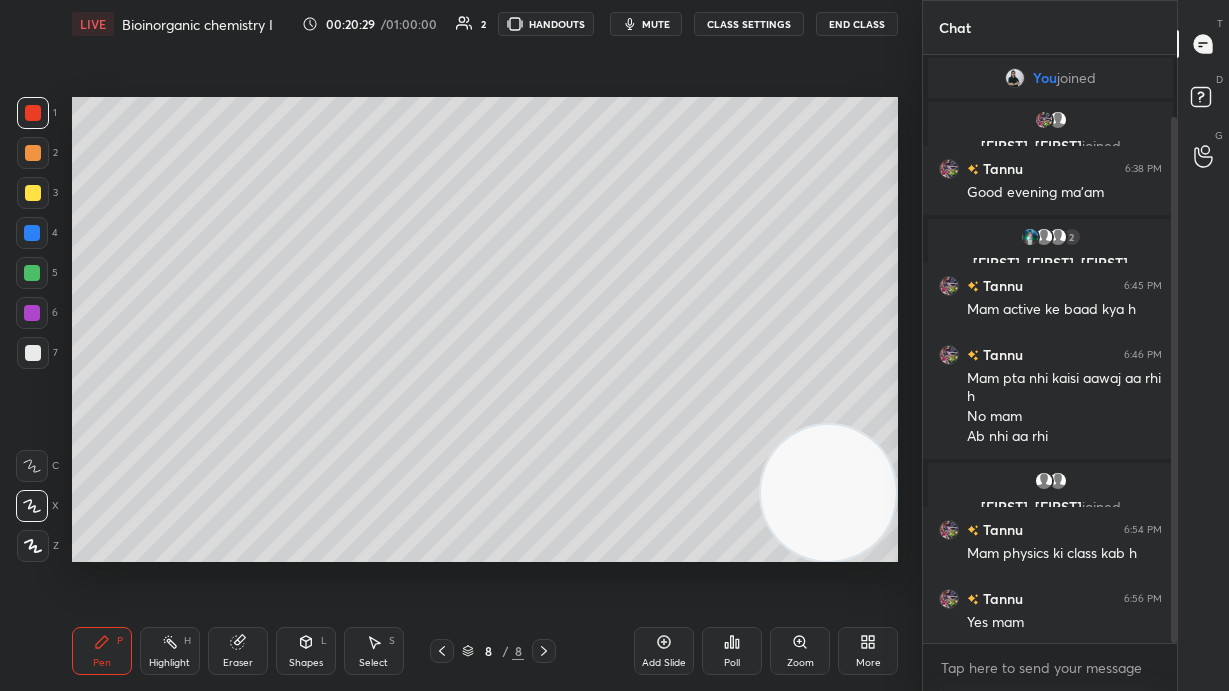 click 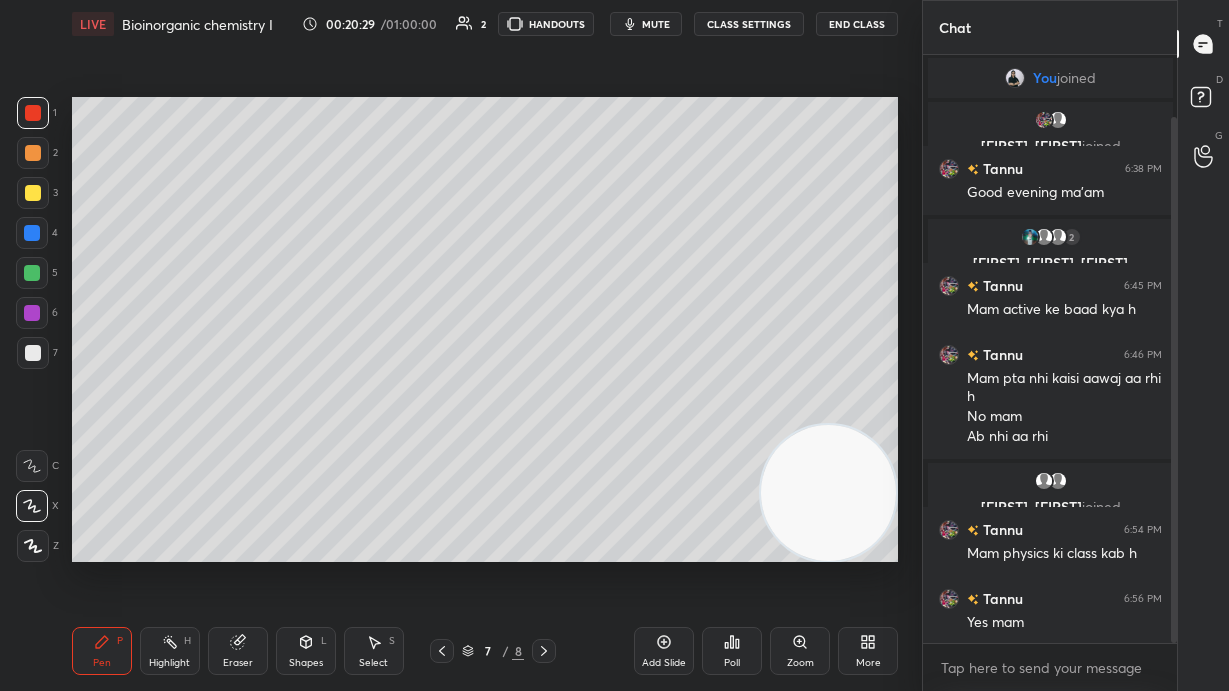 click at bounding box center [544, 651] 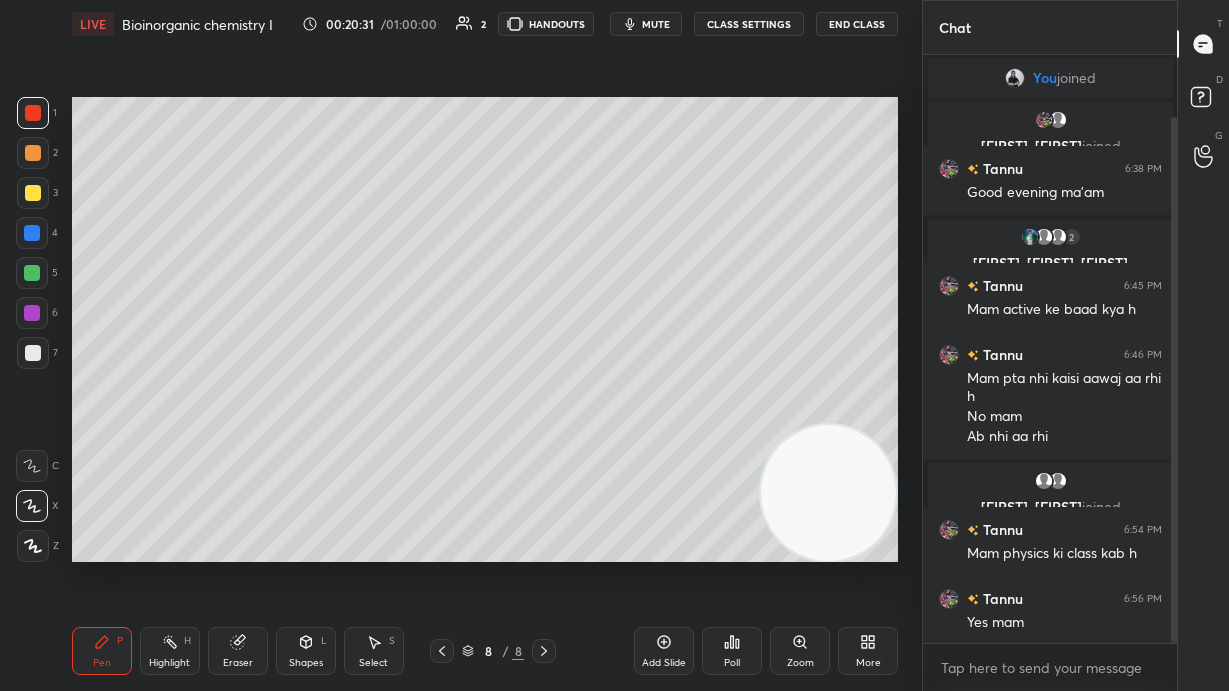 click at bounding box center (32, 273) 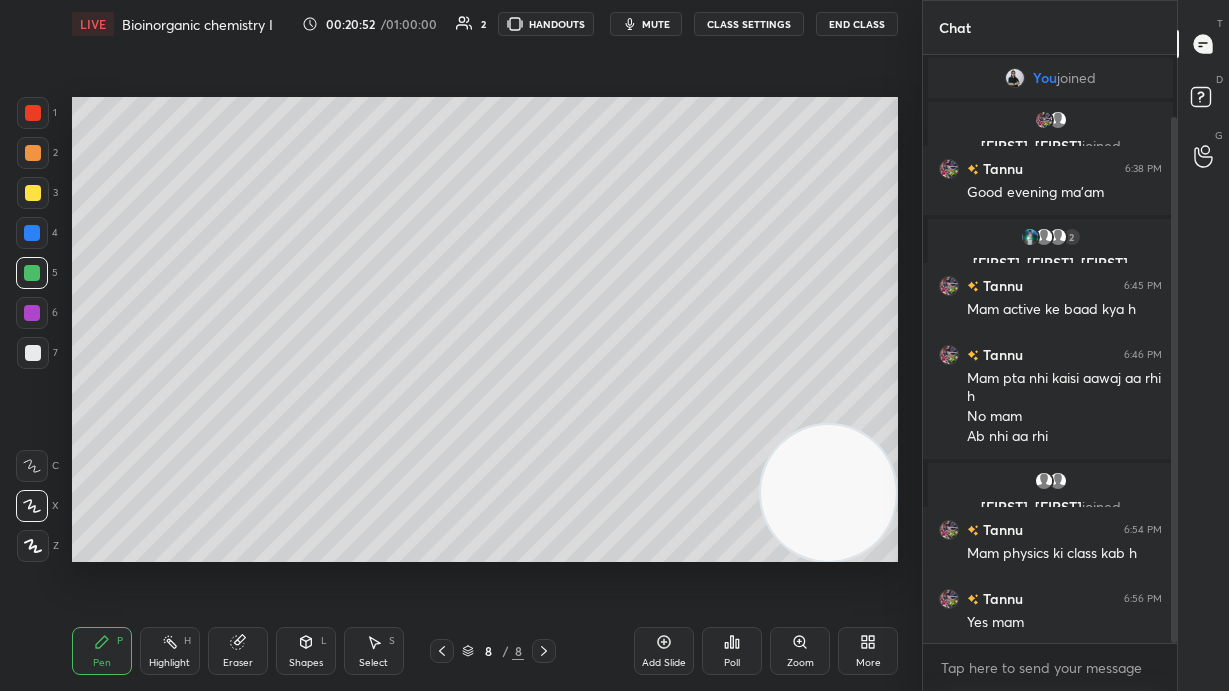 click at bounding box center (33, 153) 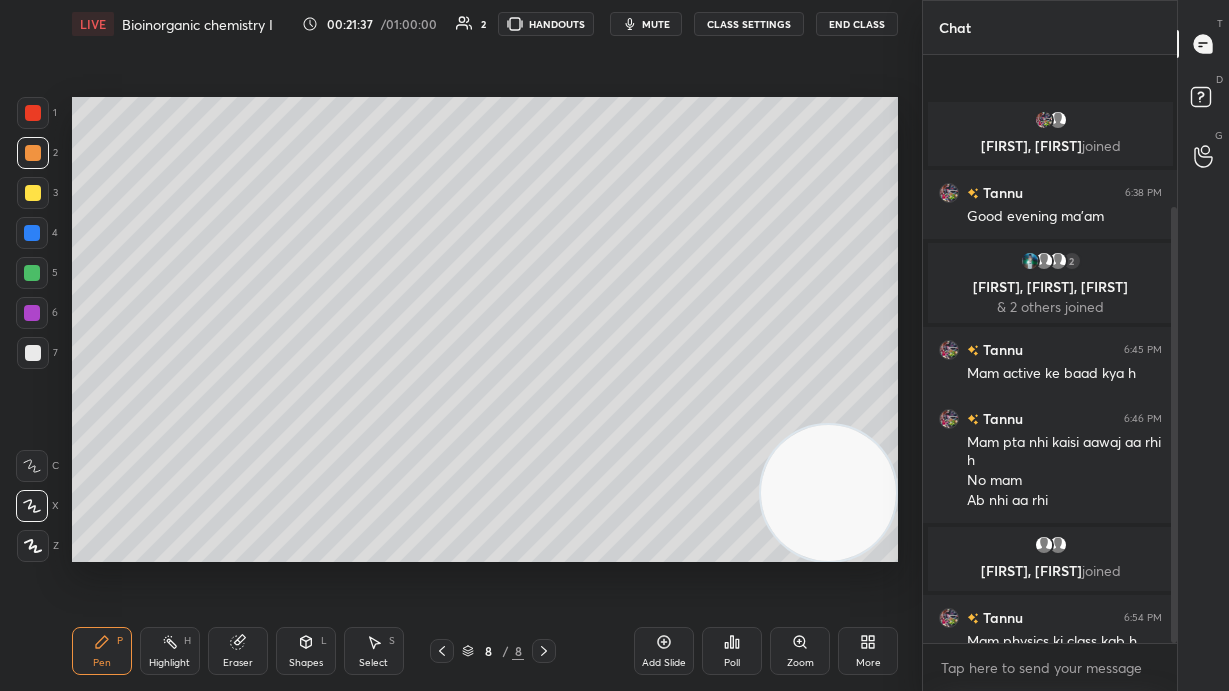 scroll, scrollTop: 206, scrollLeft: 0, axis: vertical 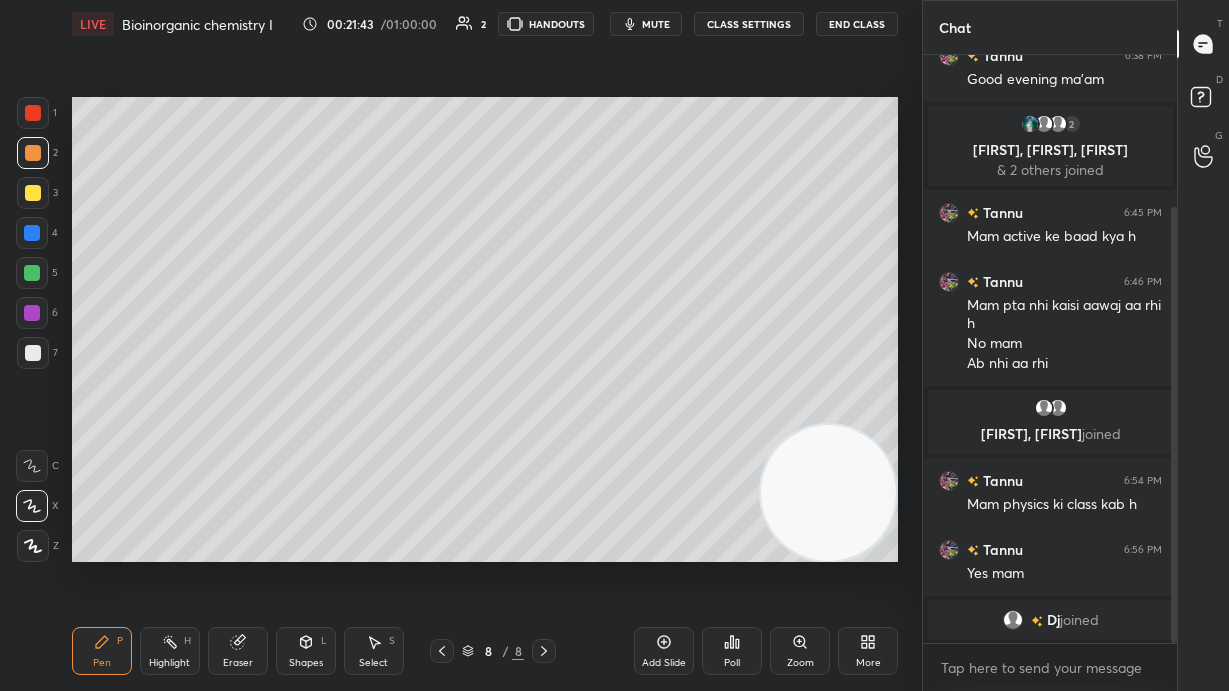 click at bounding box center (33, 193) 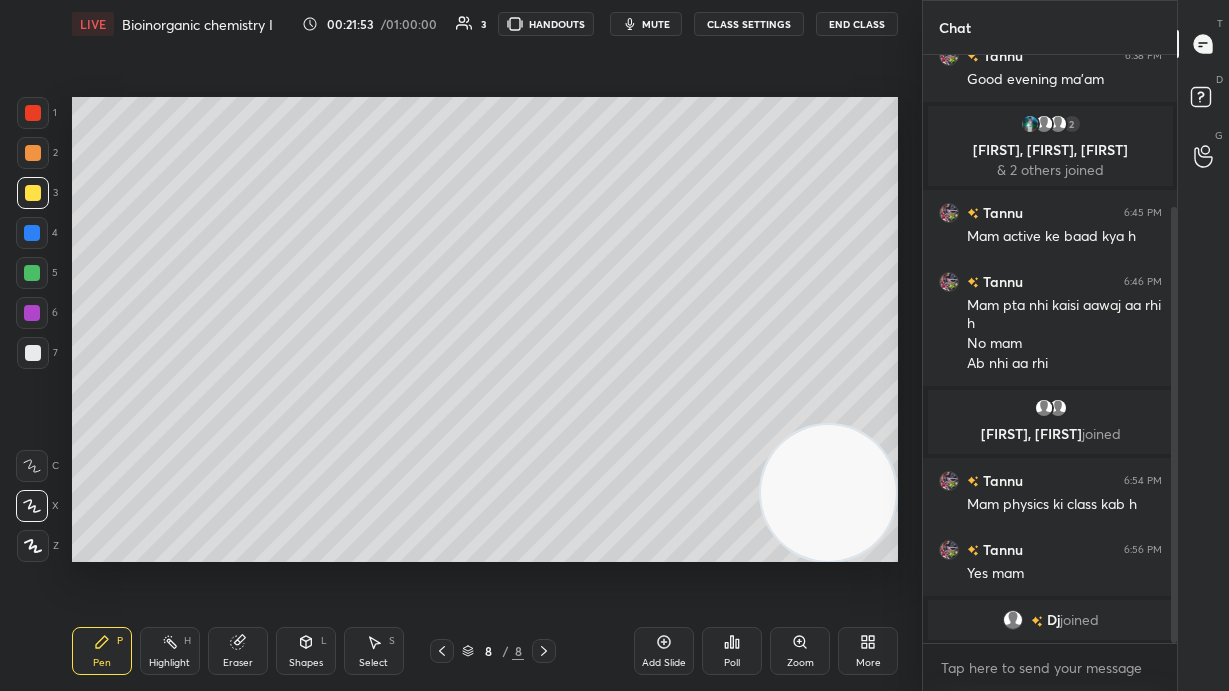 click at bounding box center (32, 313) 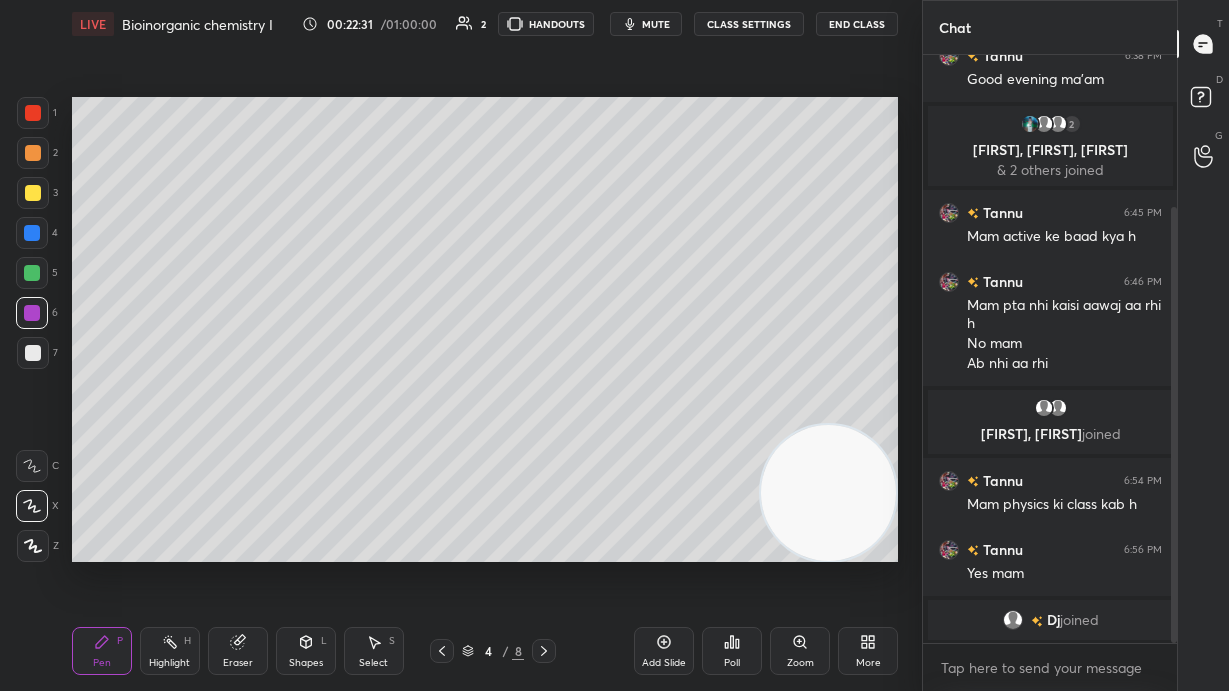 click at bounding box center [33, 193] 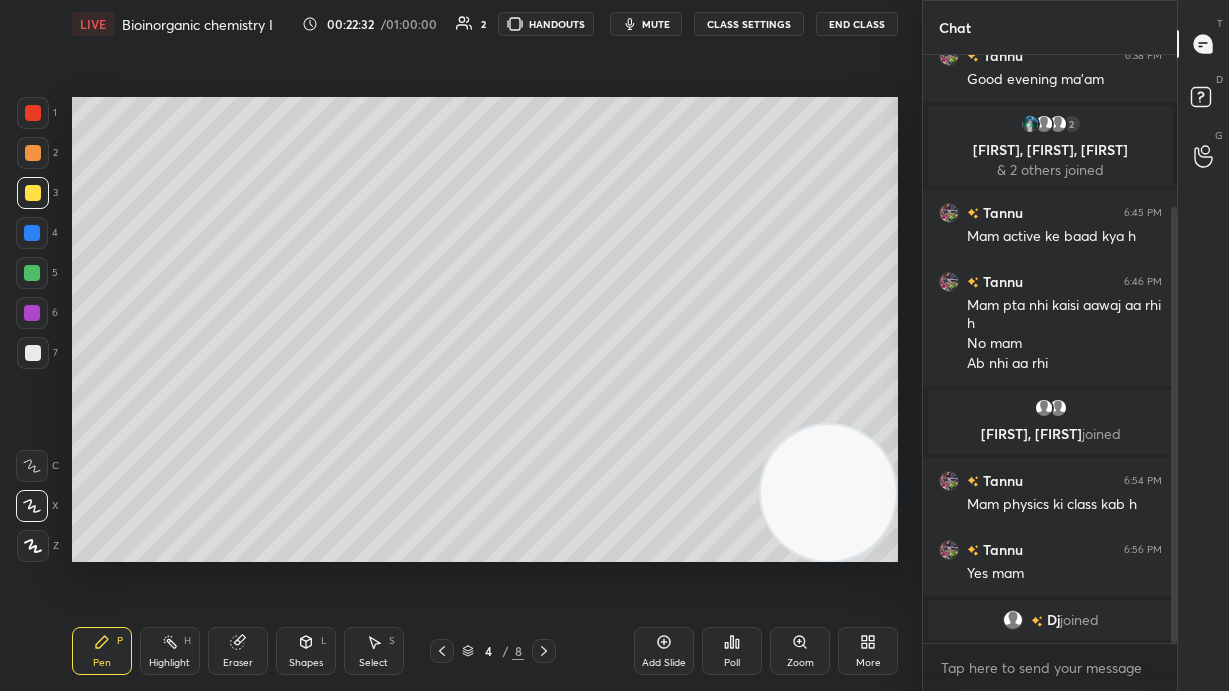 click at bounding box center [33, 153] 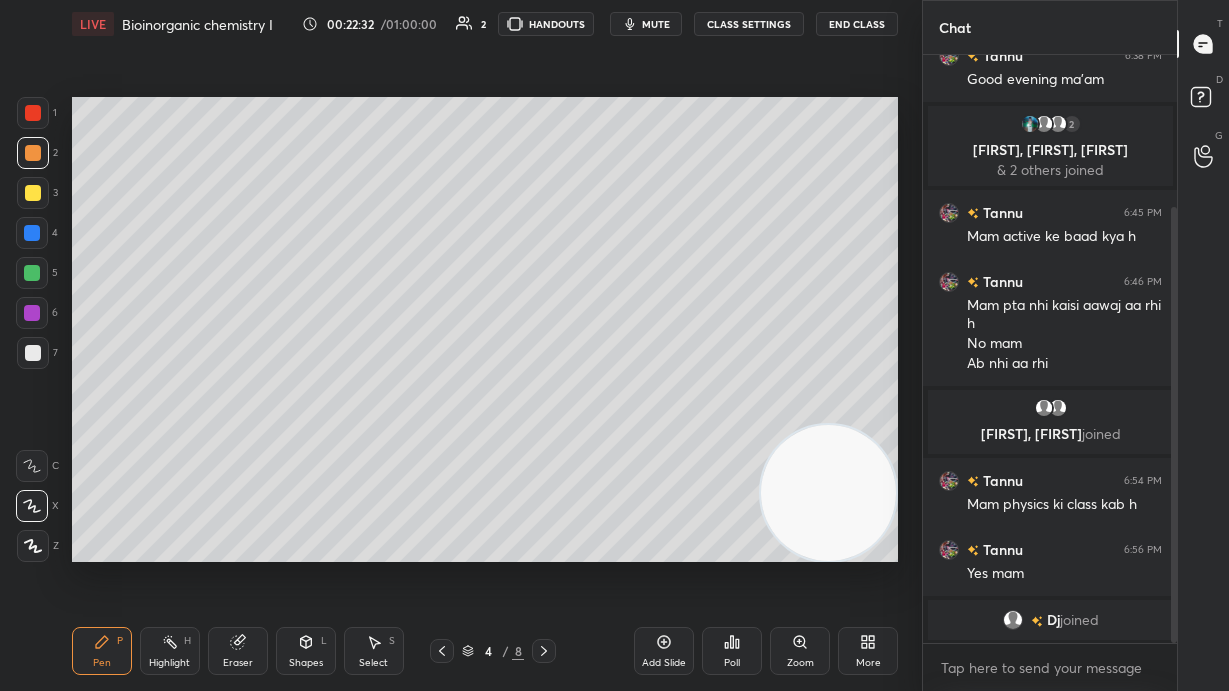 click at bounding box center (33, 113) 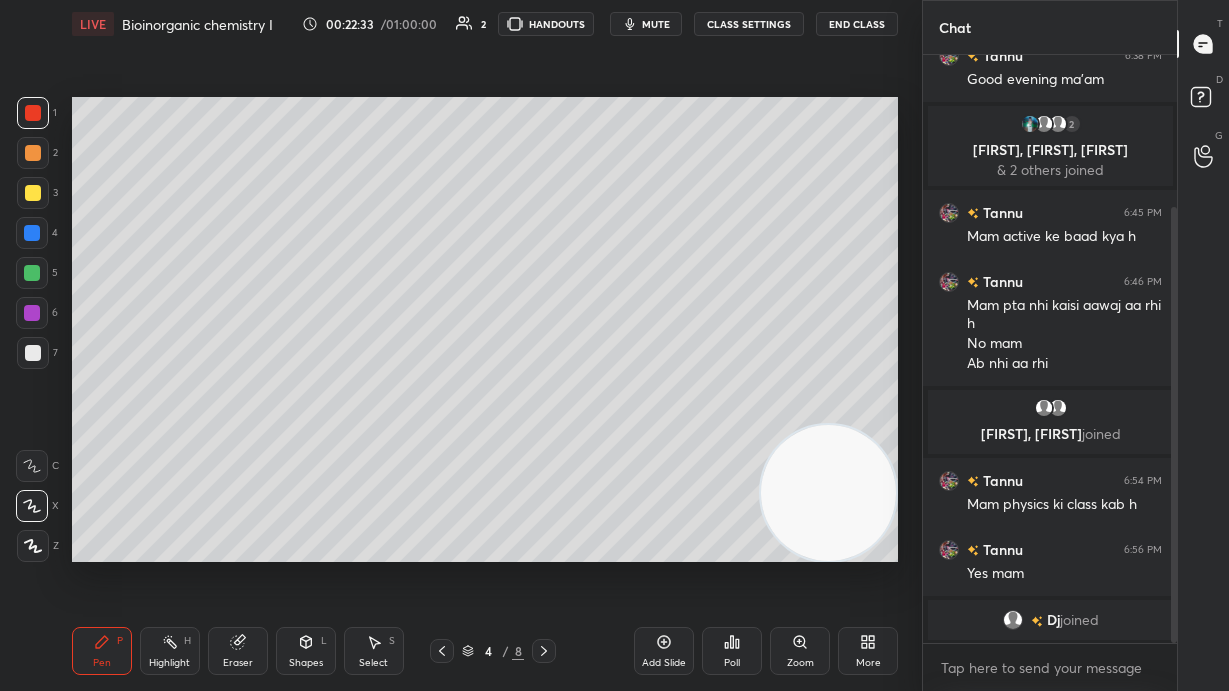 click at bounding box center [33, 353] 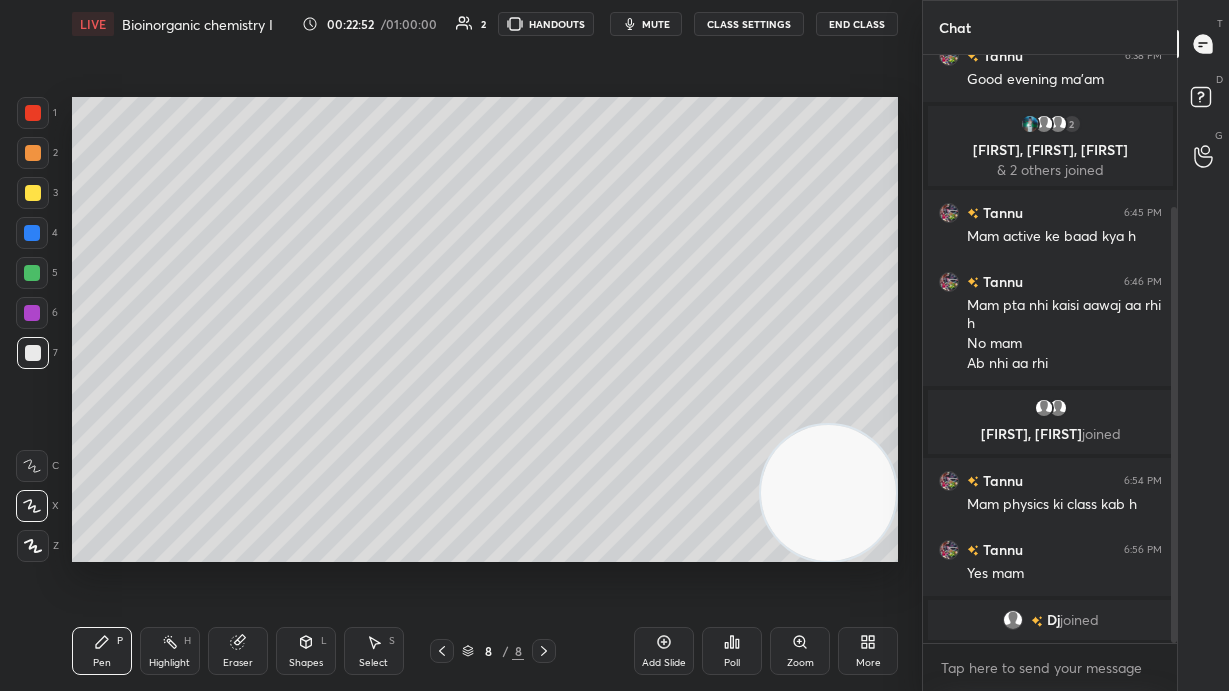 click at bounding box center [33, 193] 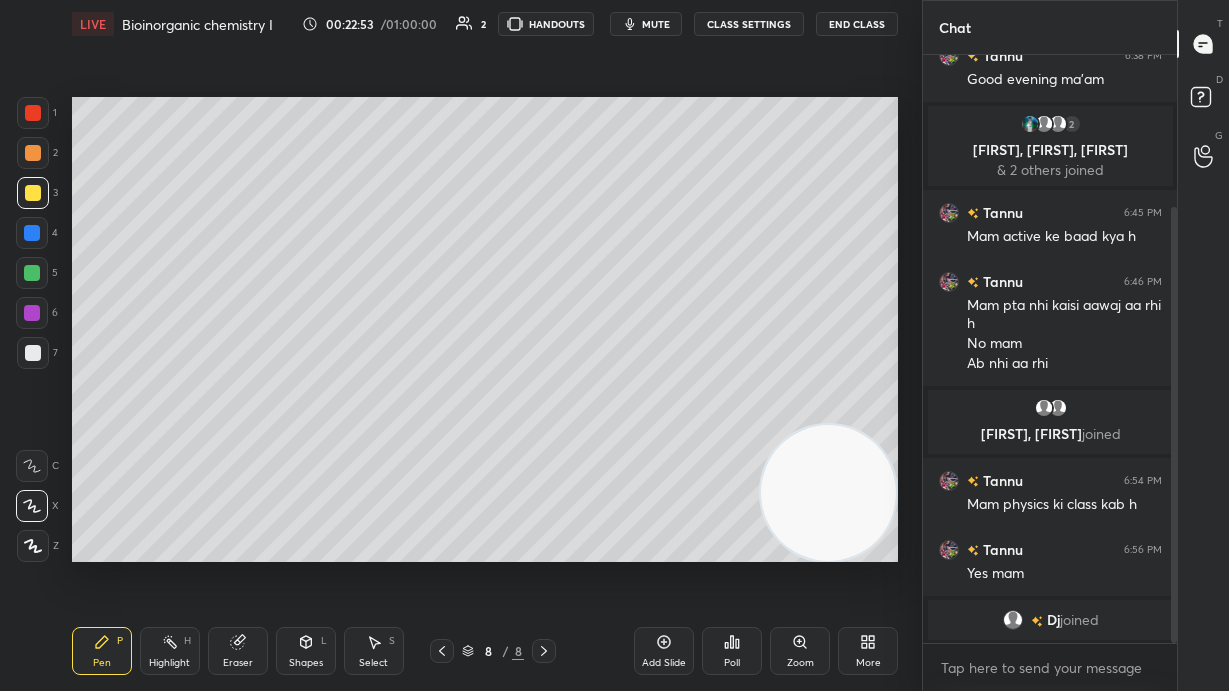click at bounding box center (32, 233) 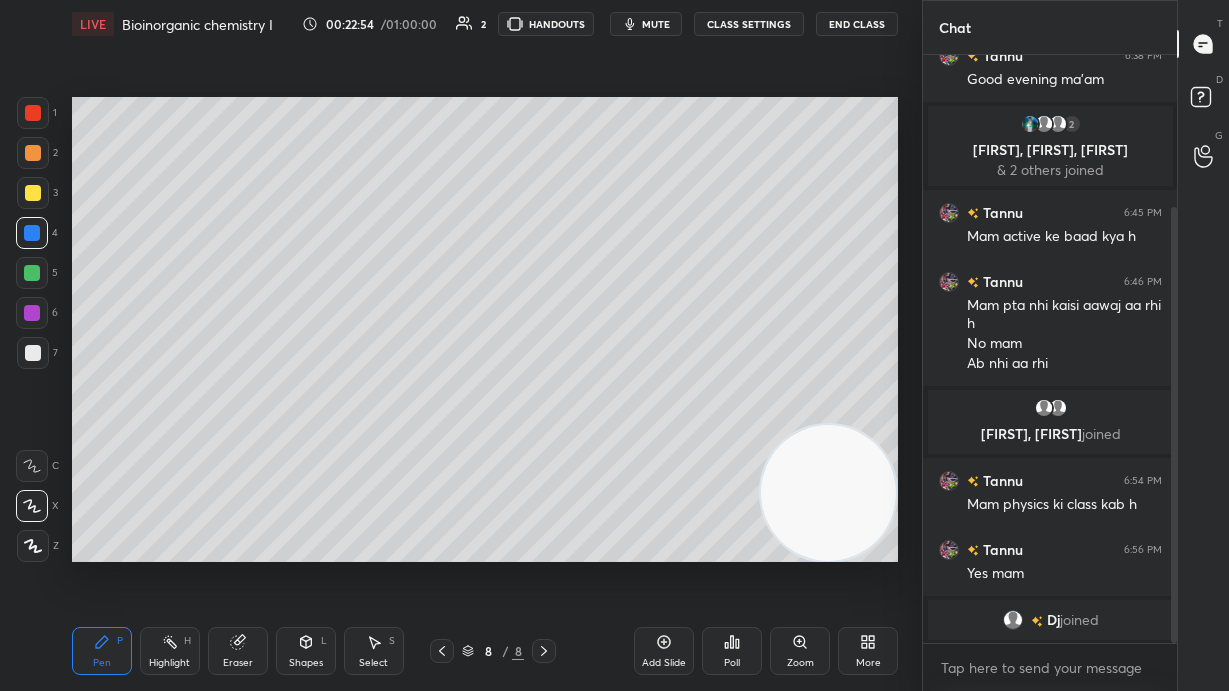 click on "3" at bounding box center (37, 197) 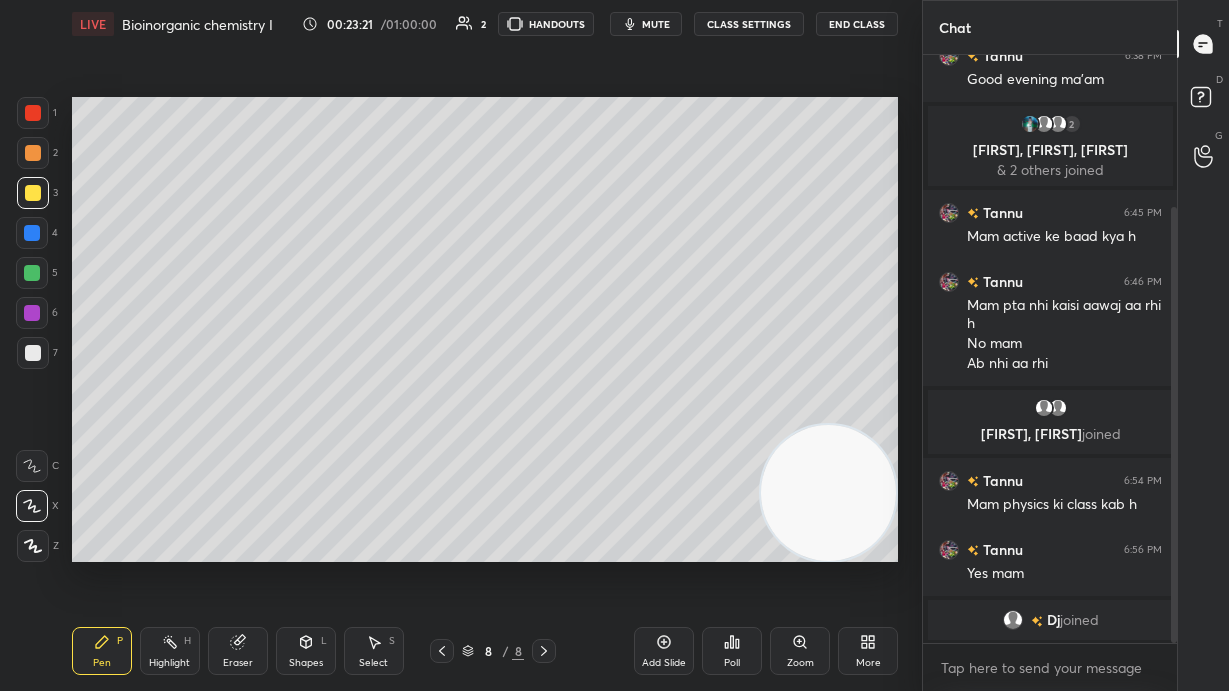 click on "mute" at bounding box center (656, 24) 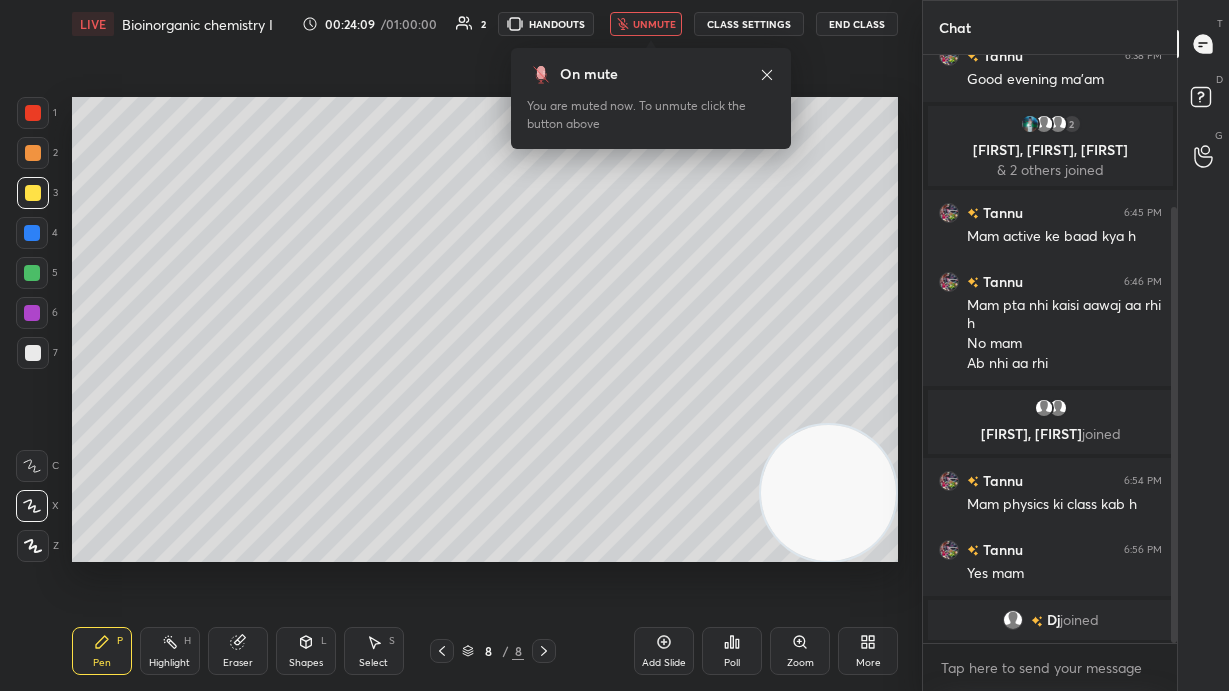 click on "unmute" at bounding box center (646, 24) 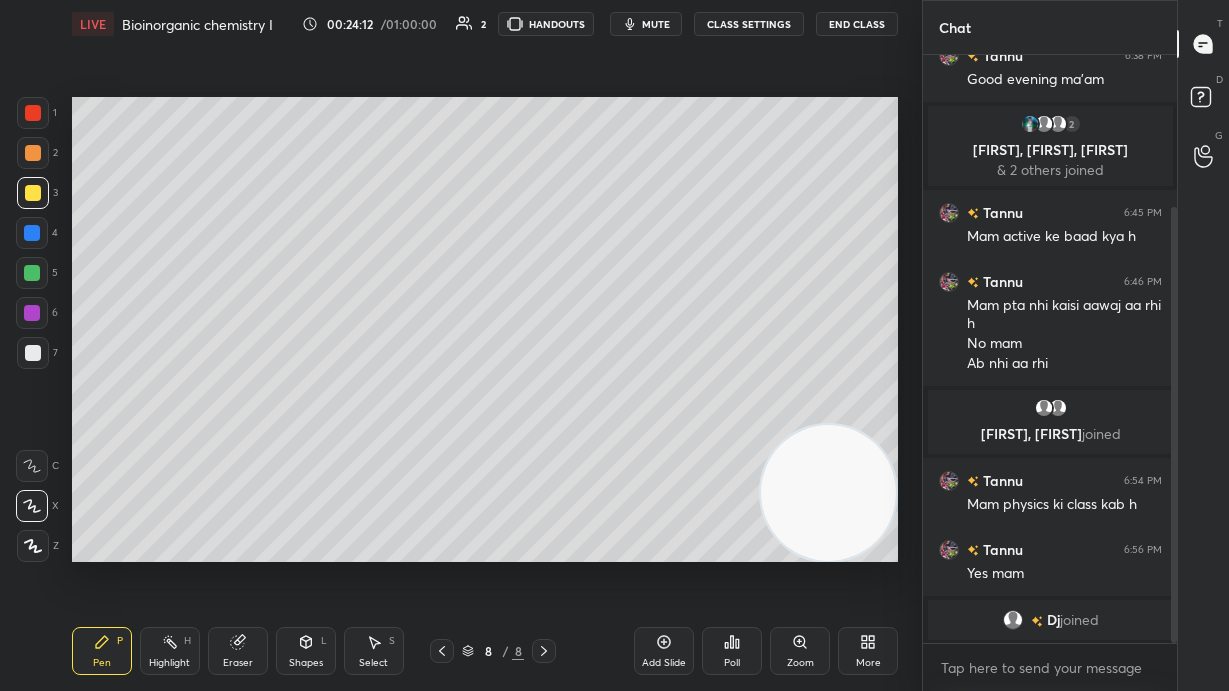 click at bounding box center [32, 273] 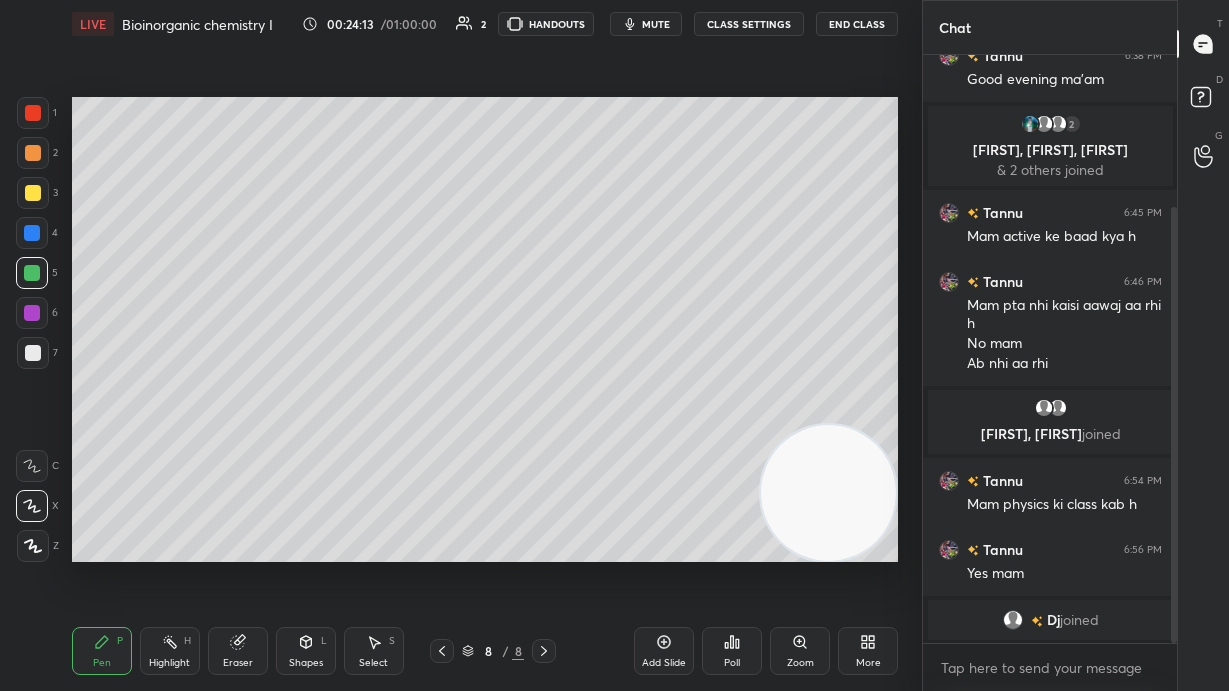 click on "Add Slide" at bounding box center (664, 663) 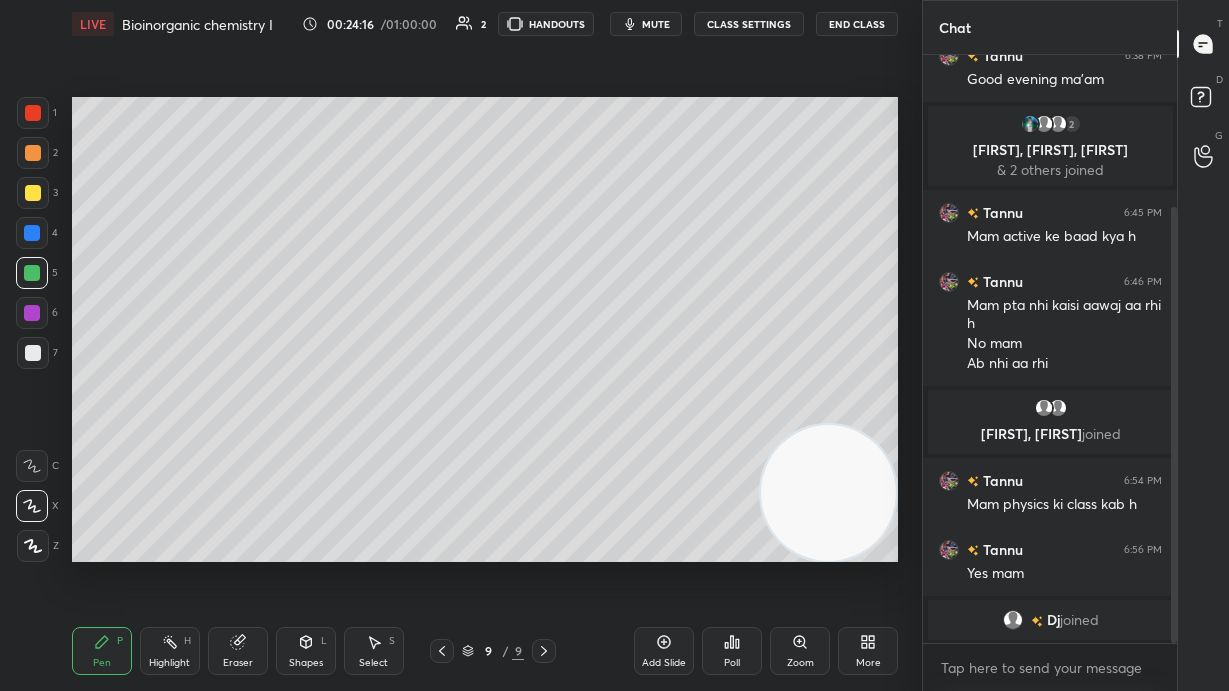 click at bounding box center (33, 193) 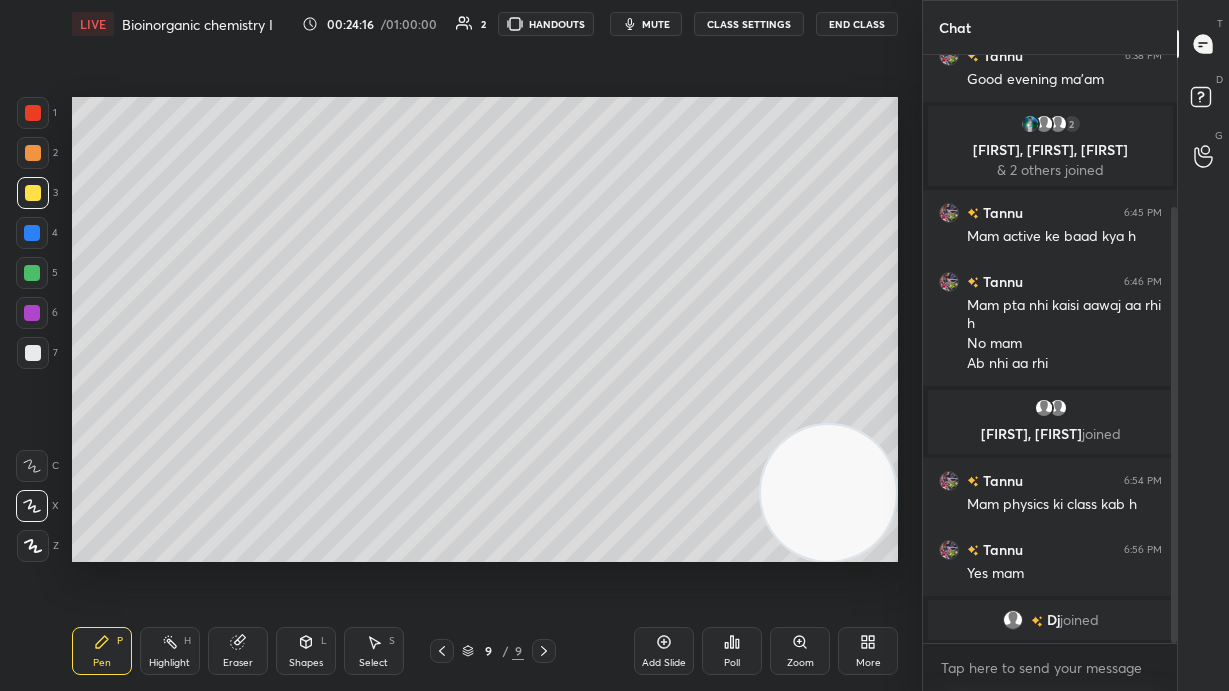 click on "2" at bounding box center (37, 153) 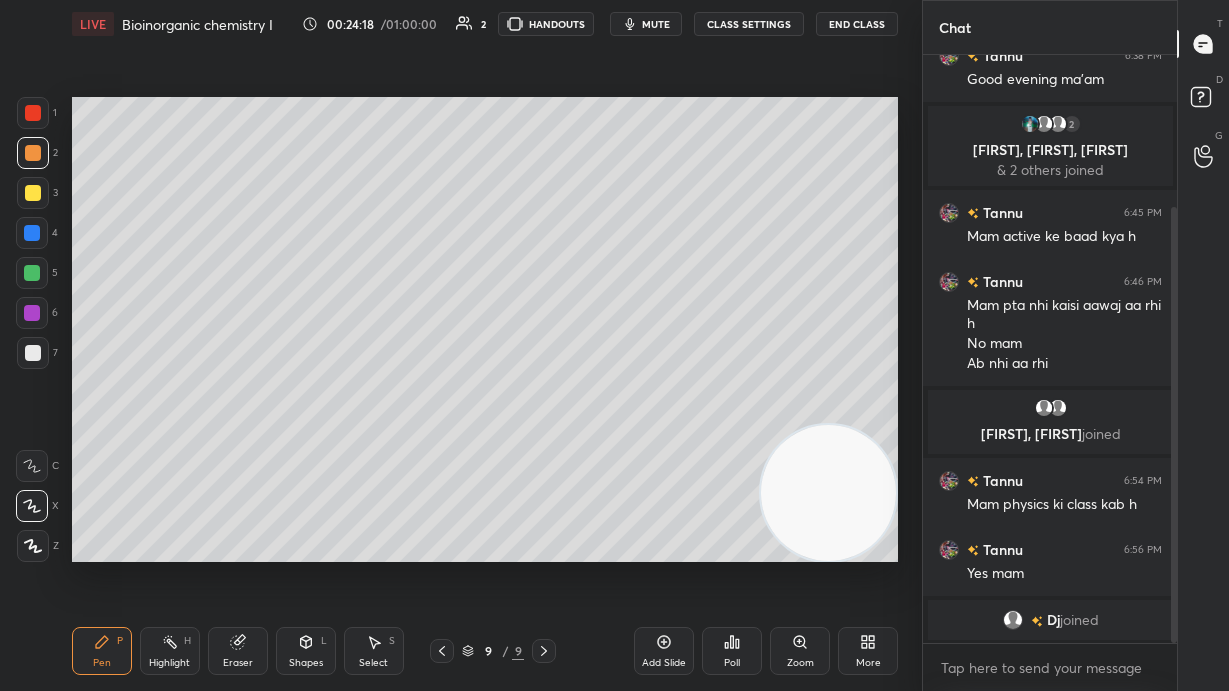 click at bounding box center [33, 113] 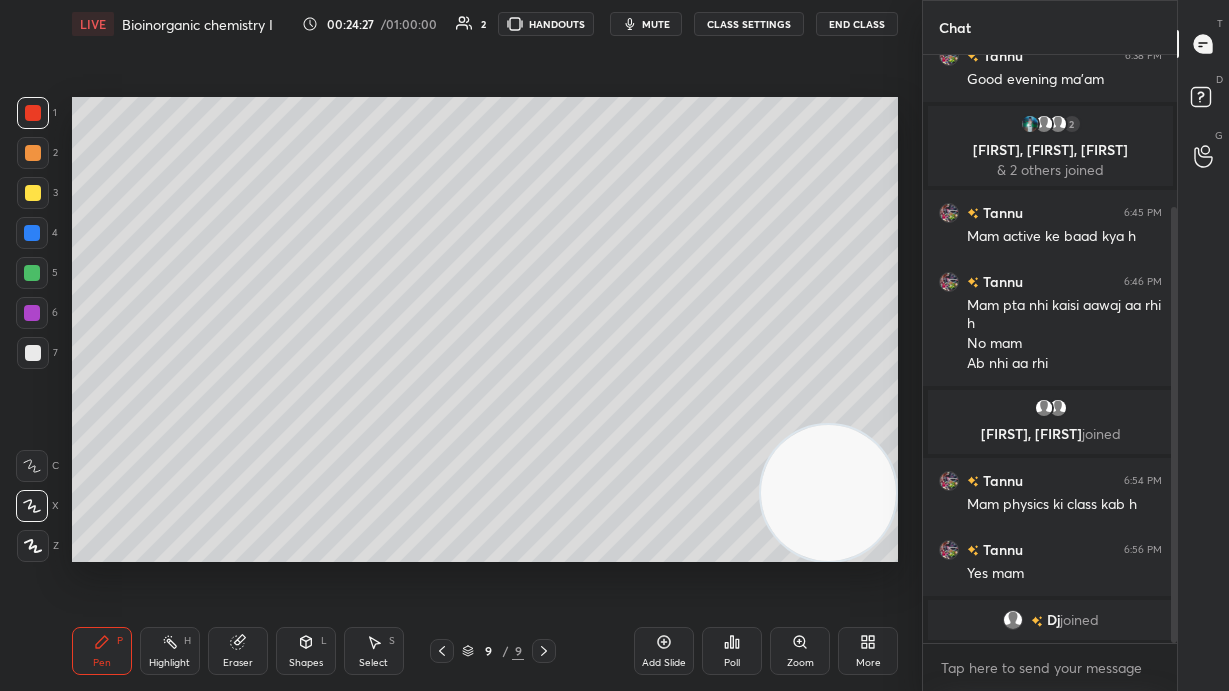 click at bounding box center [33, 153] 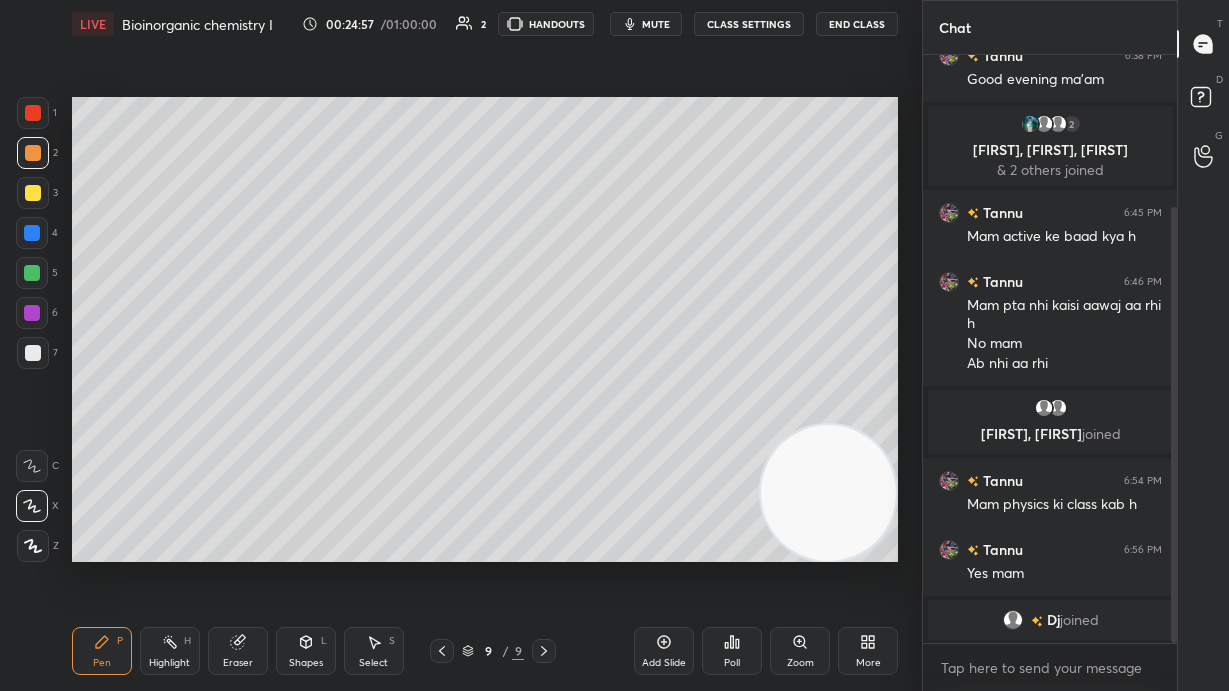 click on "Eraser" at bounding box center (238, 663) 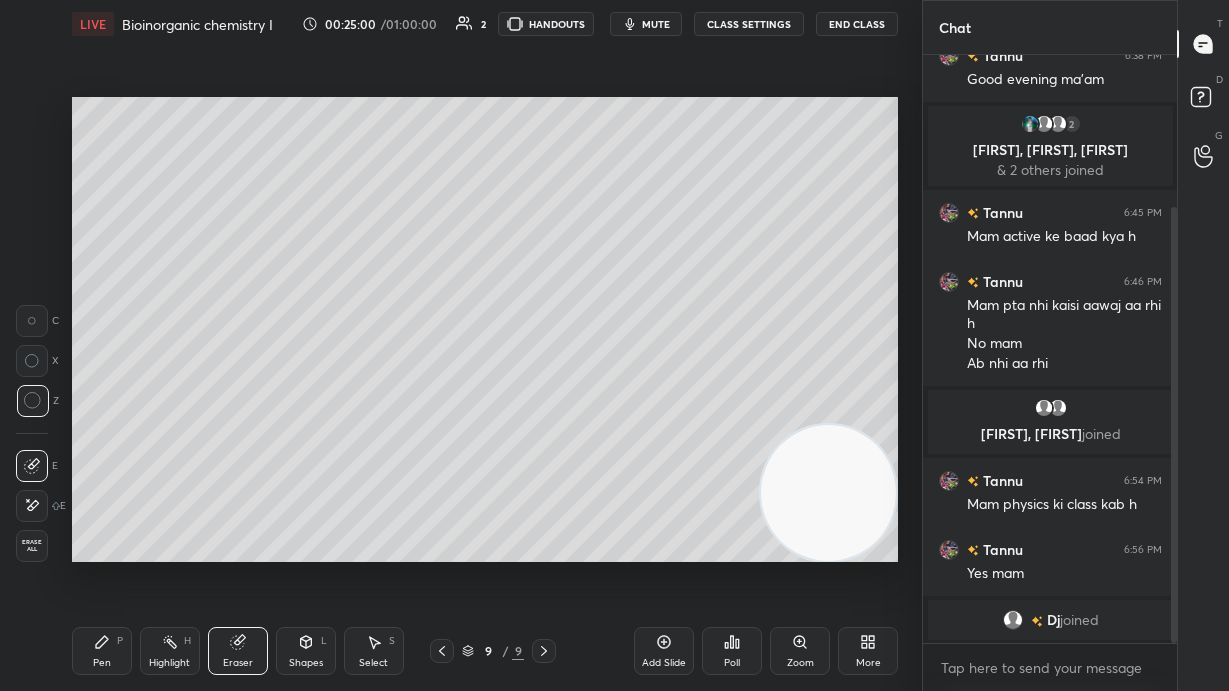 click on "Pen P" at bounding box center (102, 651) 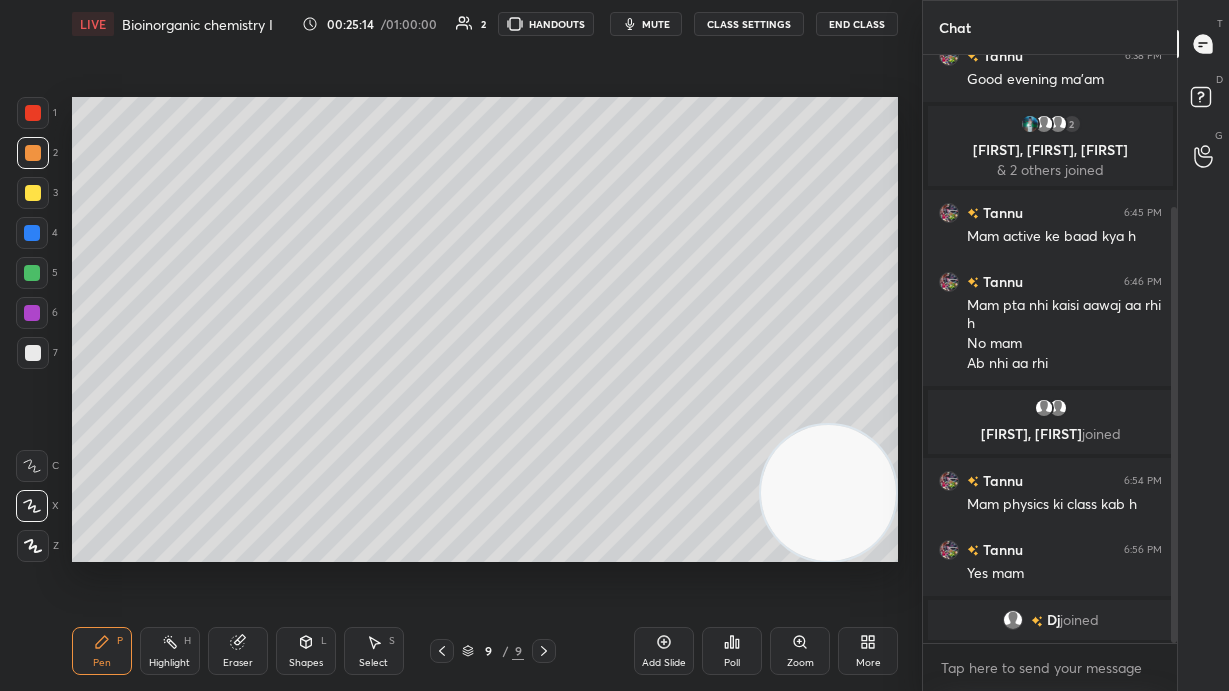 click at bounding box center [33, 193] 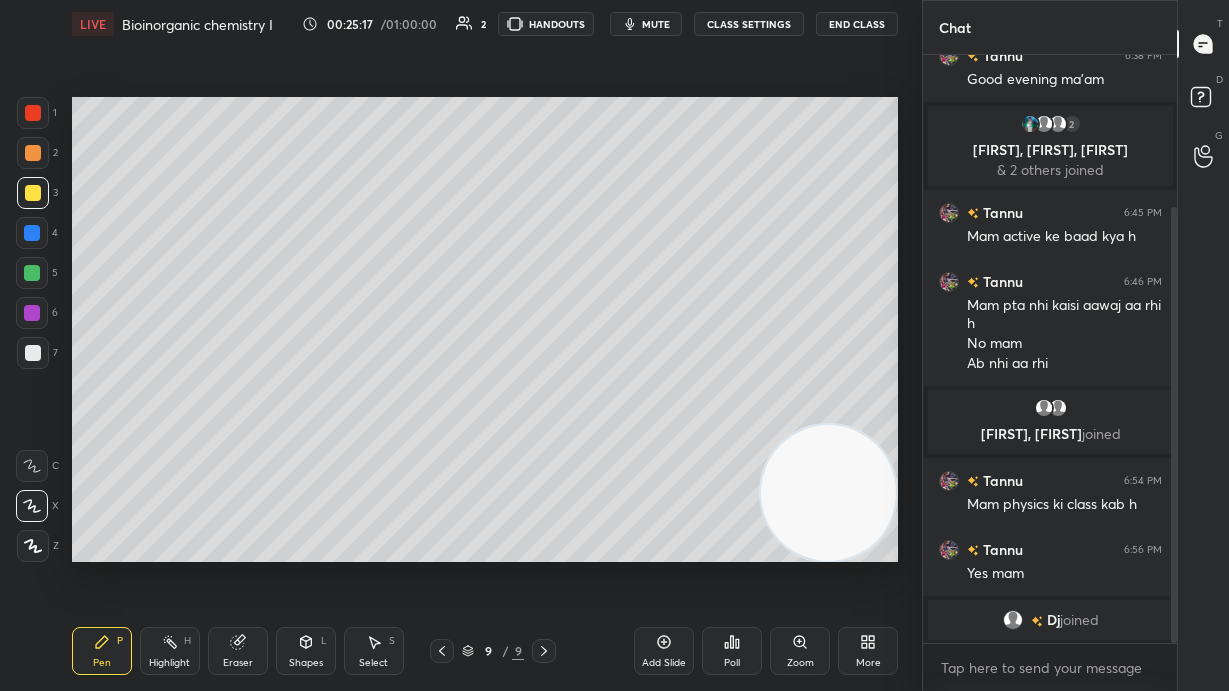 click at bounding box center [32, 466] 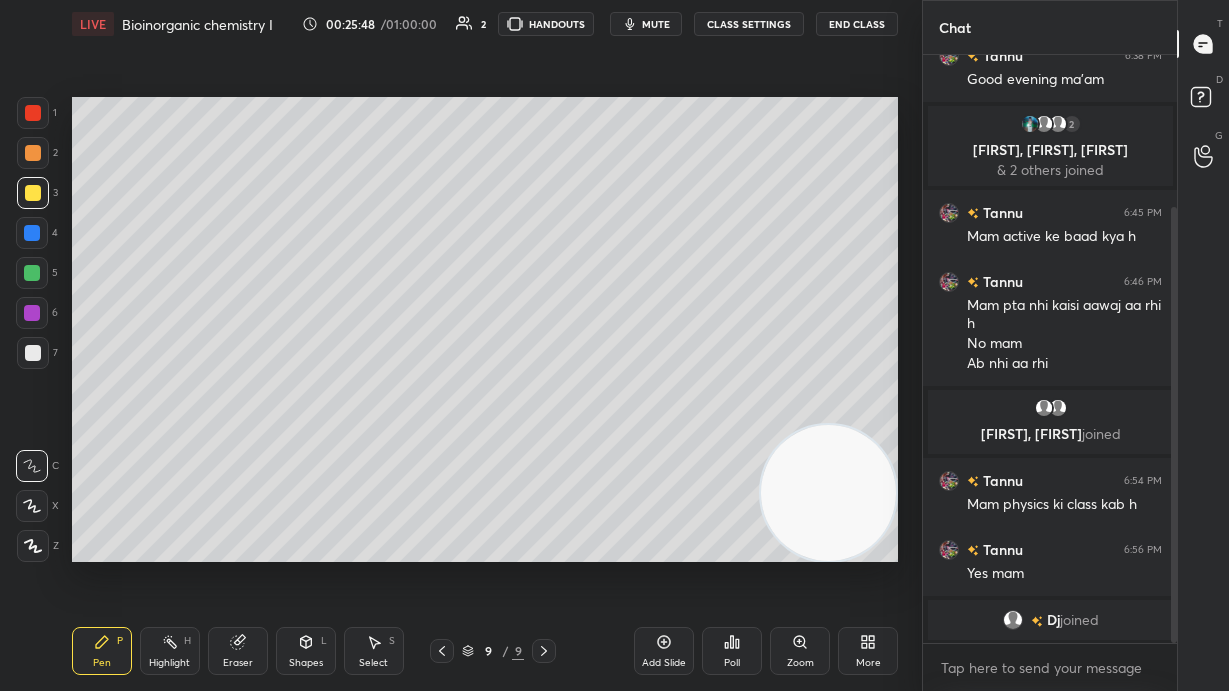 click at bounding box center (33, 353) 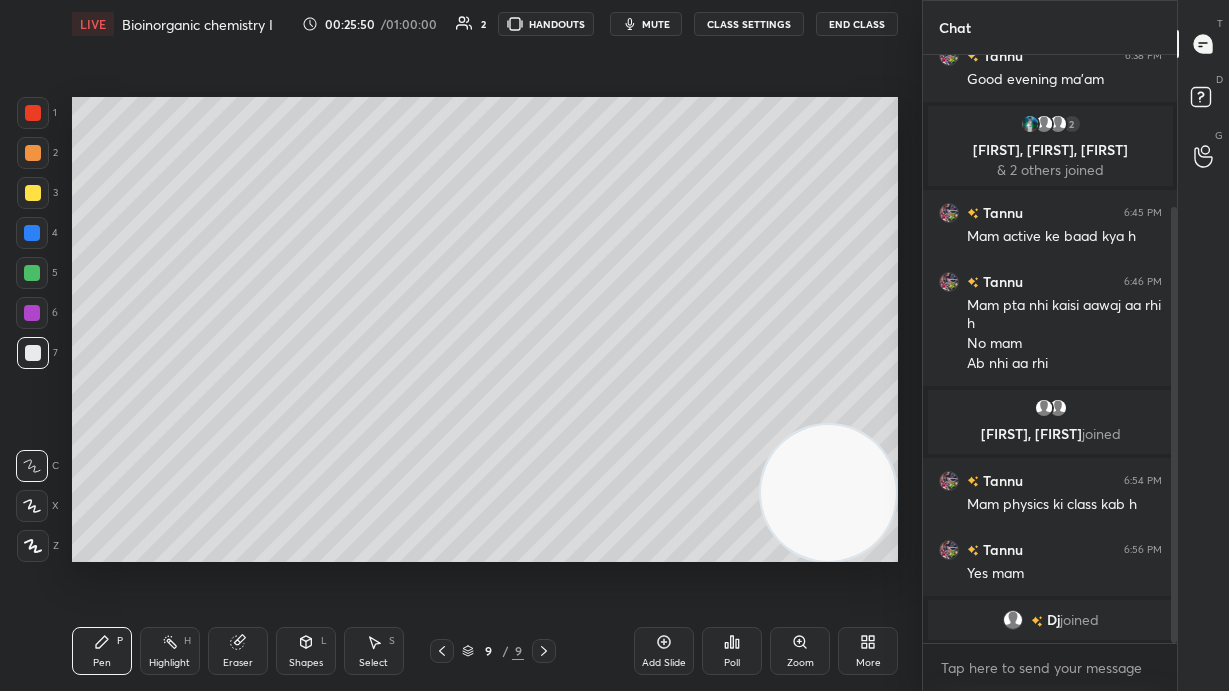 click 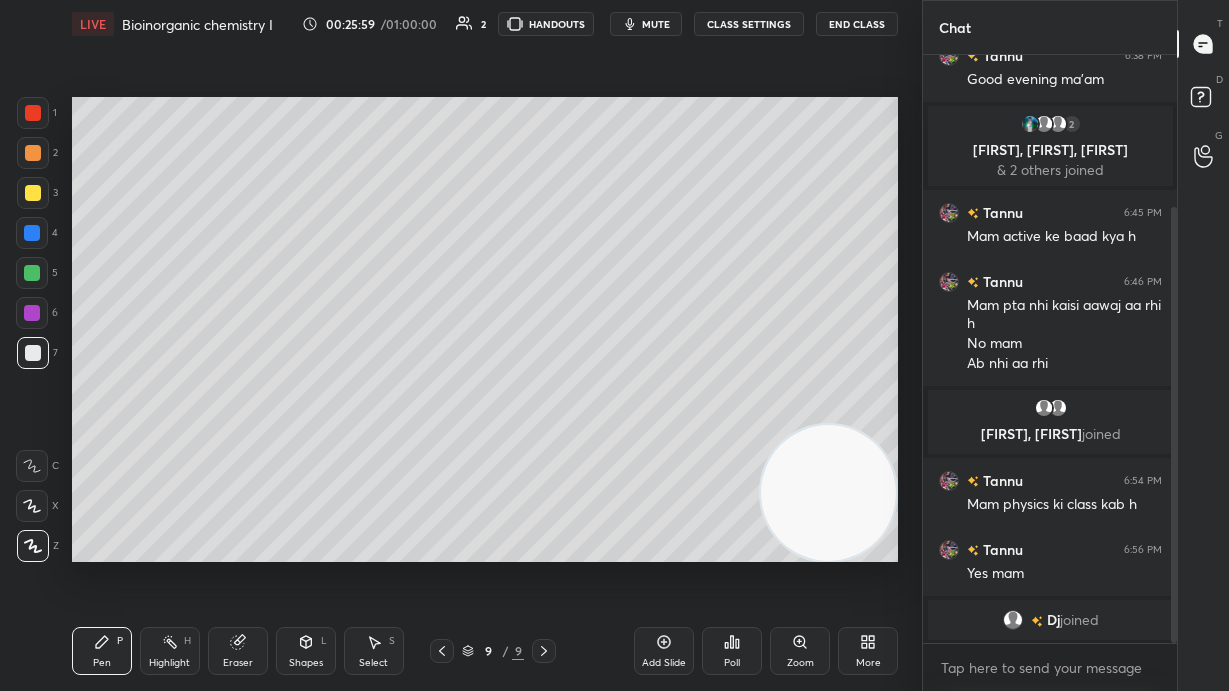 click at bounding box center (32, 506) 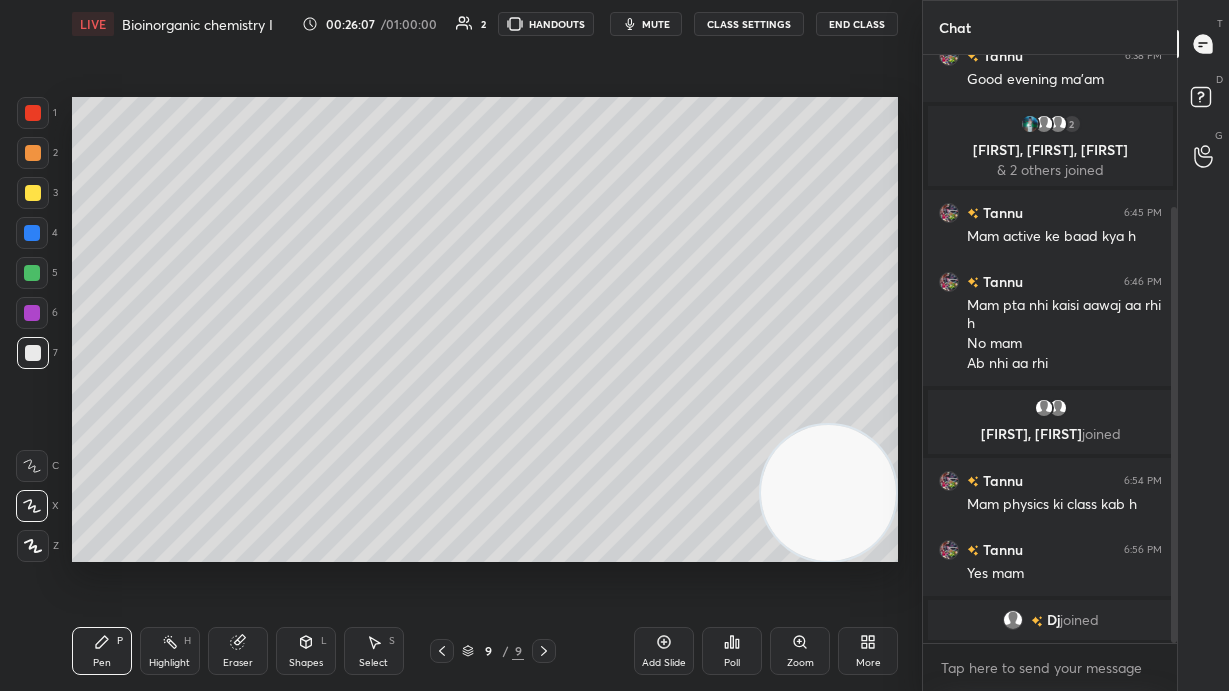 click at bounding box center (33, 193) 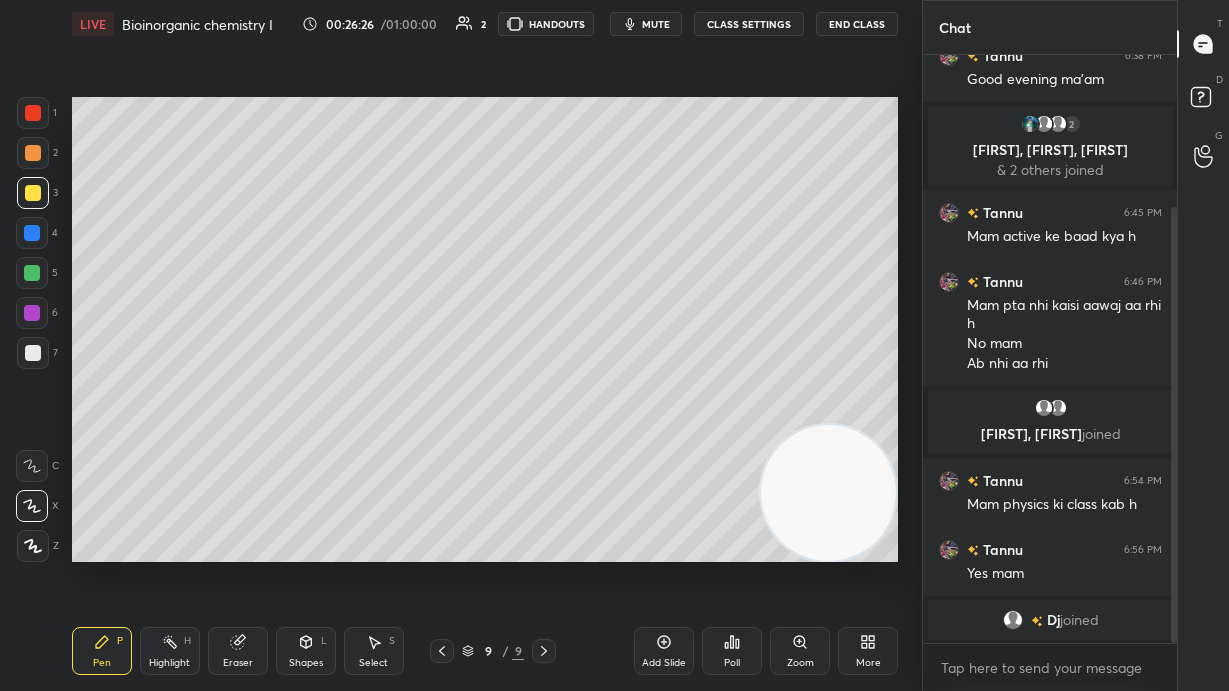 click at bounding box center (32, 233) 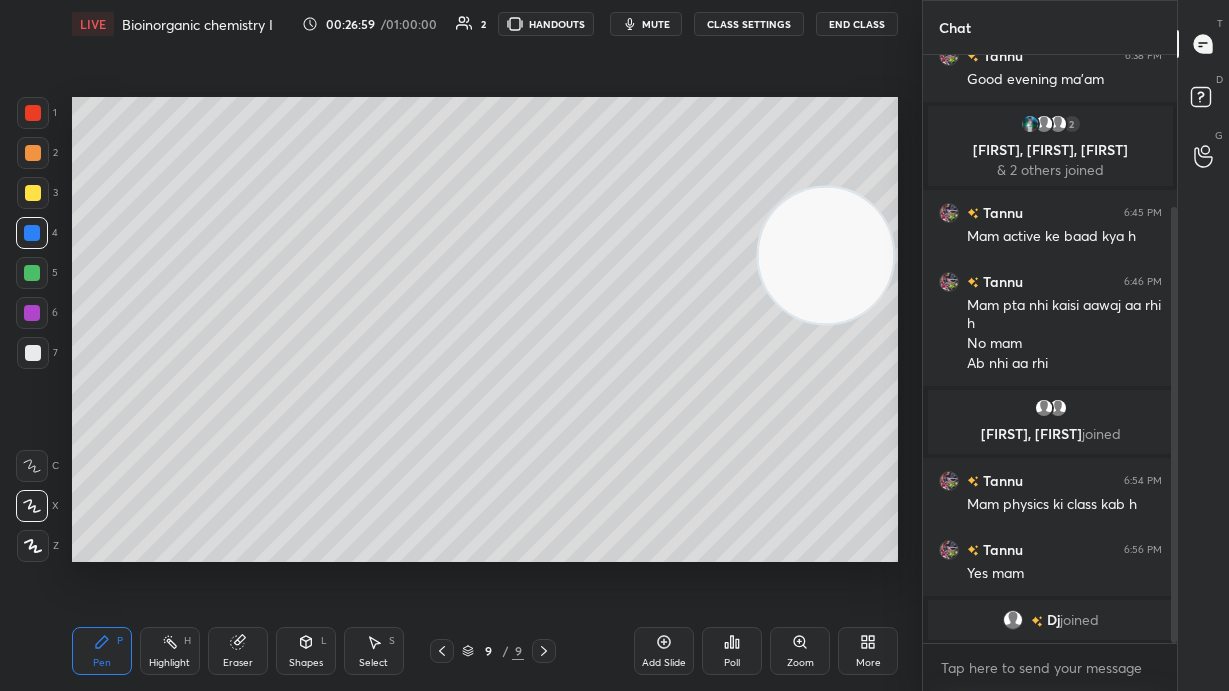 click 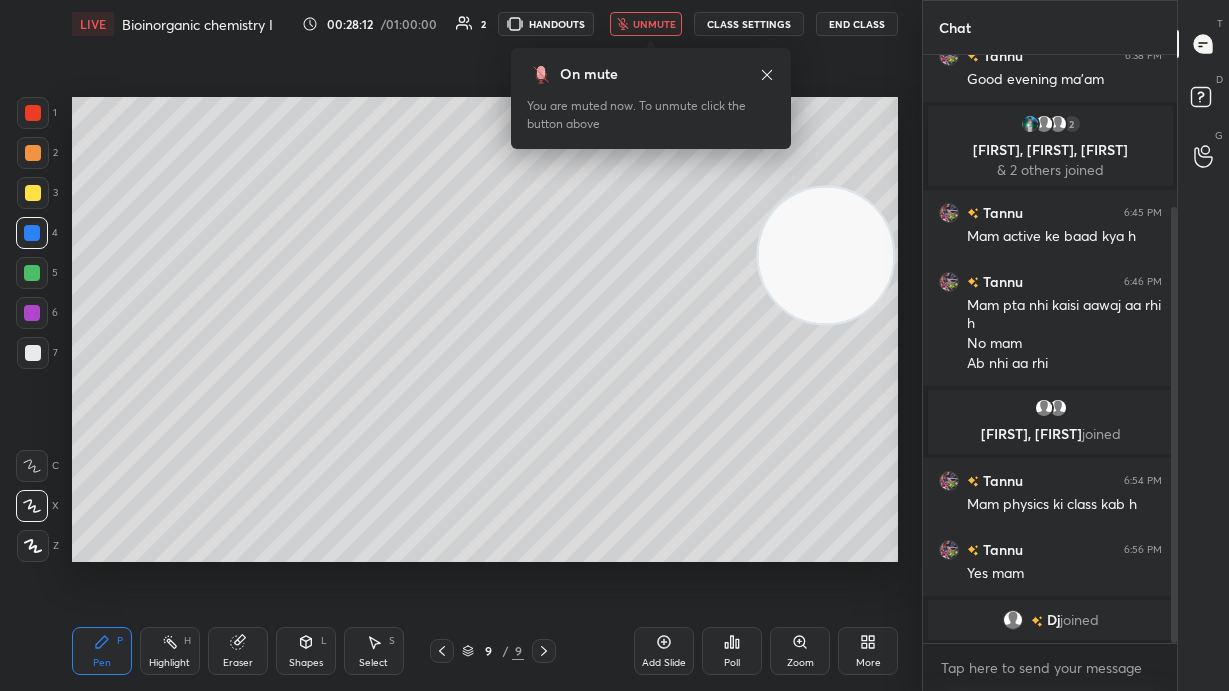 click 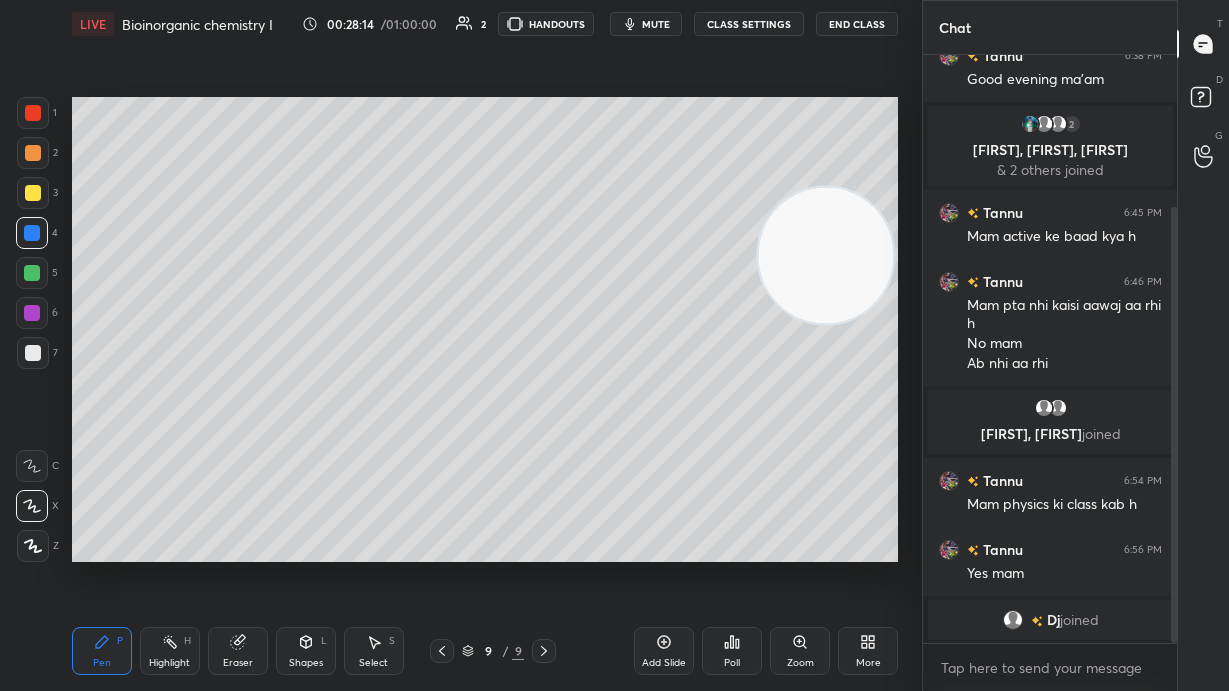 click 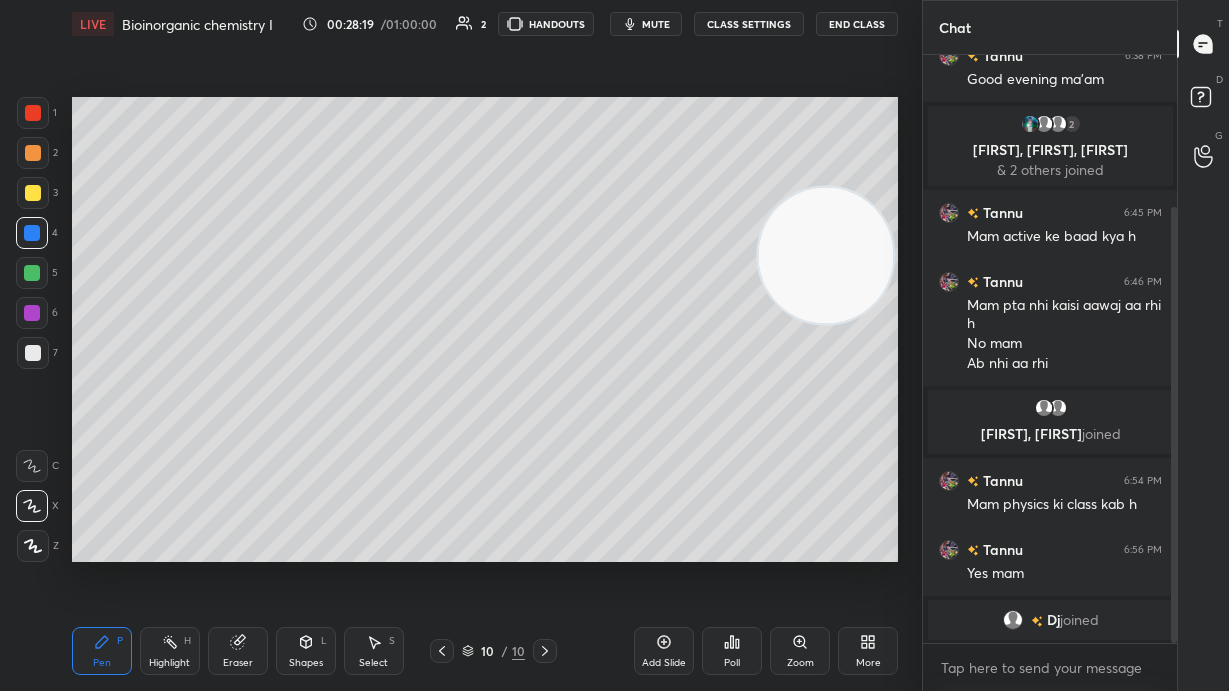 click at bounding box center (33, 153) 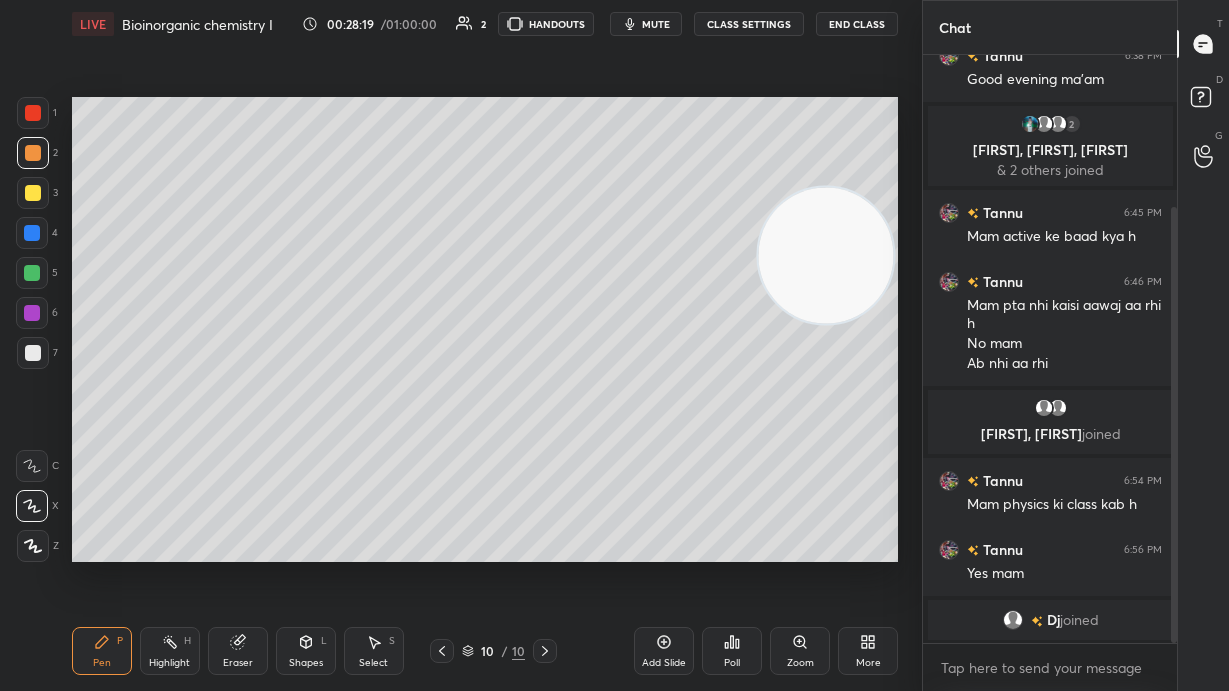 click at bounding box center (32, 466) 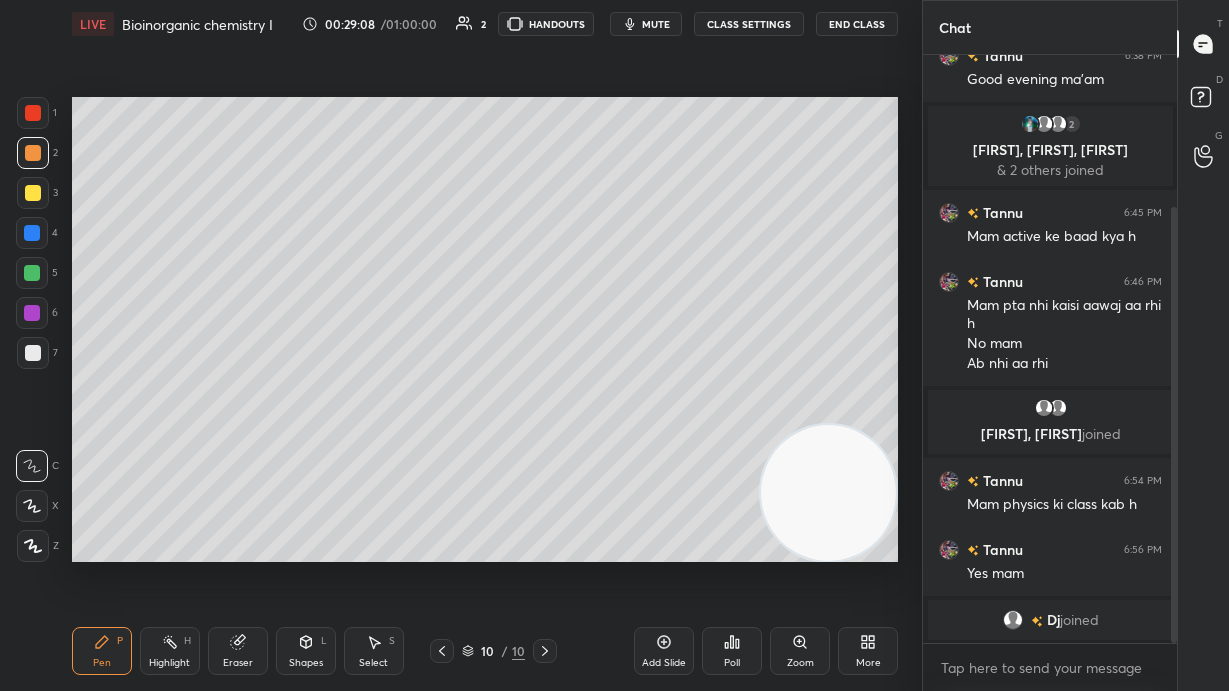 click at bounding box center (32, 233) 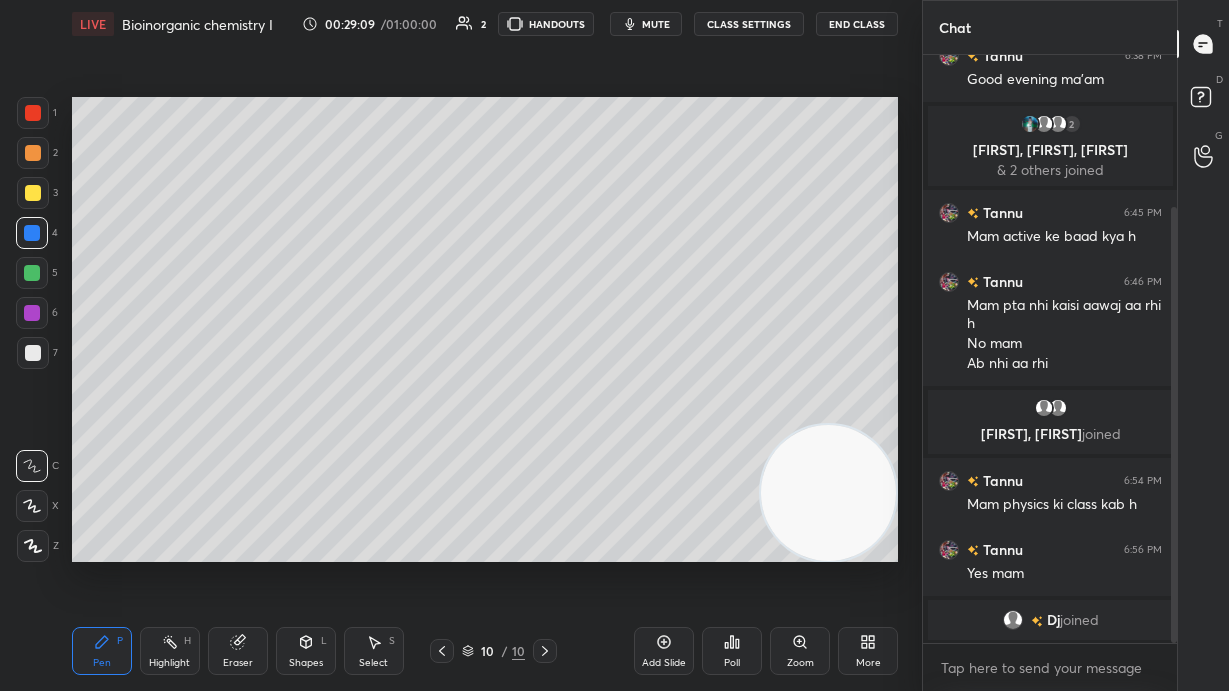 click at bounding box center (33, 193) 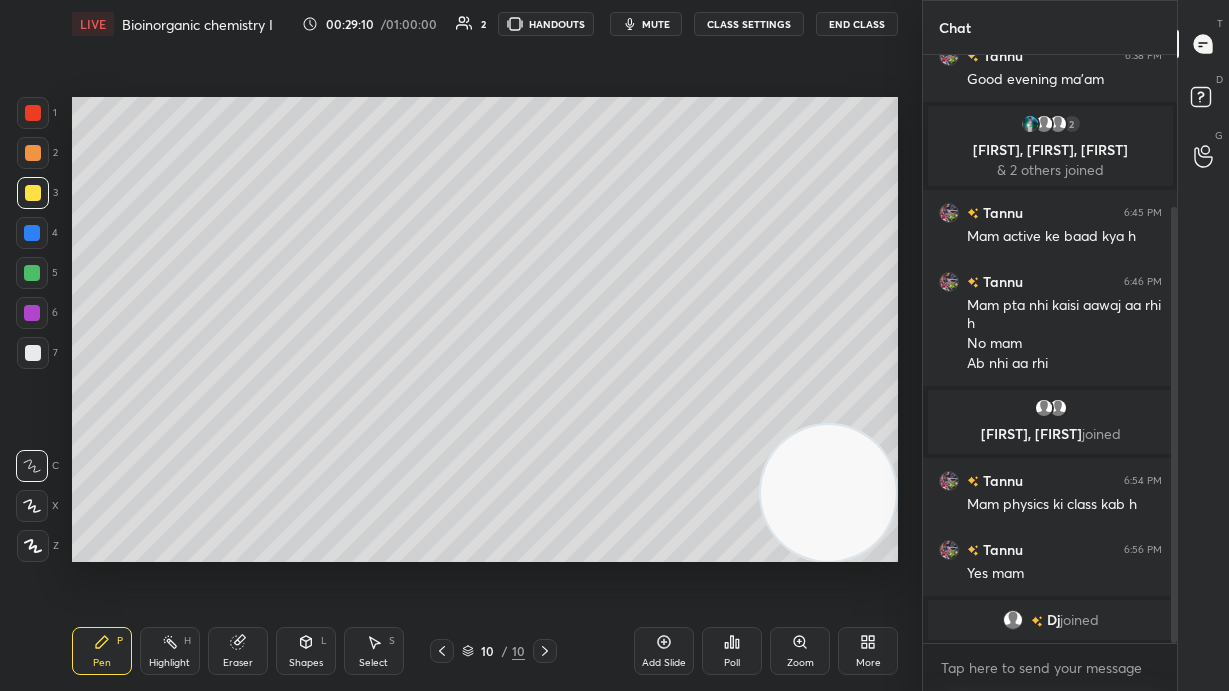 click at bounding box center [33, 353] 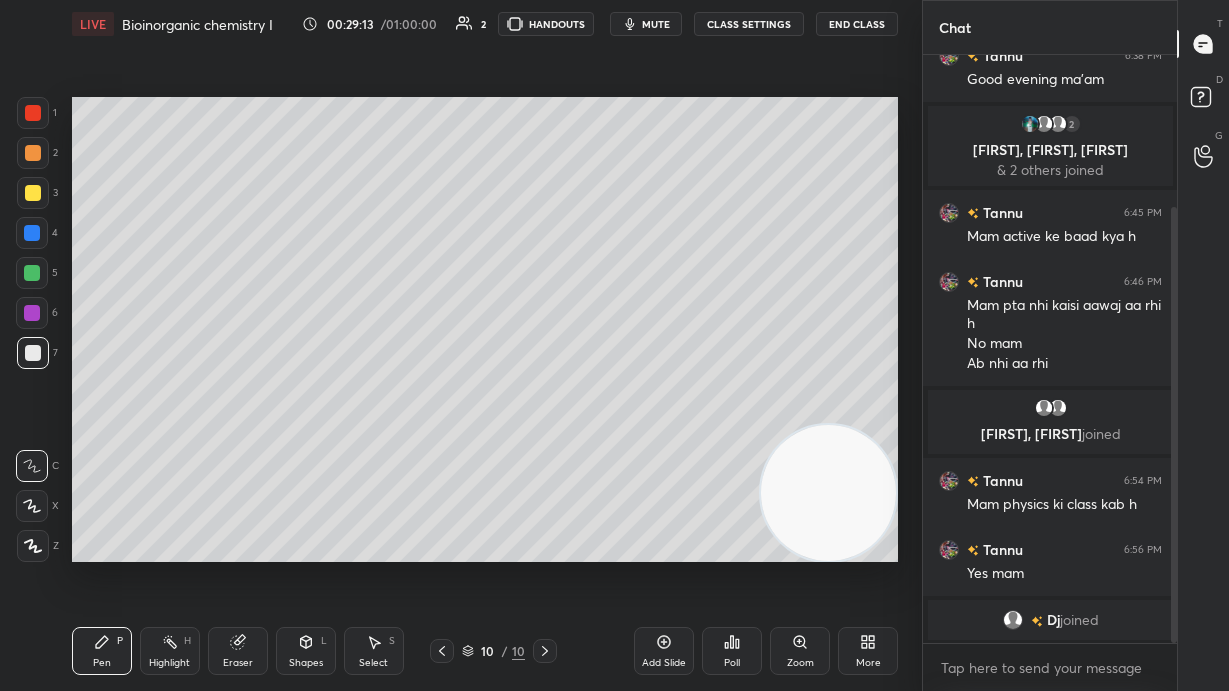 click 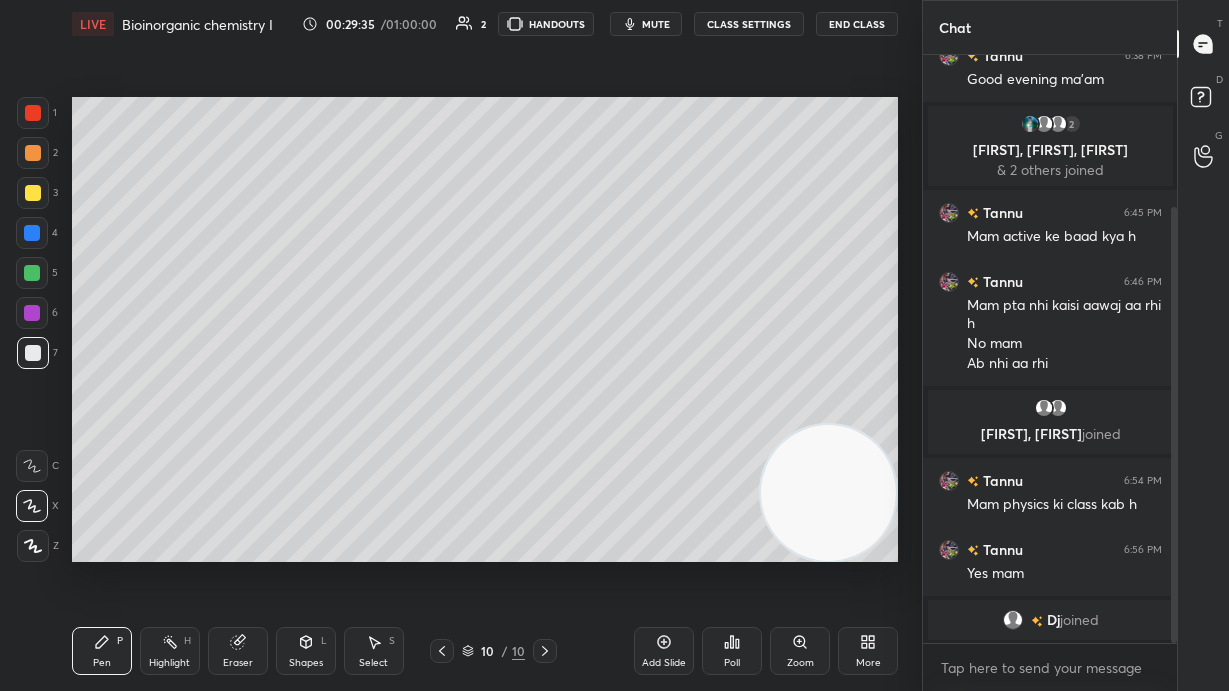 click at bounding box center (32, 273) 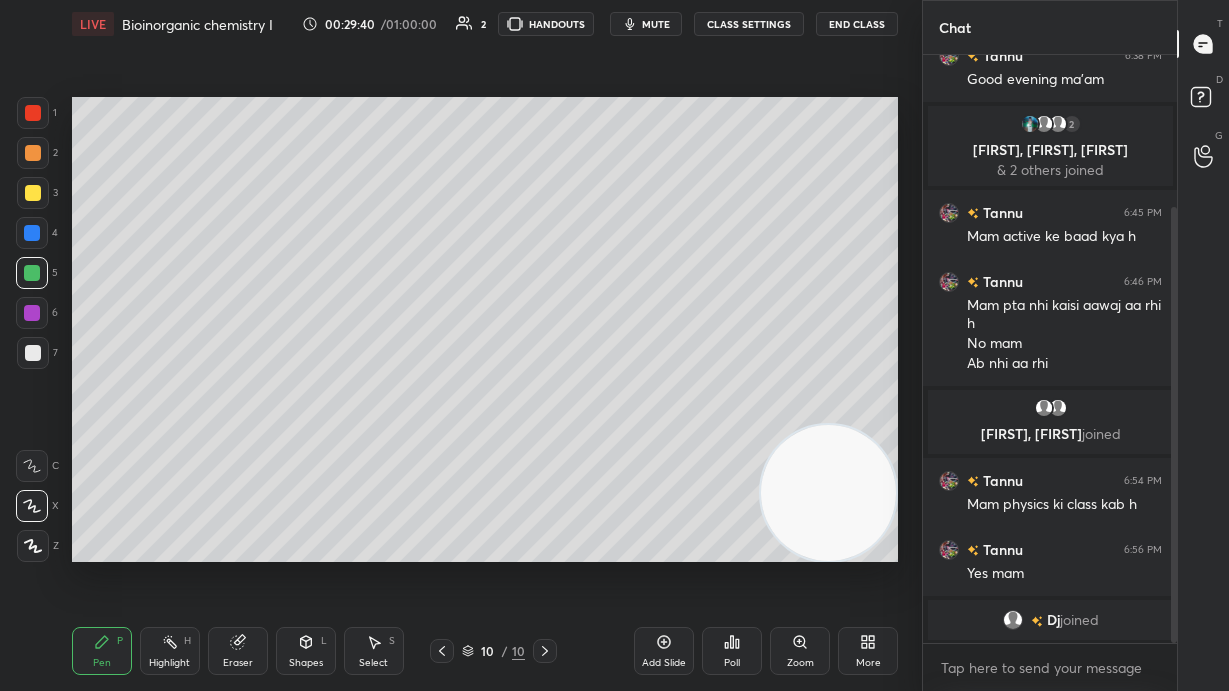 click 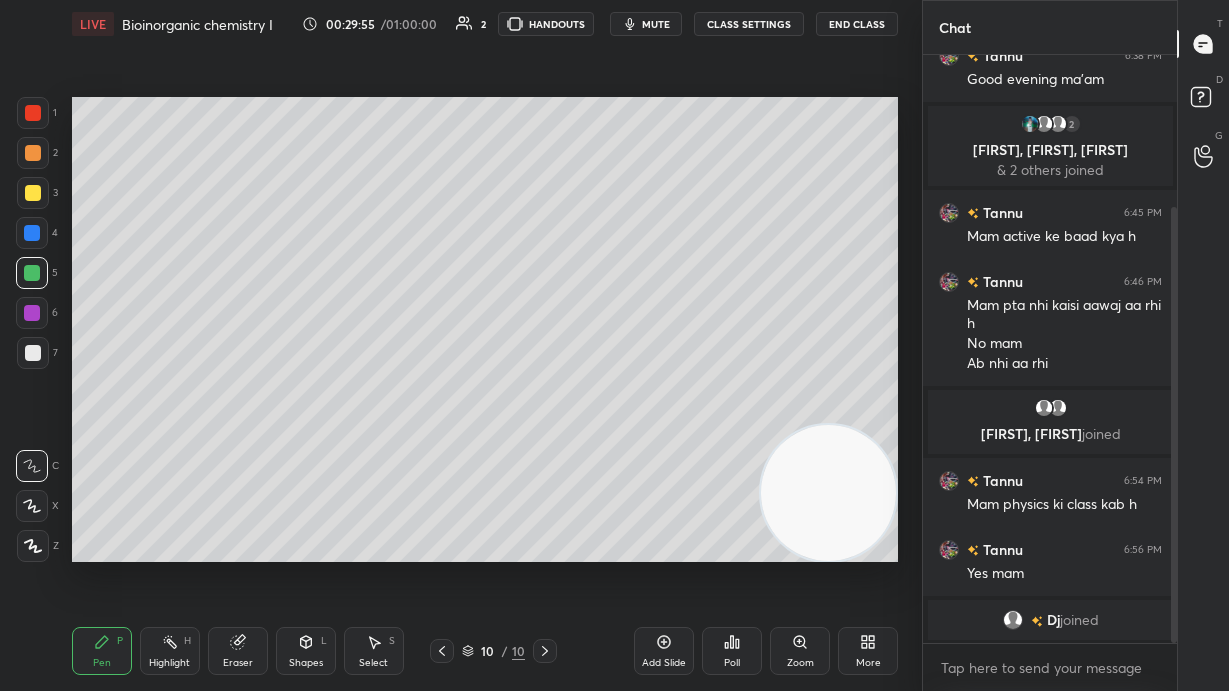 click at bounding box center (33, 353) 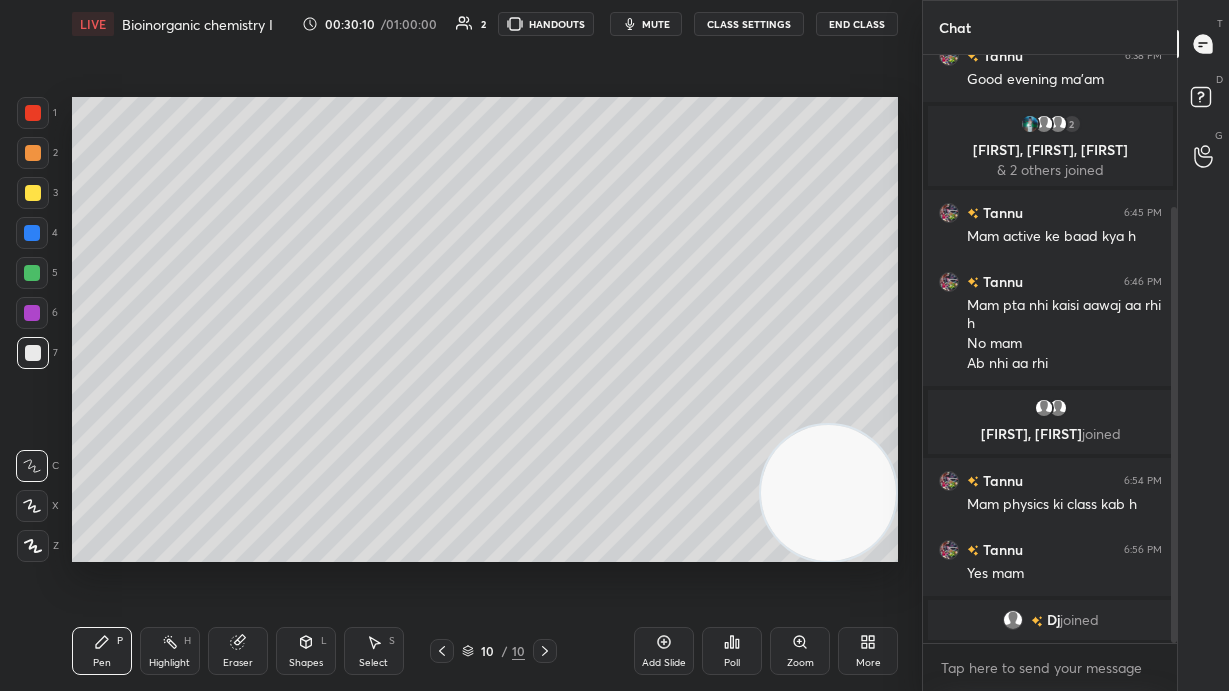 scroll, scrollTop: 229, scrollLeft: 0, axis: vertical 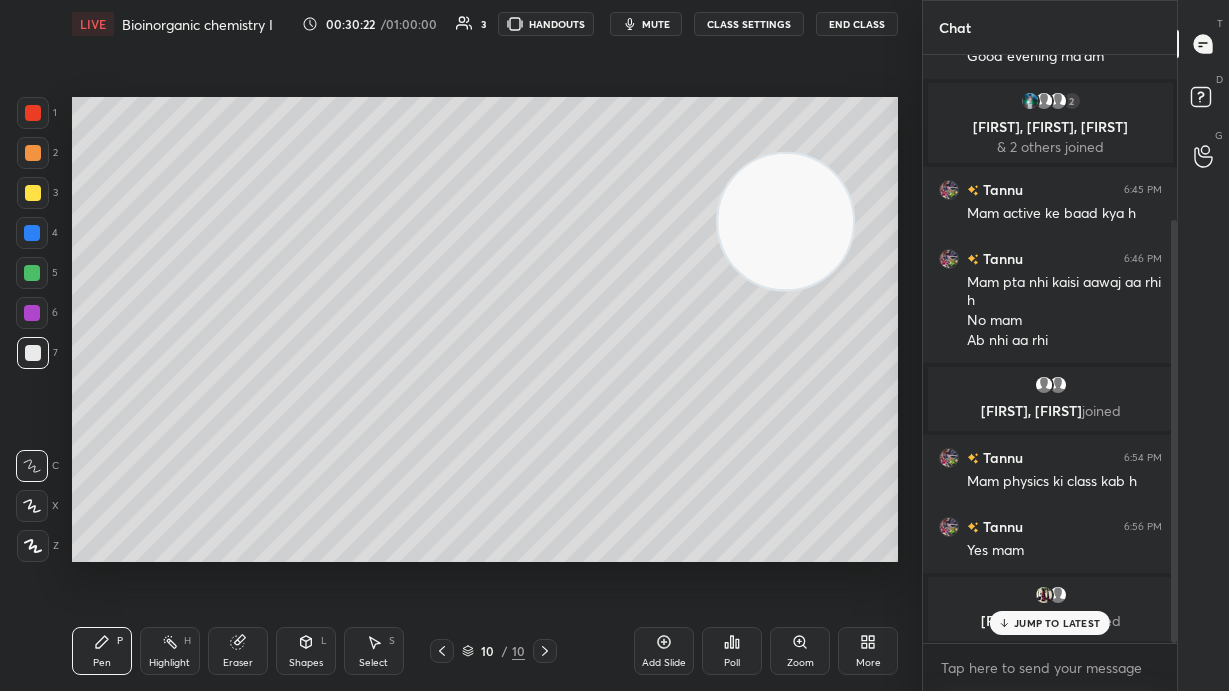 click on "JUMP TO LATEST" at bounding box center (1057, 623) 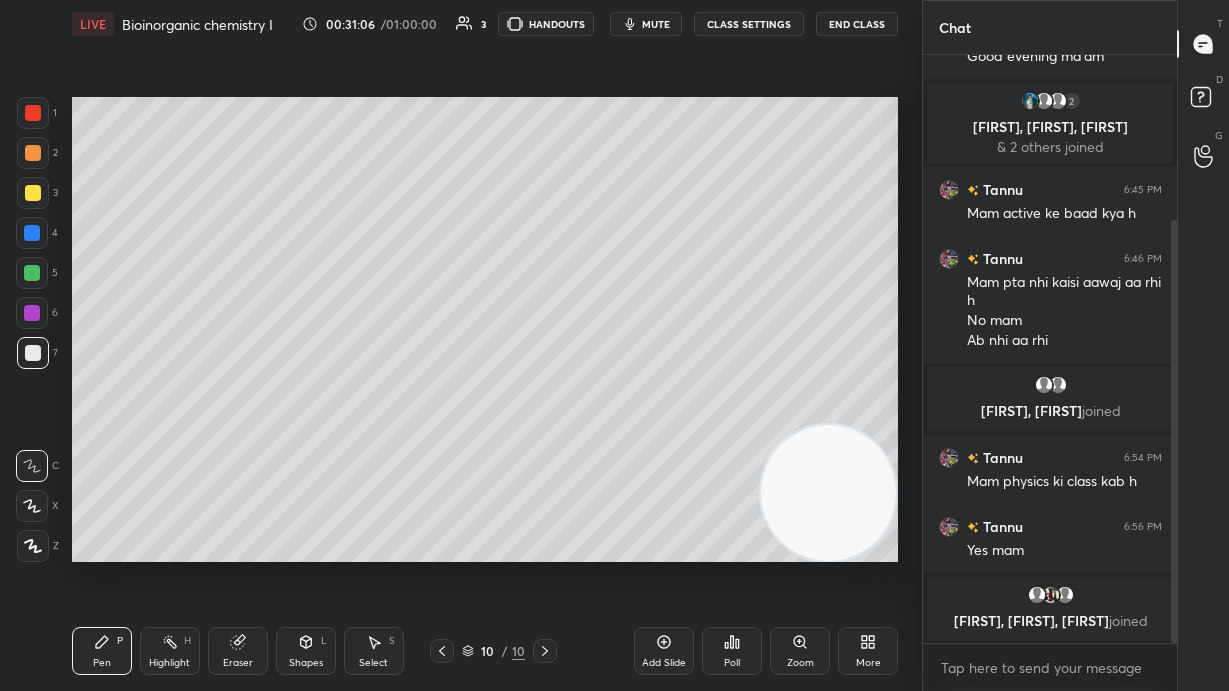 click on "mute" at bounding box center [656, 24] 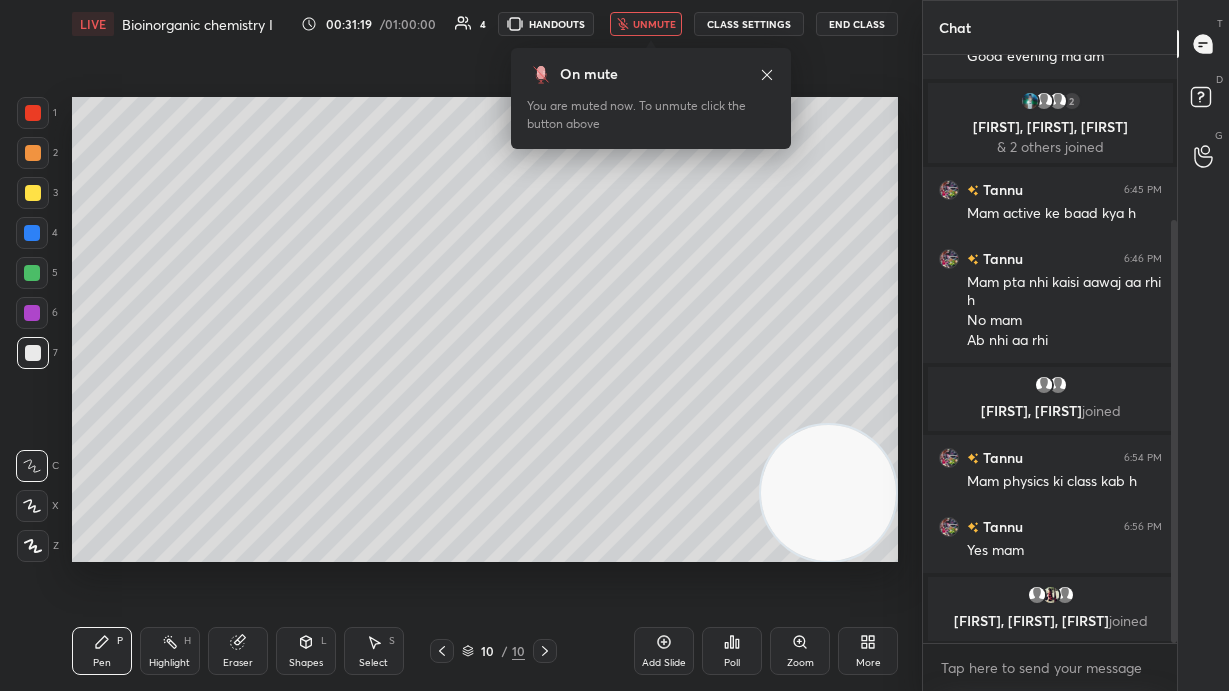 click on "unmute" at bounding box center (654, 24) 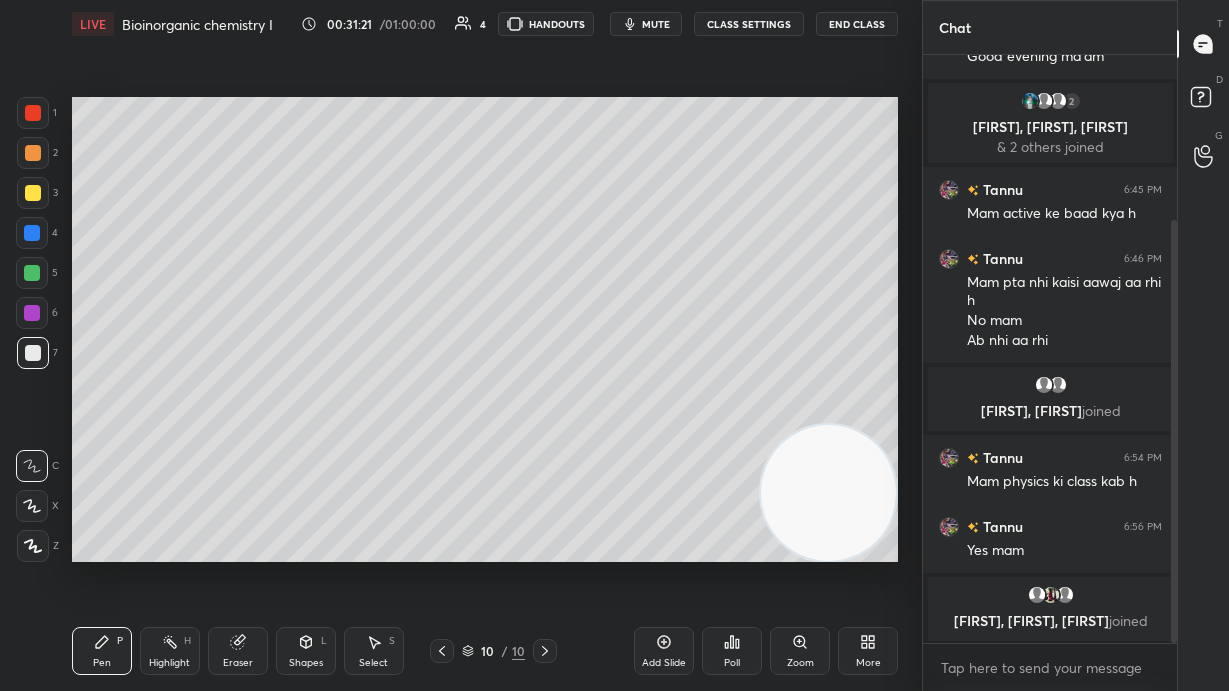 click at bounding box center [32, 506] 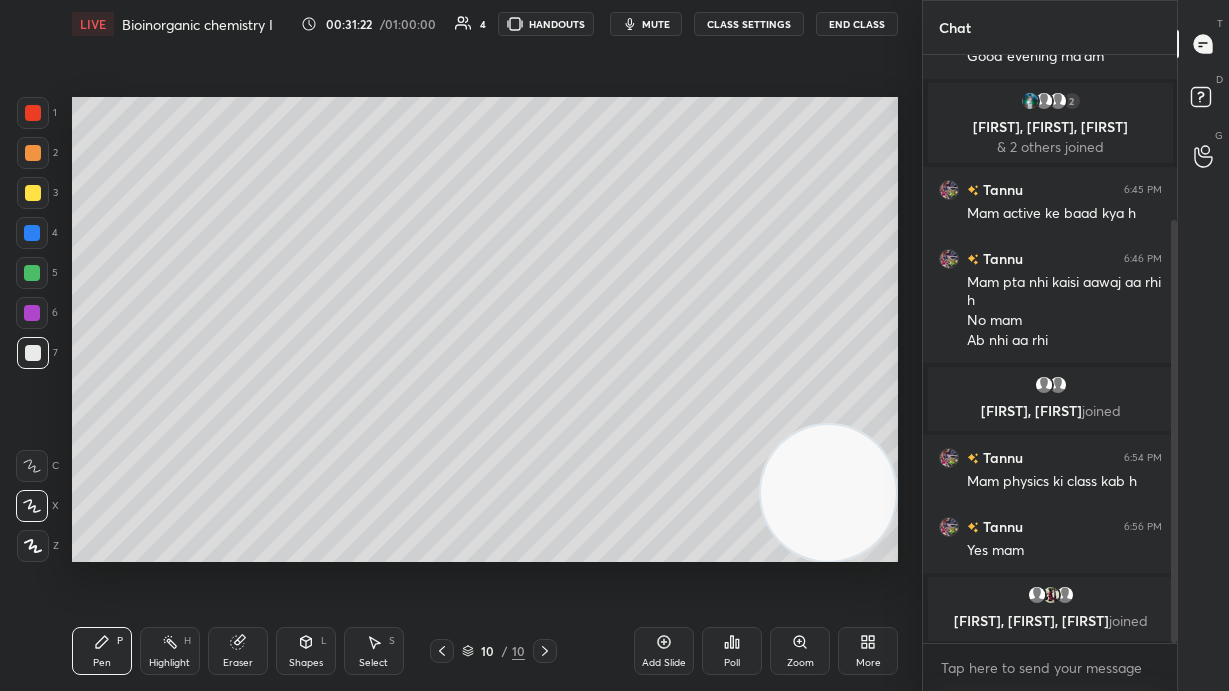 click at bounding box center (33, 153) 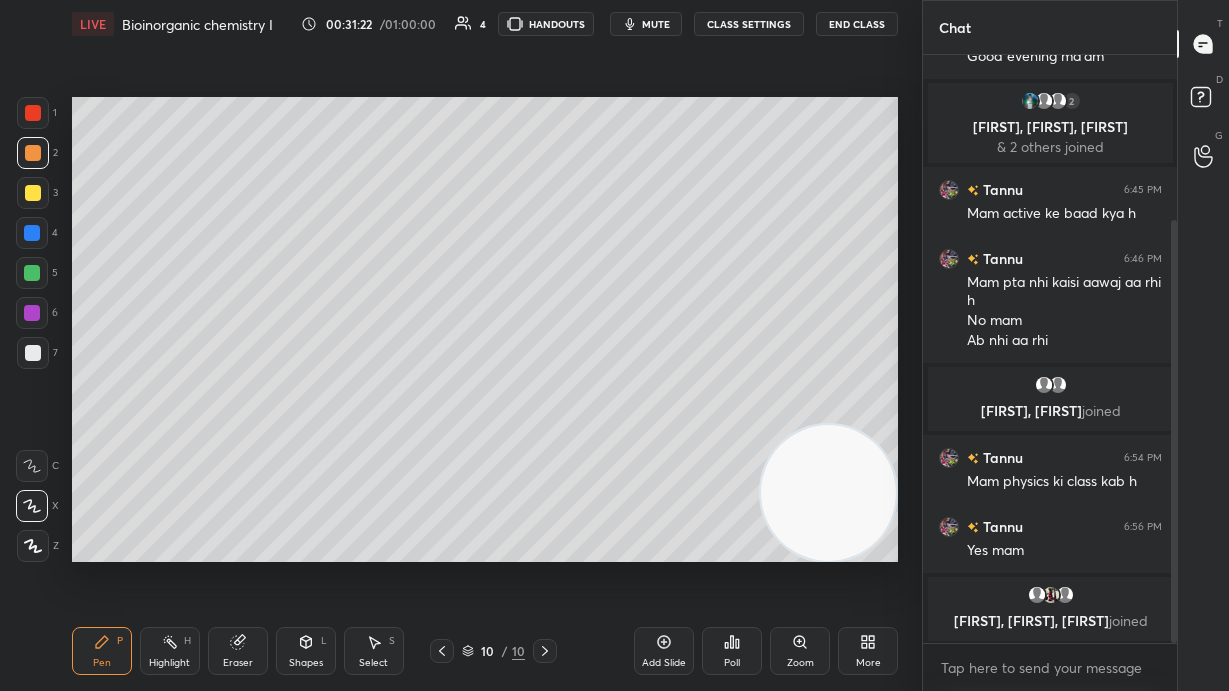 click on "3" at bounding box center (37, 197) 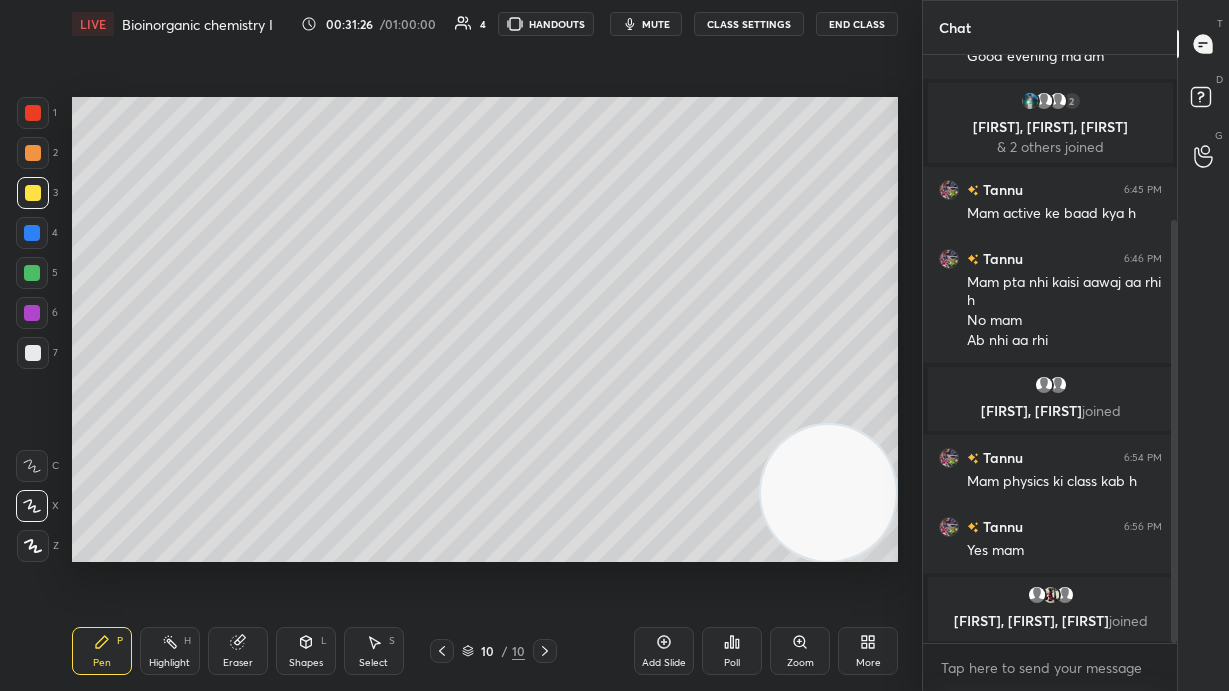click 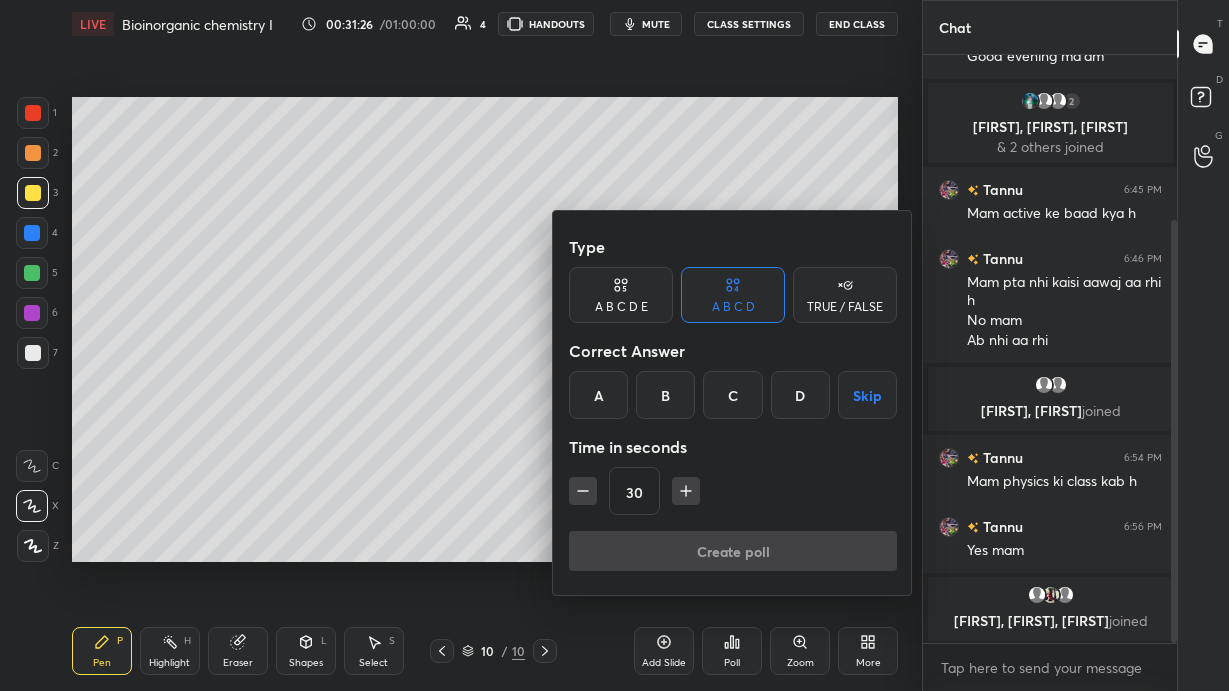 click on "A" at bounding box center (598, 395) 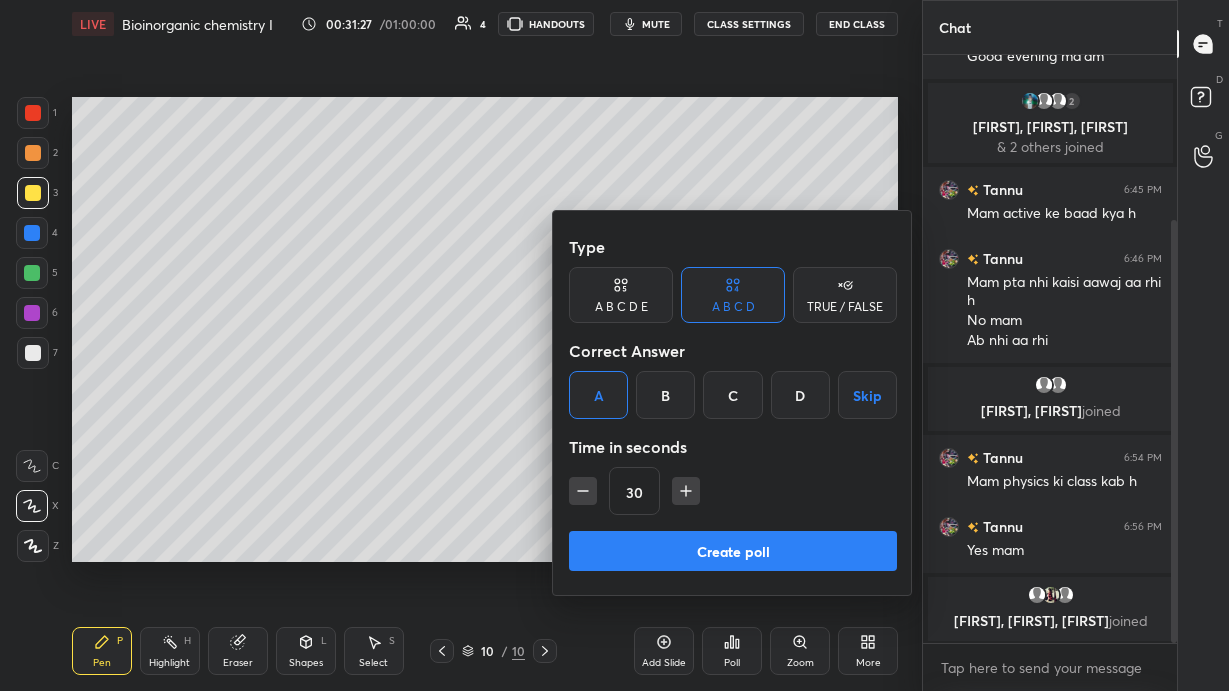 click 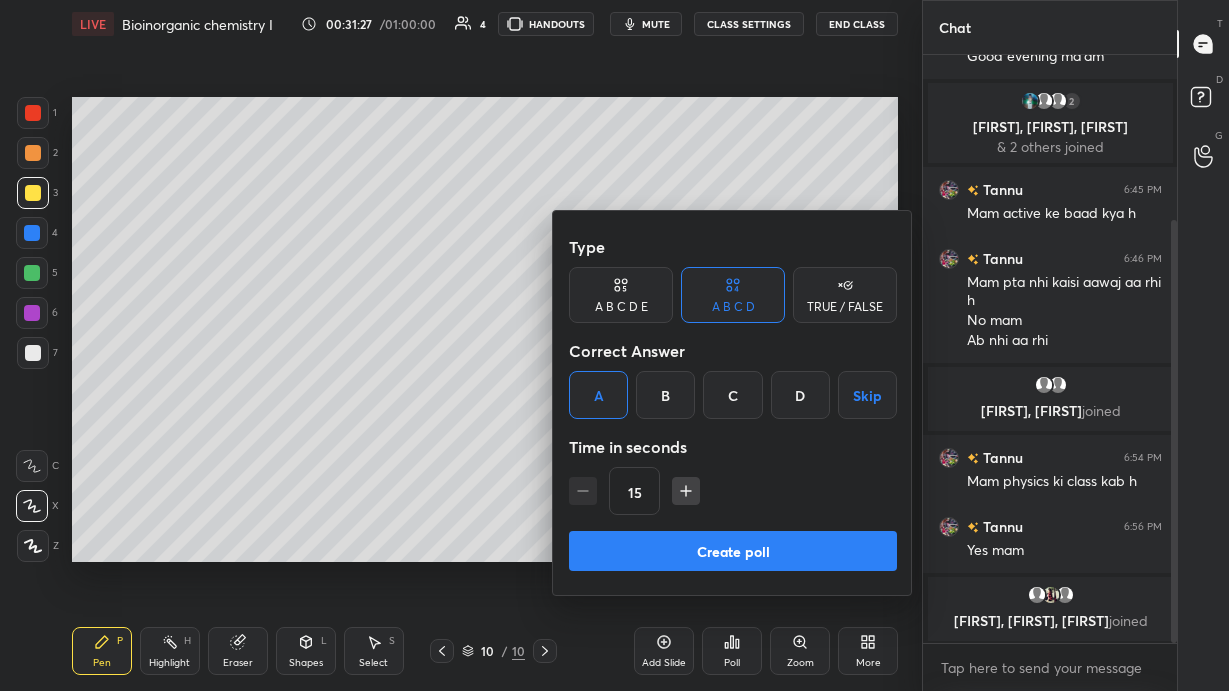 type on "15" 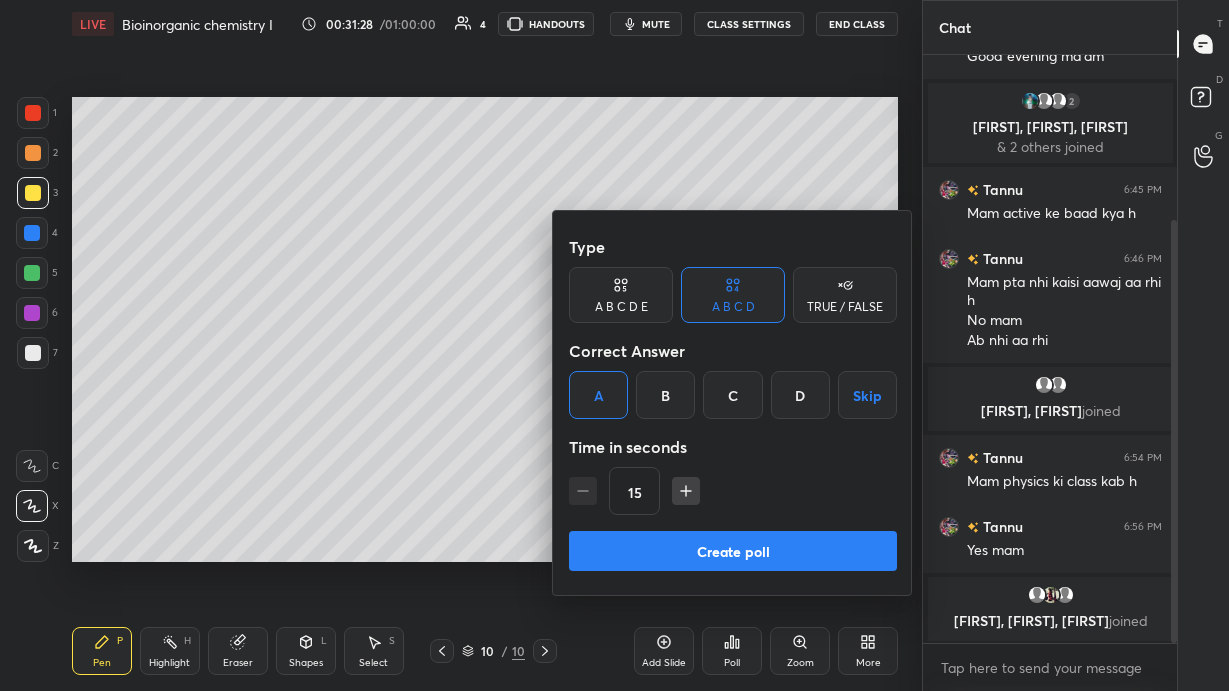 click on "Create poll" at bounding box center [733, 551] 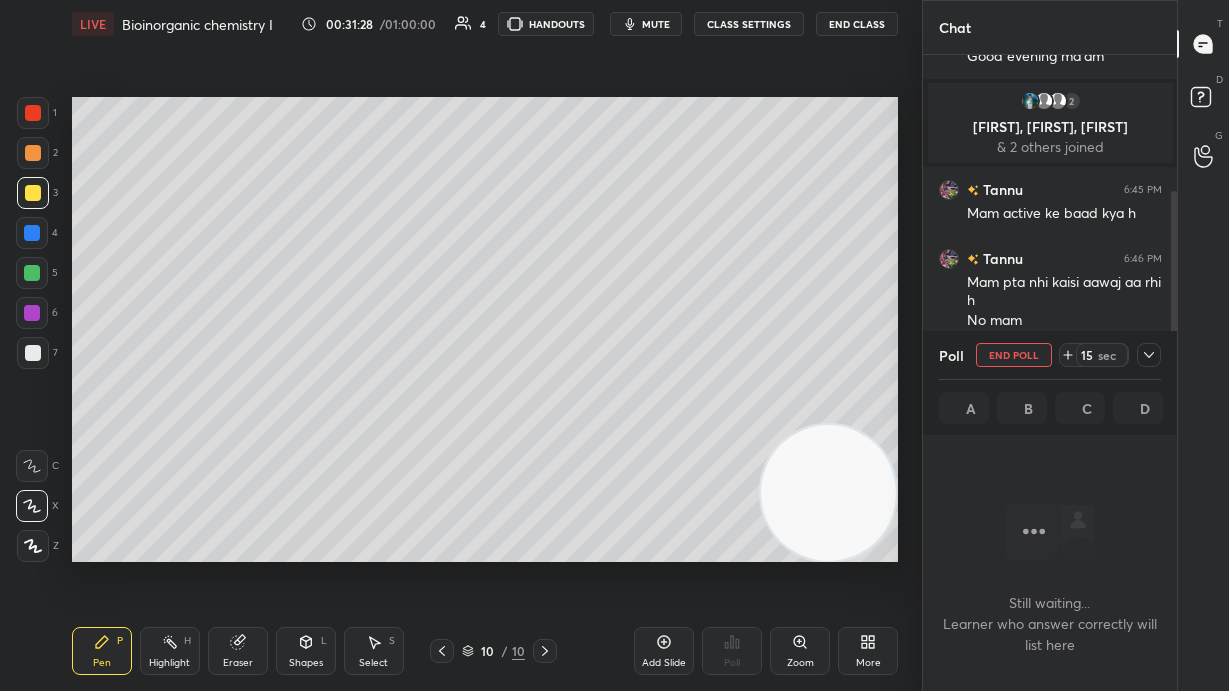 scroll, scrollTop: 540, scrollLeft: 248, axis: both 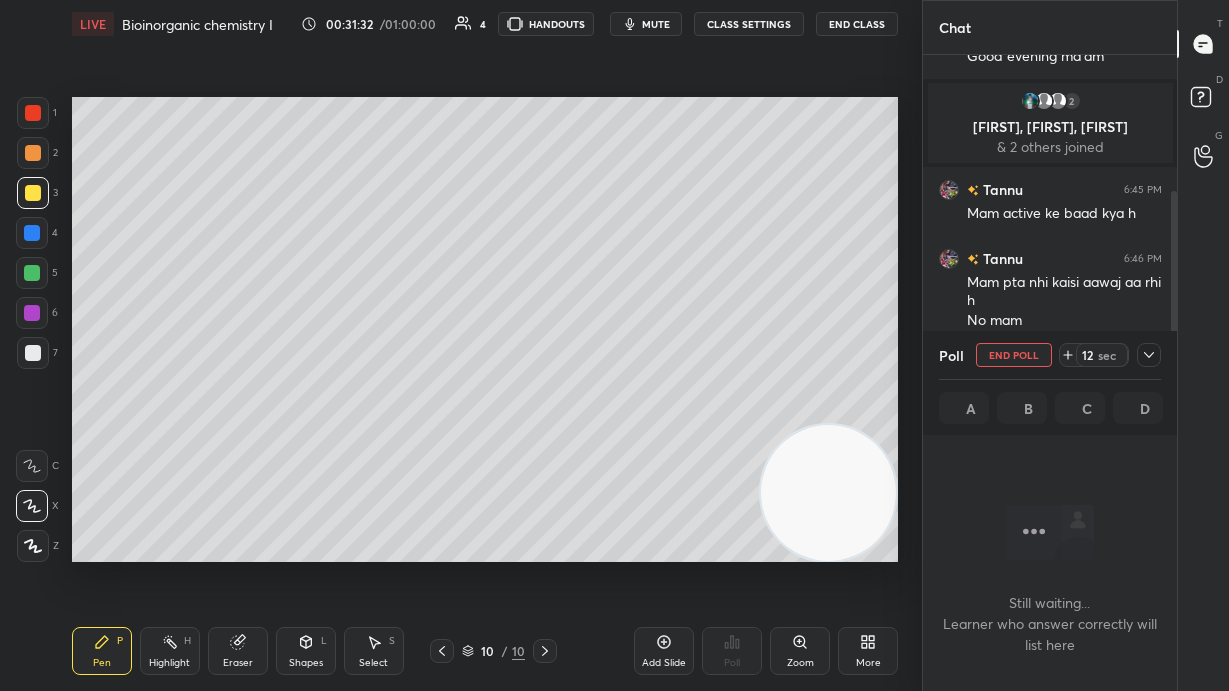 click on "mute" at bounding box center (656, 24) 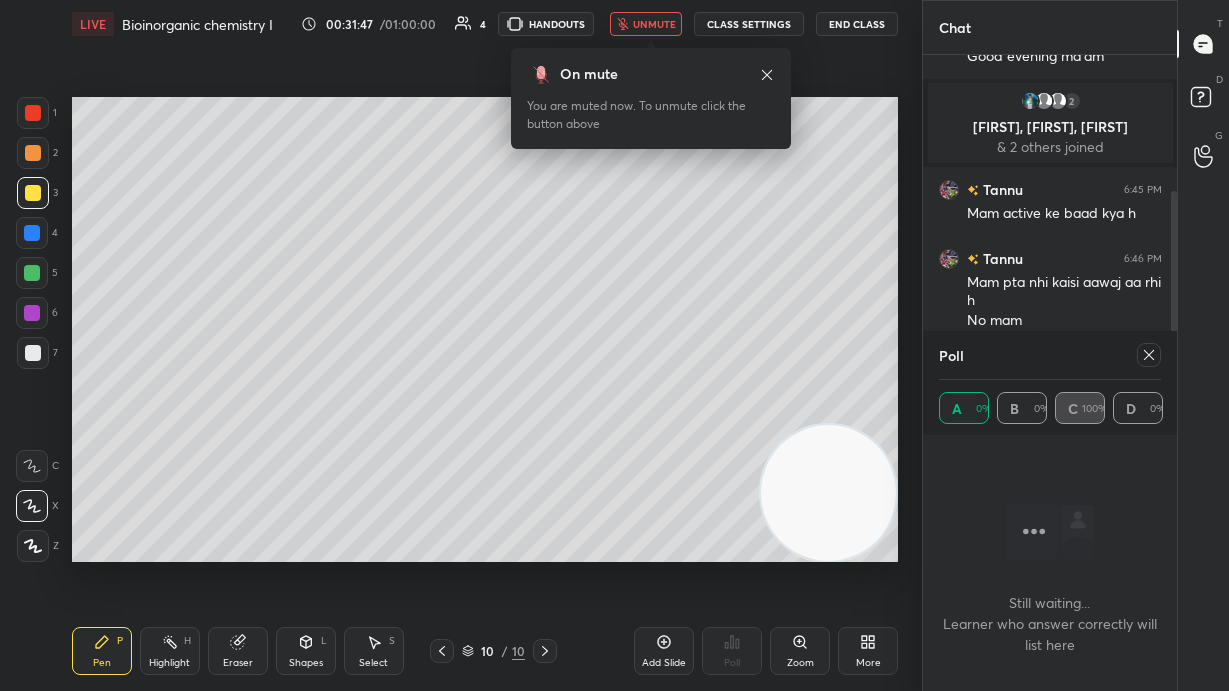 click on "unmute" at bounding box center (654, 24) 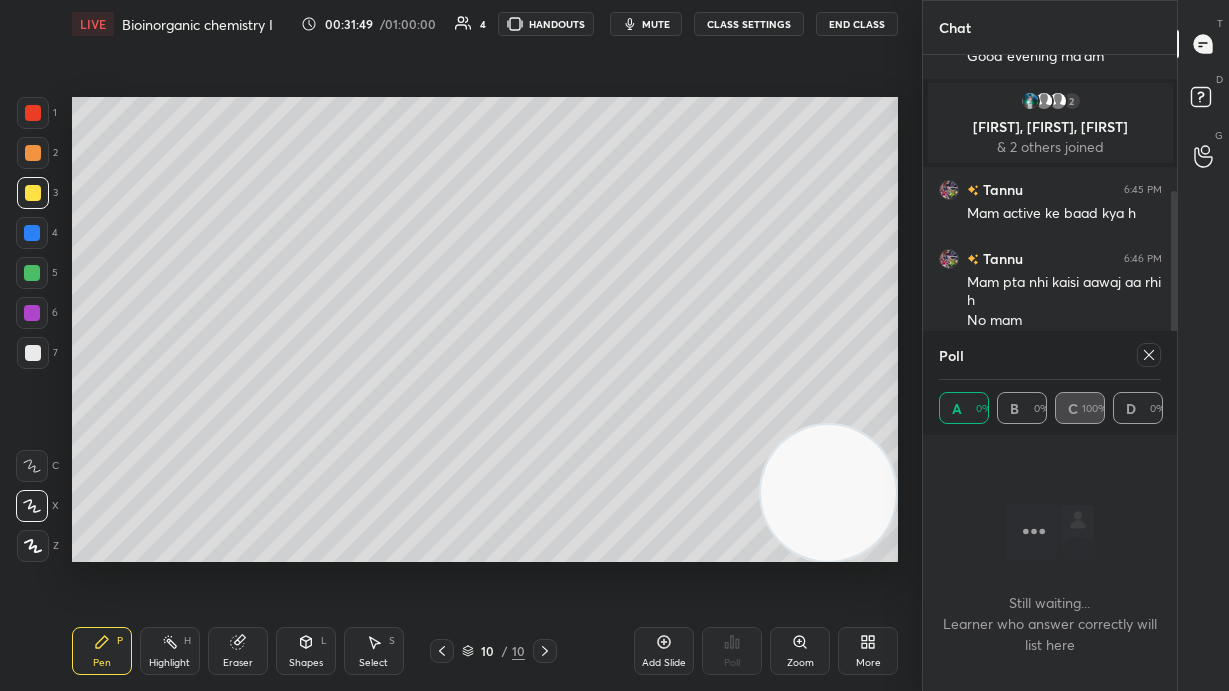 click 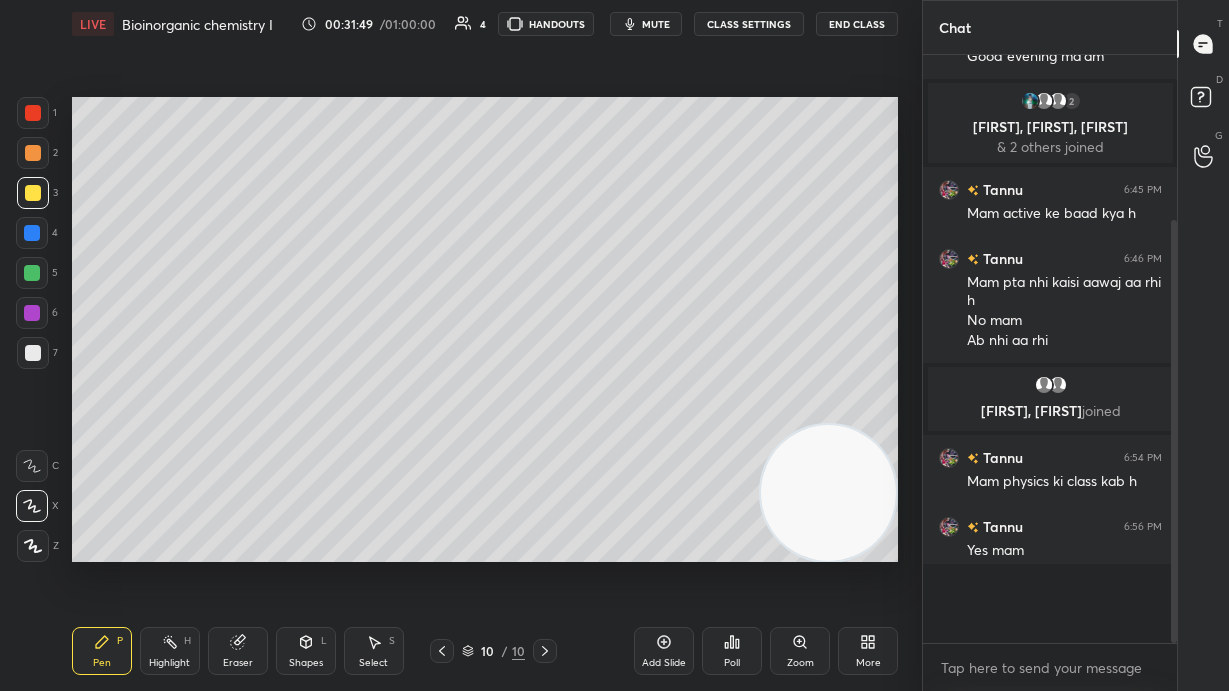 scroll, scrollTop: 6, scrollLeft: 7, axis: both 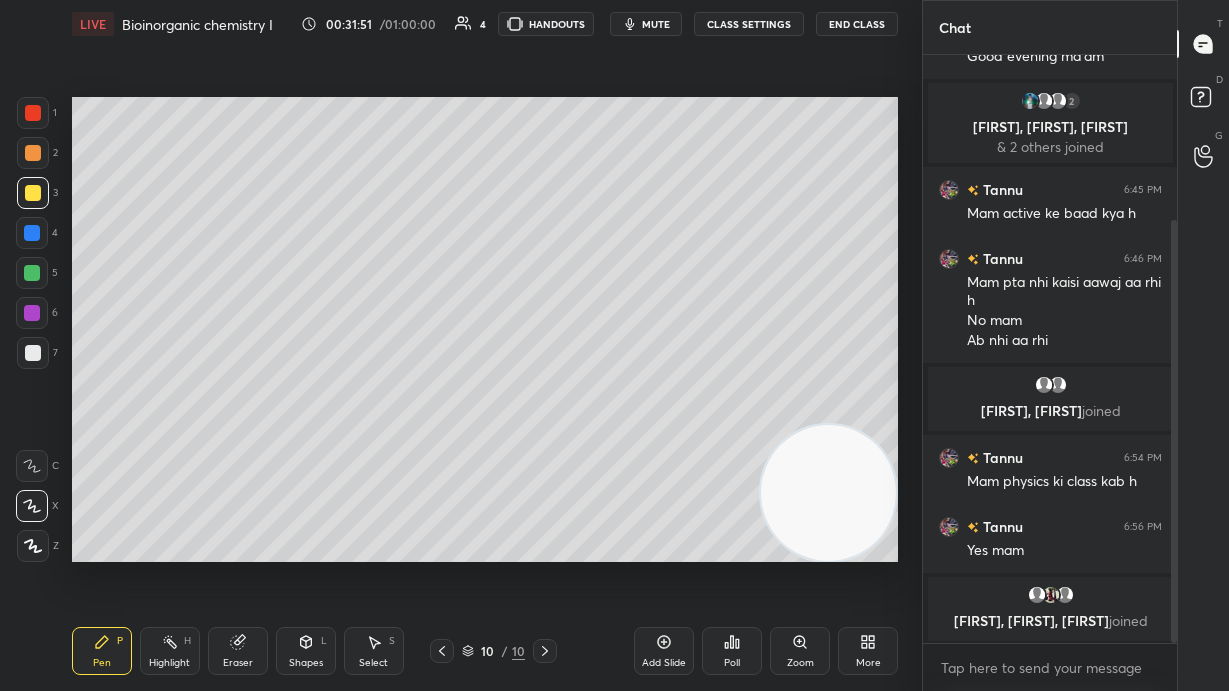click at bounding box center (33, 353) 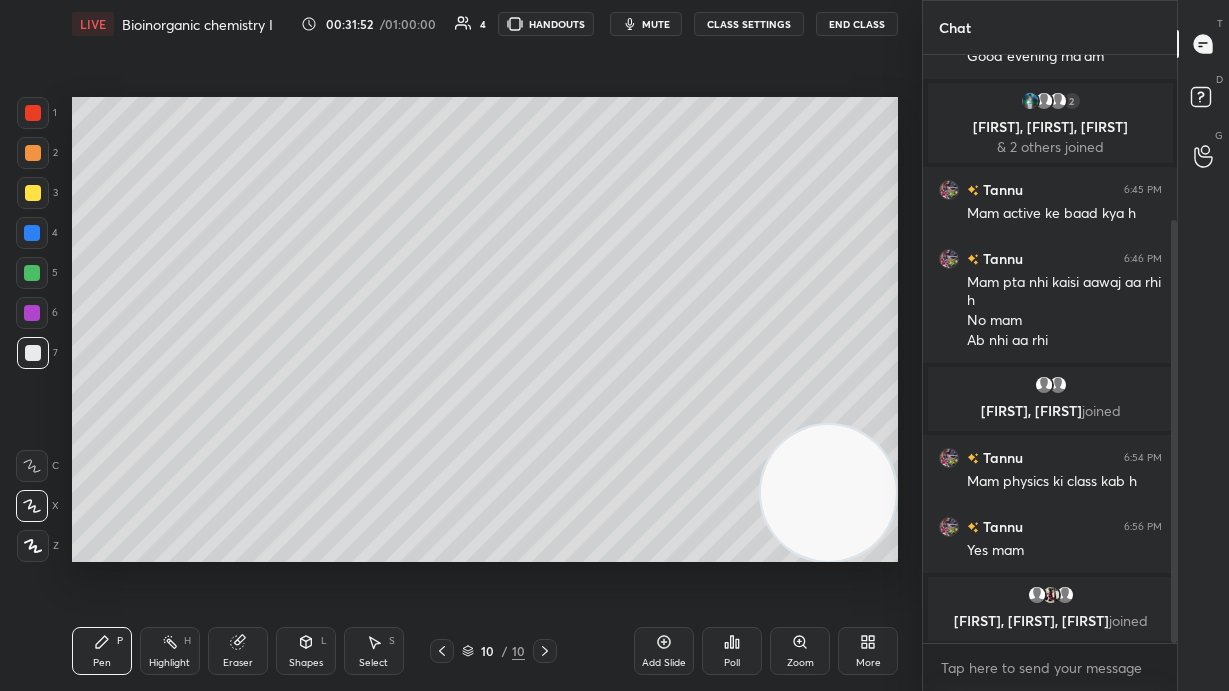 click at bounding box center [33, 113] 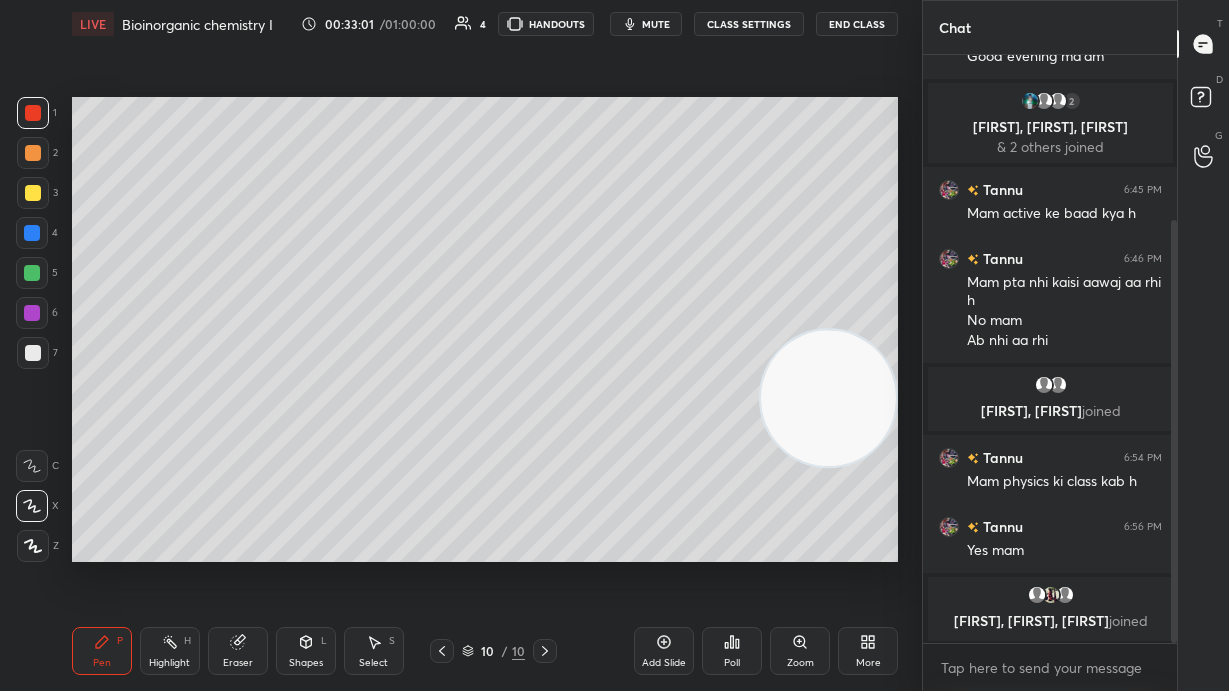 click on "Add Slide Poll Zoom More" at bounding box center [766, 651] 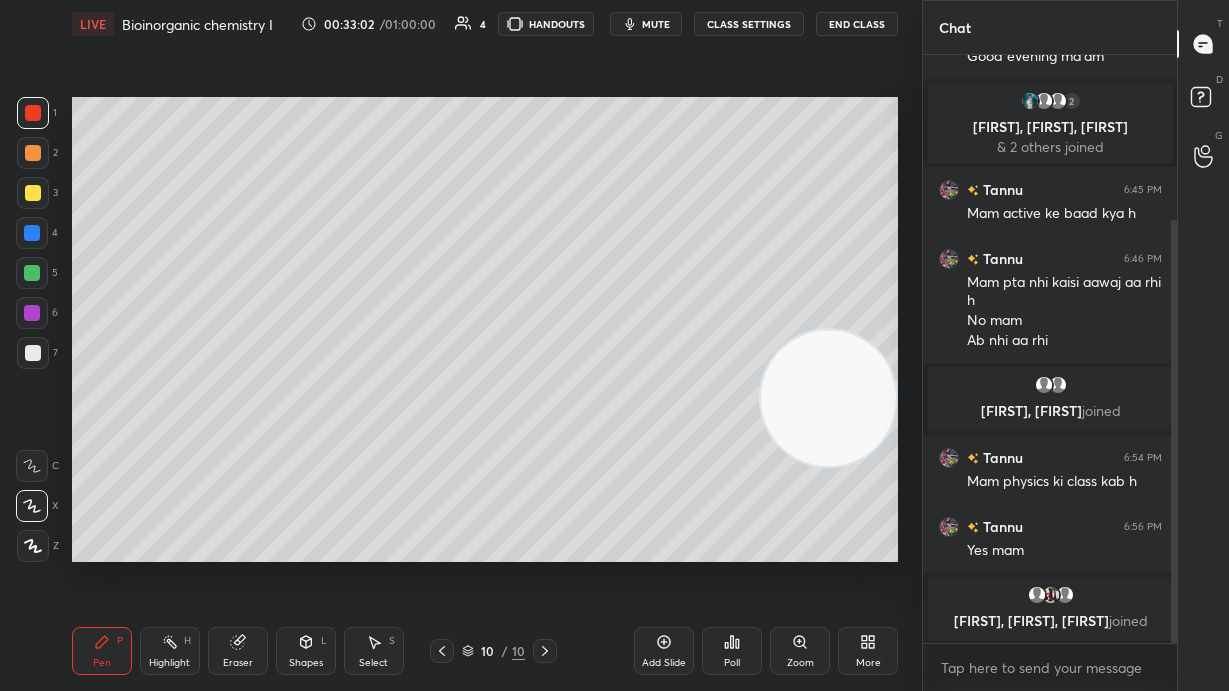 click on "Add Slide" at bounding box center [664, 663] 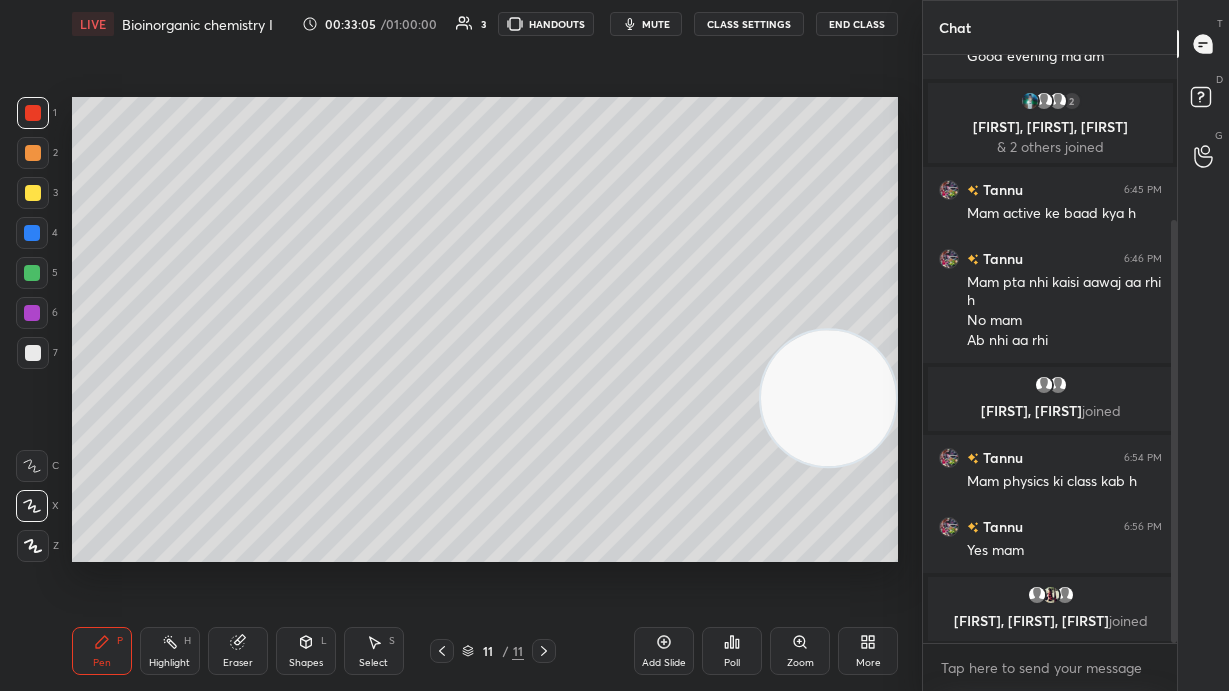 click on "C" at bounding box center [37, 466] 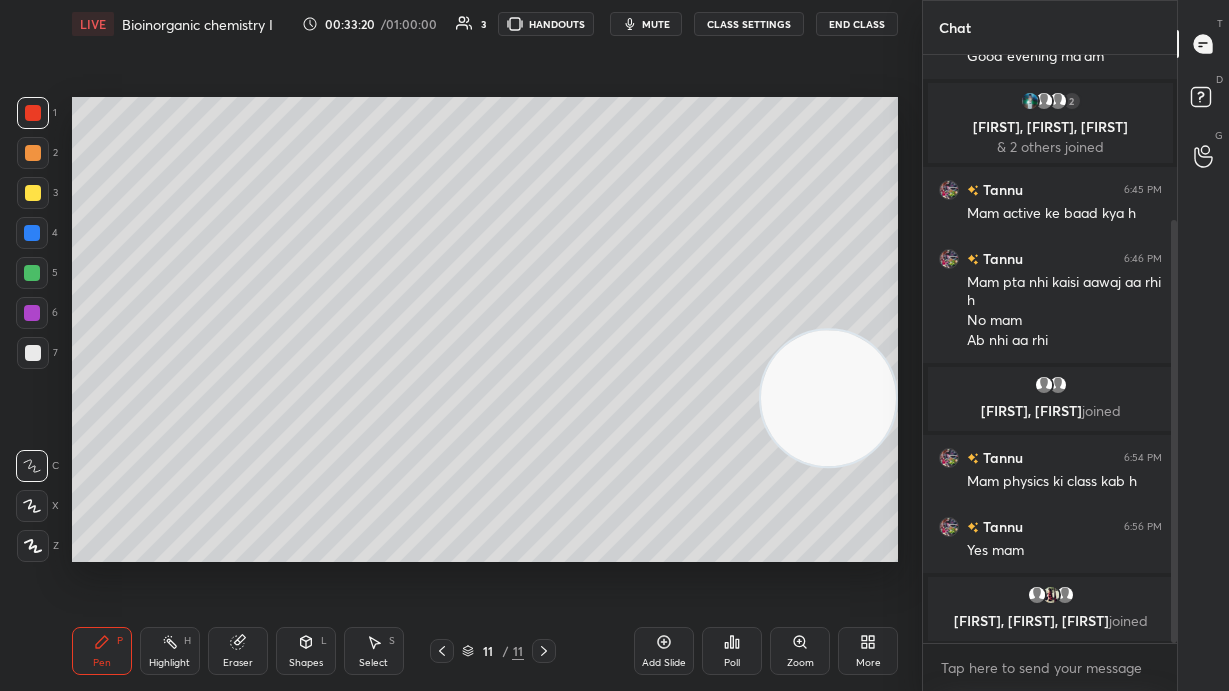 click on "Eraser" at bounding box center (238, 651) 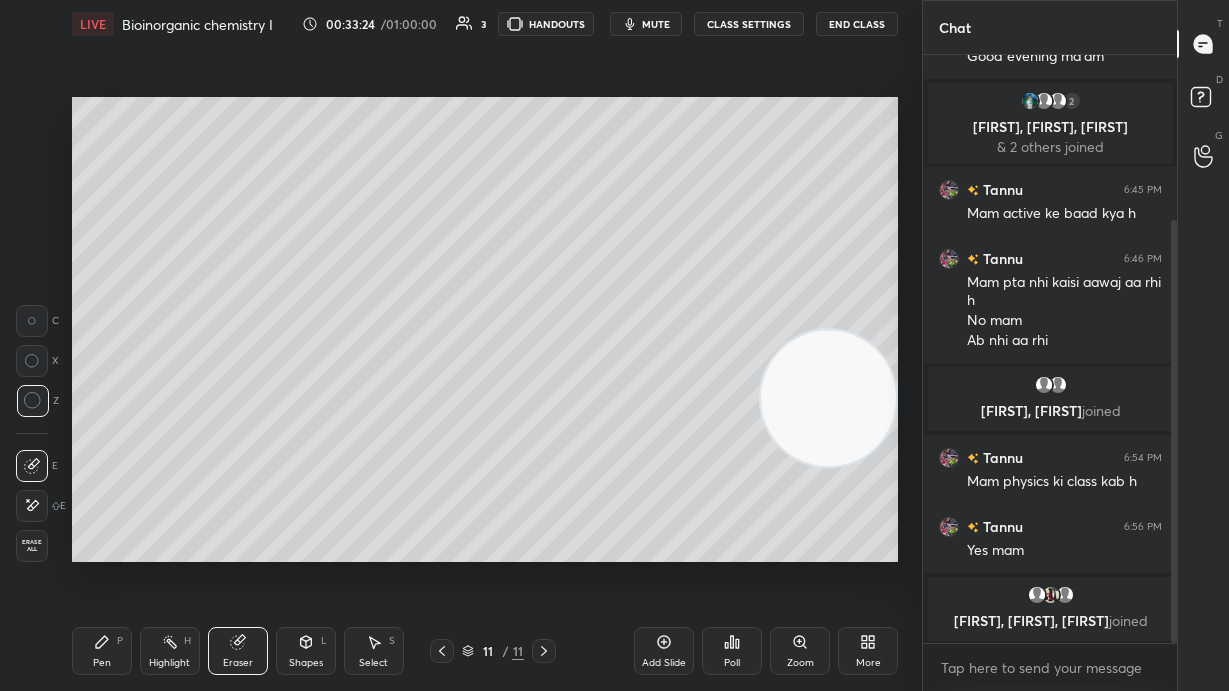 click on "Pen P" at bounding box center [102, 651] 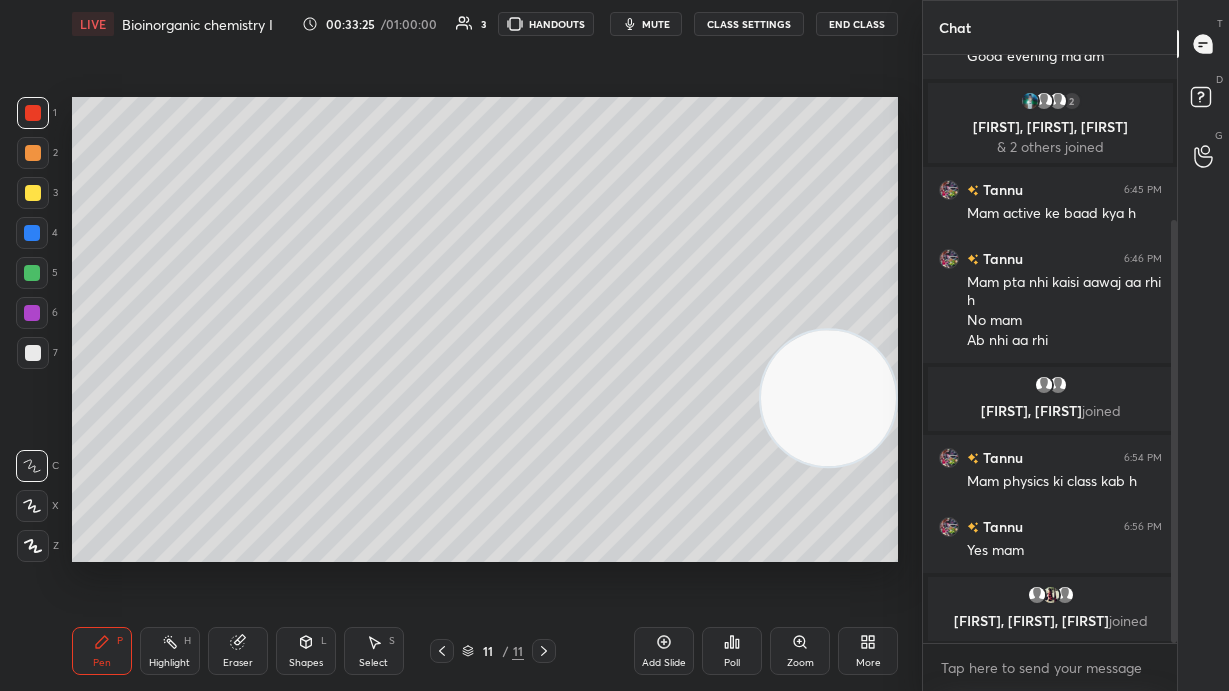 click at bounding box center [33, 353] 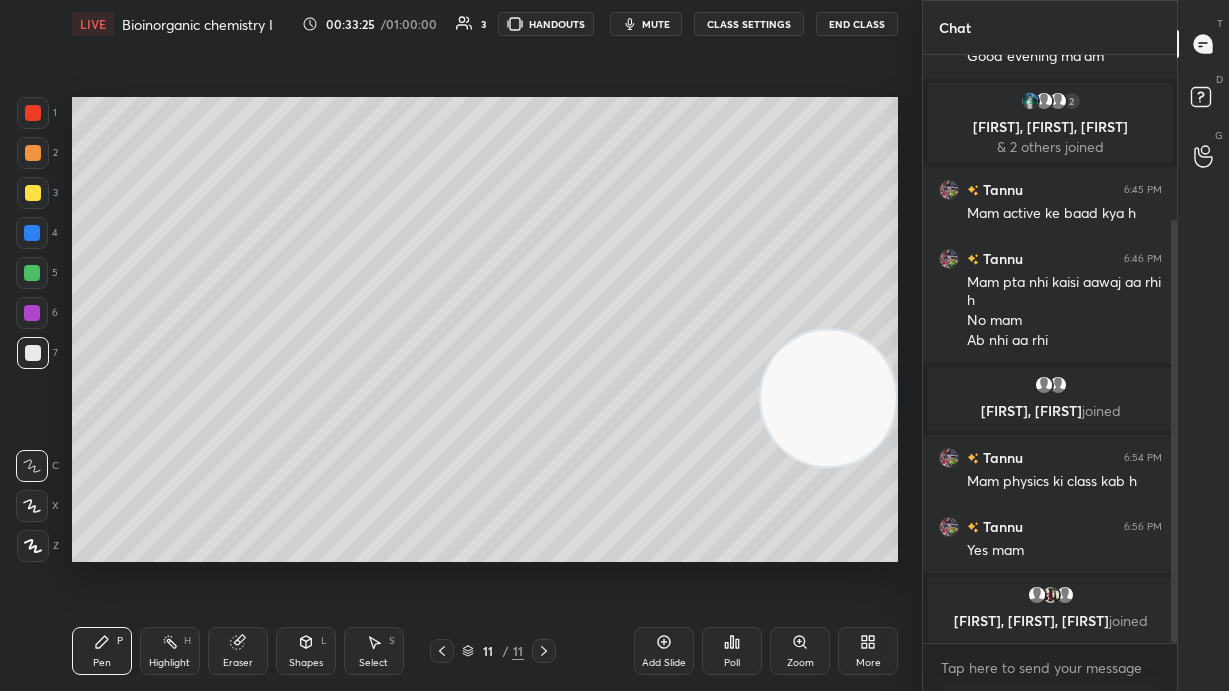 click 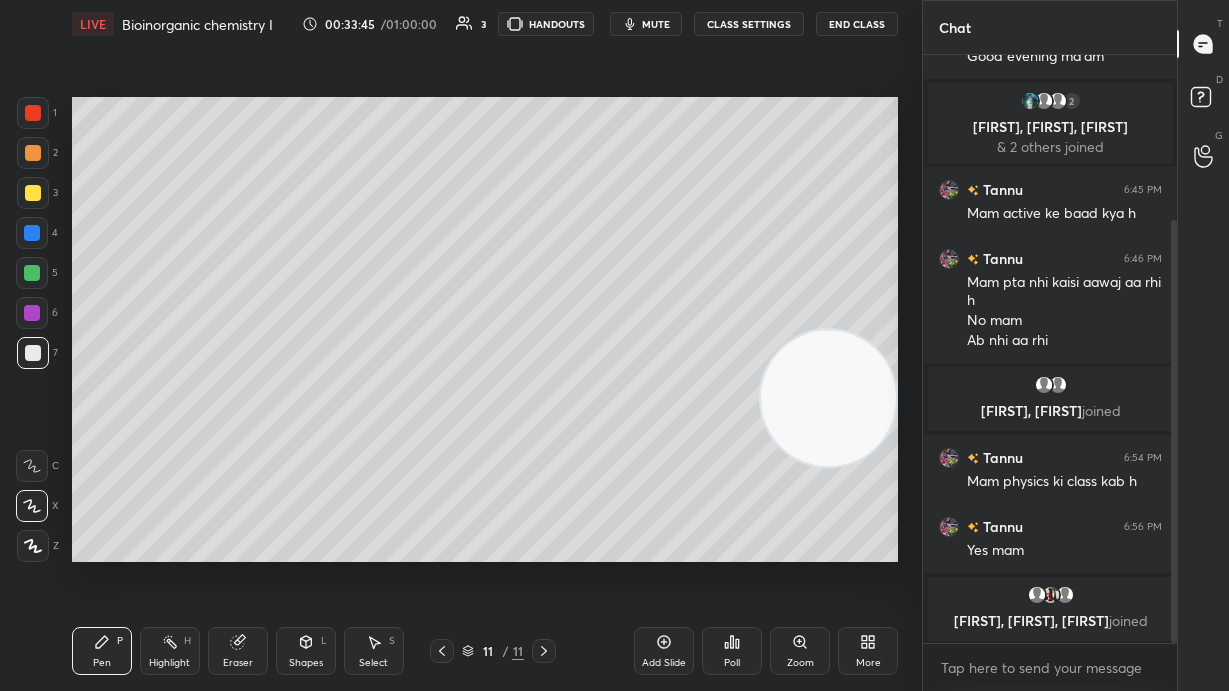 click on "Eraser" at bounding box center [238, 651] 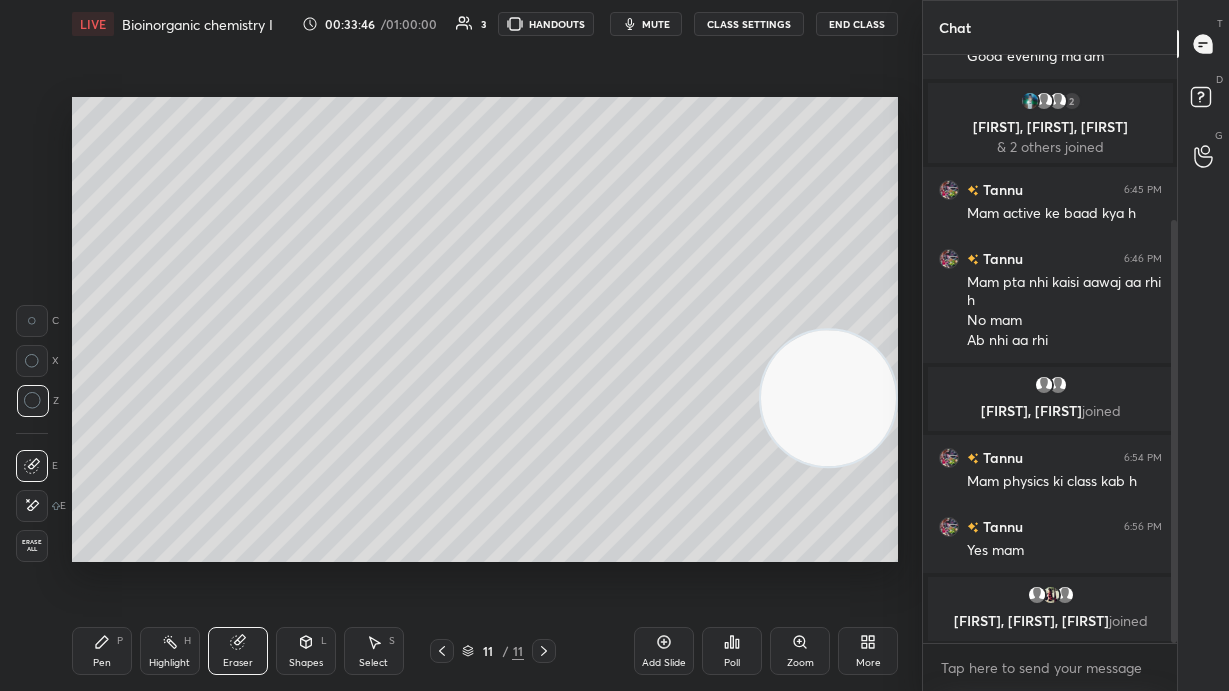 click on "Erase all" at bounding box center (32, 546) 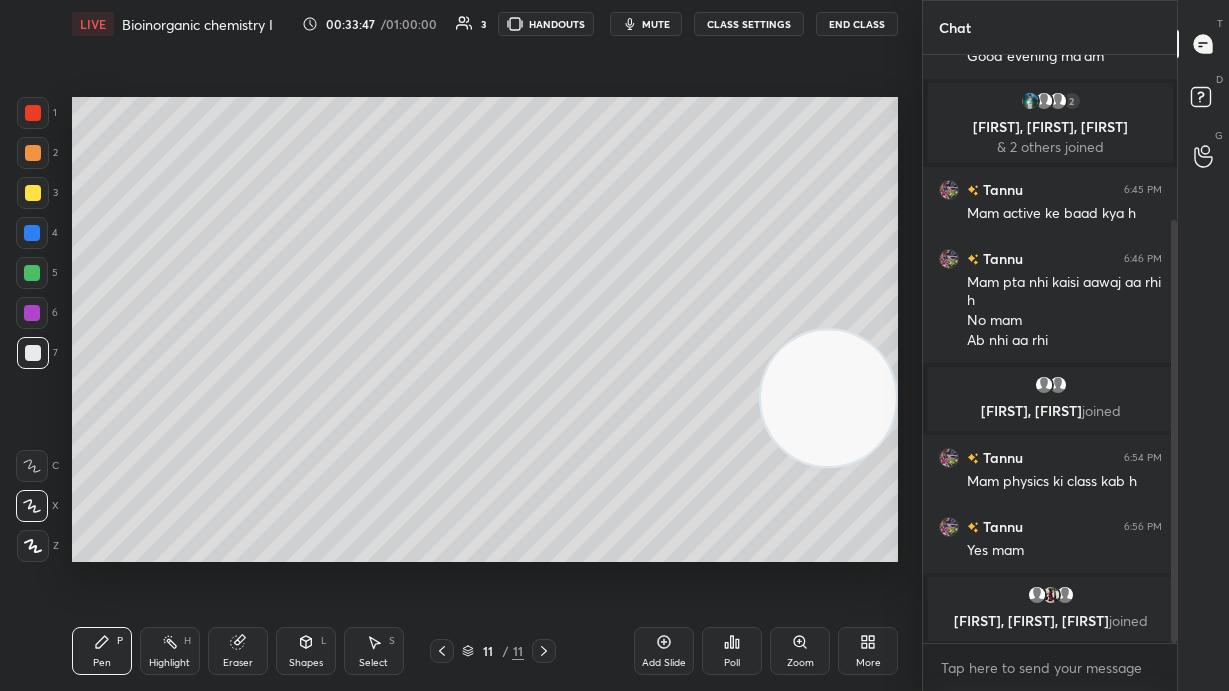 click at bounding box center [32, 466] 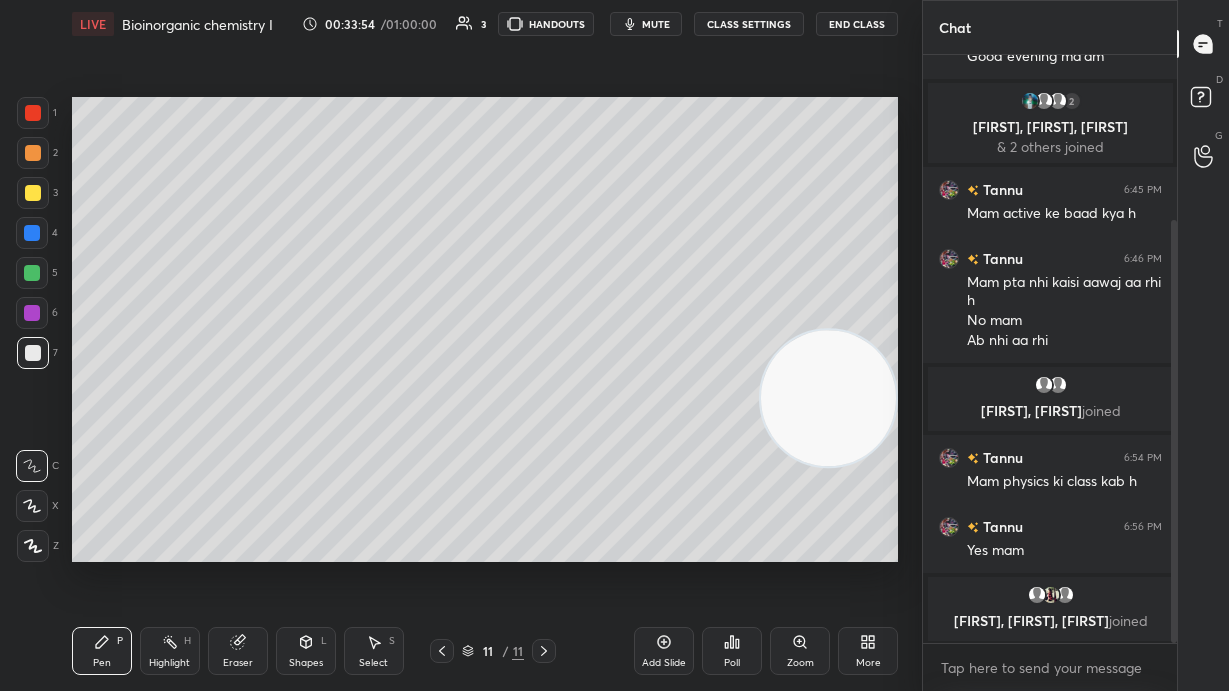 click on "End Class" at bounding box center [857, 24] 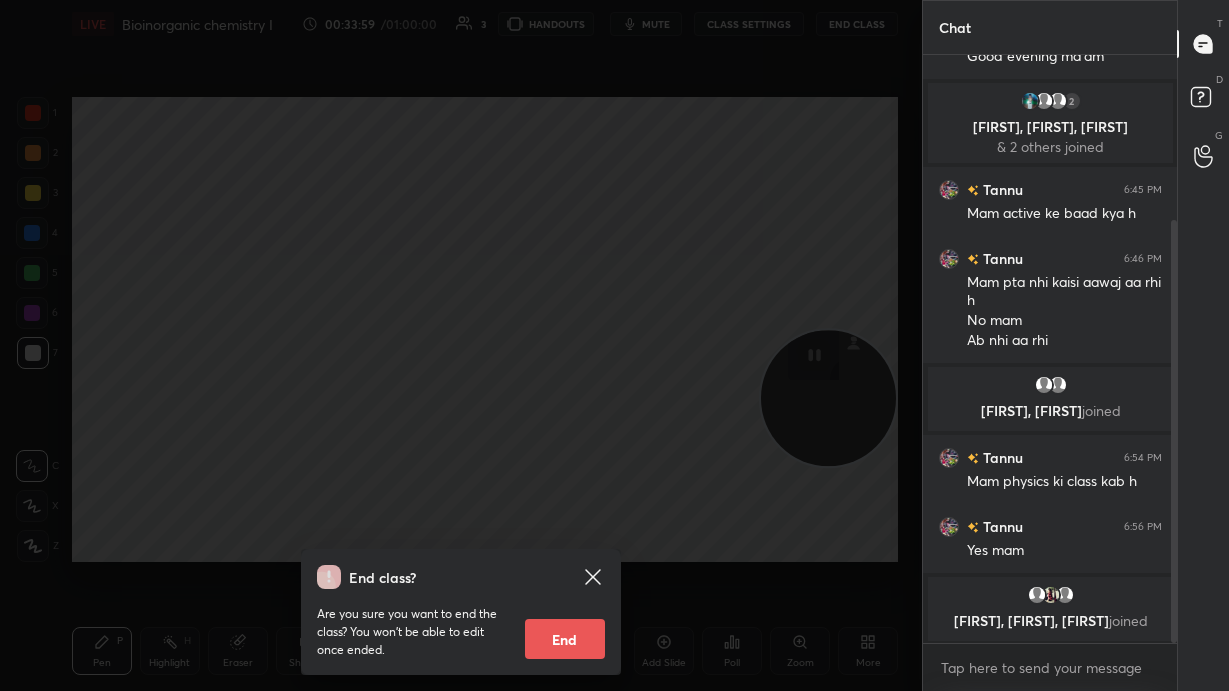 click 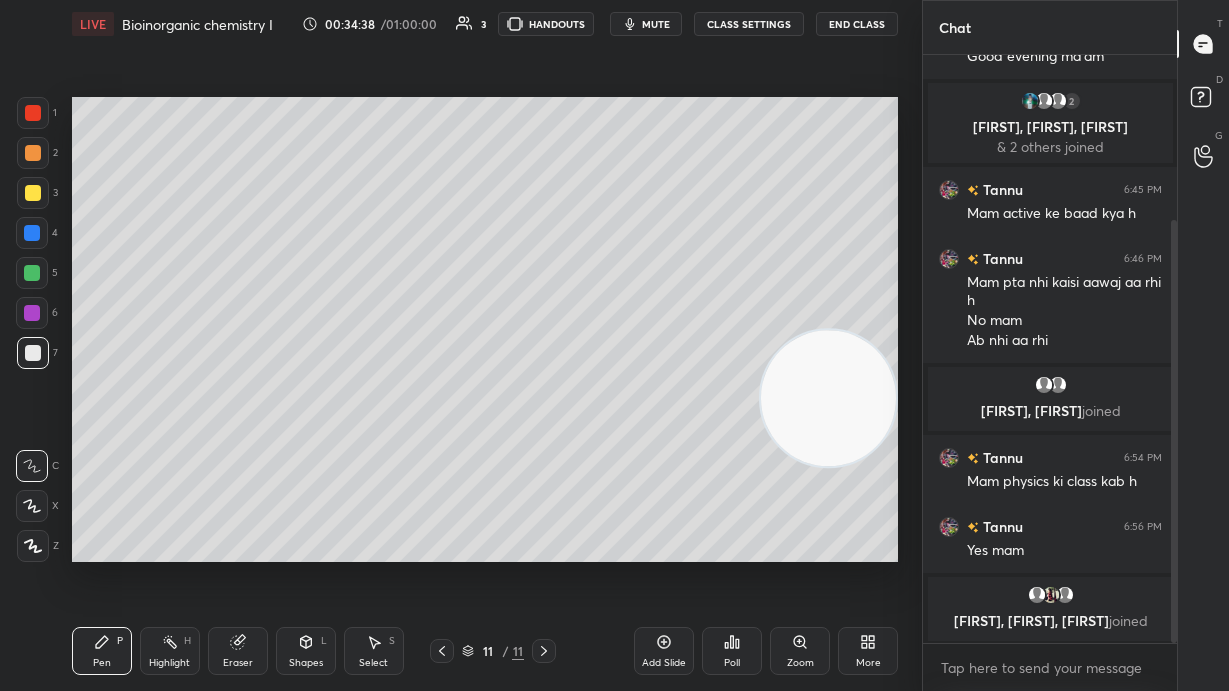 click at bounding box center [33, 193] 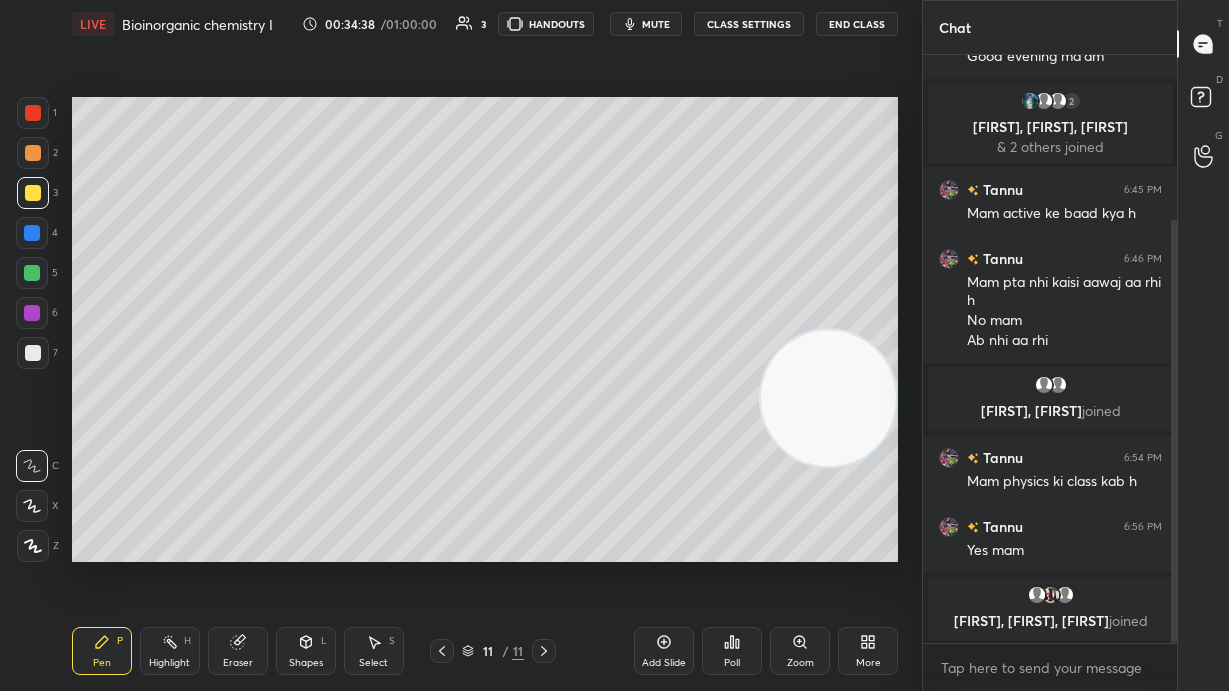 click at bounding box center (33, 153) 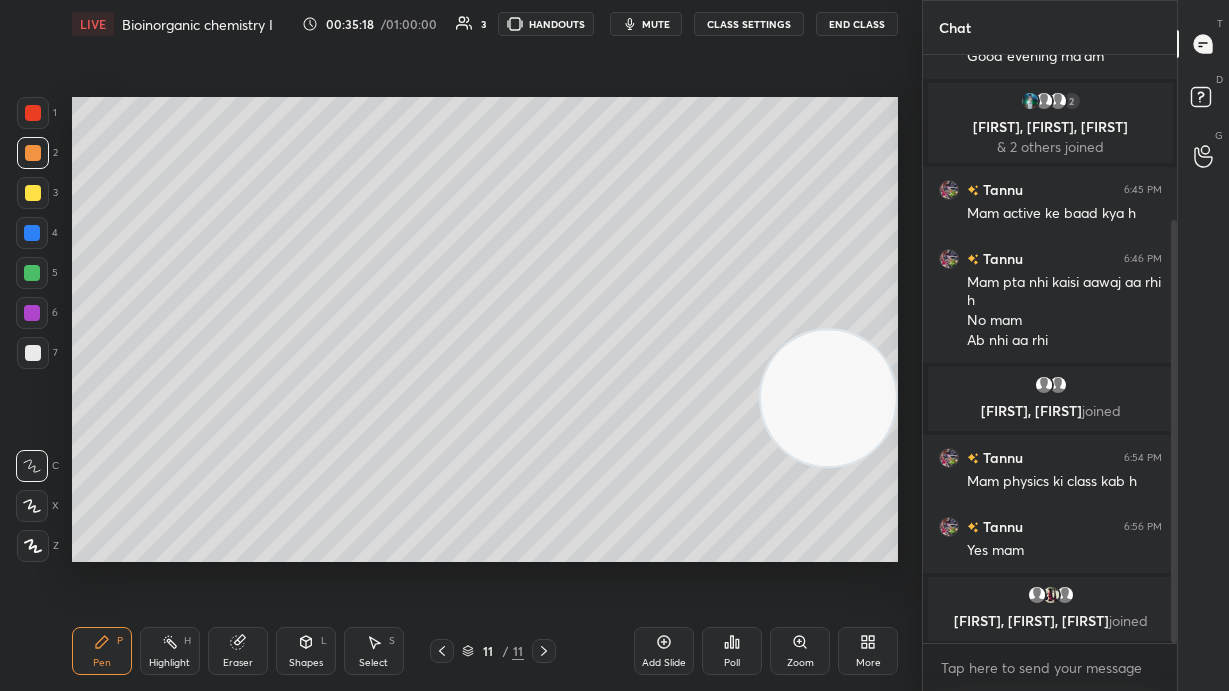 click on "mute" at bounding box center (656, 24) 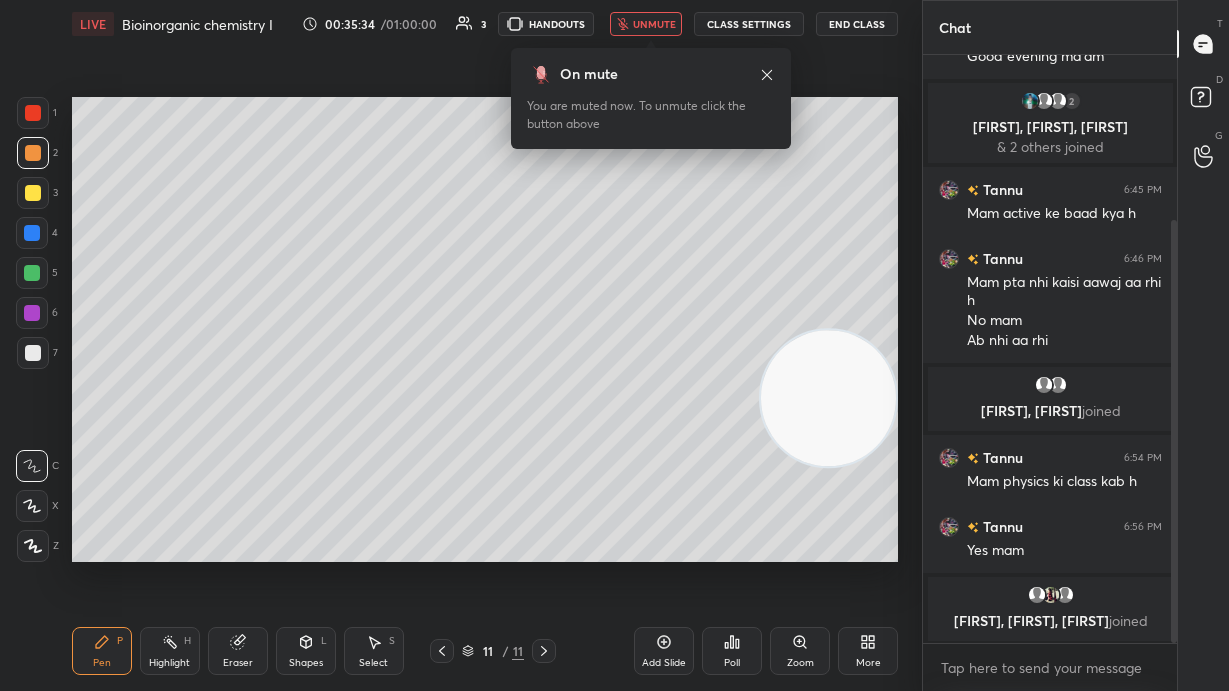 click on "unmute" at bounding box center [646, 24] 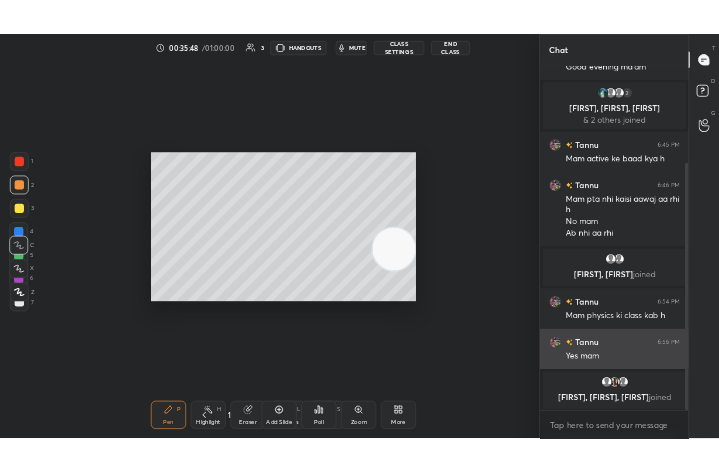 scroll, scrollTop: 343, scrollLeft: 588, axis: both 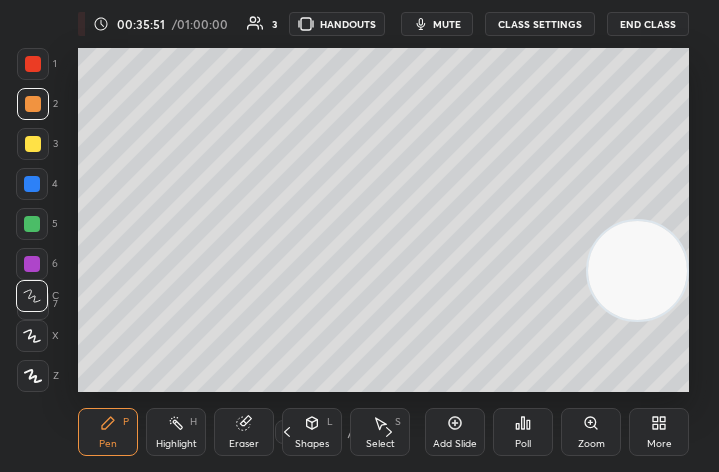 click on "More" at bounding box center [659, 432] 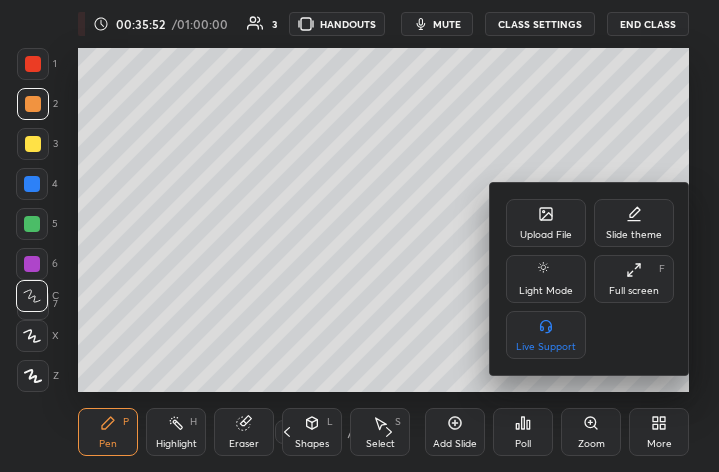 click on "Full screen F" at bounding box center [634, 279] 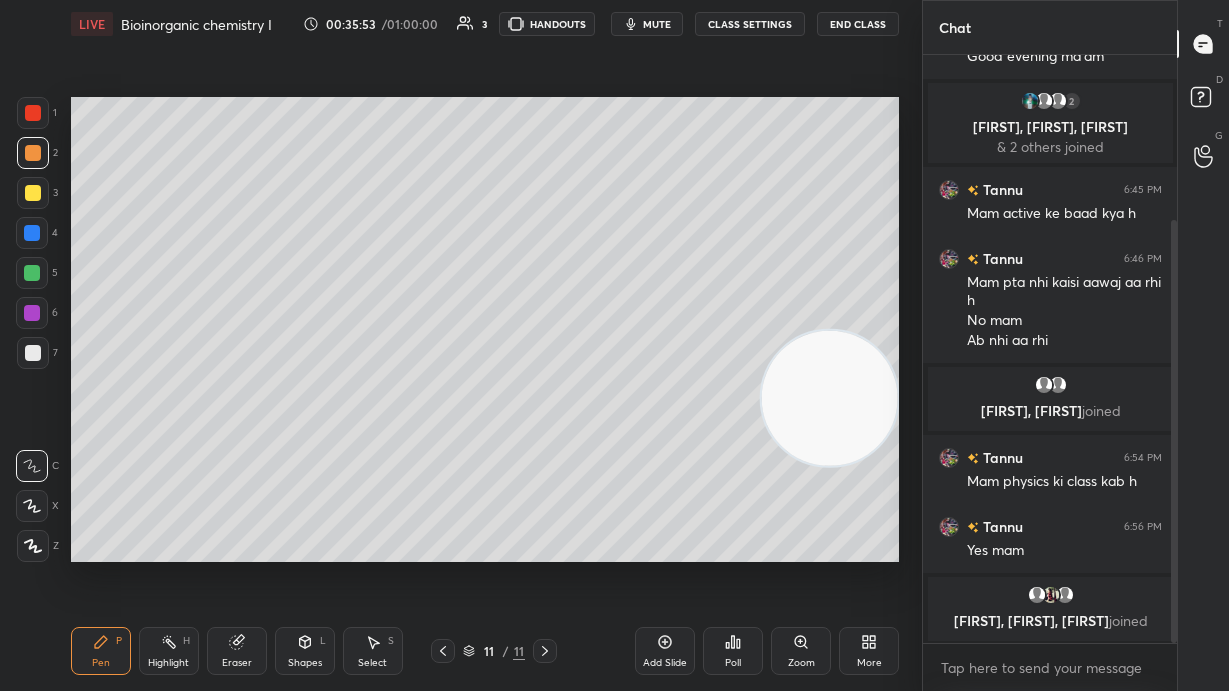 scroll, scrollTop: 99436, scrollLeft: 99155, axis: both 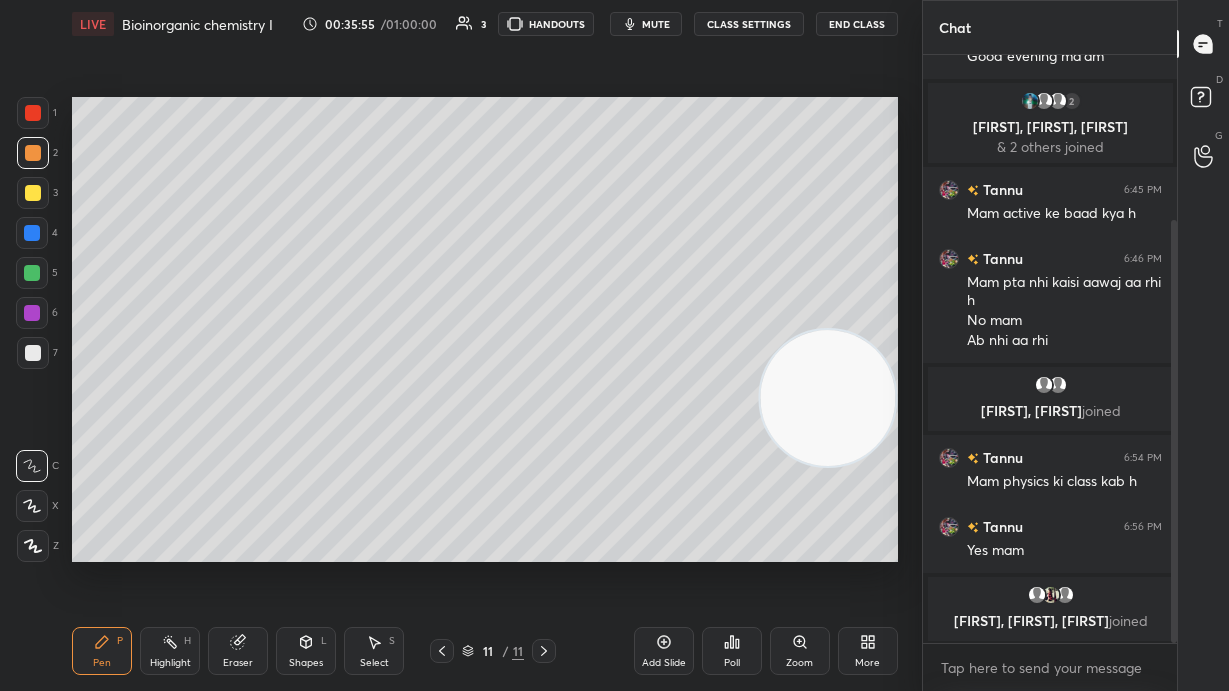 click on "mute" at bounding box center [656, 24] 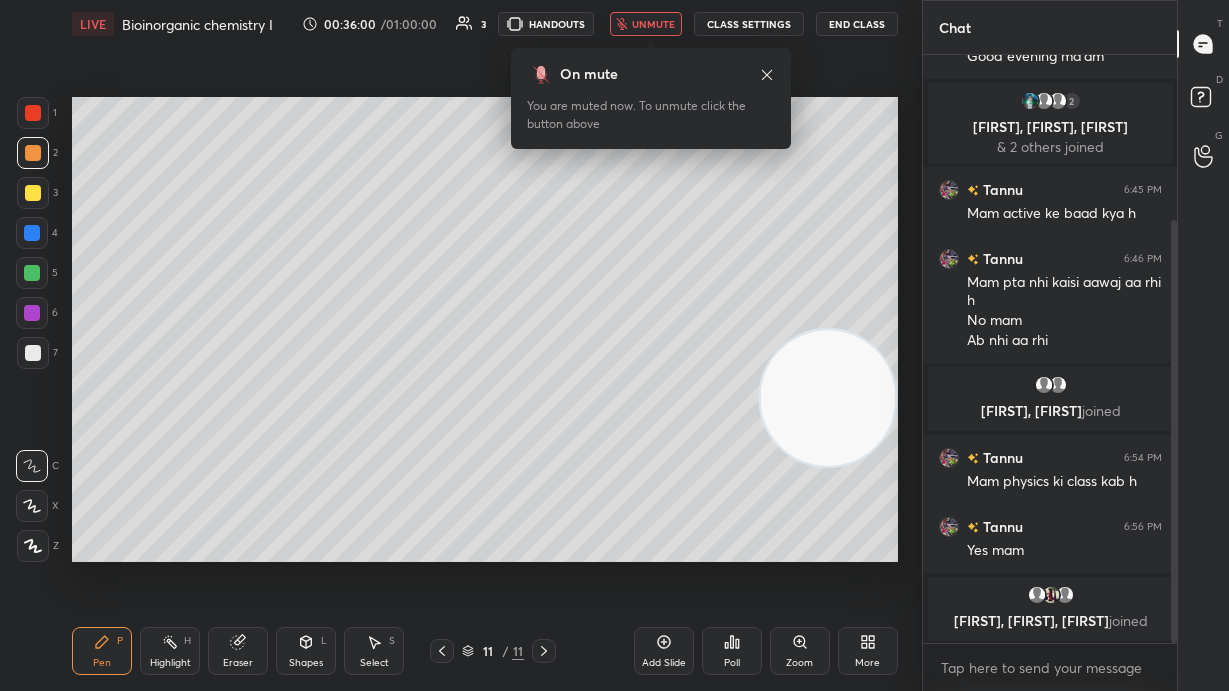 scroll, scrollTop: 541, scrollLeft: 248, axis: both 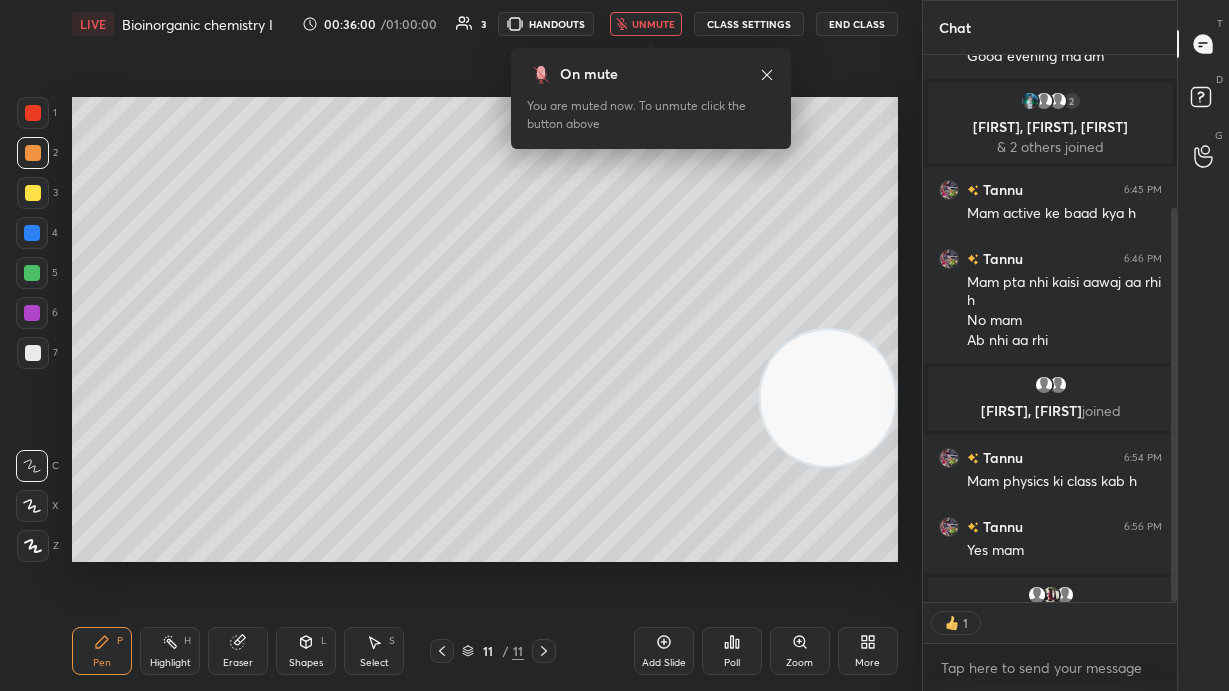 click on "unmute" at bounding box center (646, 24) 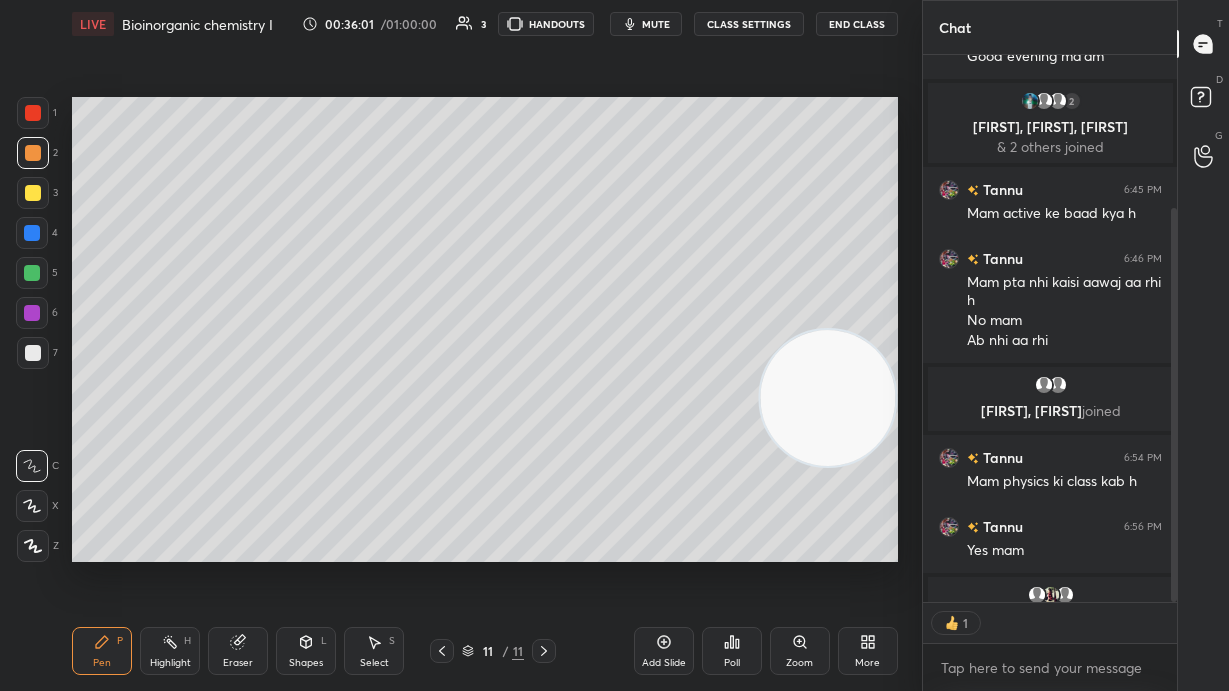 click on "Add Slide" at bounding box center (664, 651) 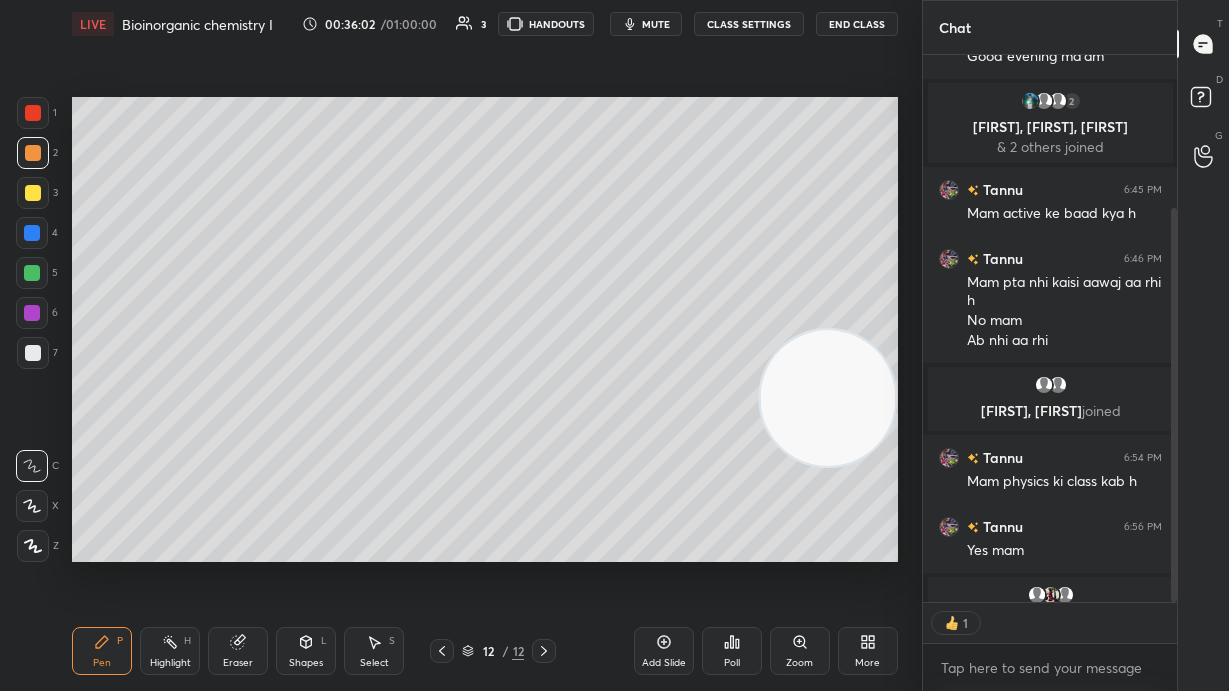 click at bounding box center [33, 353] 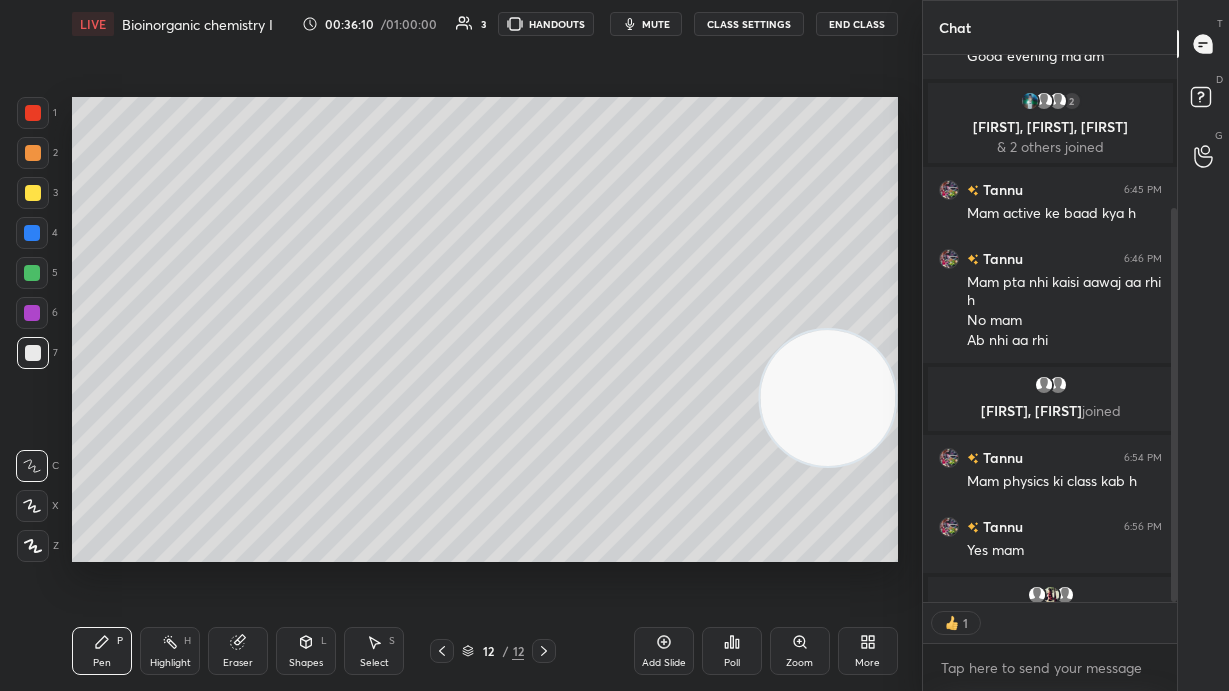 type on "x" 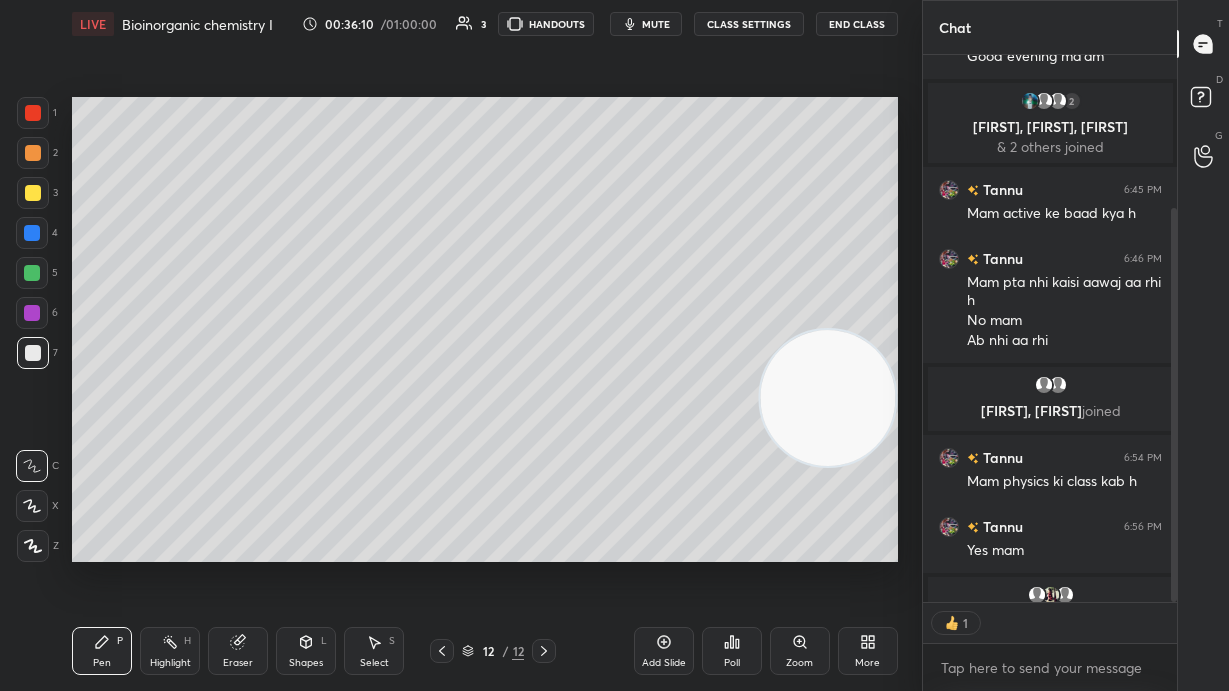 scroll, scrollTop: 7, scrollLeft: 7, axis: both 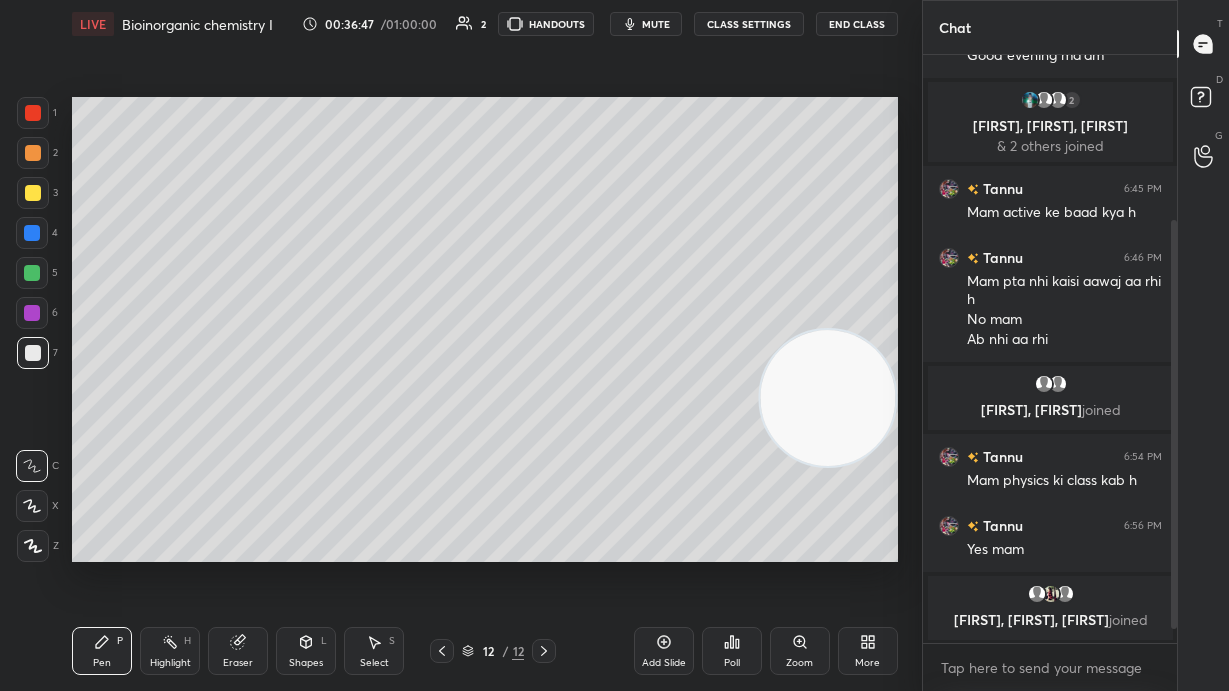 click on "mute" at bounding box center [646, 24] 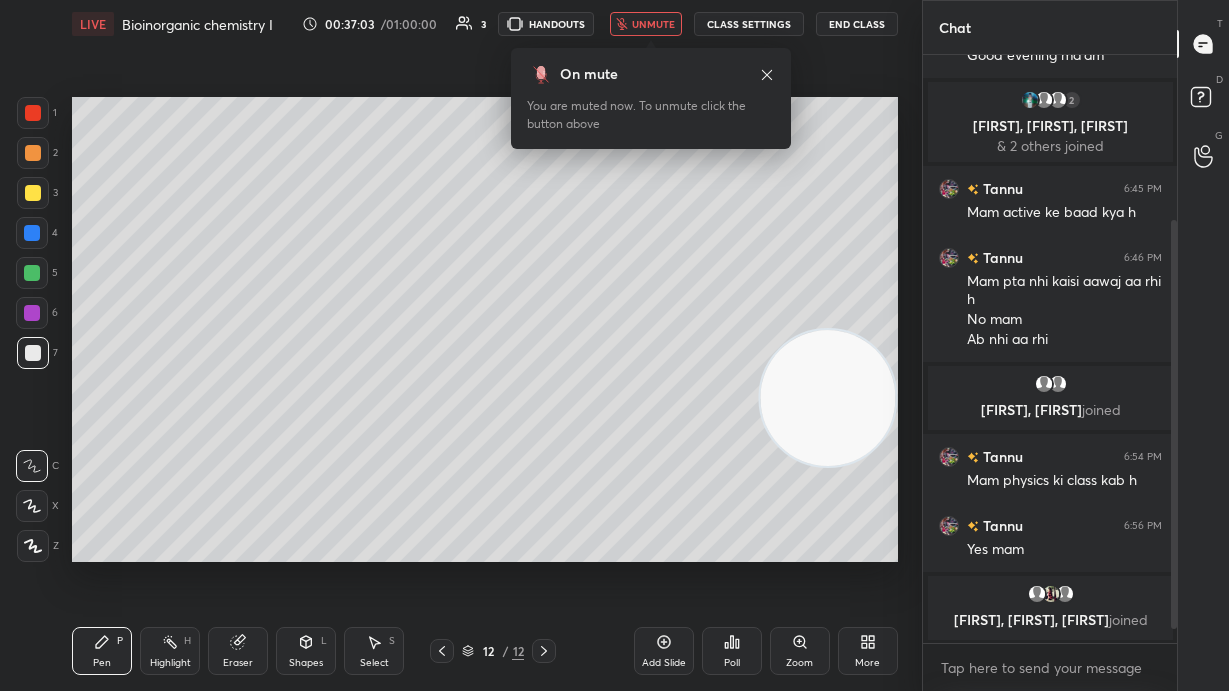 click on "End Class" at bounding box center (857, 24) 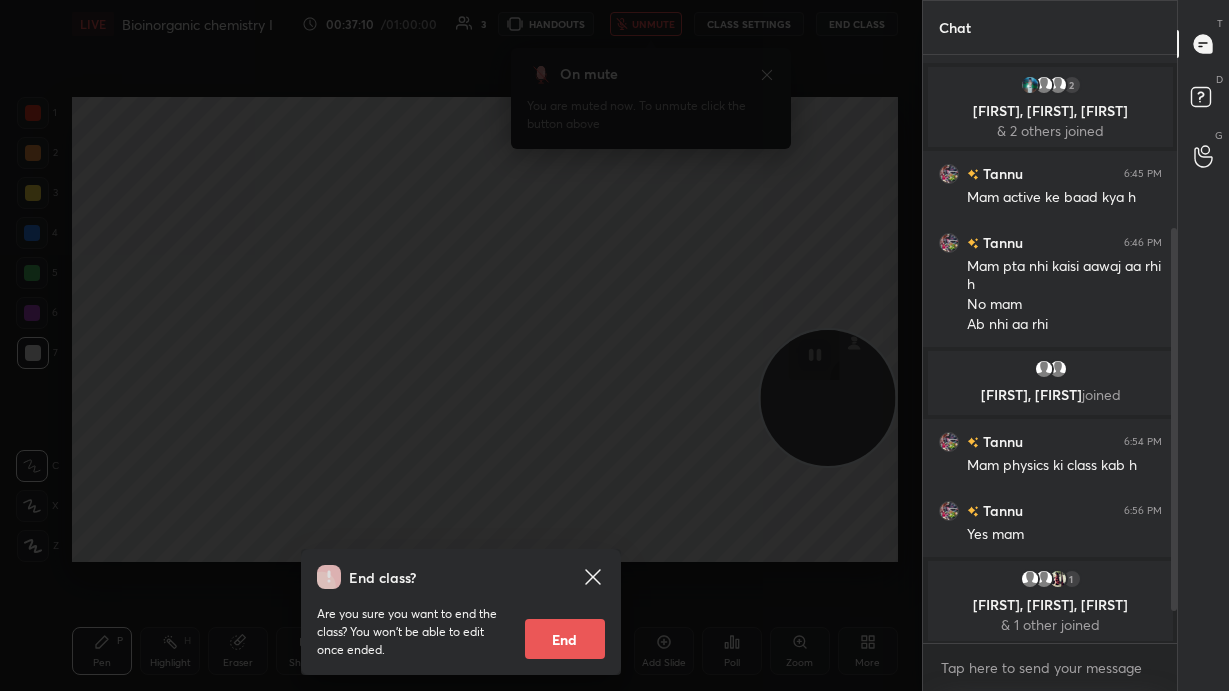 scroll, scrollTop: 314, scrollLeft: 0, axis: vertical 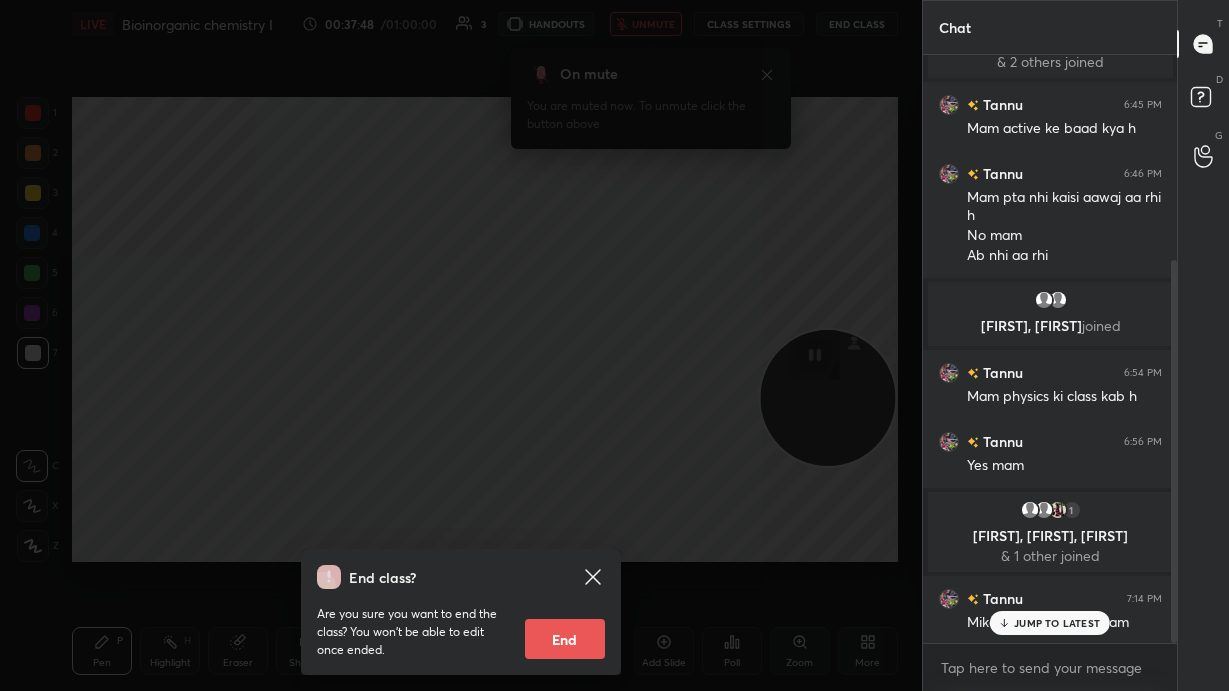 click 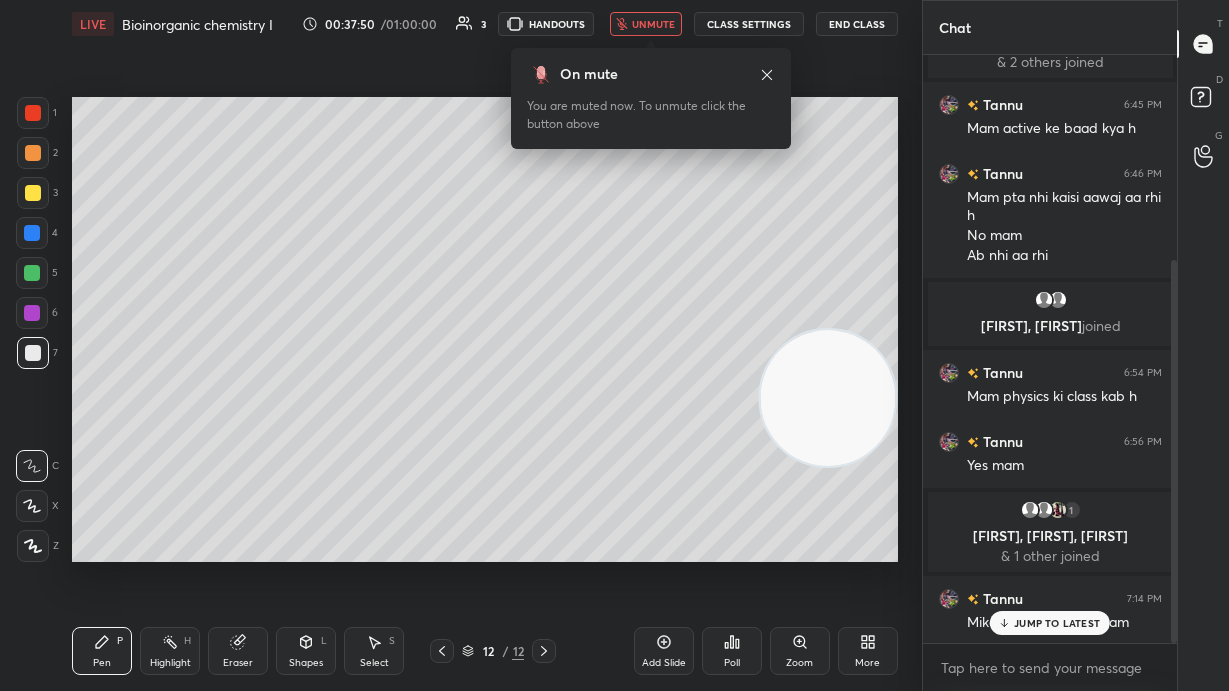 click on "unmute" at bounding box center [653, 24] 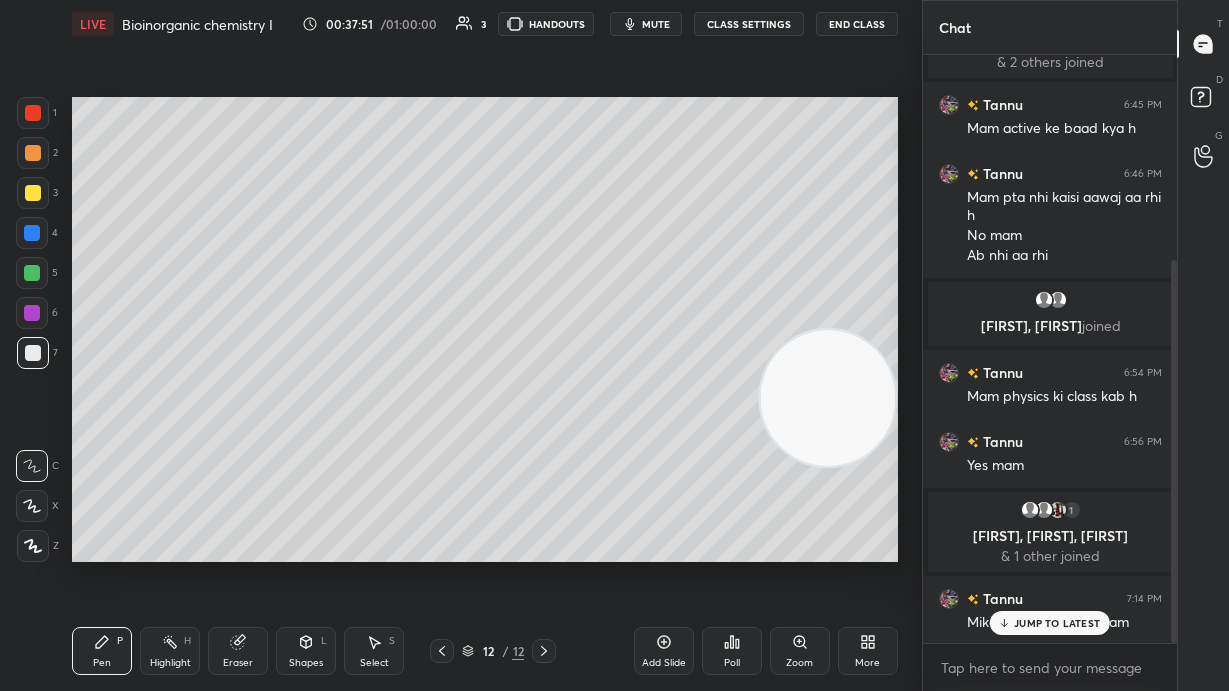click on "JUMP TO LATEST" at bounding box center (1057, 623) 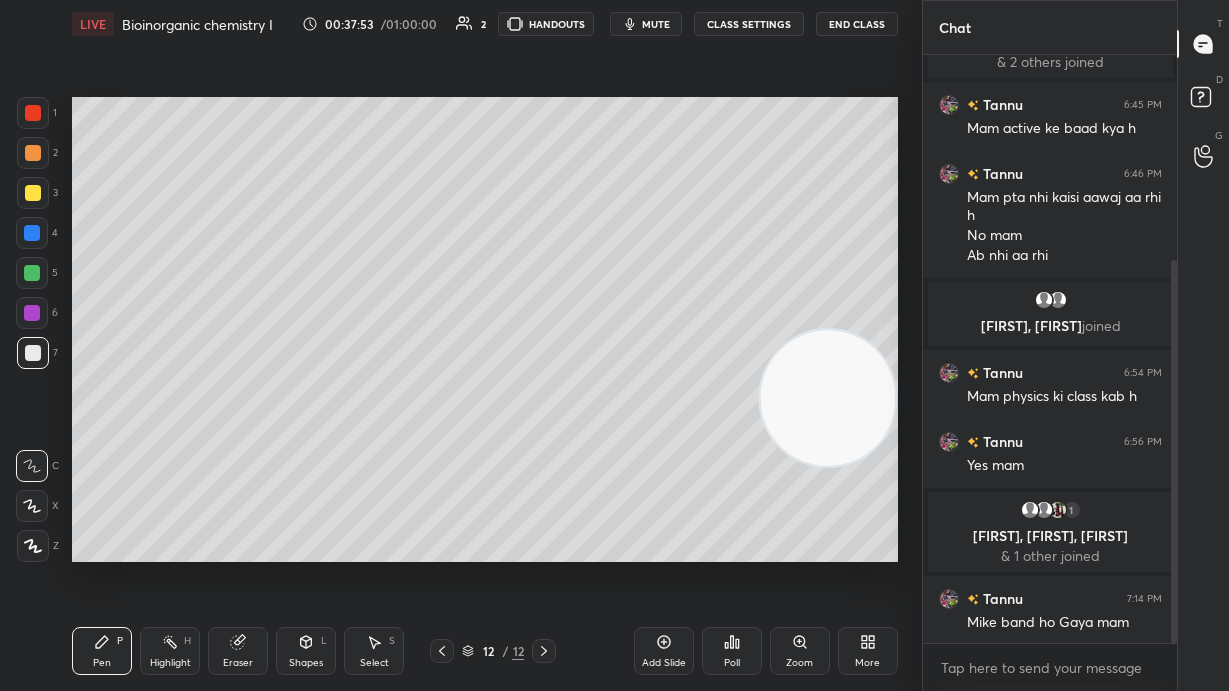 click 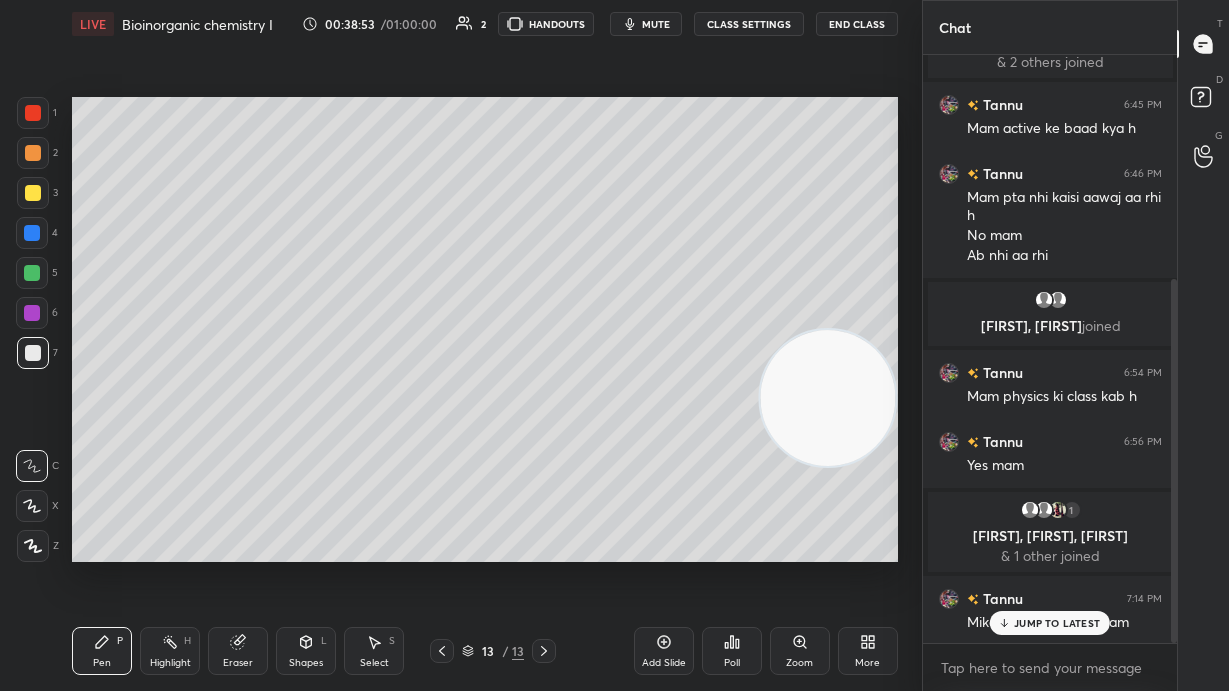 scroll, scrollTop: 362, scrollLeft: 0, axis: vertical 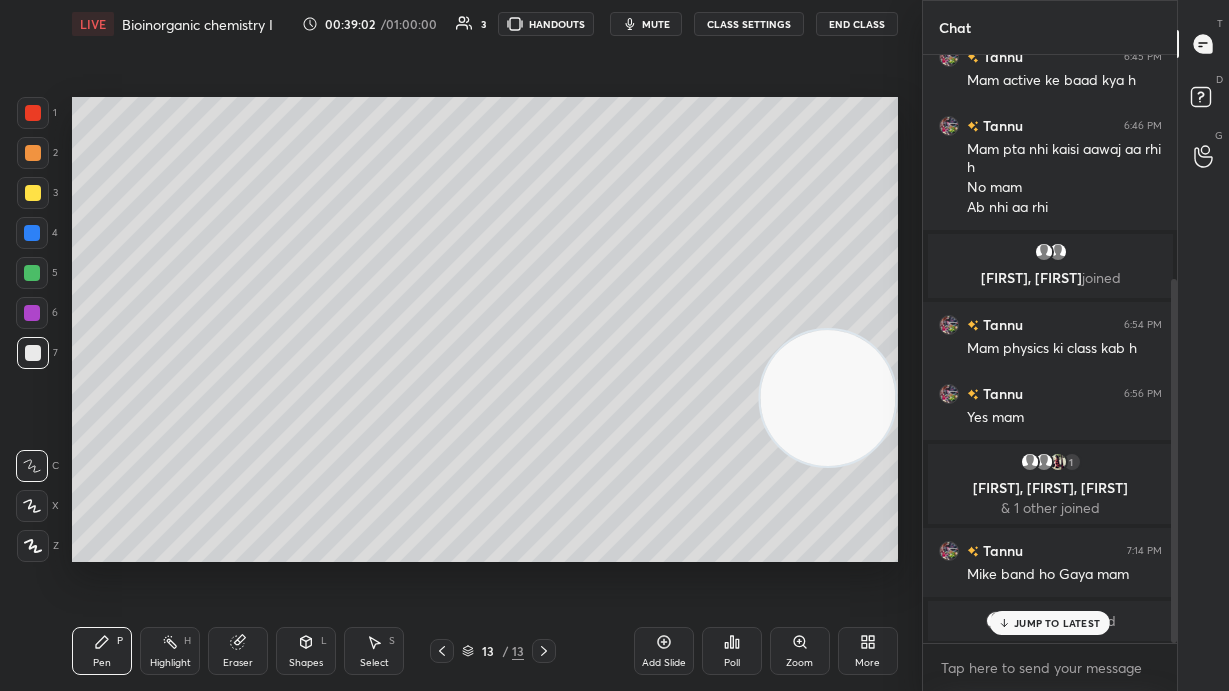 click on "JUMP TO LATEST" at bounding box center (1057, 623) 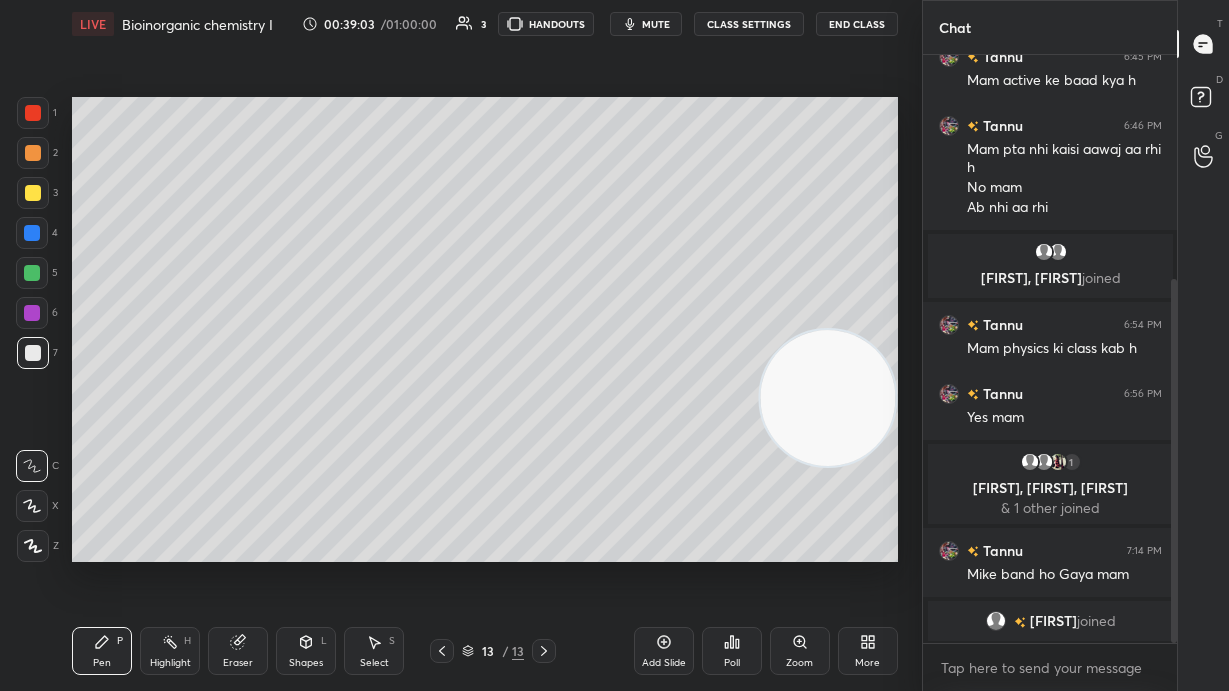 scroll, scrollTop: 432, scrollLeft: 0, axis: vertical 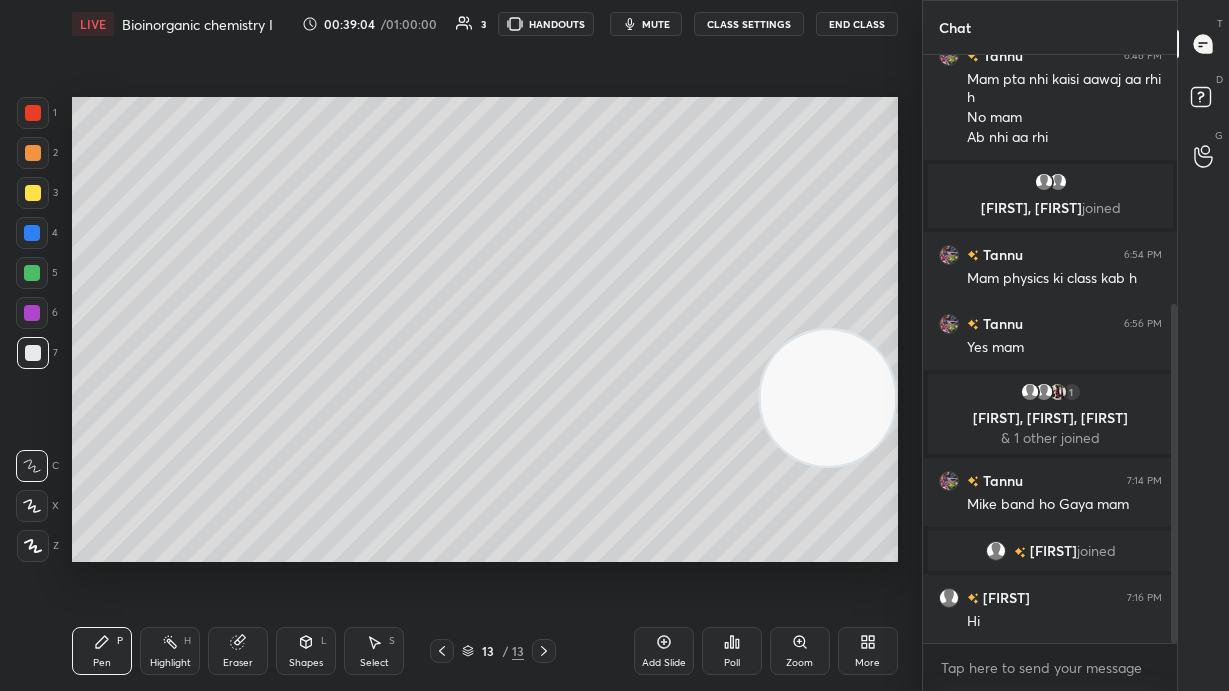 click on "Add Slide" at bounding box center (664, 651) 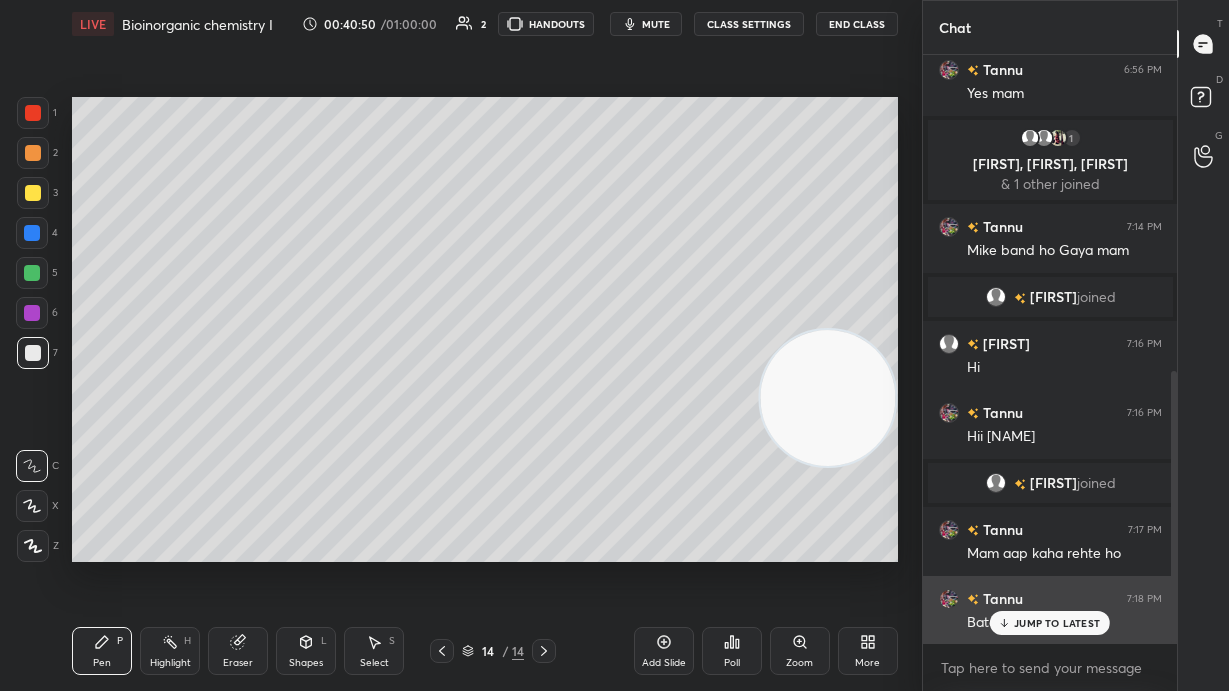 scroll, scrollTop: 707, scrollLeft: 0, axis: vertical 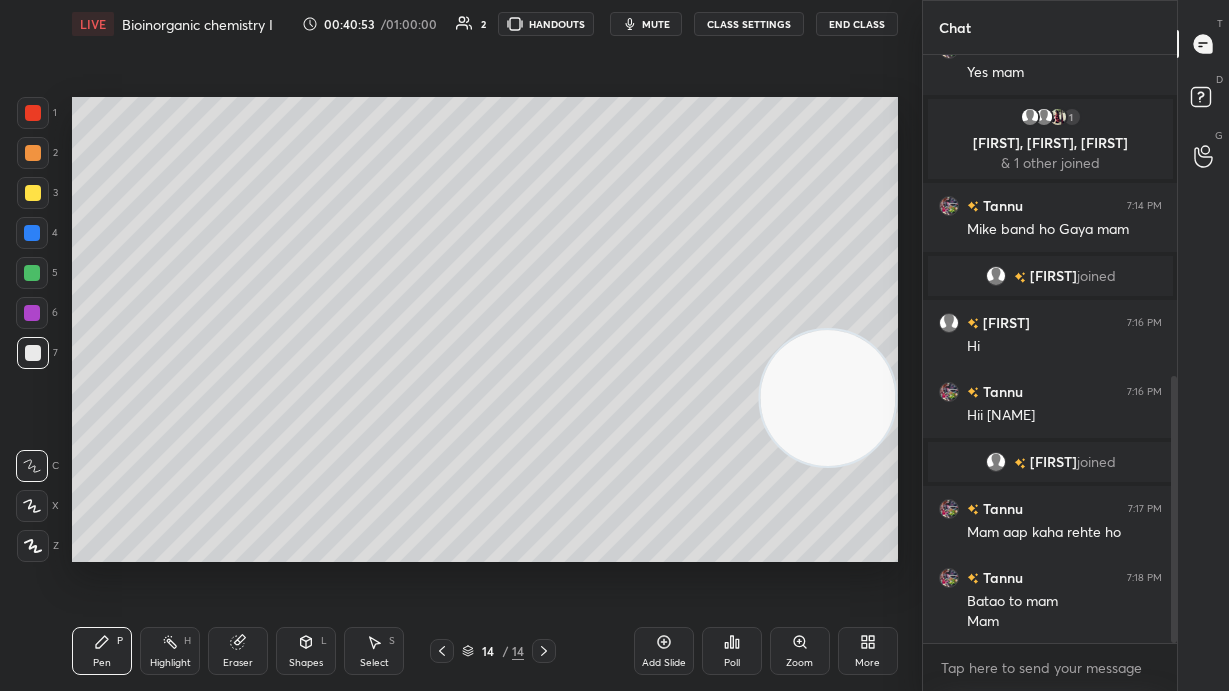 click at bounding box center (32, 313) 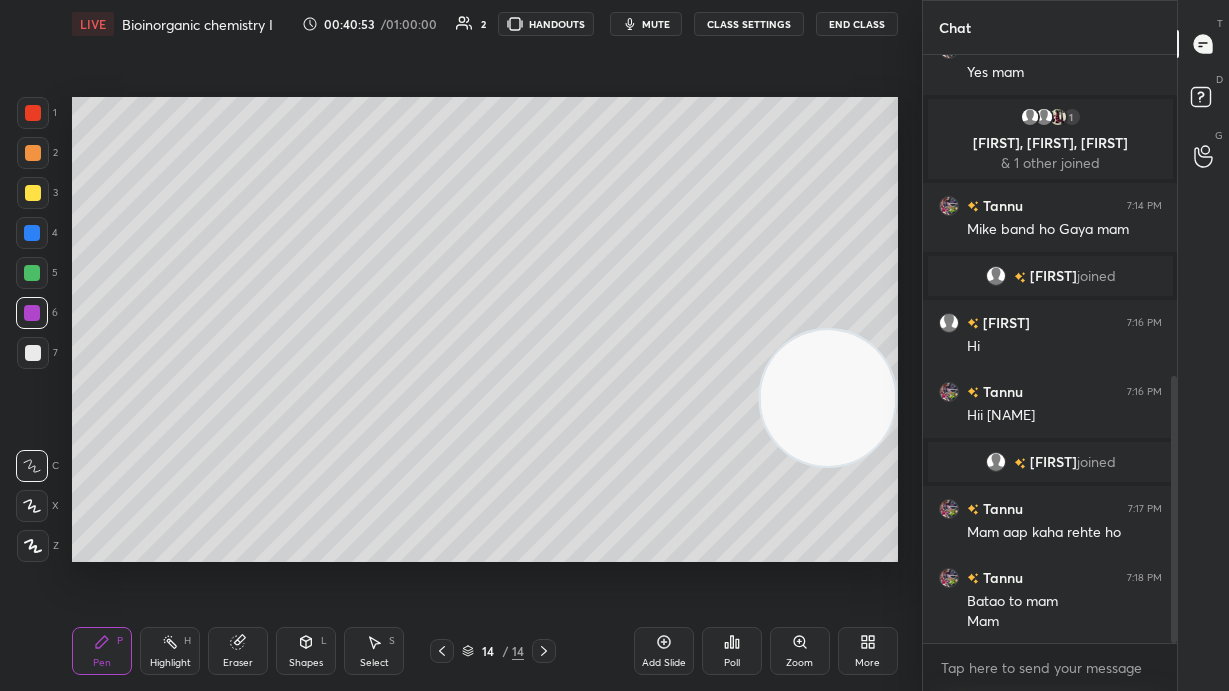 click 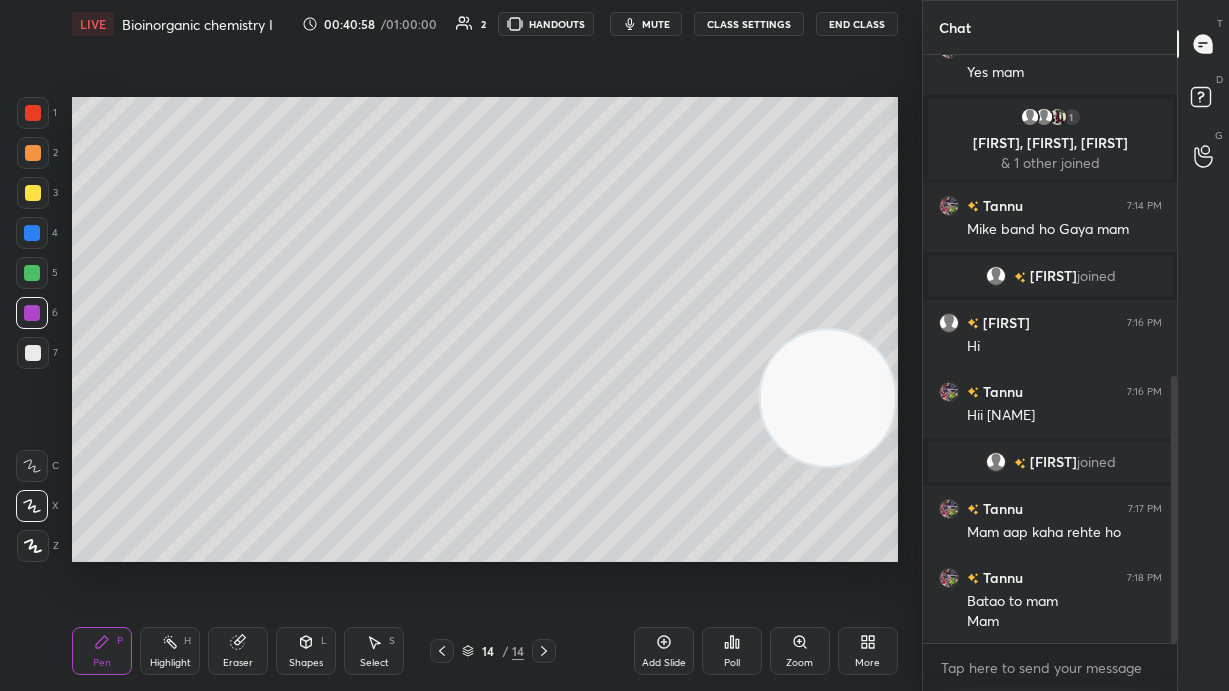 click on "Setting up your live class Poll for   secs No correct answer Start poll" at bounding box center (485, 329) 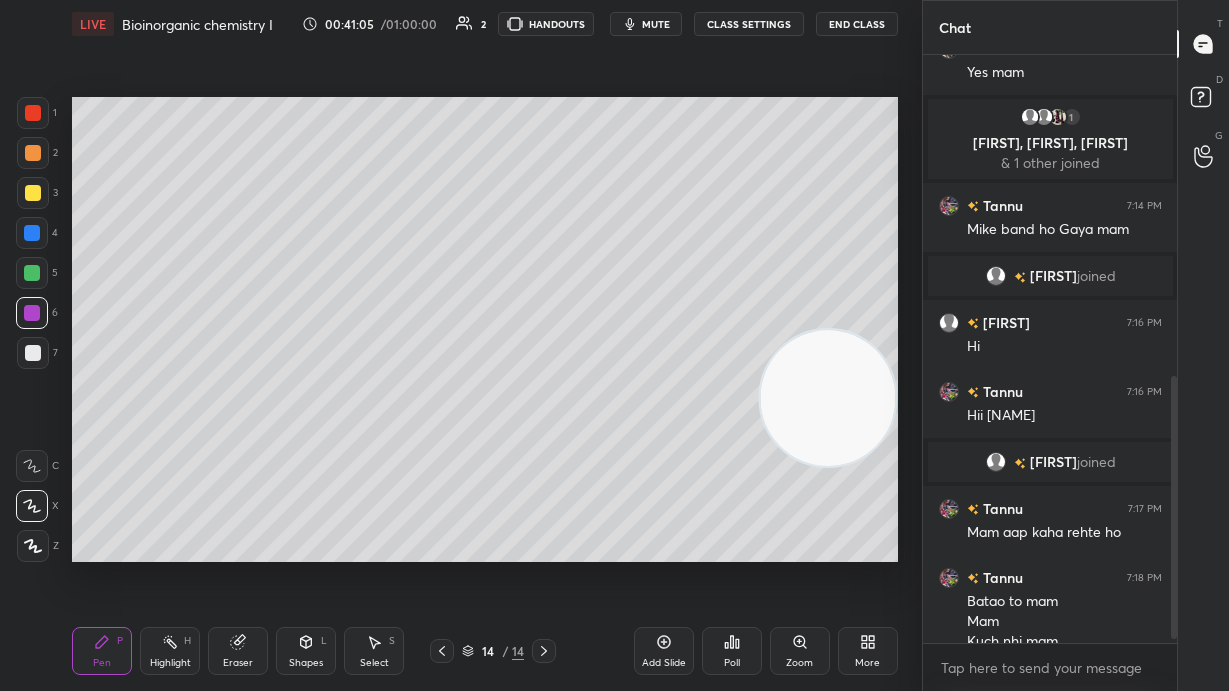 scroll, scrollTop: 727, scrollLeft: 0, axis: vertical 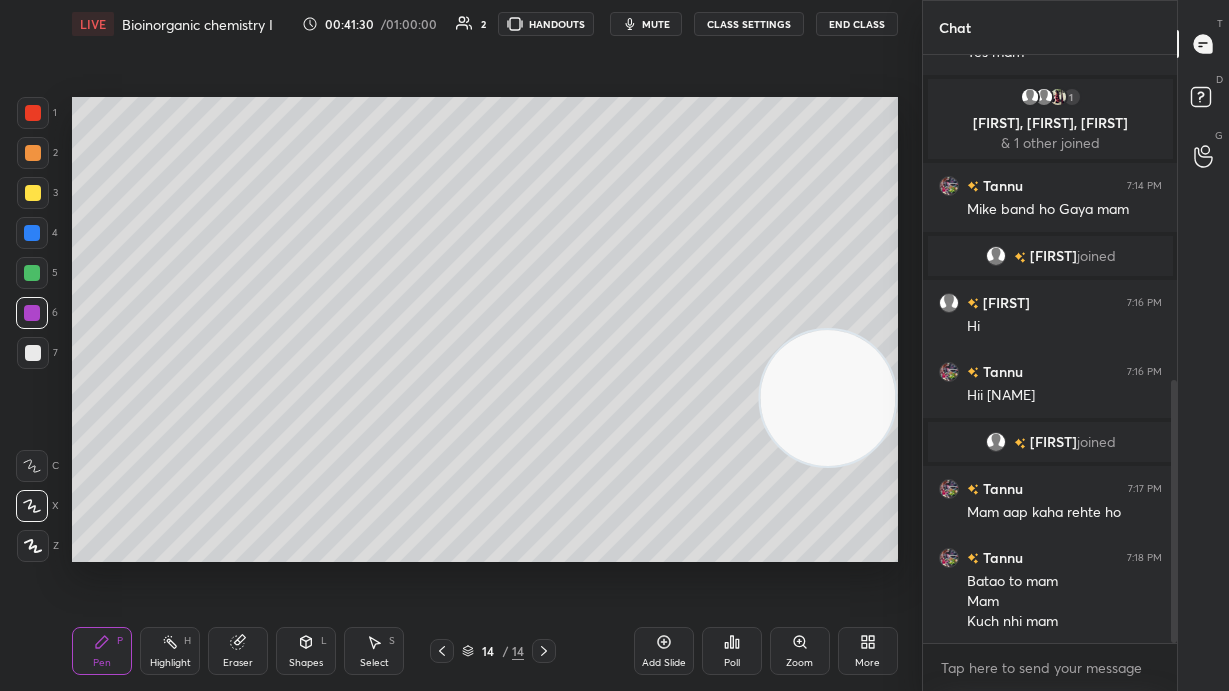 click 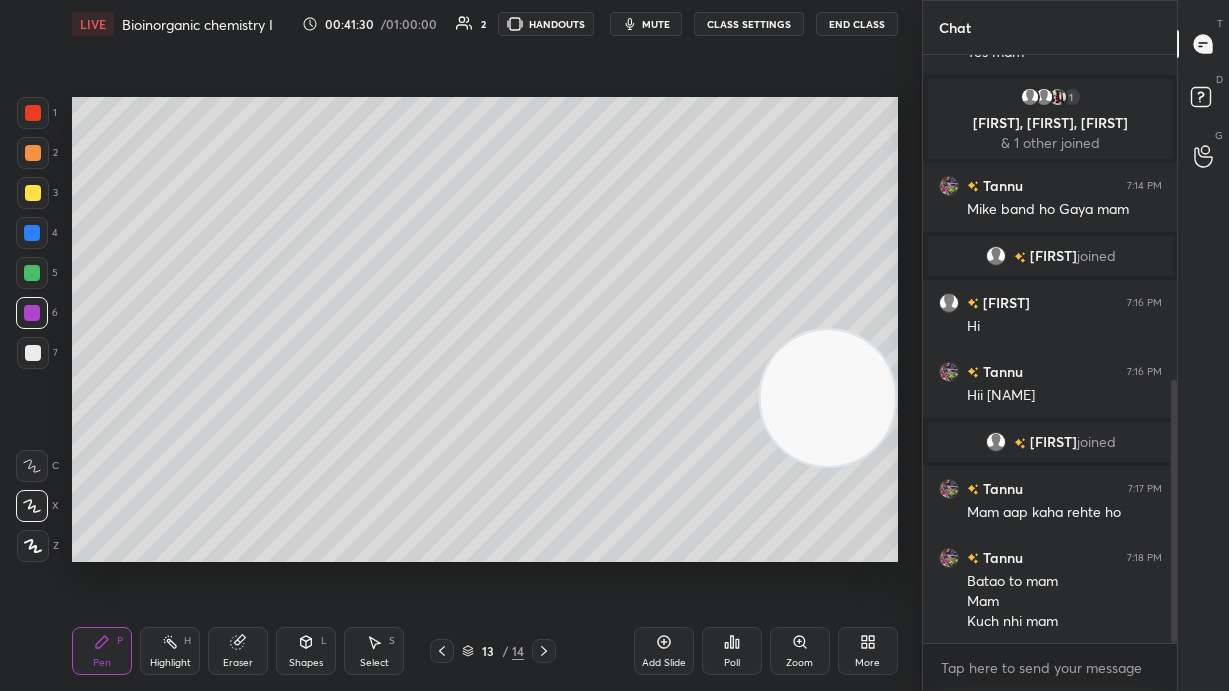 click 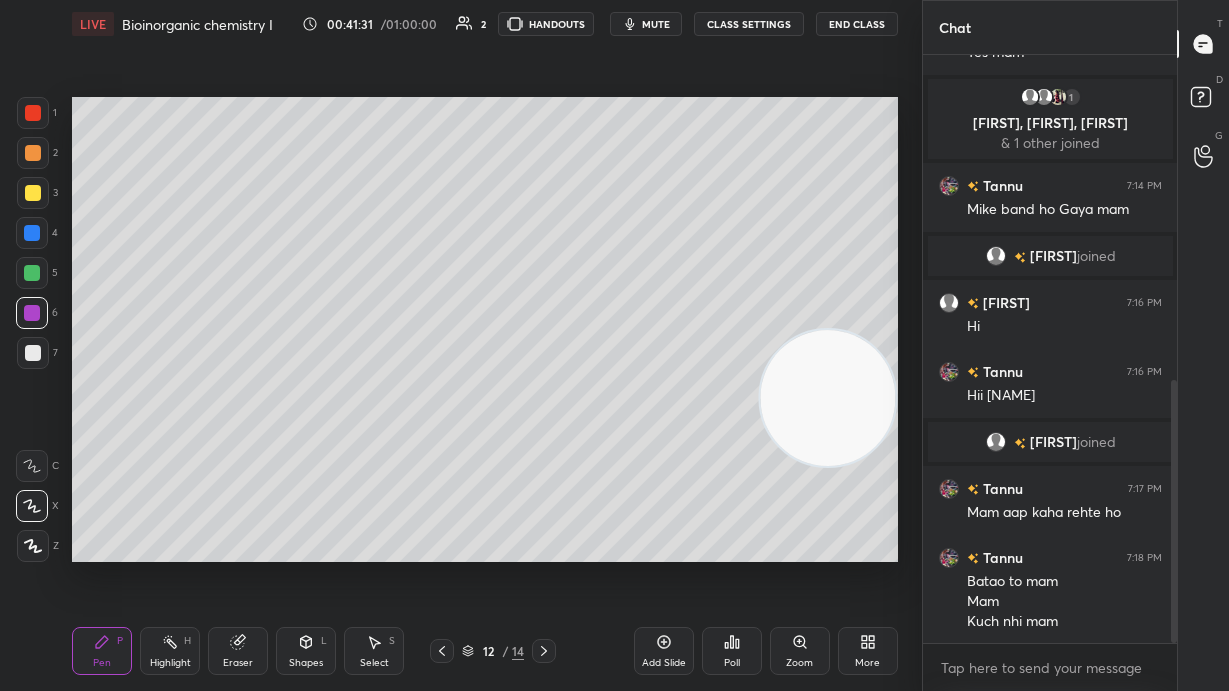 click 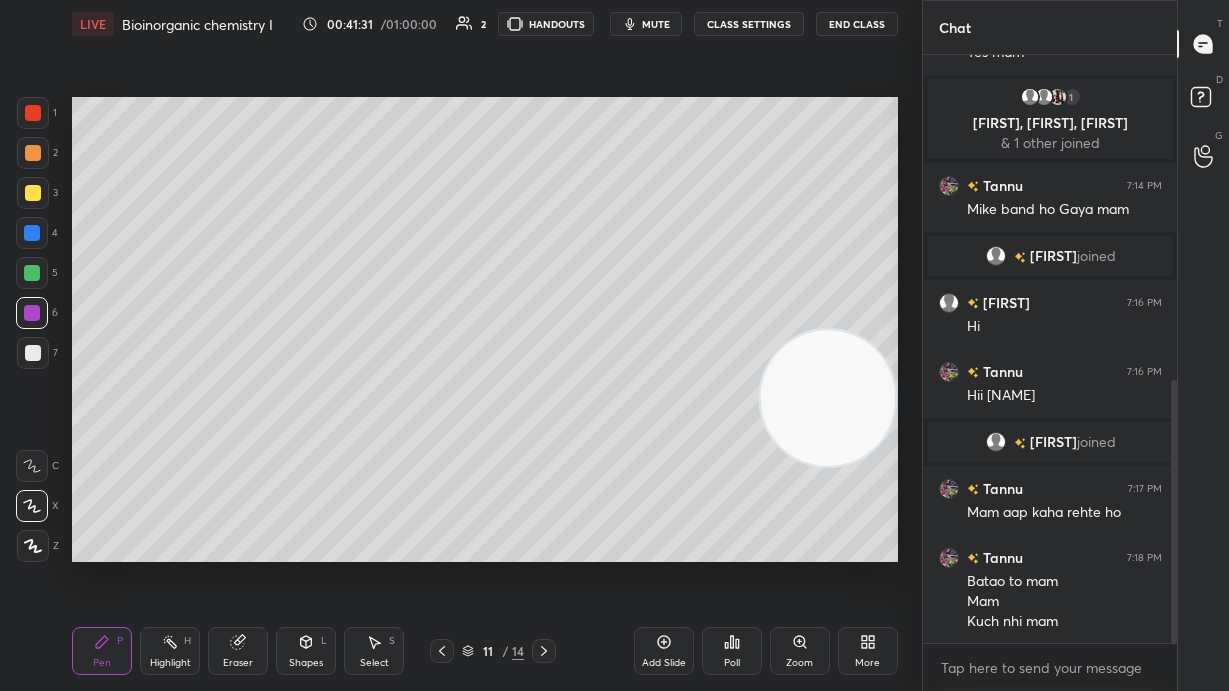 click 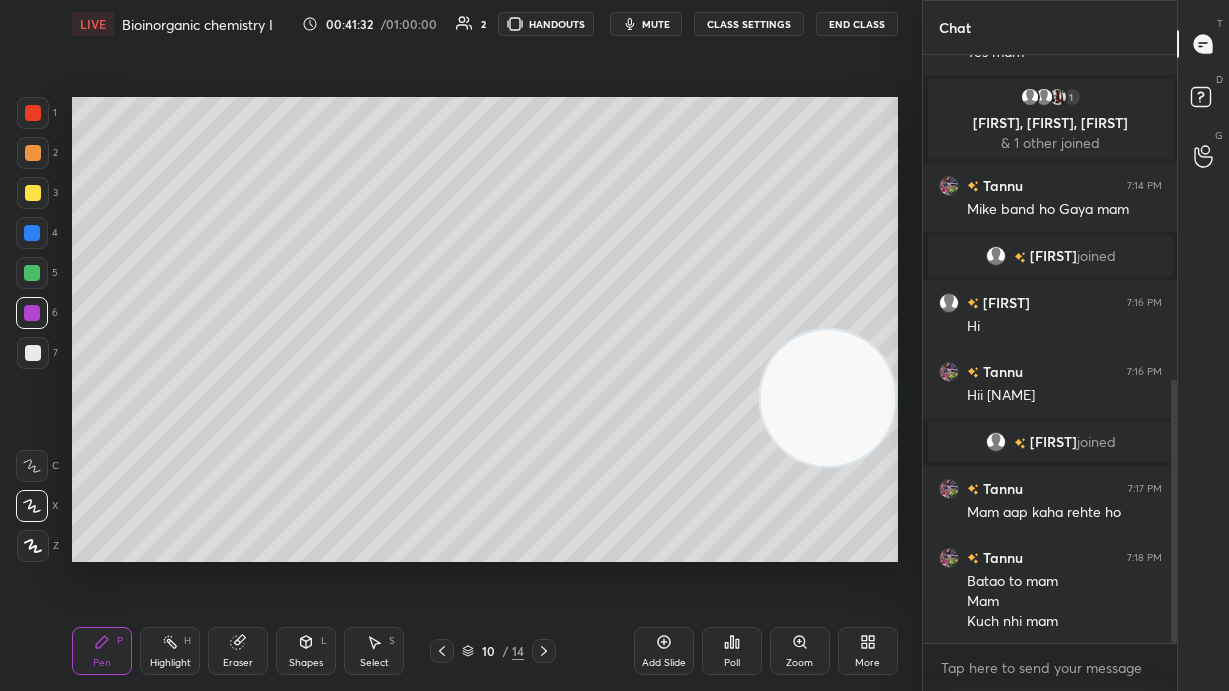 click 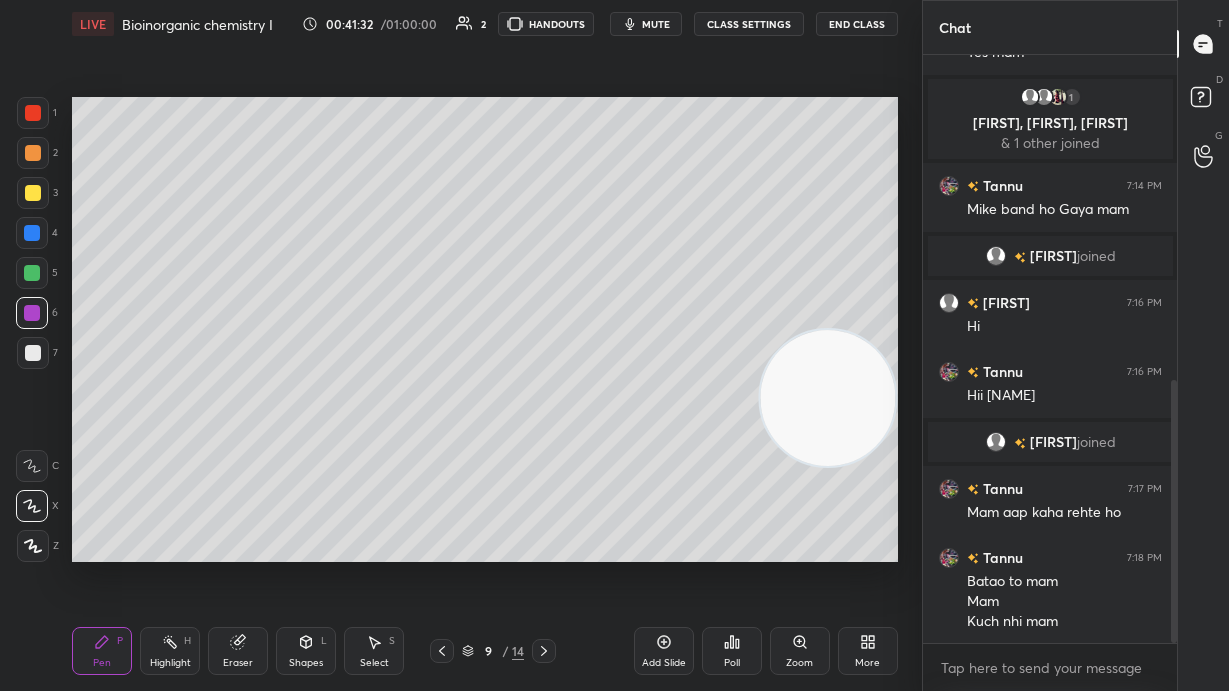 click 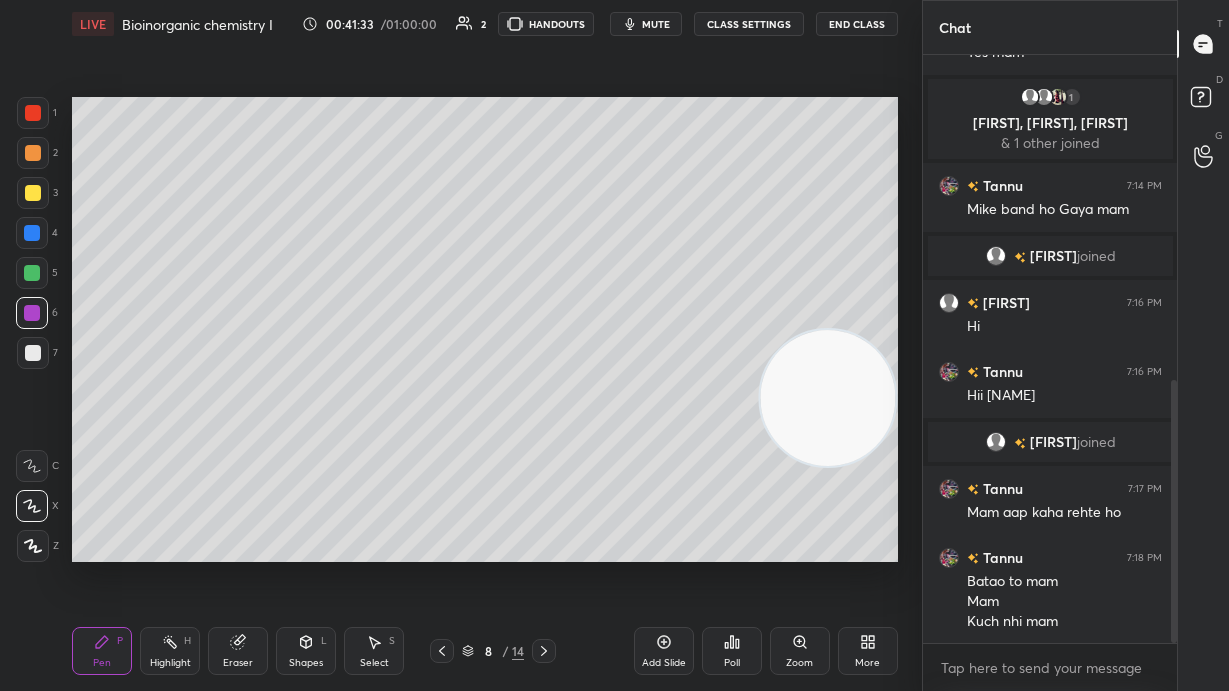 click 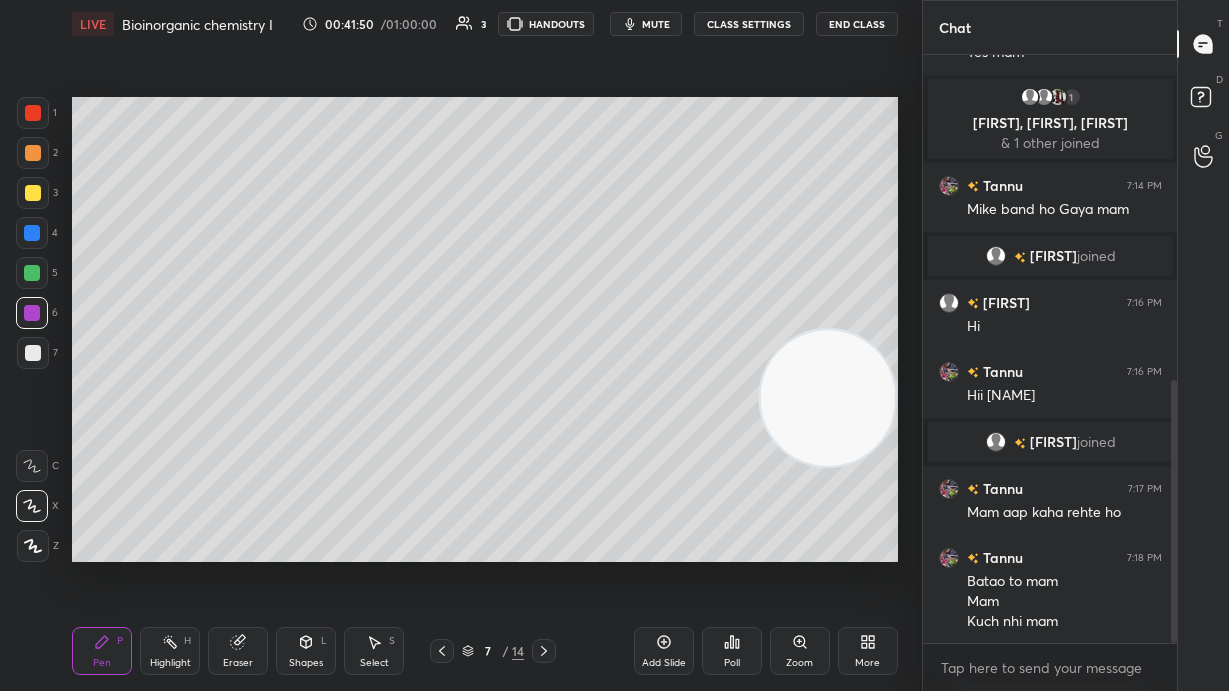 click at bounding box center [33, 353] 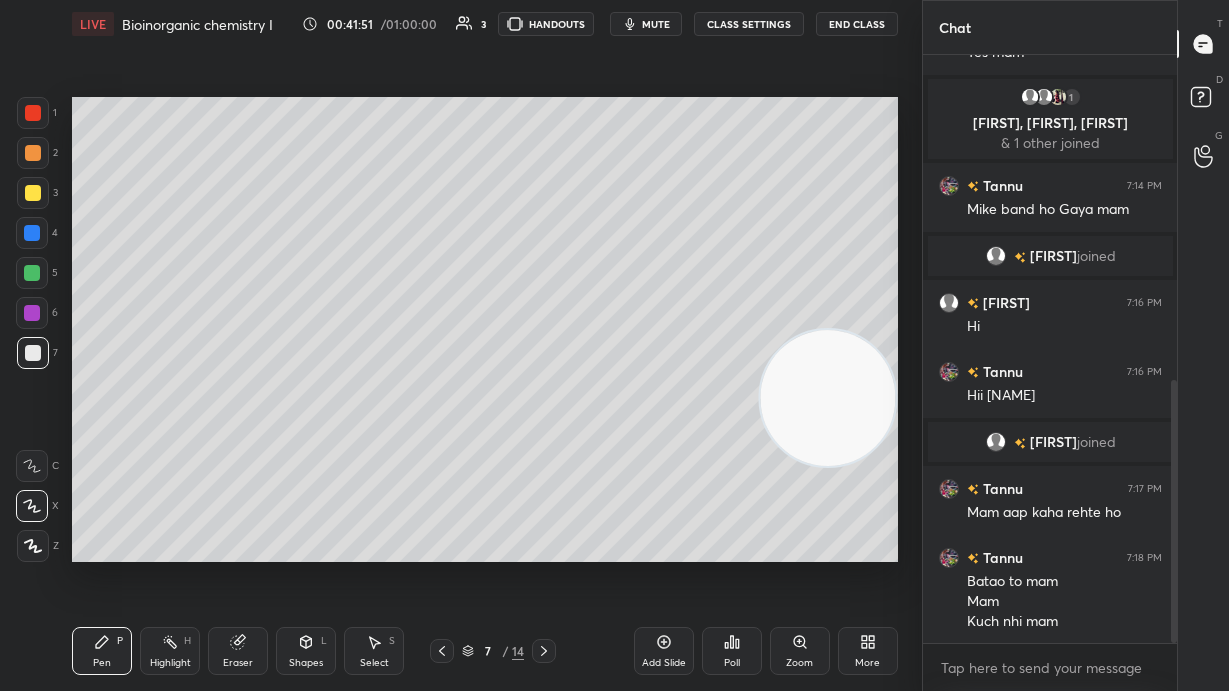 click on "Eraser" at bounding box center [238, 651] 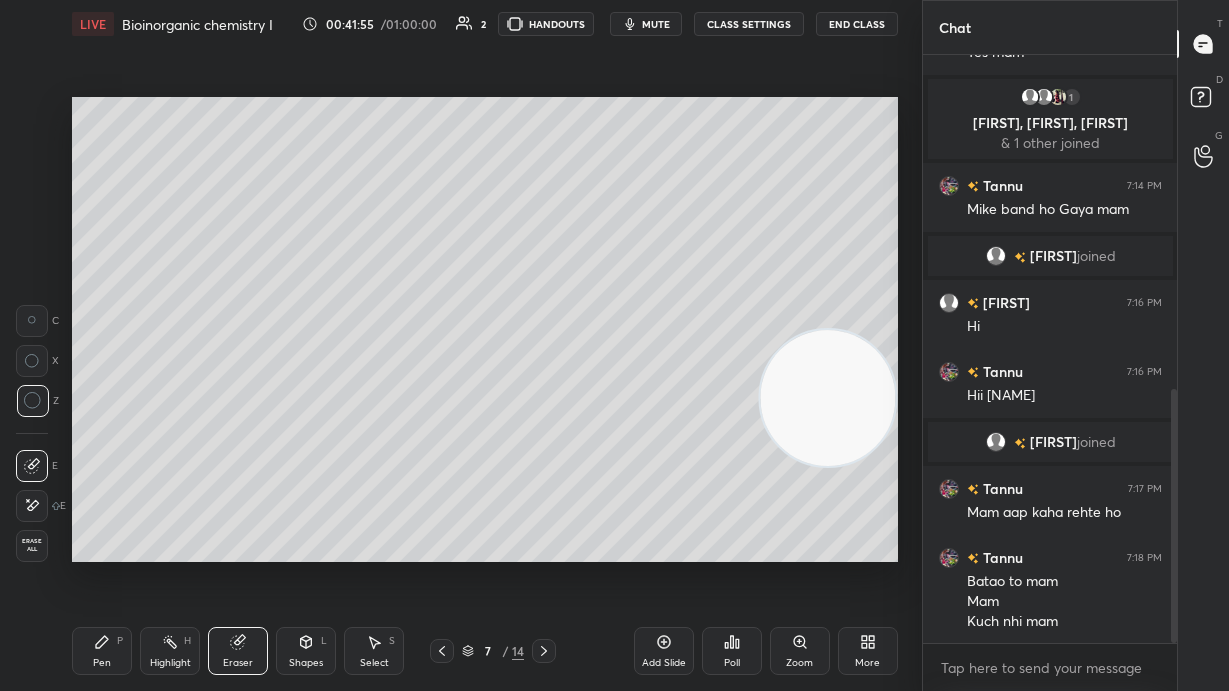 scroll, scrollTop: 775, scrollLeft: 0, axis: vertical 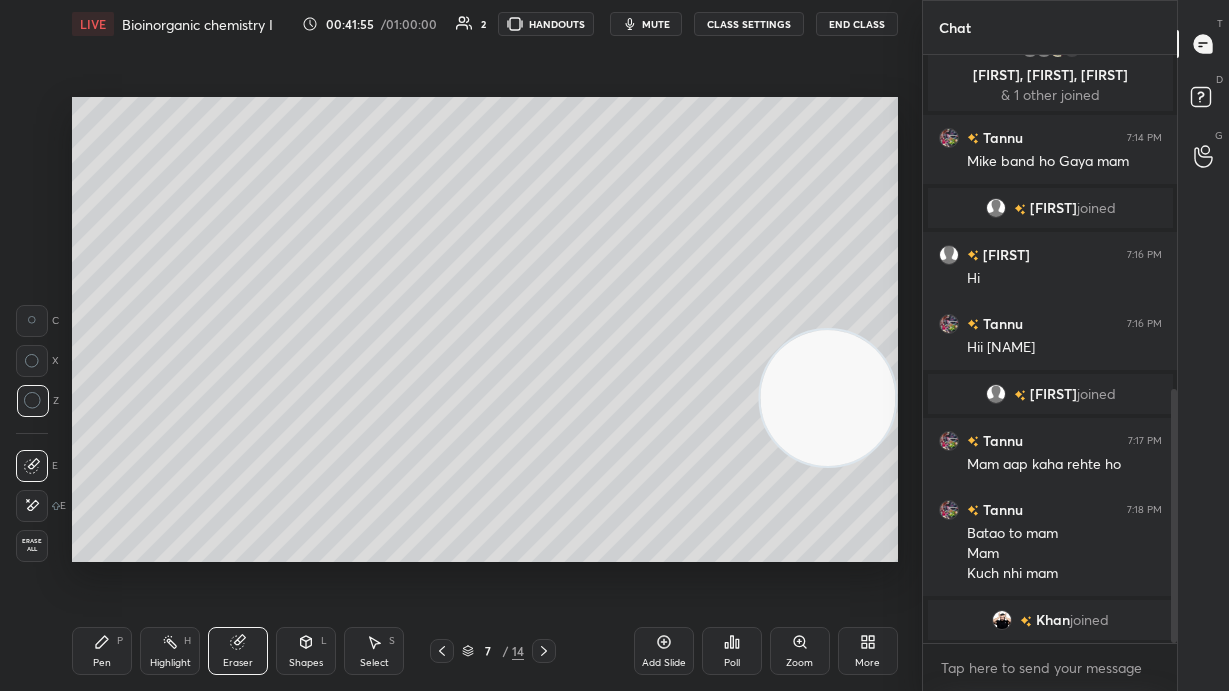 click 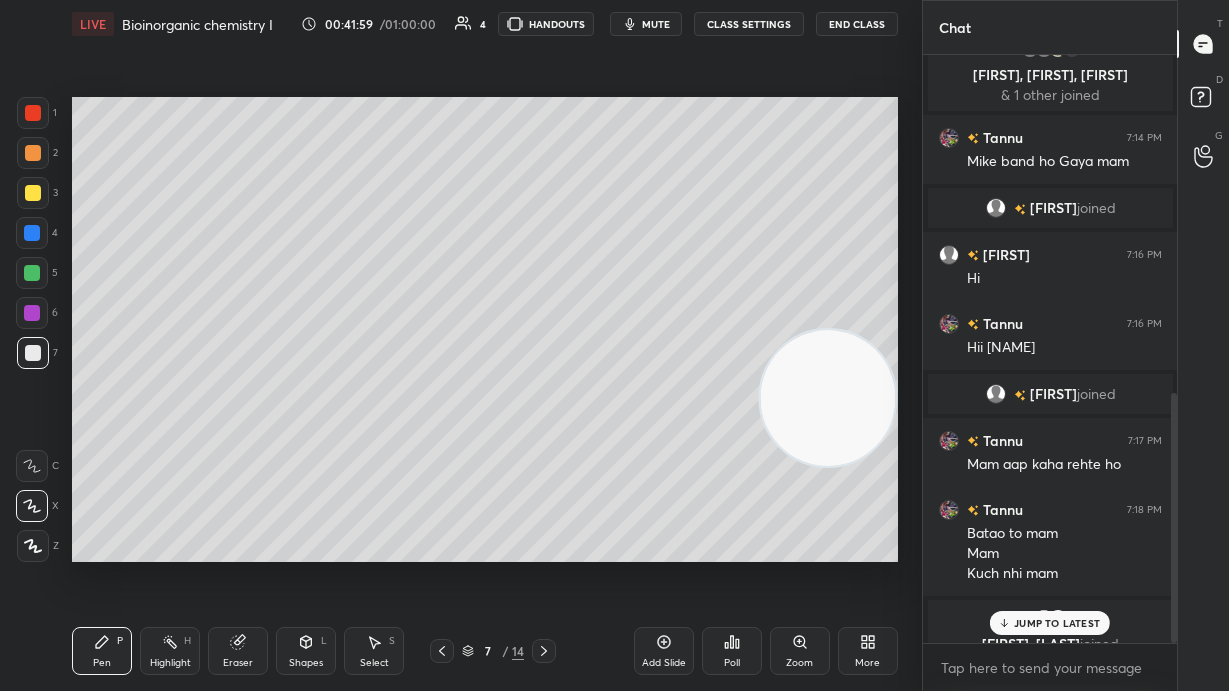 scroll, scrollTop: 798, scrollLeft: 0, axis: vertical 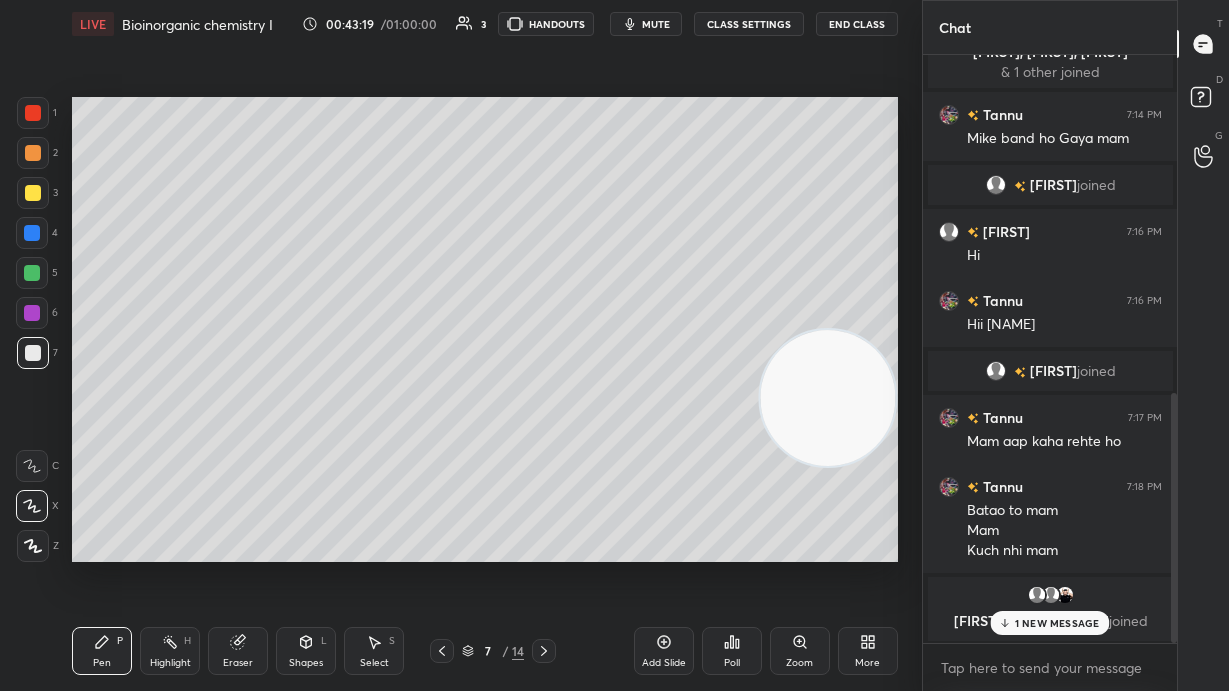 click on "1 NEW MESSAGE" at bounding box center [1057, 623] 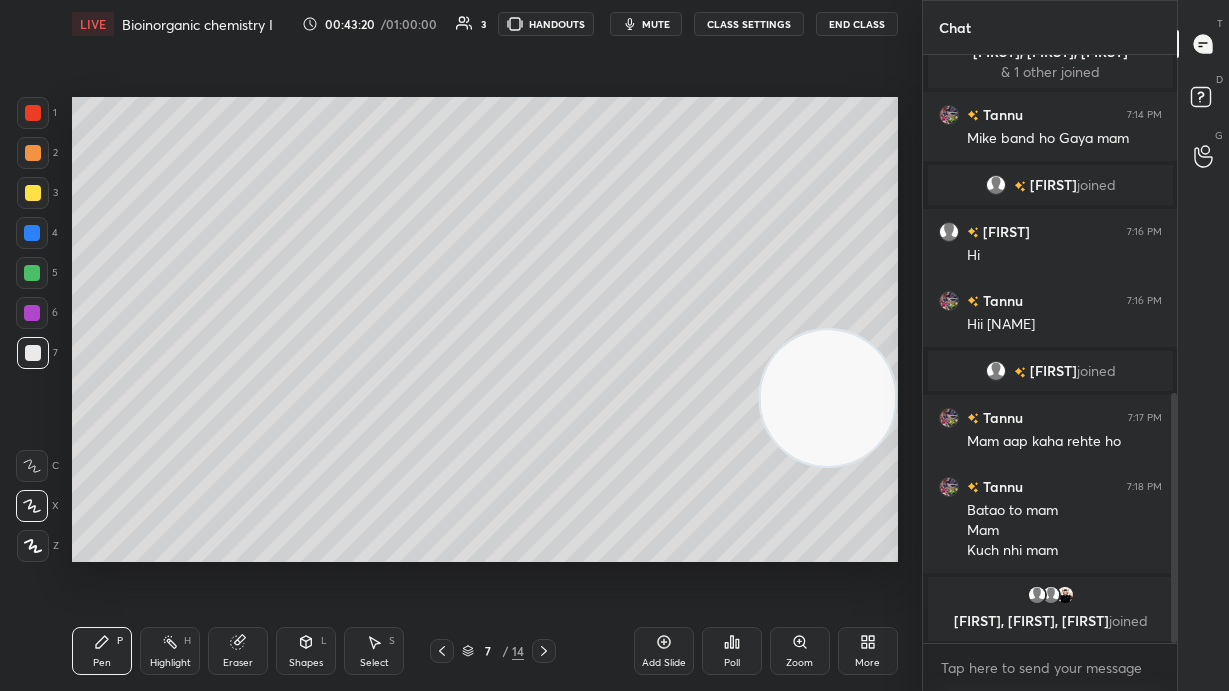 click on "Add Slide" at bounding box center [664, 651] 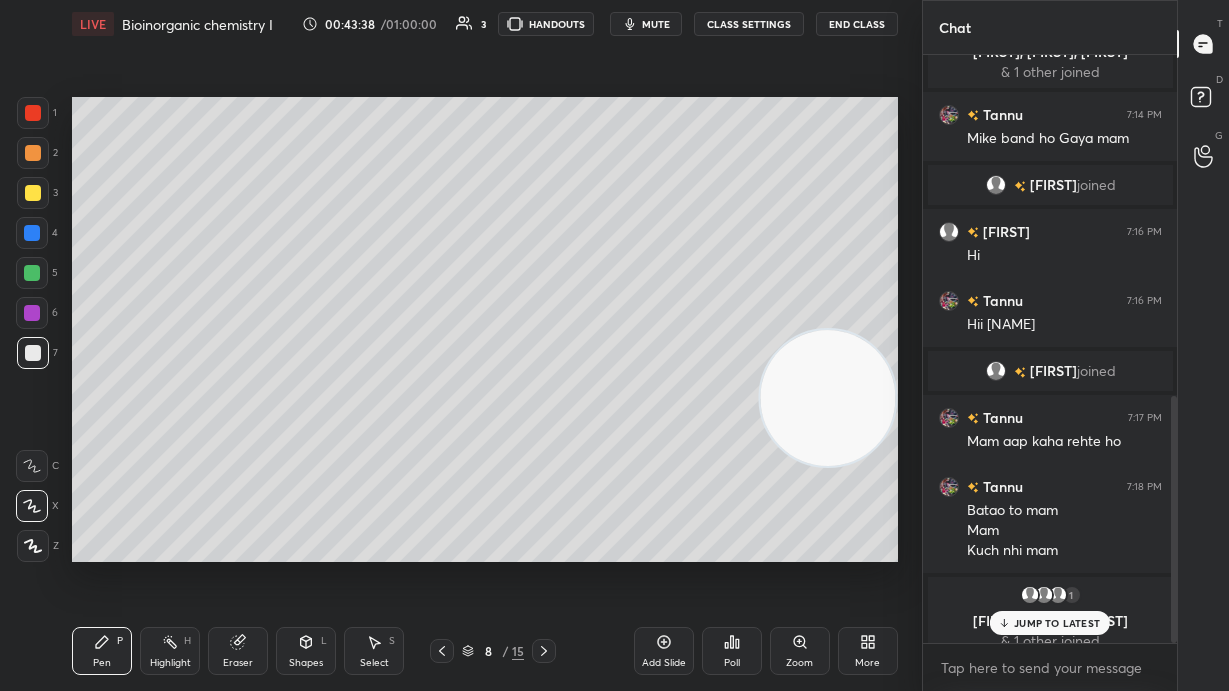 scroll, scrollTop: 814, scrollLeft: 0, axis: vertical 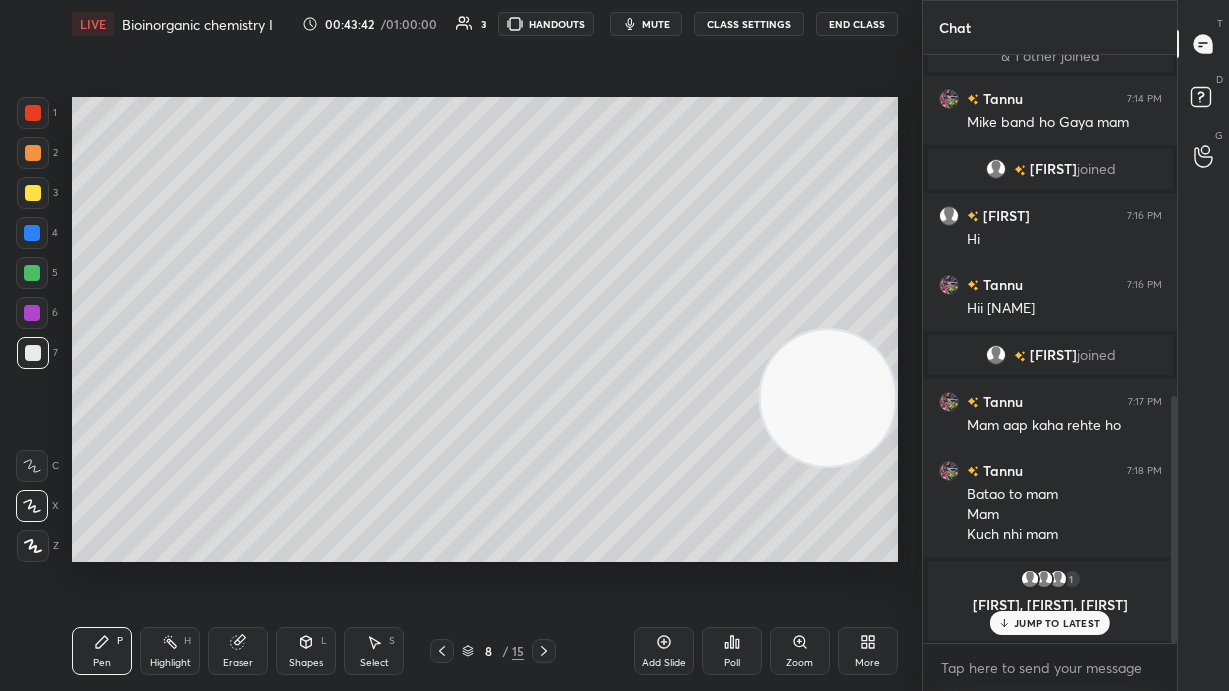 click at bounding box center [32, 233] 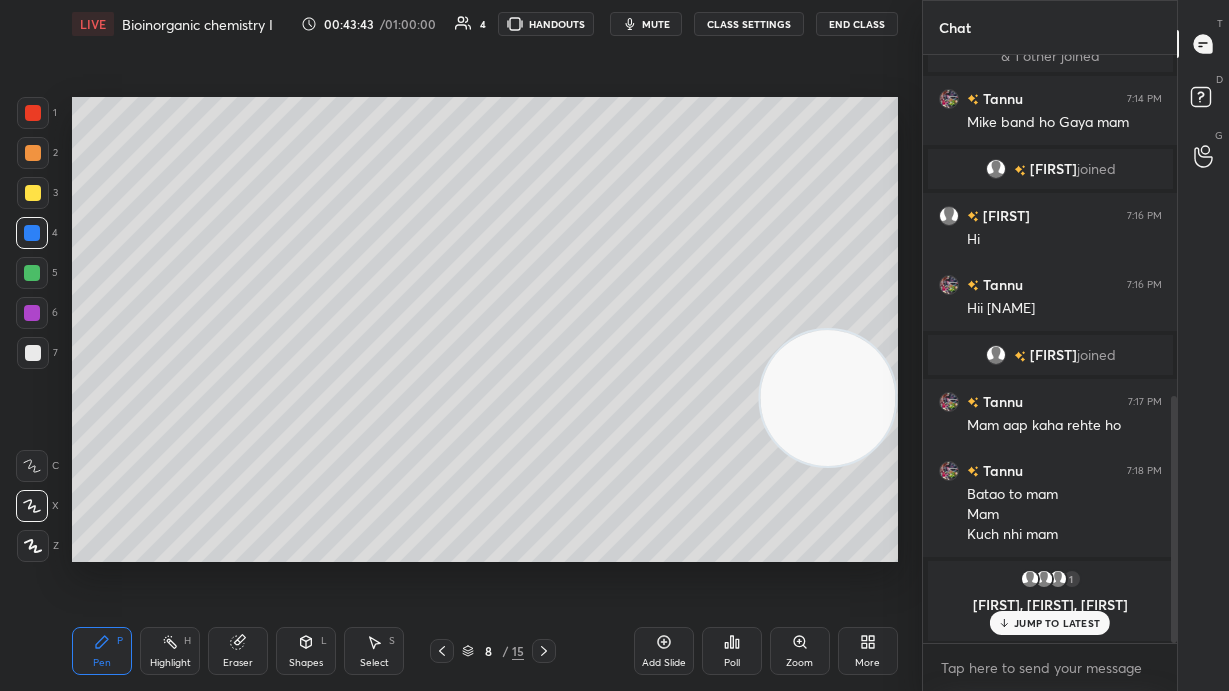 click on "JUMP TO LATEST" at bounding box center [1050, 623] 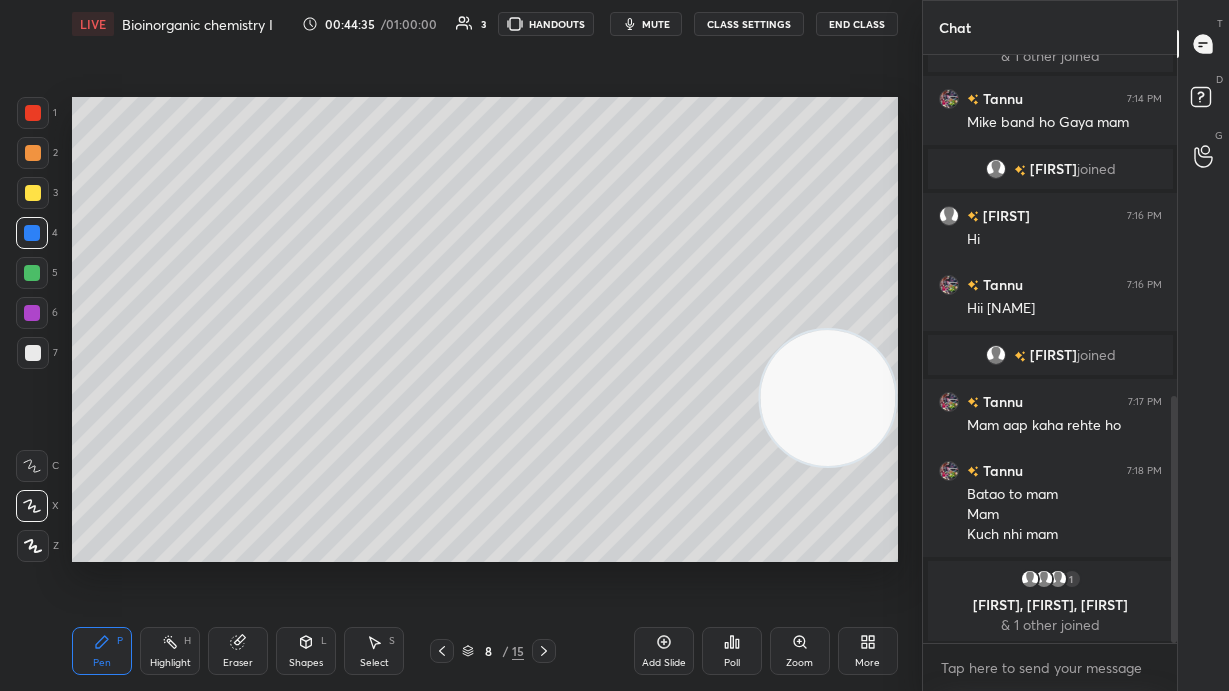 click on "Eraser" at bounding box center [238, 651] 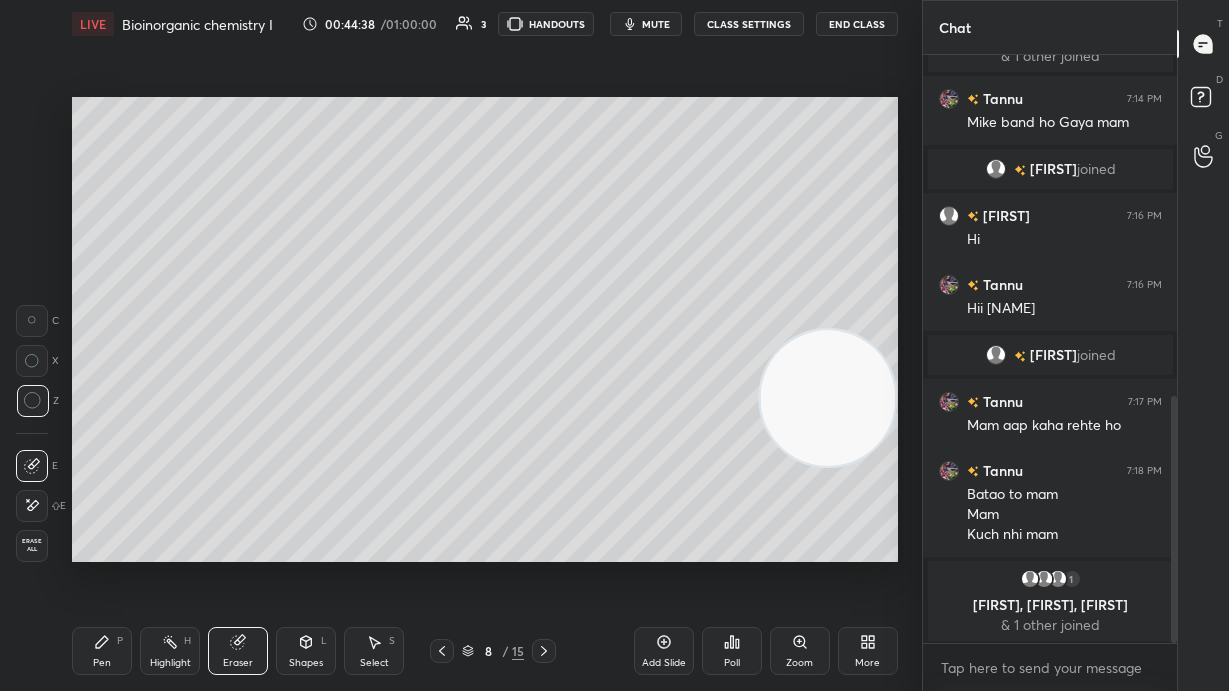 click on "Pen P" at bounding box center (102, 651) 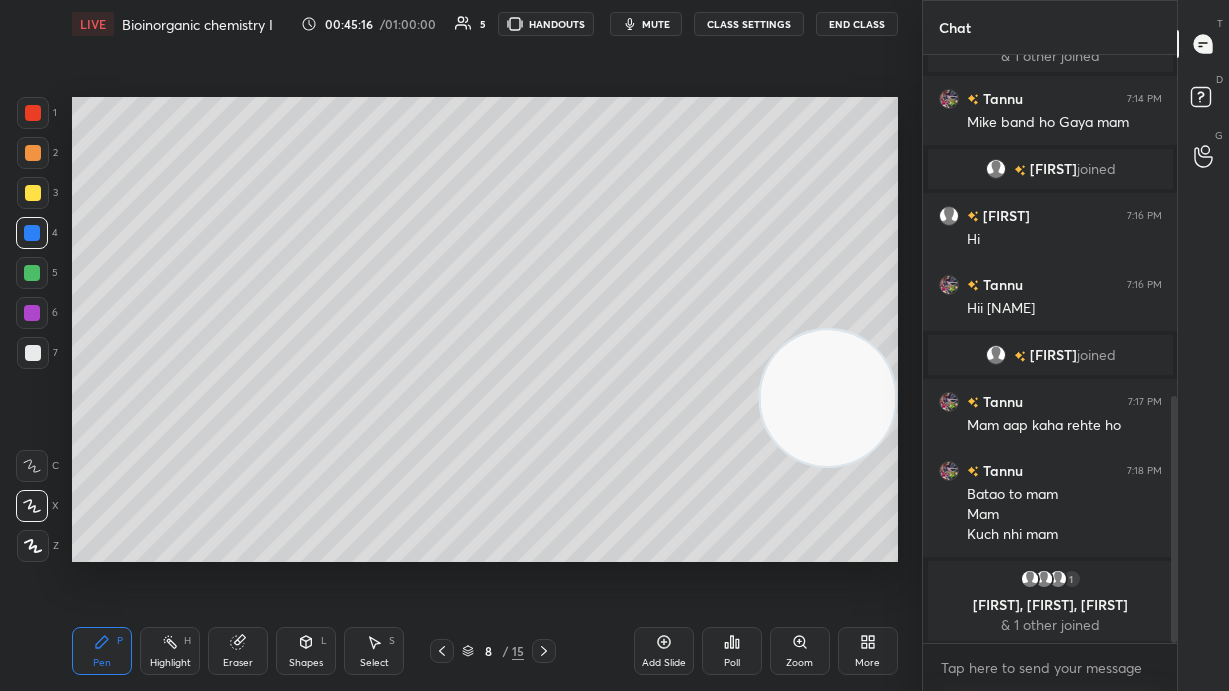 click at bounding box center (33, 353) 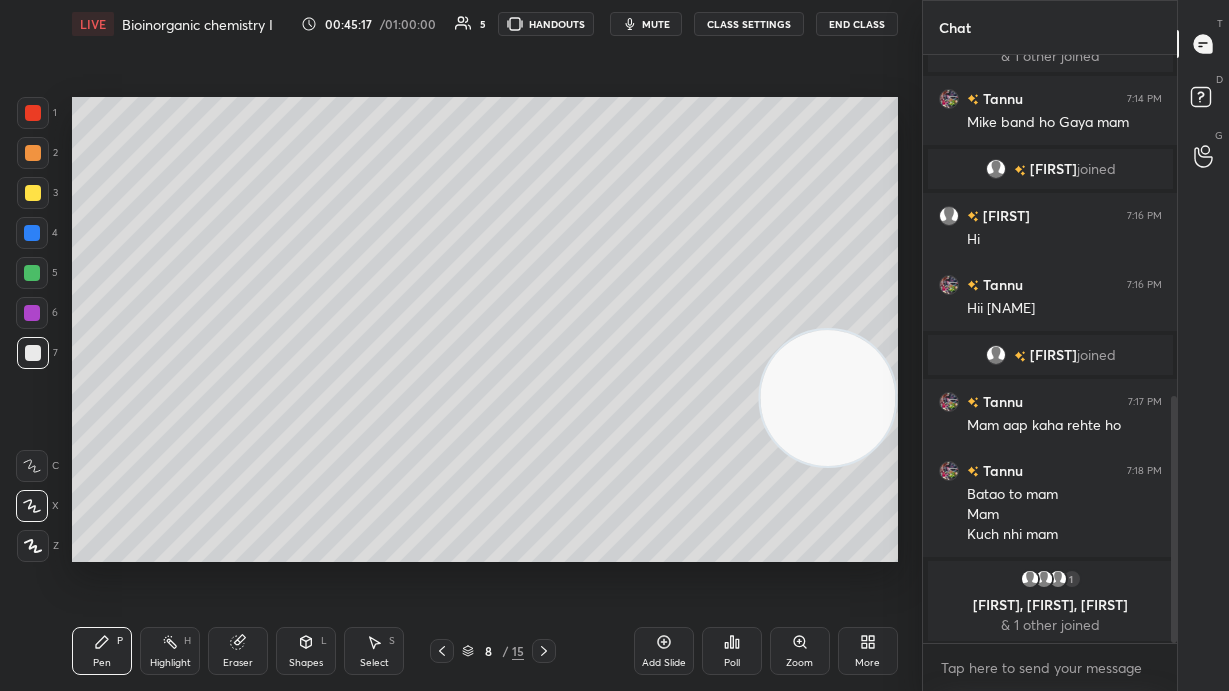 click 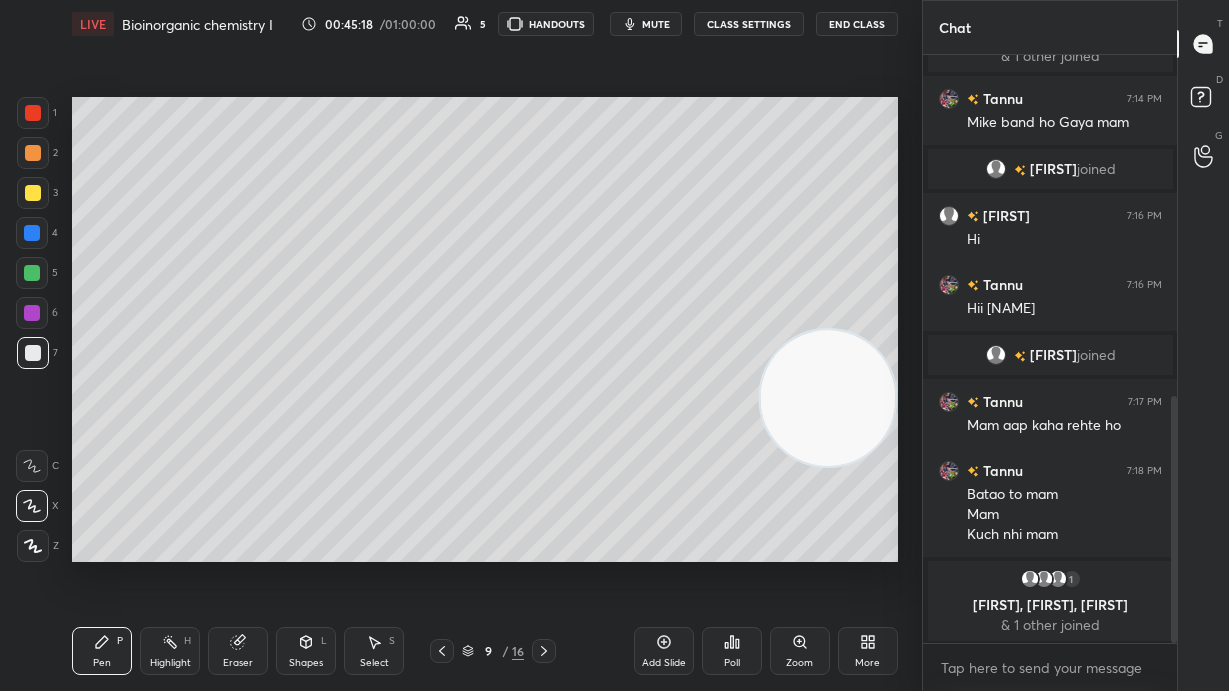 click at bounding box center [32, 466] 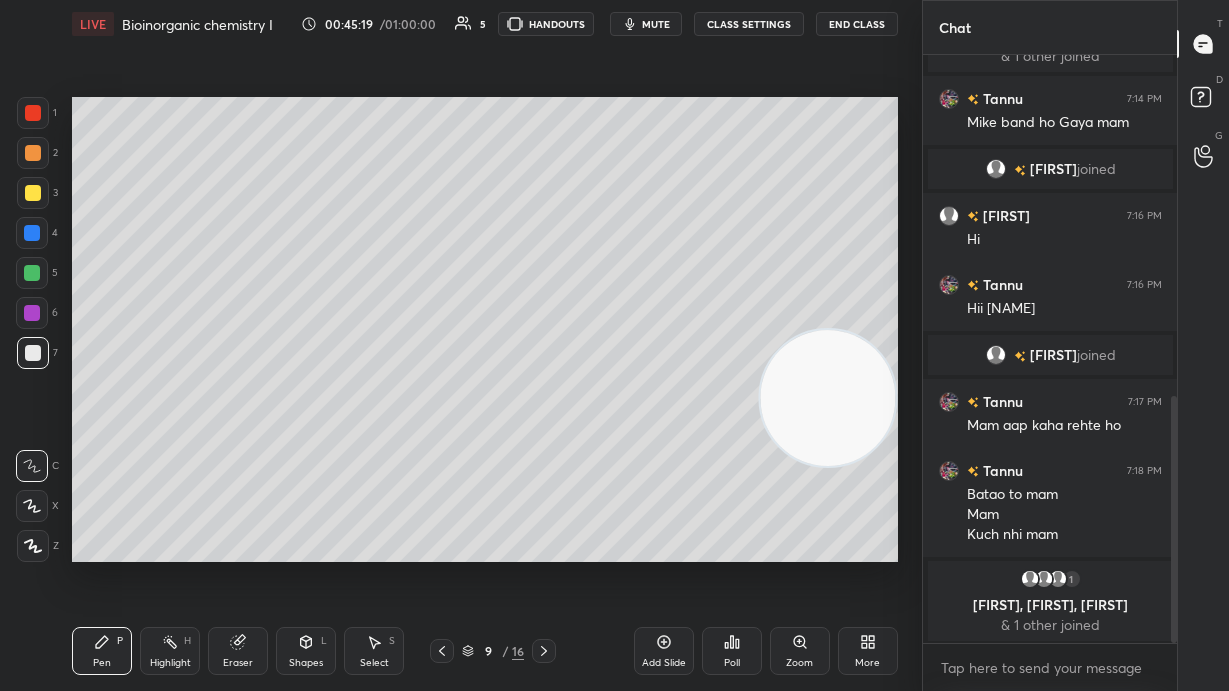 click on "3" at bounding box center [37, 193] 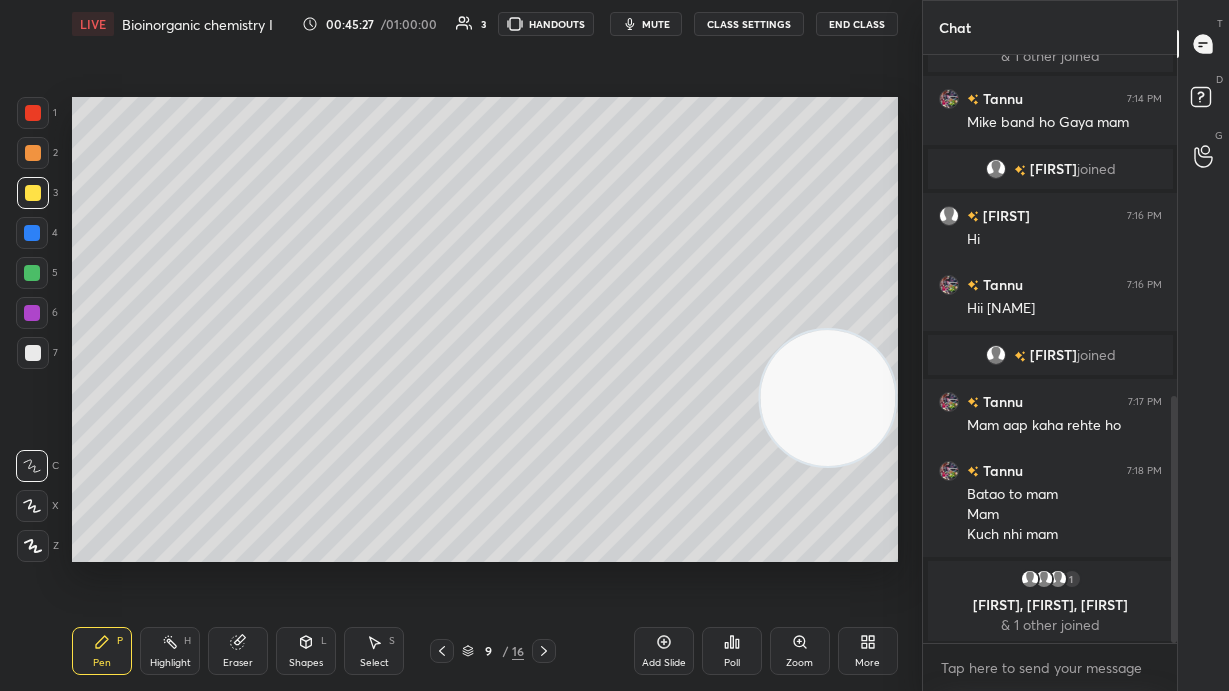 click on "Eraser" at bounding box center [238, 651] 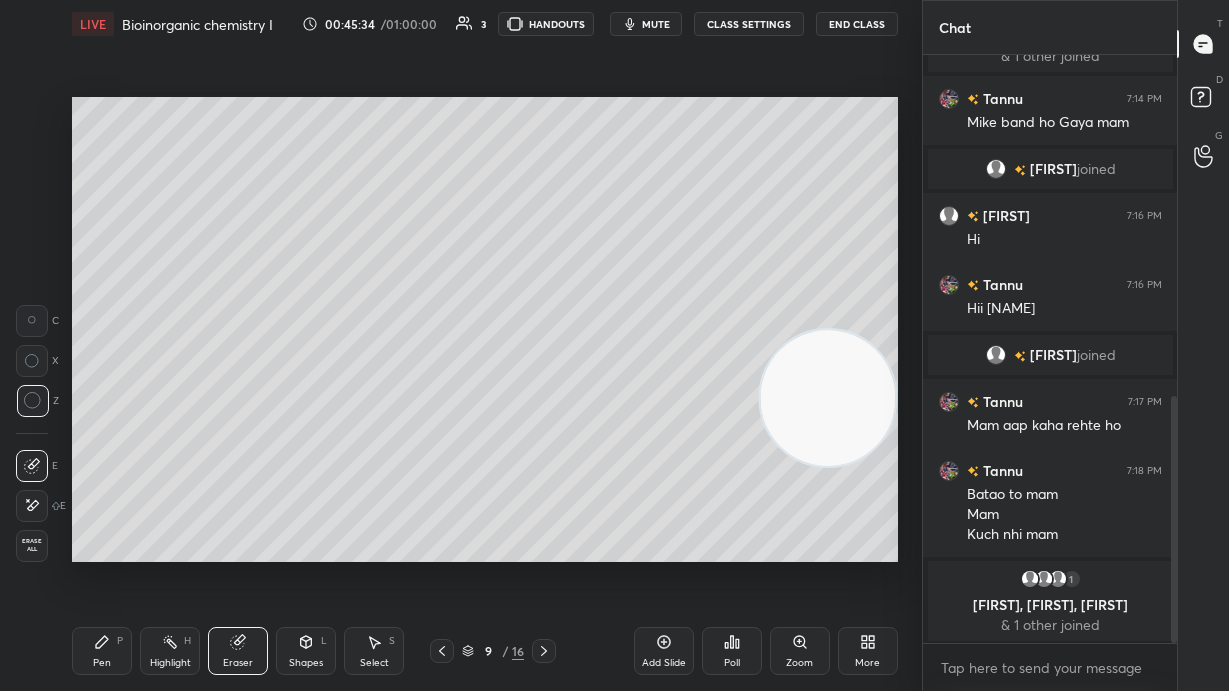 click 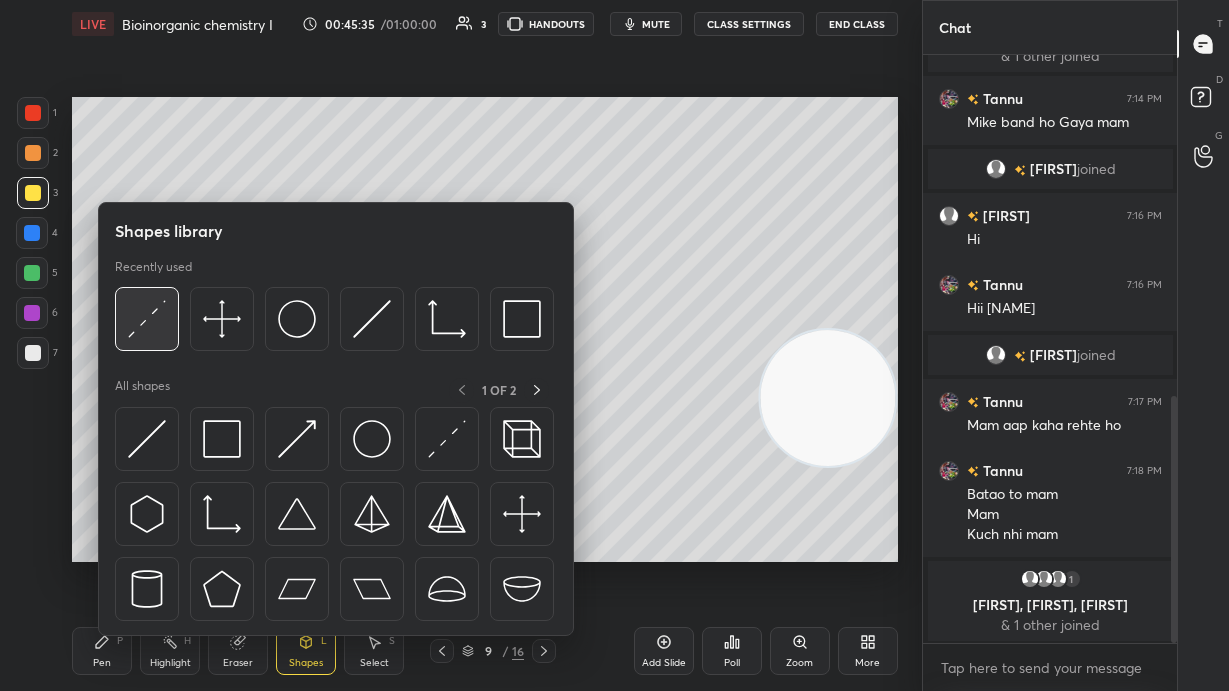click at bounding box center [147, 319] 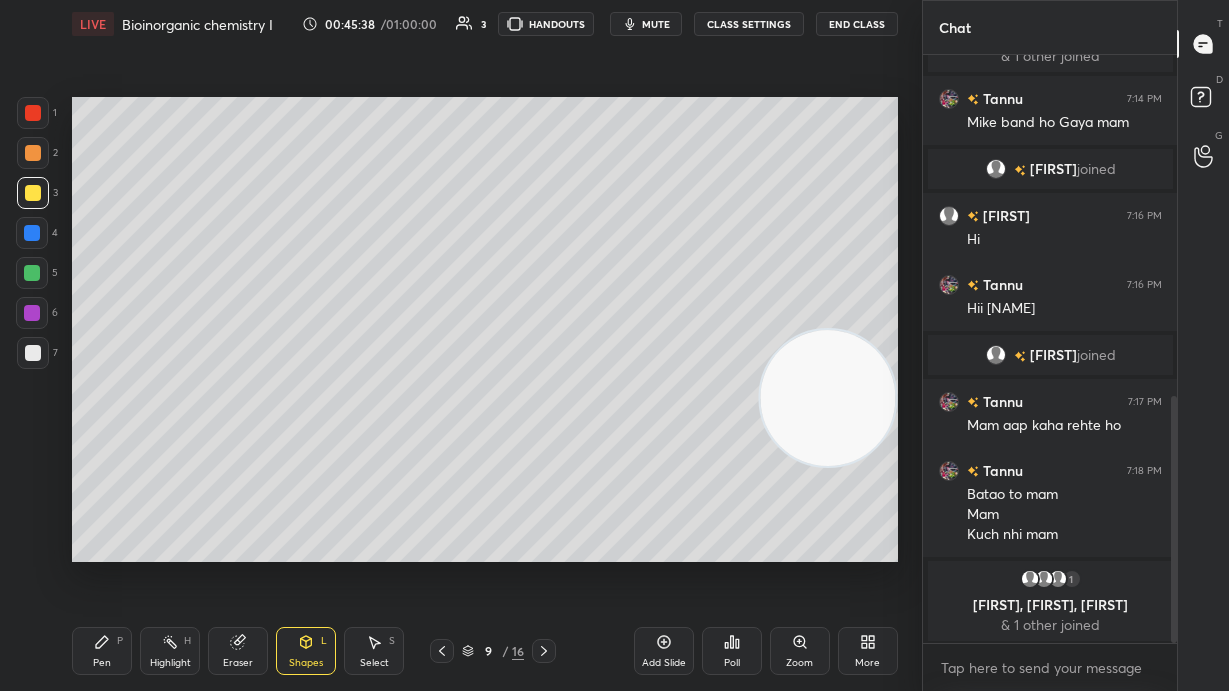 click on "Pen P" at bounding box center [102, 651] 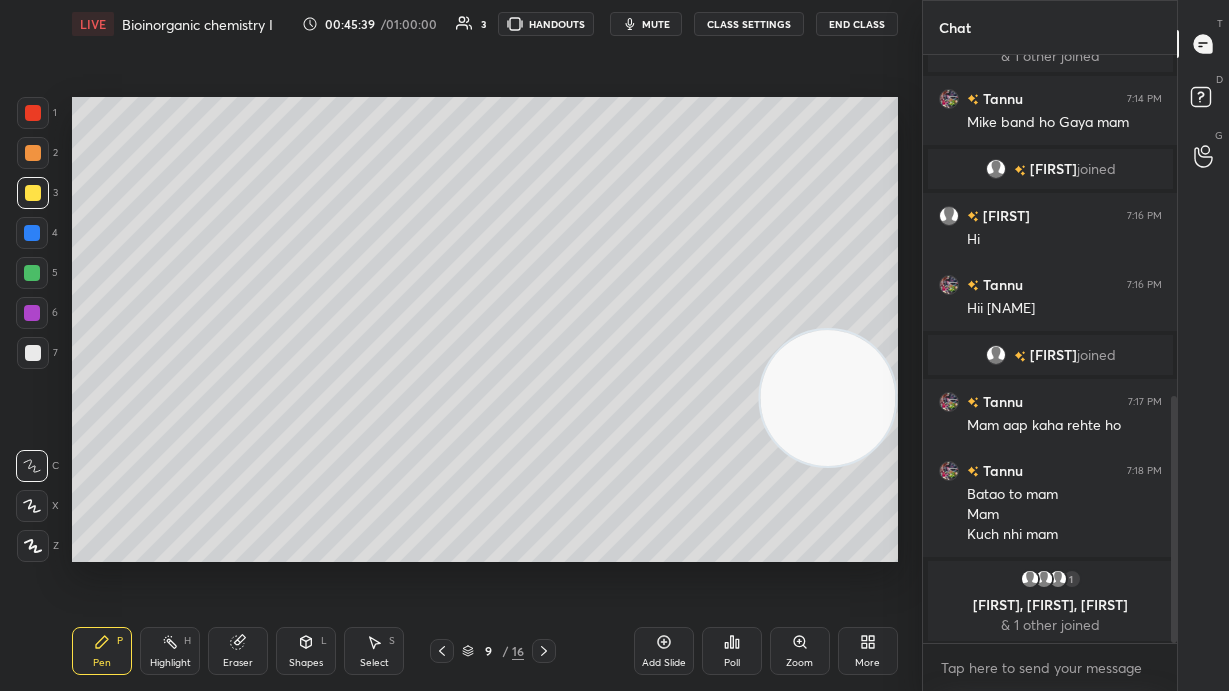 click at bounding box center [33, 353] 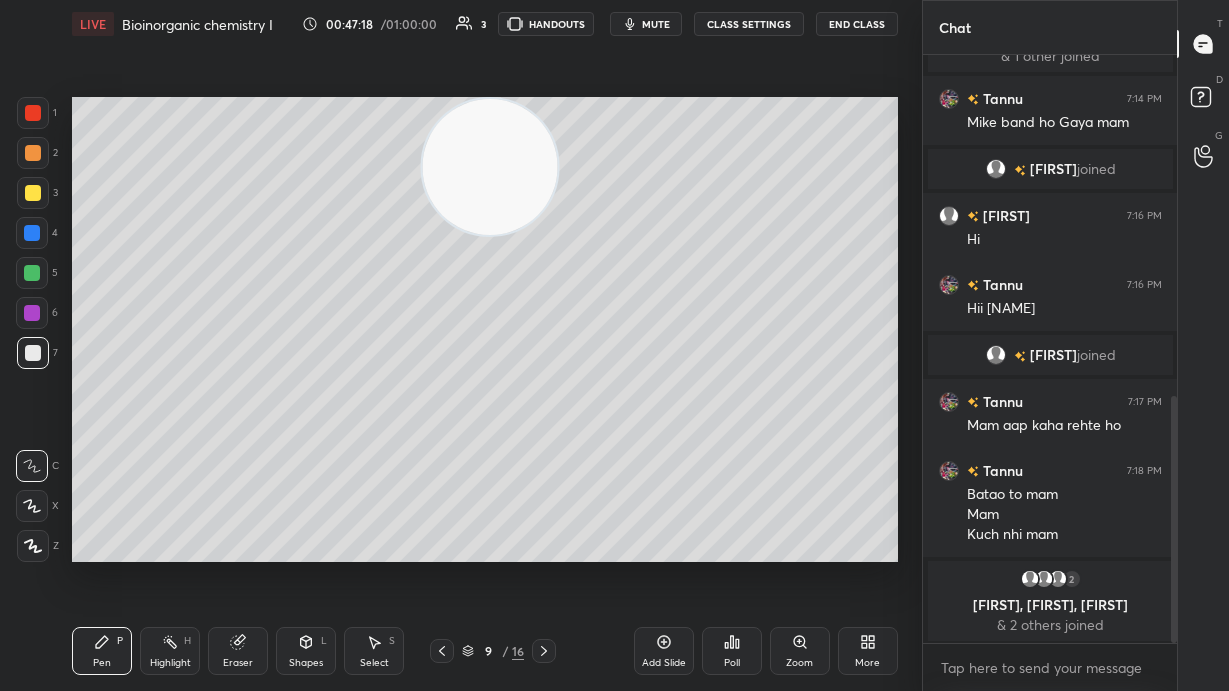 scroll, scrollTop: 883, scrollLeft: 0, axis: vertical 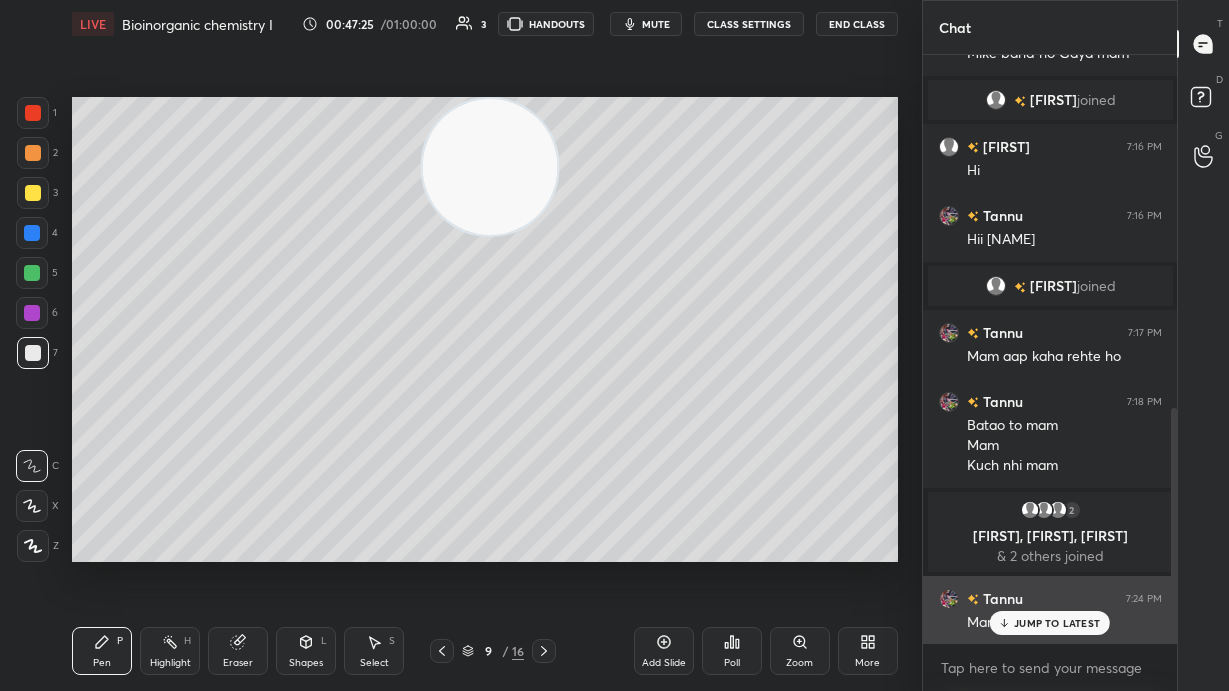 click on "JUMP TO LATEST" at bounding box center [1057, 623] 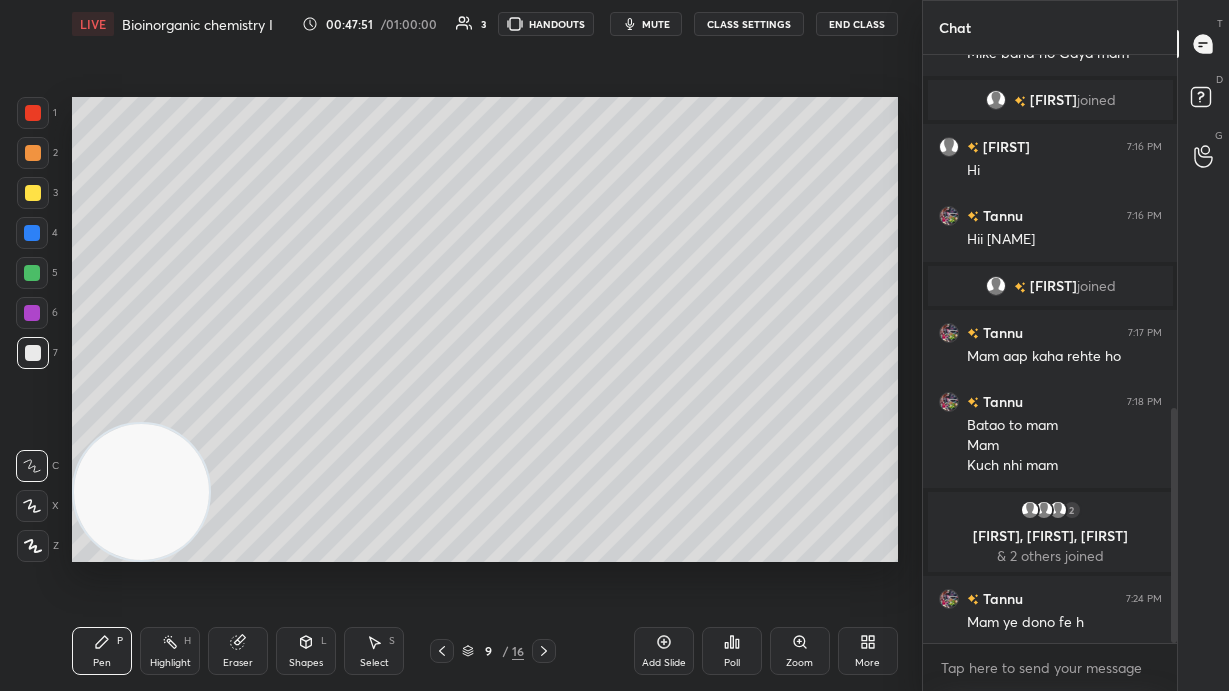 click 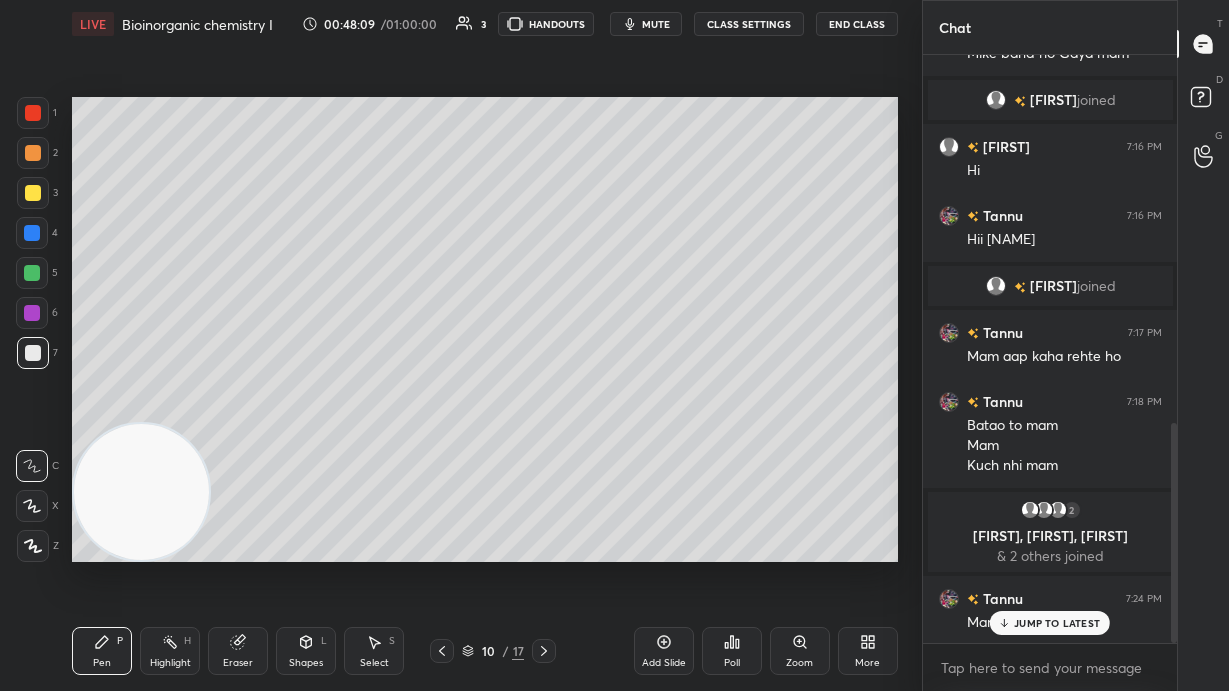 scroll, scrollTop: 988, scrollLeft: 0, axis: vertical 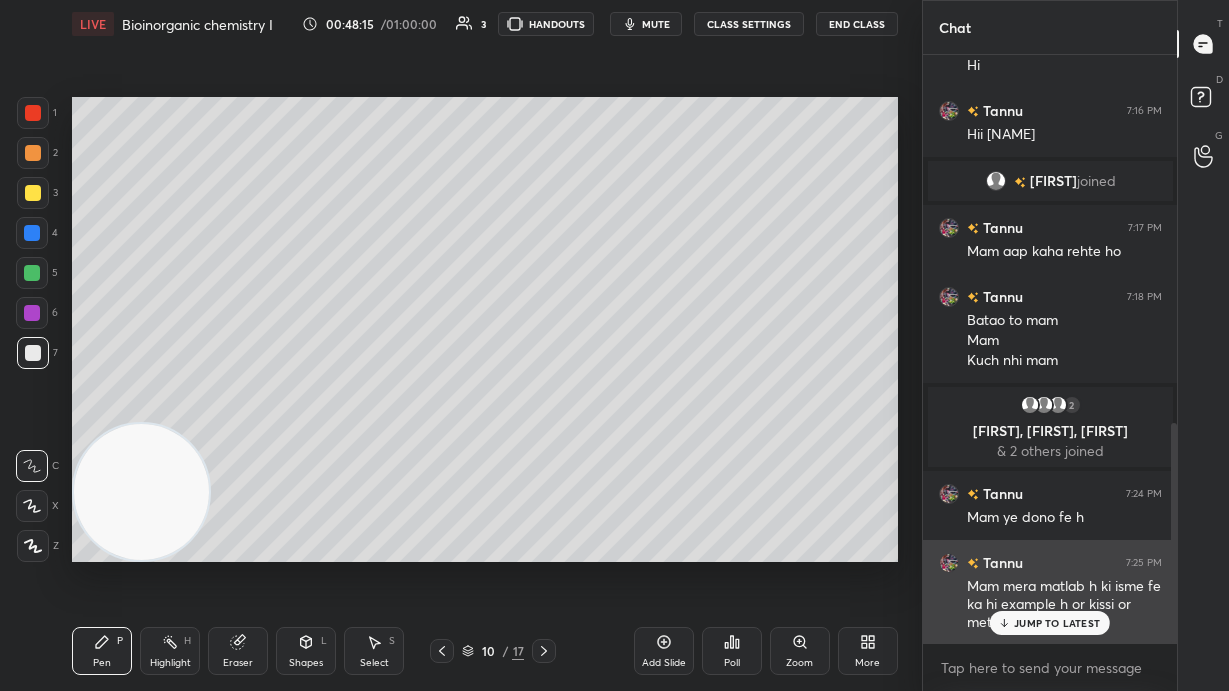 click on "JUMP TO LATEST" at bounding box center [1057, 623] 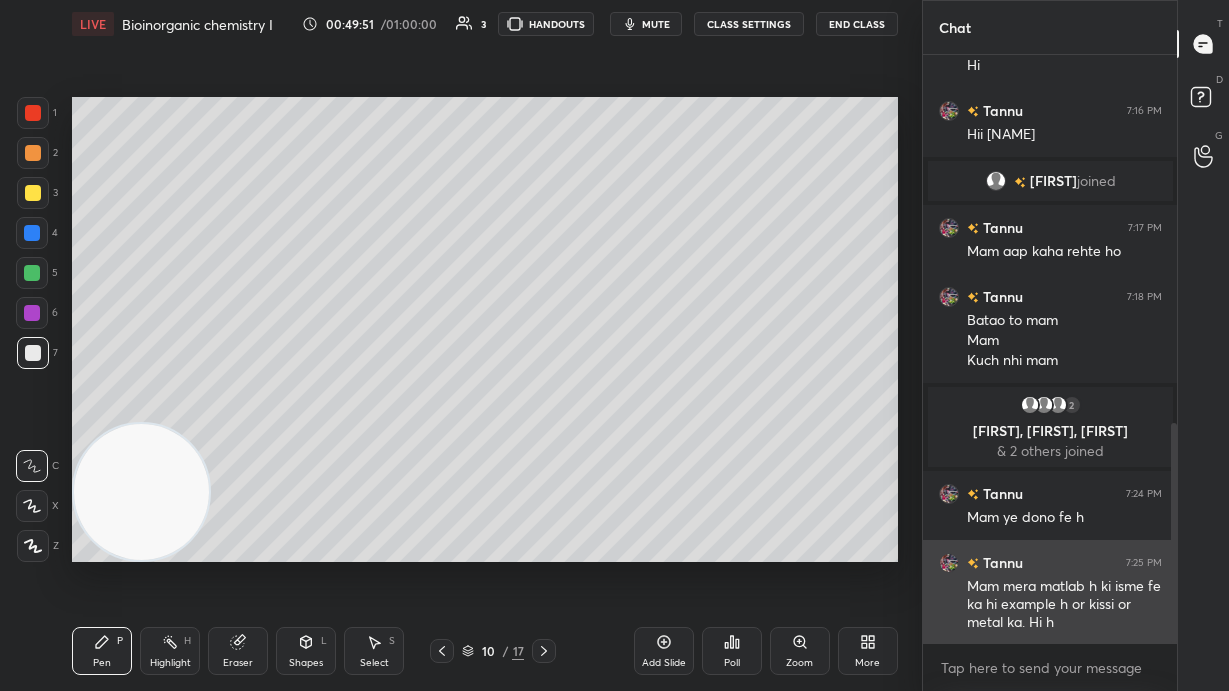 scroll, scrollTop: 1057, scrollLeft: 0, axis: vertical 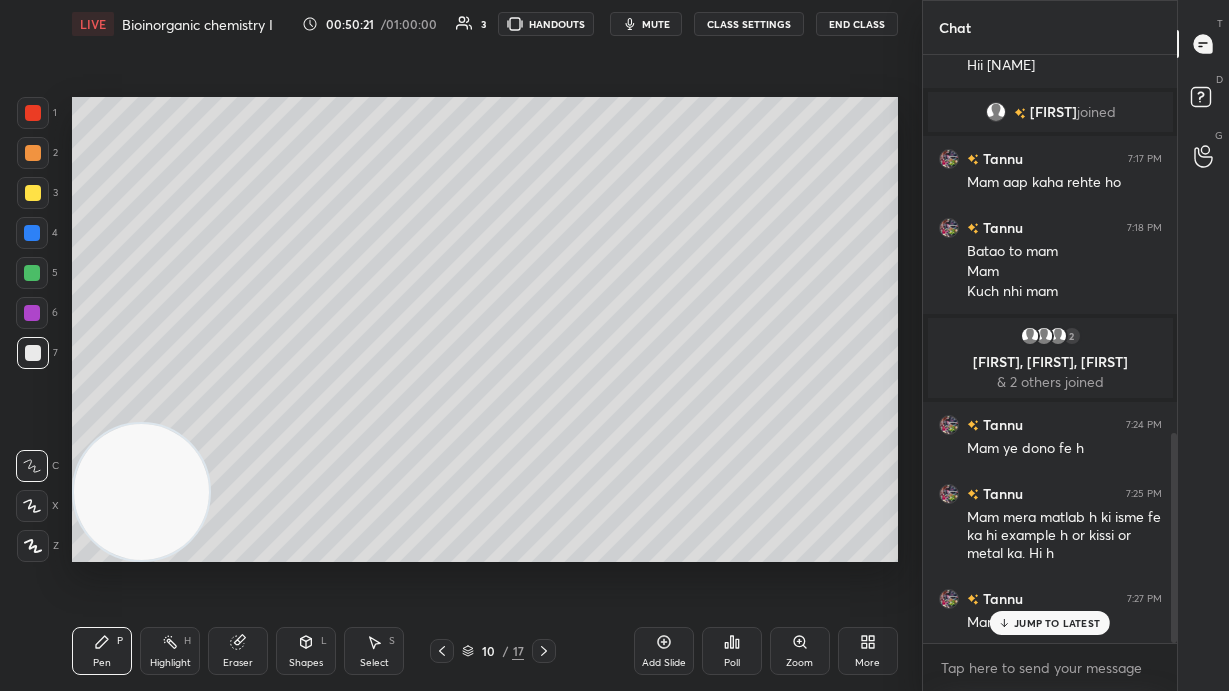 click on "Add Slide Poll Zoom More" at bounding box center [766, 651] 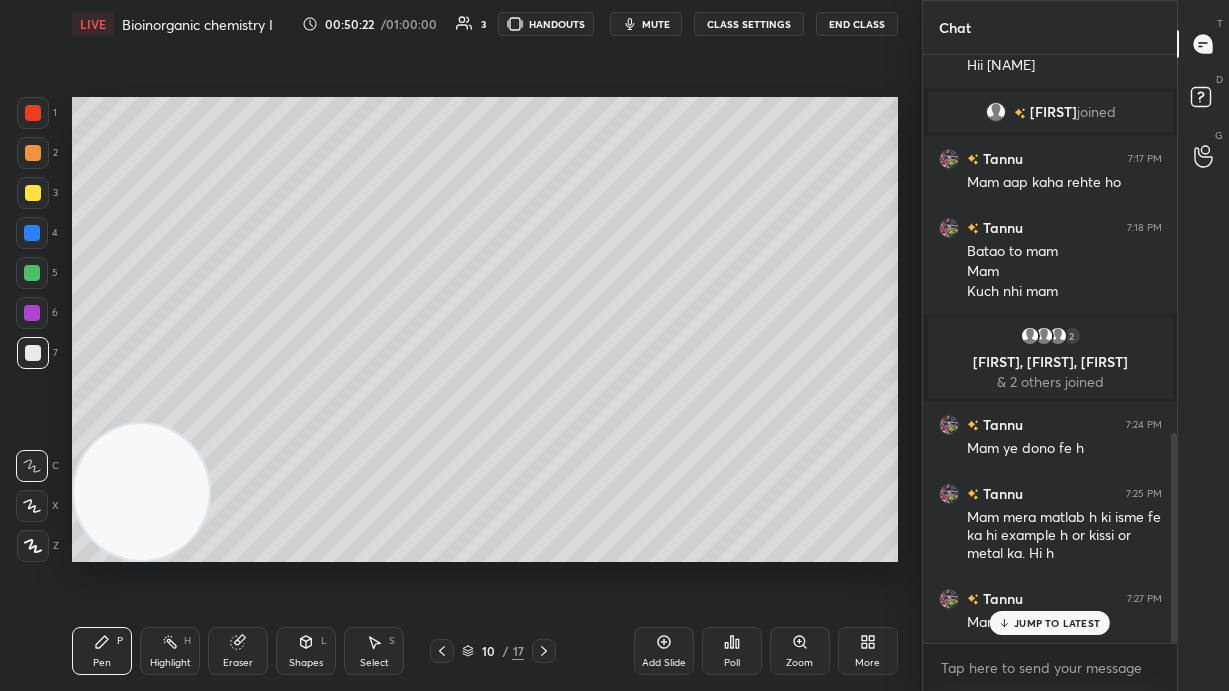 click 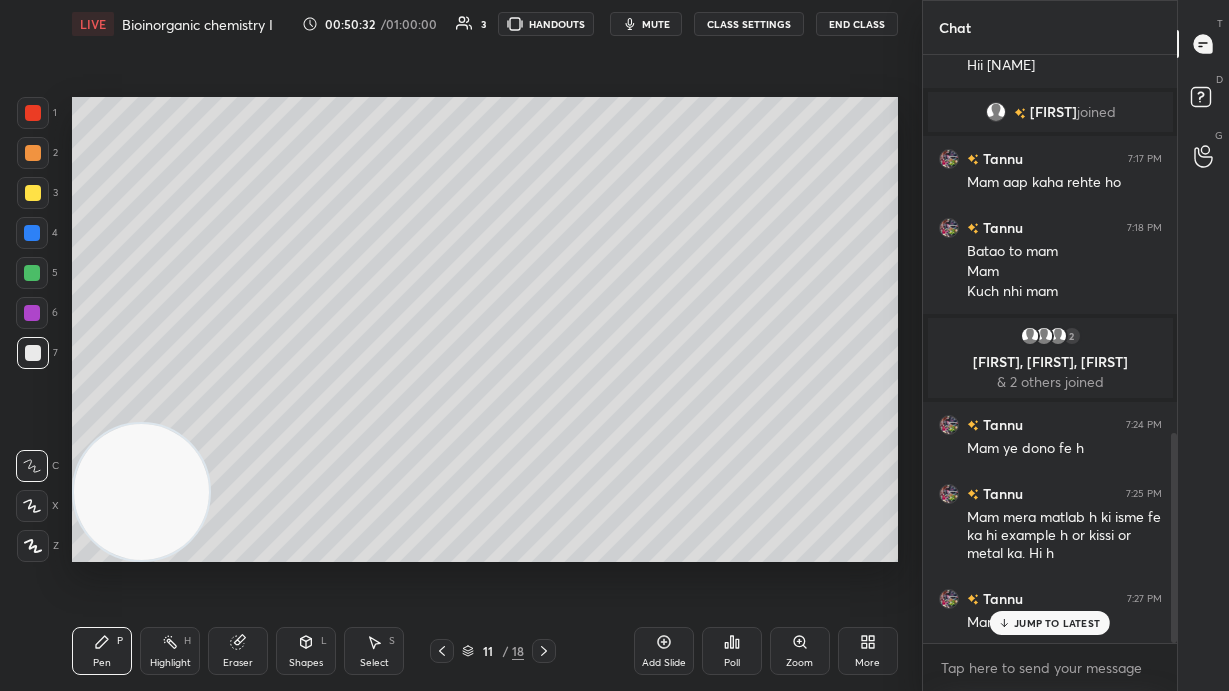 click at bounding box center [32, 233] 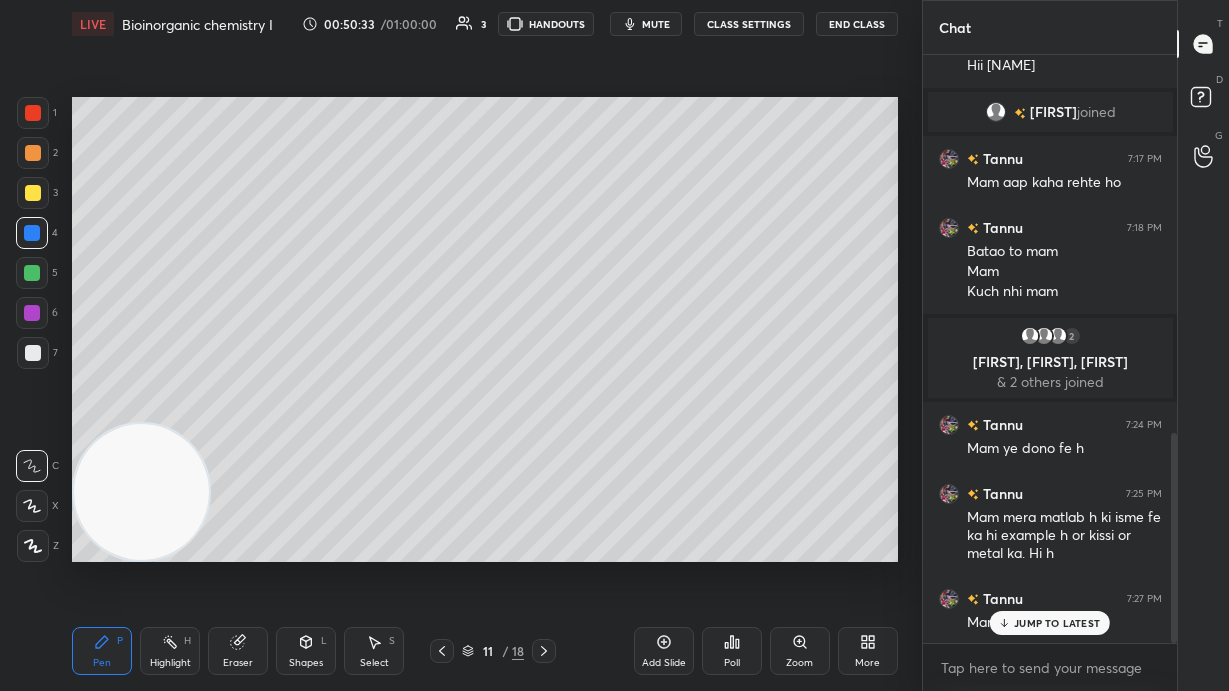 click at bounding box center [33, 193] 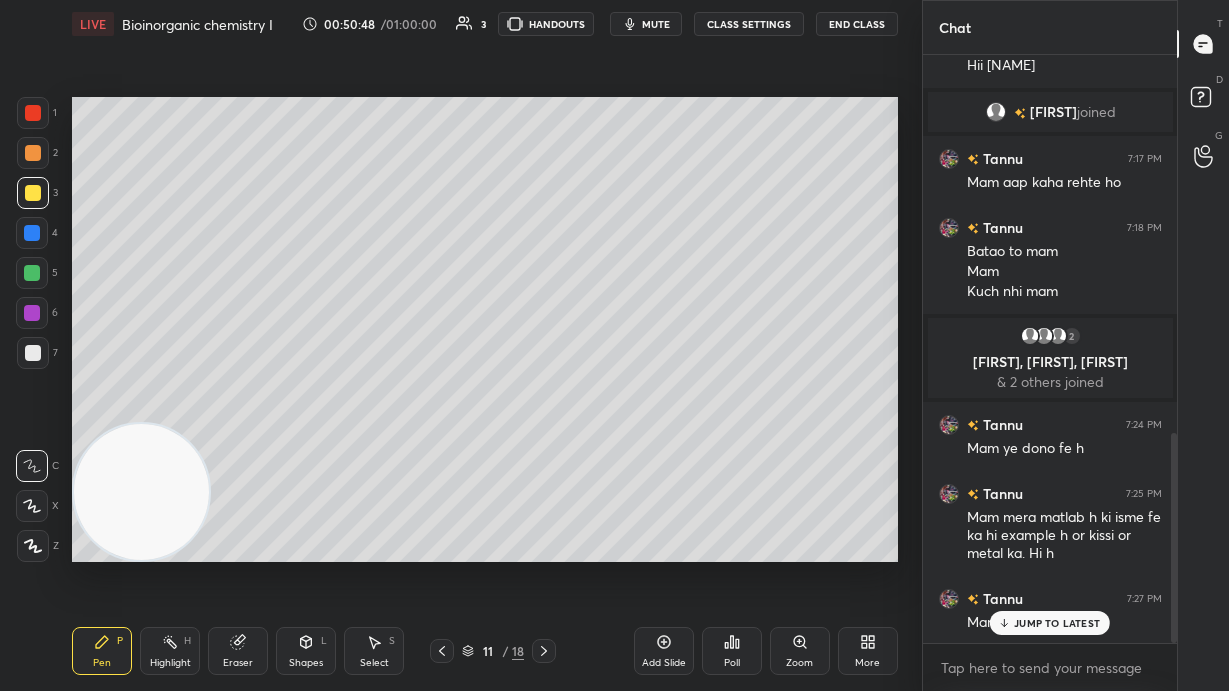 click on "JUMP TO LATEST" at bounding box center (1057, 623) 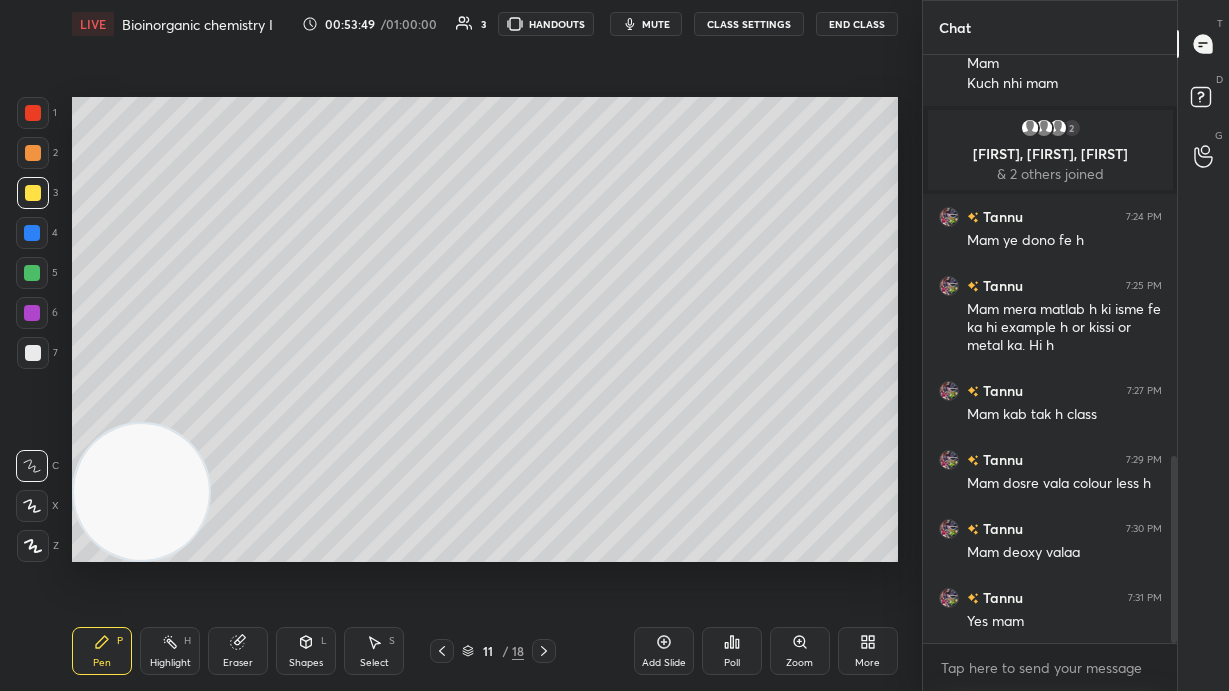 scroll, scrollTop: 1285, scrollLeft: 0, axis: vertical 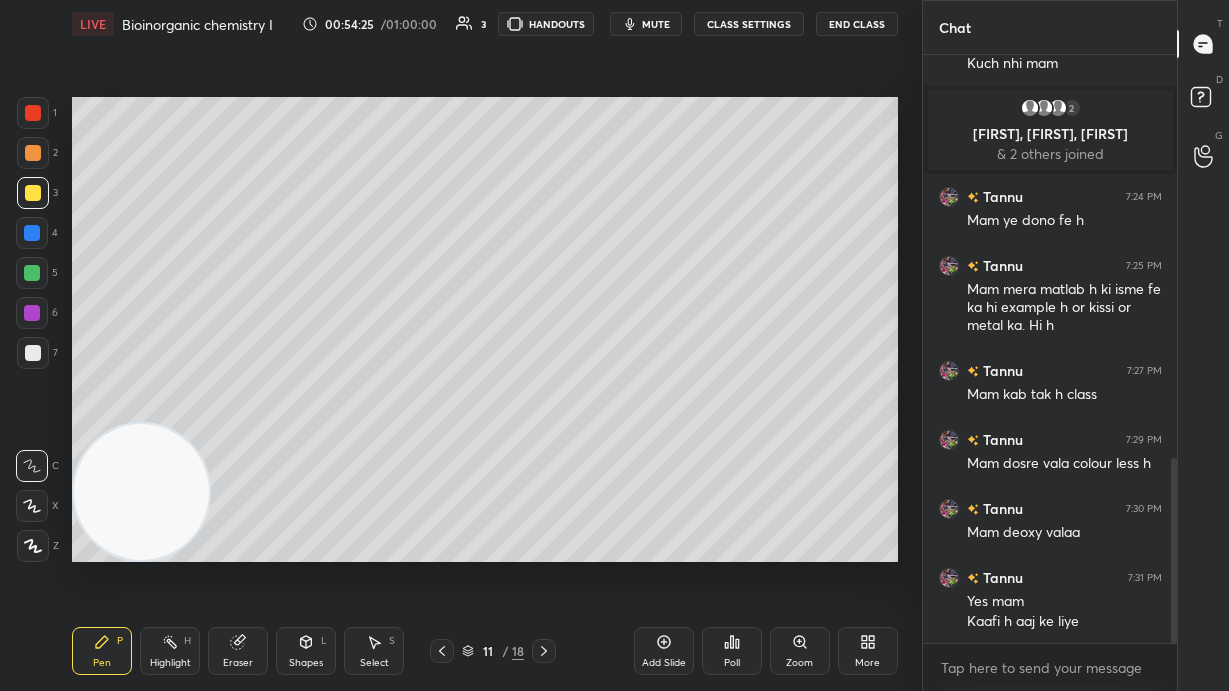 click on "Add Slide" at bounding box center (664, 663) 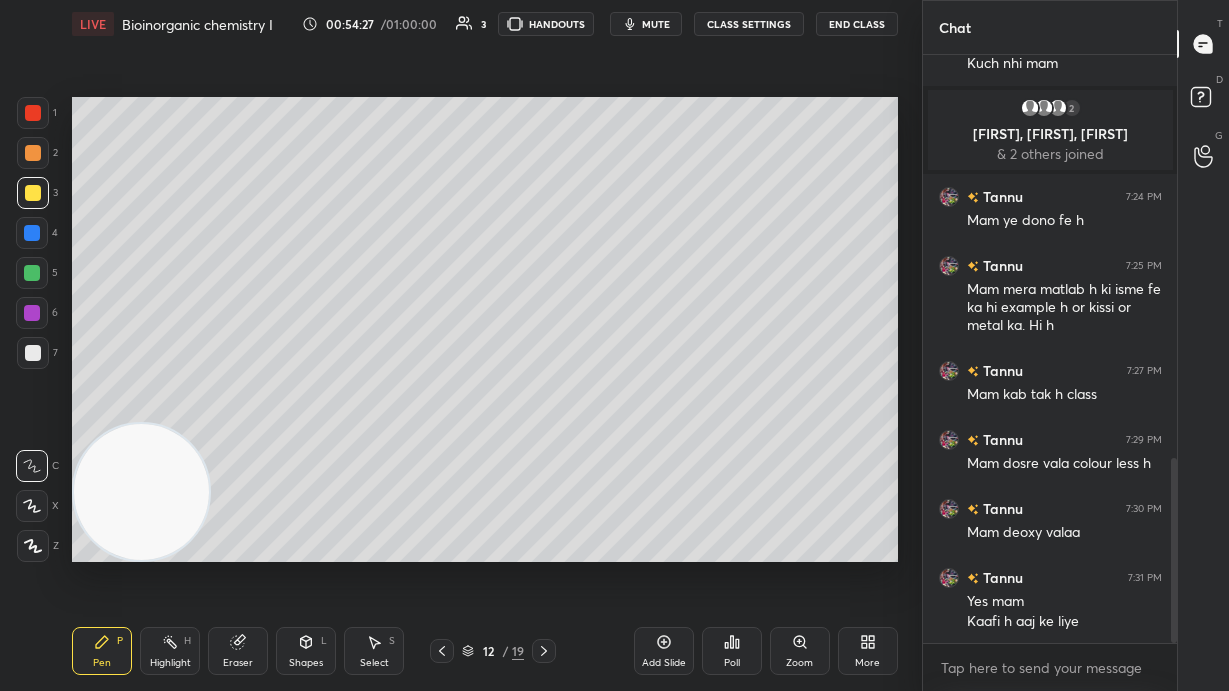 click 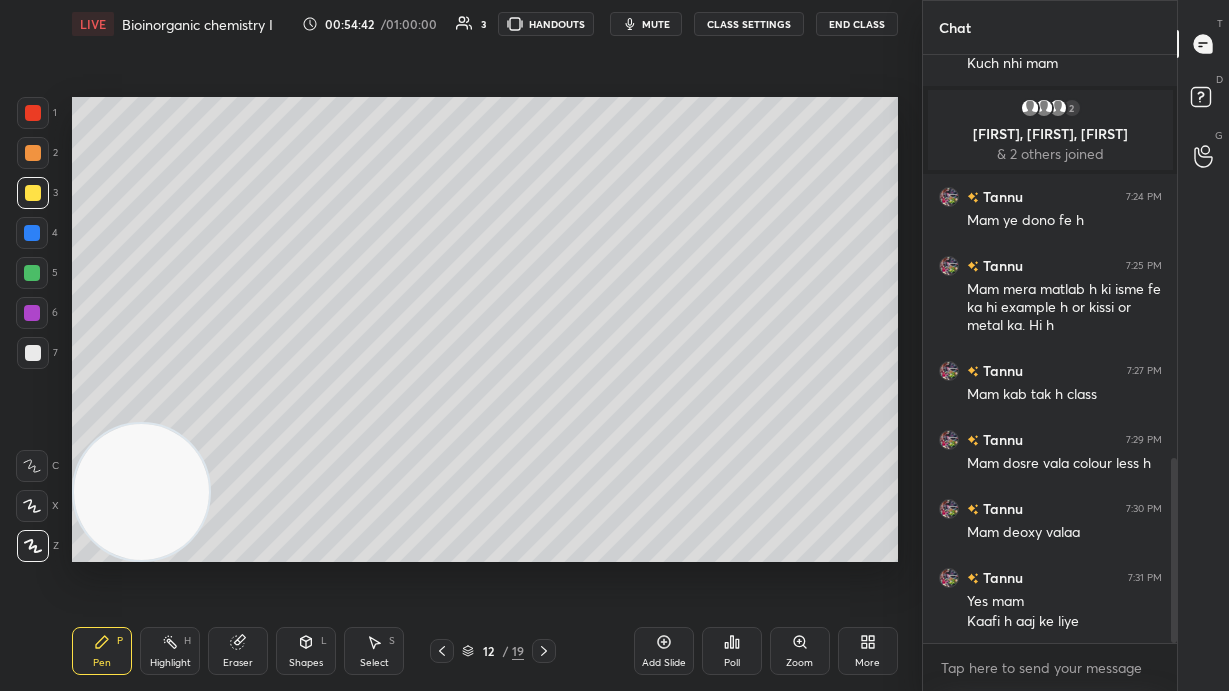 click on "Add Slide" at bounding box center (664, 651) 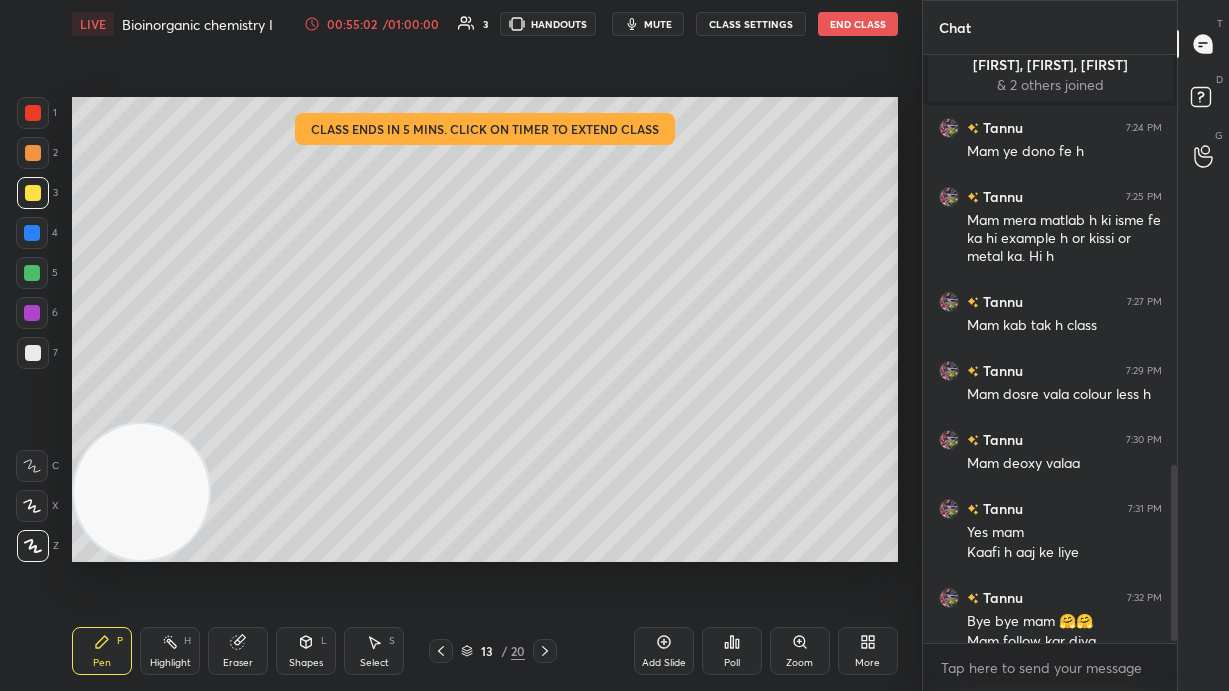 scroll, scrollTop: 1374, scrollLeft: 0, axis: vertical 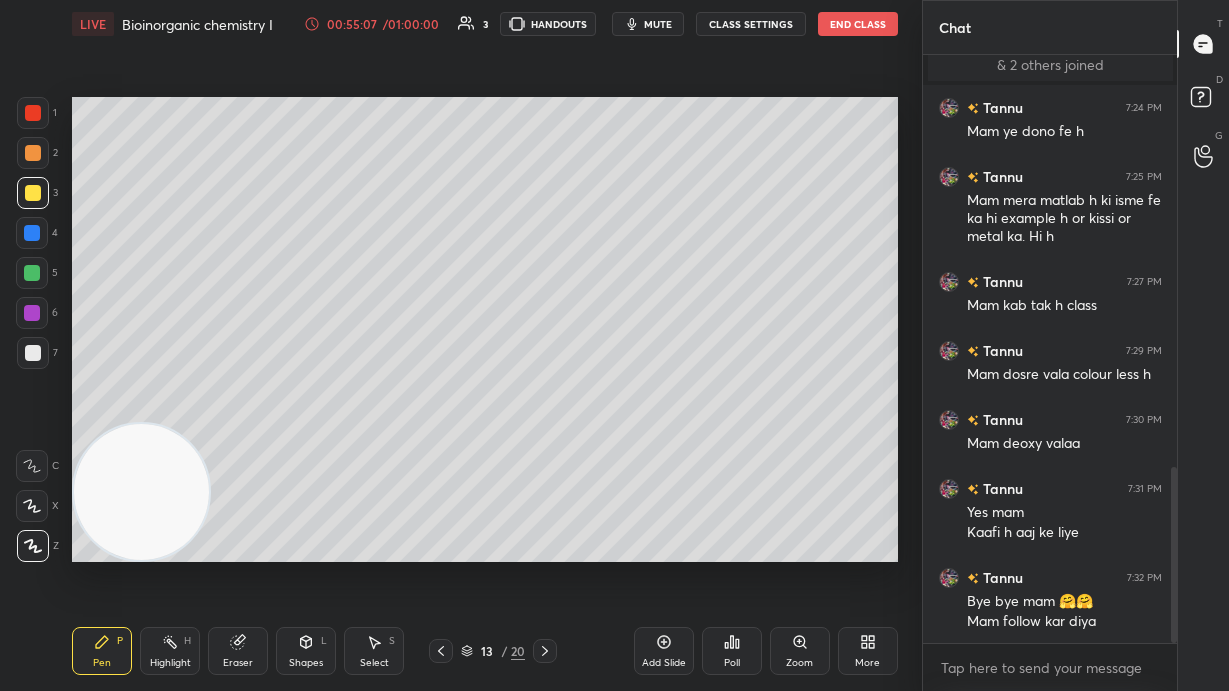 click on "mute" at bounding box center [648, 24] 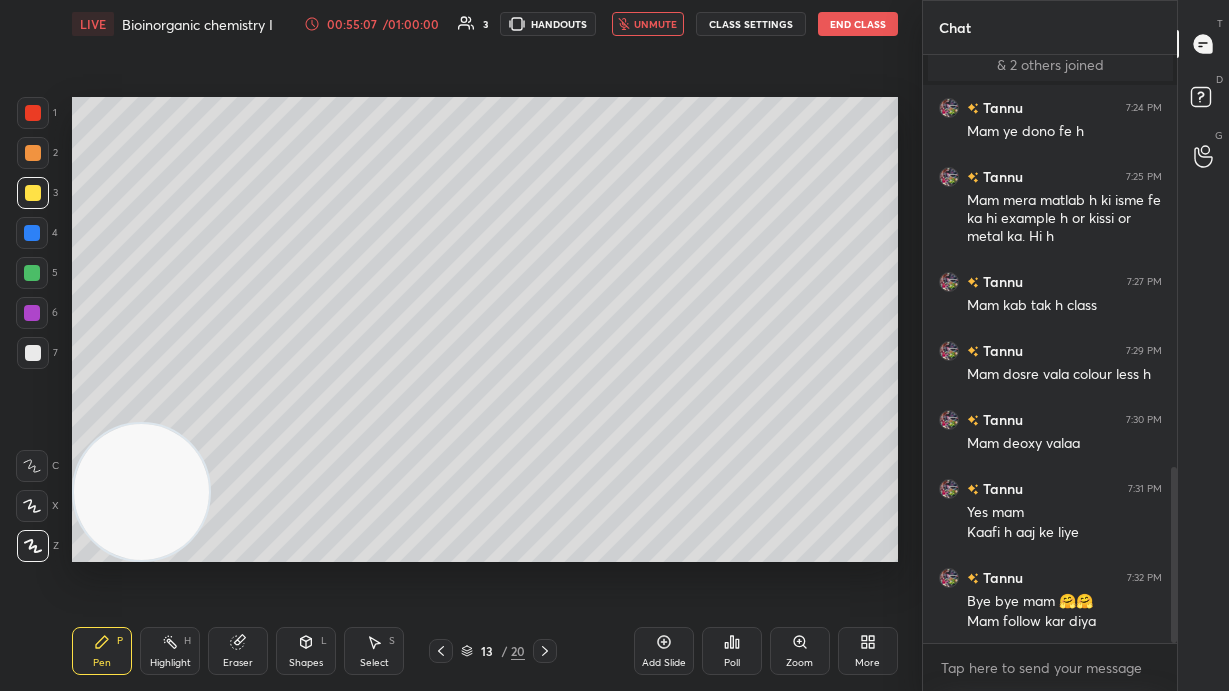 click on "LIVE Bioinorganic chemistry I 00:55:07 /  01:00:00 3 HANDOUTS unmute CLASS SETTINGS End Class" at bounding box center (485, 24) 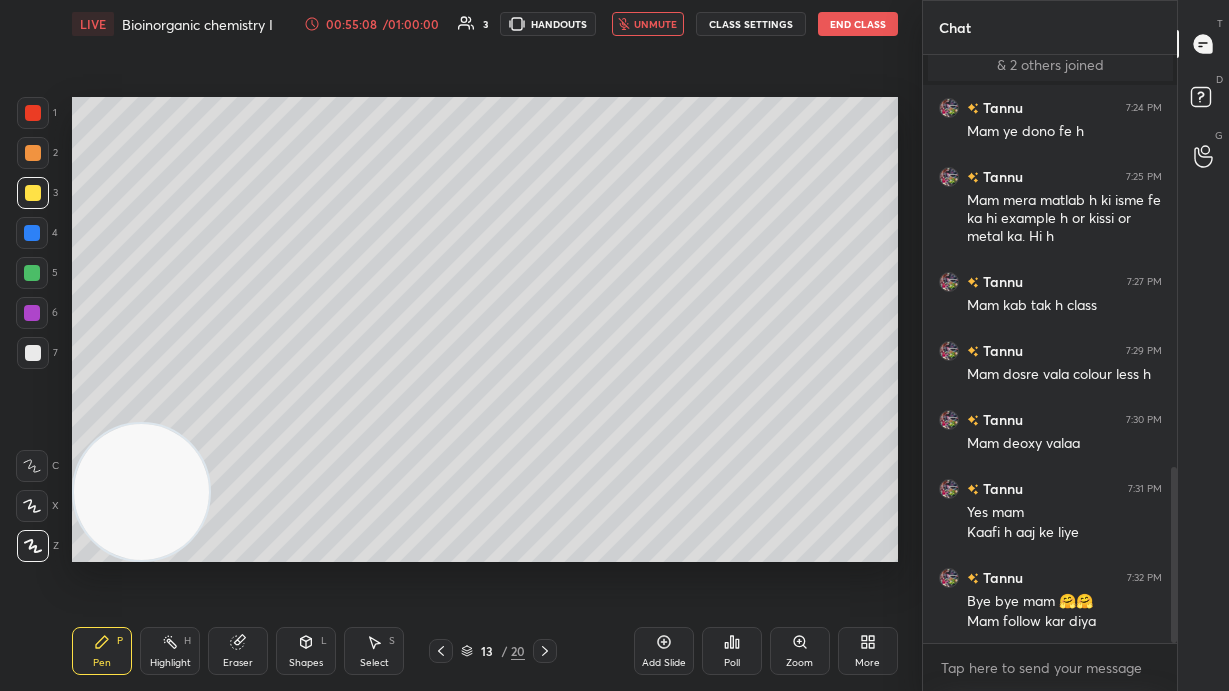 click on "End Class" at bounding box center [858, 24] 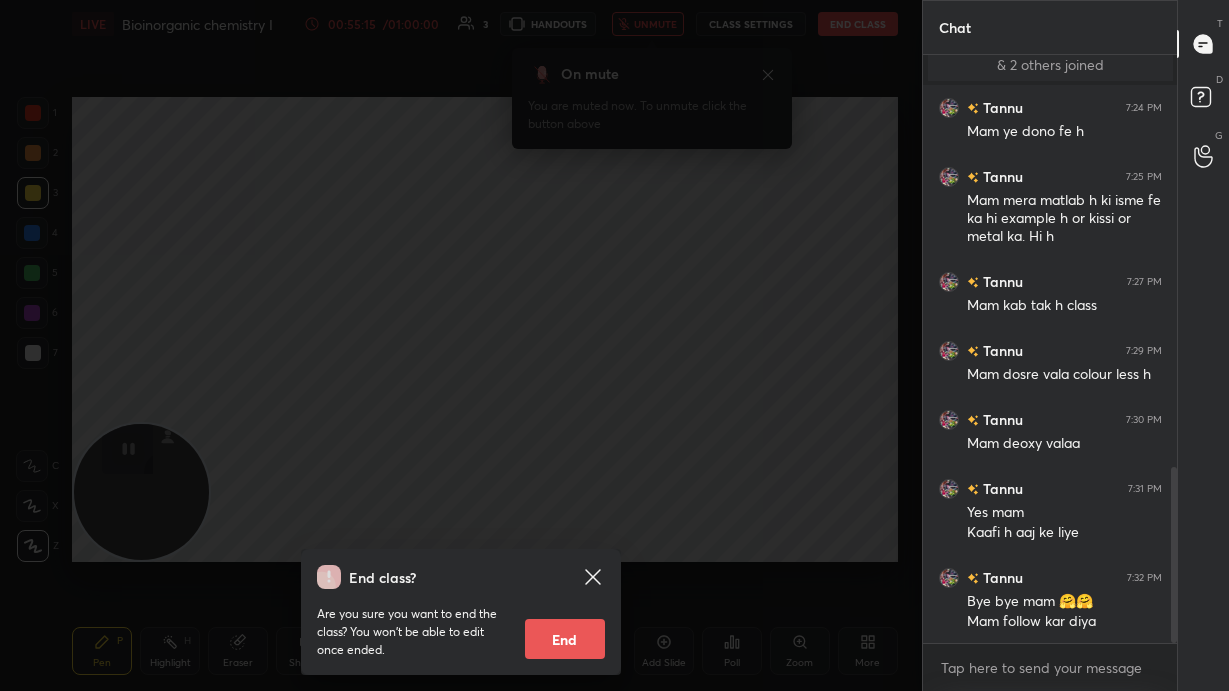 scroll, scrollTop: 1393, scrollLeft: 0, axis: vertical 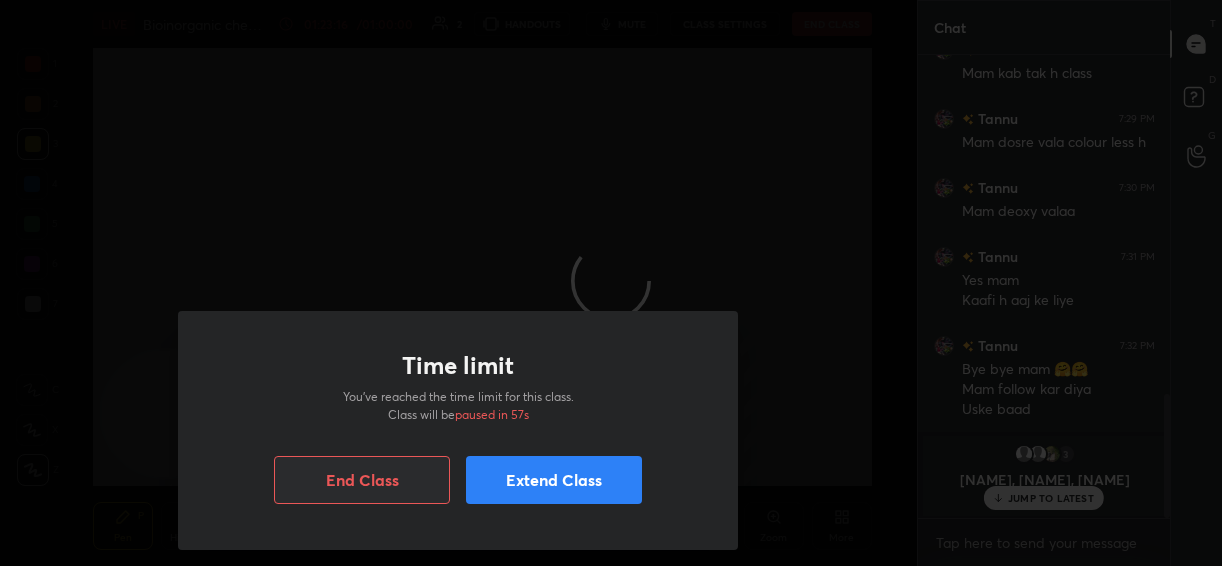 click on "End Class" at bounding box center [362, 480] 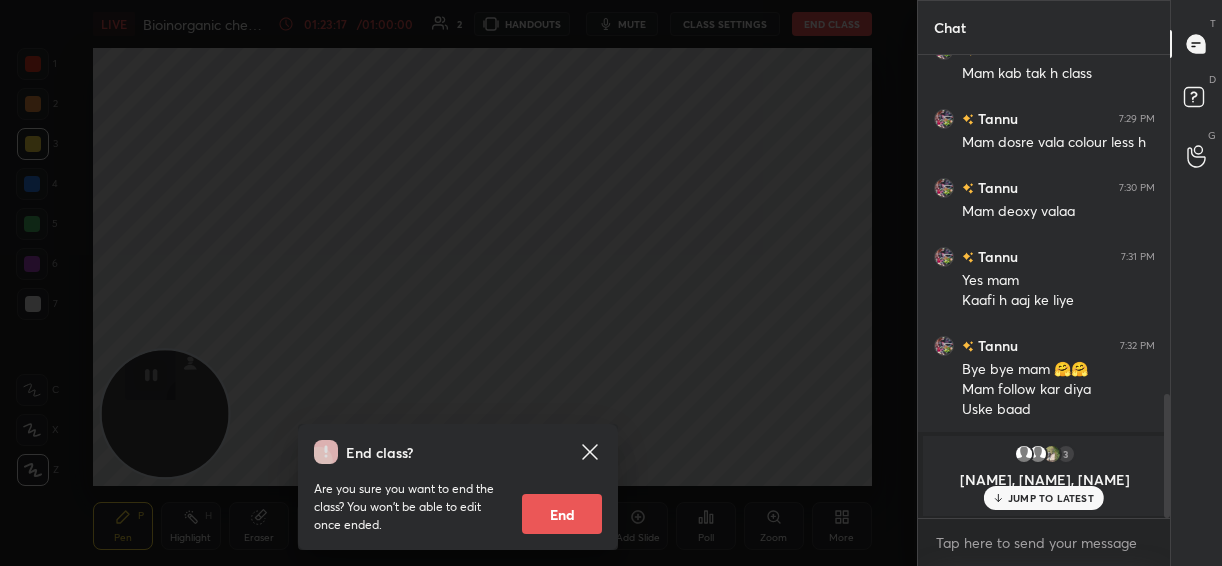 click on "End" at bounding box center [562, 514] 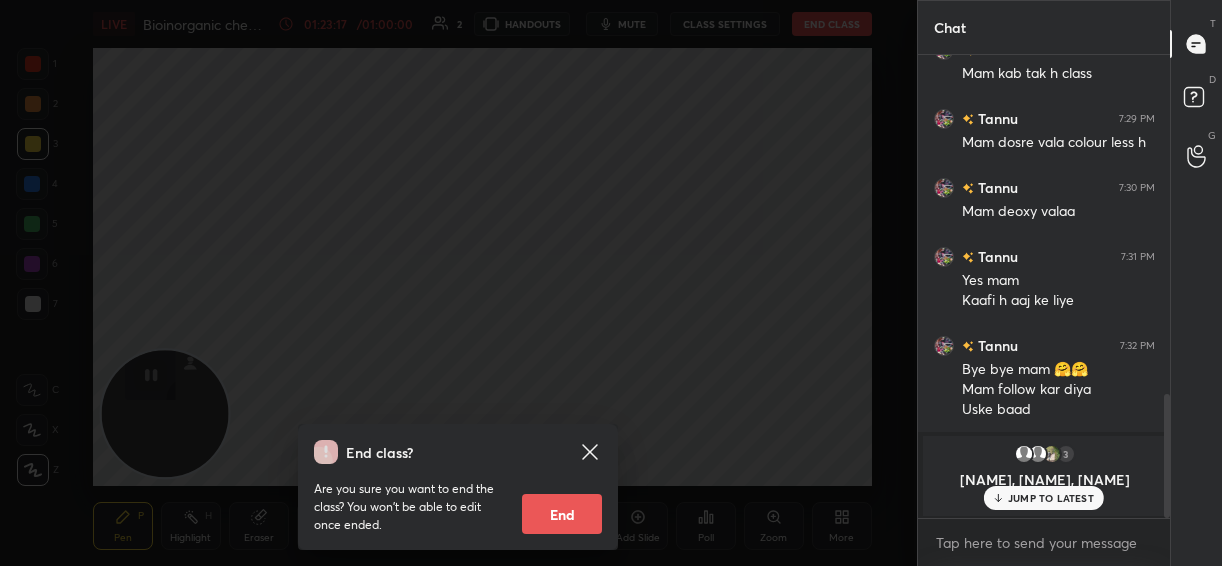 type on "x" 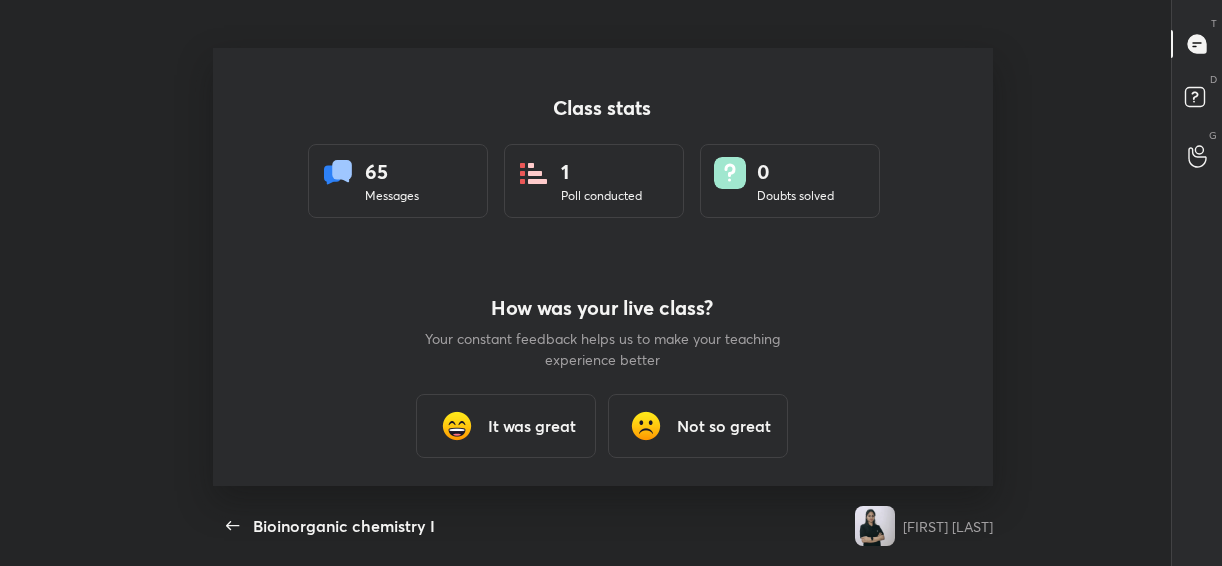 scroll, scrollTop: 99561, scrollLeft: 98879, axis: both 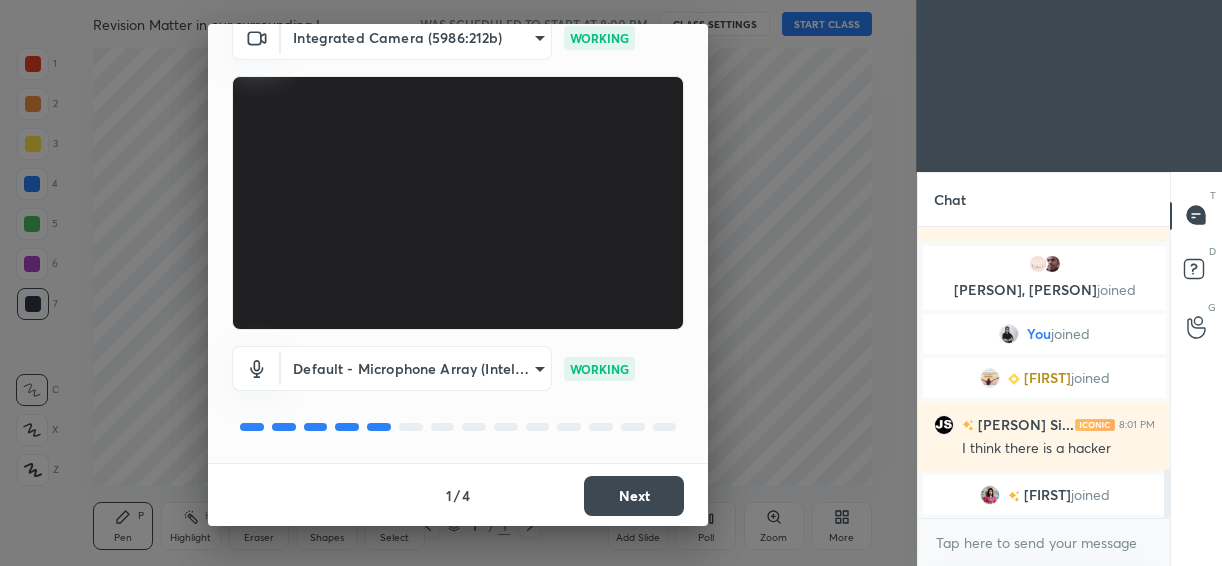 click on "Next" at bounding box center (634, 496) 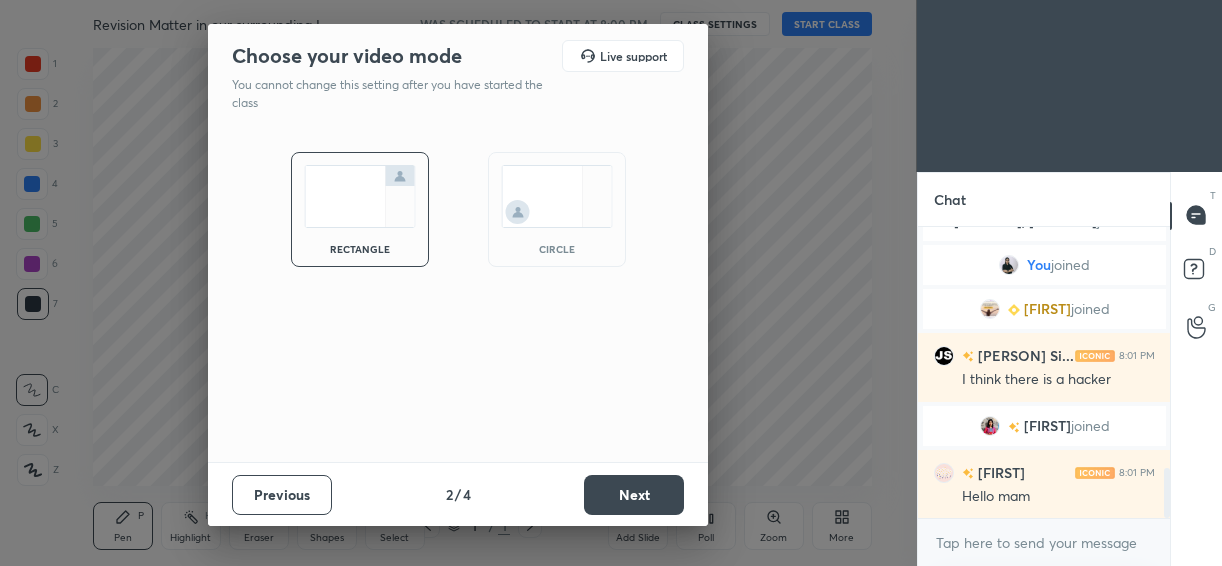 scroll, scrollTop: 0, scrollLeft: 0, axis: both 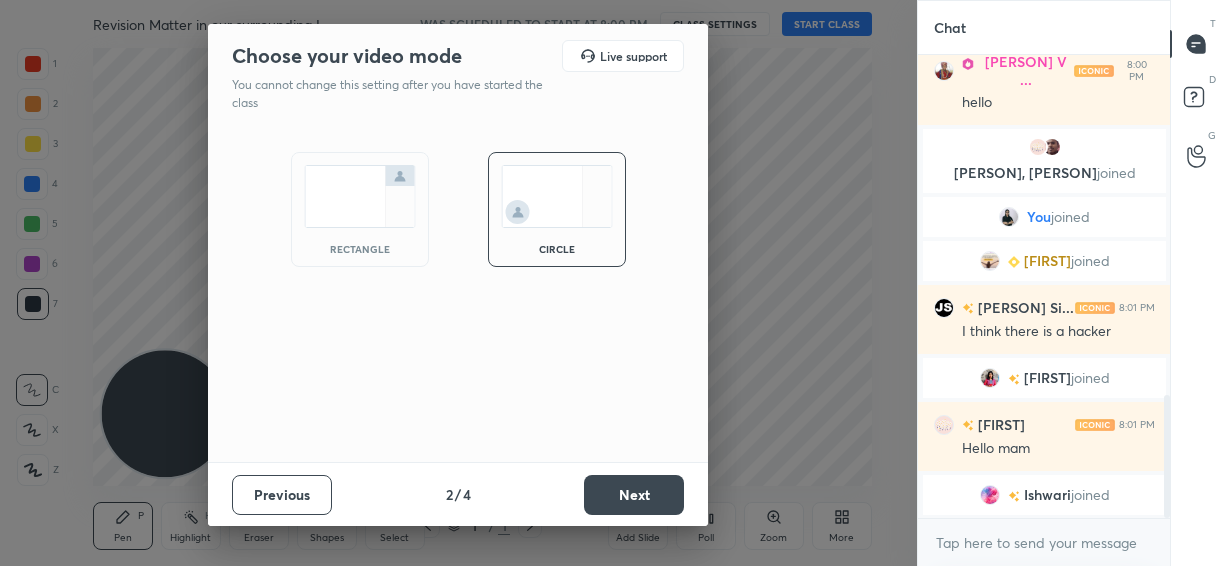 click on "Next" at bounding box center (634, 495) 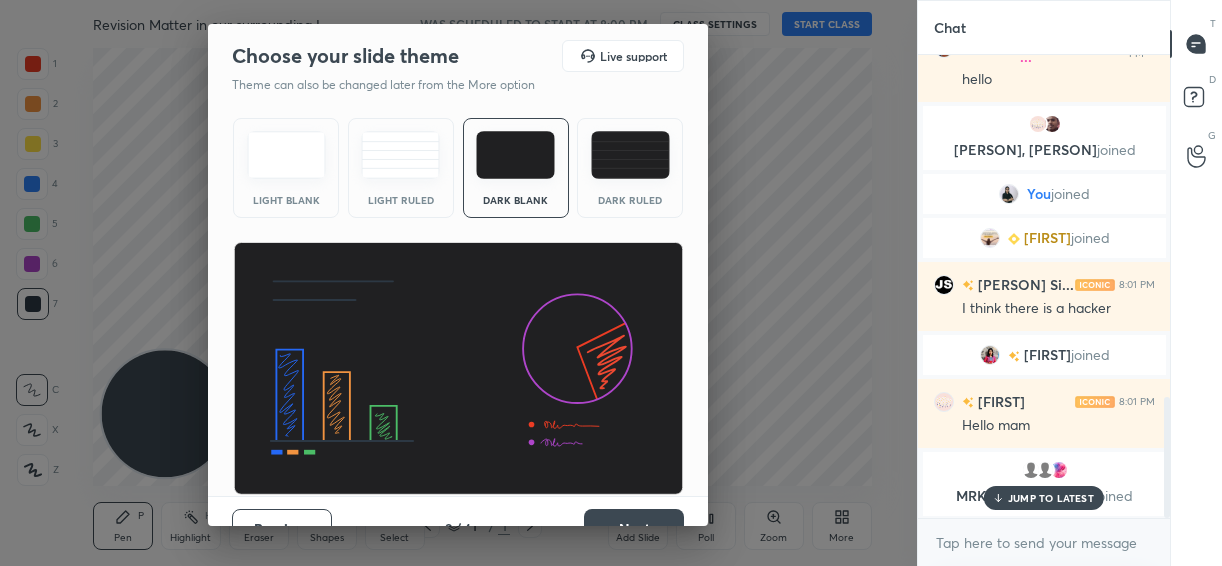click on "Next" at bounding box center [634, 529] 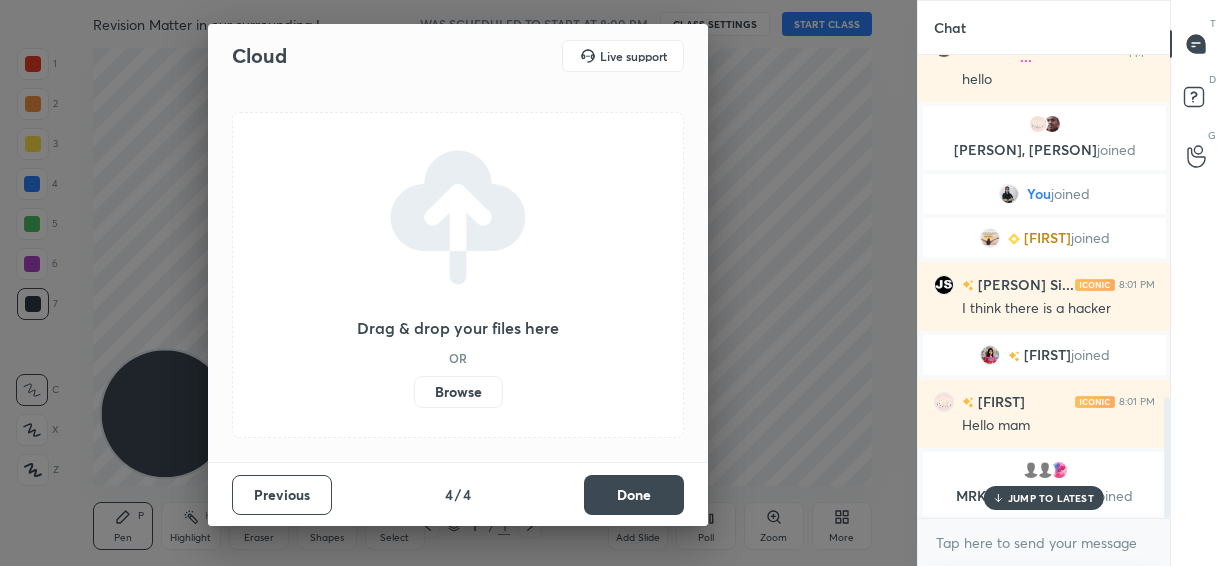 drag, startPoint x: 647, startPoint y: 520, endPoint x: 647, endPoint y: 497, distance: 23 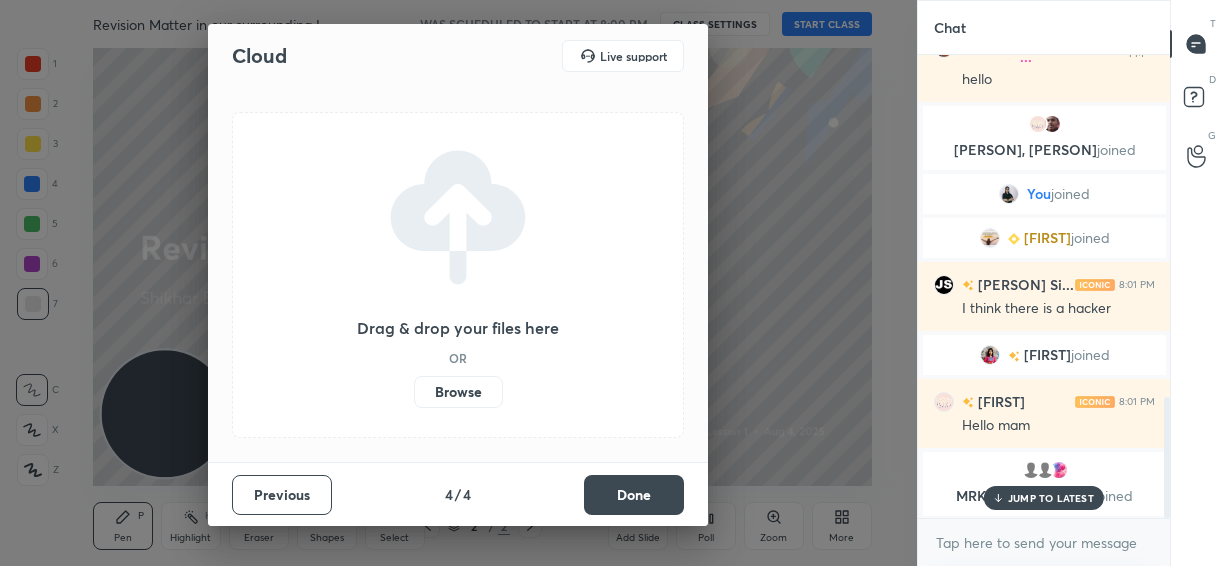 click on "Done" at bounding box center [634, 495] 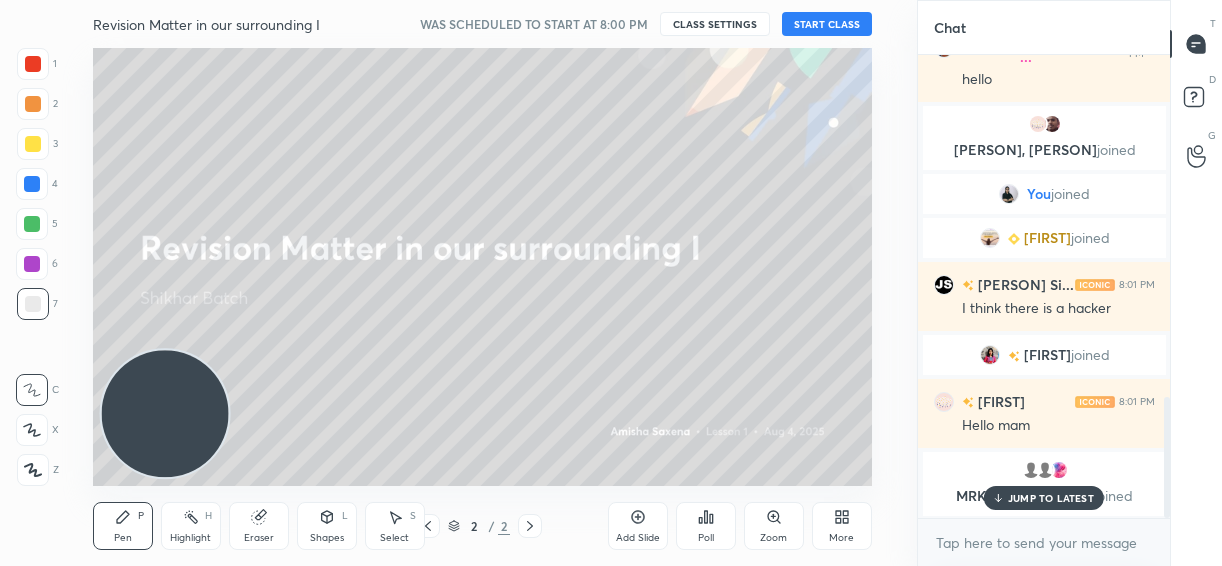 click on "START CLASS" at bounding box center [827, 24] 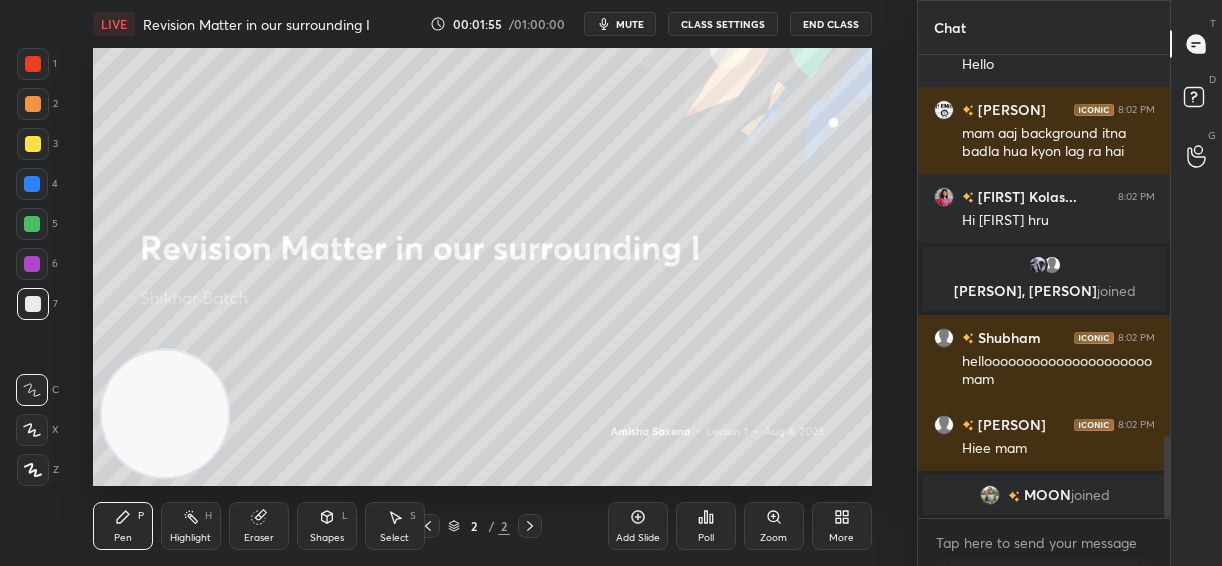scroll, scrollTop: 2213, scrollLeft: 0, axis: vertical 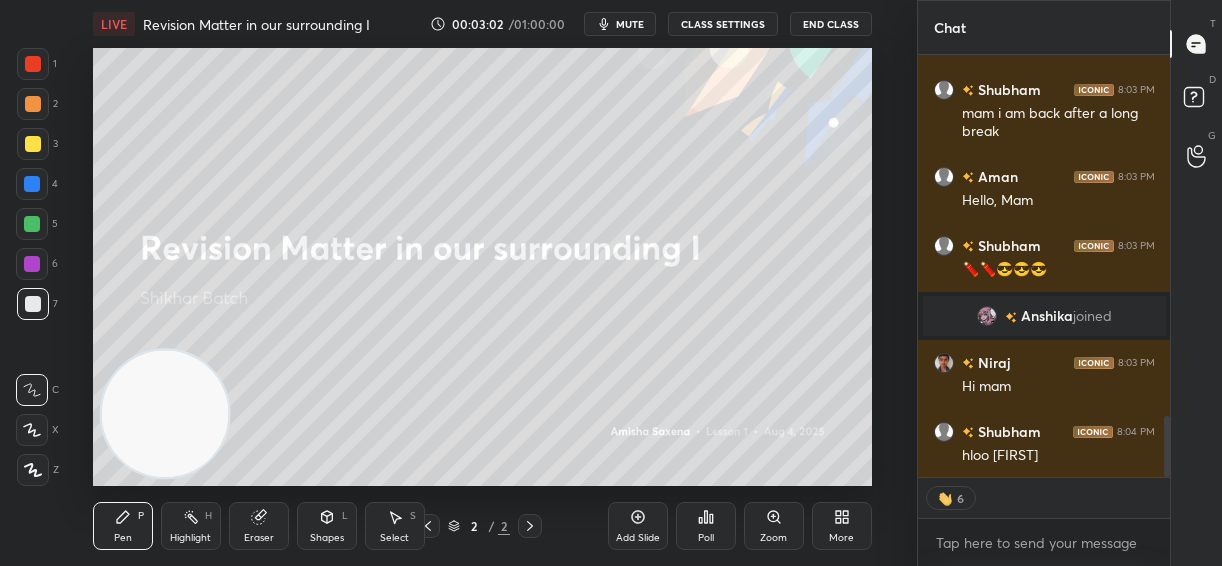 click on "Add Slide" at bounding box center (638, 526) 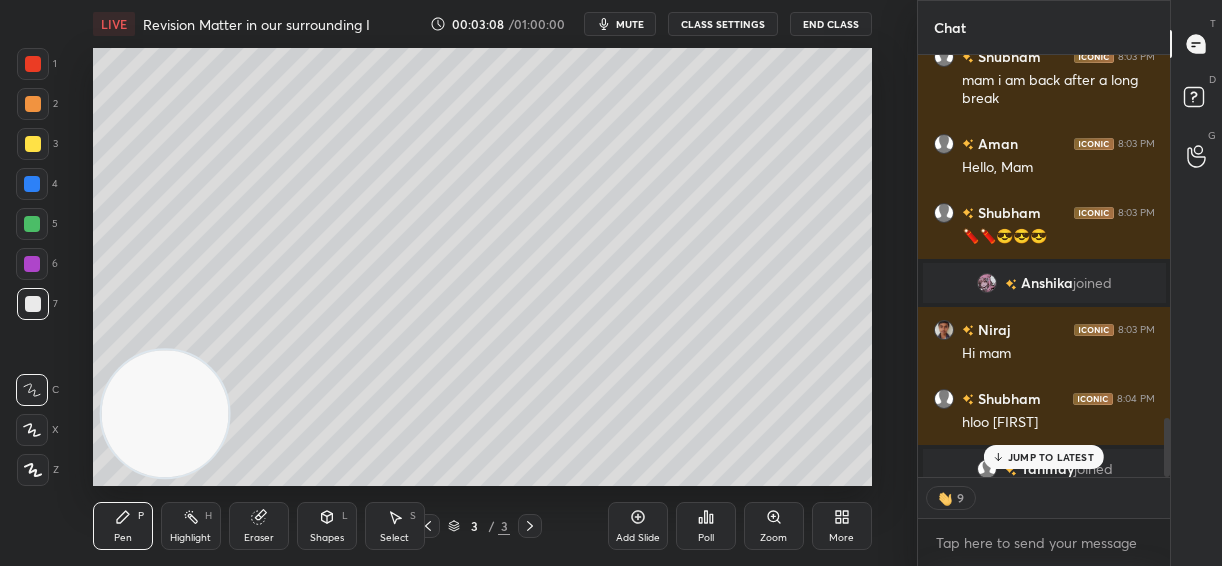 scroll, scrollTop: 2627, scrollLeft: 0, axis: vertical 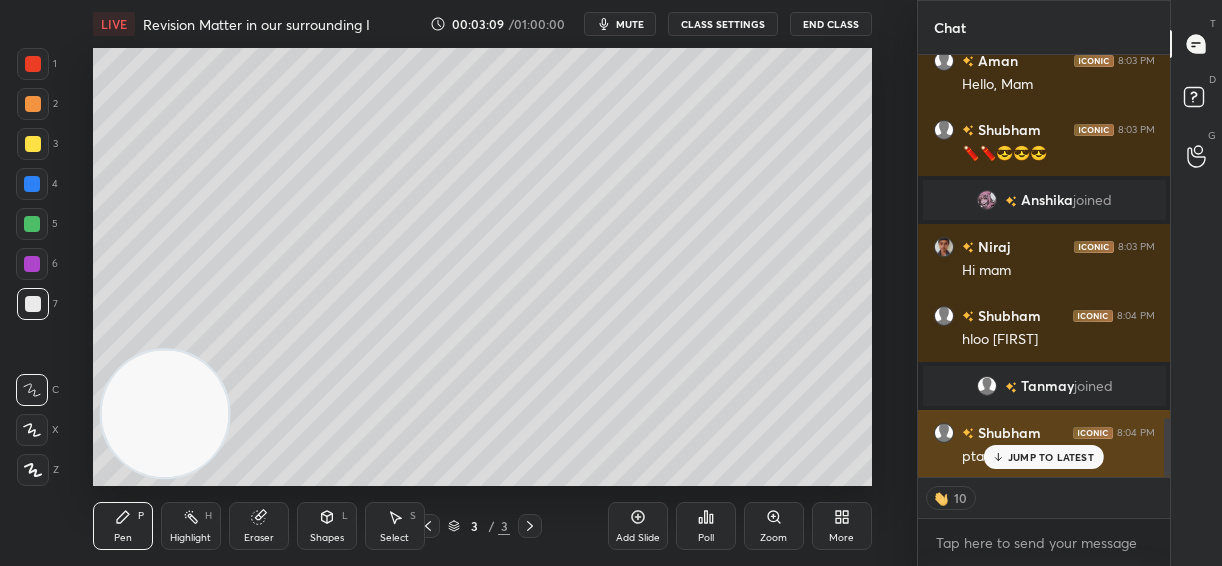 click on "JUMP TO LATEST" at bounding box center [1051, 457] 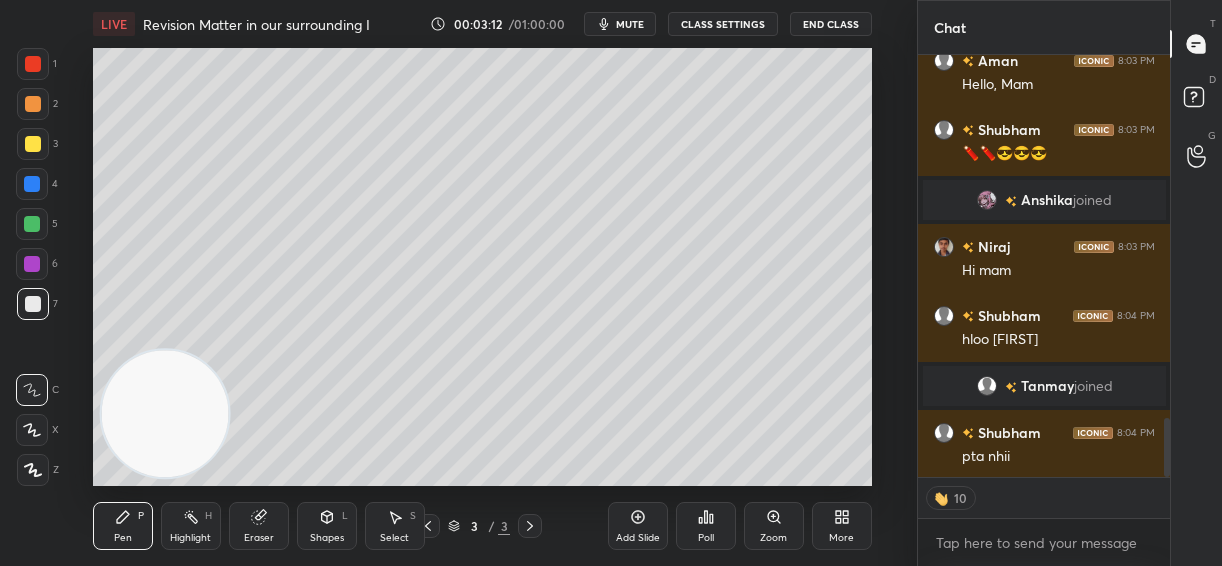click on "More" at bounding box center (842, 526) 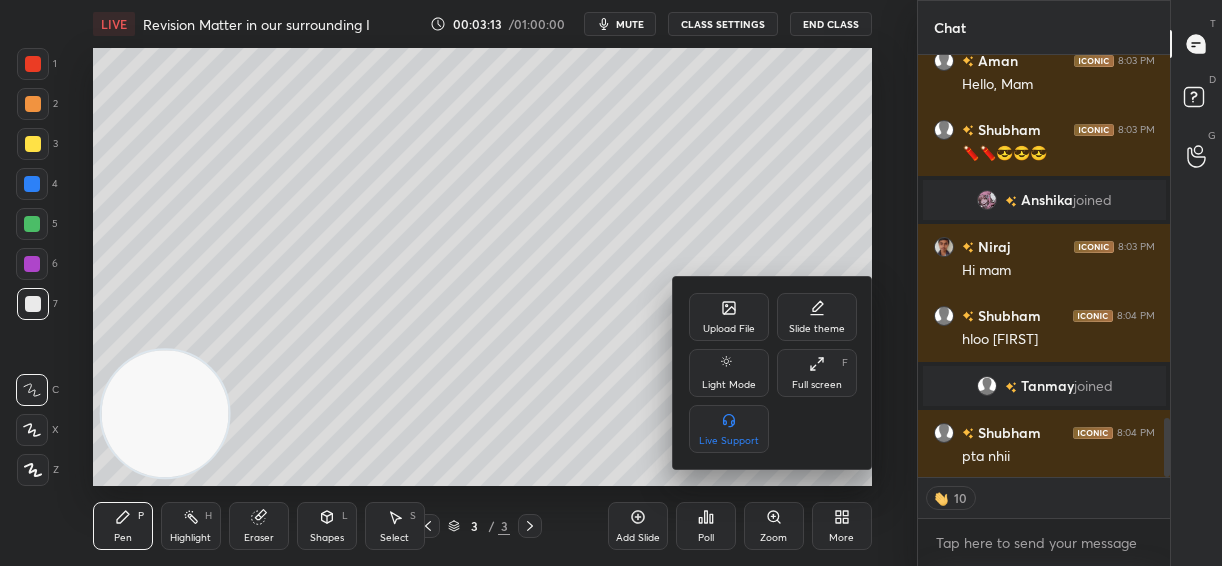 click on "Upload File" at bounding box center [729, 329] 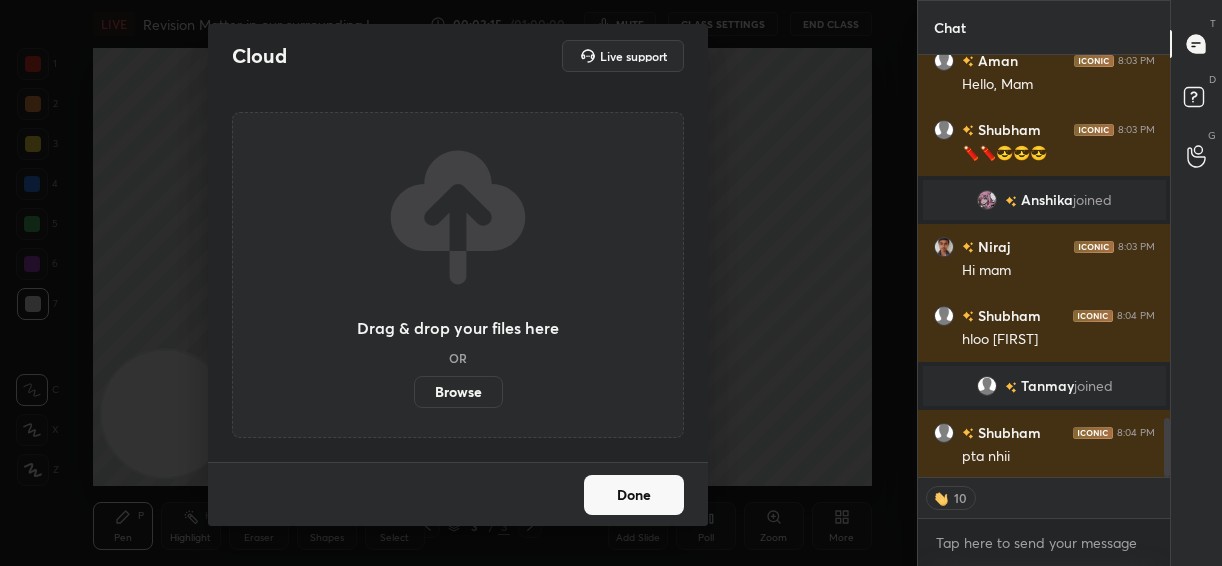 click on "Browse" at bounding box center [458, 392] 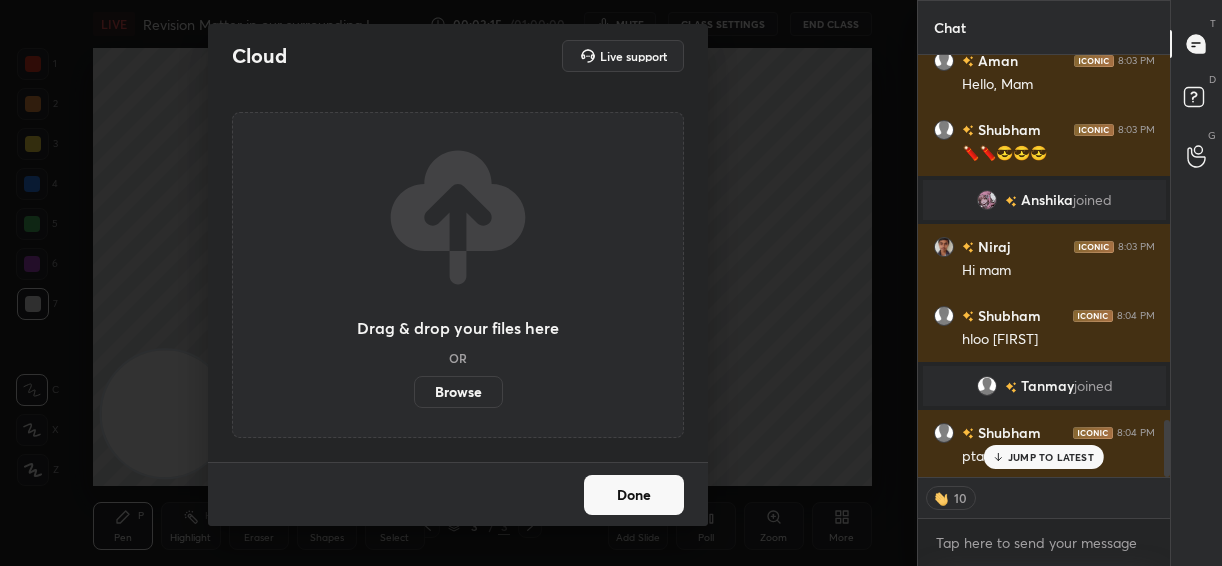 scroll, scrollTop: 2696, scrollLeft: 0, axis: vertical 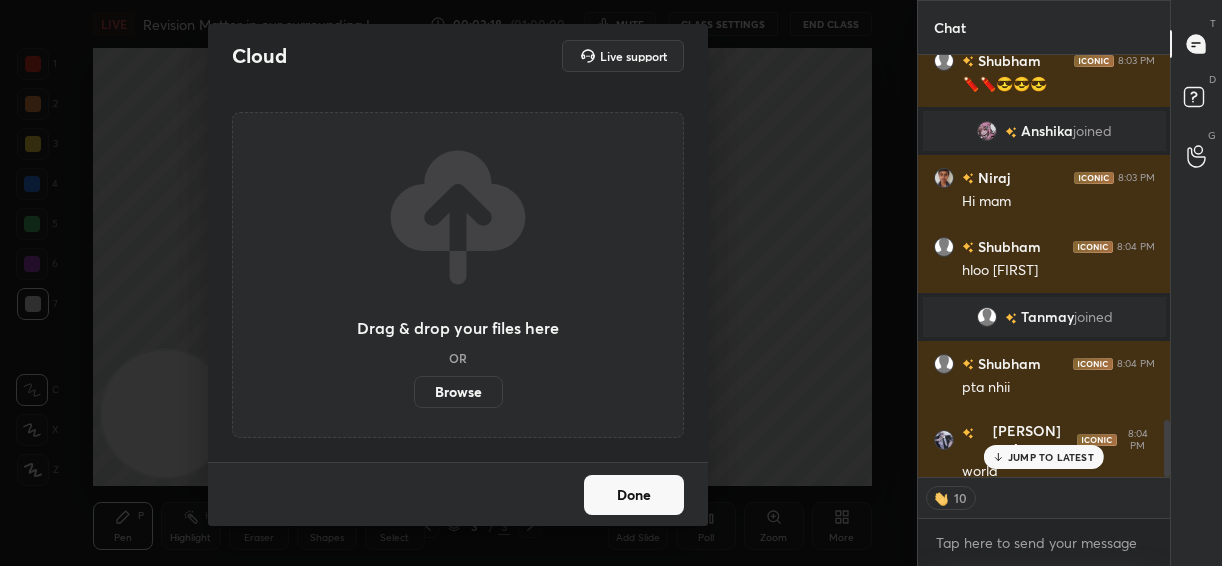 type on "x" 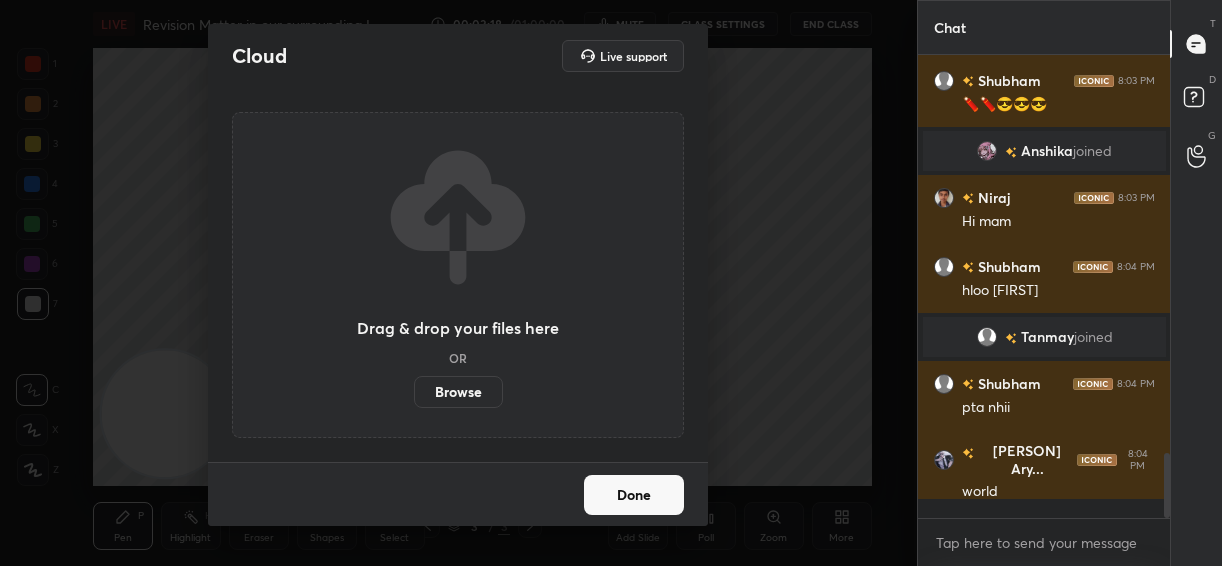 scroll, scrollTop: 7, scrollLeft: 7, axis: both 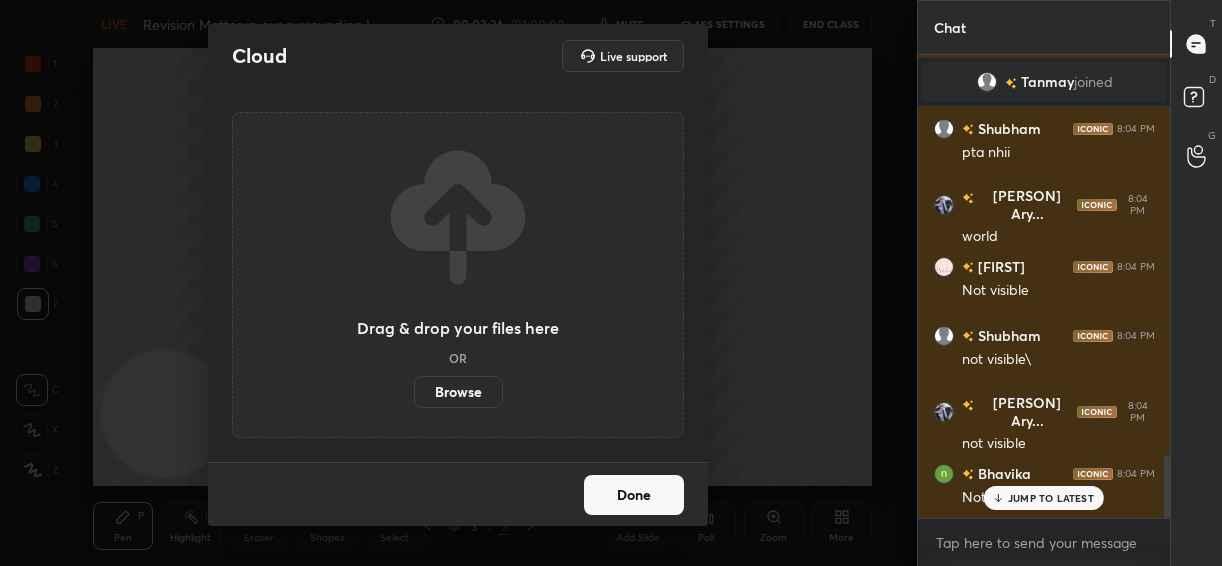 click on "JUMP TO LATEST" at bounding box center (1044, 498) 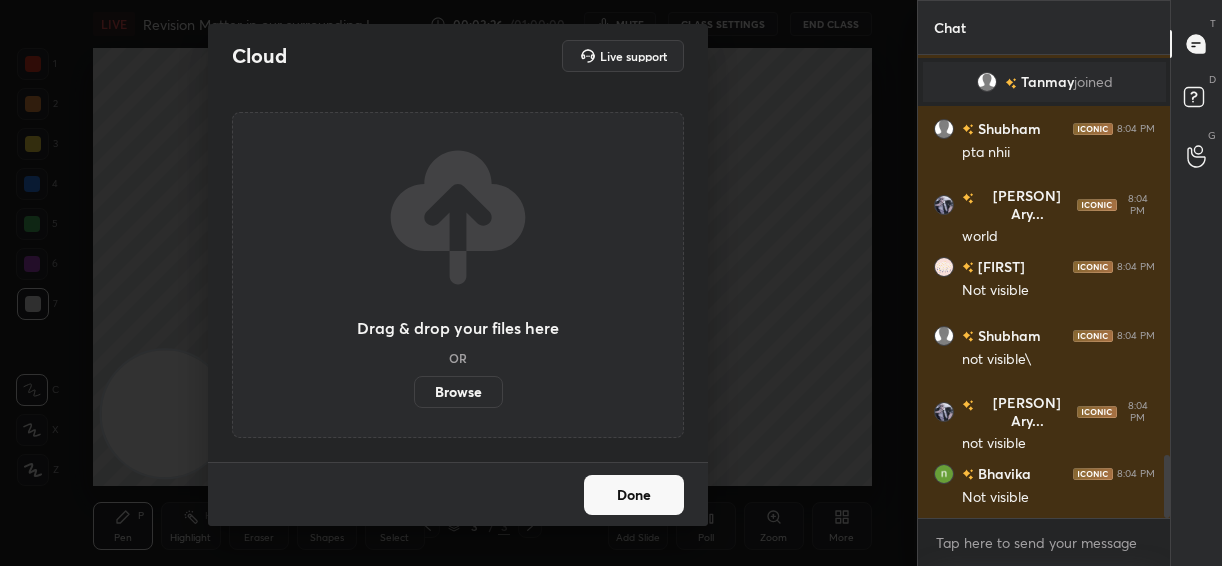 click on "Browse" at bounding box center [458, 392] 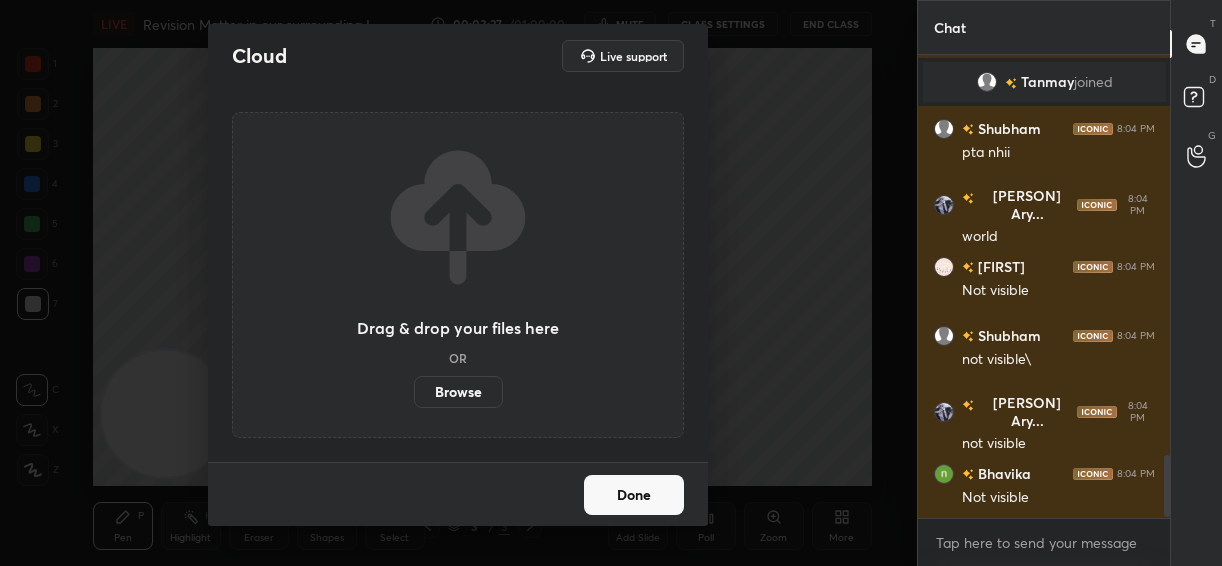 scroll, scrollTop: 2979, scrollLeft: 0, axis: vertical 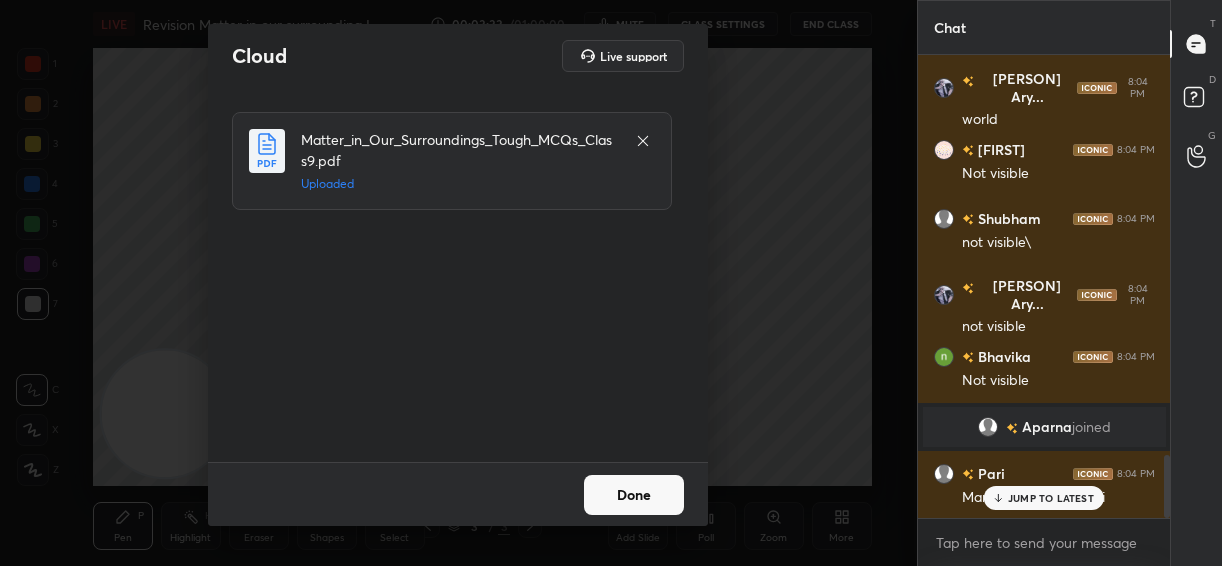 click on "Done" at bounding box center [634, 495] 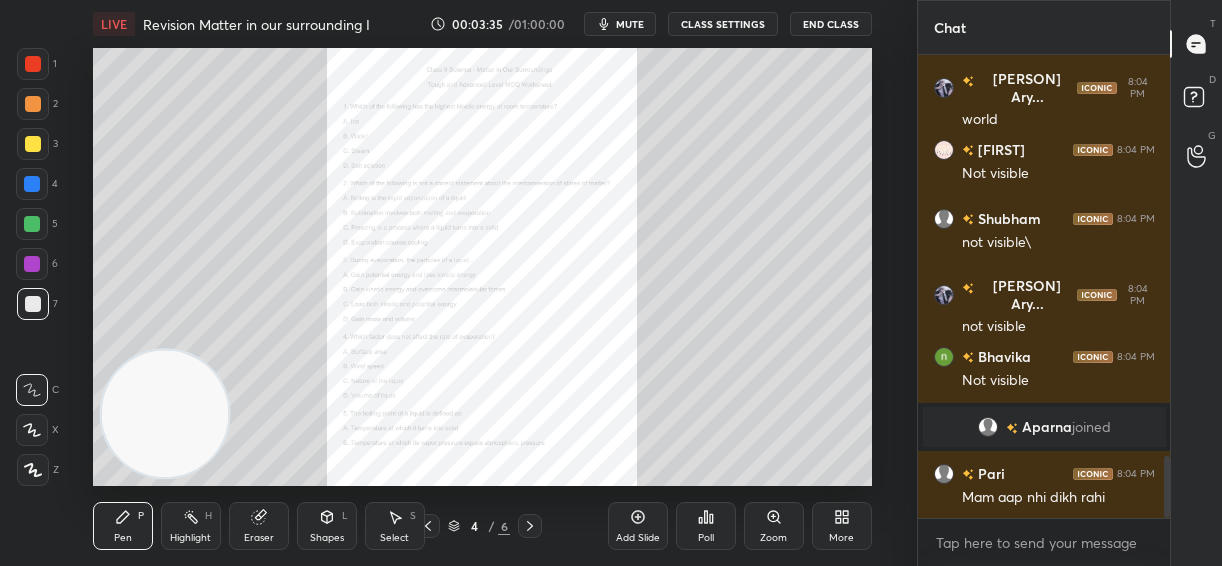scroll, scrollTop: 3006, scrollLeft: 0, axis: vertical 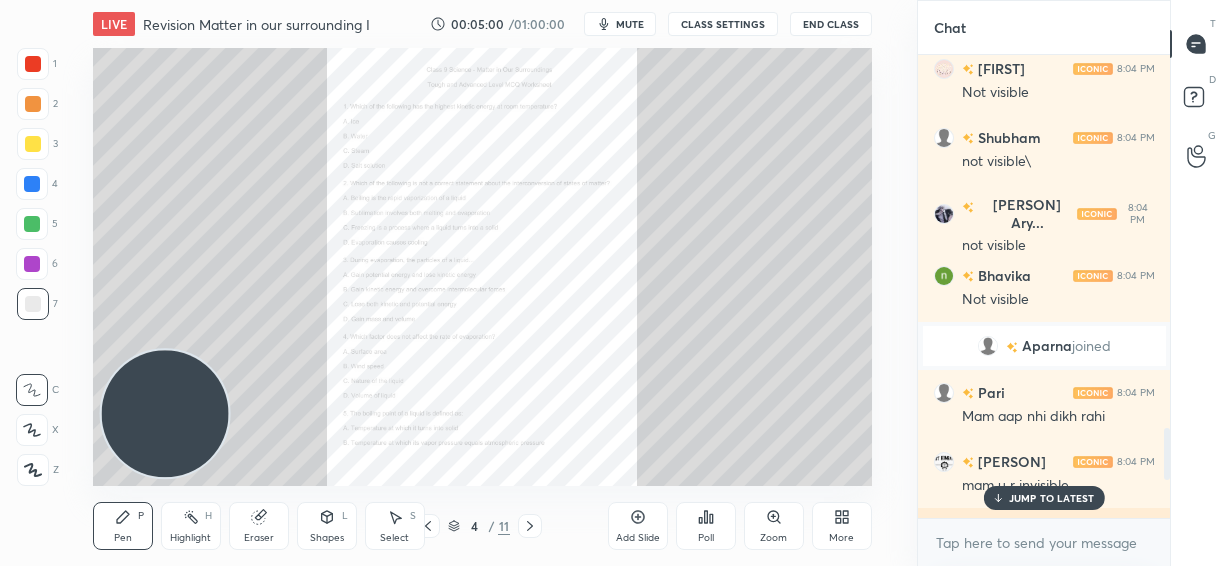 click on "JUMP TO LATEST" at bounding box center [1051, 498] 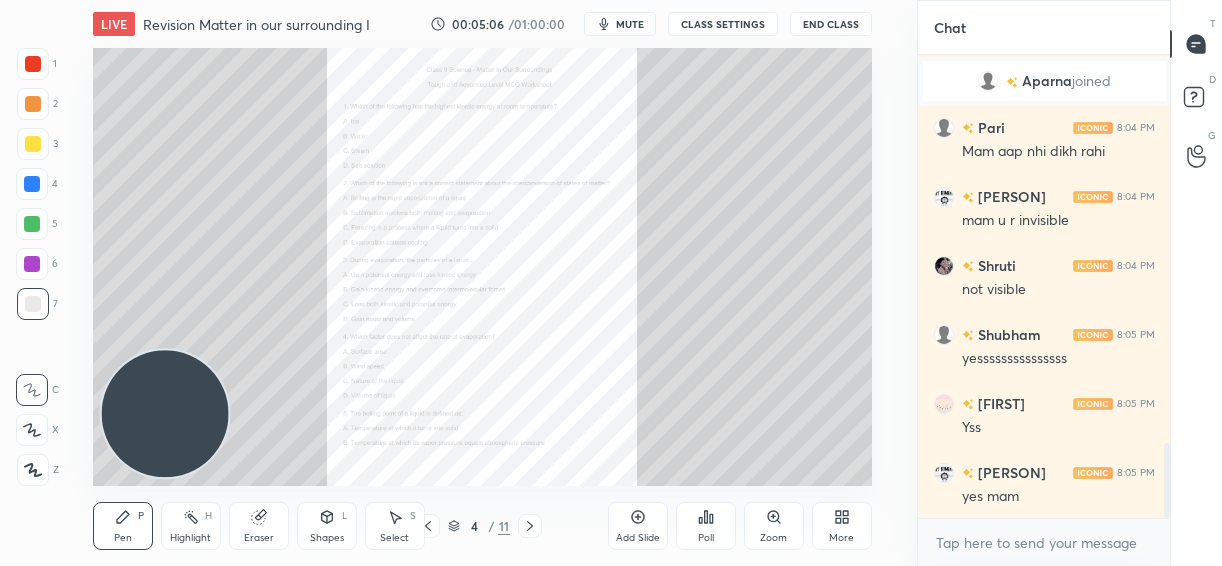 click 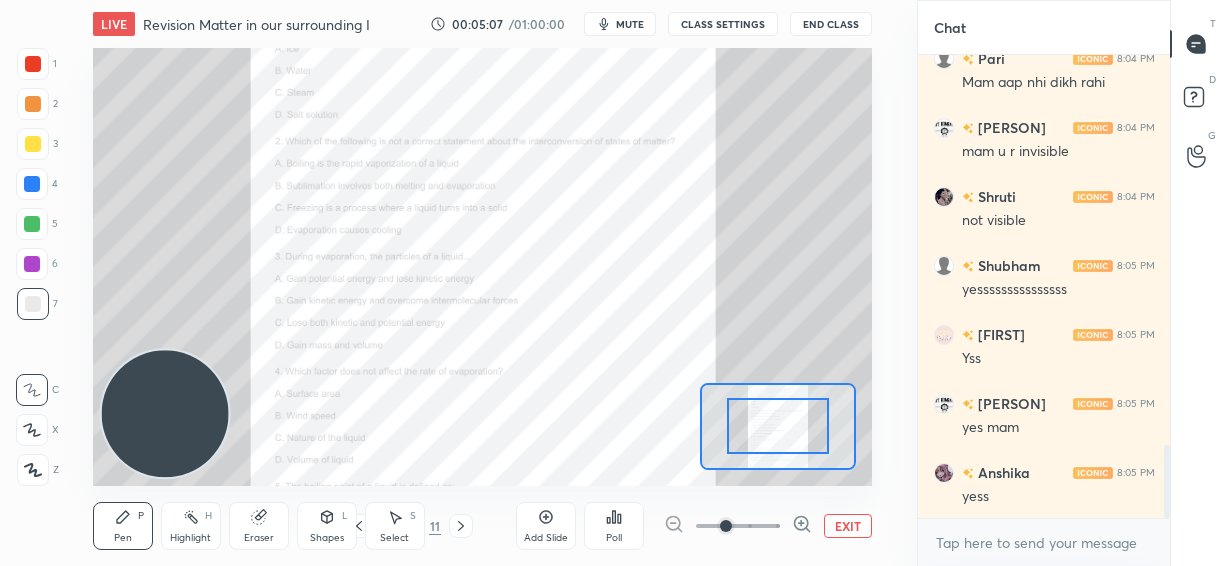 click 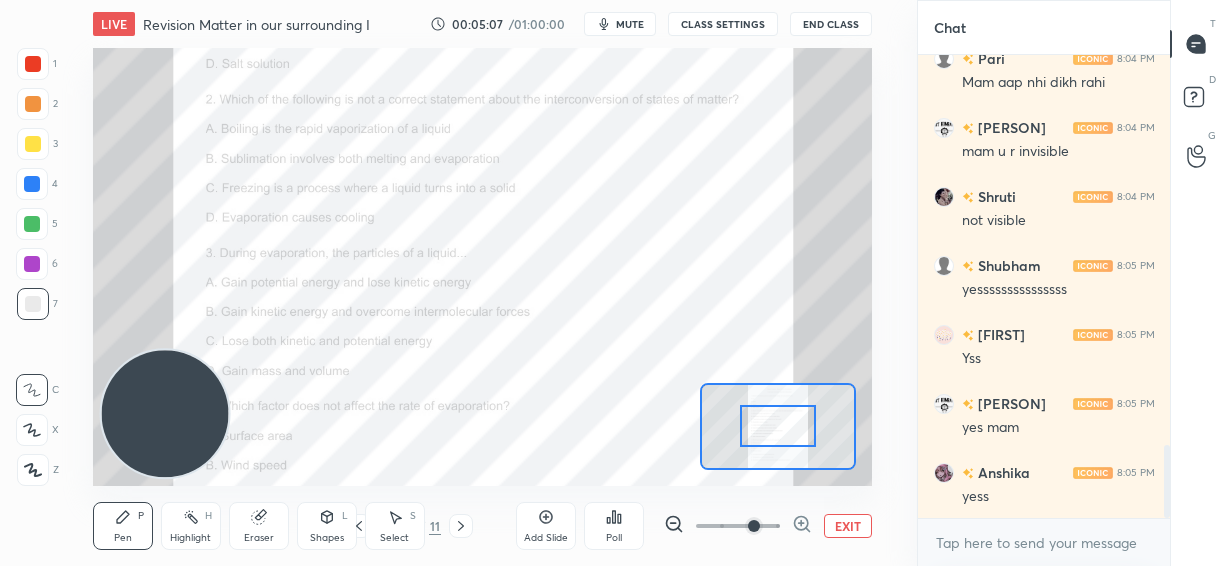 click 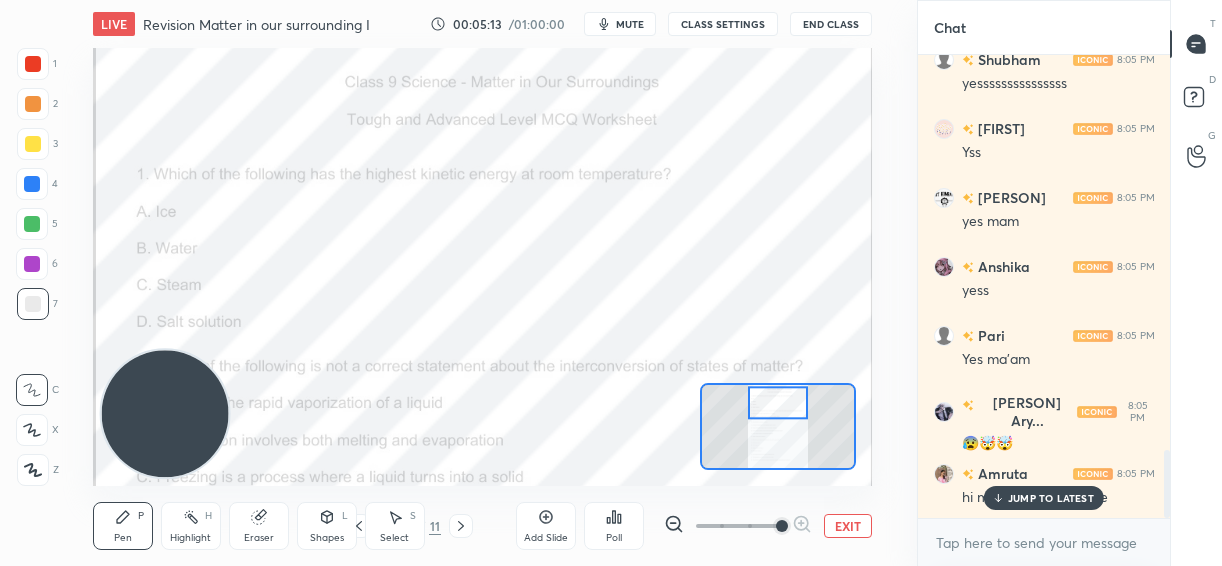 click at bounding box center (32, 224) 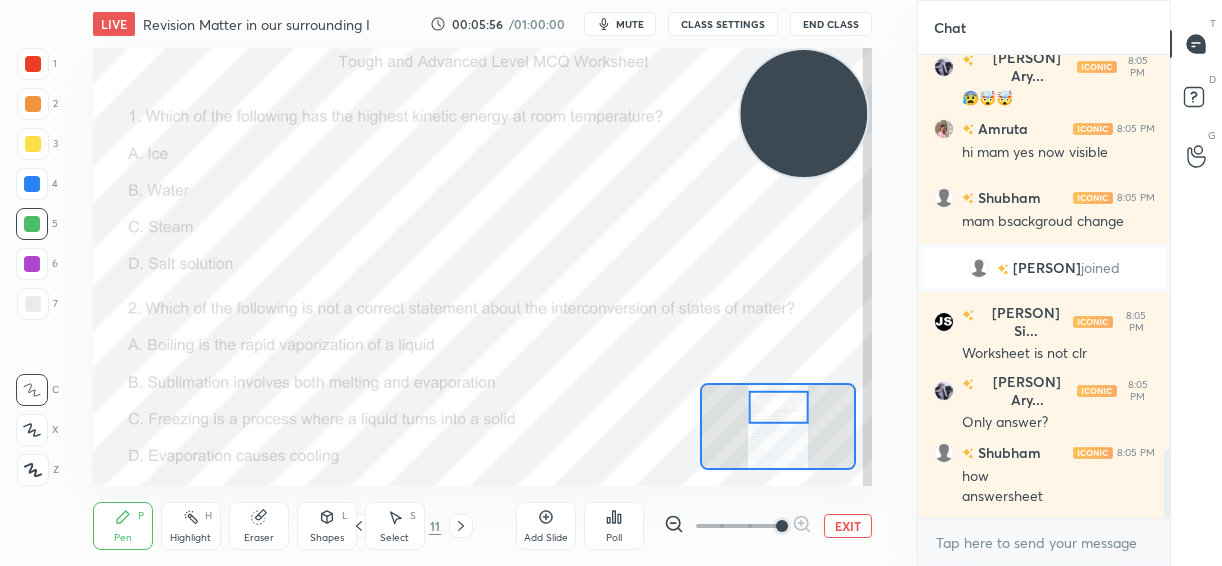 click at bounding box center (33, 64) 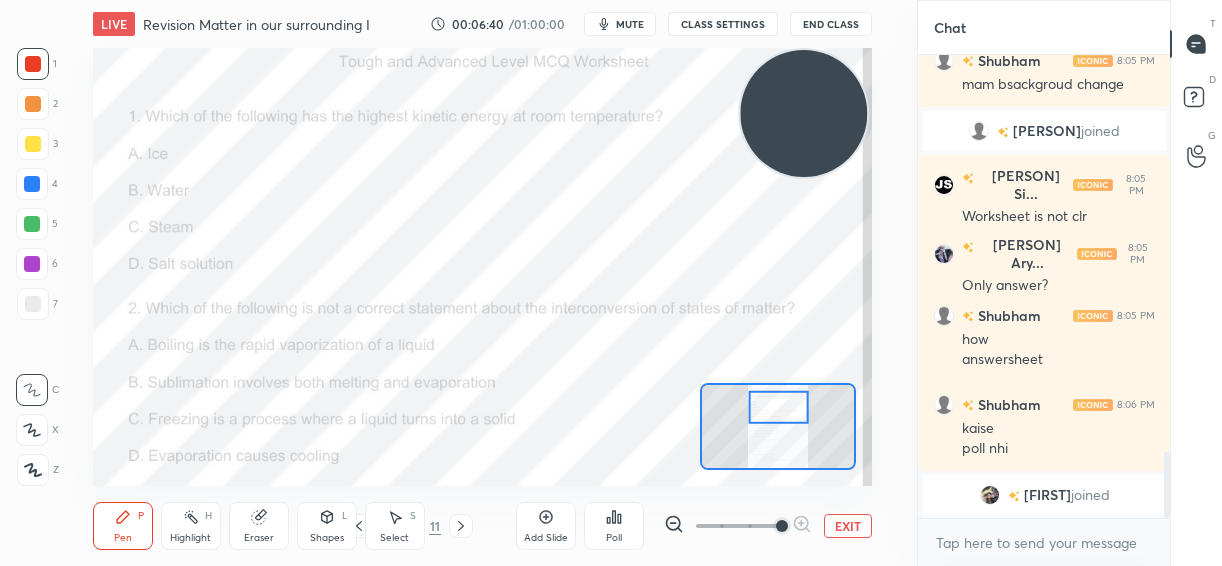 scroll, scrollTop: 2723, scrollLeft: 0, axis: vertical 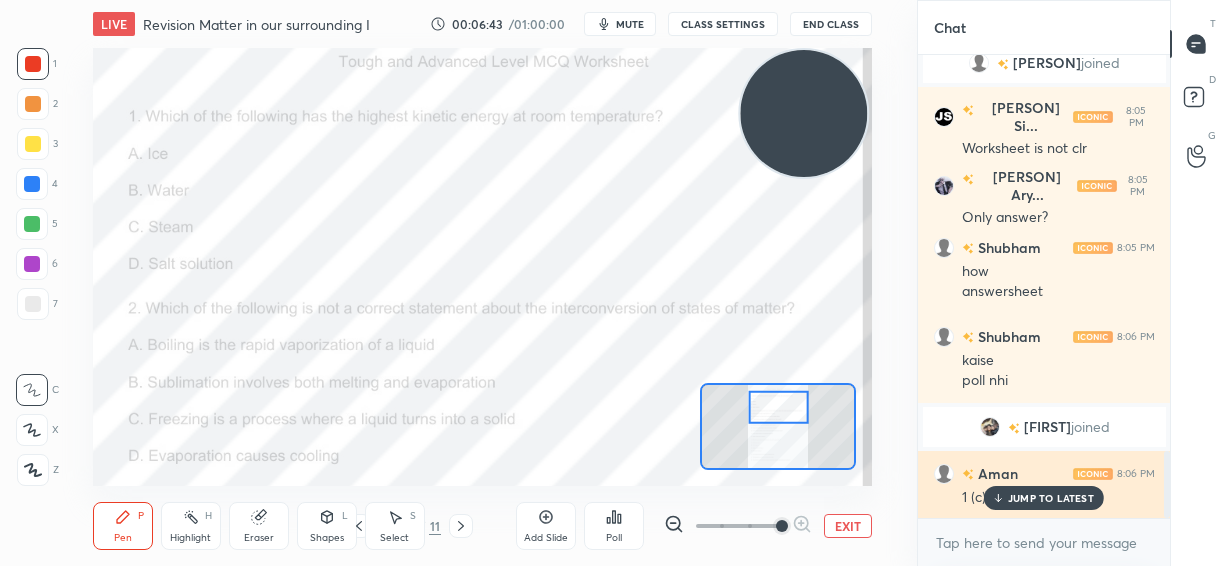 click on "JUMP TO LATEST" at bounding box center [1051, 498] 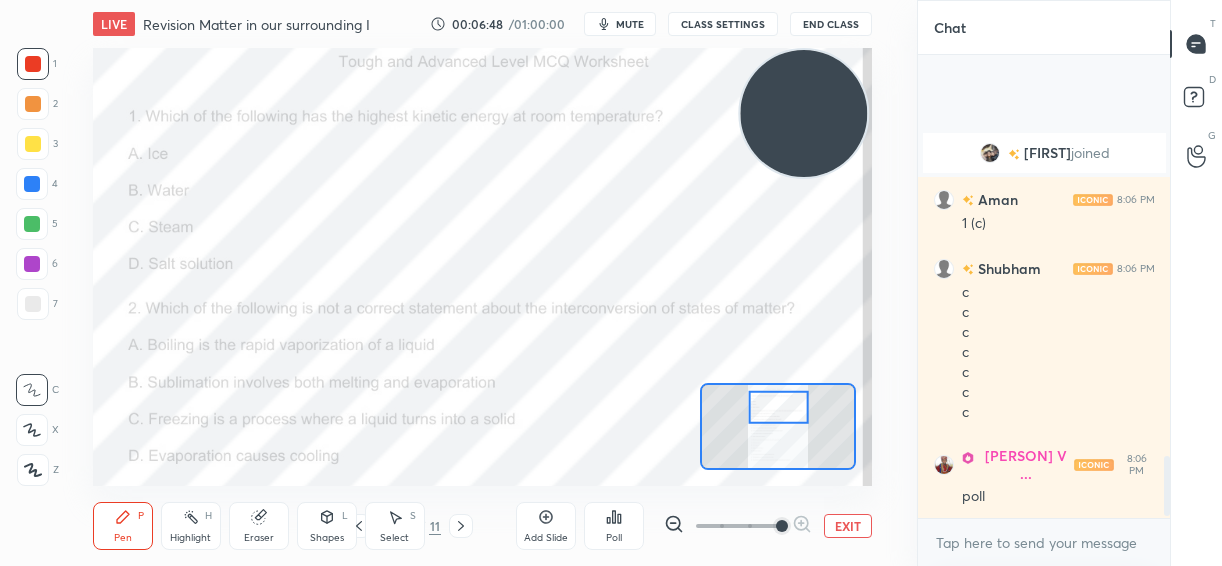 scroll, scrollTop: 3134, scrollLeft: 0, axis: vertical 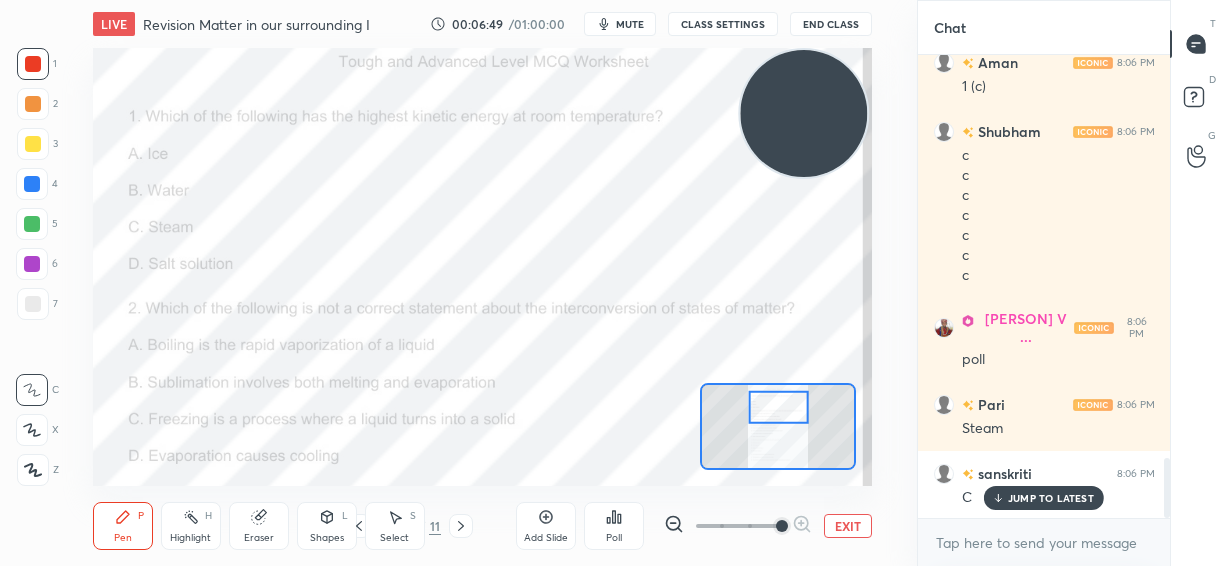 click at bounding box center (32, 264) 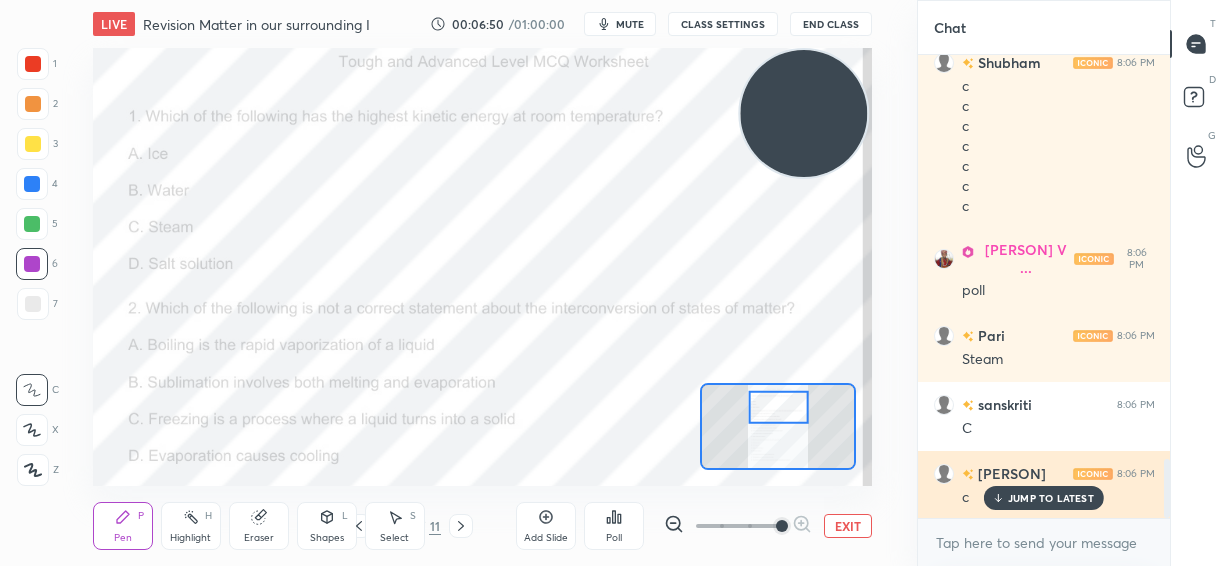 click on "JUMP TO LATEST" at bounding box center [1051, 498] 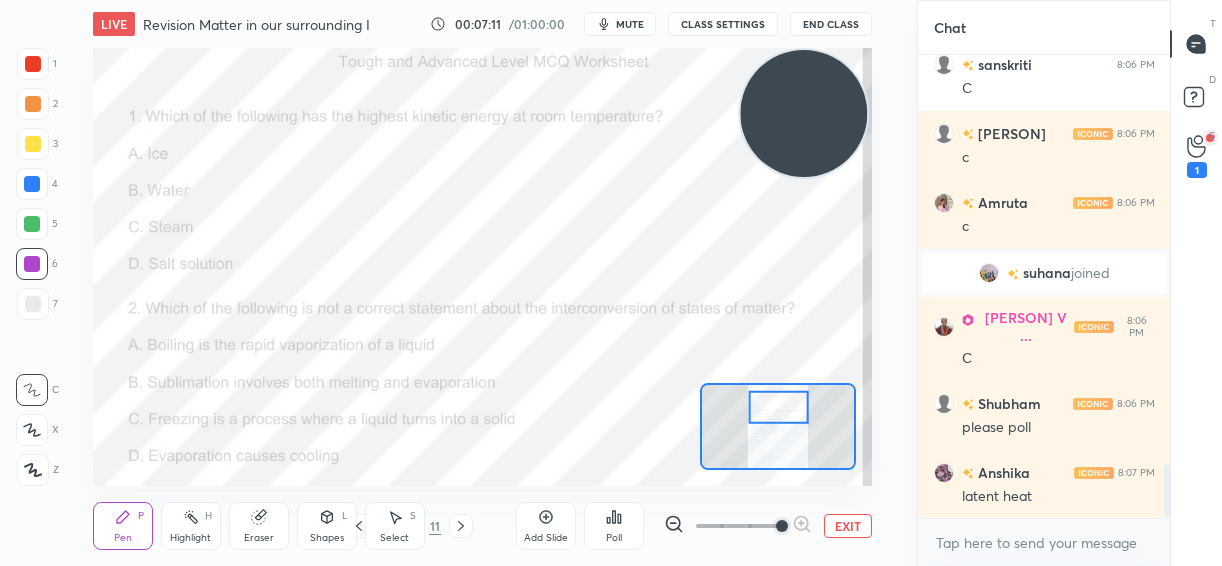 scroll, scrollTop: 3644, scrollLeft: 0, axis: vertical 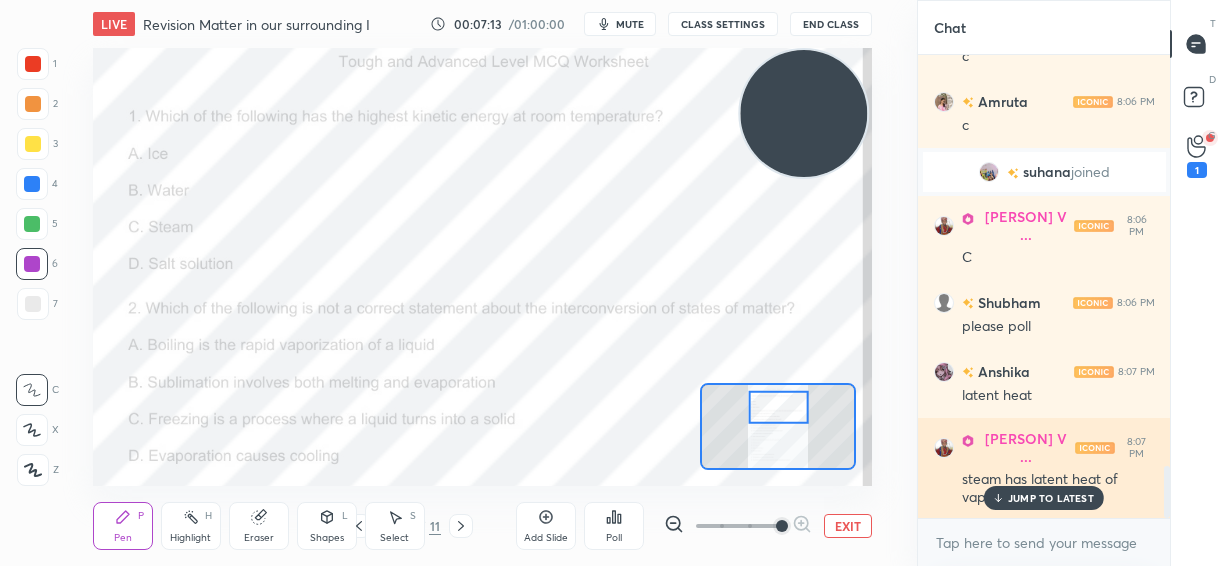click on "JUMP TO LATEST" at bounding box center [1051, 498] 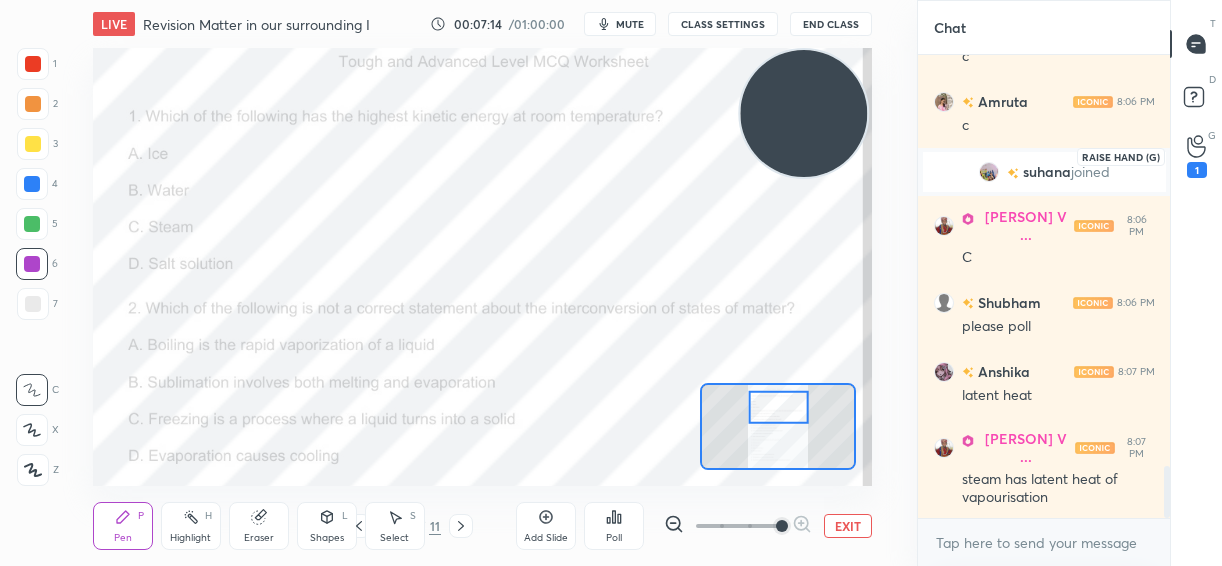 click 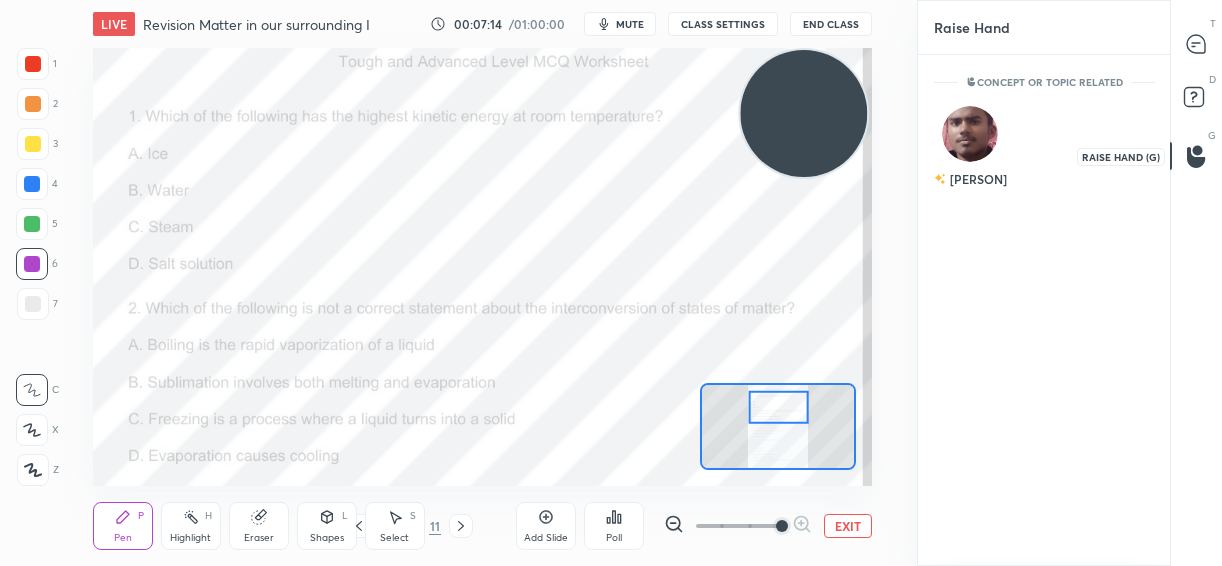 scroll, scrollTop: 505, scrollLeft: 247, axis: both 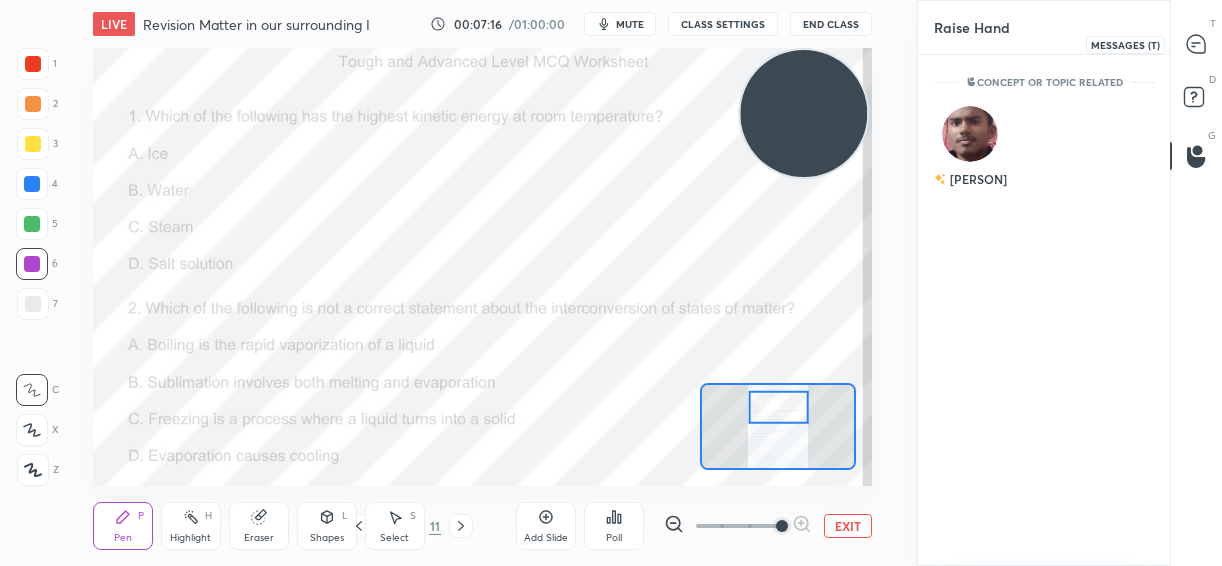 click 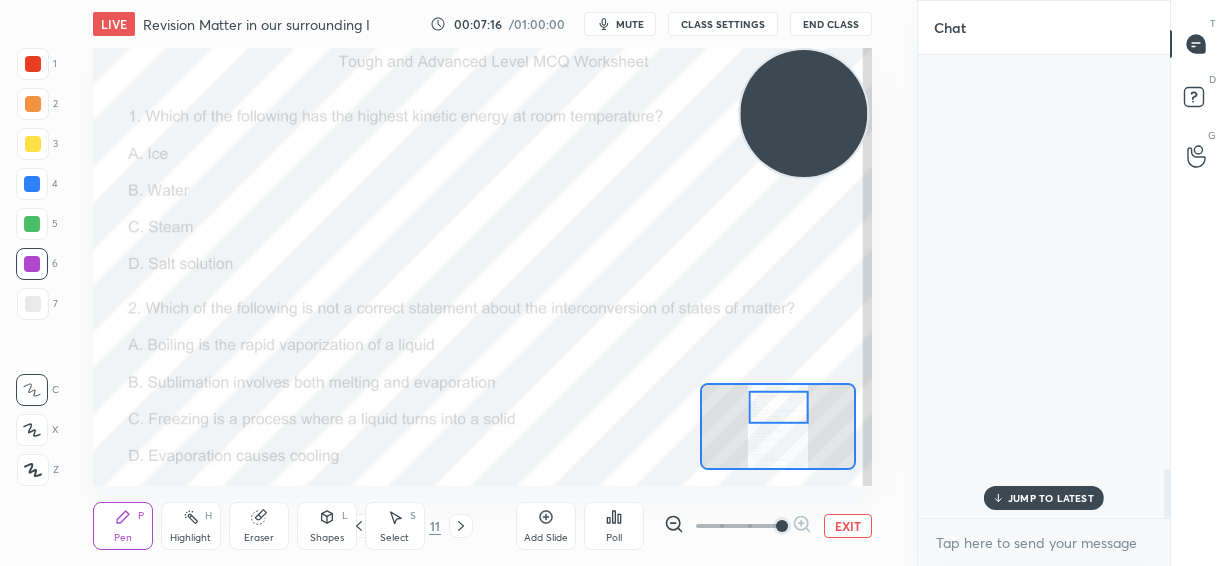 scroll, scrollTop: 3953, scrollLeft: 0, axis: vertical 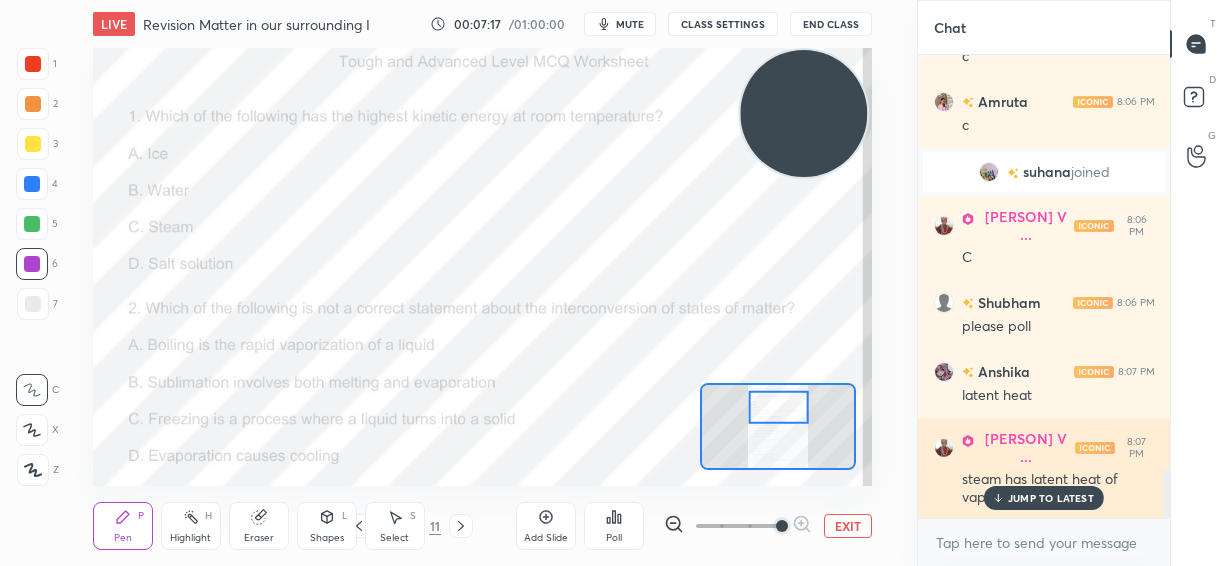 click on "JUMP TO LATEST" at bounding box center (1051, 498) 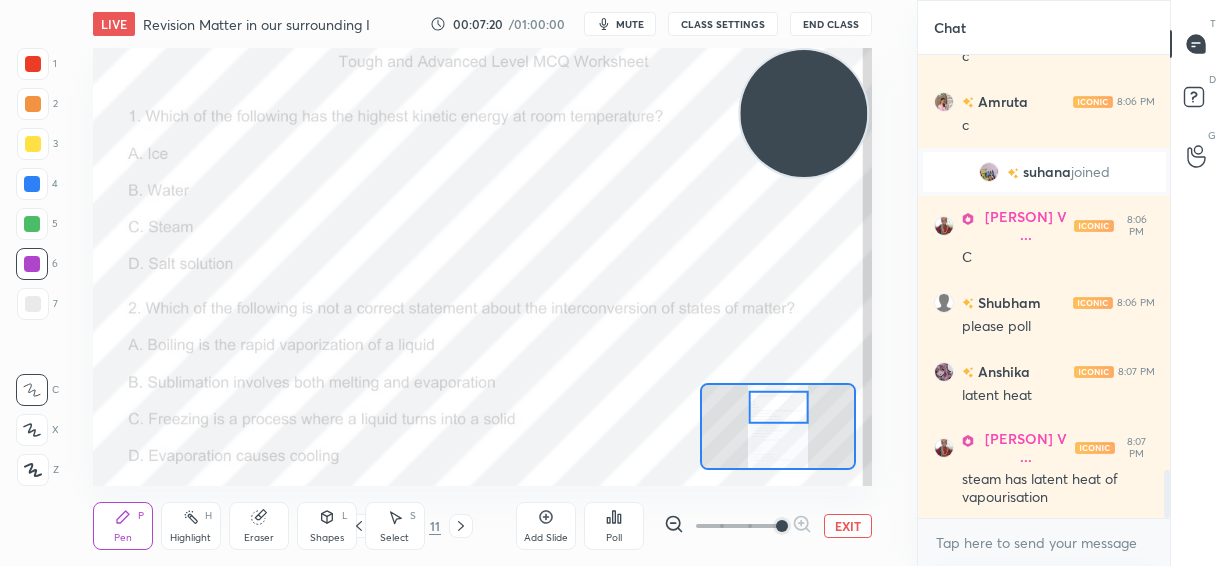 scroll, scrollTop: 4023, scrollLeft: 0, axis: vertical 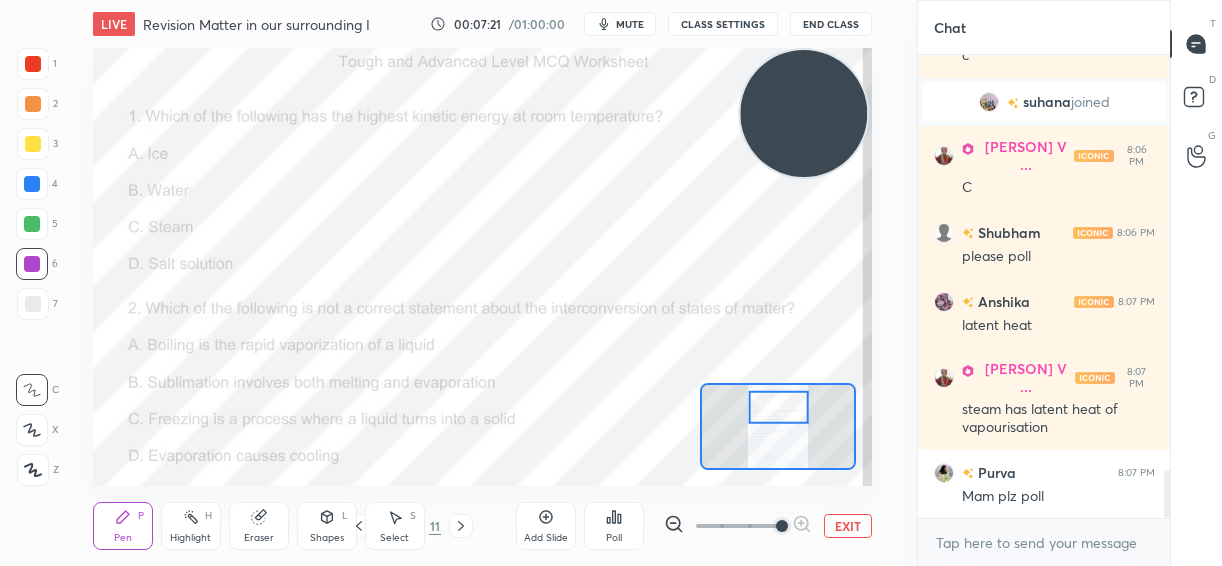 click at bounding box center [33, 64] 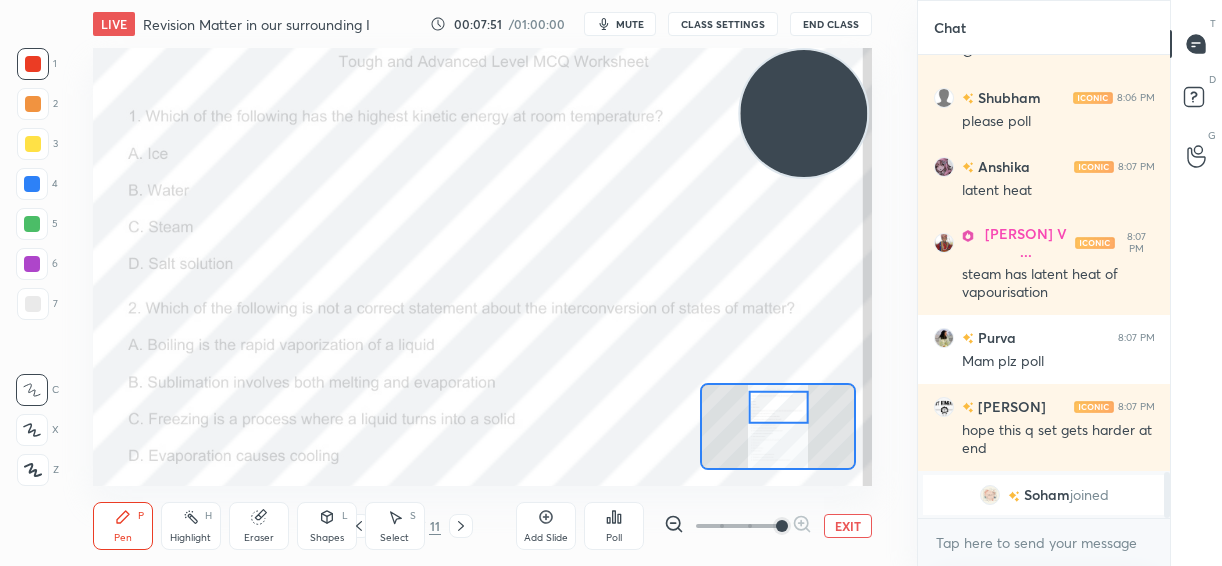 scroll, scrollTop: 3729, scrollLeft: 0, axis: vertical 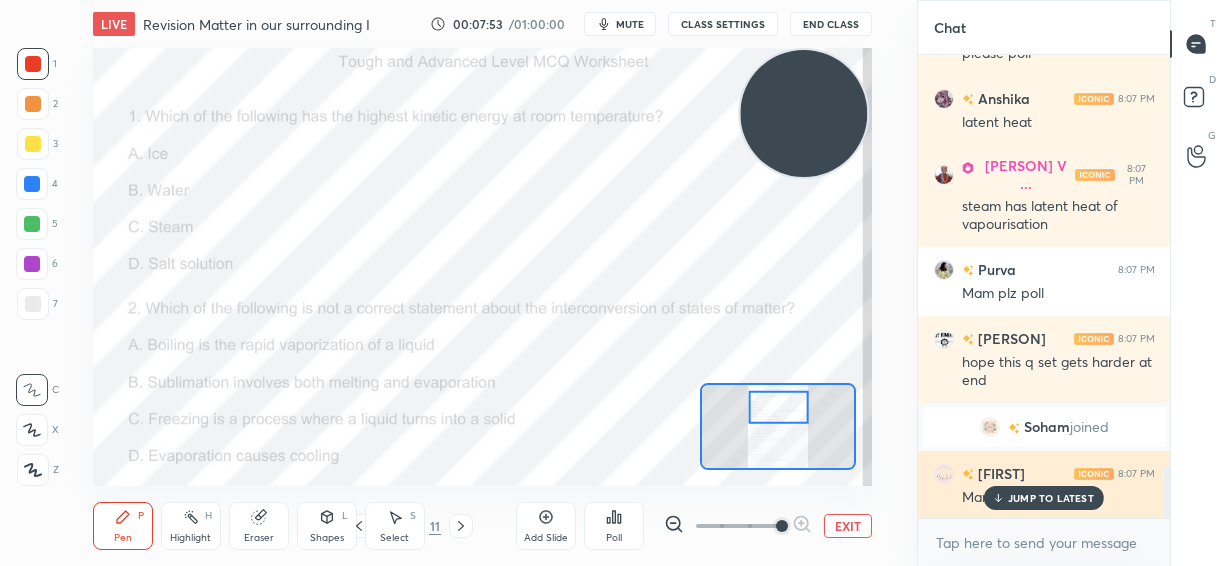 click on "JUMP TO LATEST" at bounding box center (1051, 498) 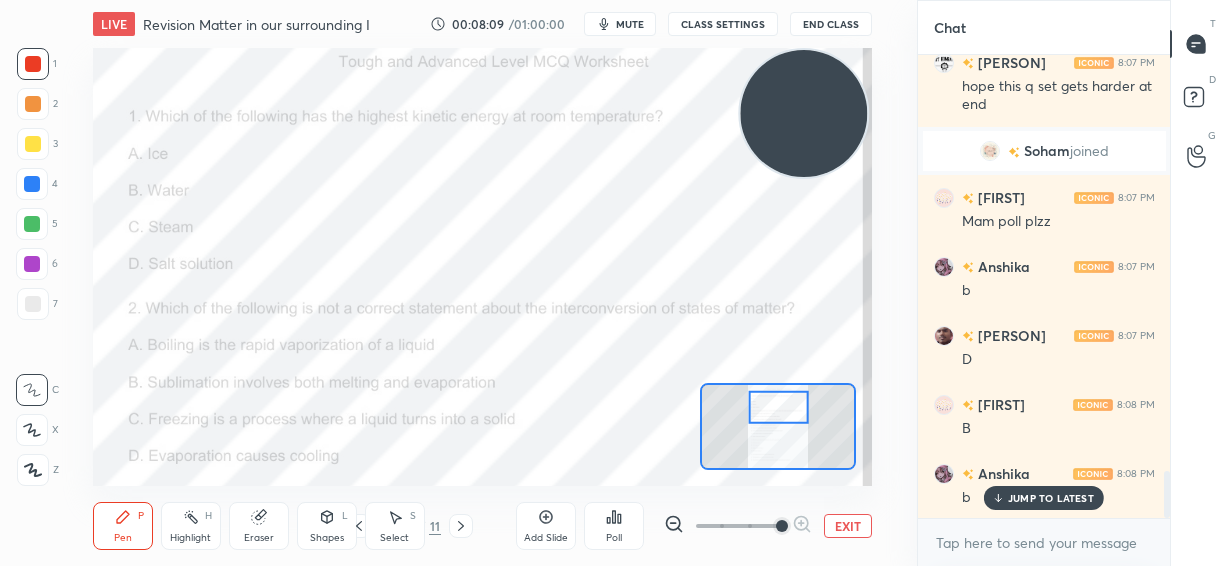 scroll, scrollTop: 4074, scrollLeft: 0, axis: vertical 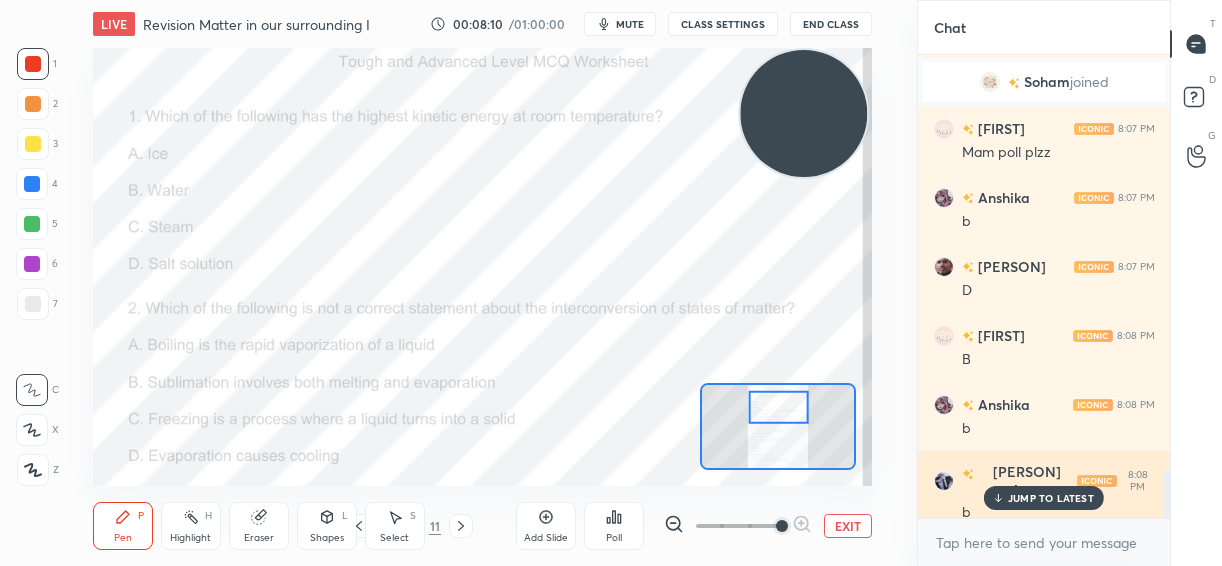 click on "JUMP TO LATEST" at bounding box center (1051, 498) 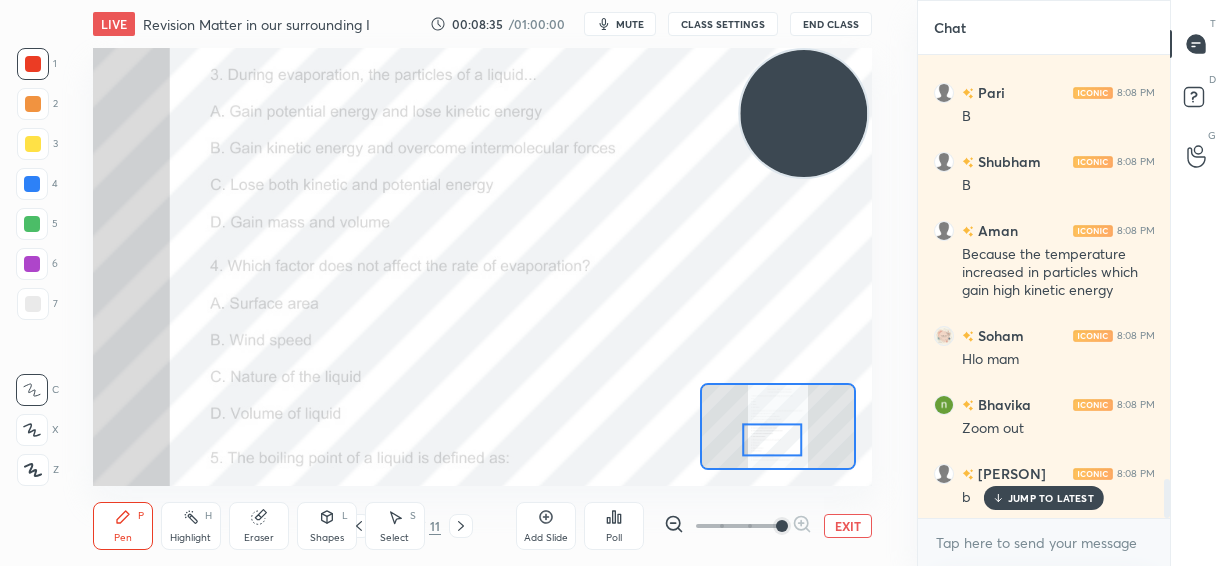 scroll, scrollTop: 5057, scrollLeft: 0, axis: vertical 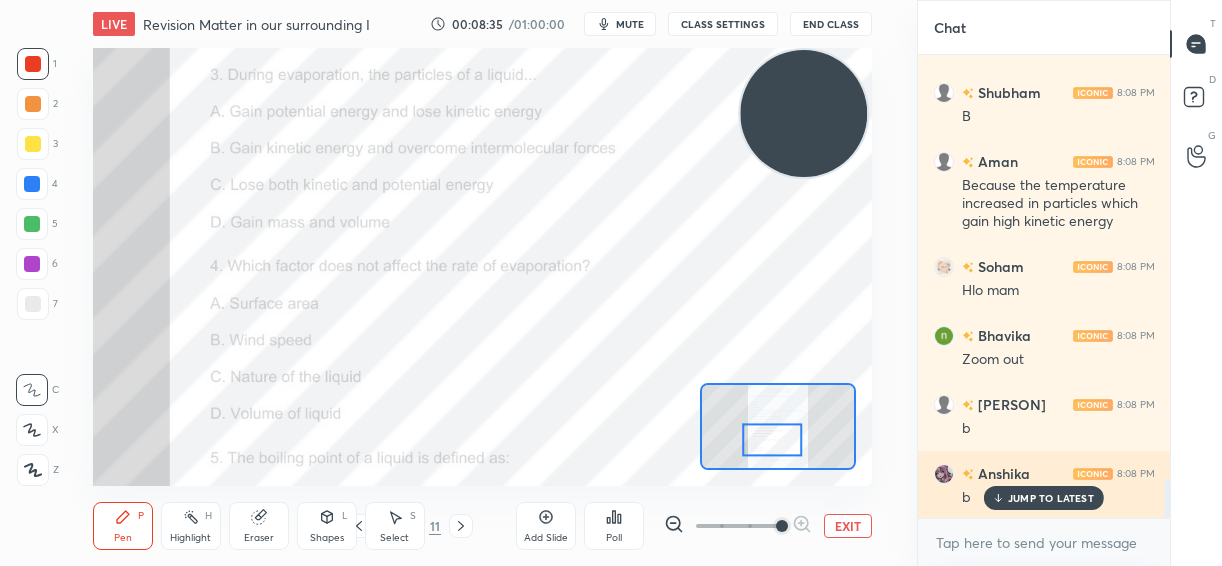 click on "JUMP TO LATEST" at bounding box center (1051, 498) 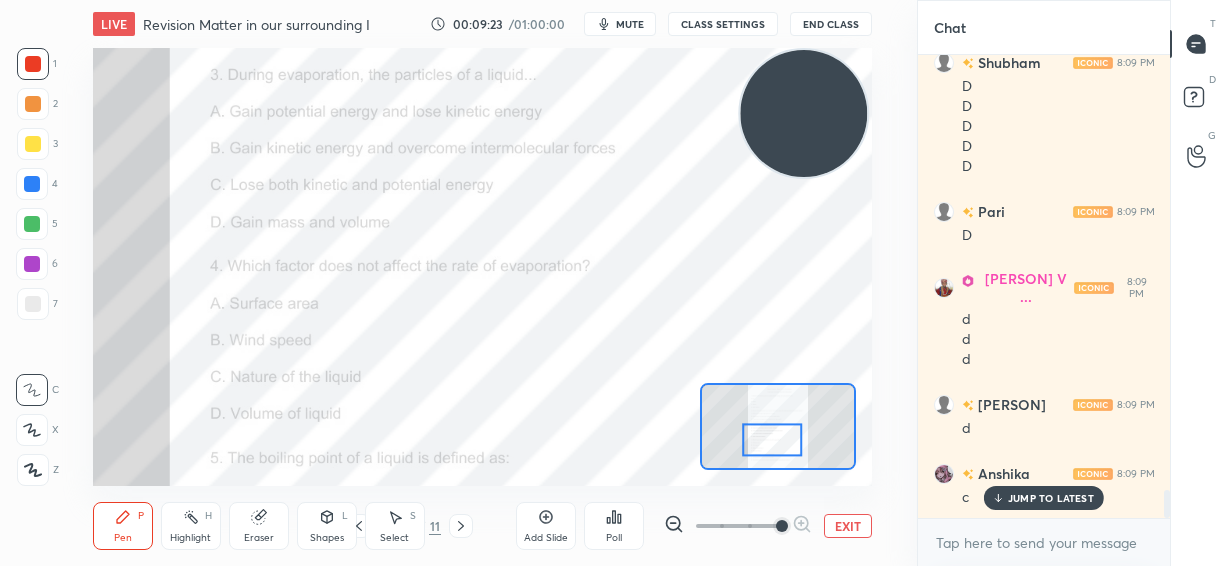 scroll, scrollTop: 7331, scrollLeft: 0, axis: vertical 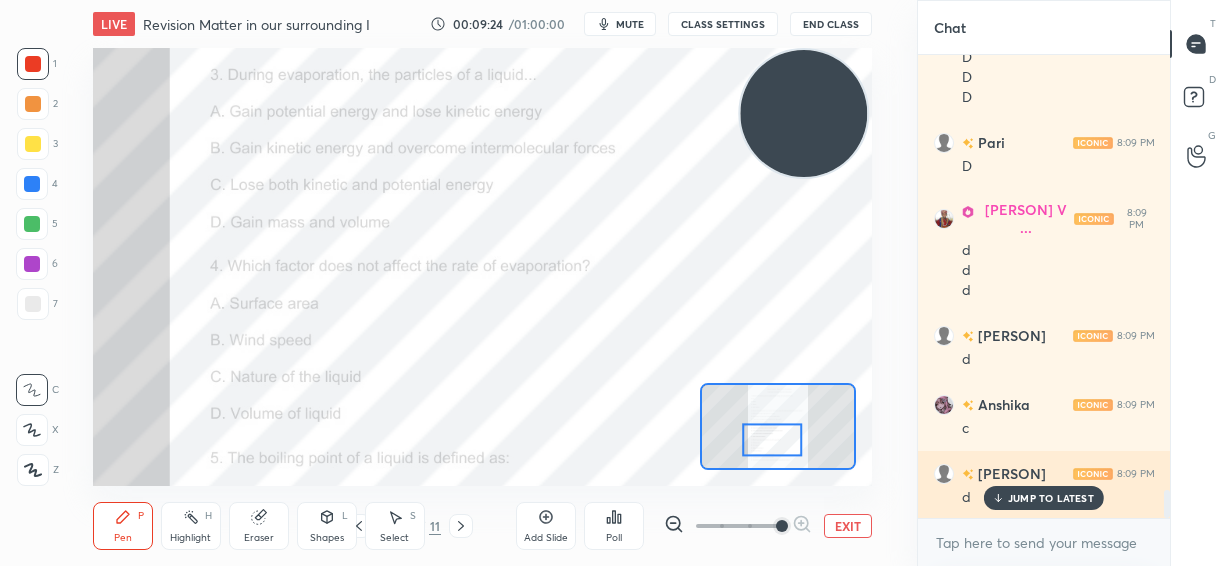 click on "JUMP TO LATEST" at bounding box center [1051, 498] 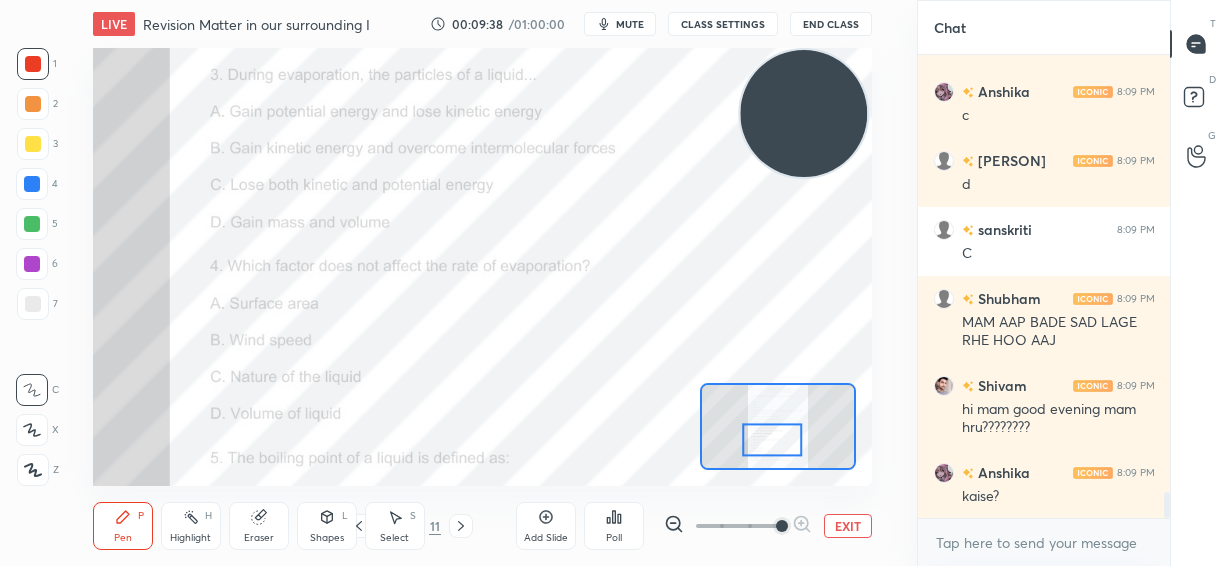 scroll, scrollTop: 7713, scrollLeft: 0, axis: vertical 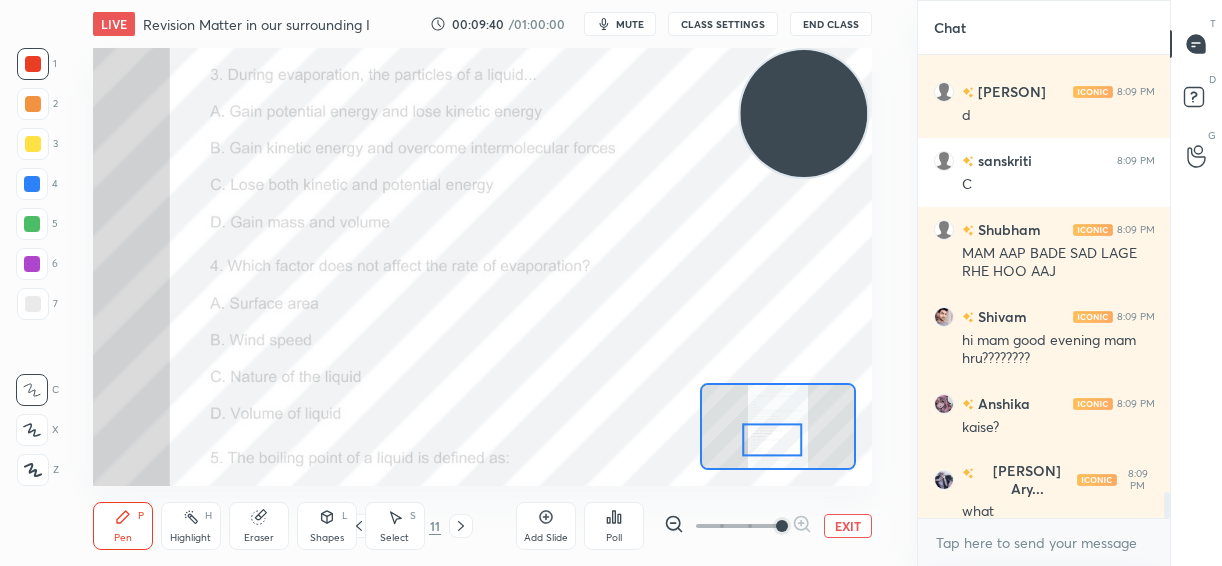 click on "Add Slide" at bounding box center [546, 538] 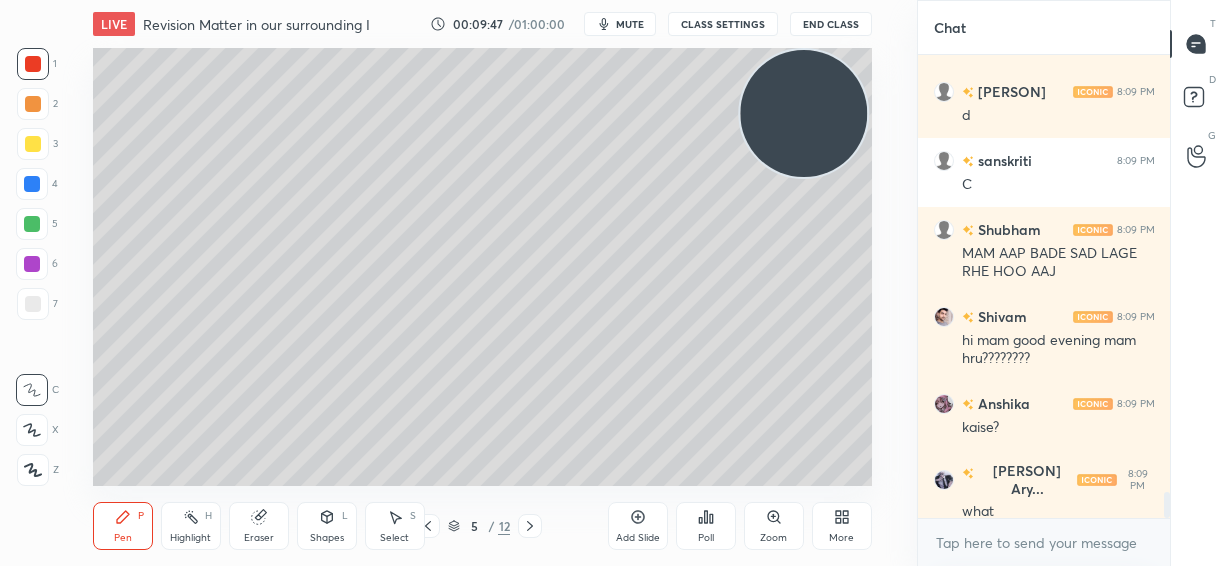 scroll, scrollTop: 7761, scrollLeft: 0, axis: vertical 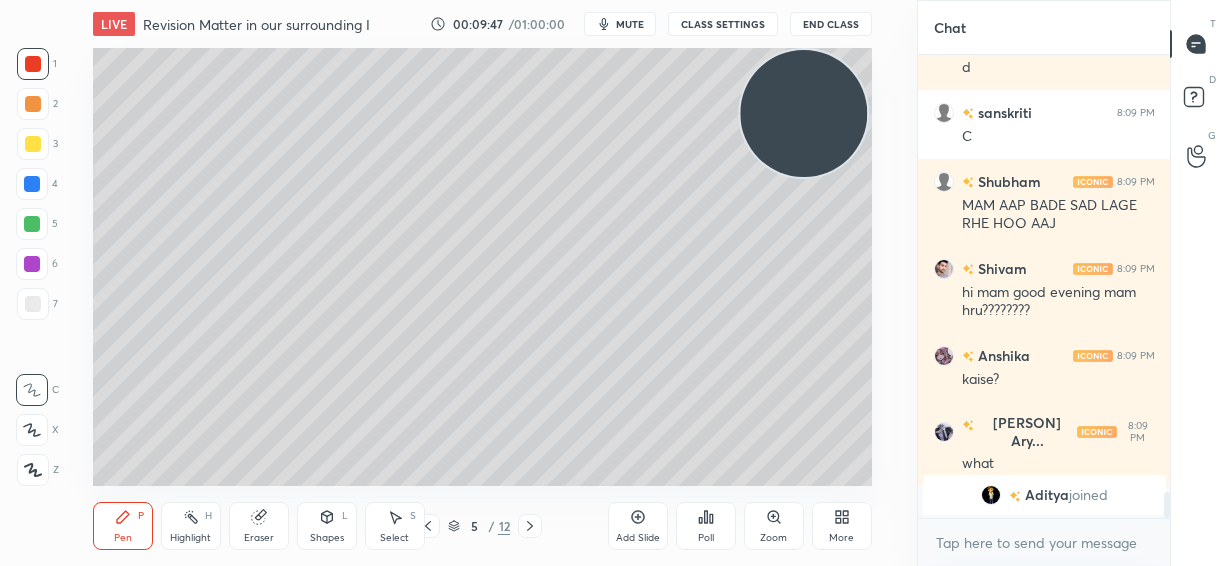 click at bounding box center [32, 390] 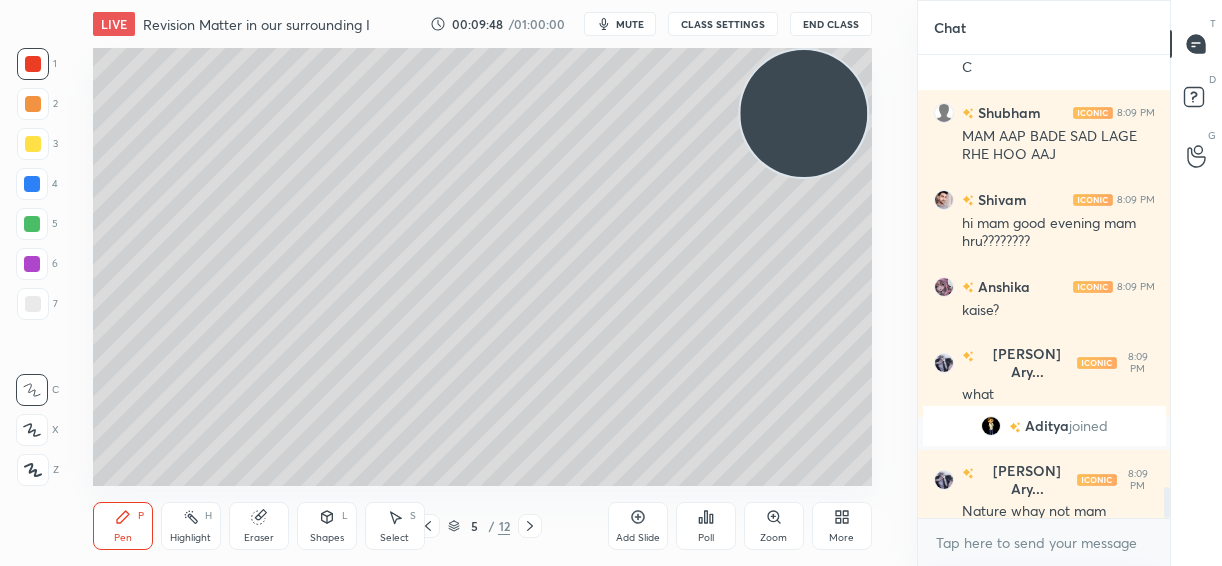 click at bounding box center (33, 304) 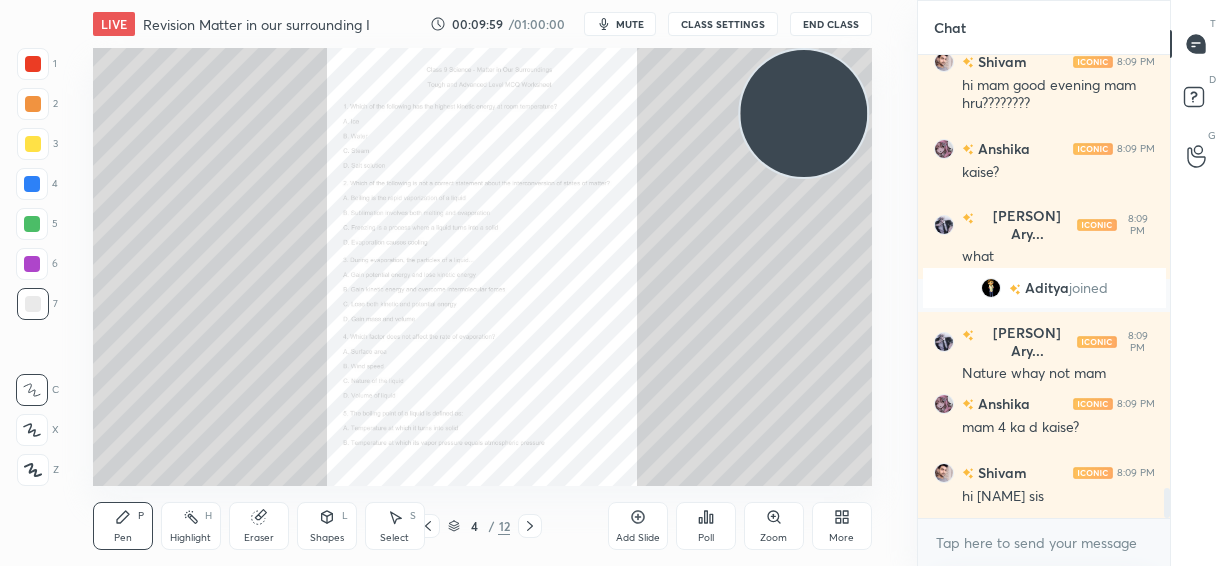 scroll, scrollTop: 6700, scrollLeft: 0, axis: vertical 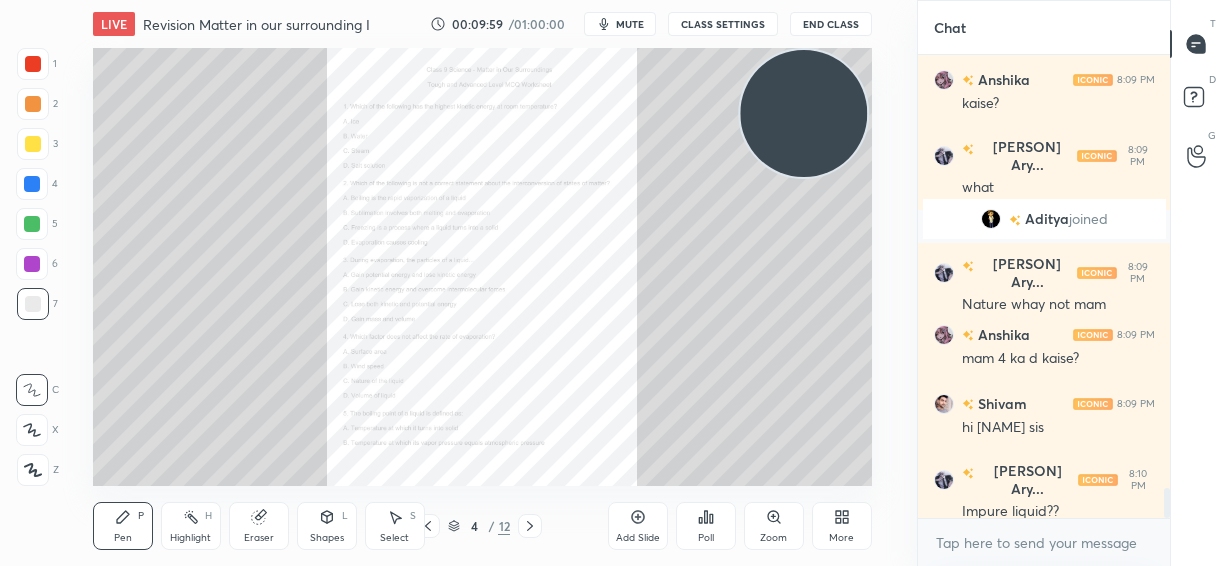 click 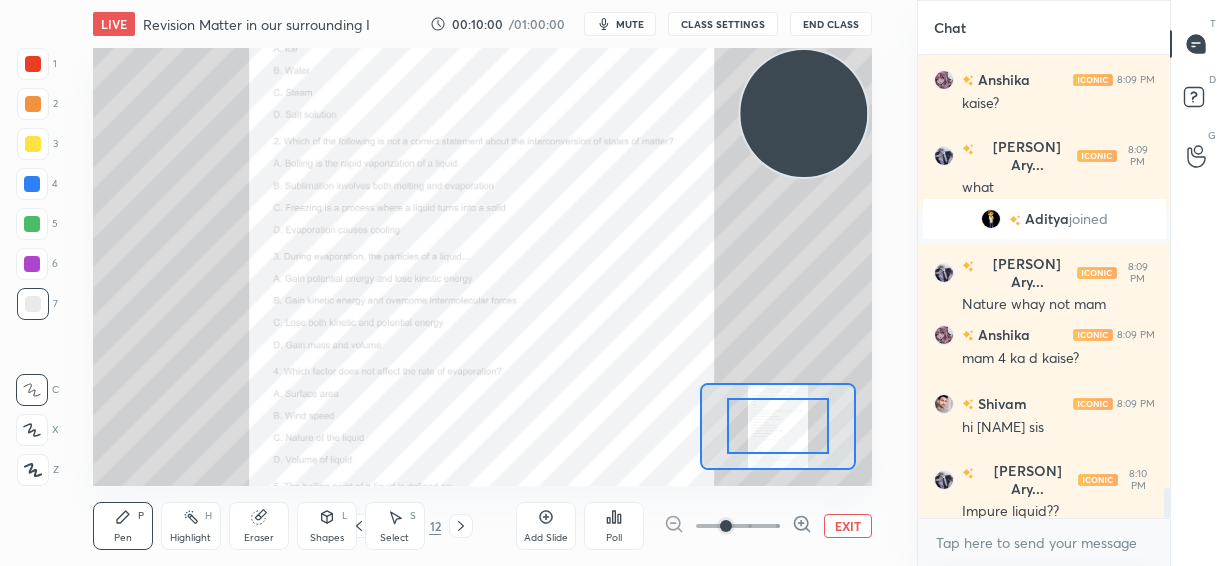 click 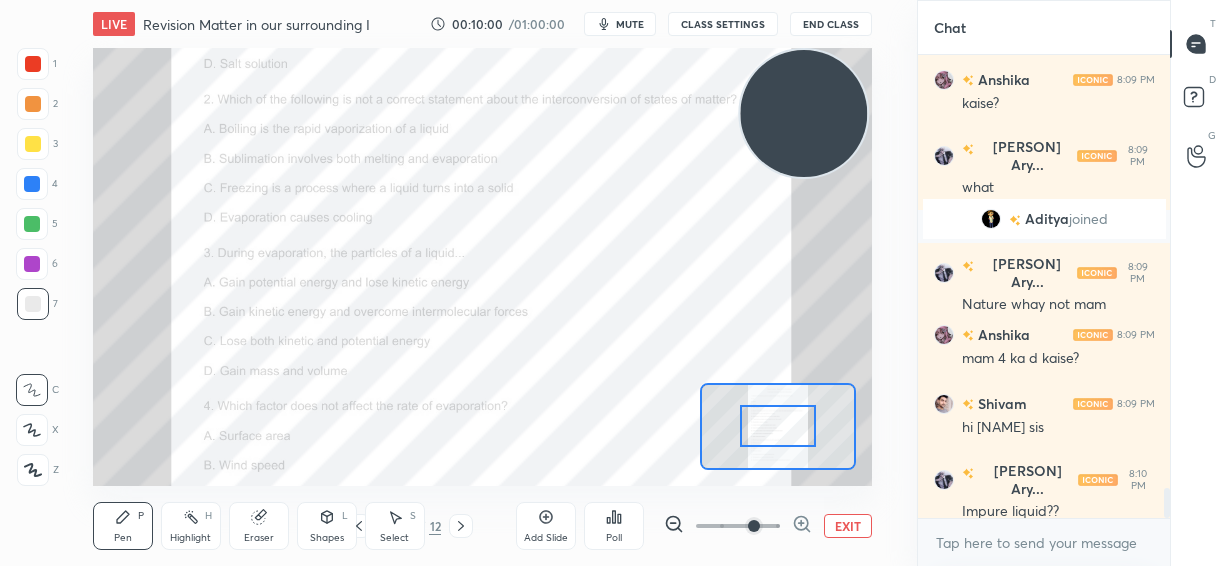 click 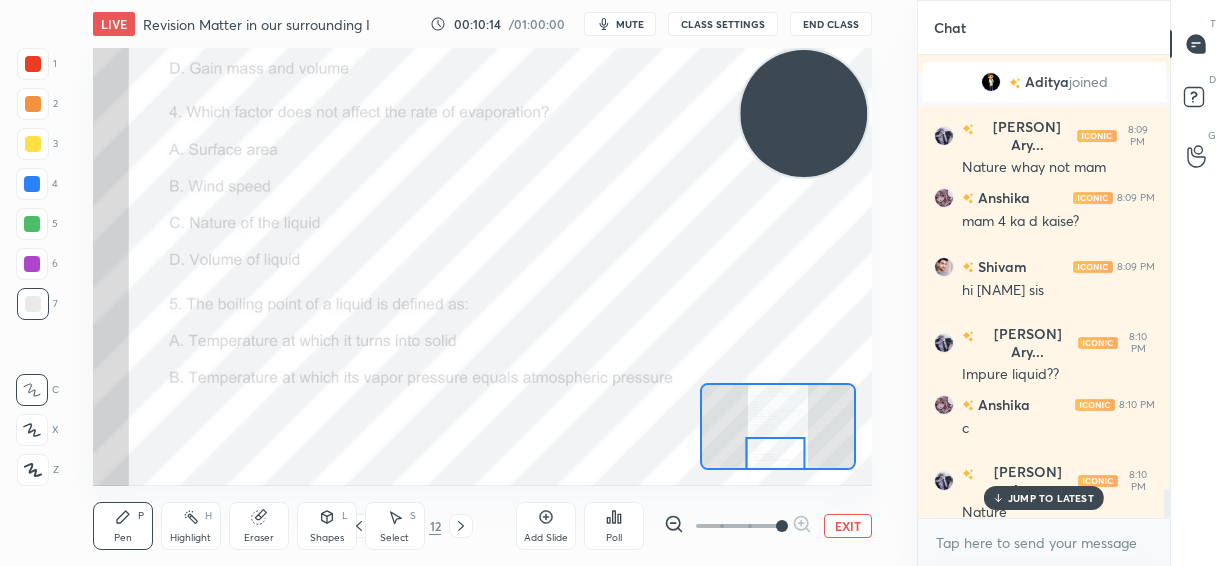 scroll, scrollTop: 6906, scrollLeft: 0, axis: vertical 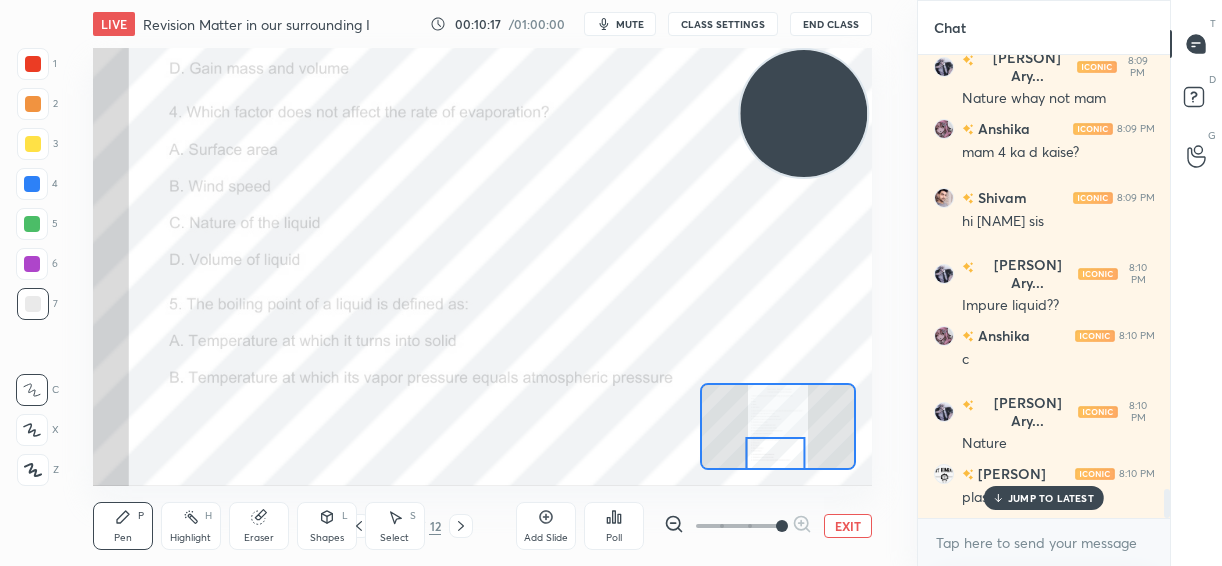 click on "CLASS SETTINGS" at bounding box center (723, 24) 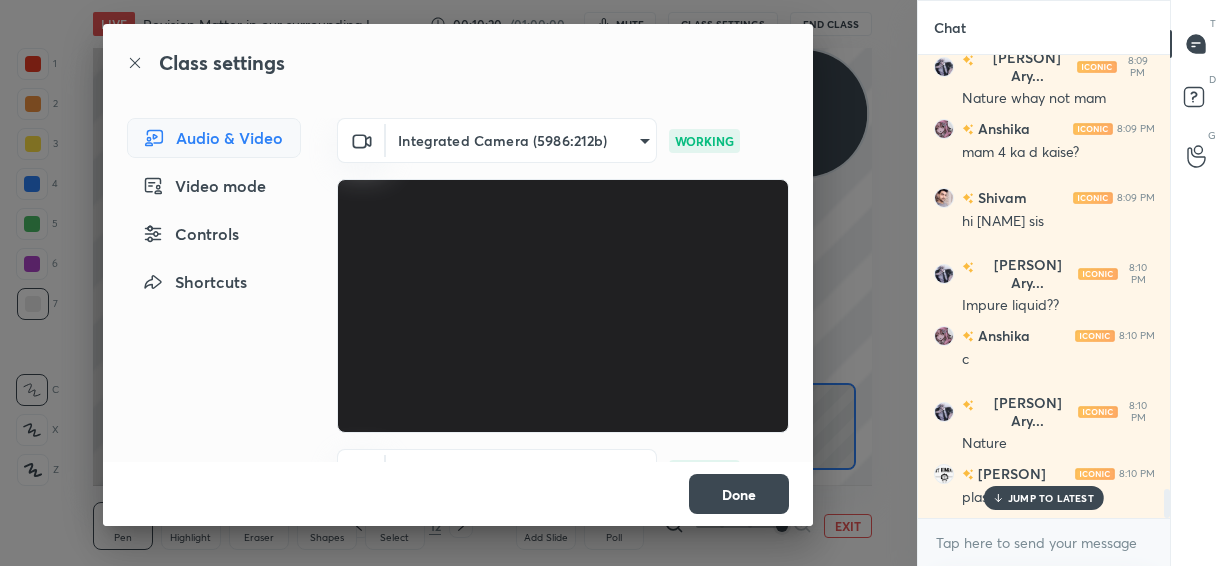 click on "Done" at bounding box center (739, 494) 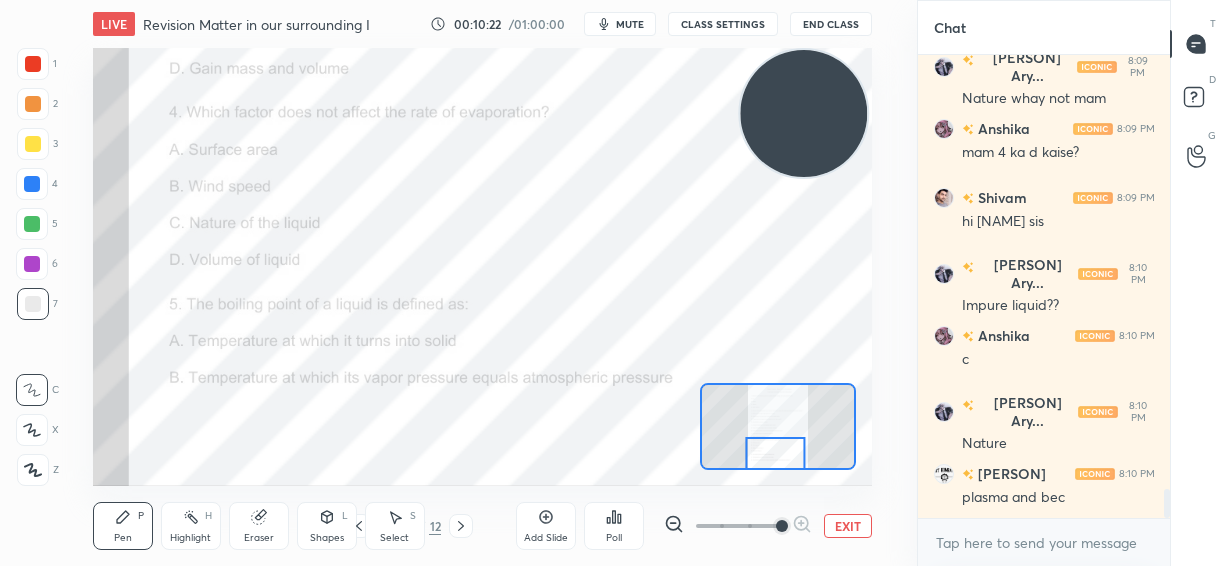 scroll, scrollTop: 6976, scrollLeft: 0, axis: vertical 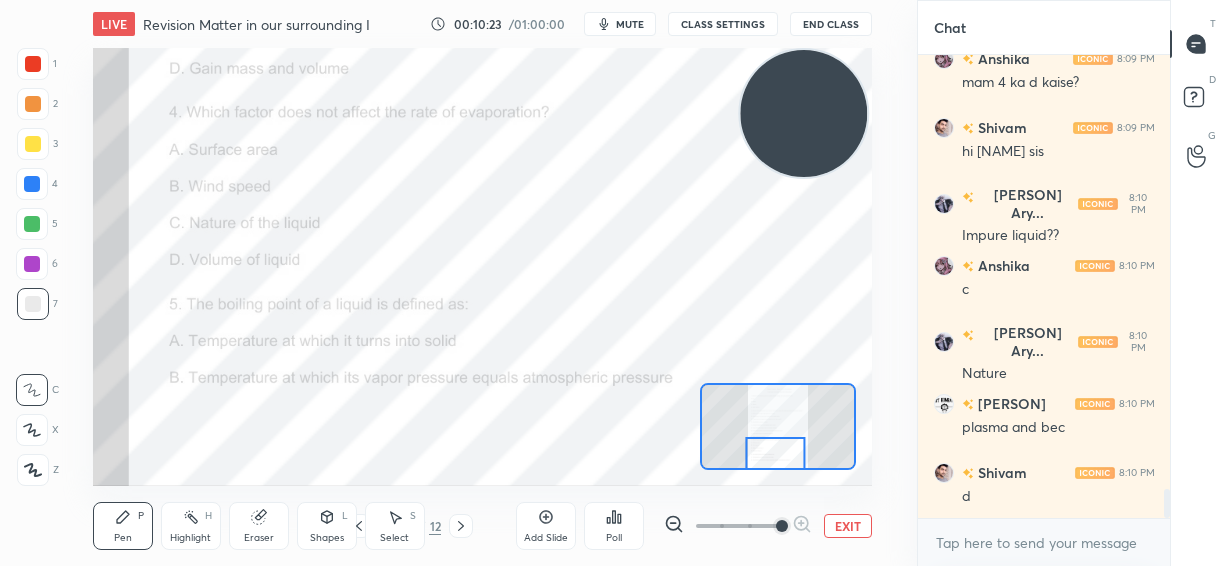 click on "1 2 3 4 5 6 7 C X Z C X Z E E Erase all   H H" at bounding box center (32, 267) 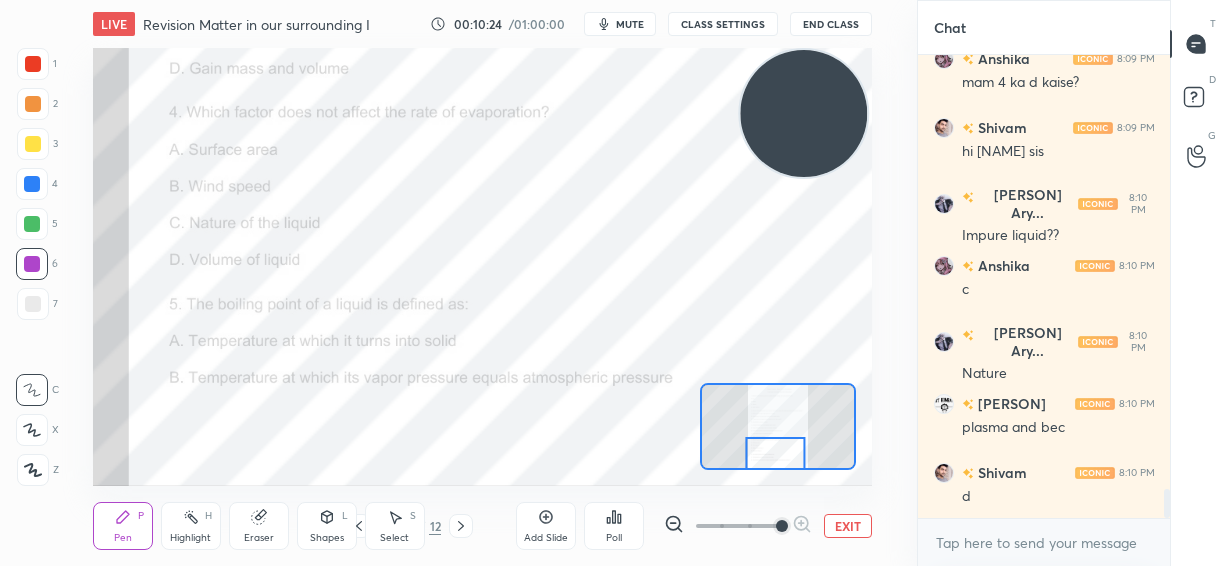 click at bounding box center (32, 264) 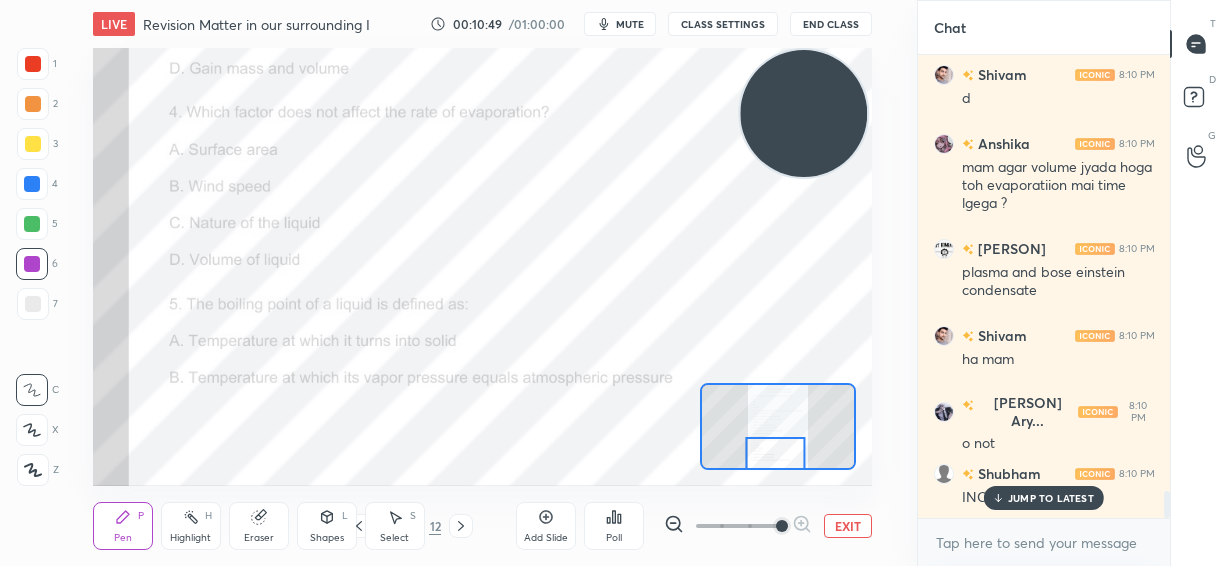 scroll, scrollTop: 7443, scrollLeft: 0, axis: vertical 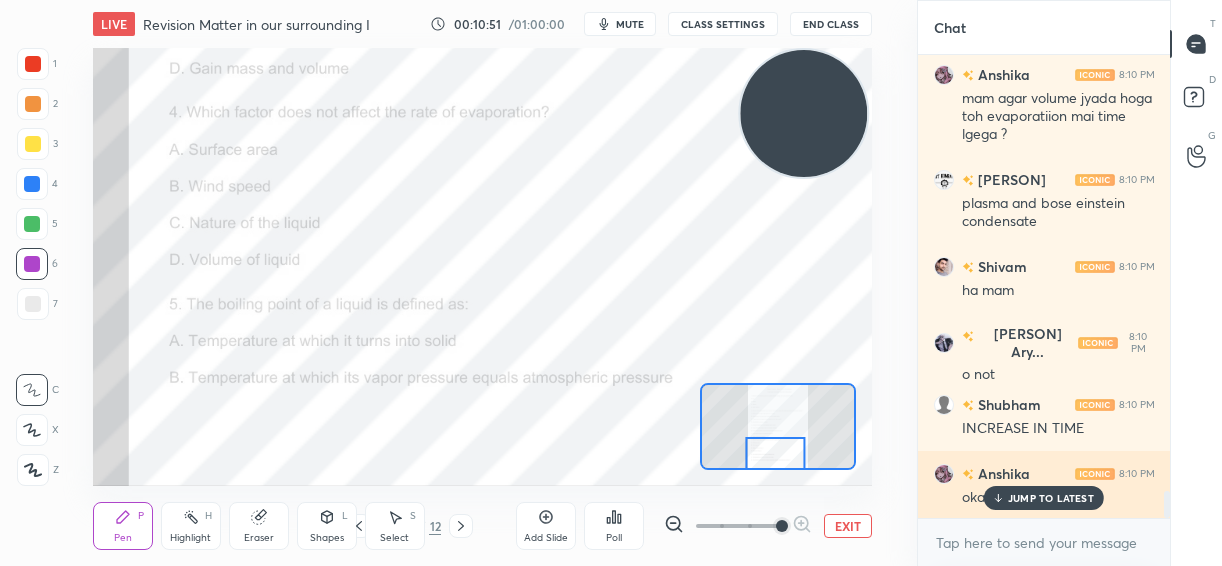 click on "JUMP TO LATEST" at bounding box center (1051, 498) 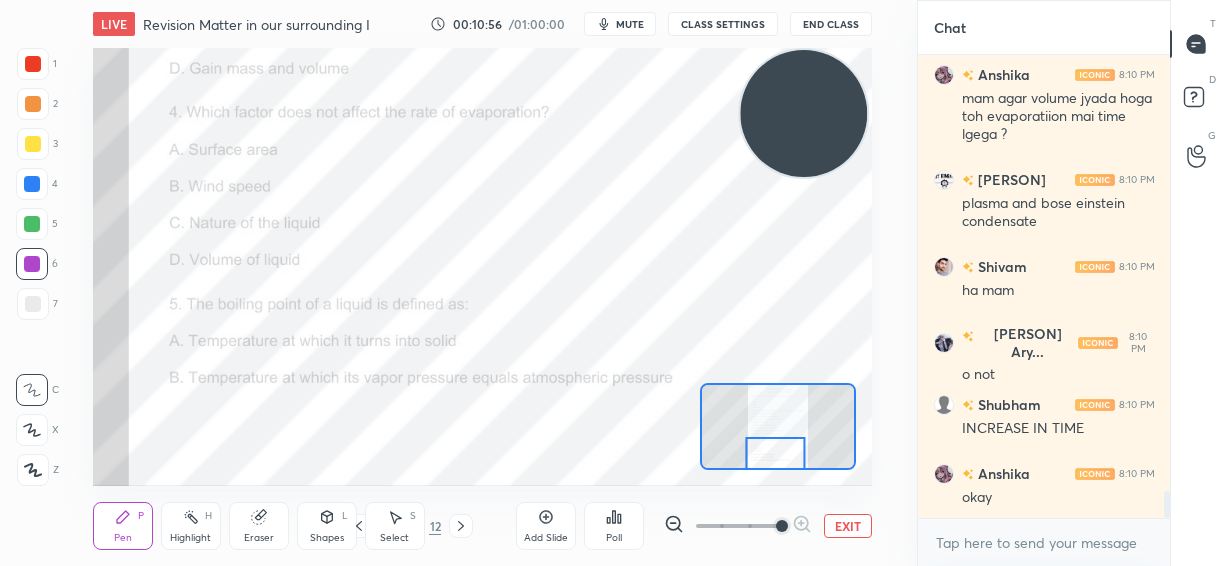 click at bounding box center [32, 184] 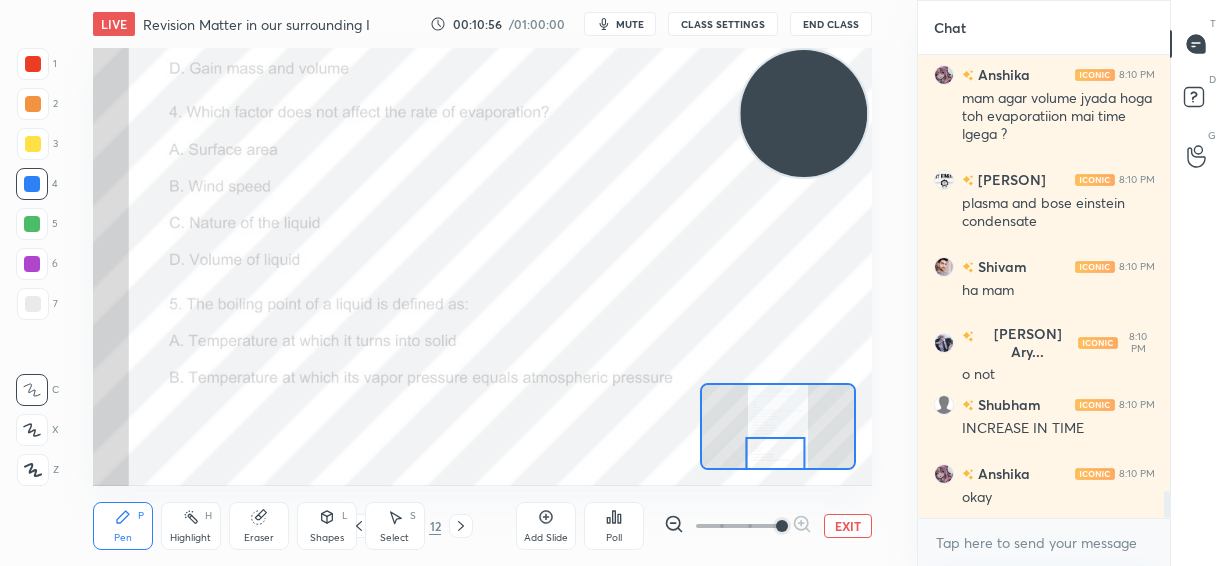 click at bounding box center [32, 390] 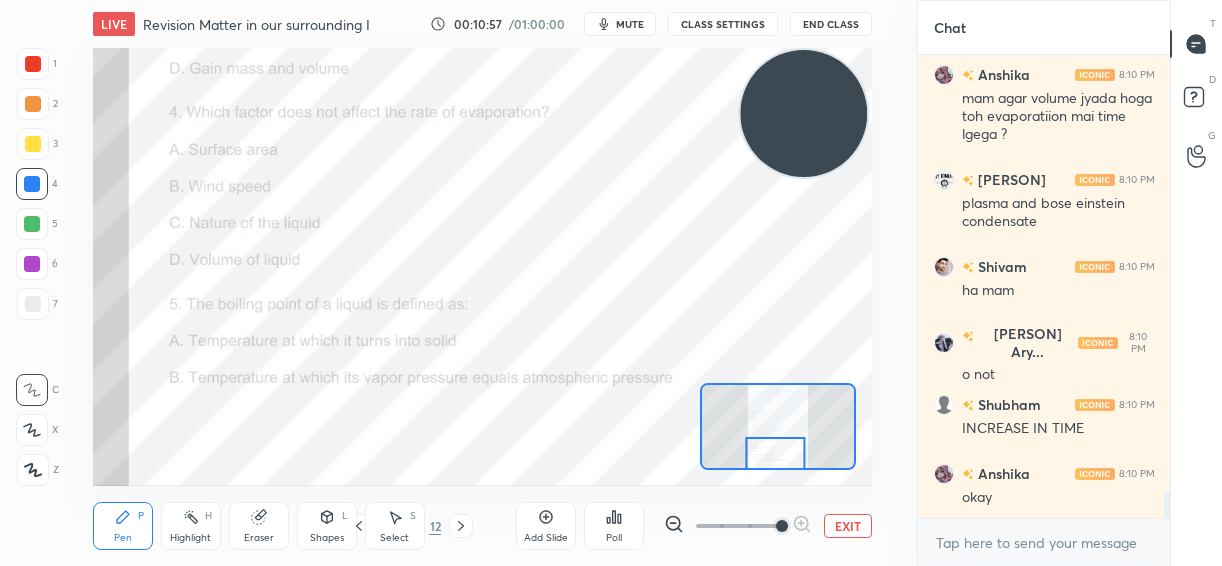 click on "1" at bounding box center (37, 68) 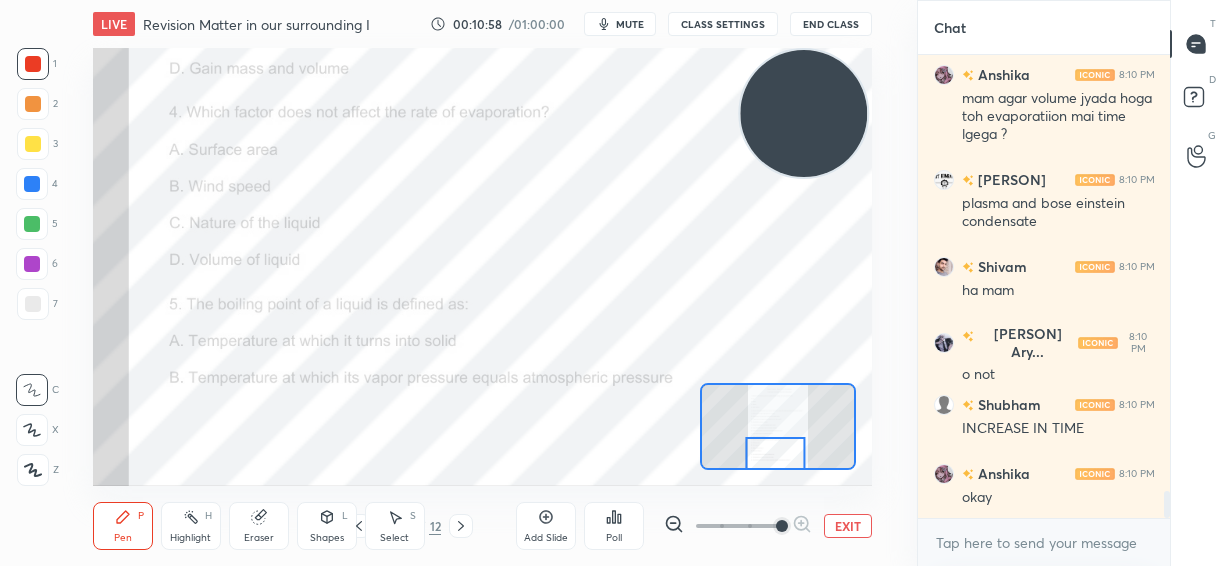 click at bounding box center [32, 184] 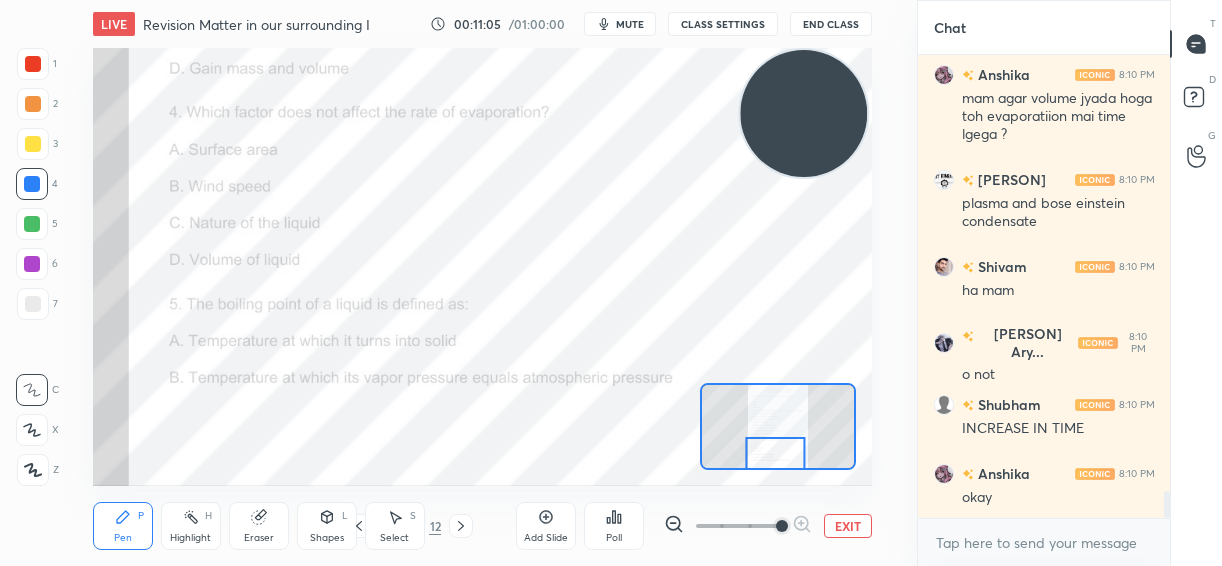 scroll, scrollTop: 7491, scrollLeft: 0, axis: vertical 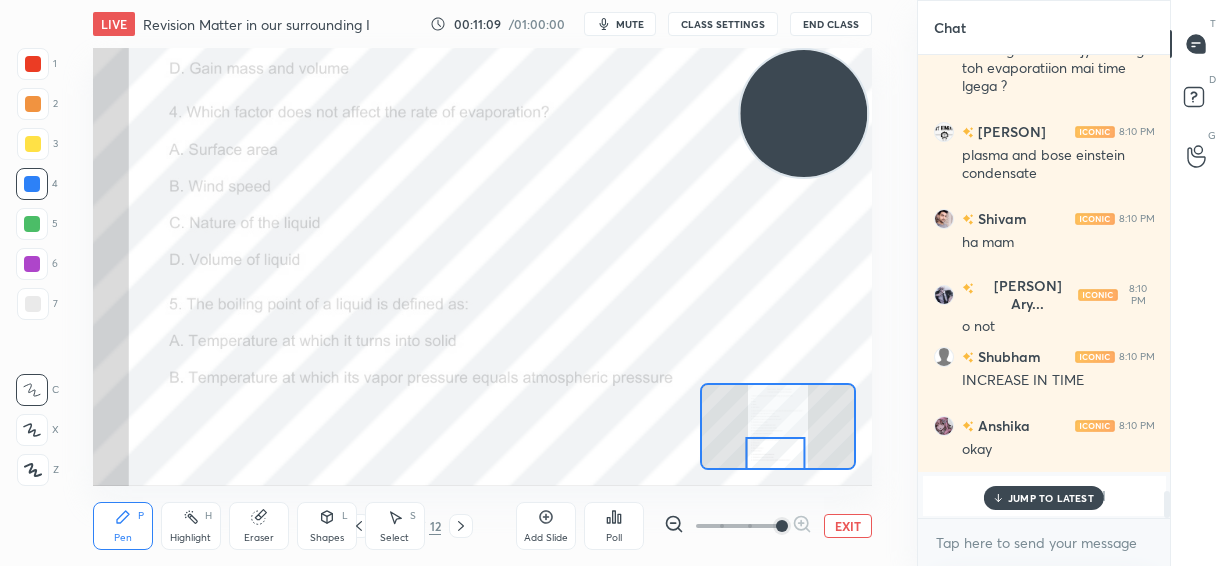click on "JUMP TO LATEST" at bounding box center (1051, 498) 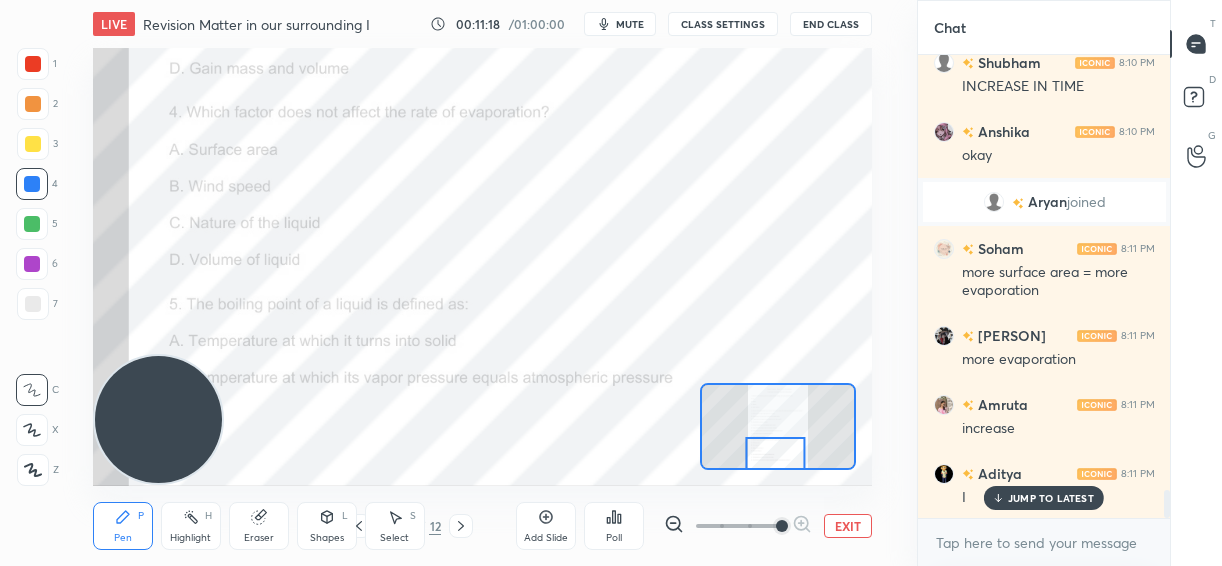 scroll, scrollTop: 7288, scrollLeft: 0, axis: vertical 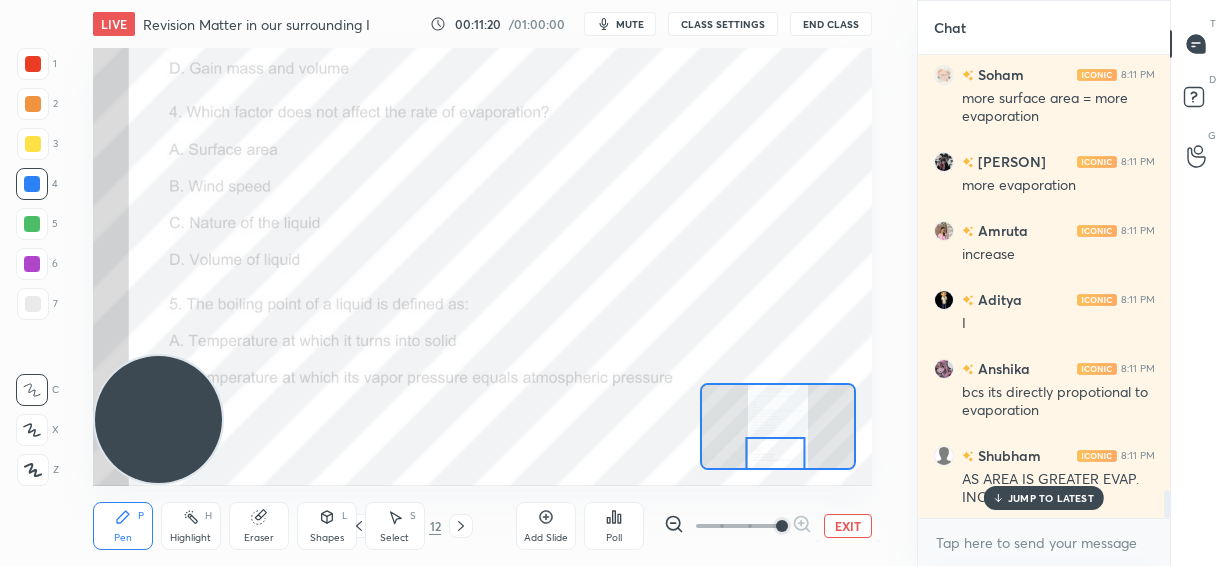 click 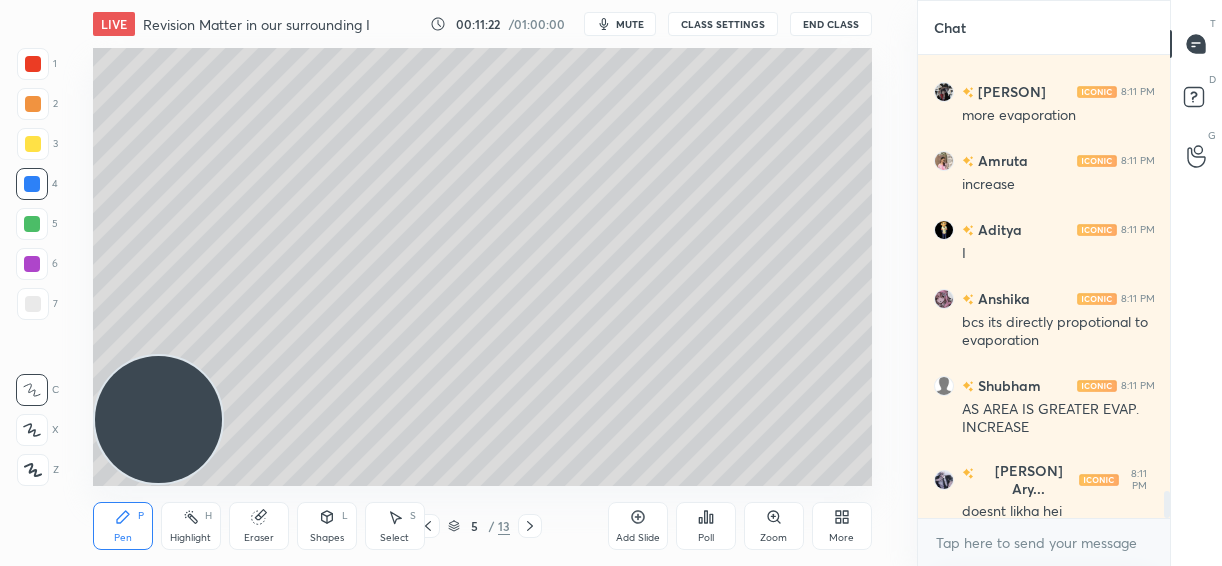 click 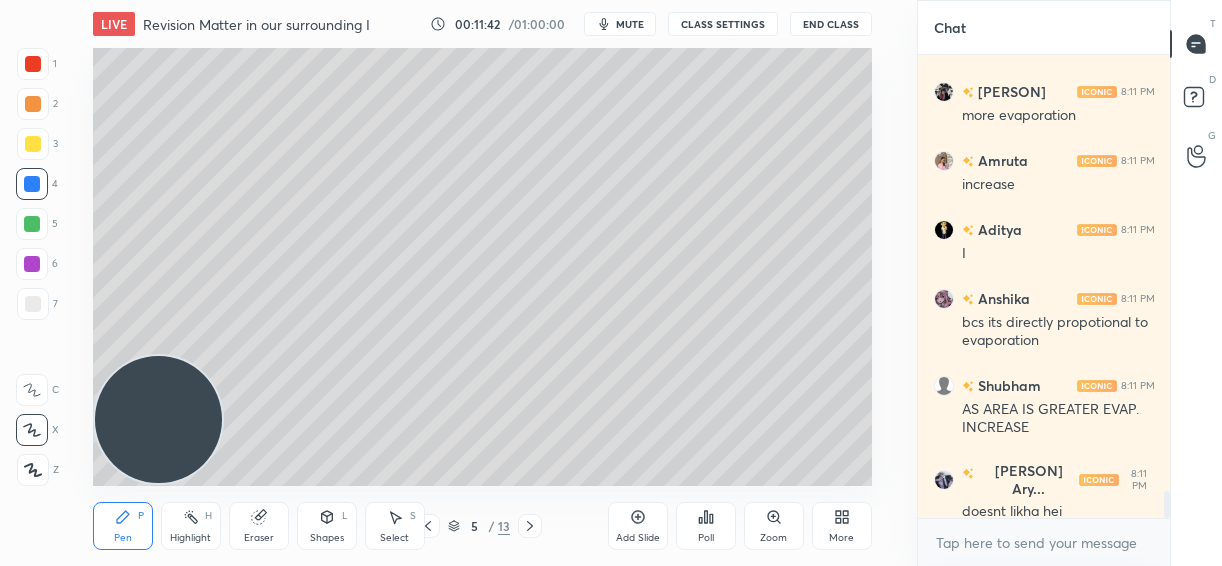 click on "Poll" at bounding box center [706, 526] 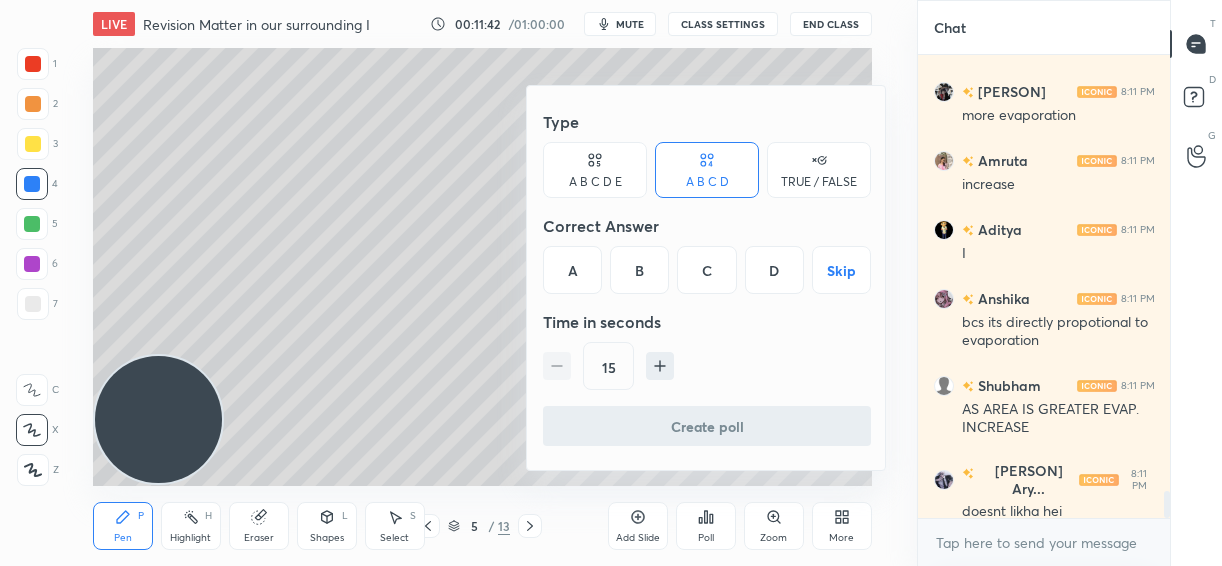 click on "A" at bounding box center (572, 270) 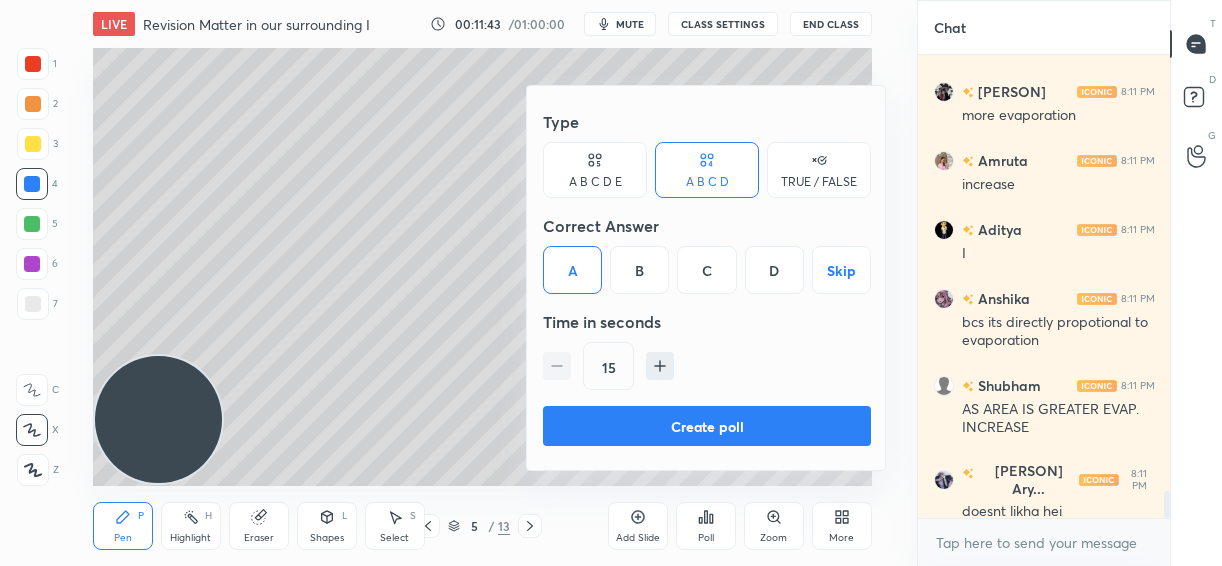 click on "Create poll" at bounding box center [707, 426] 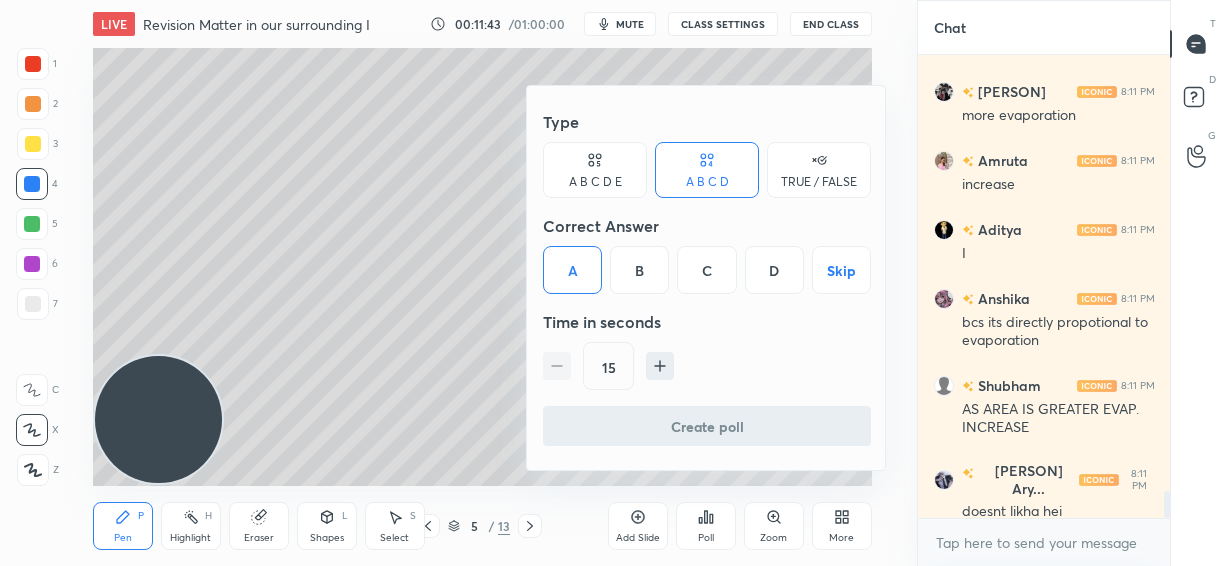 scroll, scrollTop: 425, scrollLeft: 247, axis: both 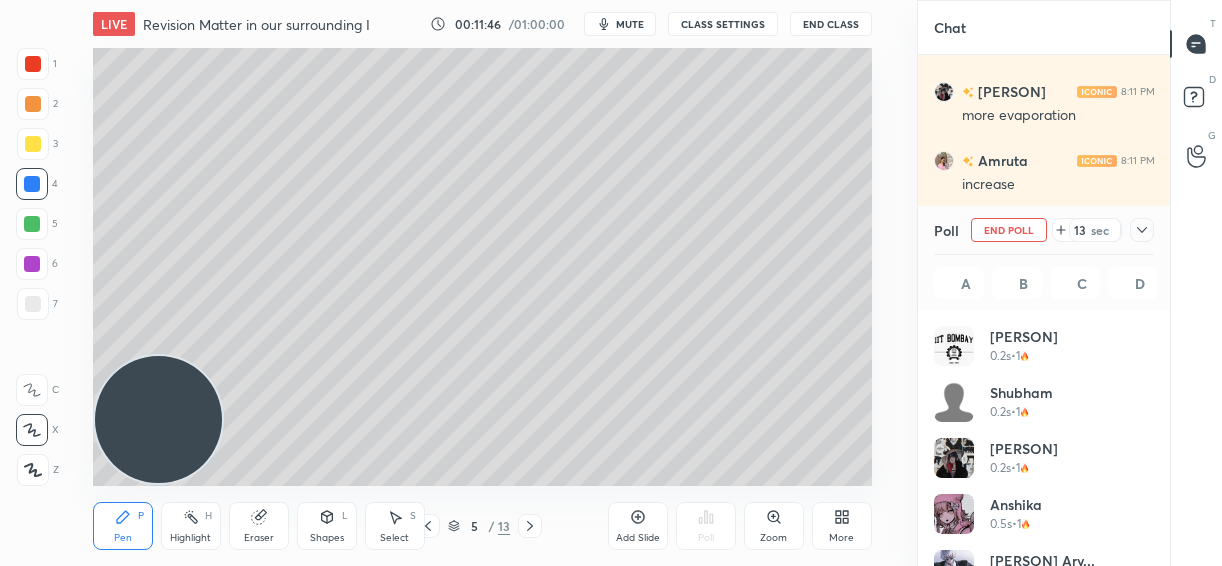 click 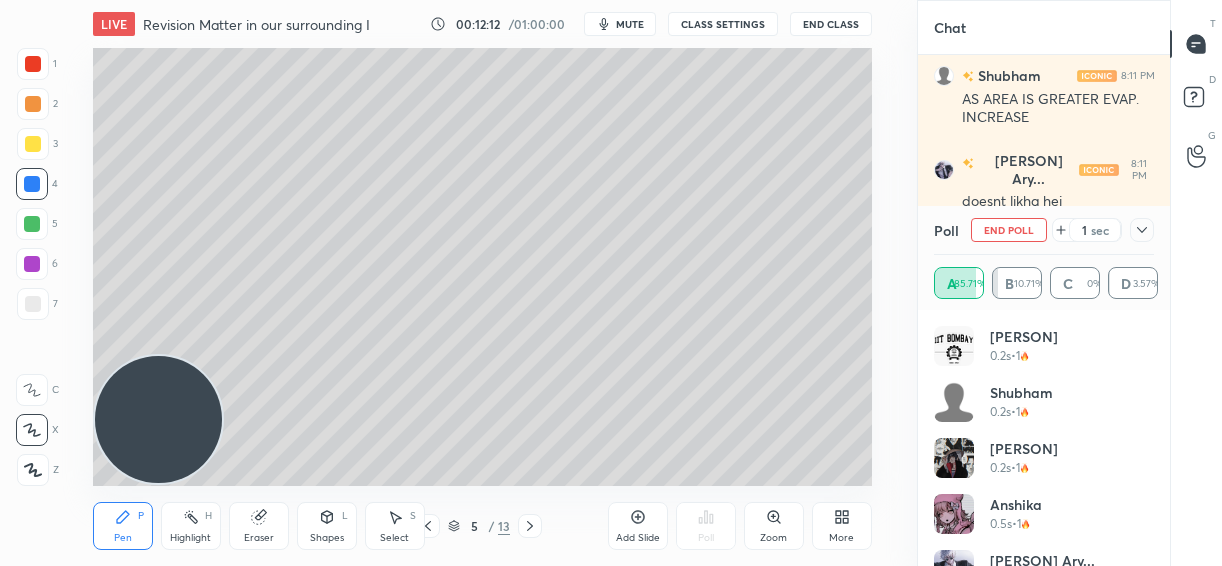 scroll, scrollTop: 7737, scrollLeft: 0, axis: vertical 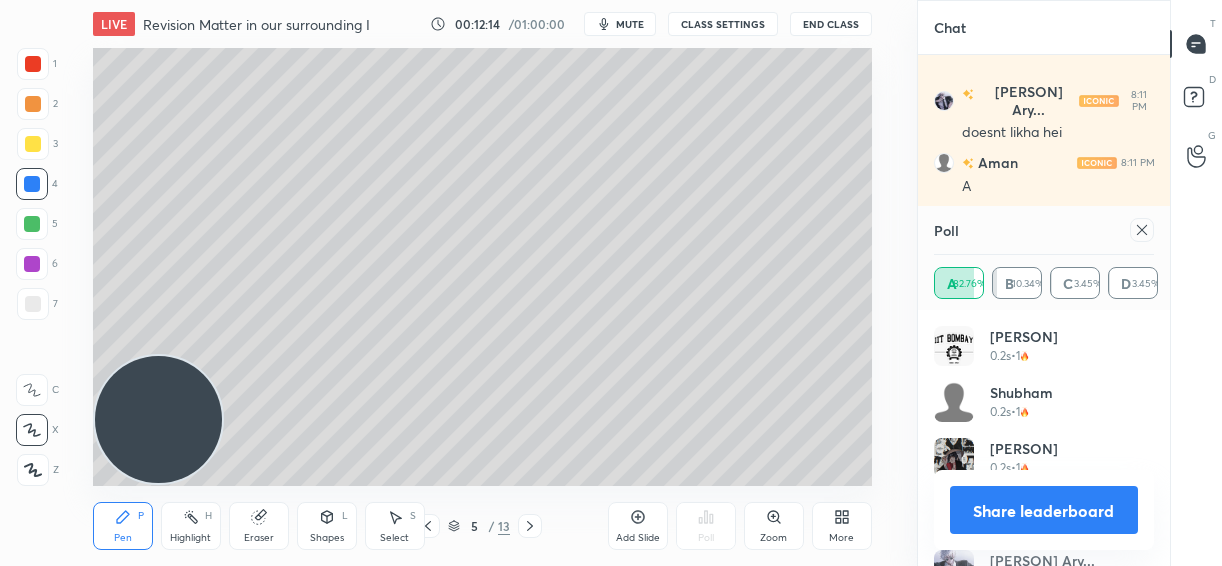click 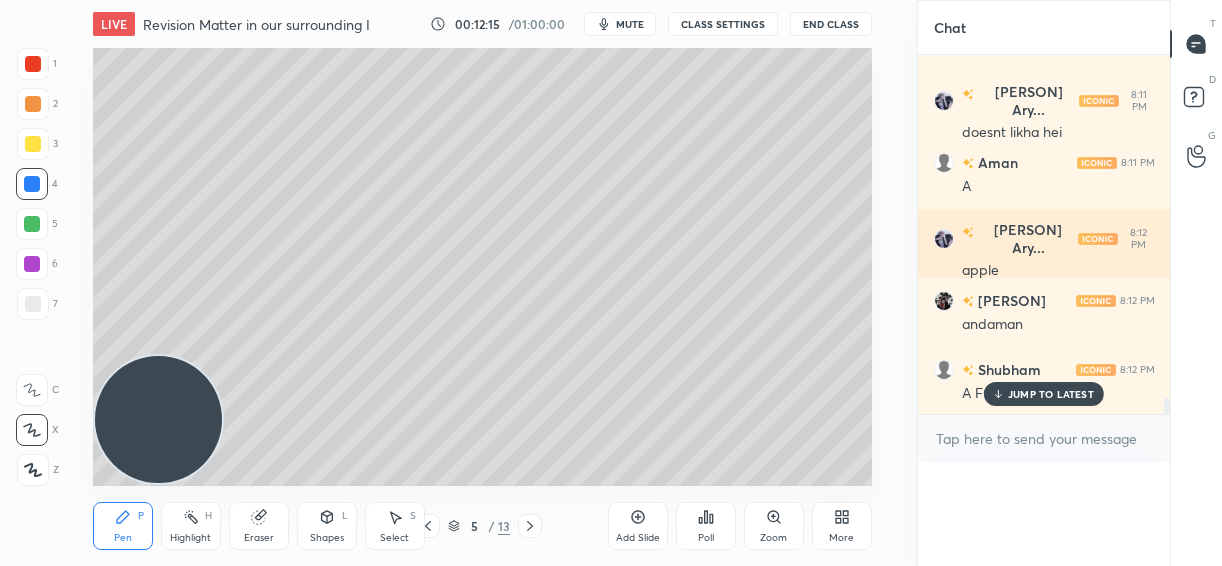 scroll, scrollTop: 0, scrollLeft: 0, axis: both 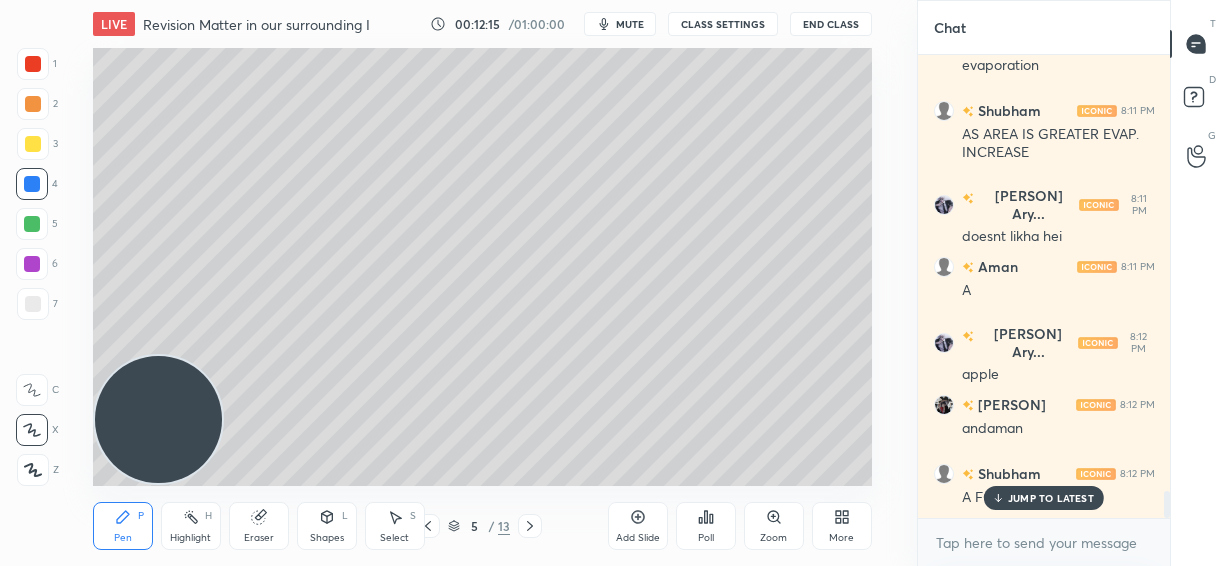 click at bounding box center (33, 144) 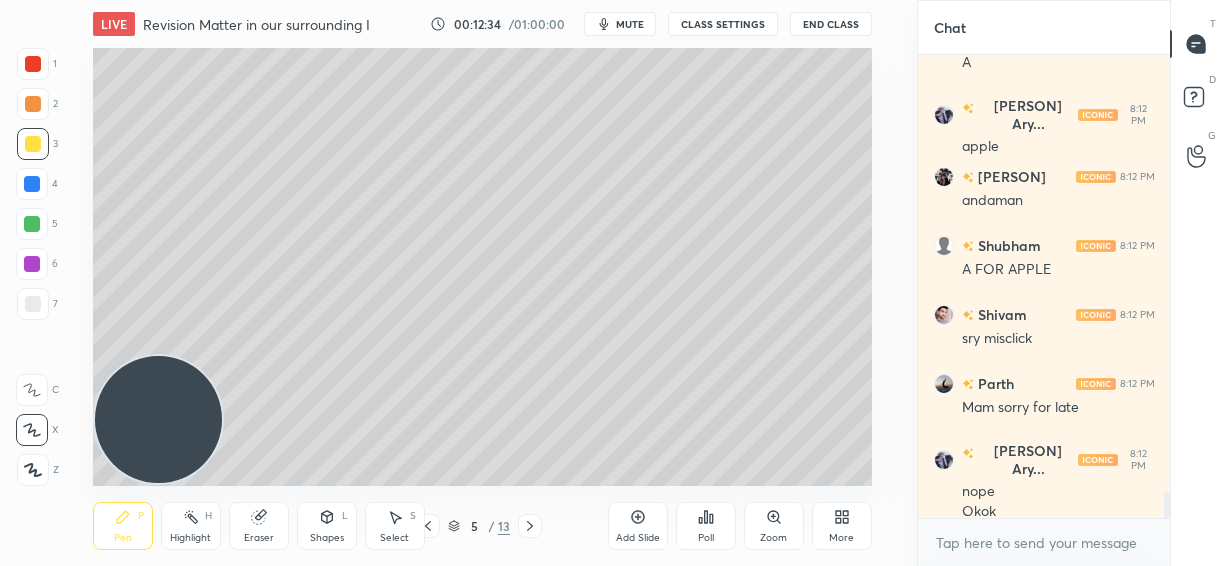click on "Poll" at bounding box center [706, 526] 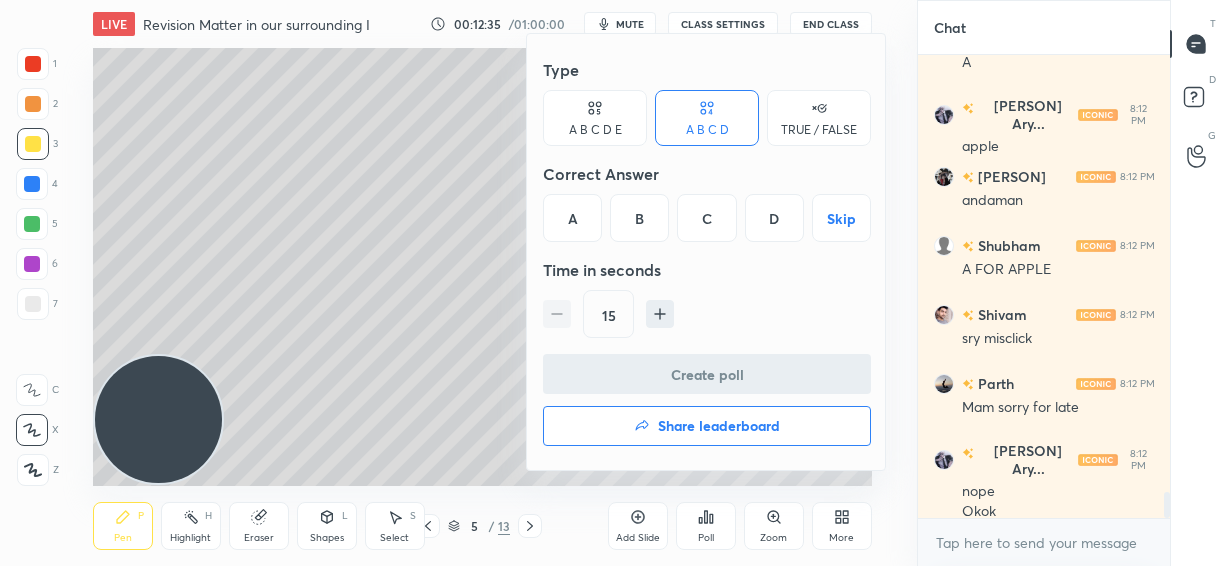 click on "A" at bounding box center (572, 218) 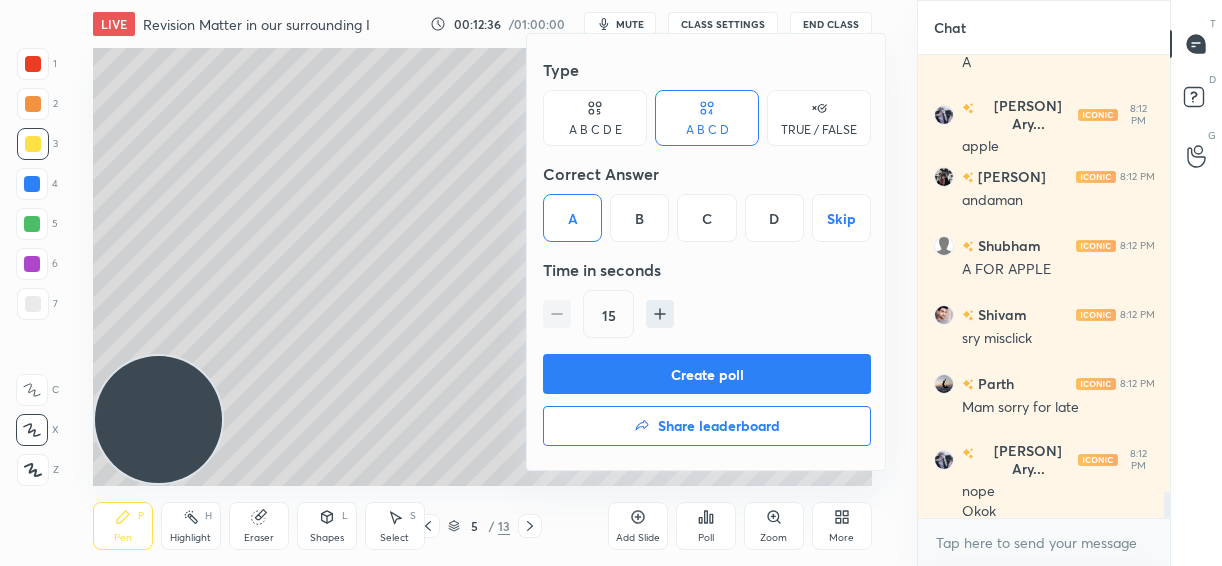 click on "Create poll" at bounding box center [707, 374] 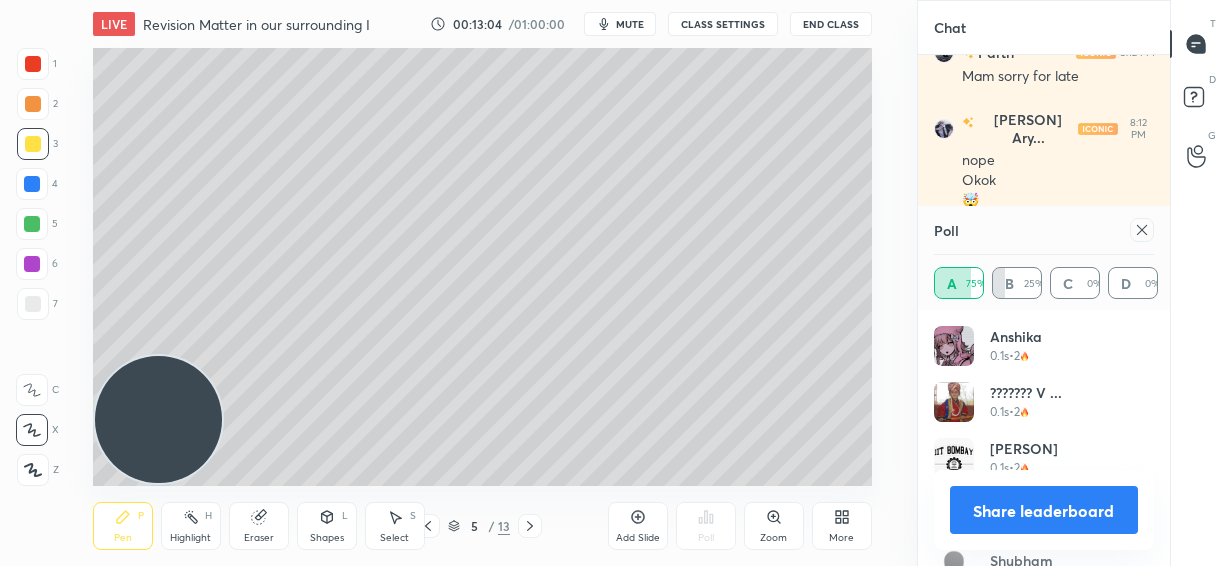click 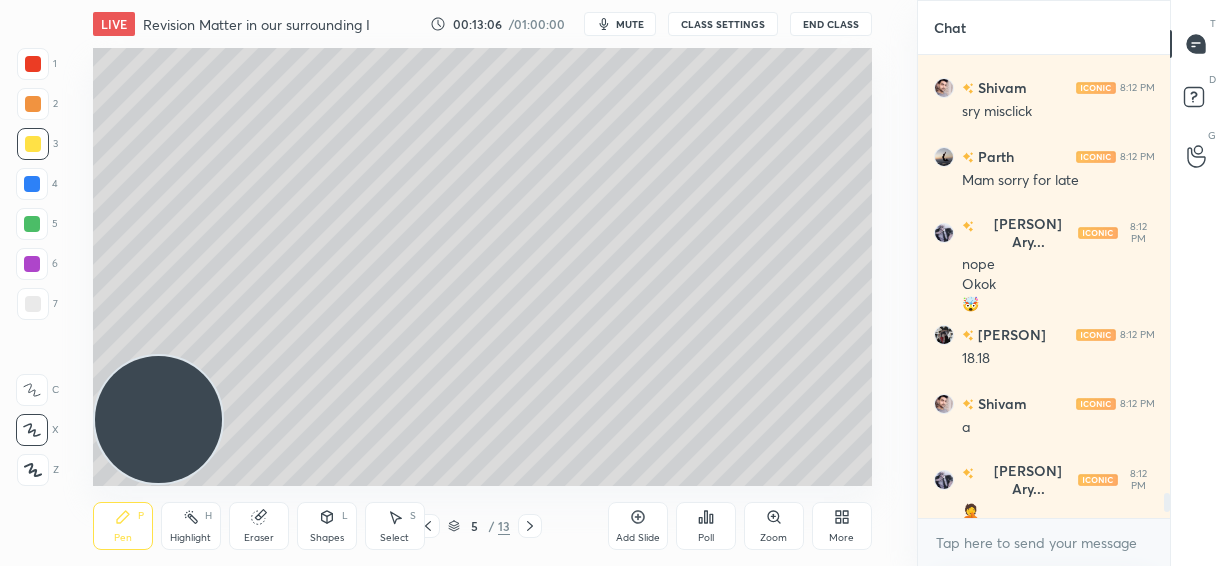 click at bounding box center (33, 304) 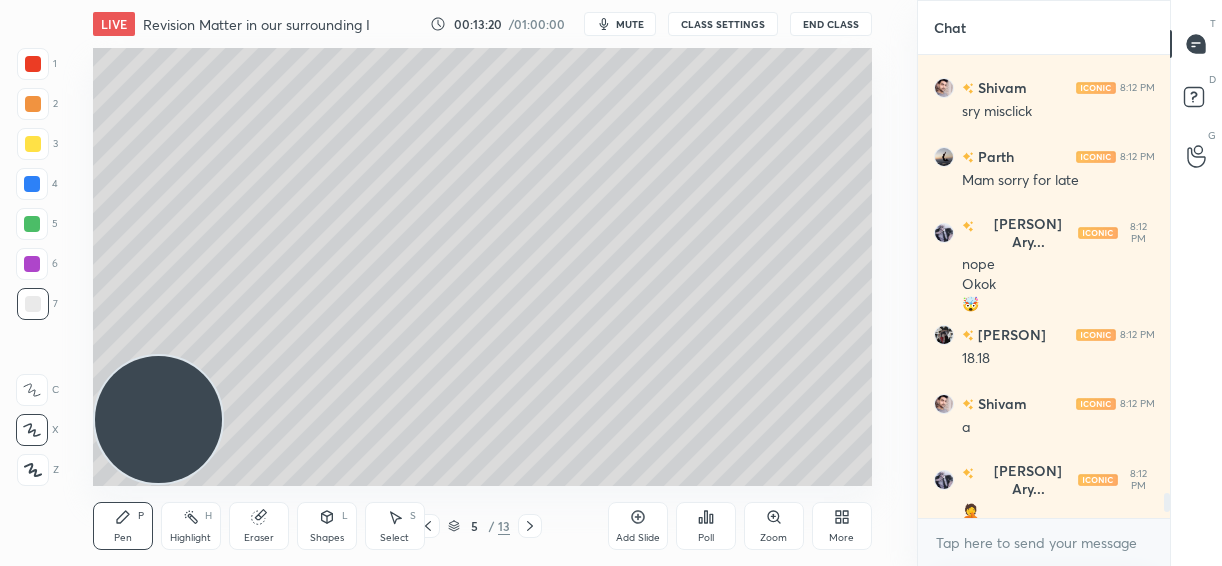 click 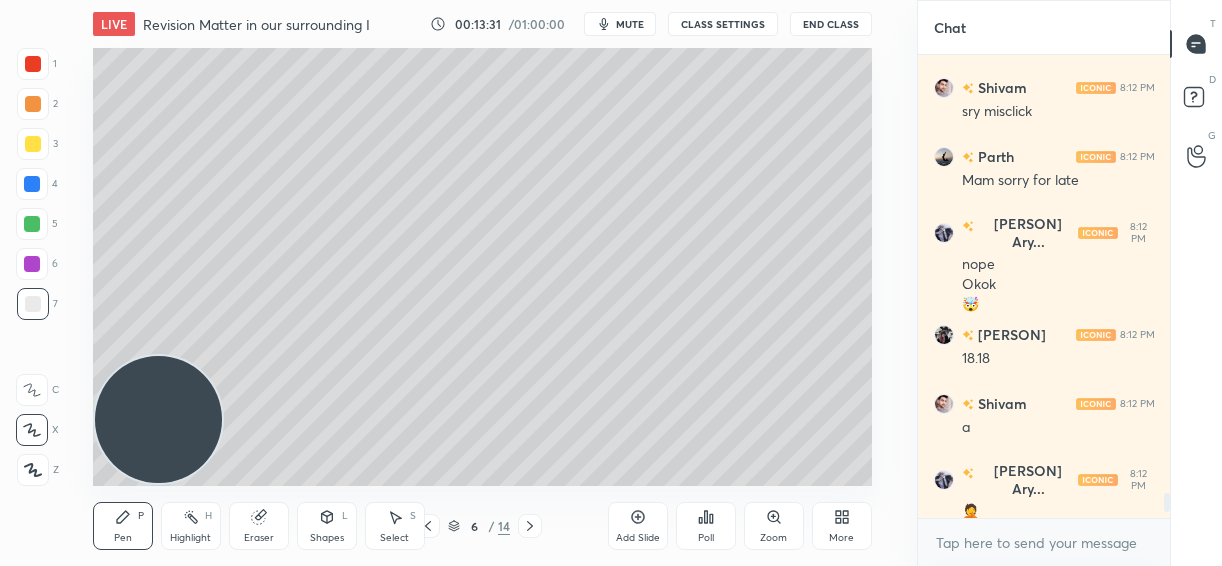 click on "5" at bounding box center [37, 228] 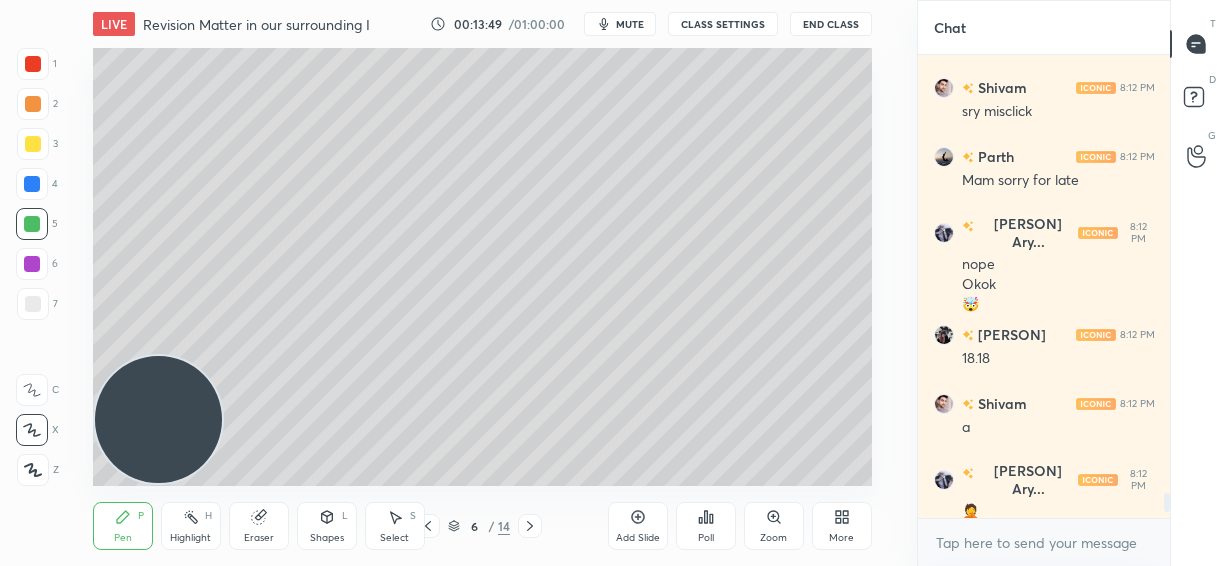 click on "2" at bounding box center [37, 108] 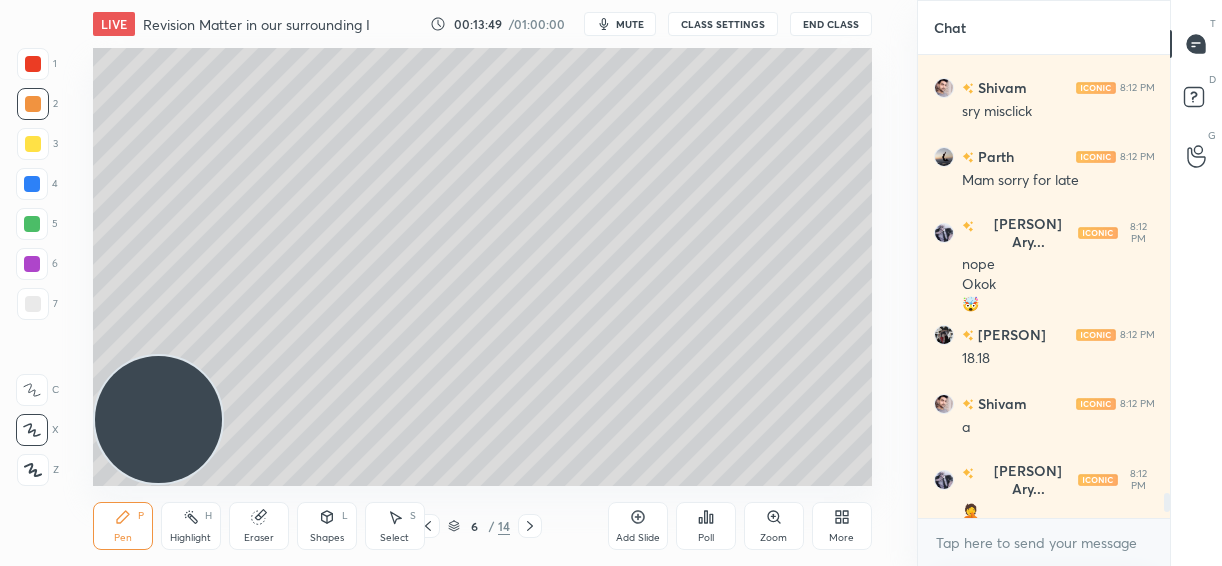 click at bounding box center (33, 144) 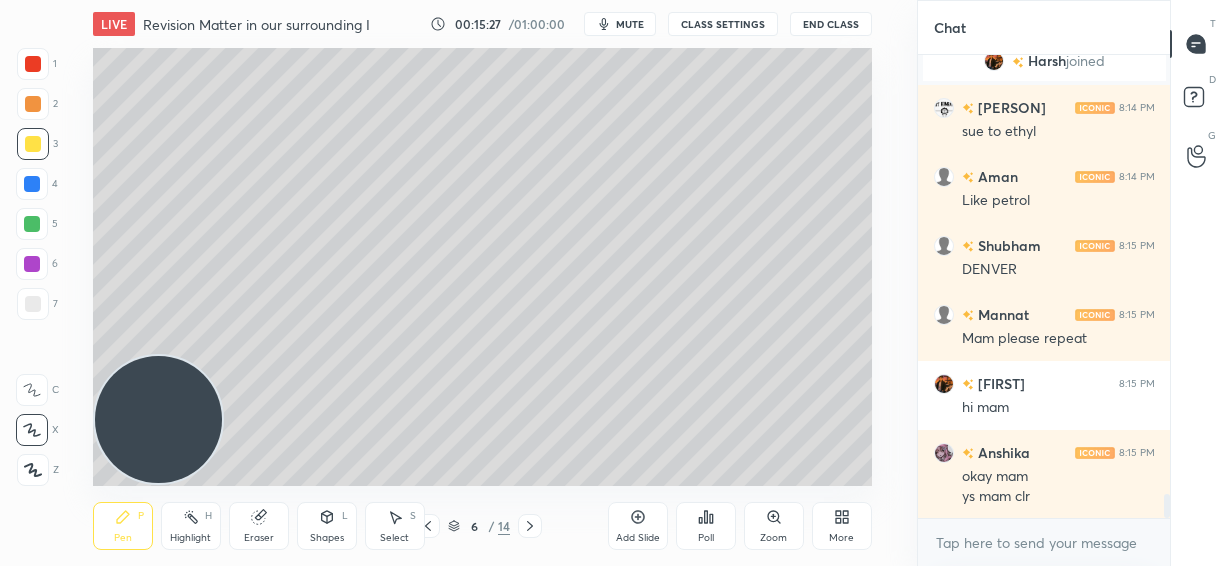 scroll, scrollTop: 8453, scrollLeft: 0, axis: vertical 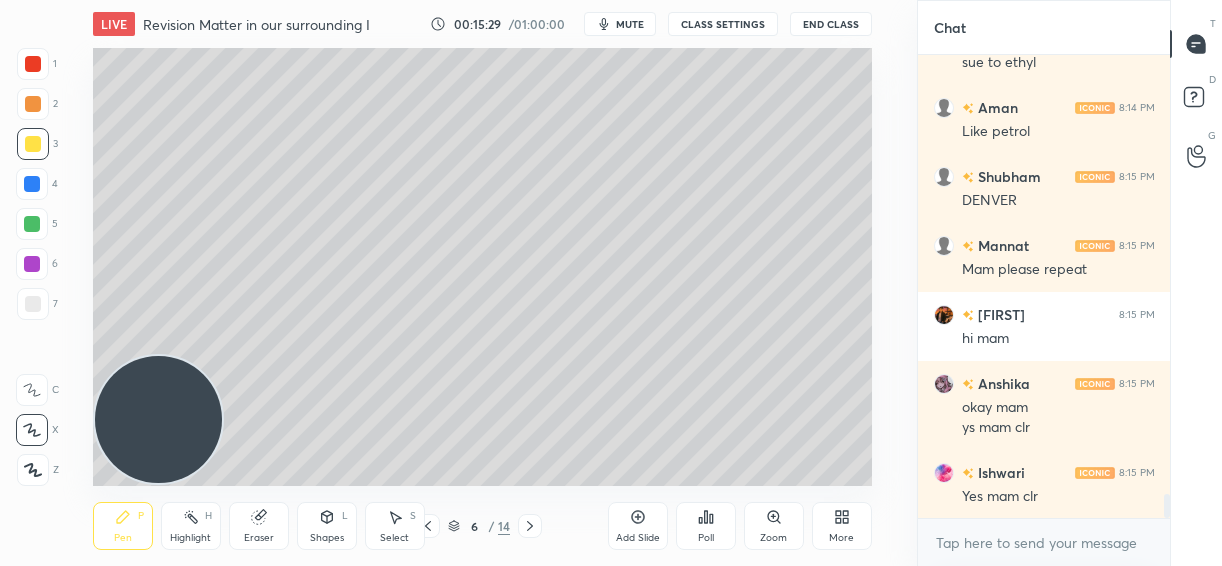click 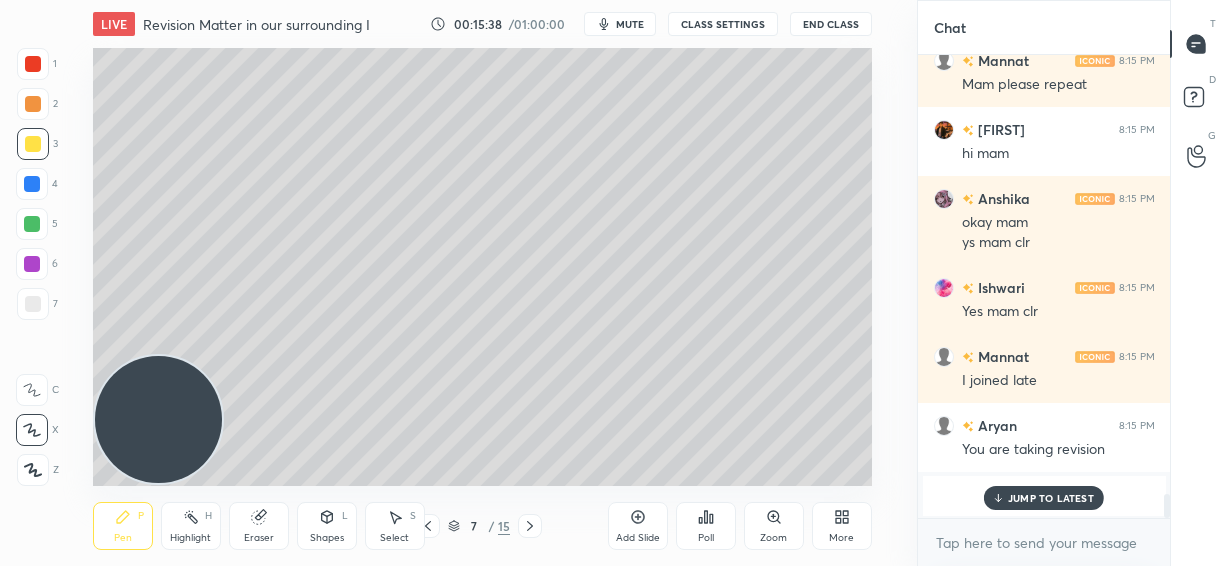 scroll, scrollTop: 8725, scrollLeft: 0, axis: vertical 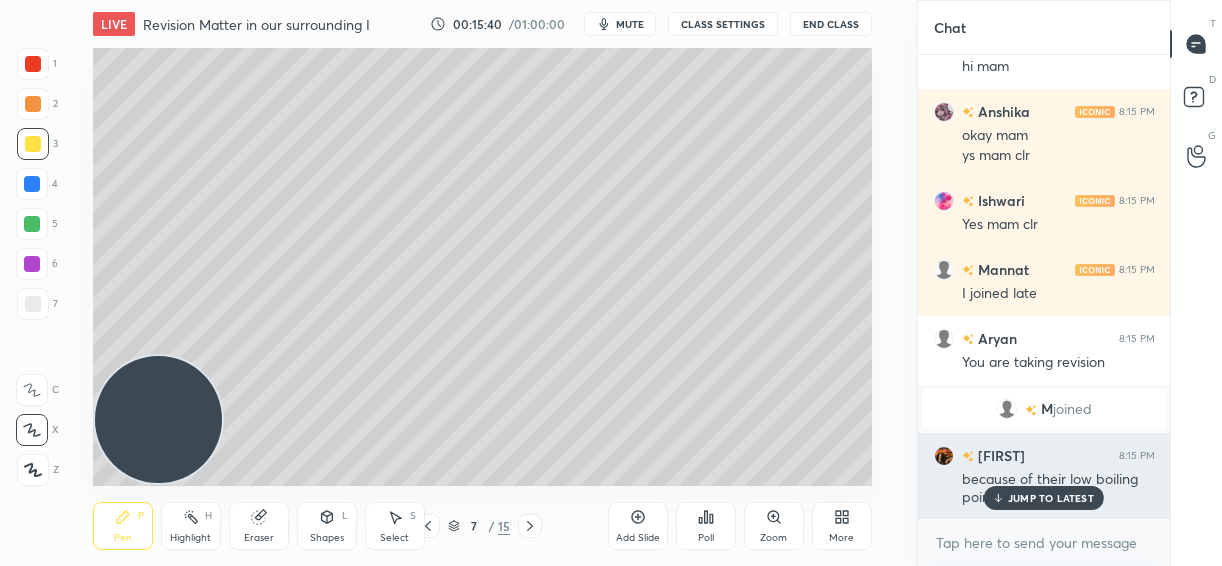 click on "JUMP TO LATEST" at bounding box center [1044, 498] 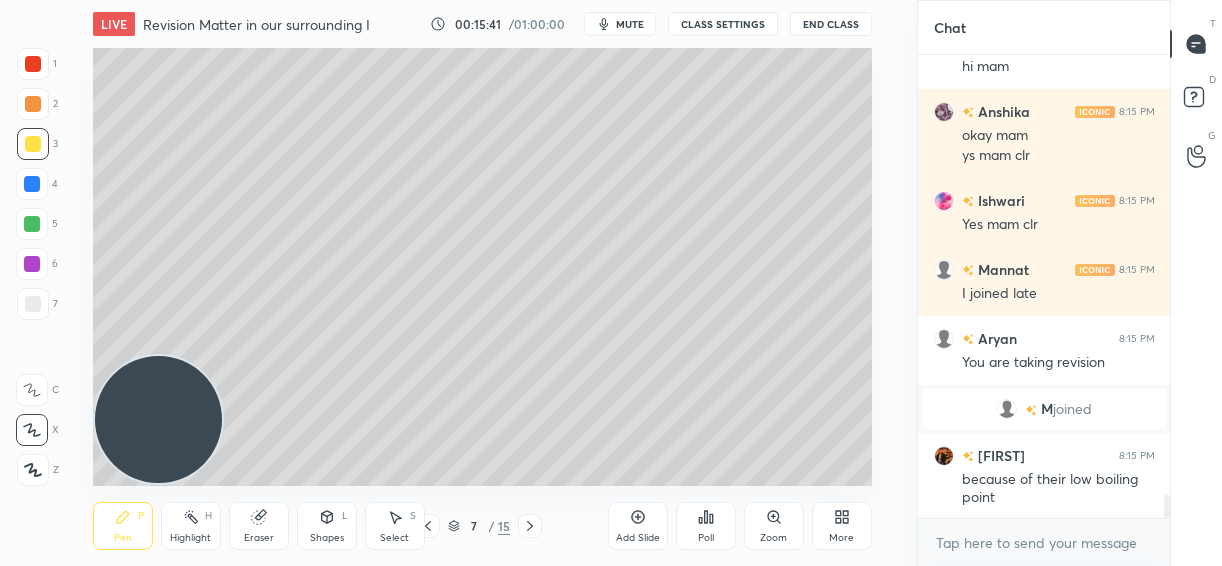 click at bounding box center [33, 304] 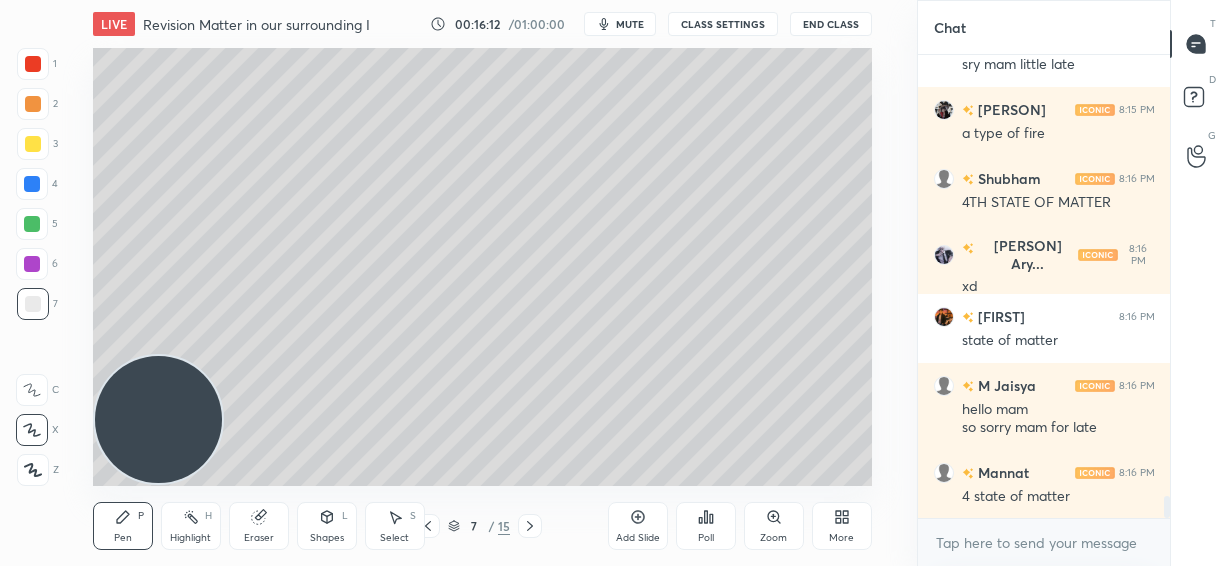 scroll, scrollTop: 9434, scrollLeft: 0, axis: vertical 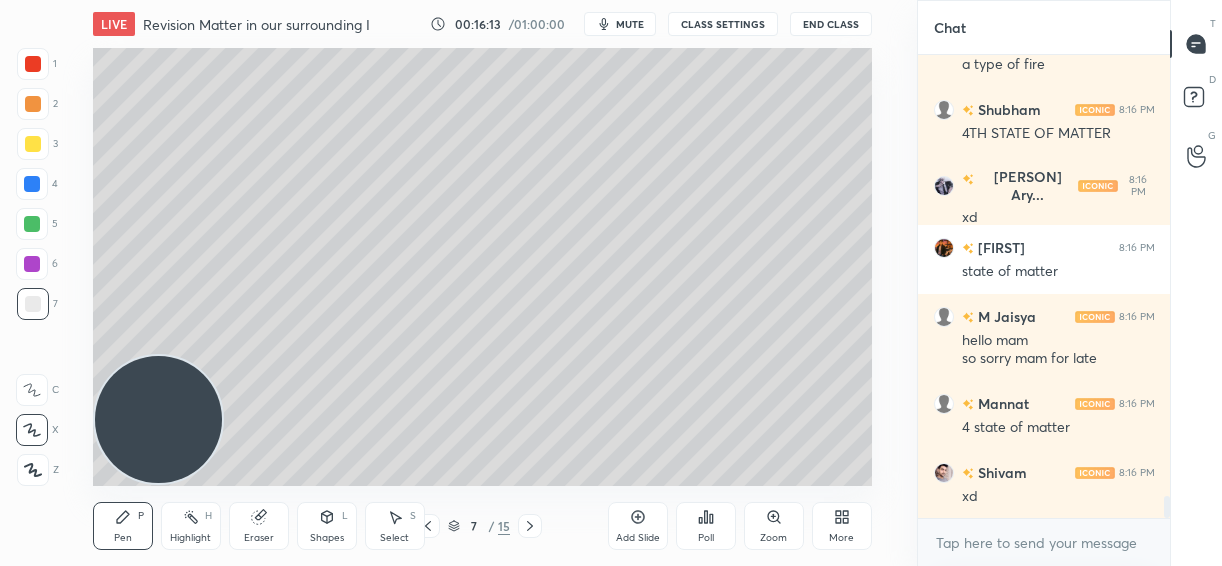 click at bounding box center (33, 144) 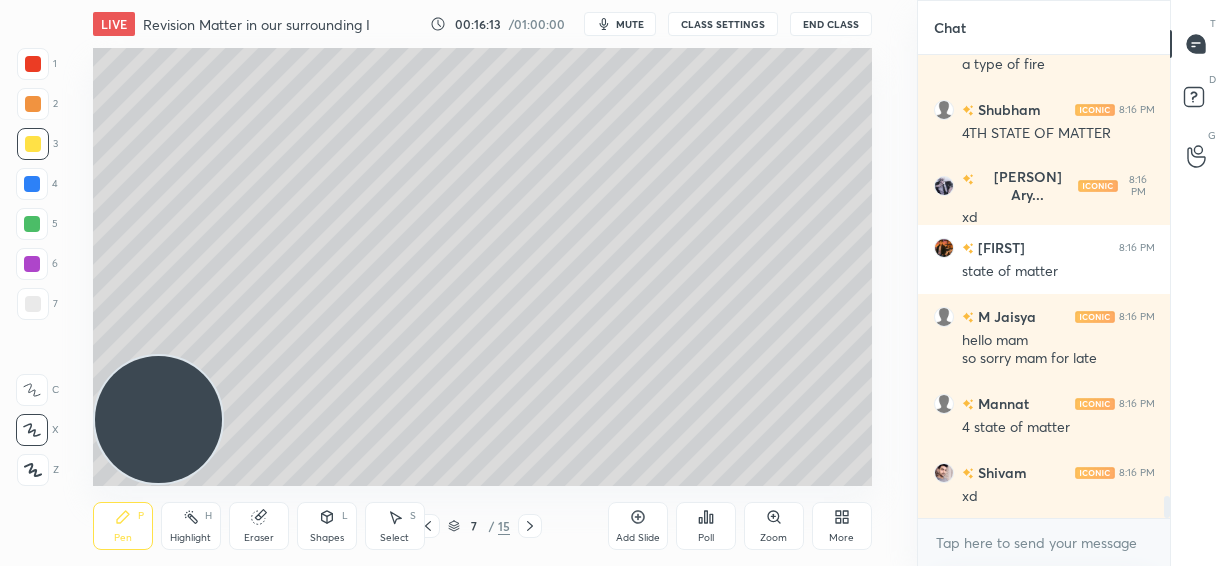 scroll, scrollTop: 9502, scrollLeft: 0, axis: vertical 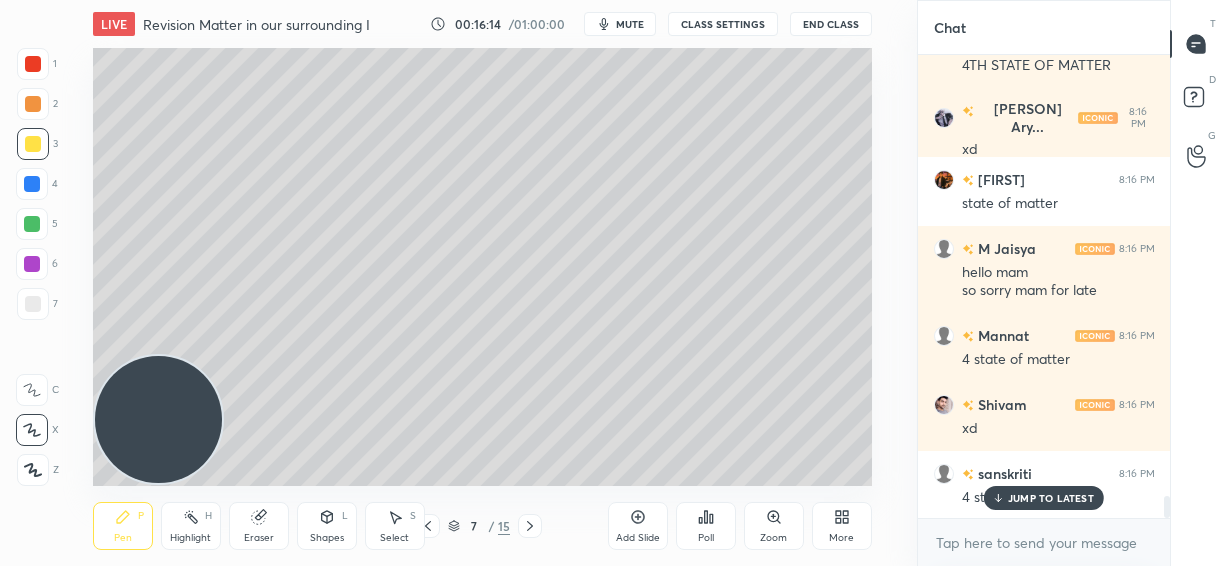 click at bounding box center [33, 304] 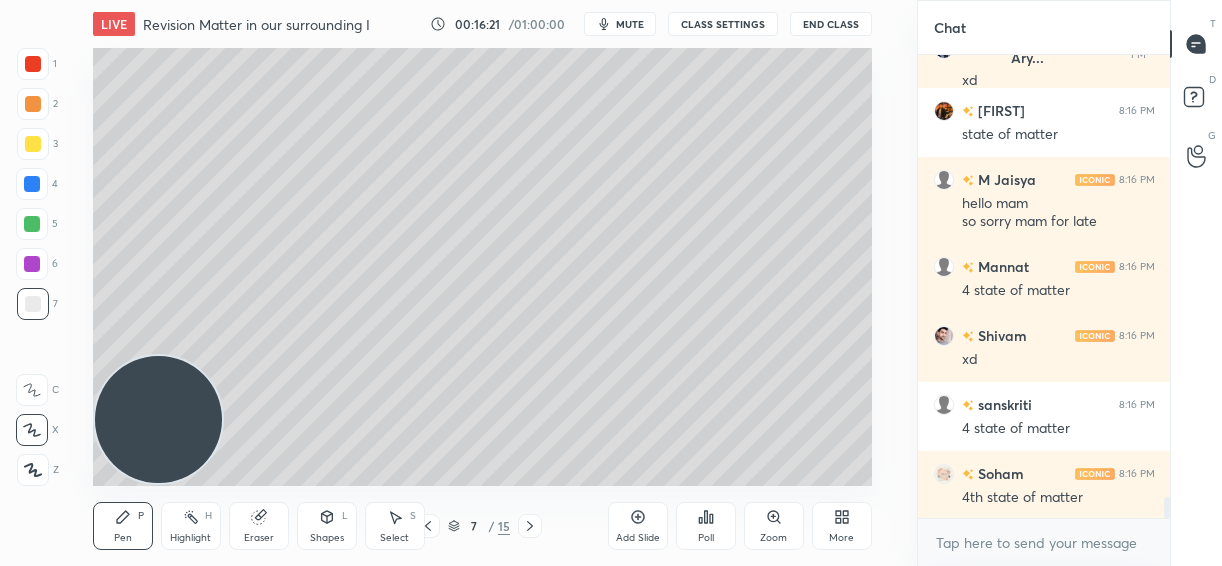 scroll, scrollTop: 9640, scrollLeft: 0, axis: vertical 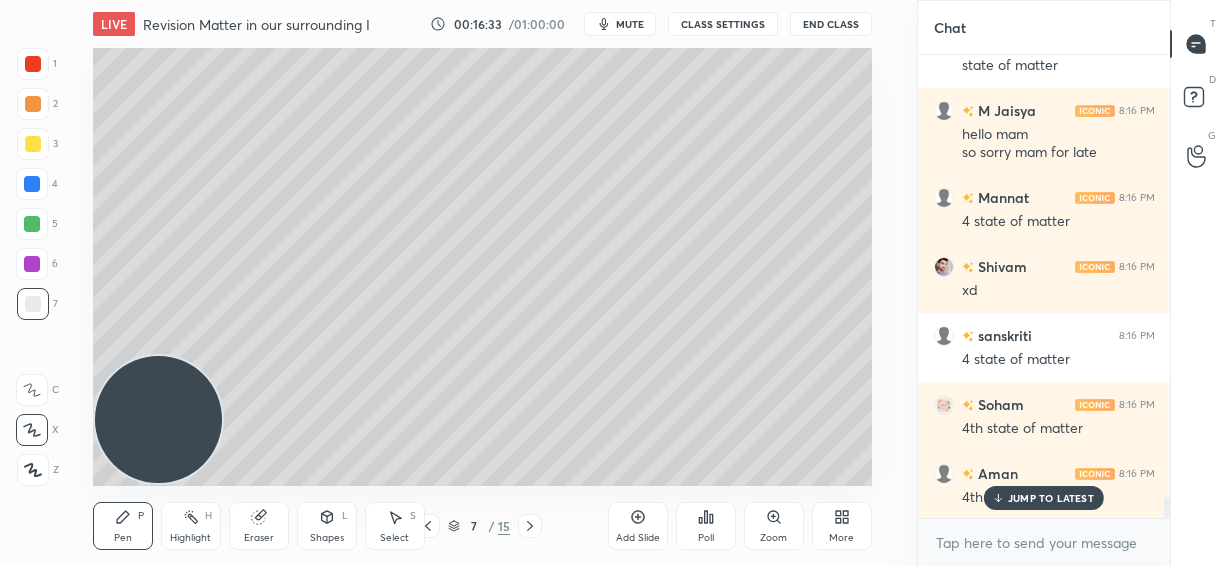click at bounding box center [33, 104] 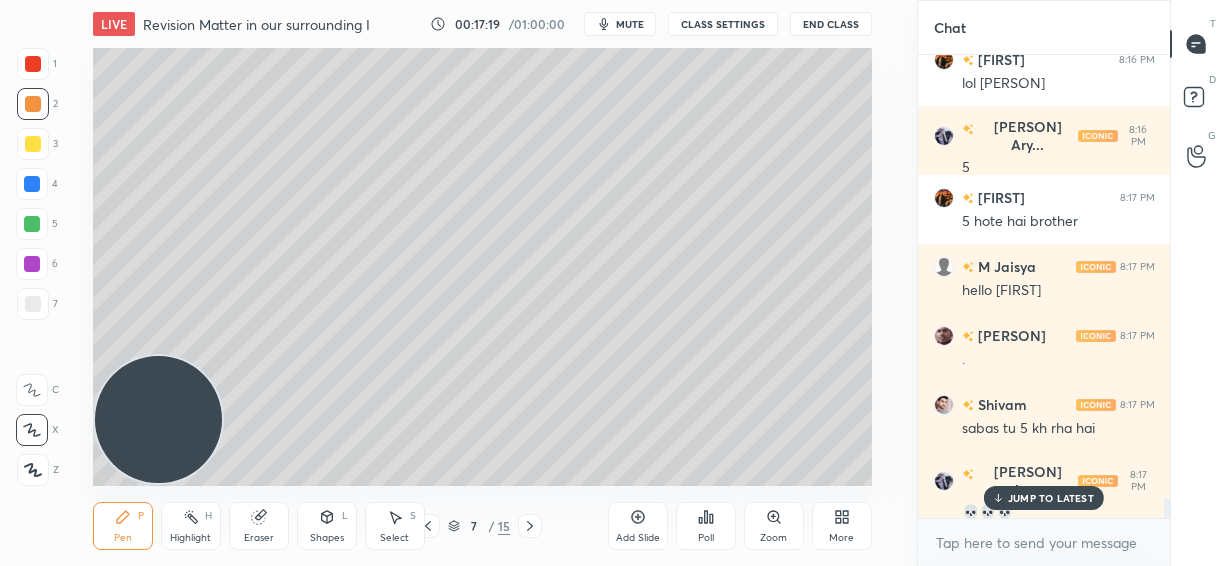 scroll, scrollTop: 10348, scrollLeft: 0, axis: vertical 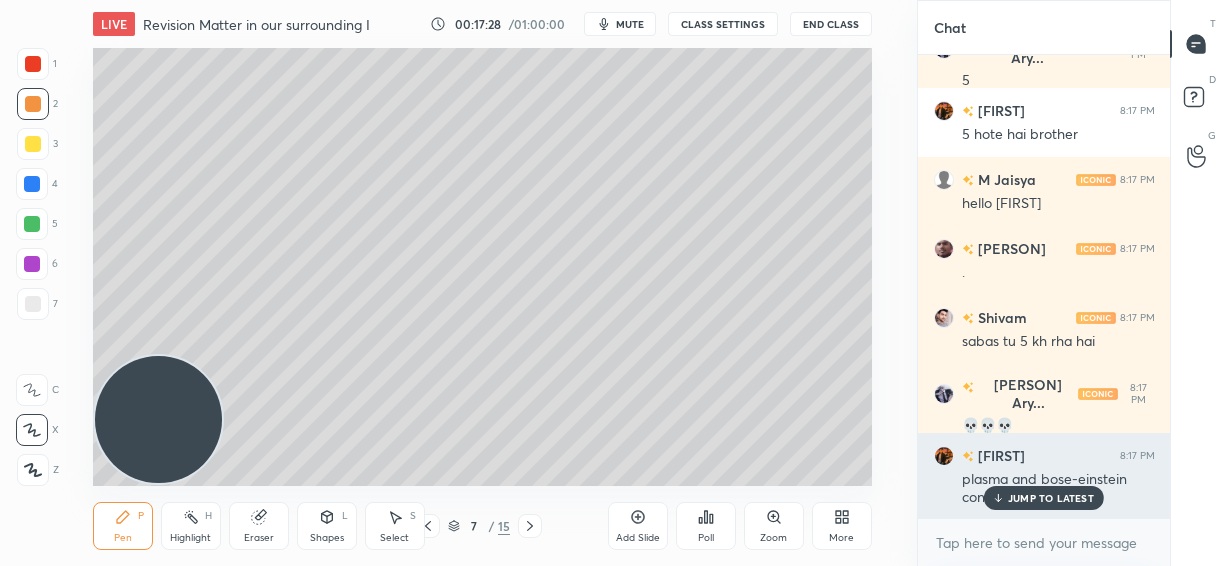 click on "JUMP TO LATEST" at bounding box center [1044, 498] 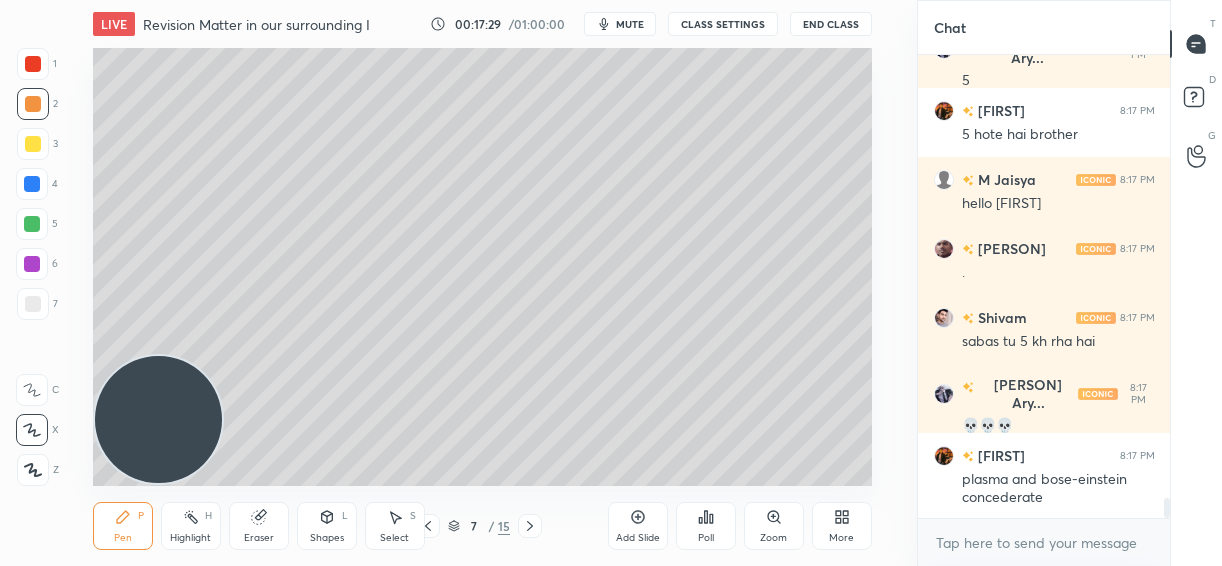 click 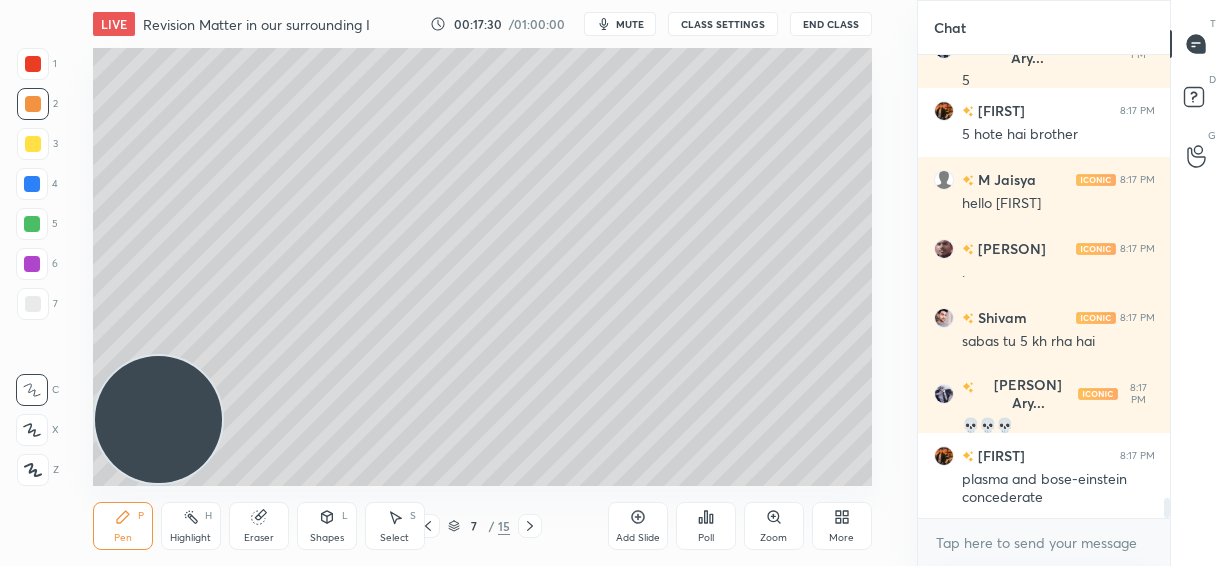 scroll, scrollTop: 10417, scrollLeft: 0, axis: vertical 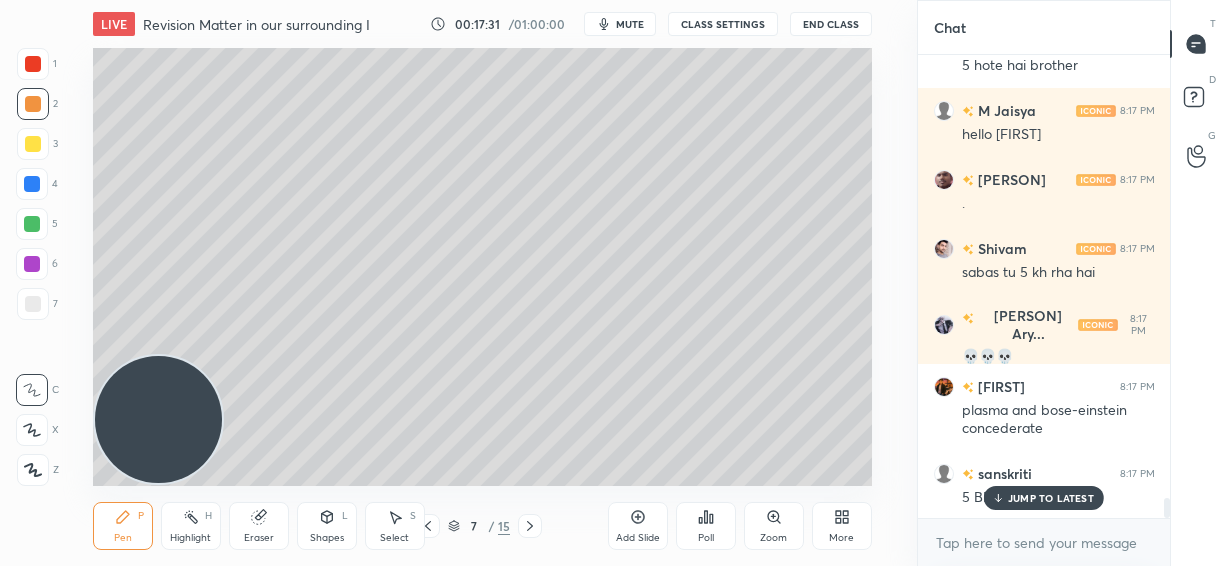 click at bounding box center [33, 304] 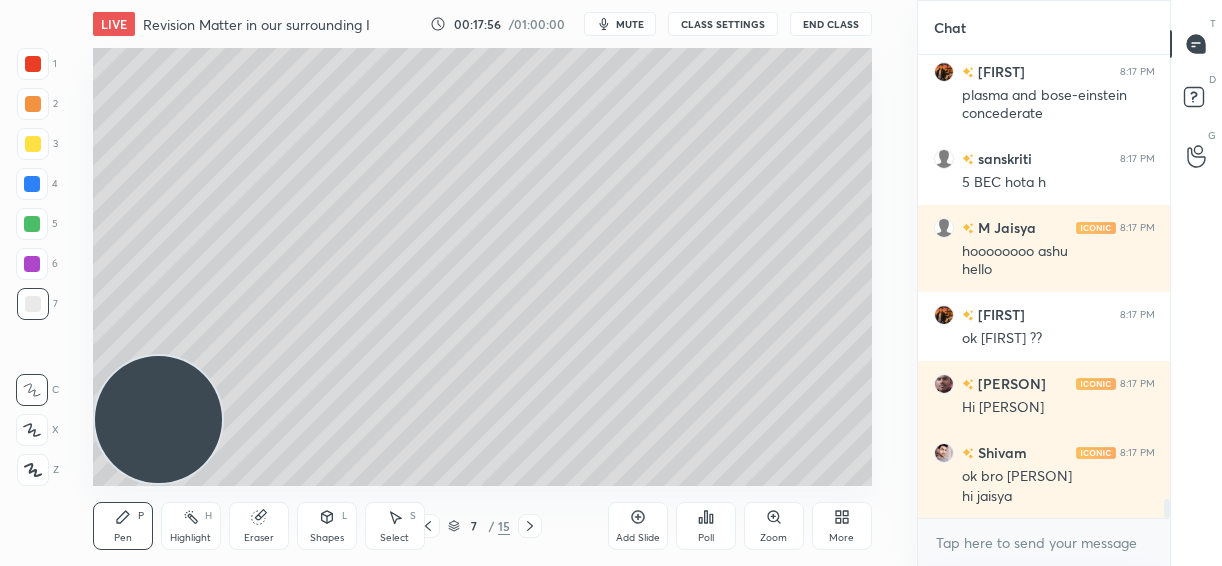 scroll, scrollTop: 10801, scrollLeft: 0, axis: vertical 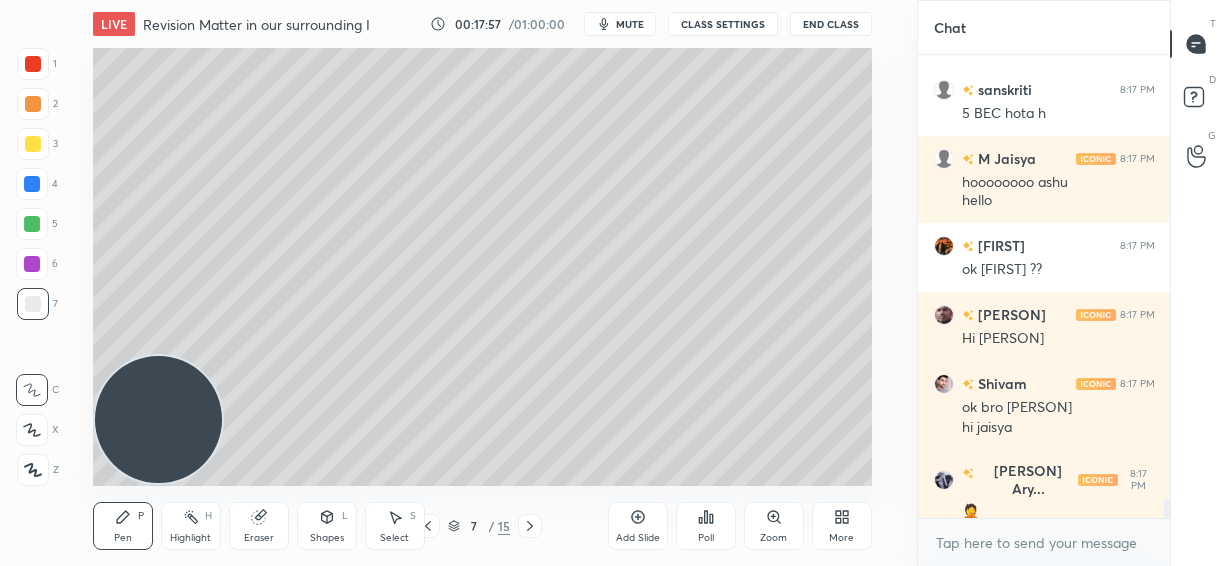 click 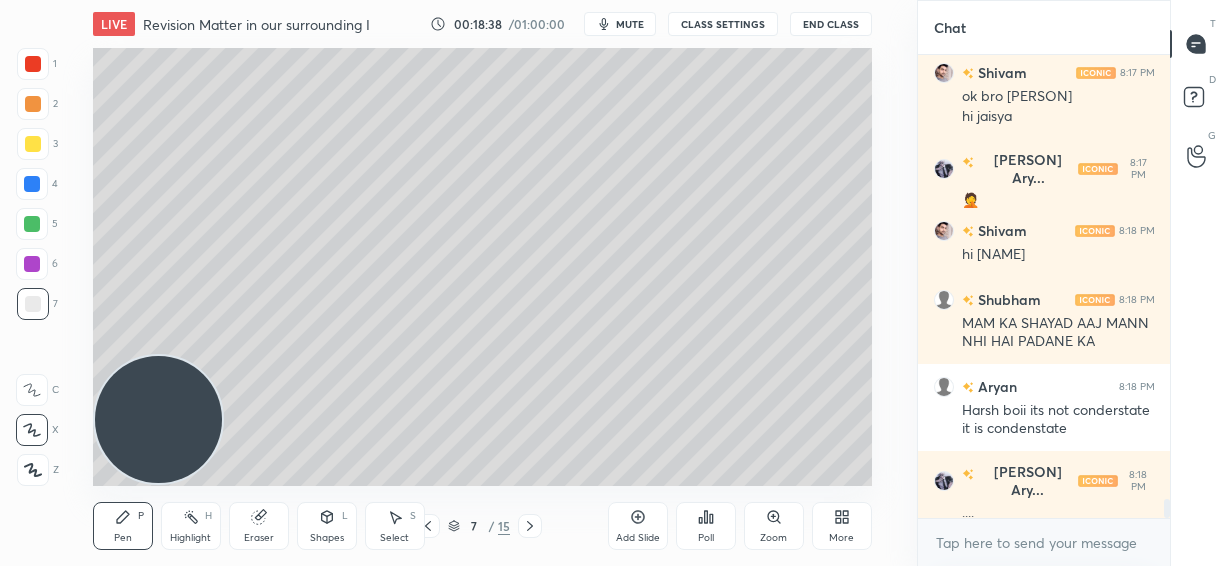 scroll, scrollTop: 11217, scrollLeft: 0, axis: vertical 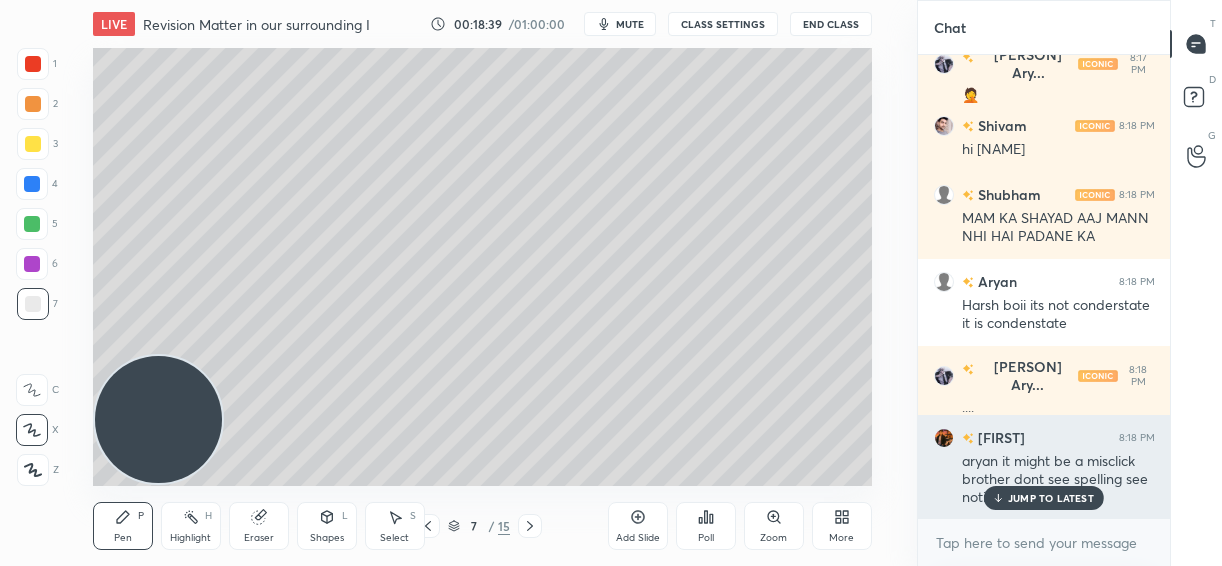 click on "JUMP TO LATEST" at bounding box center (1051, 498) 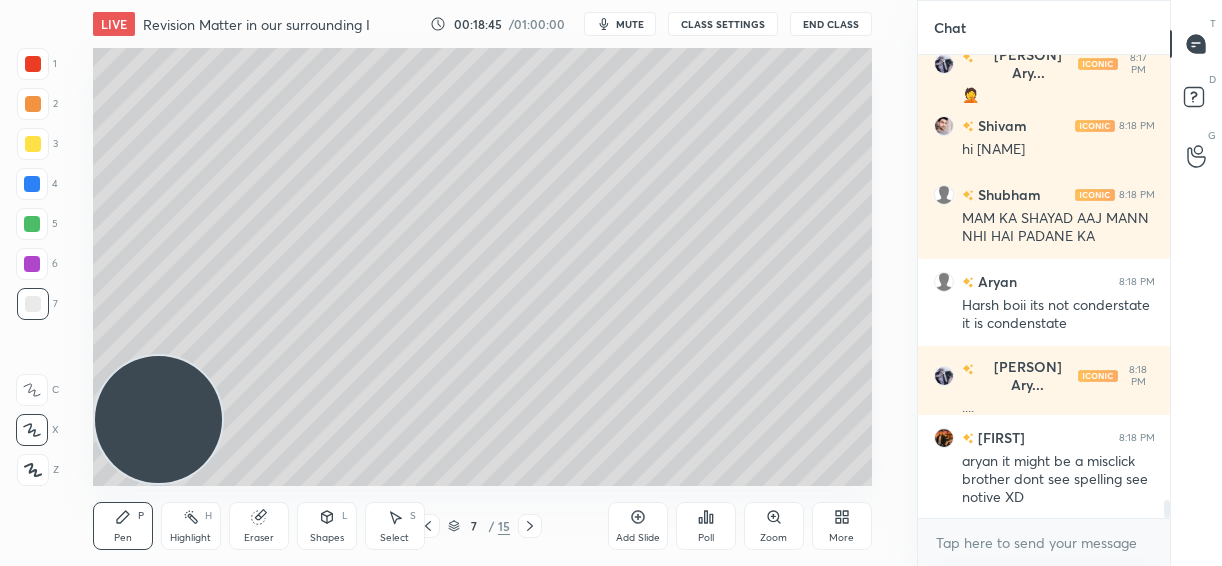 click on "End Class" at bounding box center [831, 24] 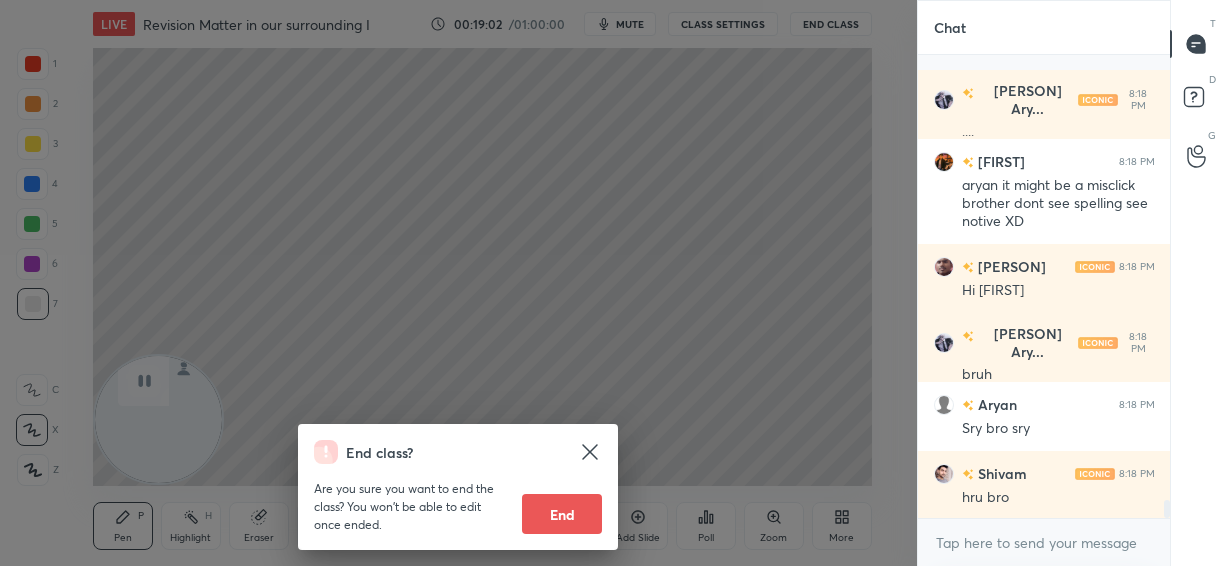 scroll, scrollTop: 11580, scrollLeft: 0, axis: vertical 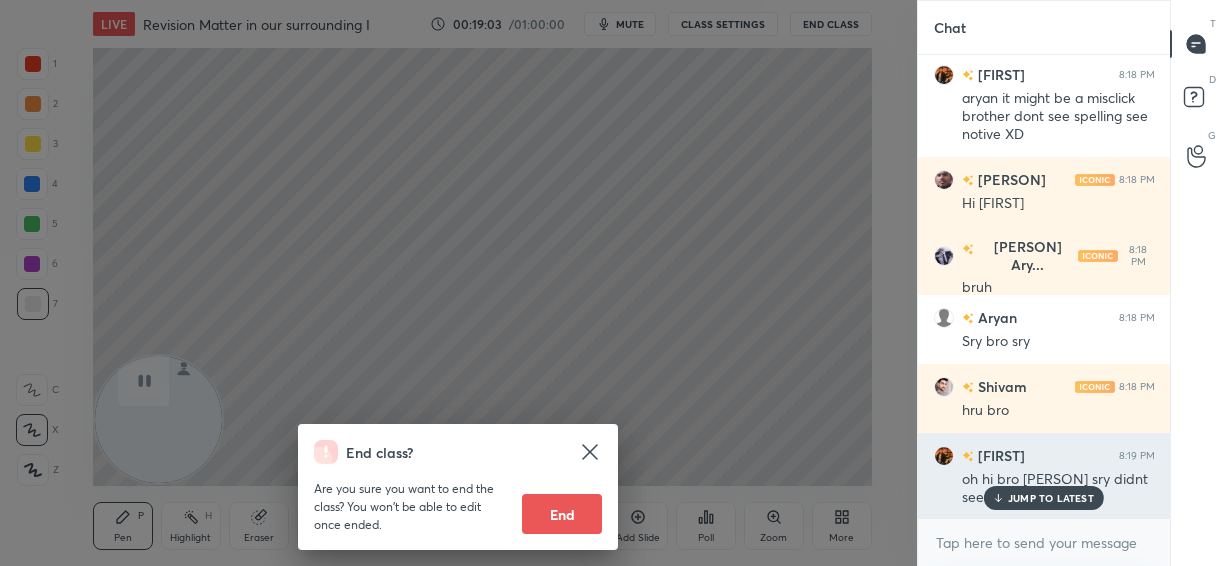 click on "JUMP TO LATEST" at bounding box center (1051, 498) 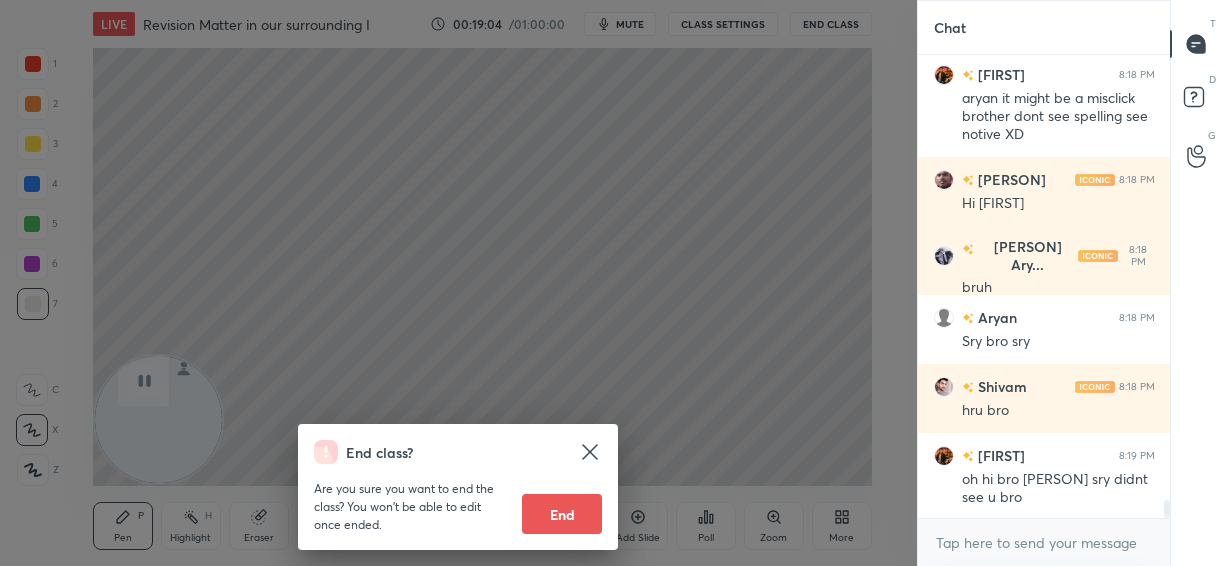 scroll, scrollTop: 11649, scrollLeft: 0, axis: vertical 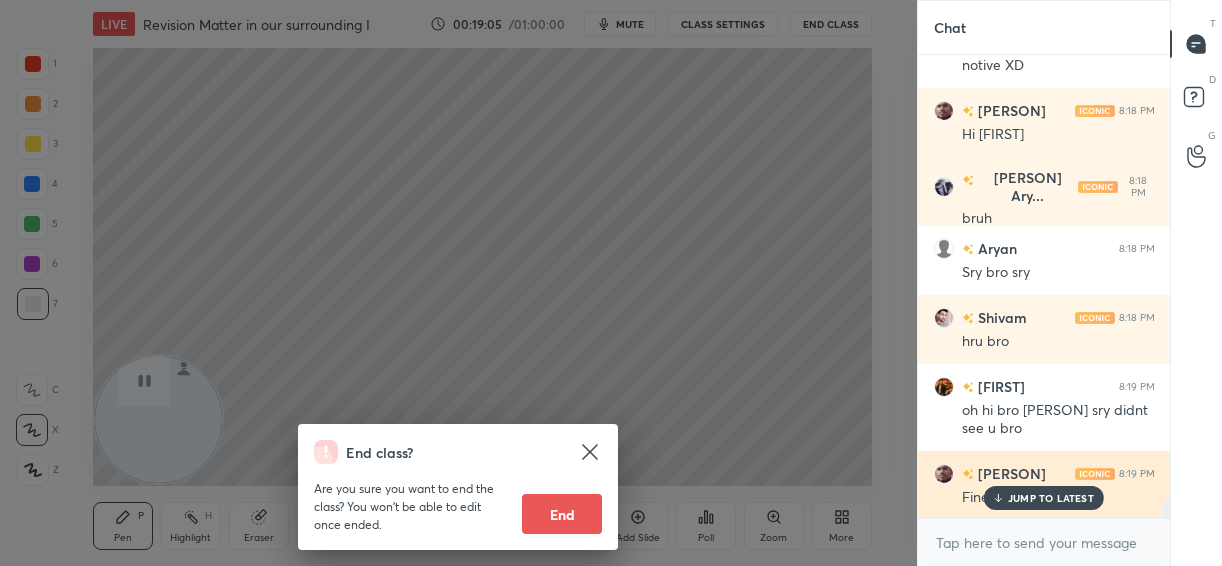 click on "JUMP TO LATEST" at bounding box center (1051, 498) 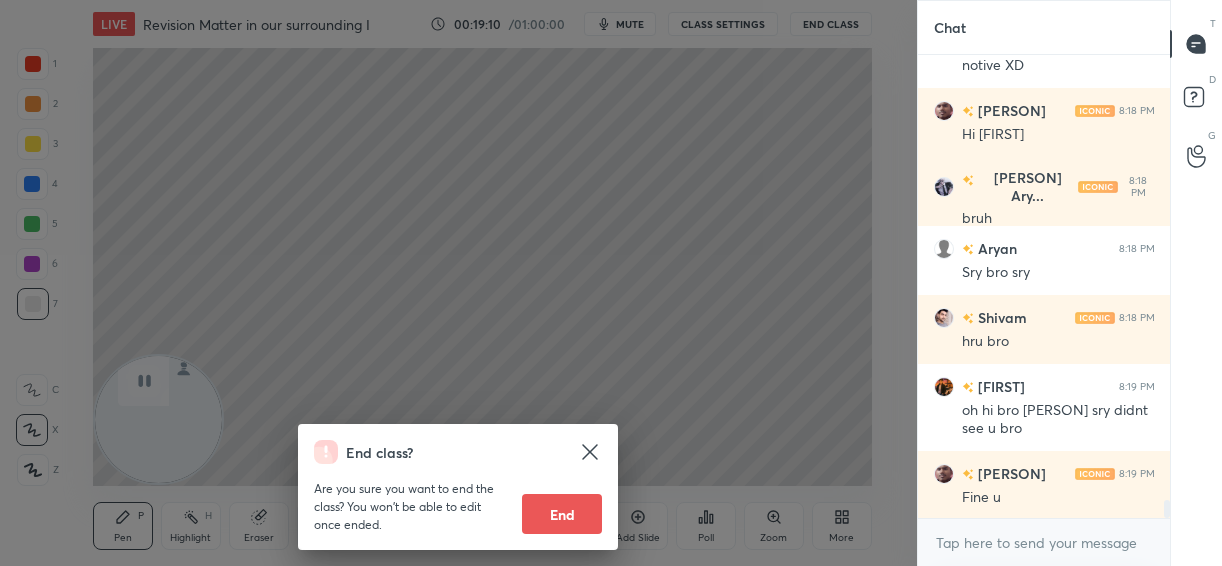 click 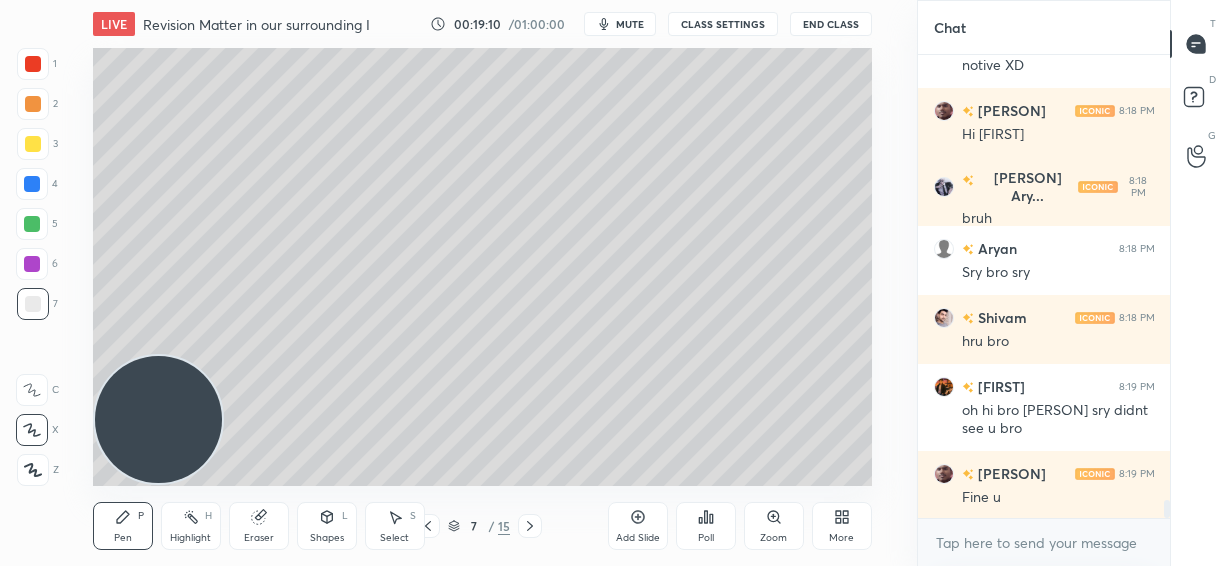 scroll, scrollTop: 11719, scrollLeft: 0, axis: vertical 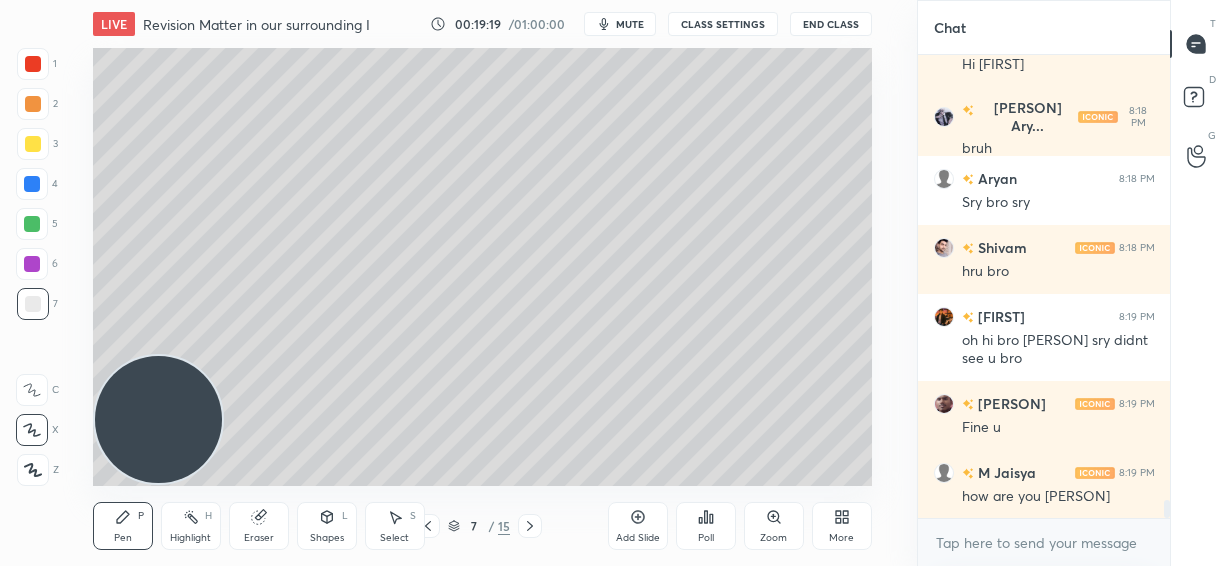 click 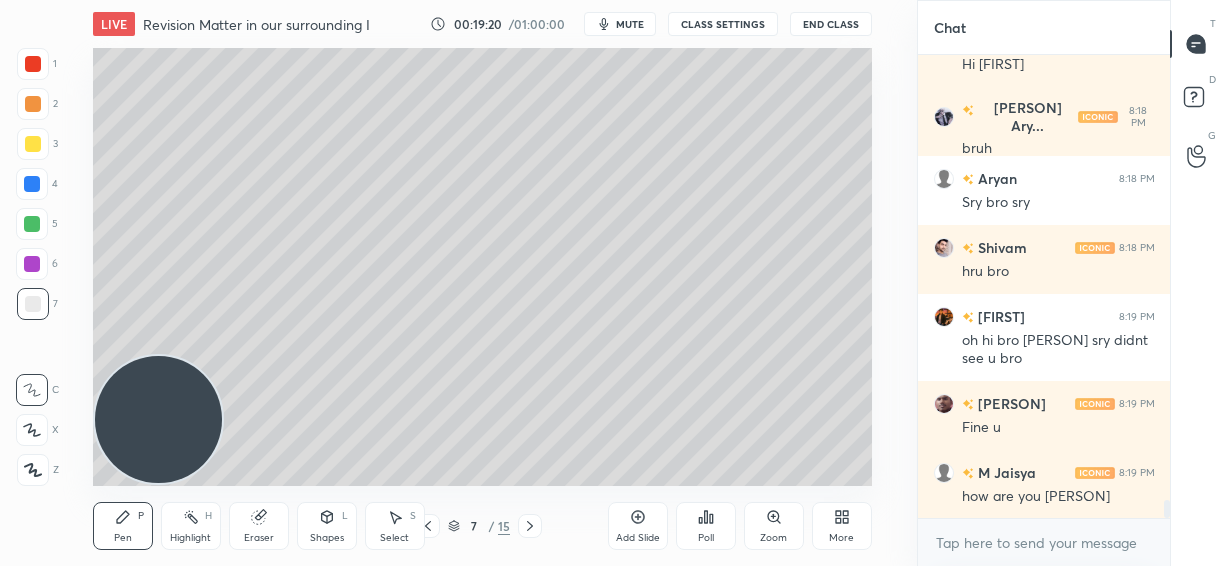 click at bounding box center (33, 104) 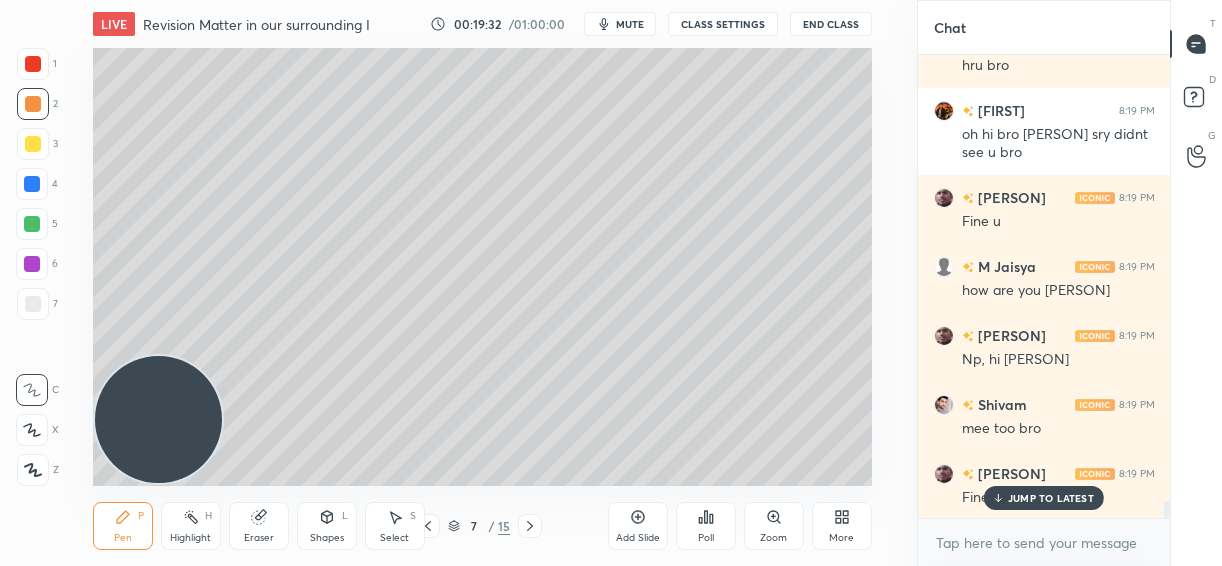 scroll, scrollTop: 11994, scrollLeft: 0, axis: vertical 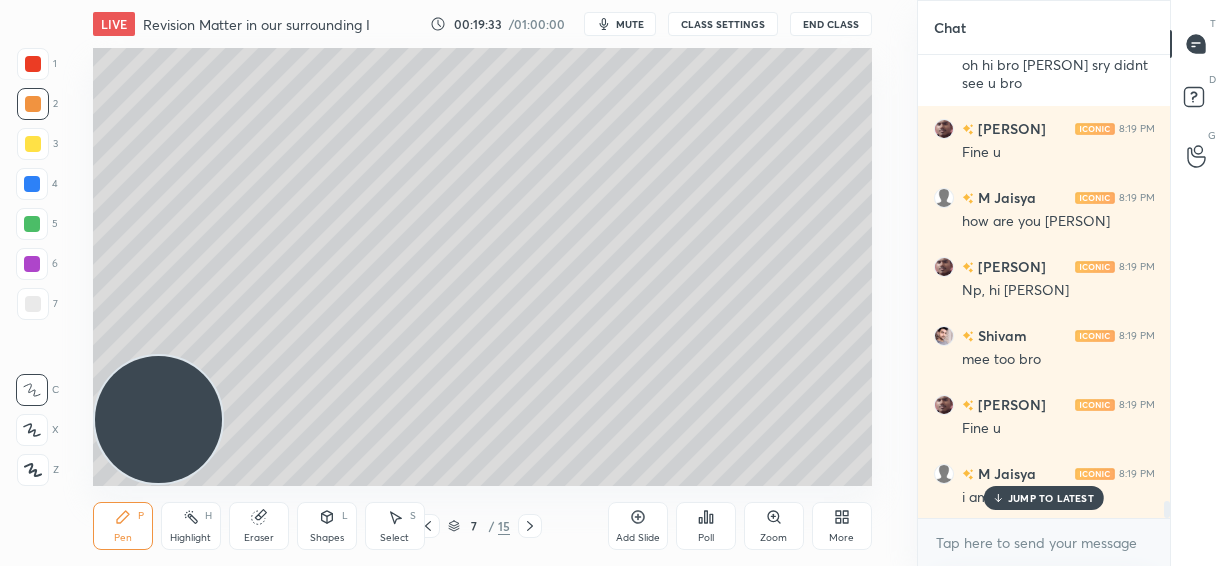 click 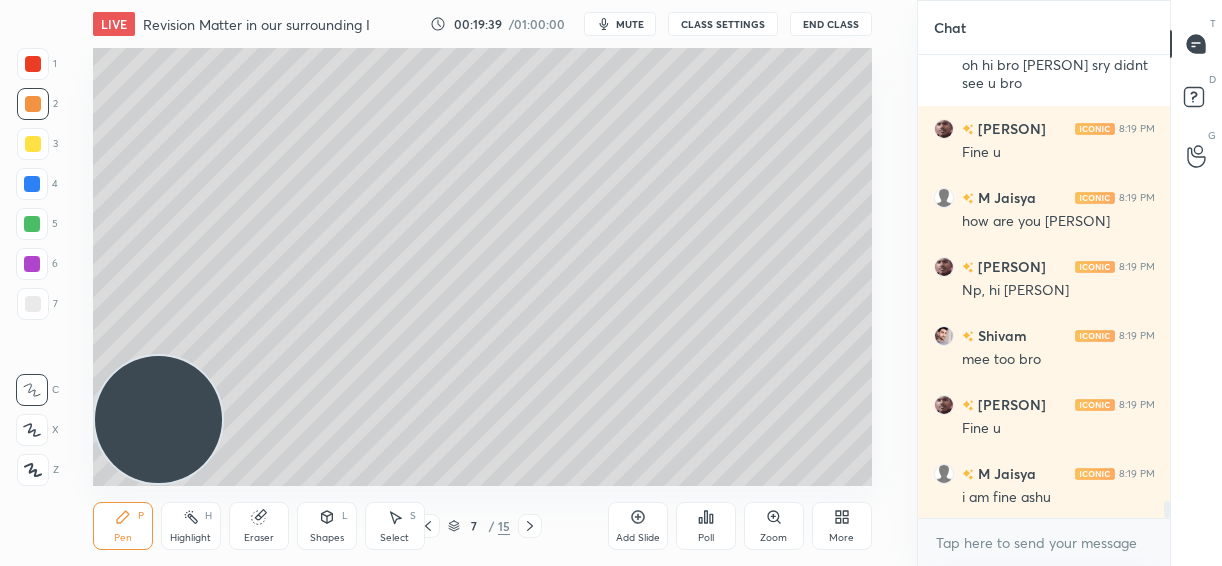scroll, scrollTop: 12064, scrollLeft: 0, axis: vertical 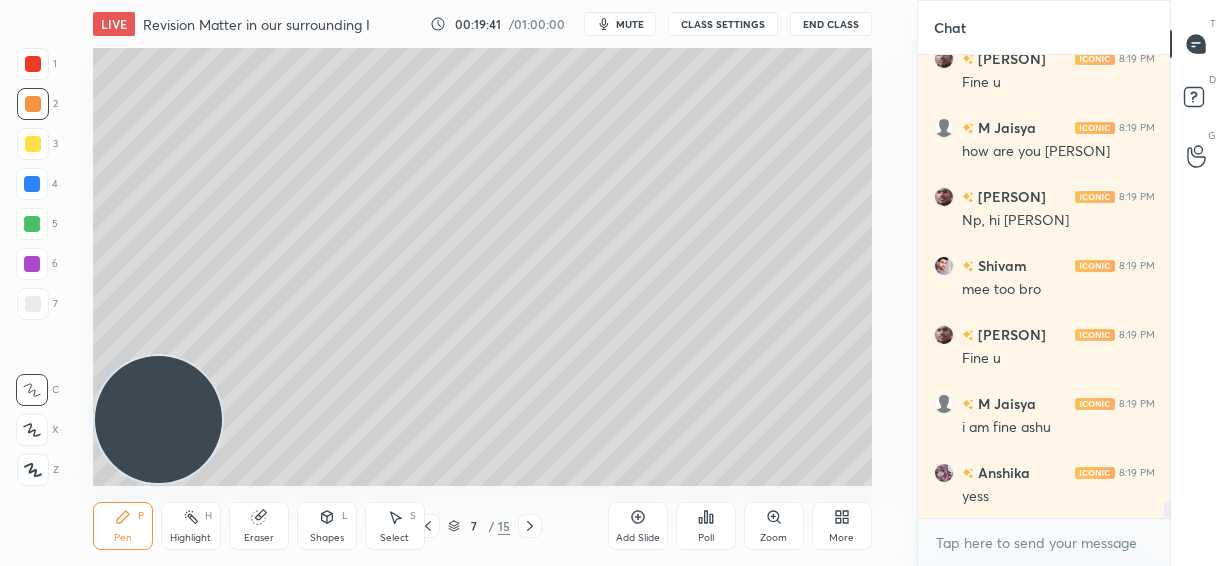 click 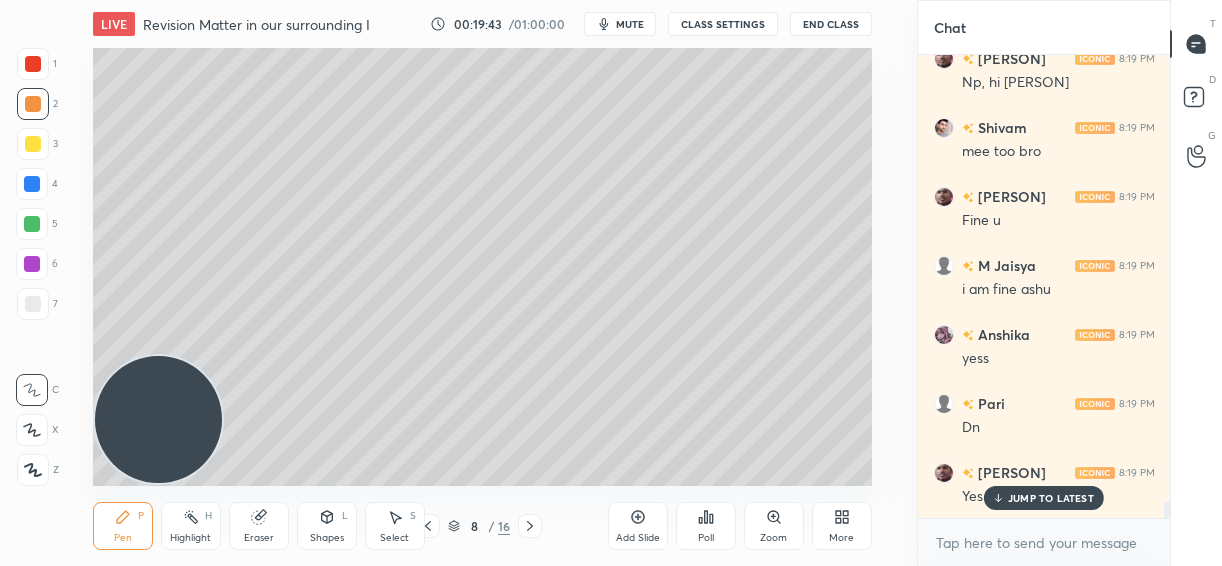 scroll, scrollTop: 12339, scrollLeft: 0, axis: vertical 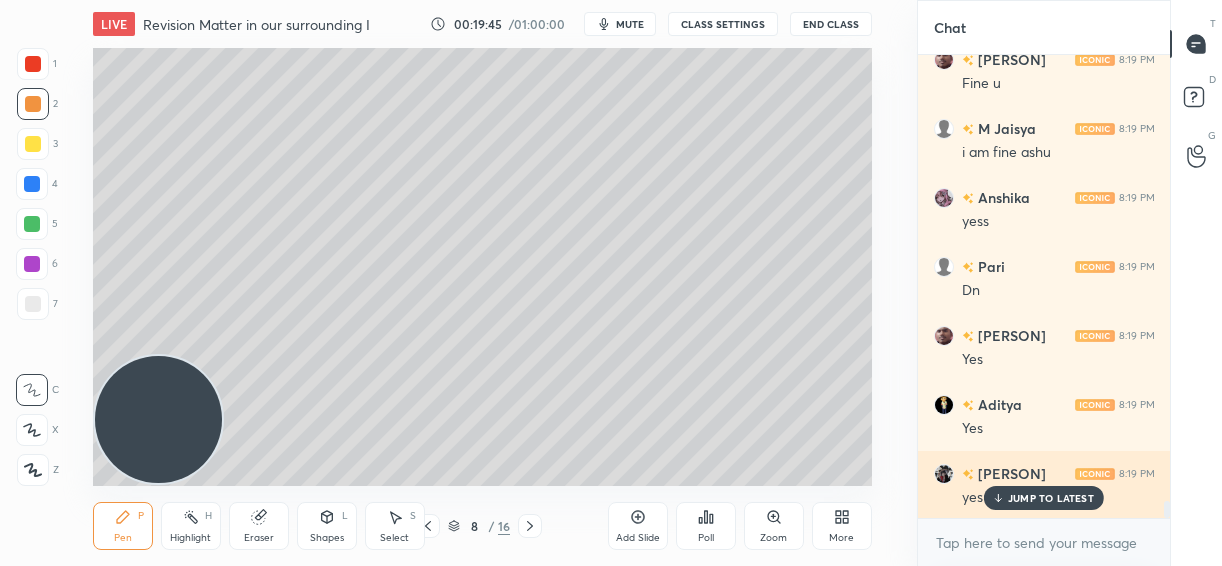 click on "JUMP TO LATEST" at bounding box center (1051, 498) 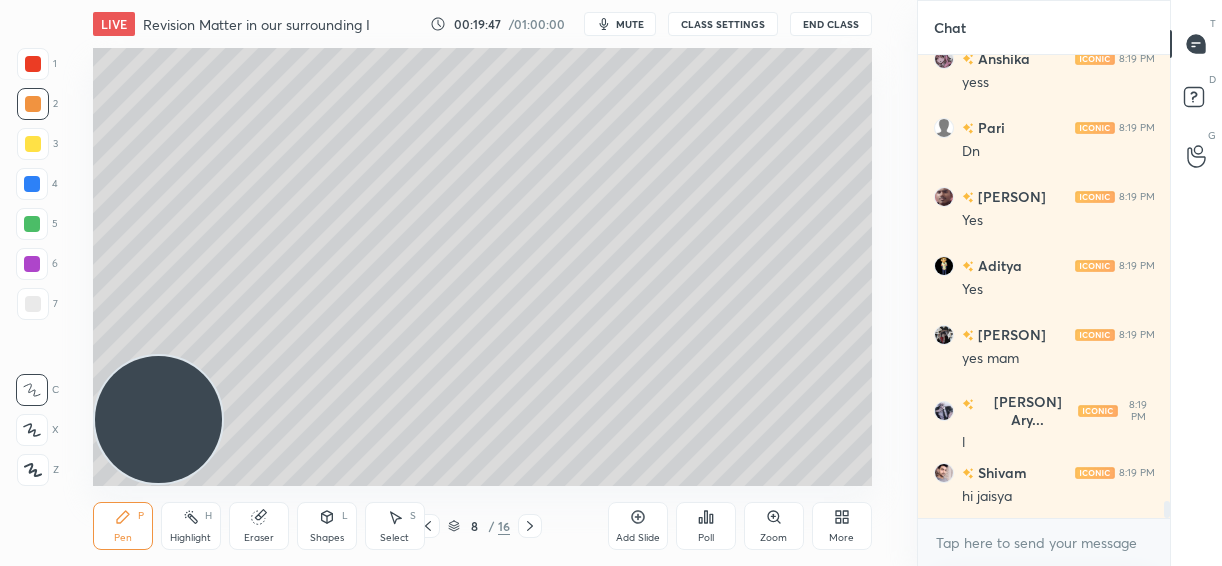 scroll, scrollTop: 12547, scrollLeft: 0, axis: vertical 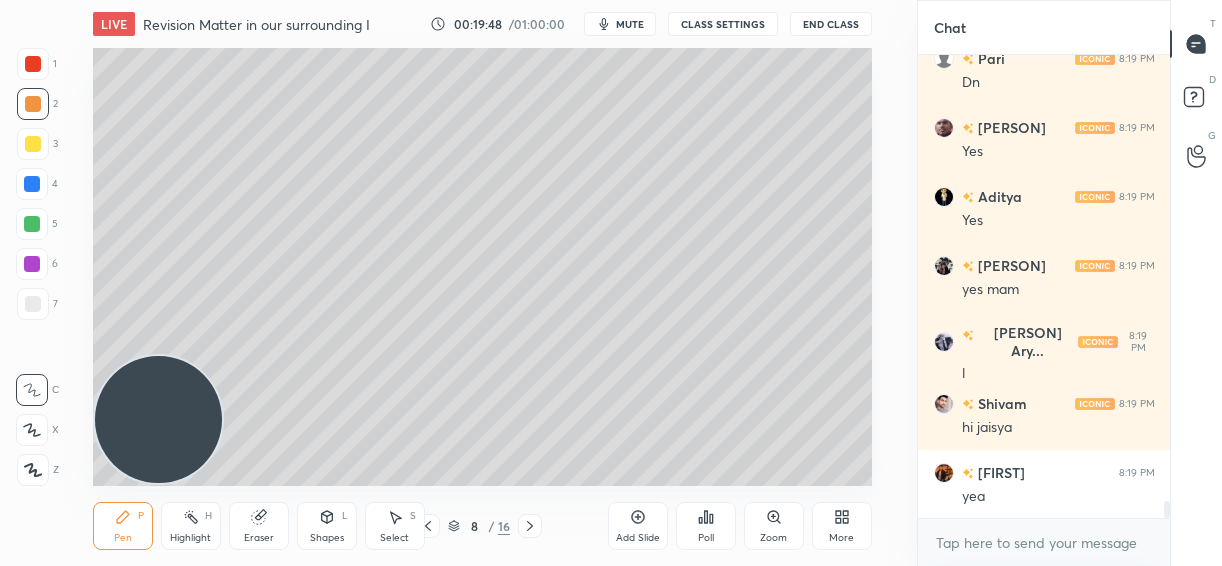 click at bounding box center (33, 64) 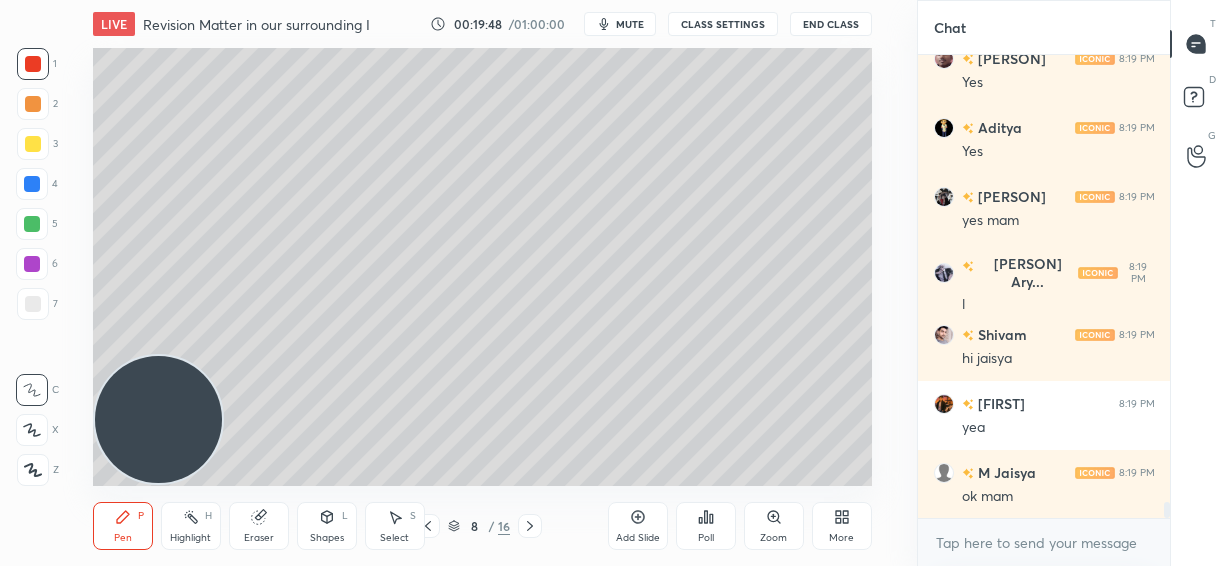 scroll, scrollTop: 12684, scrollLeft: 0, axis: vertical 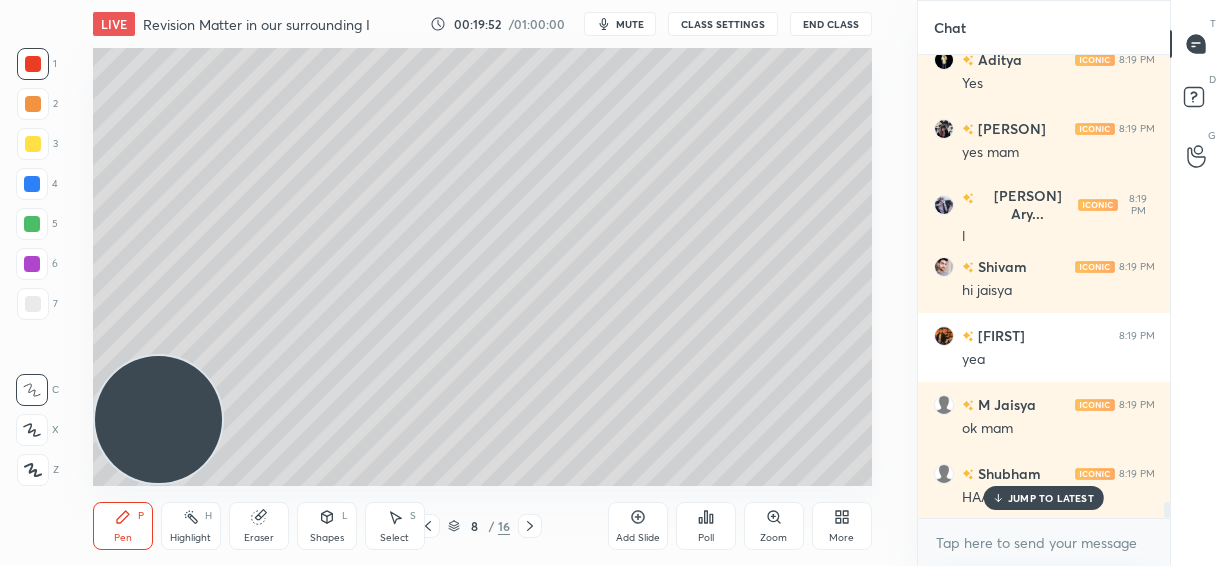 click at bounding box center [32, 430] 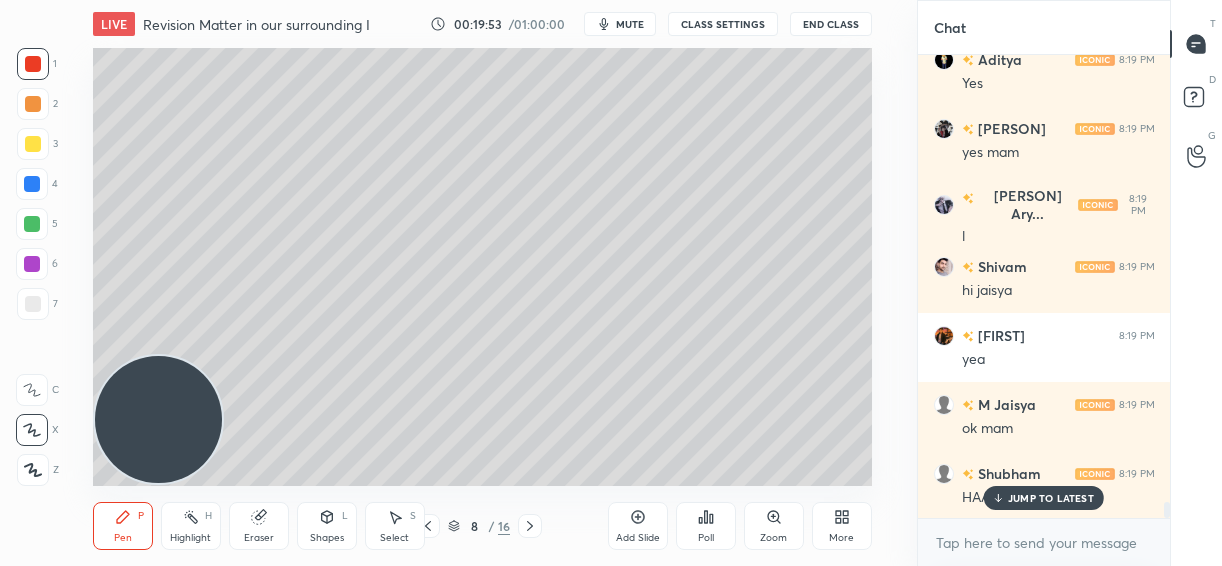click at bounding box center (33, 304) 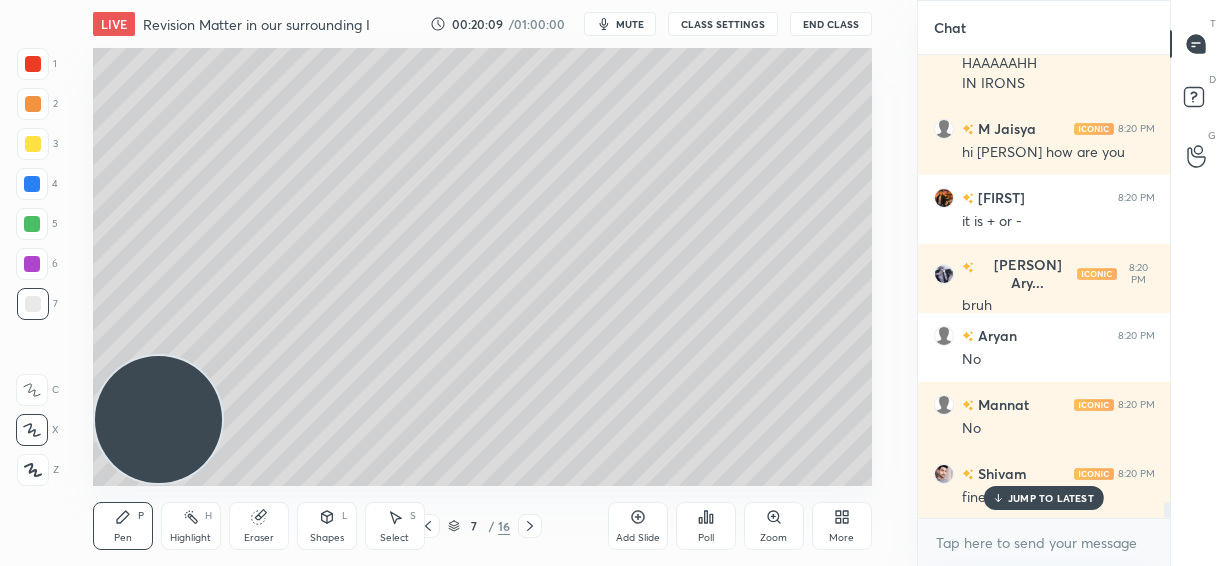 scroll, scrollTop: 13187, scrollLeft: 0, axis: vertical 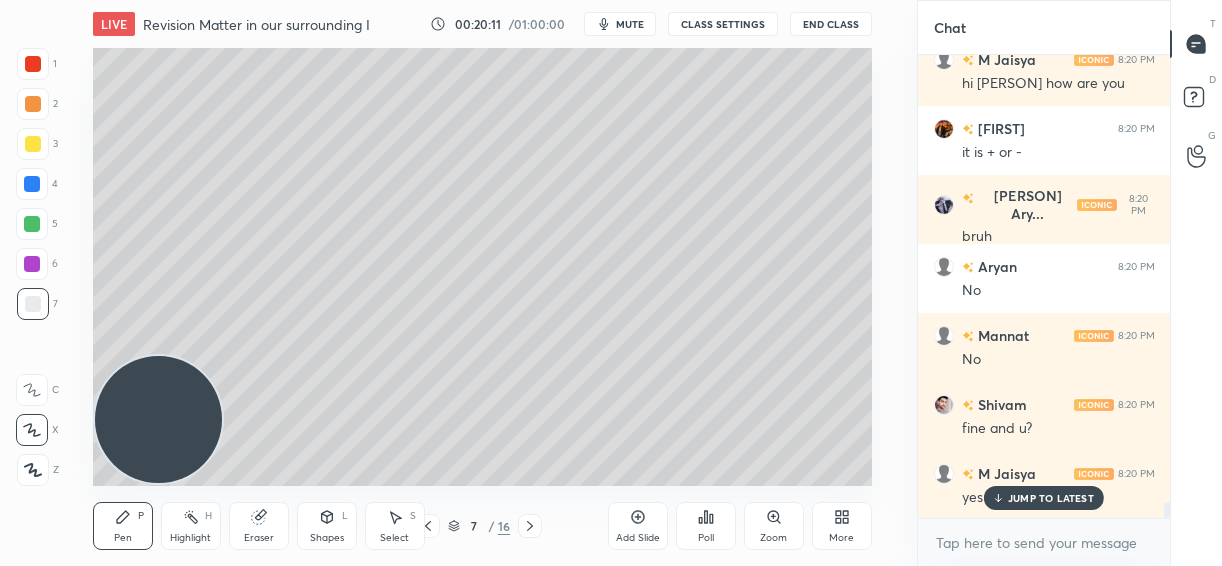 click 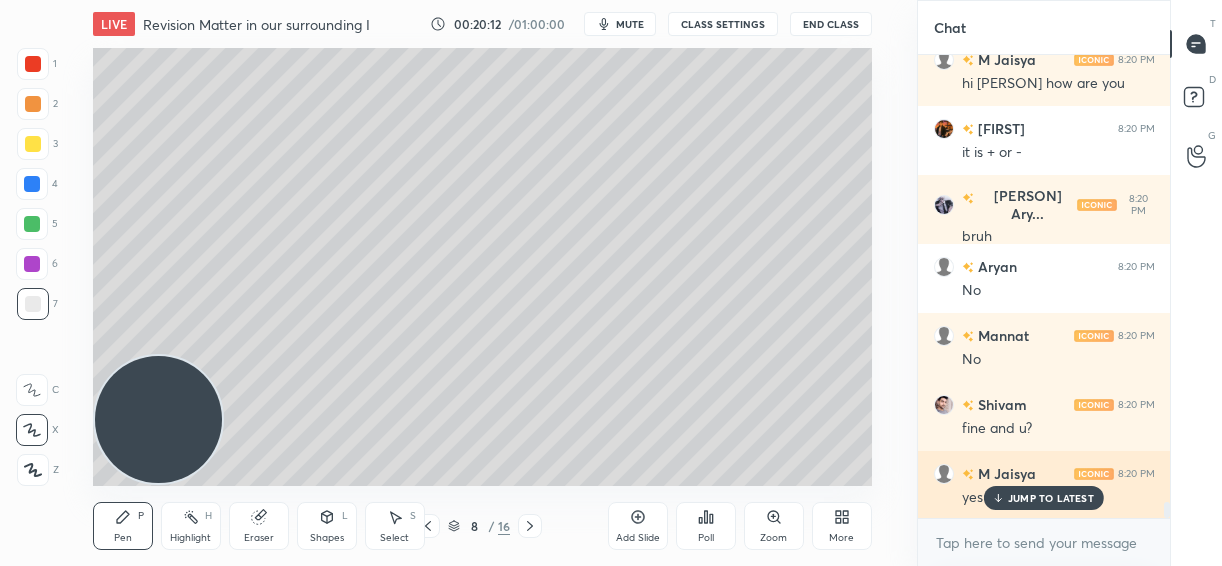 click on "JUMP TO LATEST" at bounding box center [1051, 498] 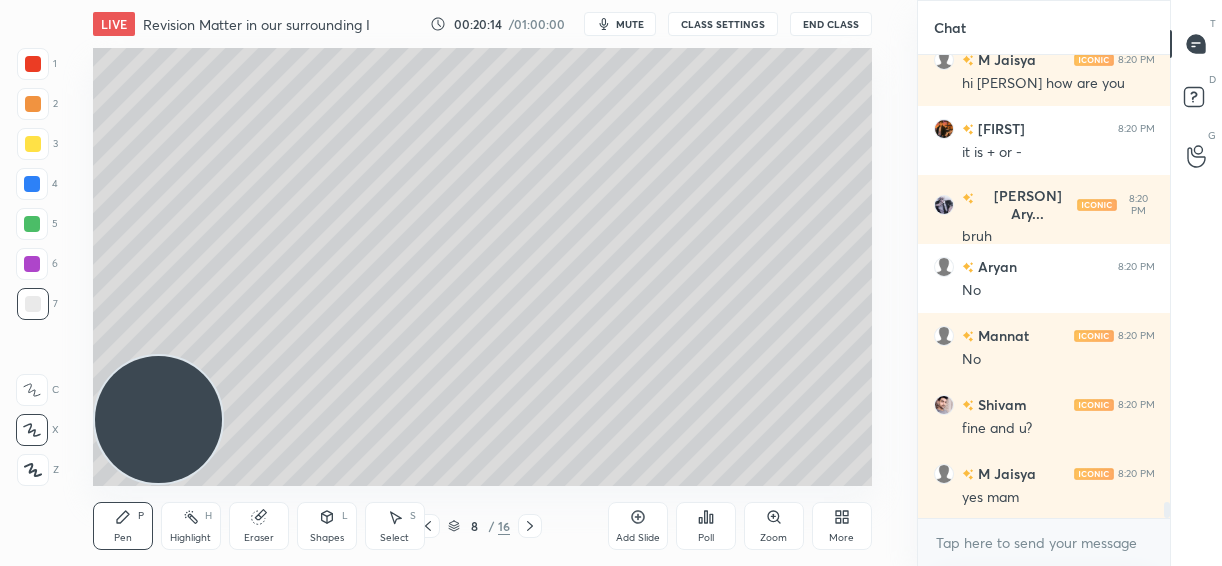 click at bounding box center (33, 144) 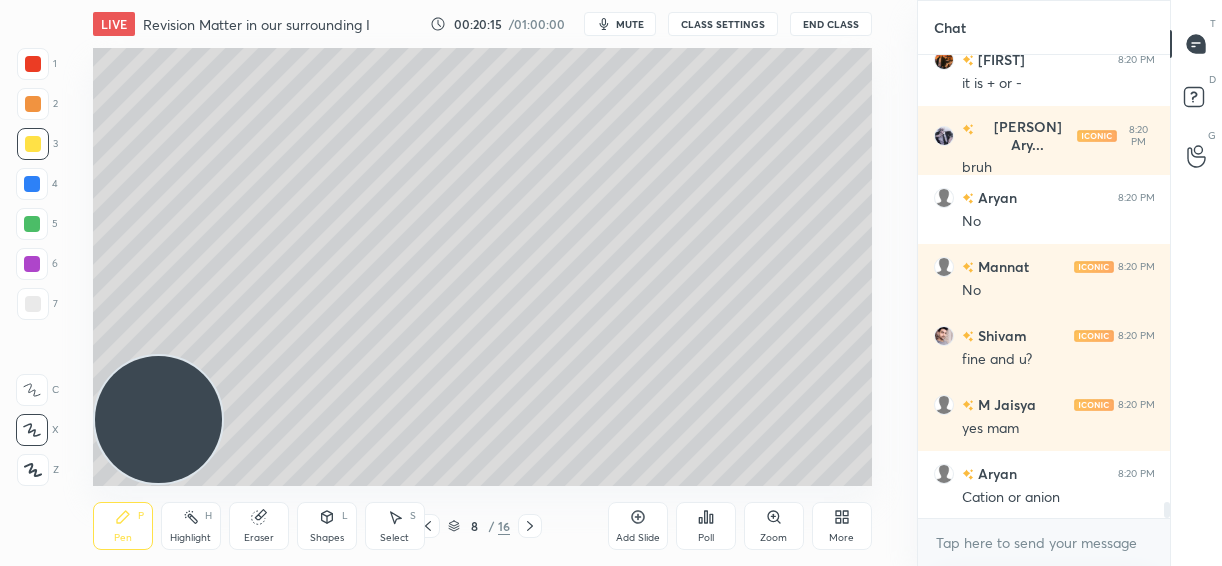 click at bounding box center (32, 184) 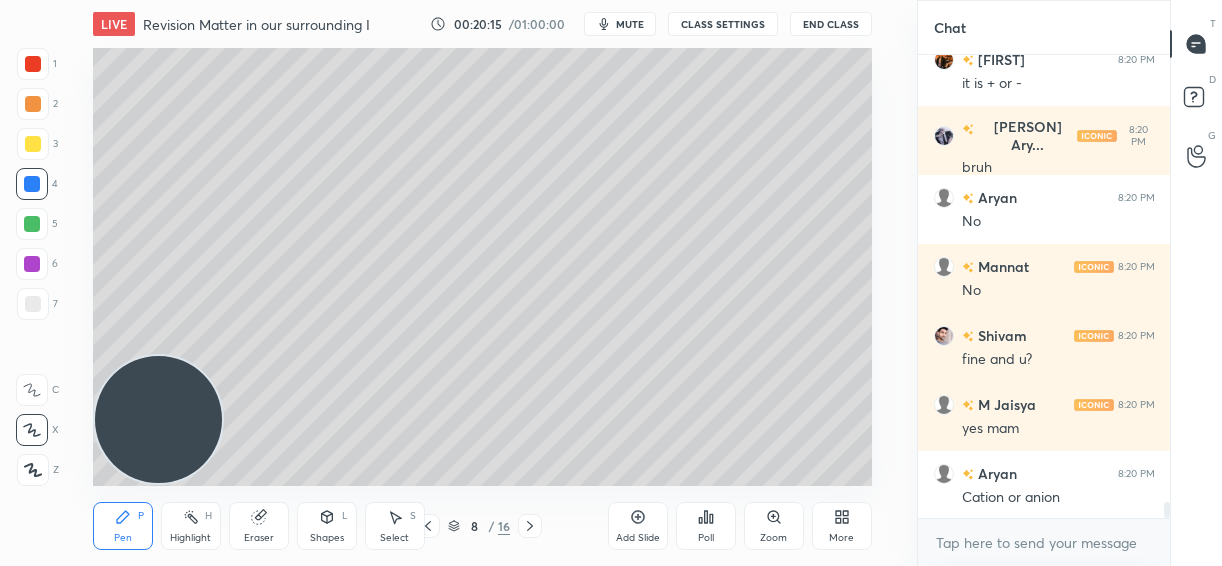 click at bounding box center [32, 224] 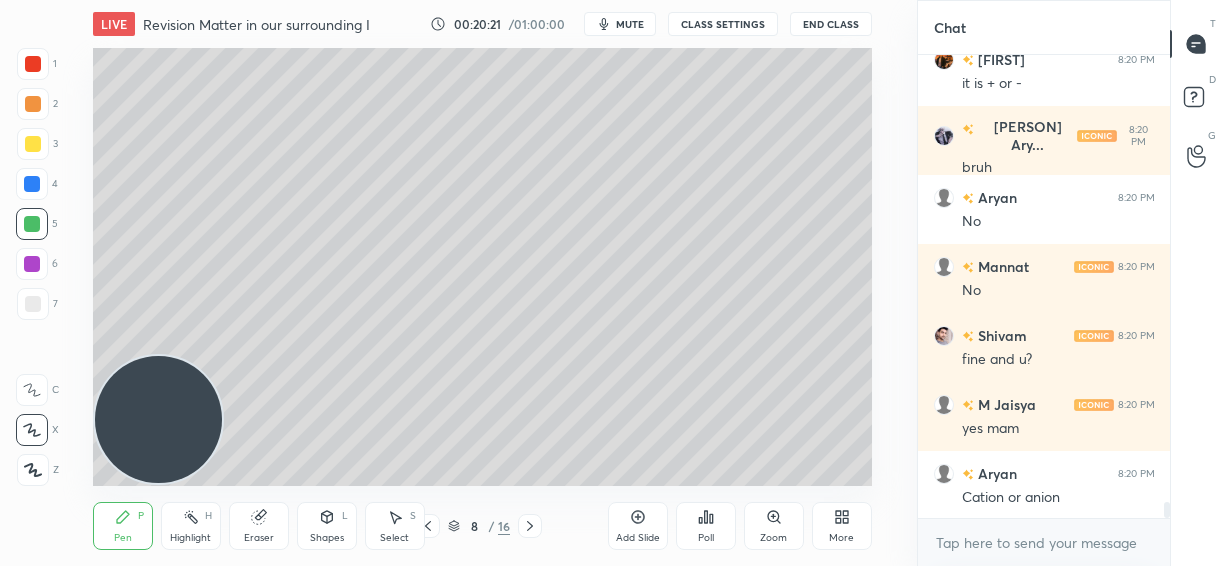 click 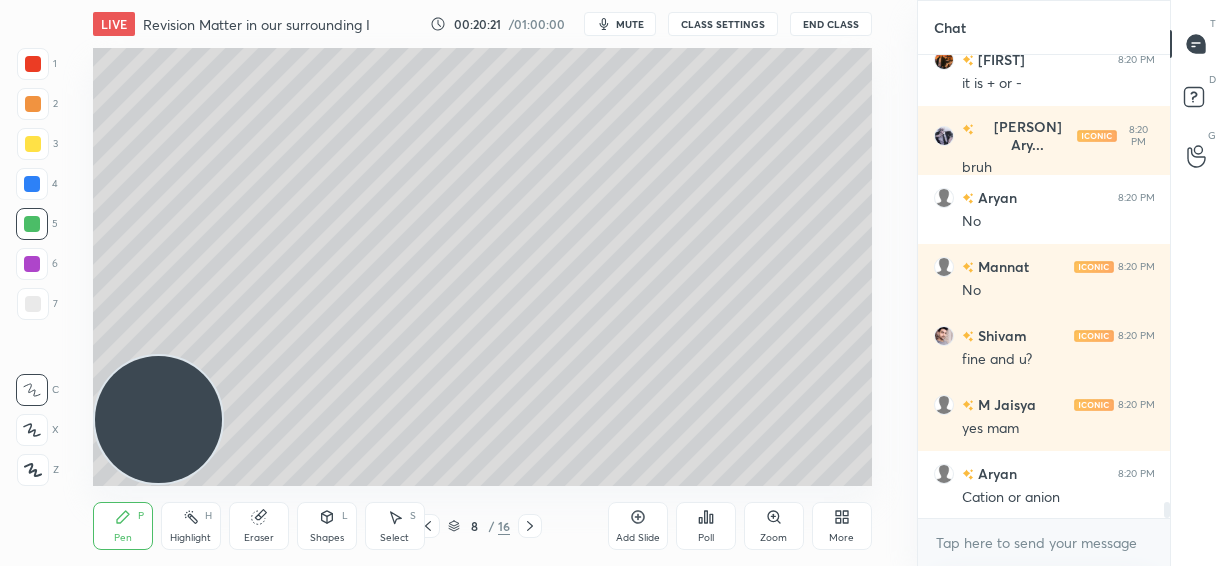 click at bounding box center (33, 304) 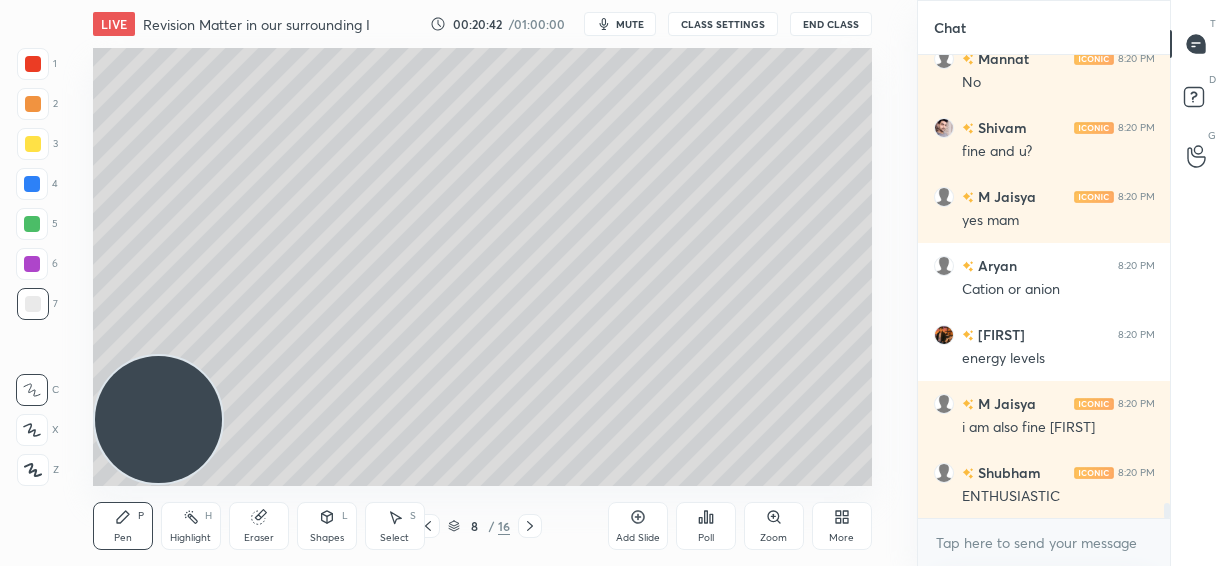 scroll, scrollTop: 13532, scrollLeft: 0, axis: vertical 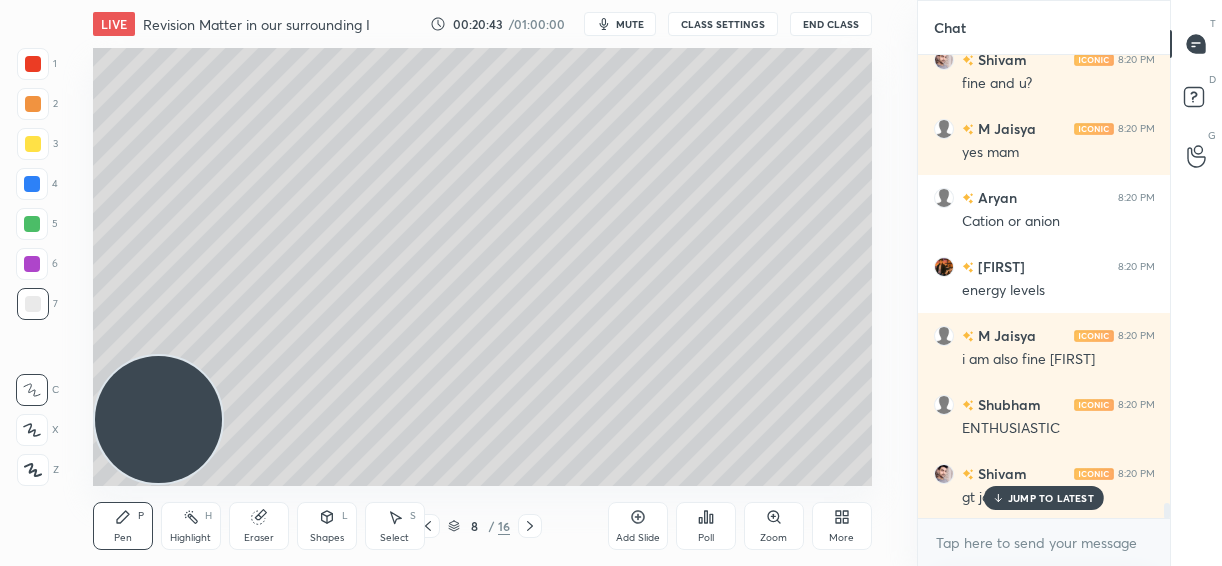 click at bounding box center (32, 184) 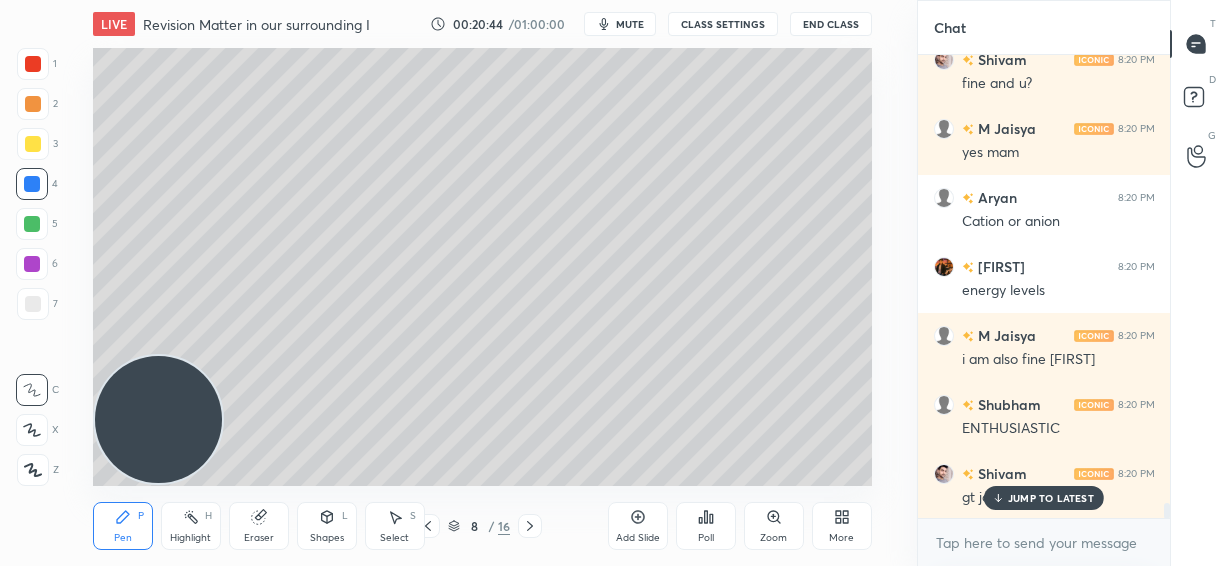 click 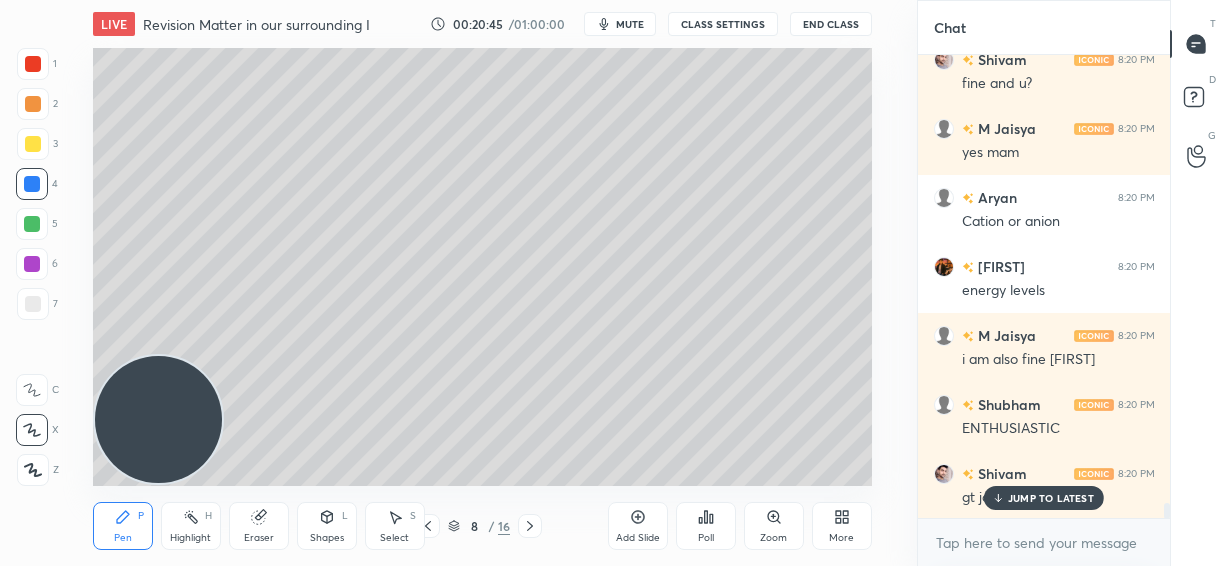 click on "JUMP TO LATEST" at bounding box center [1044, 498] 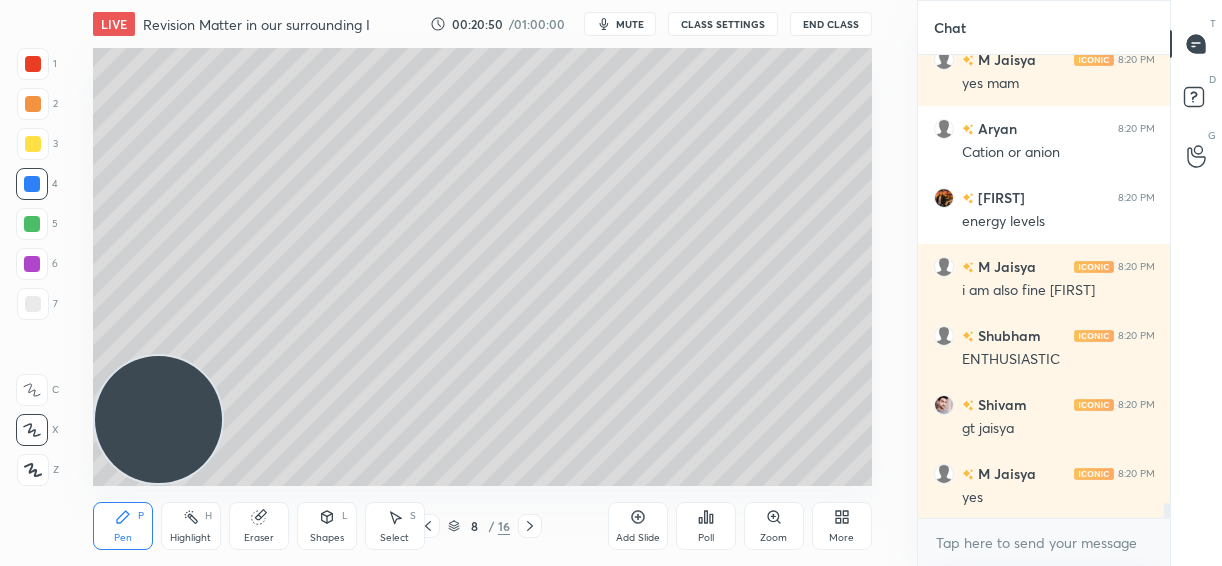 scroll, scrollTop: 13688, scrollLeft: 0, axis: vertical 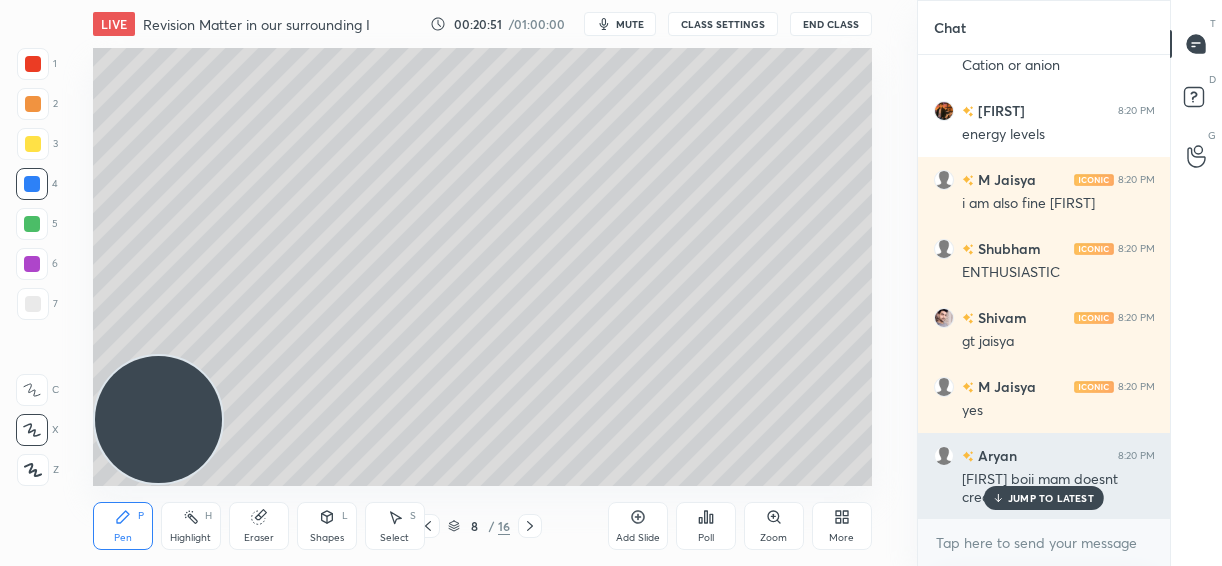 click 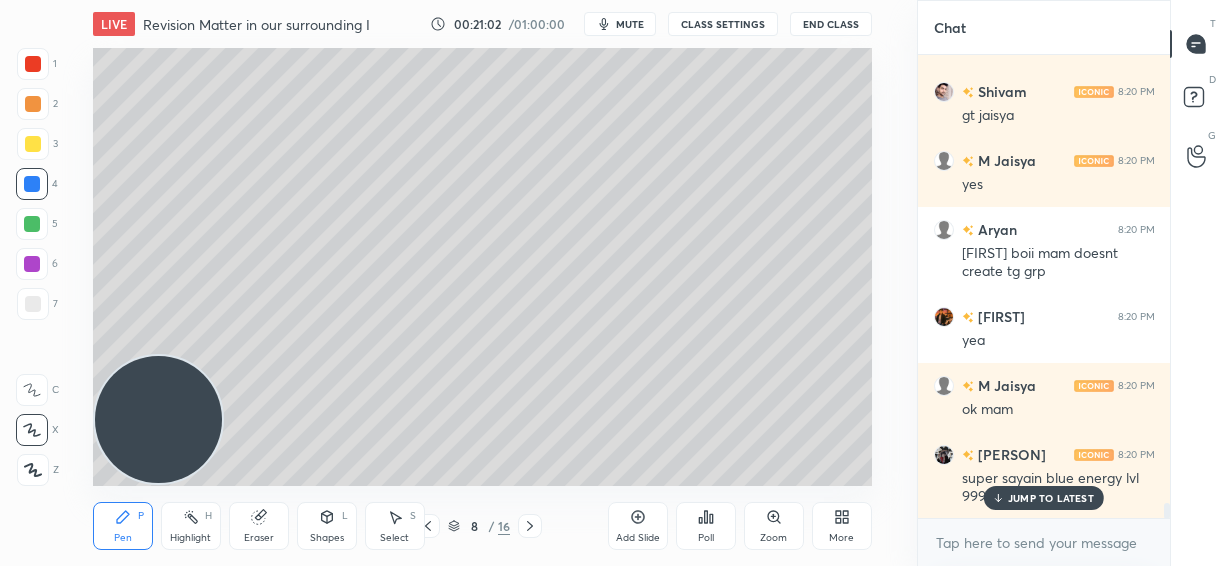 scroll, scrollTop: 13982, scrollLeft: 0, axis: vertical 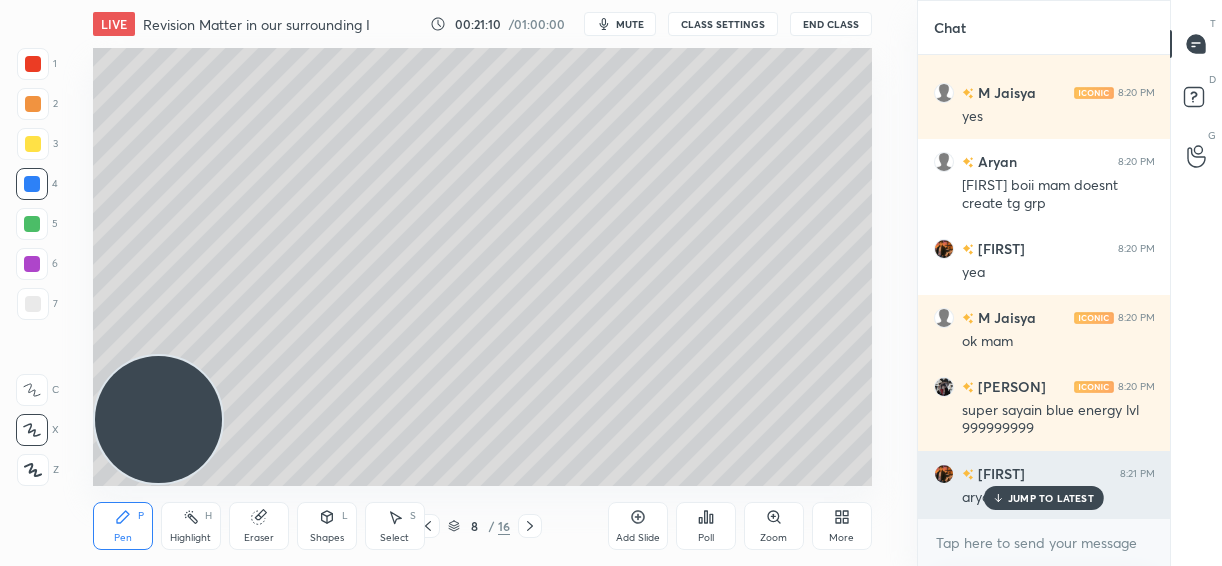 click on "JUMP TO LATEST" at bounding box center [1051, 498] 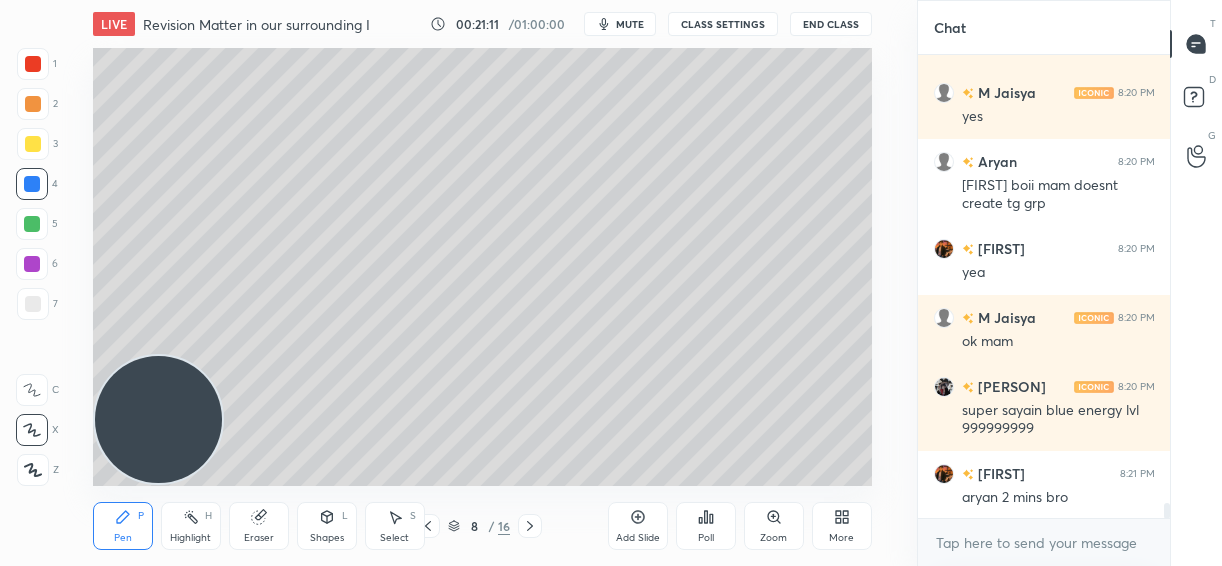scroll, scrollTop: 14051, scrollLeft: 0, axis: vertical 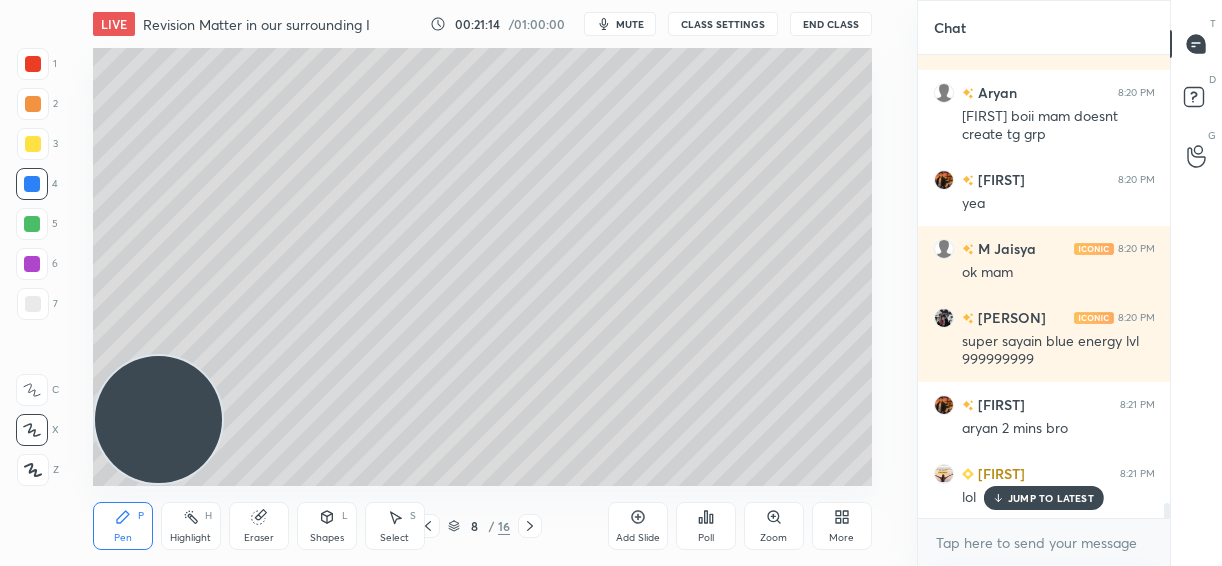 click at bounding box center (33, 144) 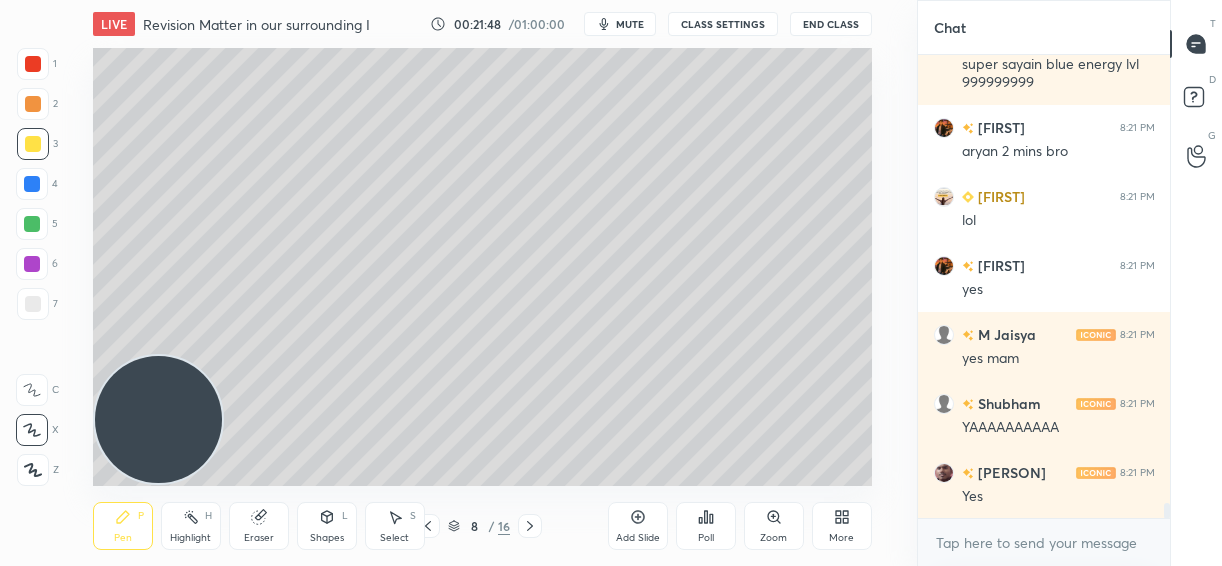 scroll, scrollTop: 14396, scrollLeft: 0, axis: vertical 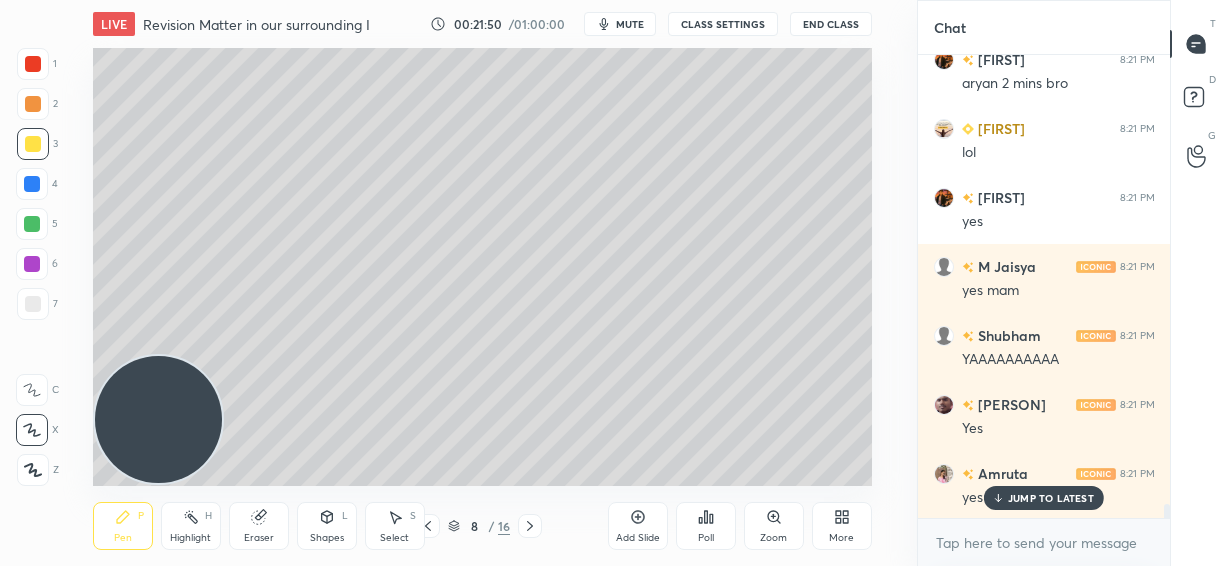 click on "JUMP TO LATEST" at bounding box center (1044, 498) 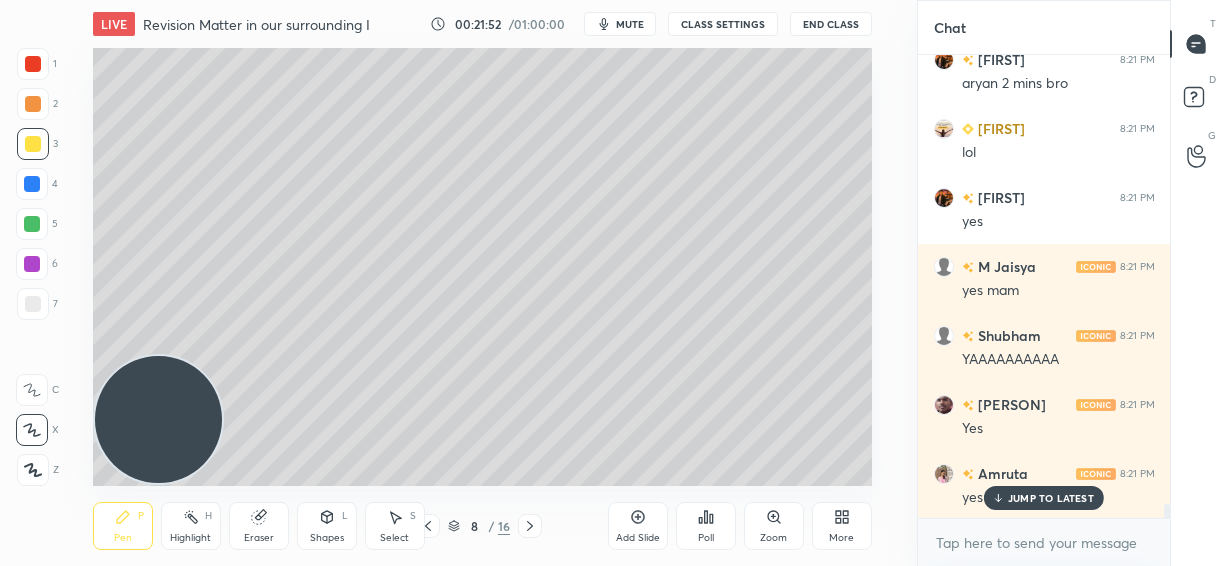 scroll, scrollTop: 14465, scrollLeft: 0, axis: vertical 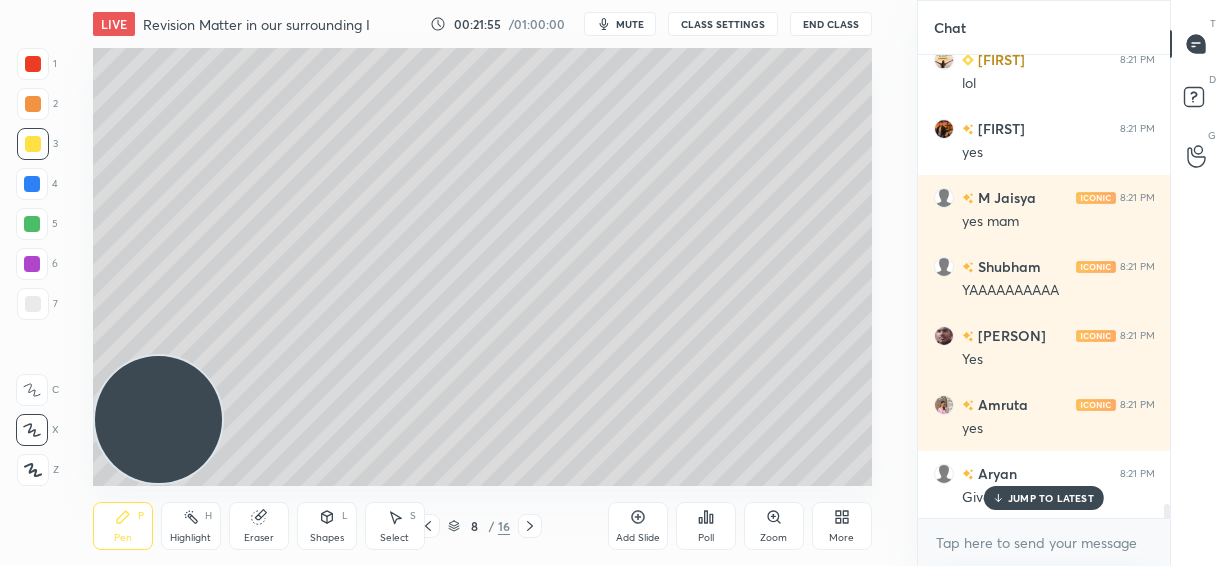 click 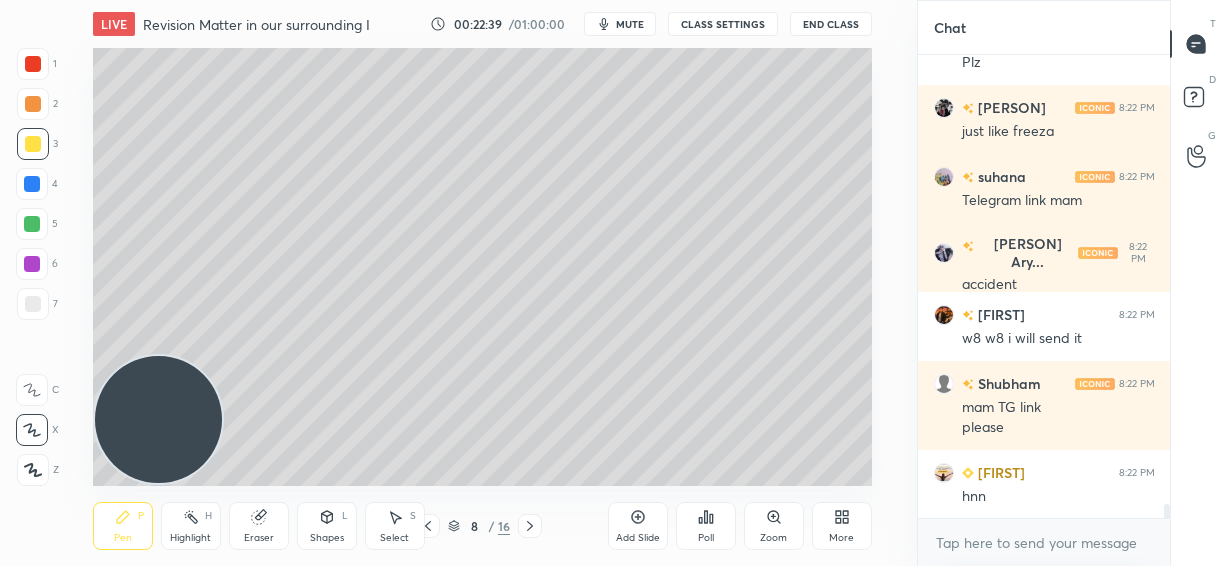 scroll, scrollTop: 14988, scrollLeft: 0, axis: vertical 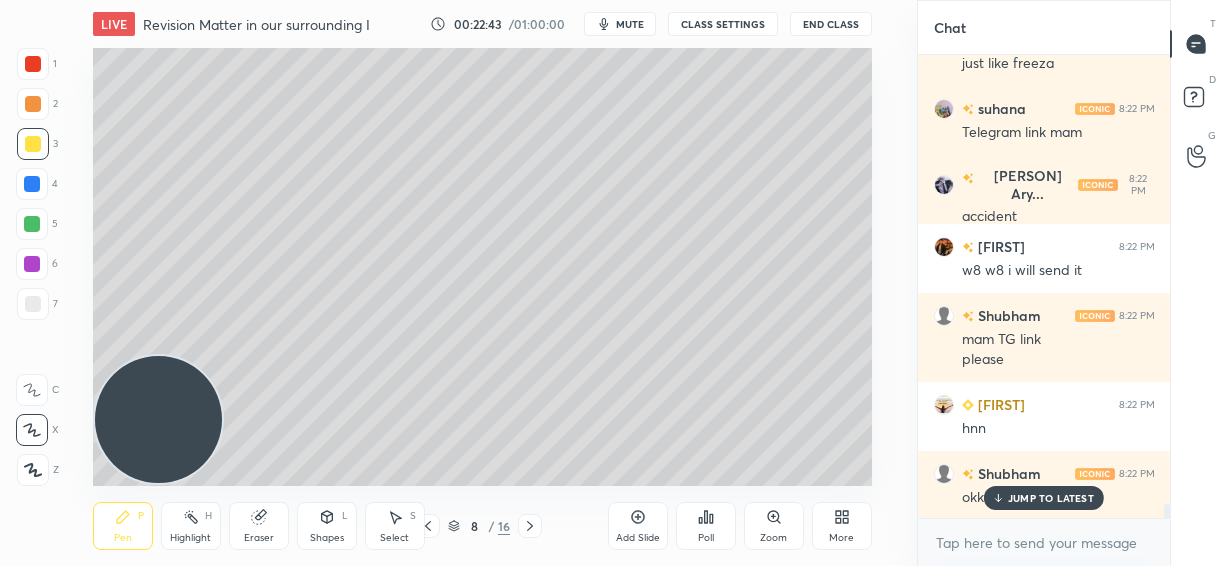 click on "JUMP TO LATEST" at bounding box center (1051, 498) 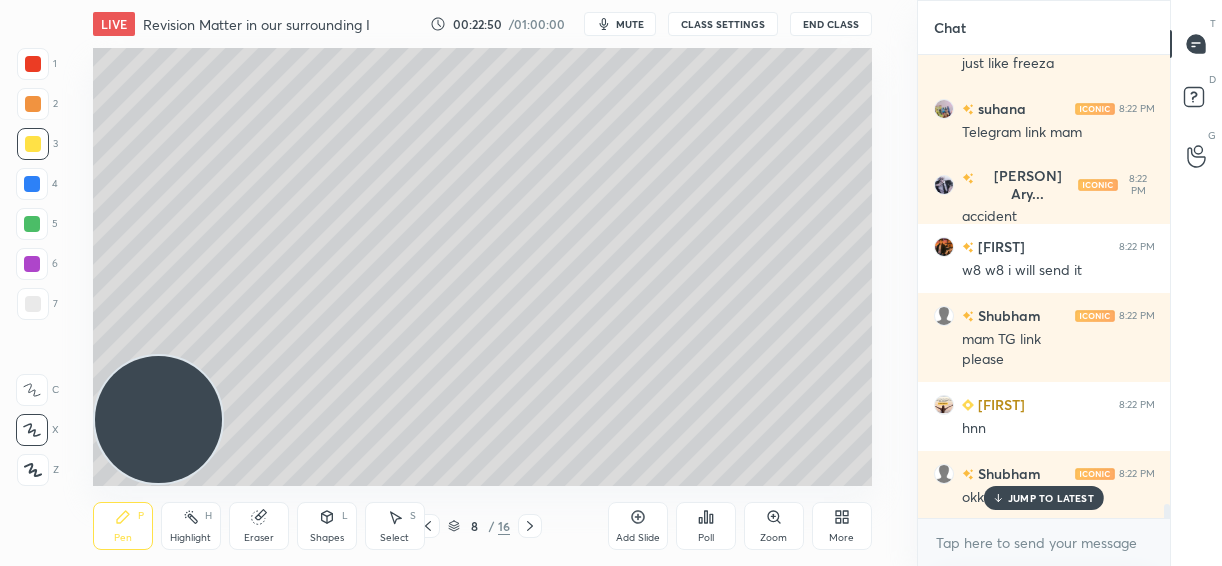 scroll, scrollTop: 15057, scrollLeft: 0, axis: vertical 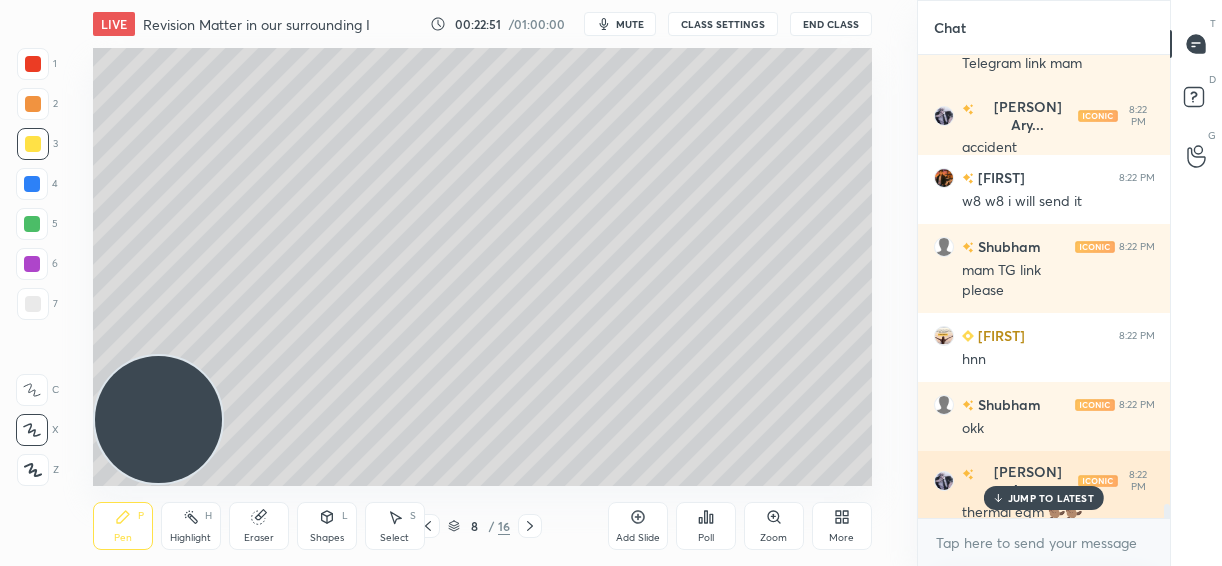 click on "JUMP TO LATEST" at bounding box center [1051, 498] 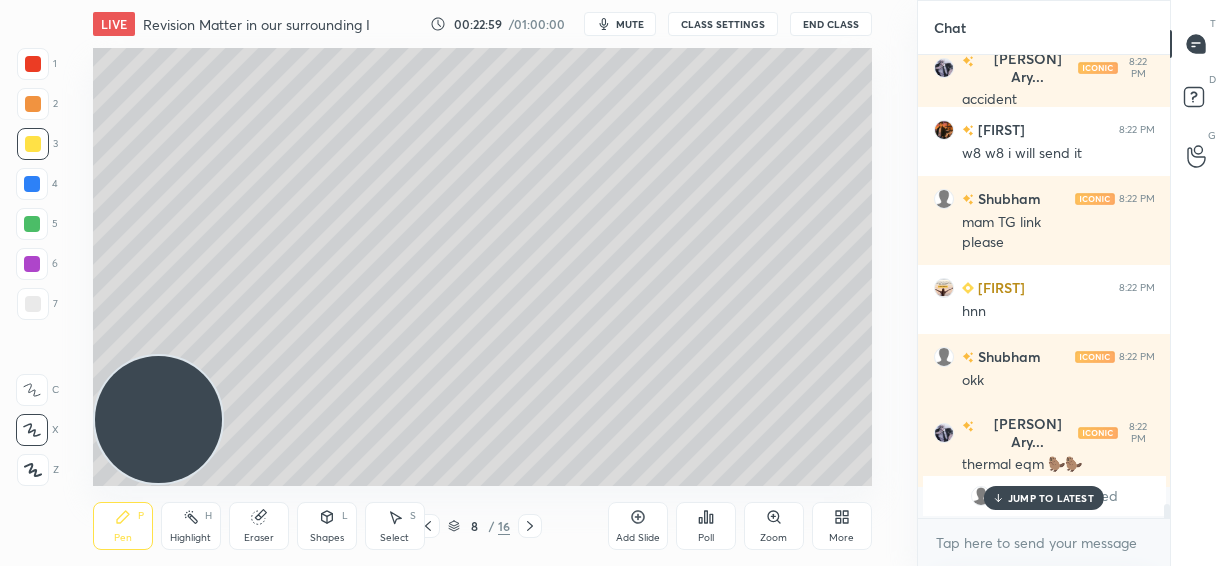 scroll, scrollTop: 12965, scrollLeft: 0, axis: vertical 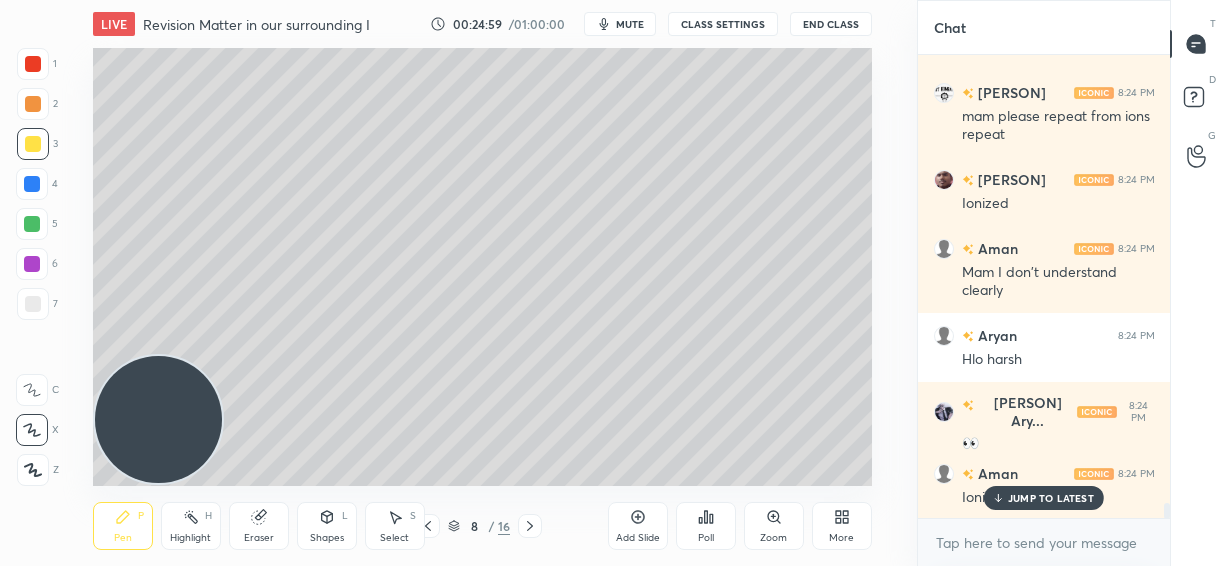 click on "JUMP TO LATEST" at bounding box center [1051, 498] 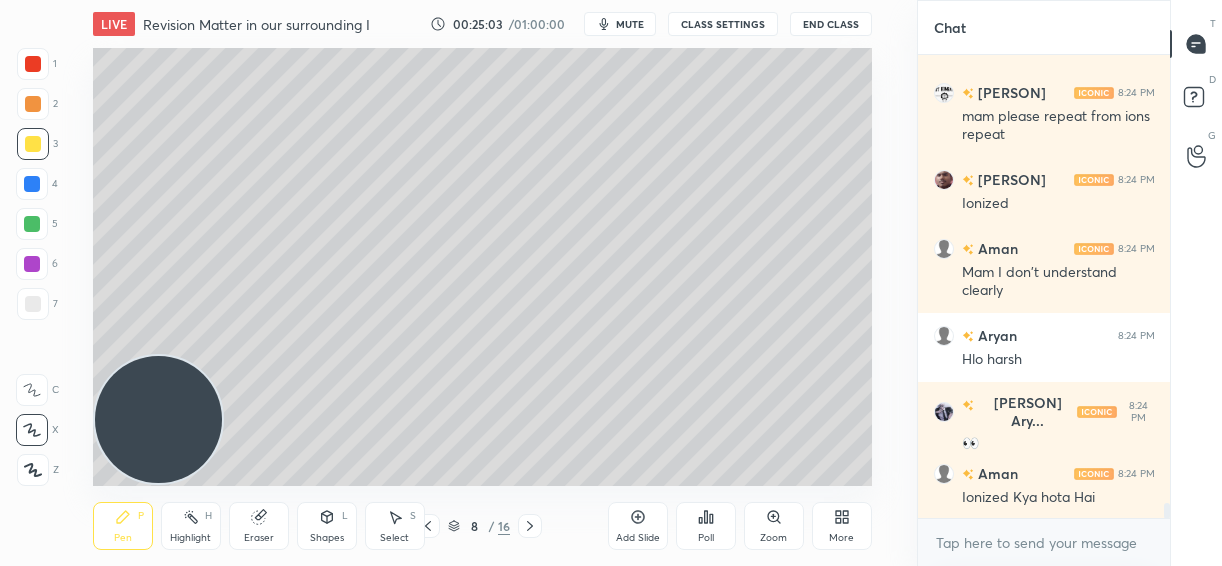 click at bounding box center (32, 224) 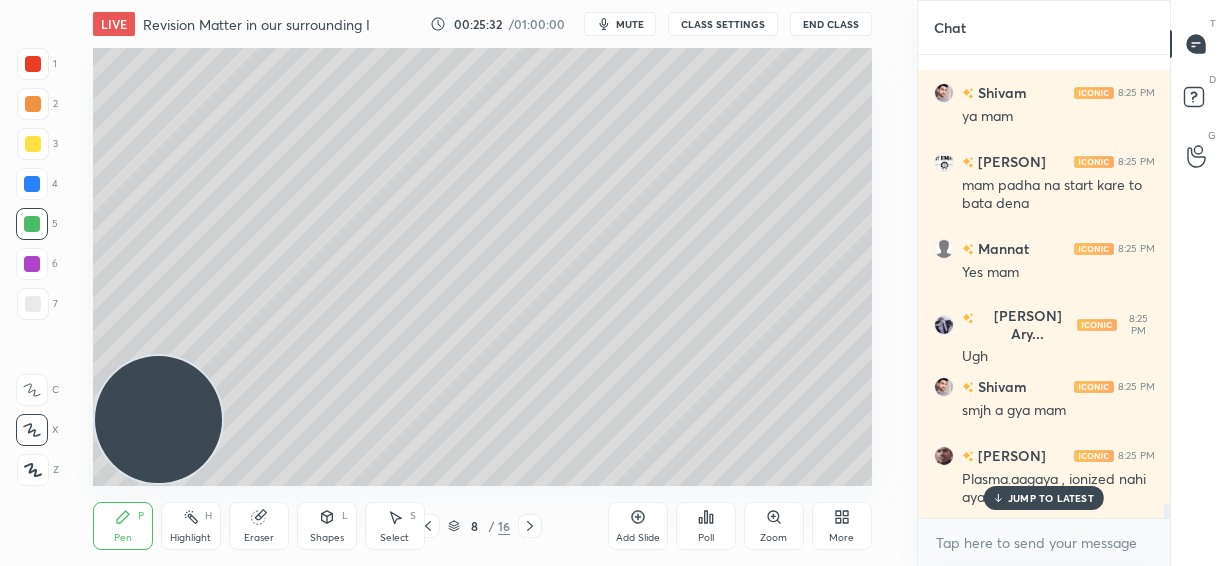 scroll, scrollTop: 14833, scrollLeft: 0, axis: vertical 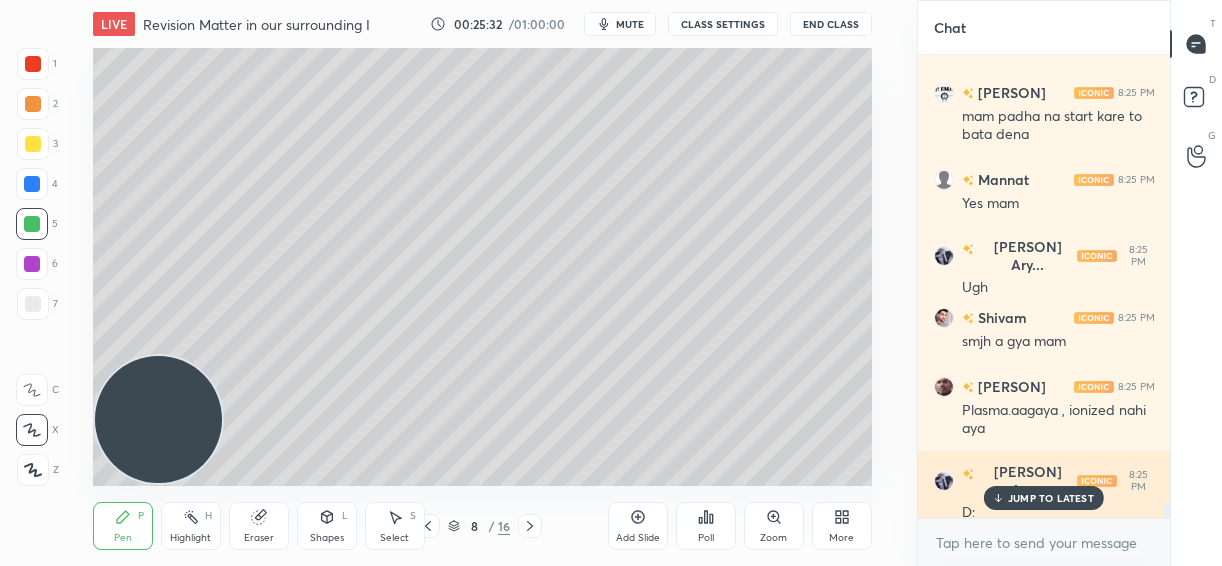 click on "JUMP TO LATEST" at bounding box center (1051, 498) 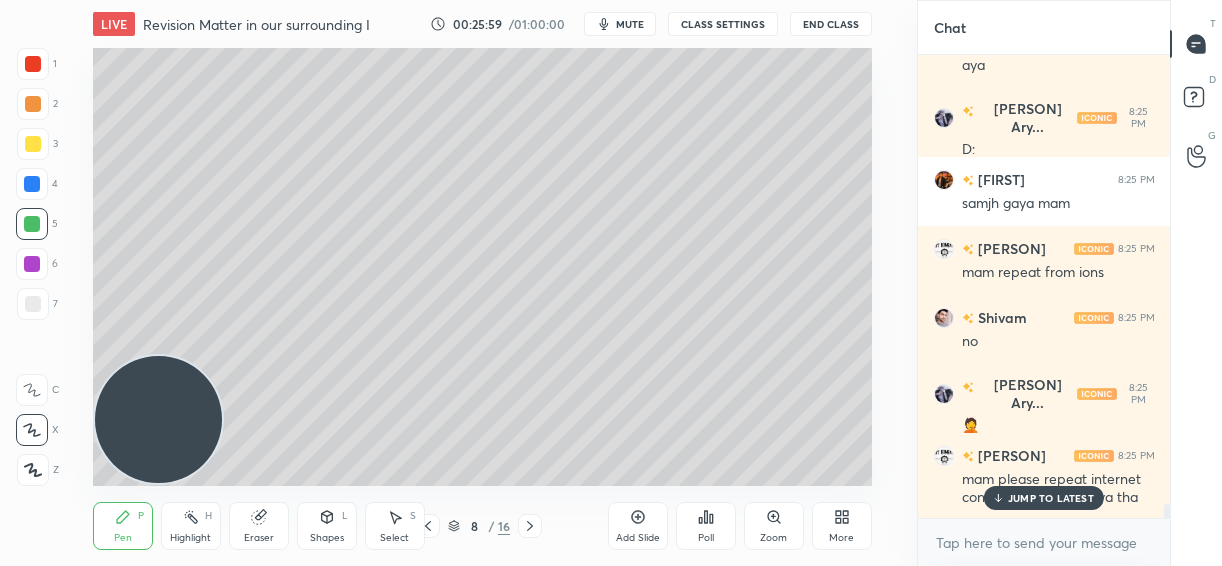 scroll, scrollTop: 15283, scrollLeft: 0, axis: vertical 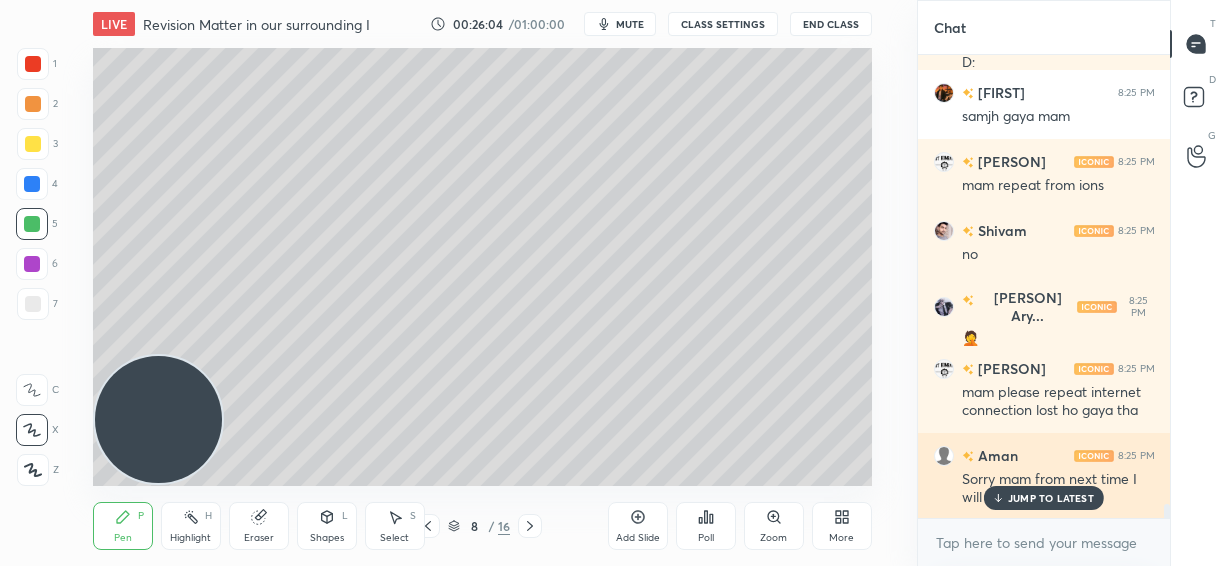 click on "JUMP TO LATEST" at bounding box center [1044, 498] 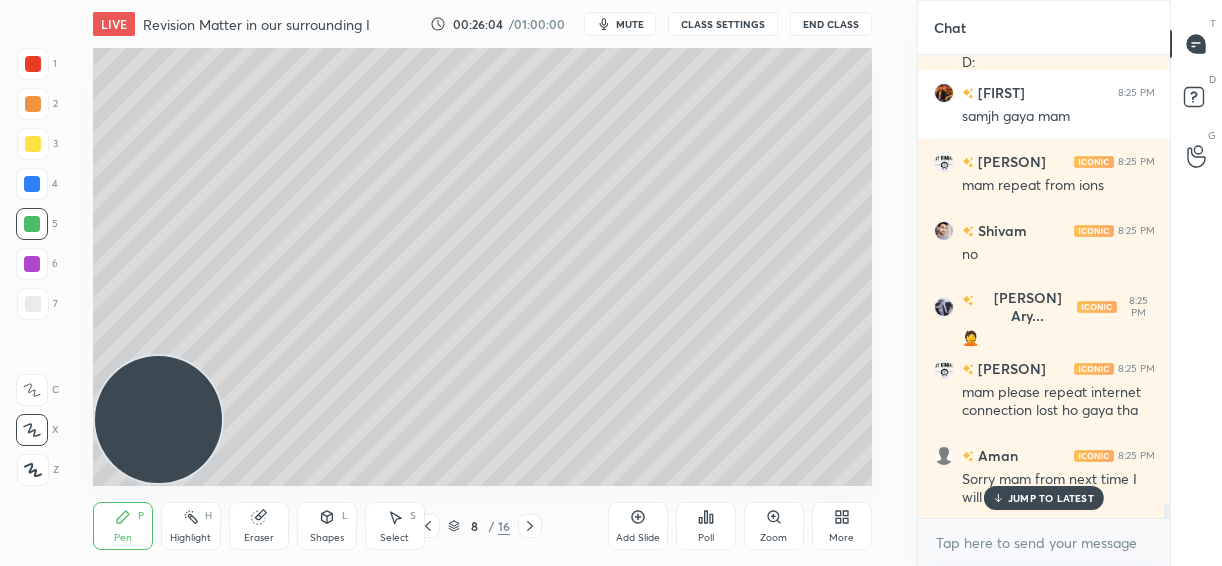 scroll, scrollTop: 15352, scrollLeft: 0, axis: vertical 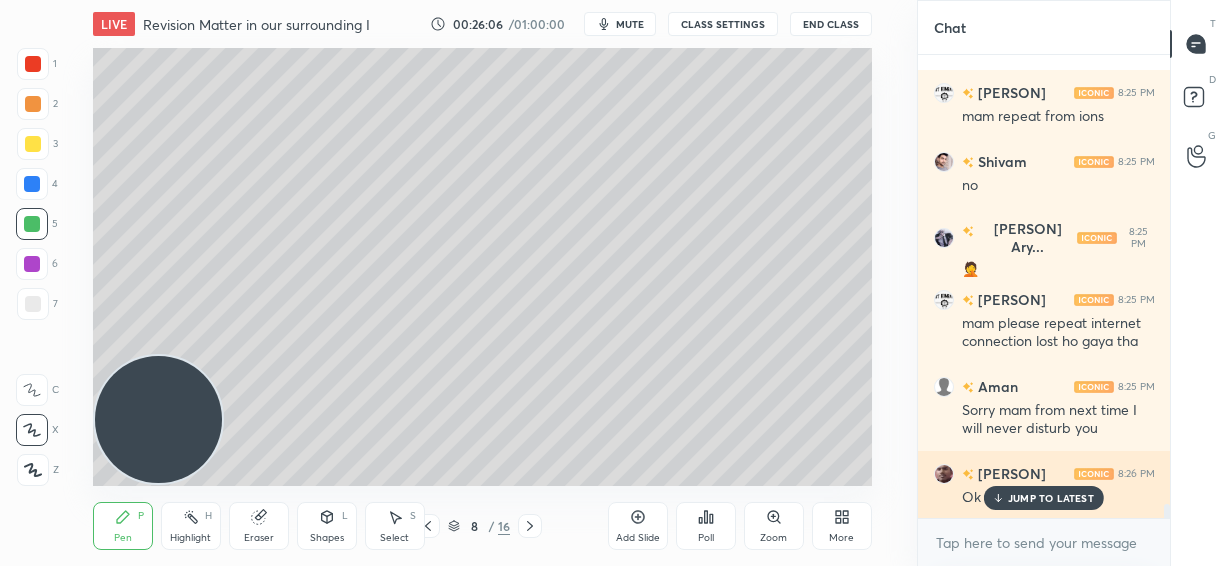 click on "JUMP TO LATEST" at bounding box center (1051, 498) 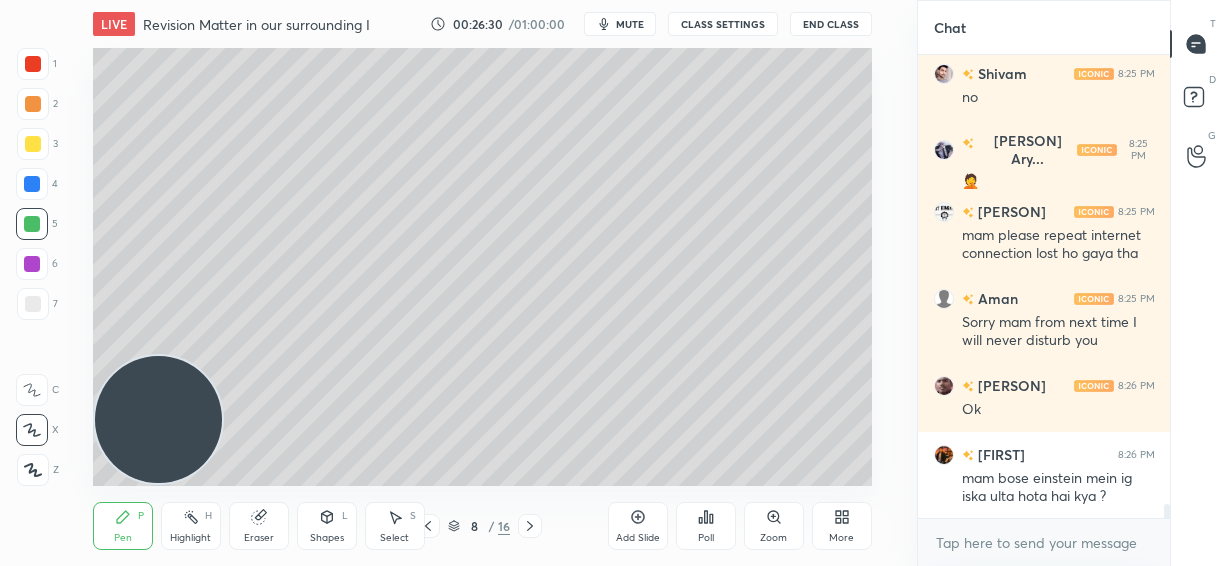 scroll, scrollTop: 15509, scrollLeft: 0, axis: vertical 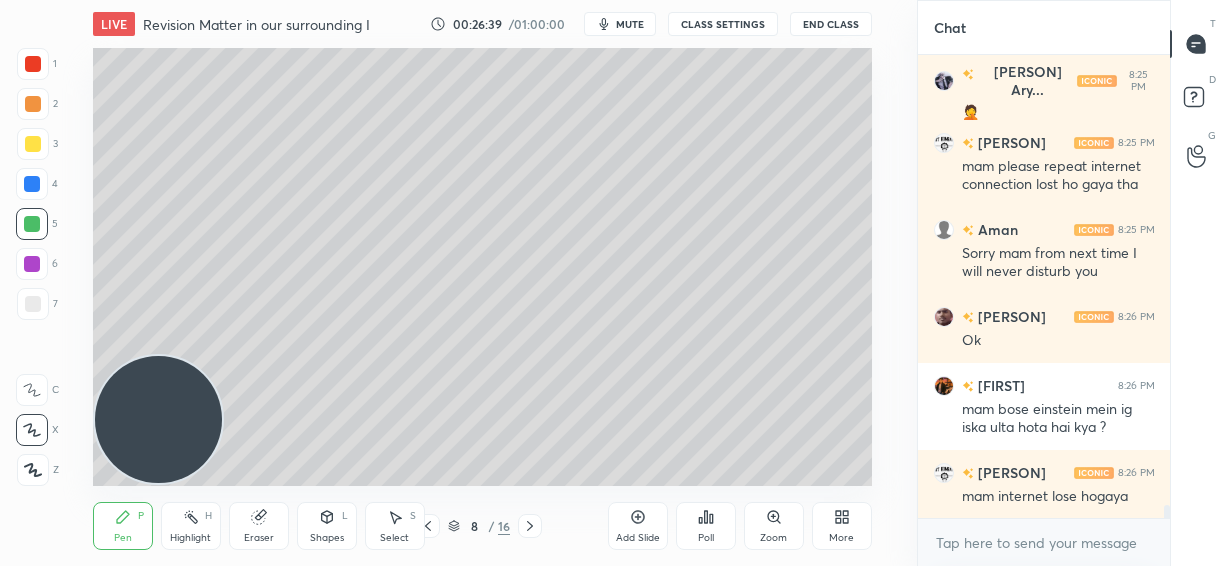 click on "2" at bounding box center [37, 104] 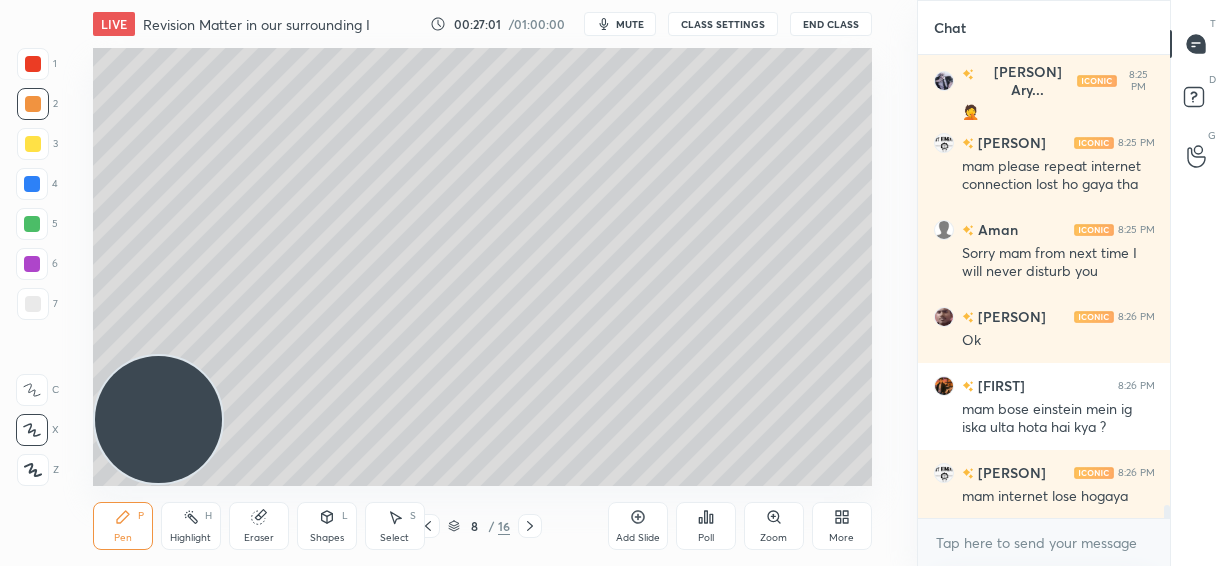 click 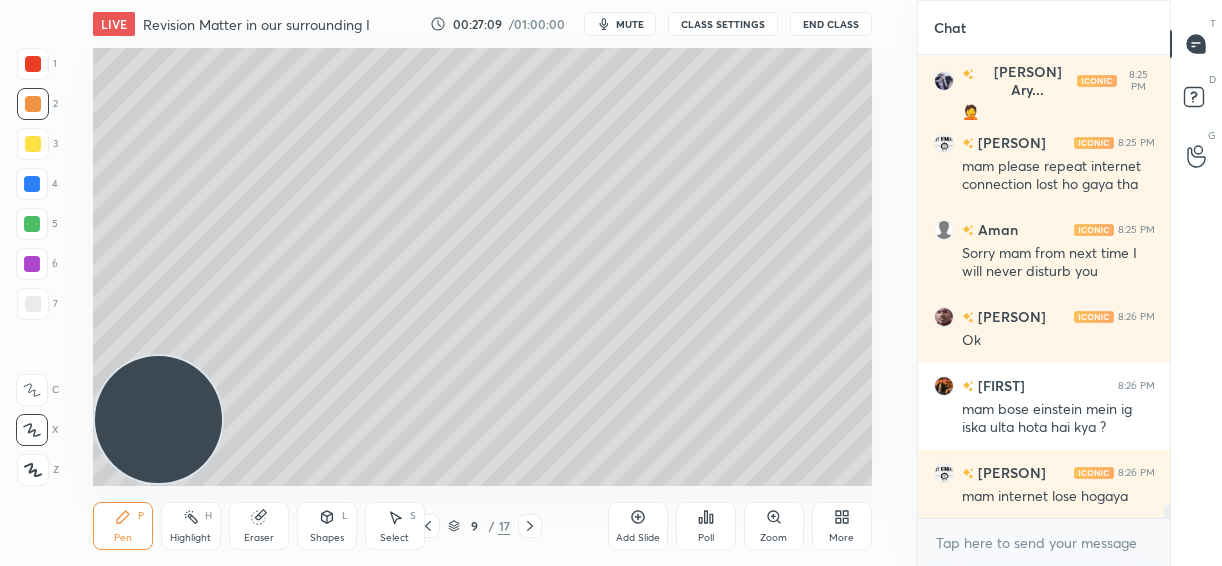 scroll, scrollTop: 15578, scrollLeft: 0, axis: vertical 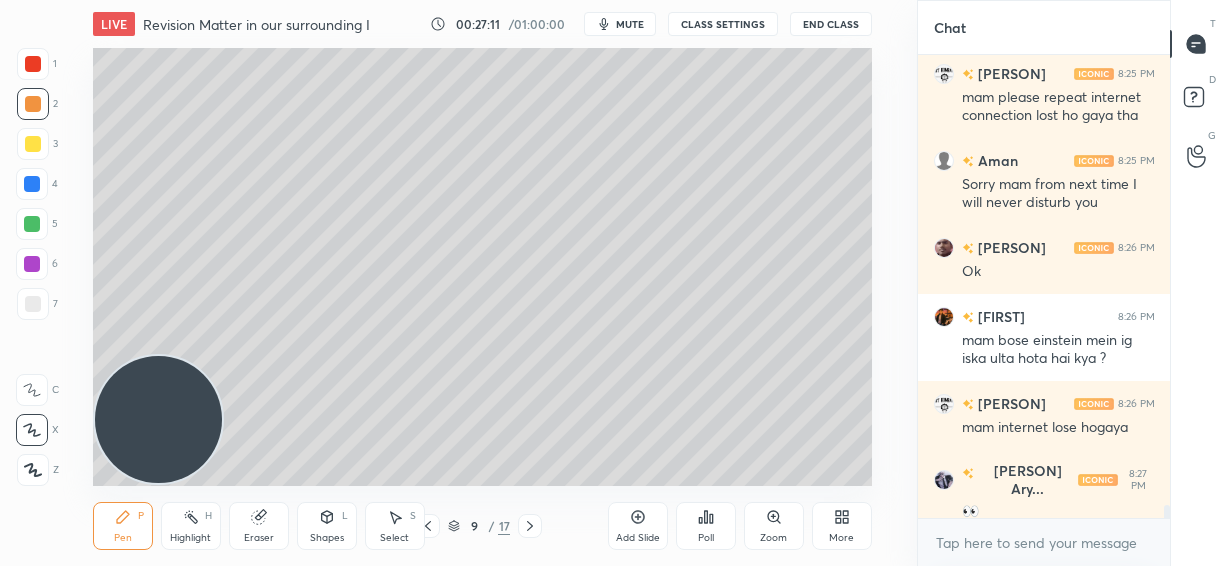 click at bounding box center [32, 184] 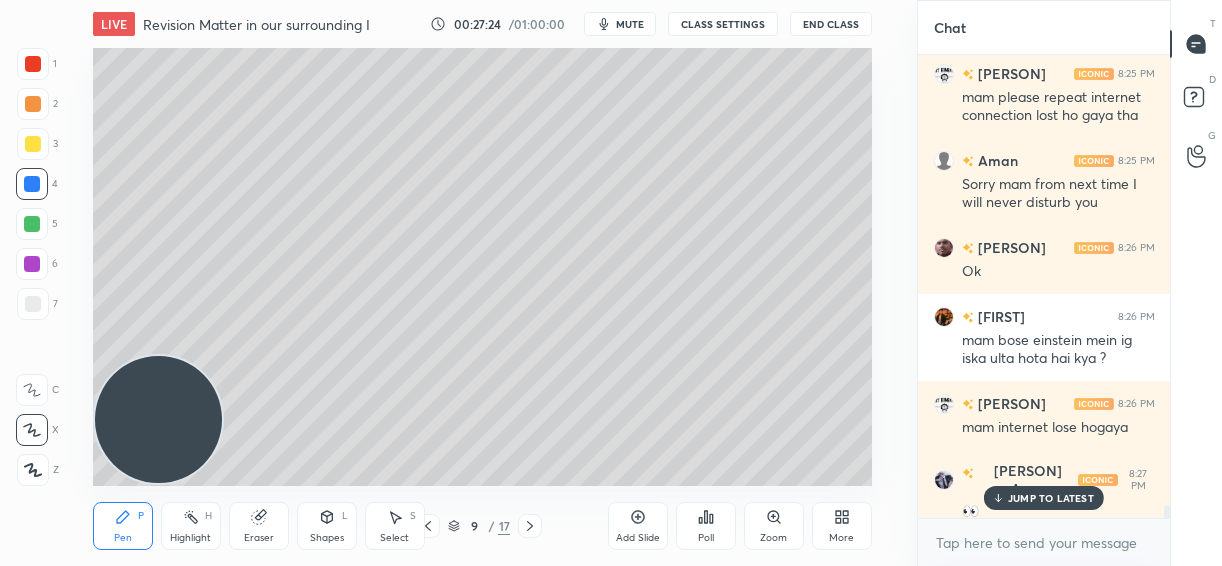 scroll, scrollTop: 15646, scrollLeft: 0, axis: vertical 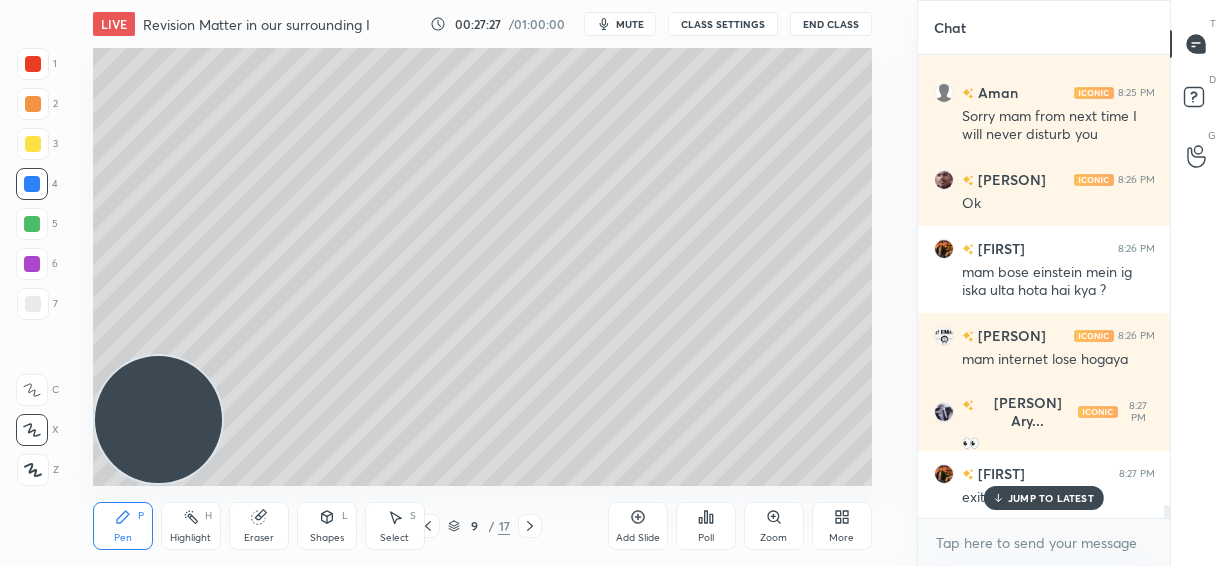 click on "JUMP TO LATEST" at bounding box center [1051, 498] 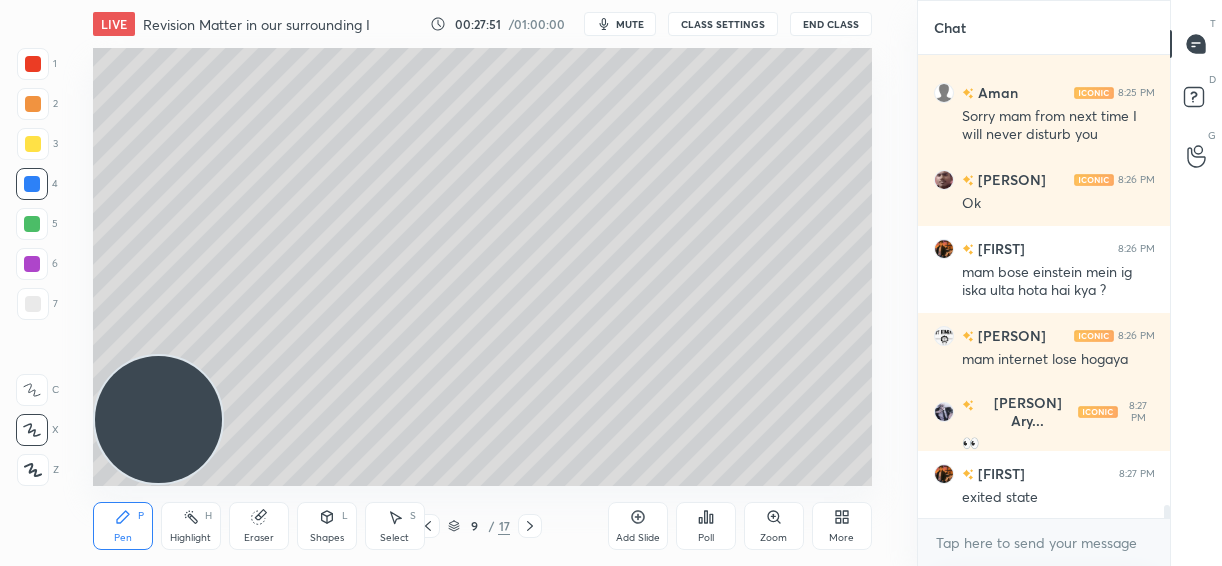 click on "2" at bounding box center [37, 108] 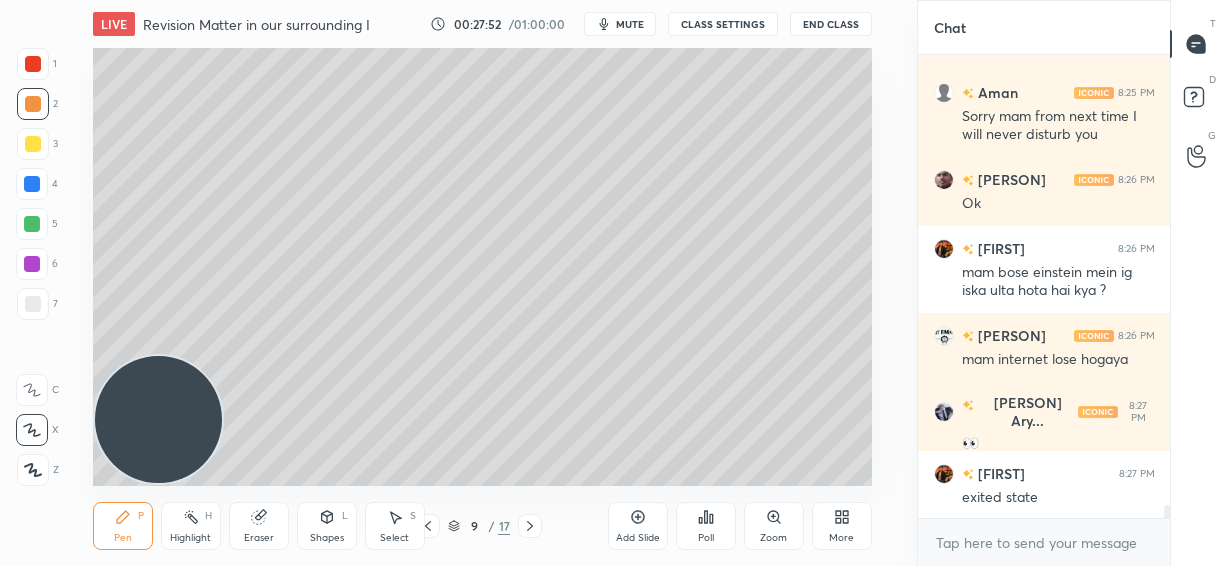 scroll, scrollTop: 15715, scrollLeft: 0, axis: vertical 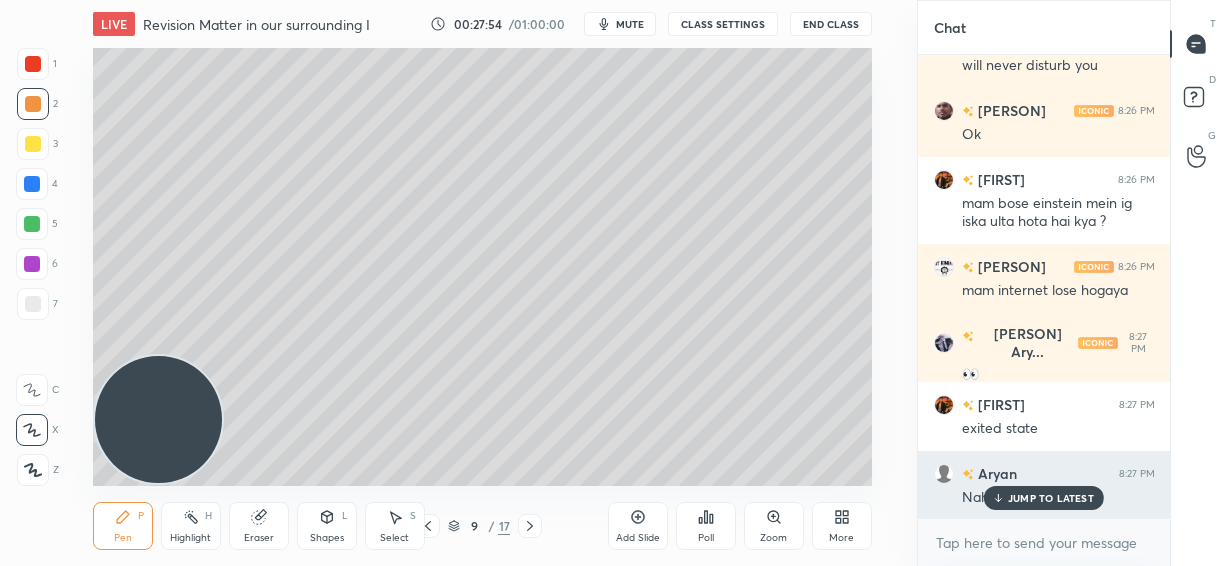 click on "JUMP TO LATEST" at bounding box center [1051, 498] 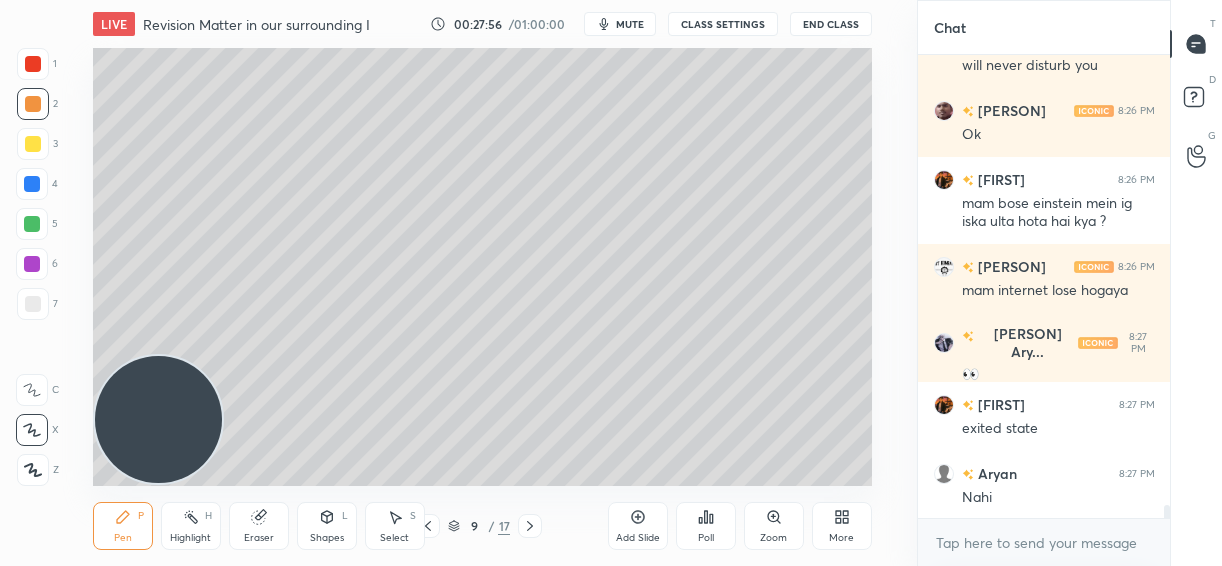 scroll, scrollTop: 15784, scrollLeft: 0, axis: vertical 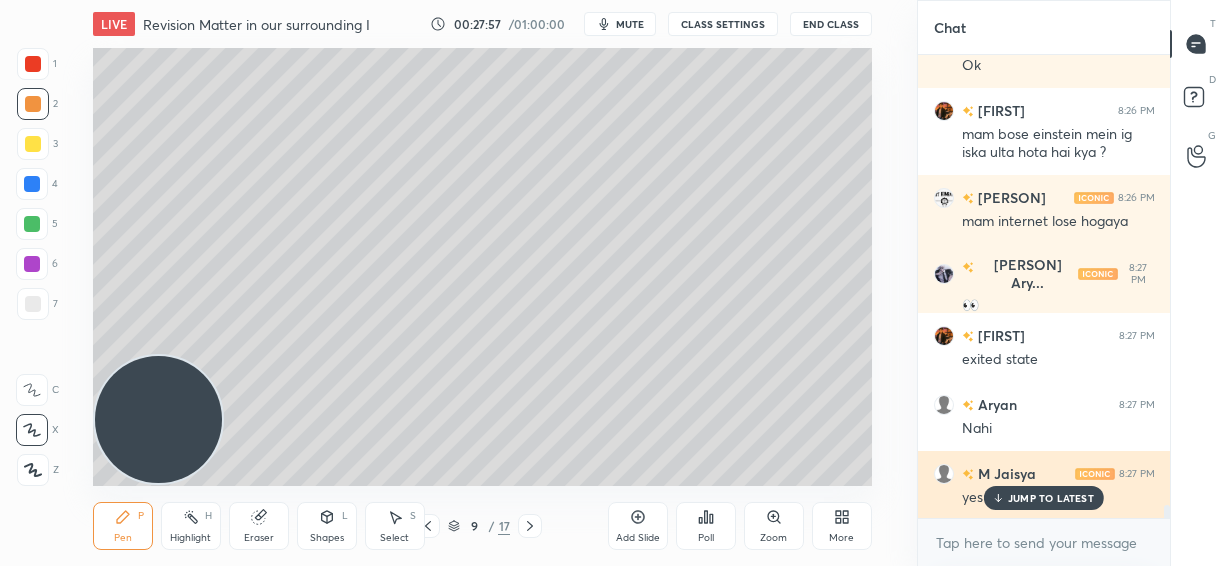 click on "JUMP TO LATEST" at bounding box center (1051, 498) 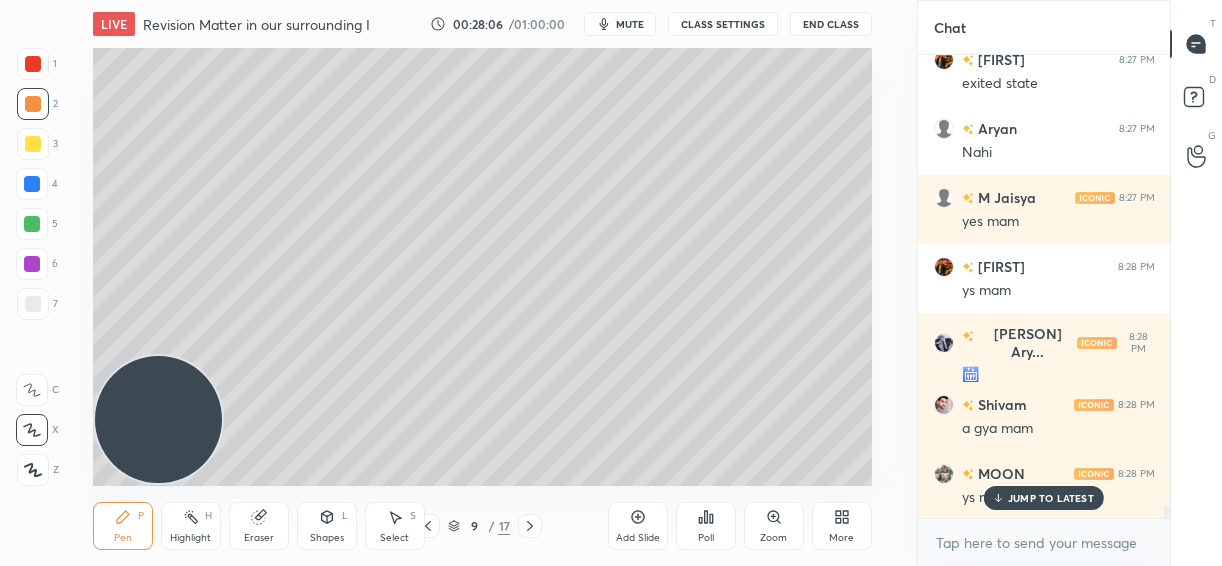 scroll, scrollTop: 16199, scrollLeft: 0, axis: vertical 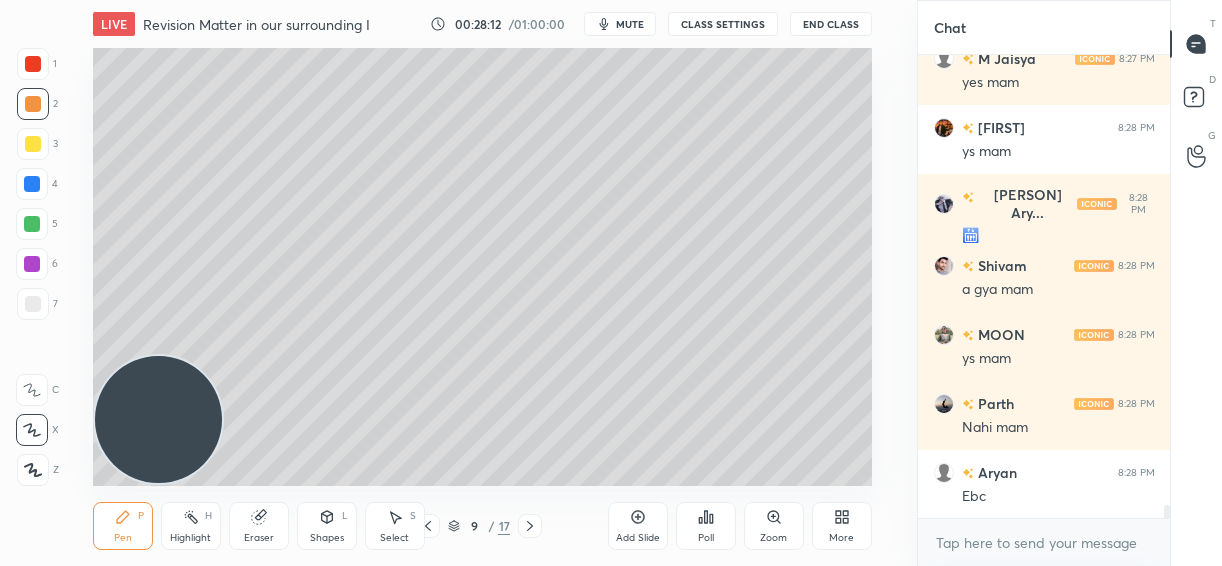 click on "CLASS SETTINGS" at bounding box center [723, 24] 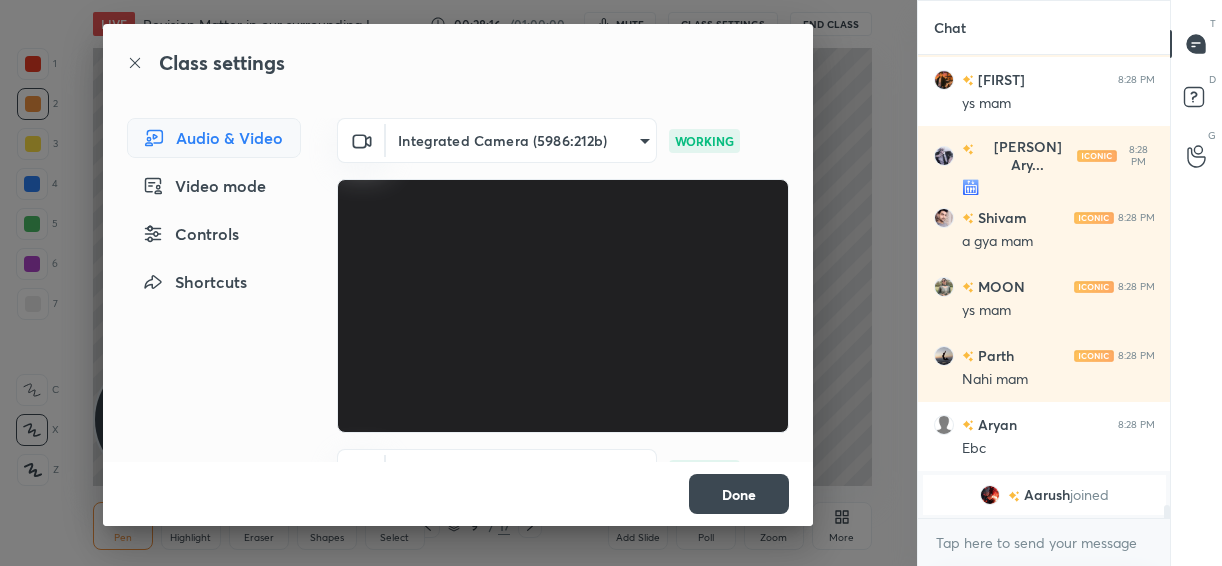 scroll, scrollTop: 15287, scrollLeft: 0, axis: vertical 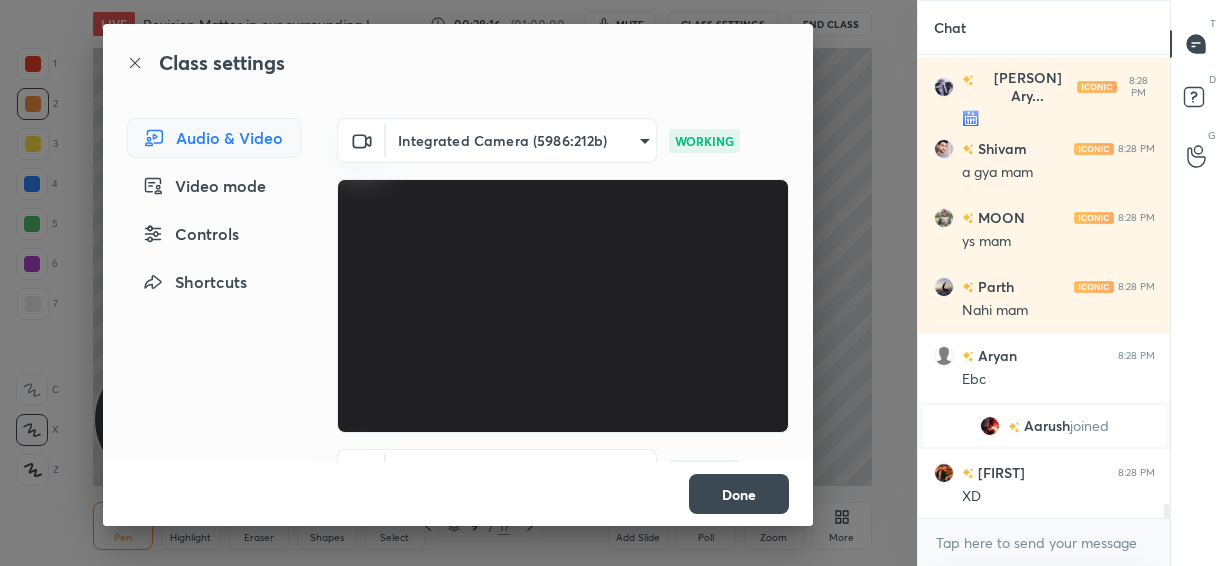 click on "Done" at bounding box center (739, 494) 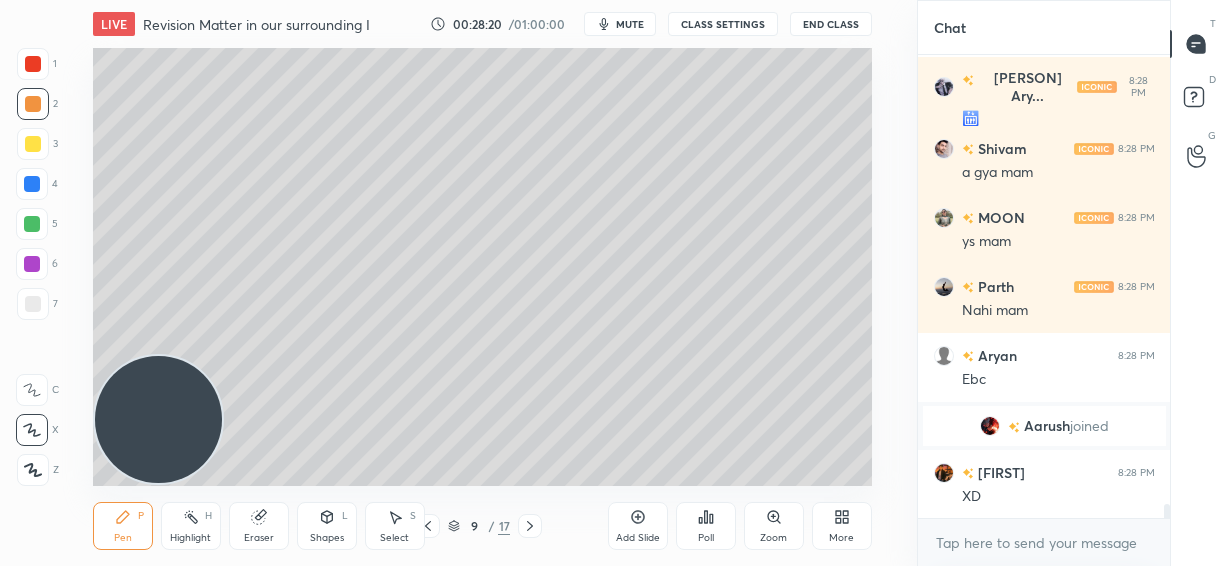 scroll, scrollTop: 15356, scrollLeft: 0, axis: vertical 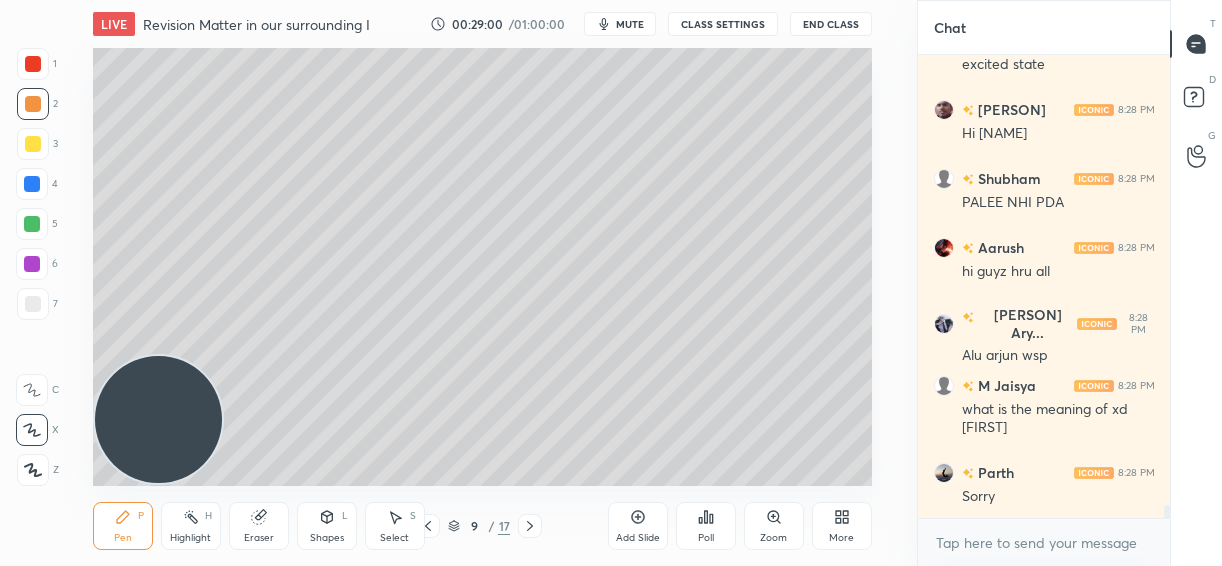 click on "Add Slide" at bounding box center (638, 526) 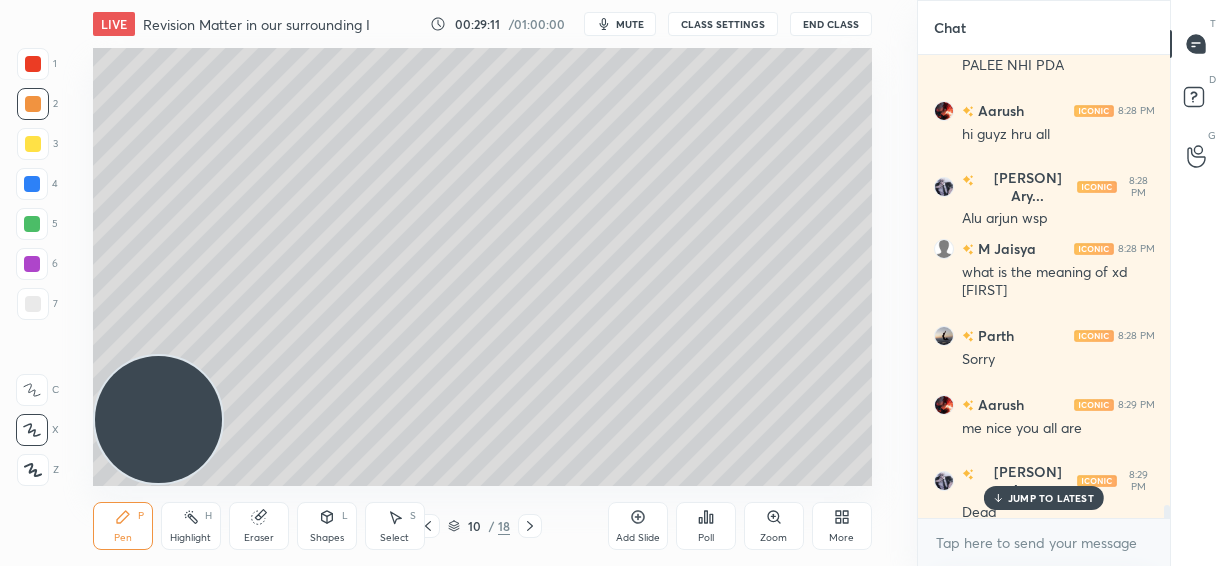 scroll, scrollTop: 16426, scrollLeft: 0, axis: vertical 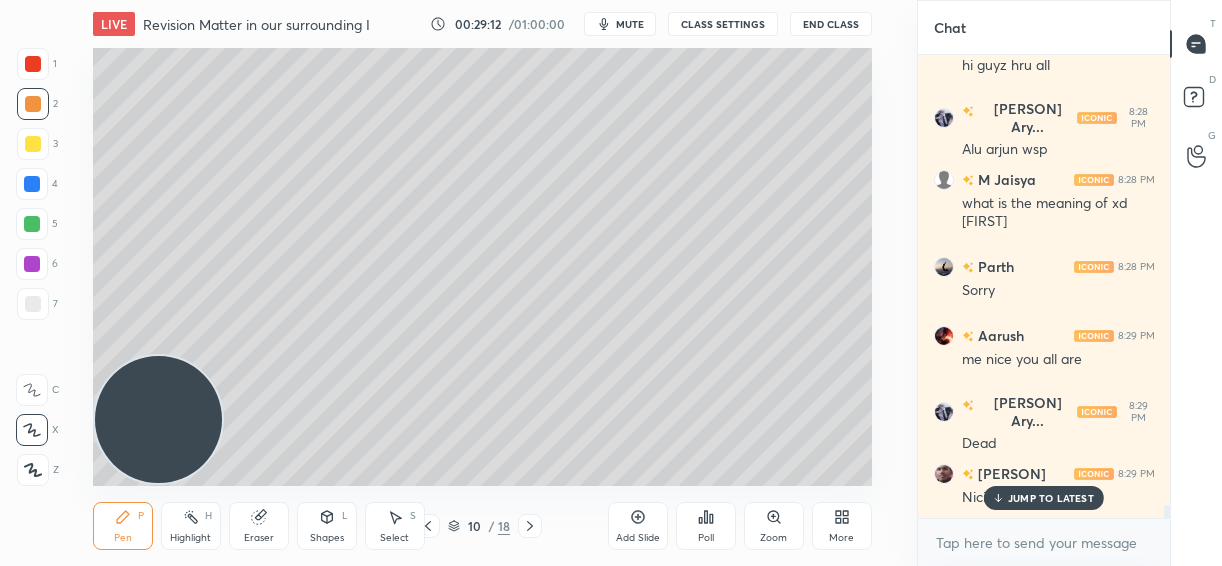 click on "JUMP TO LATEST" at bounding box center [1051, 498] 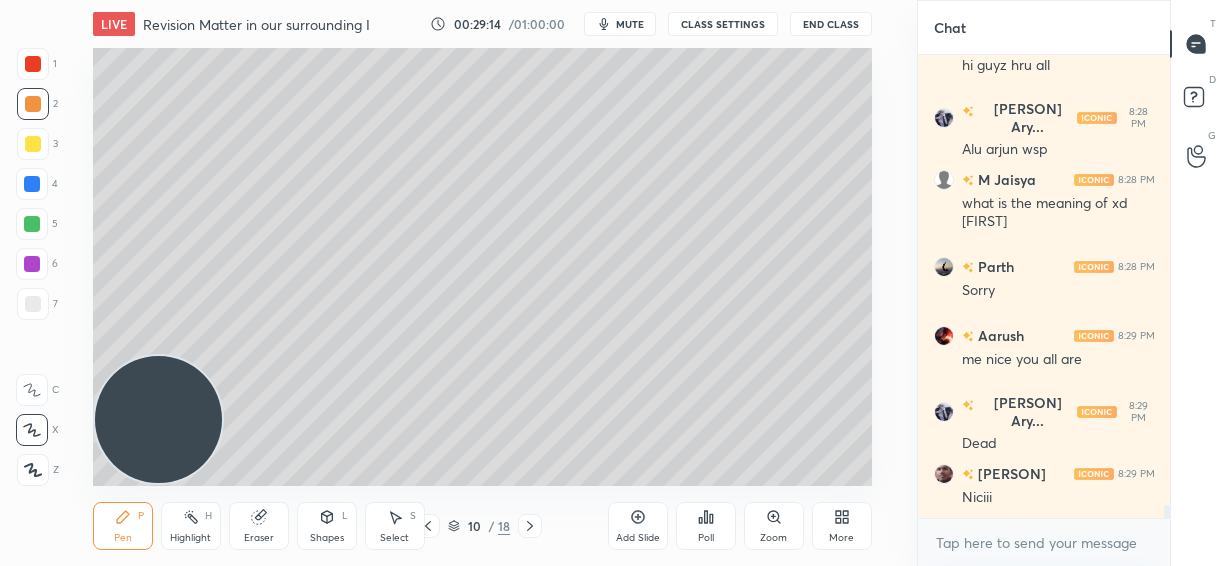 click at bounding box center (33, 64) 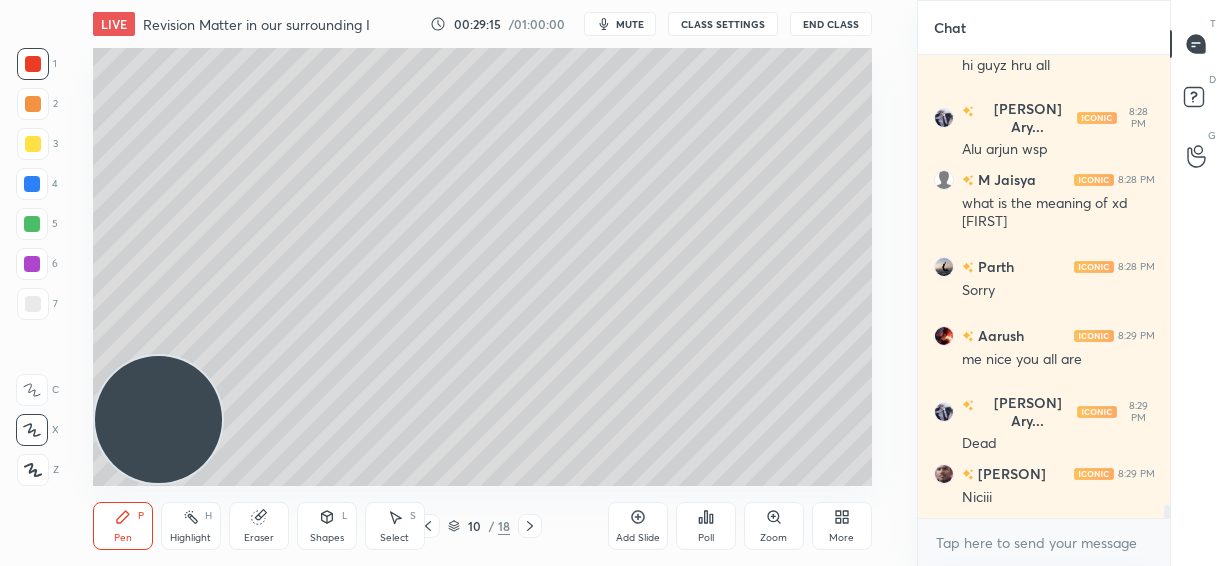 click at bounding box center [33, 304] 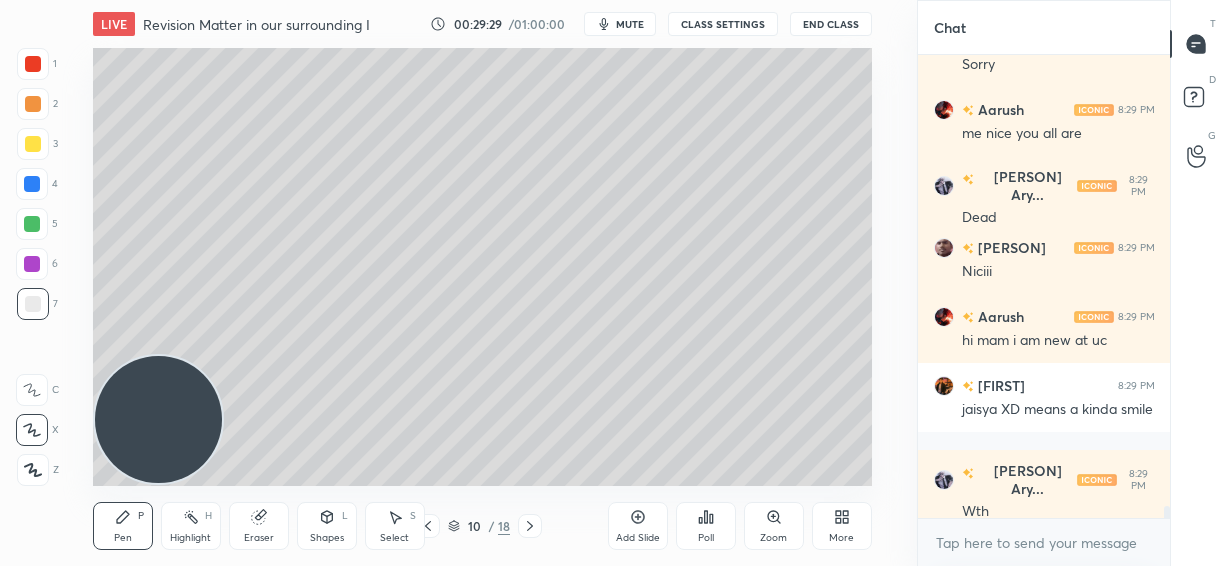 scroll, scrollTop: 16721, scrollLeft: 0, axis: vertical 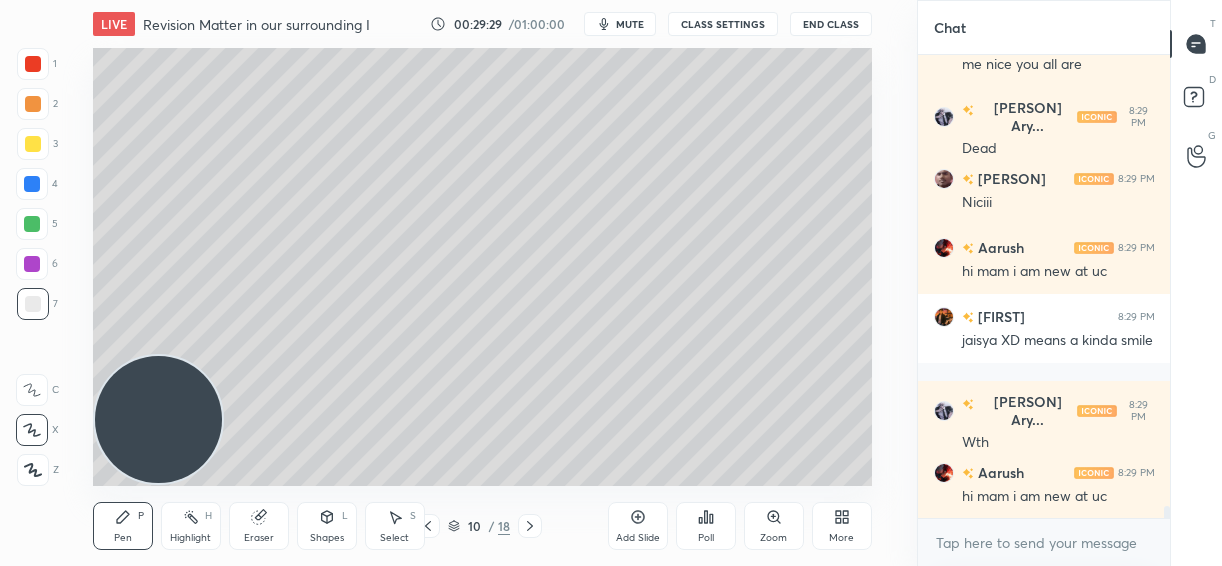 click at bounding box center [33, 104] 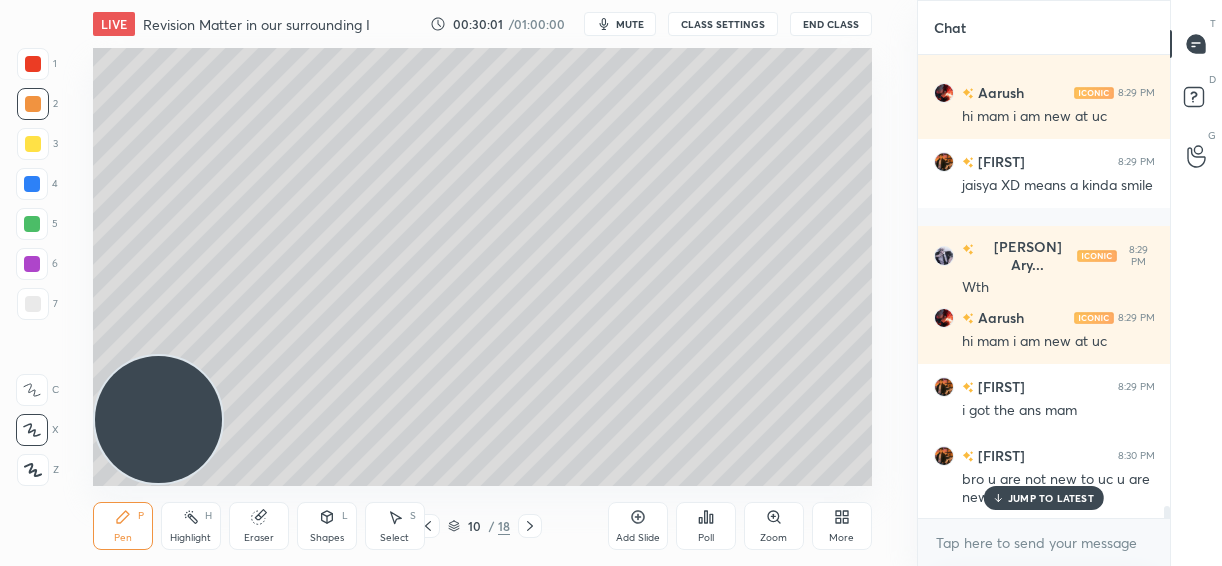 scroll, scrollTop: 16963, scrollLeft: 0, axis: vertical 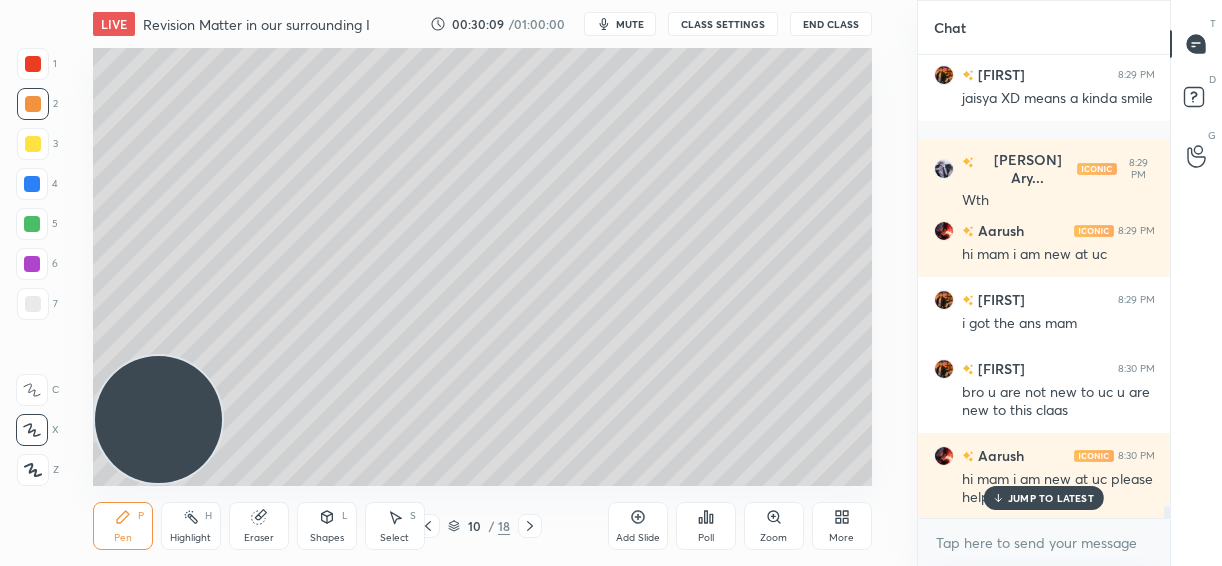 click on "JUMP TO LATEST" at bounding box center (1051, 498) 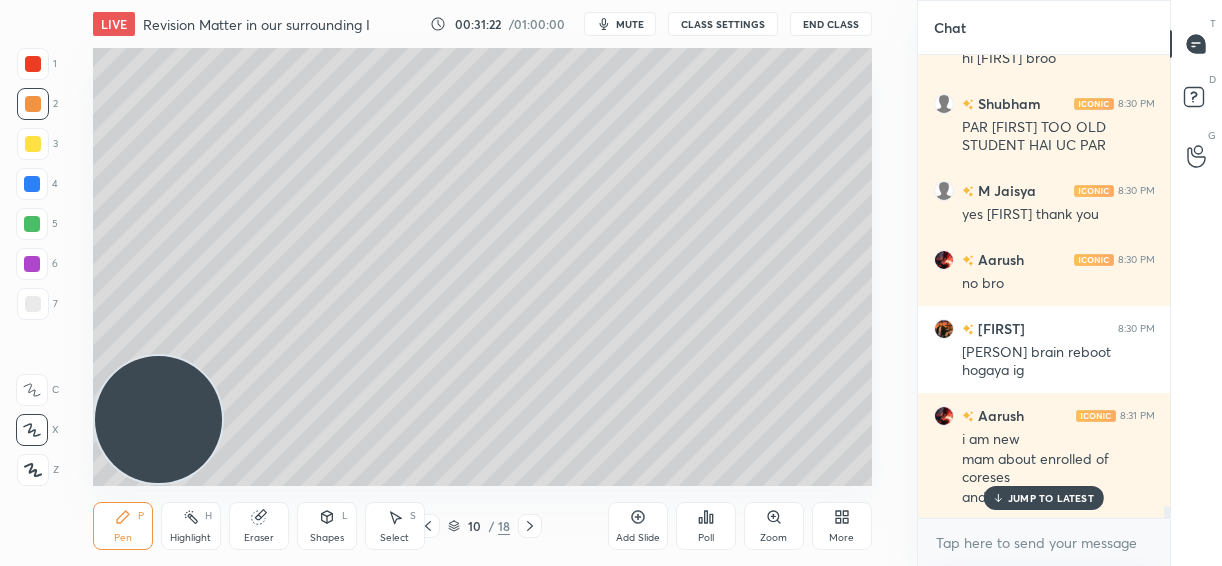 scroll, scrollTop: 17904, scrollLeft: 0, axis: vertical 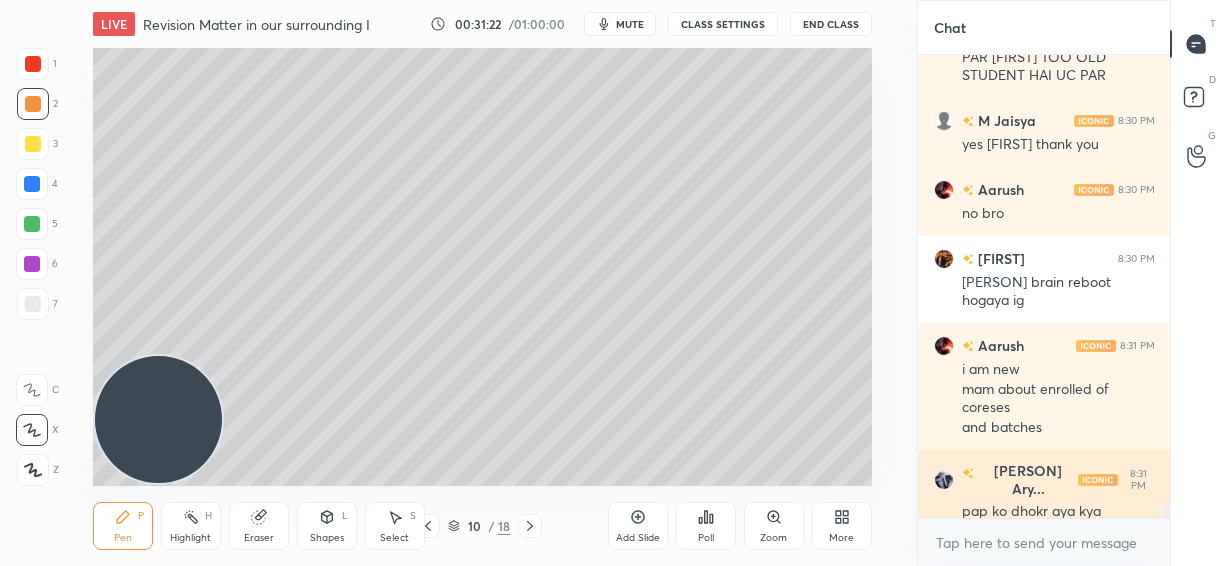 click on "pap ko dhokr aya kya" at bounding box center (1058, 512) 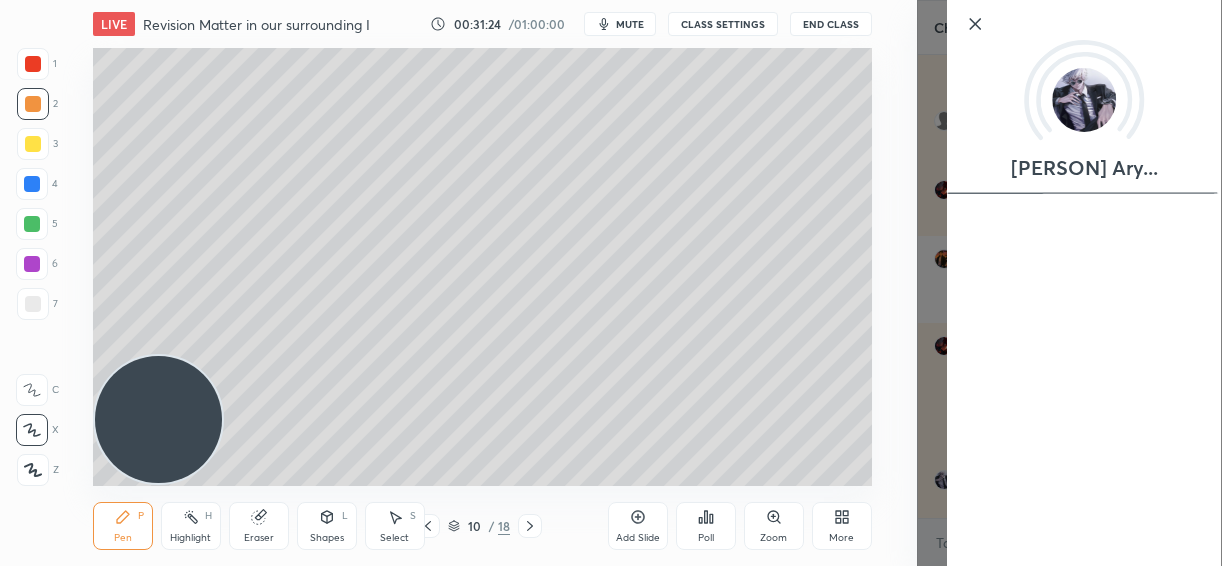 click 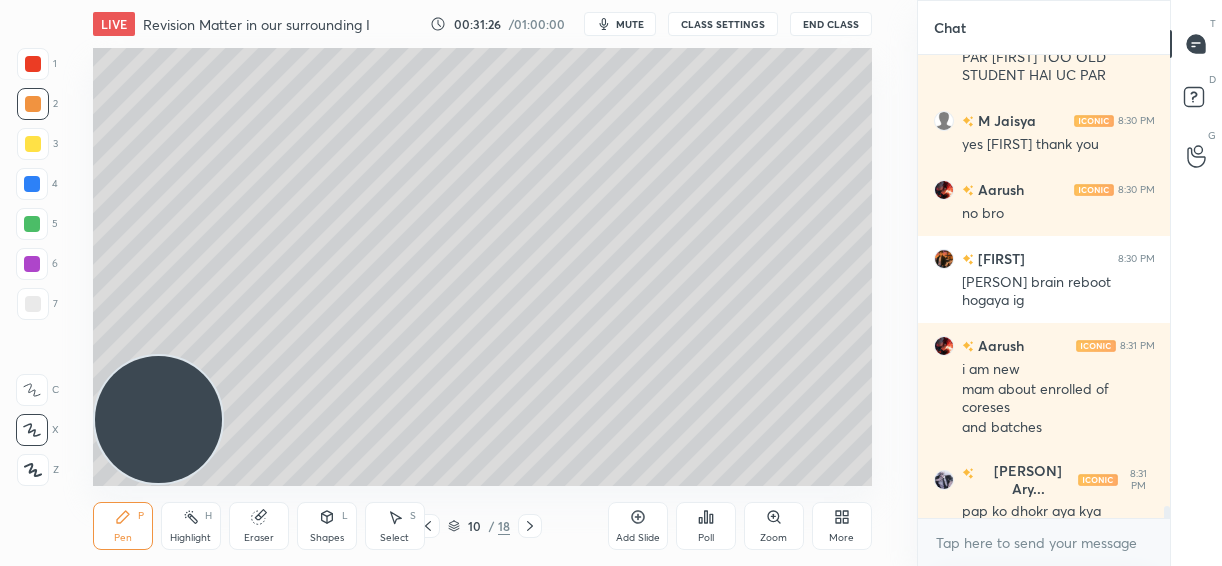 scroll, scrollTop: 17973, scrollLeft: 0, axis: vertical 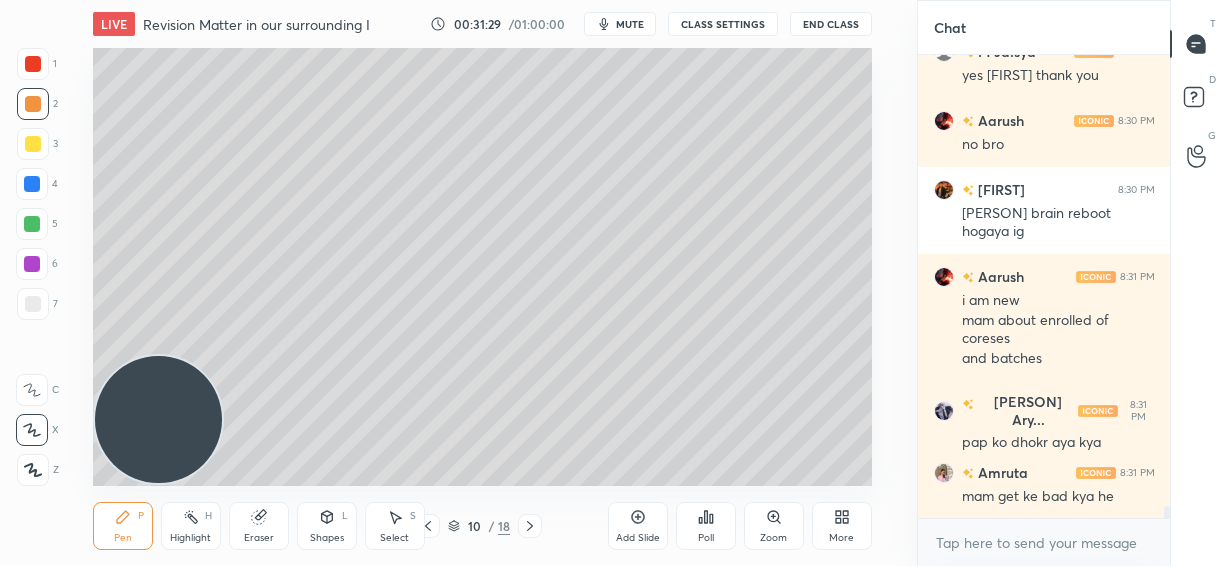 click 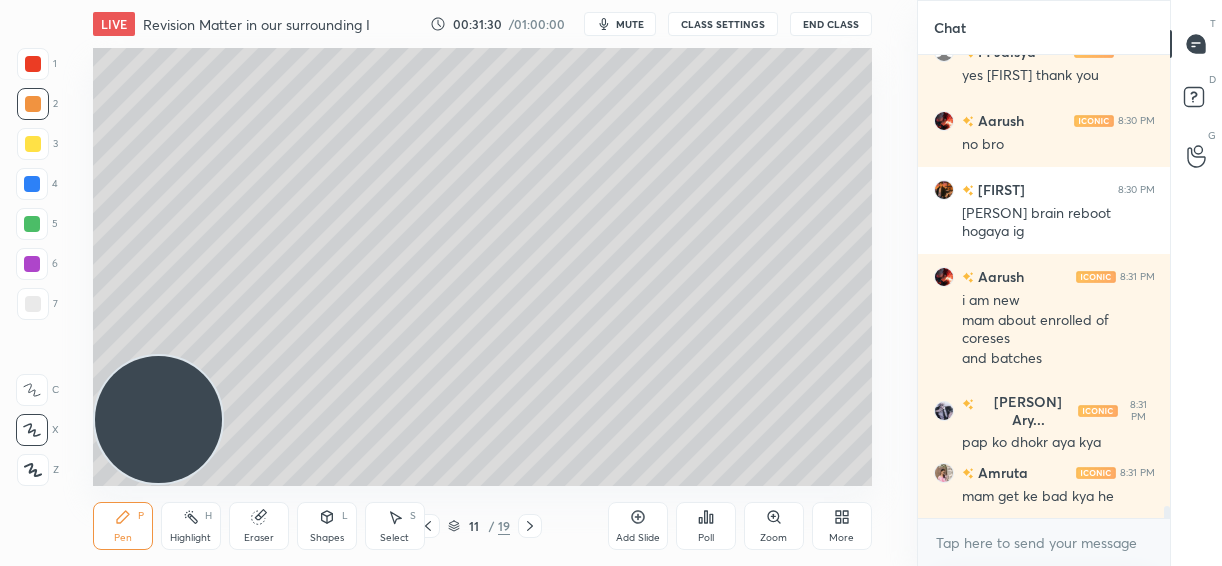 click at bounding box center (33, 304) 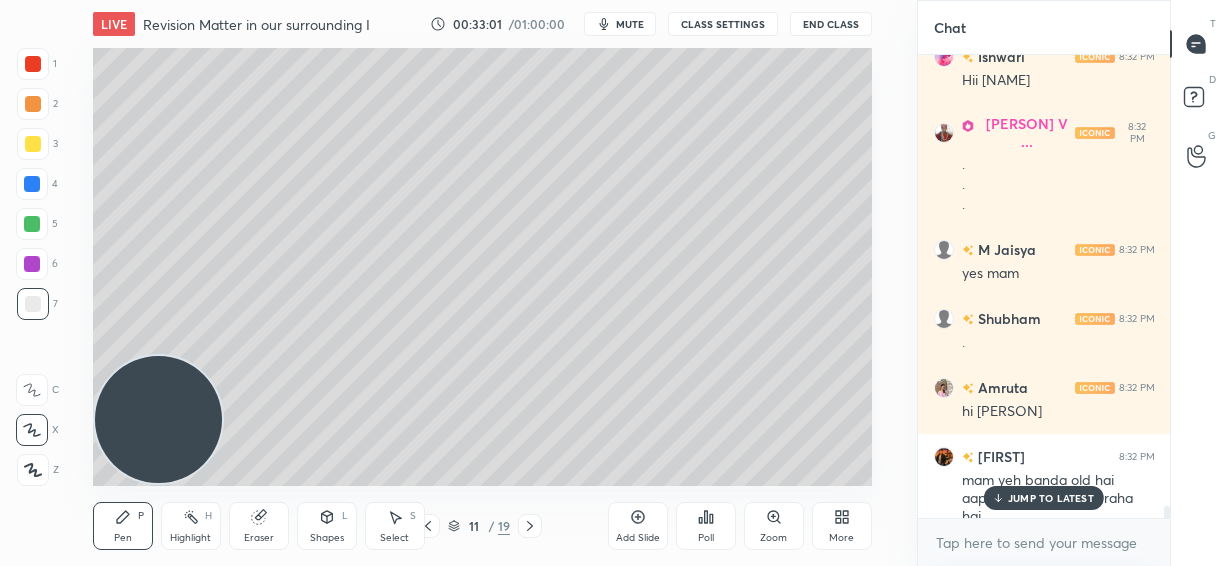 scroll, scrollTop: 19288, scrollLeft: 0, axis: vertical 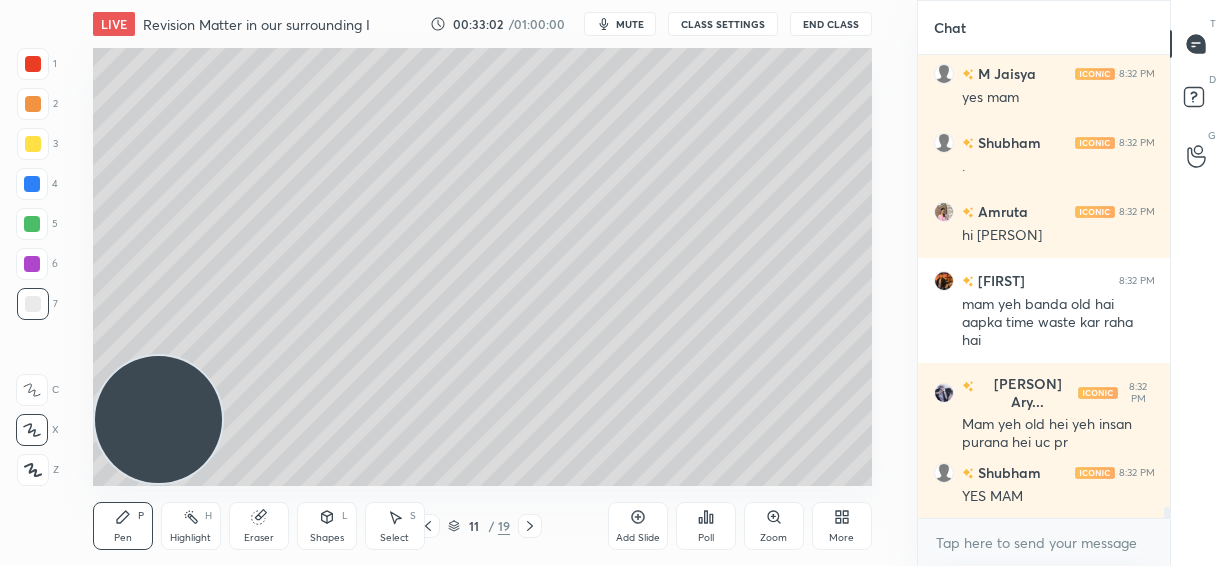 click 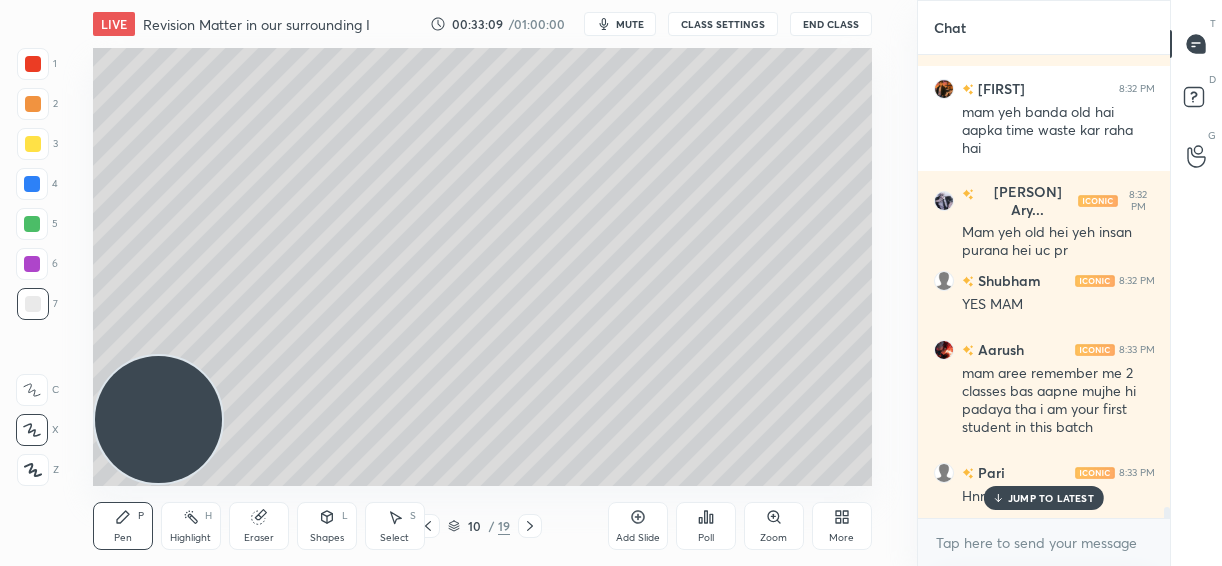 scroll, scrollTop: 19548, scrollLeft: 0, axis: vertical 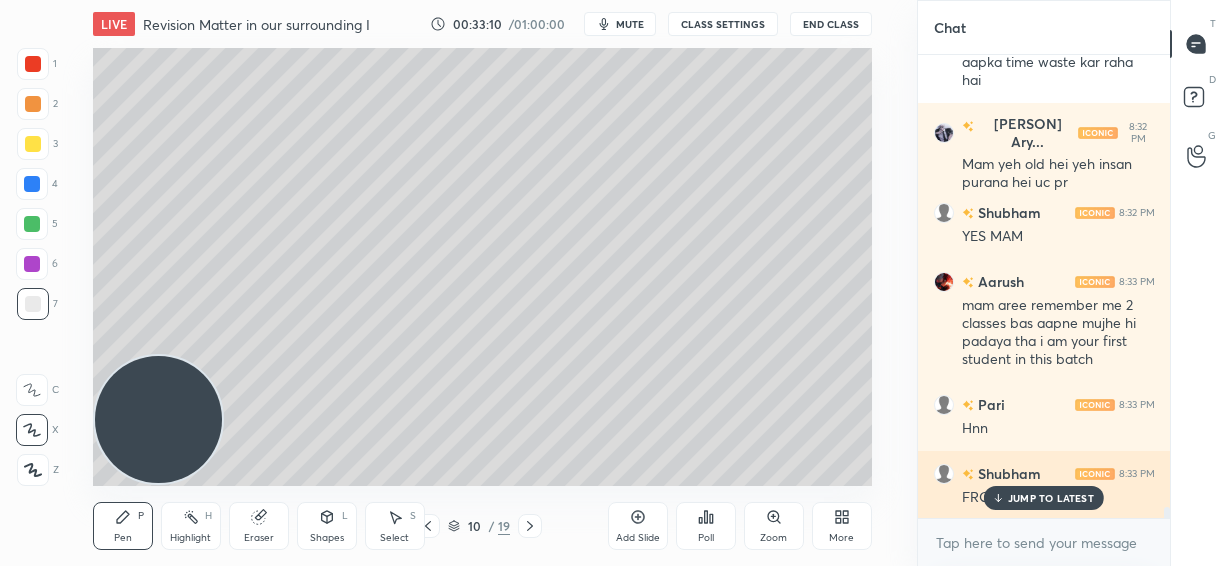 click on "JUMP TO LATEST" at bounding box center (1051, 498) 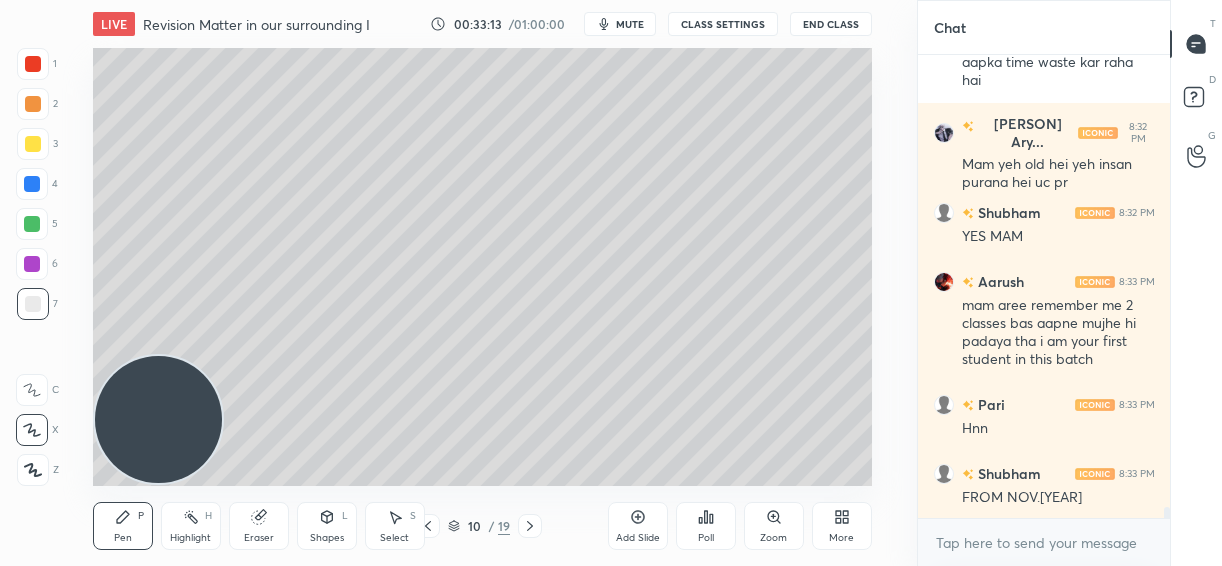 scroll, scrollTop: 19635, scrollLeft: 0, axis: vertical 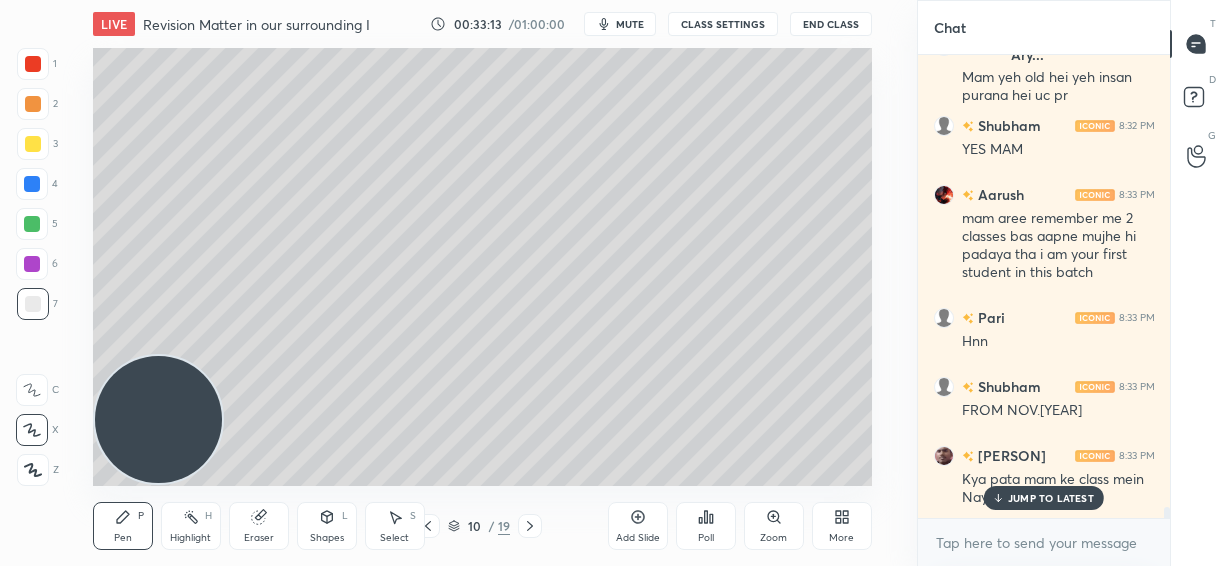 click at bounding box center (33, 304) 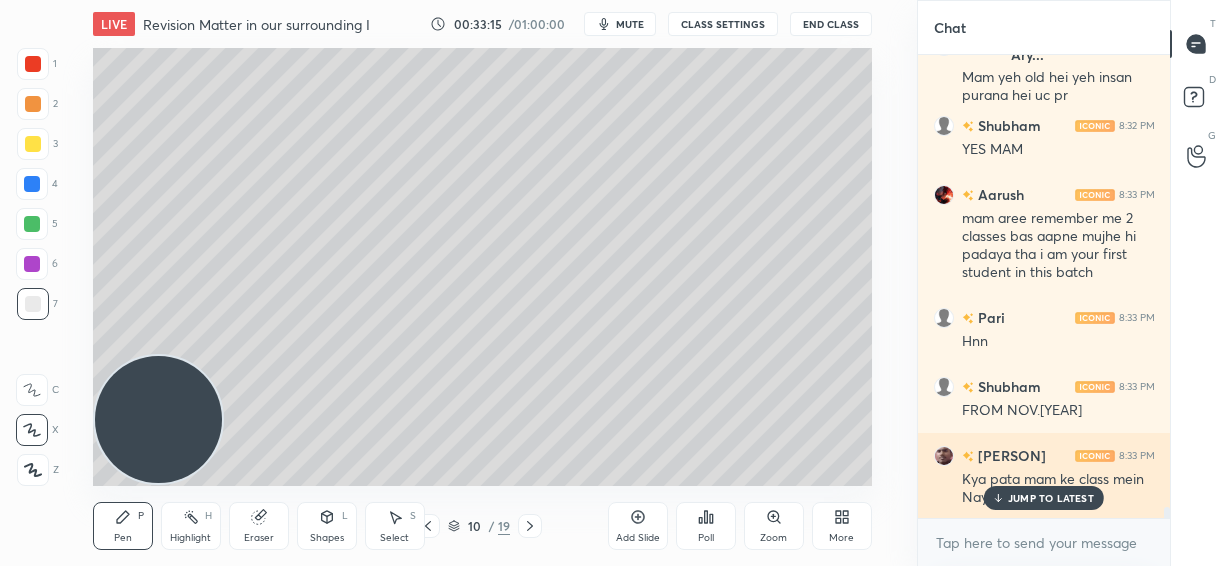 click on "JUMP TO LATEST" at bounding box center (1051, 498) 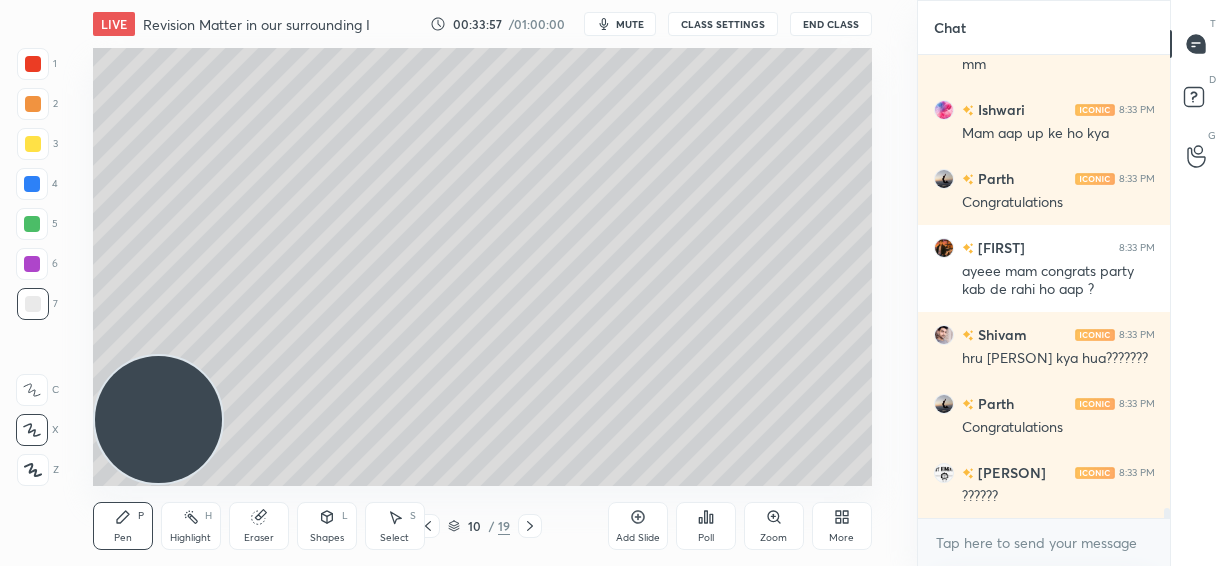 scroll, scrollTop: 20780, scrollLeft: 0, axis: vertical 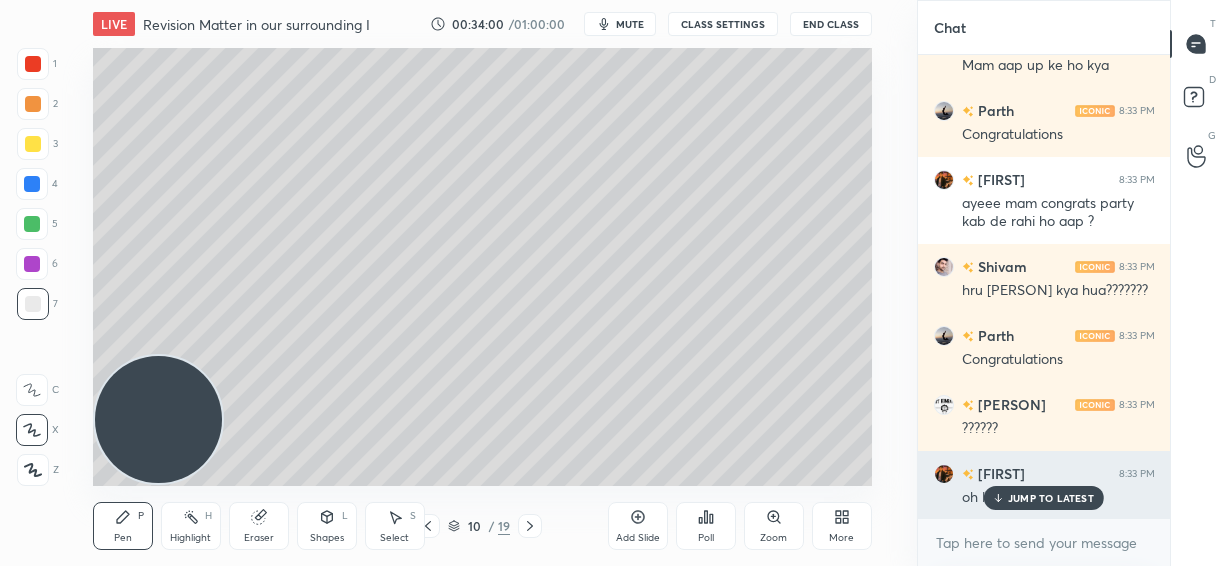click on "JUMP TO LATEST" at bounding box center [1051, 498] 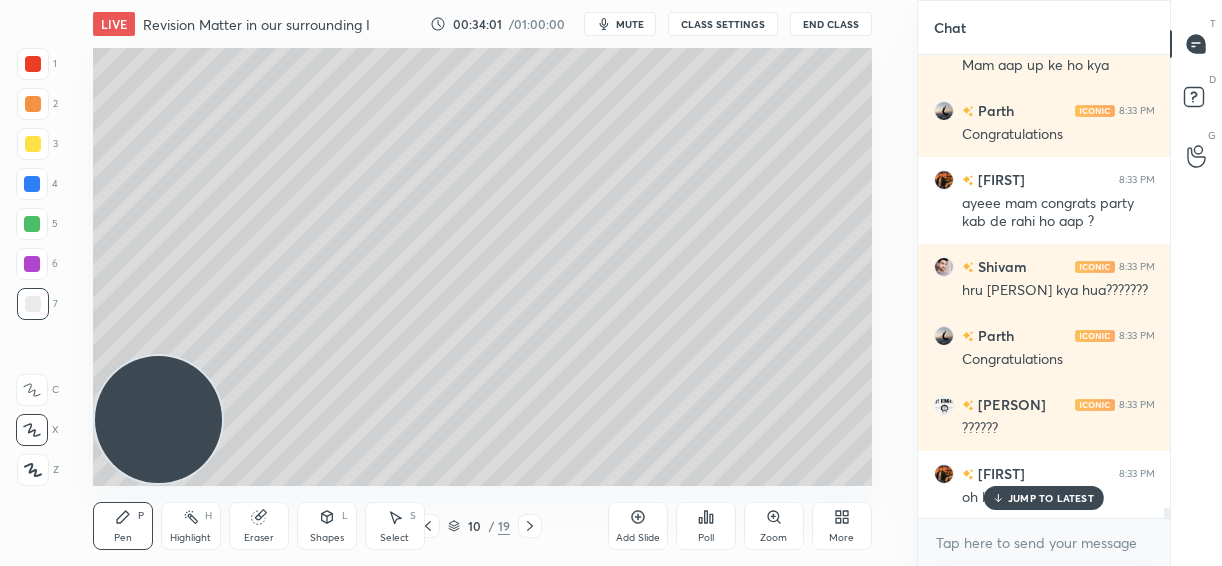 scroll, scrollTop: 20849, scrollLeft: 0, axis: vertical 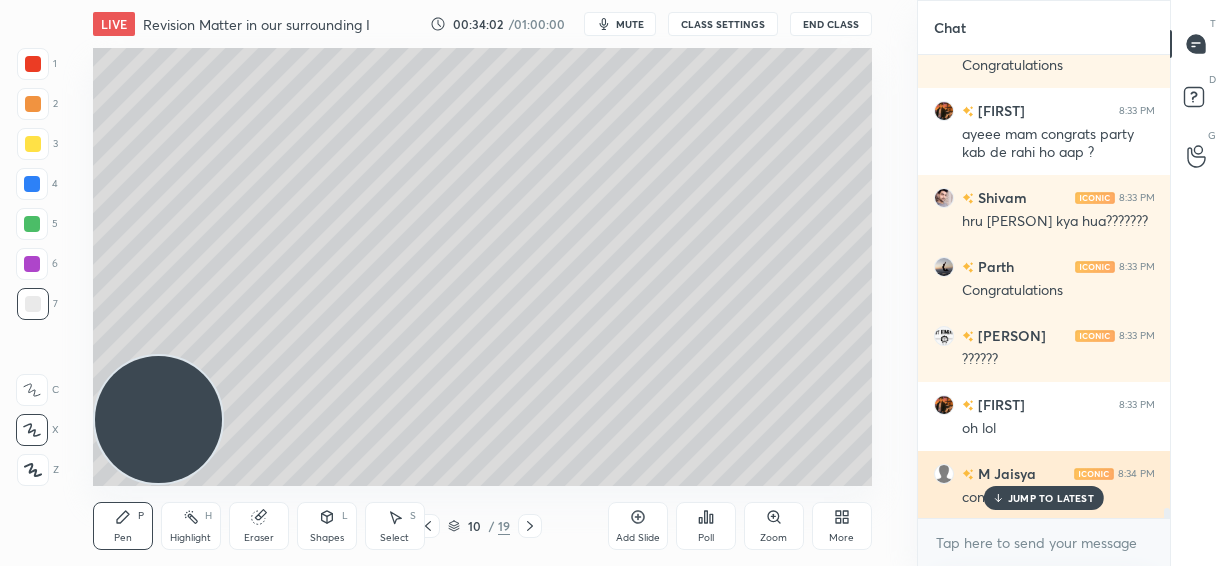 click on "JUMP TO LATEST" at bounding box center (1051, 498) 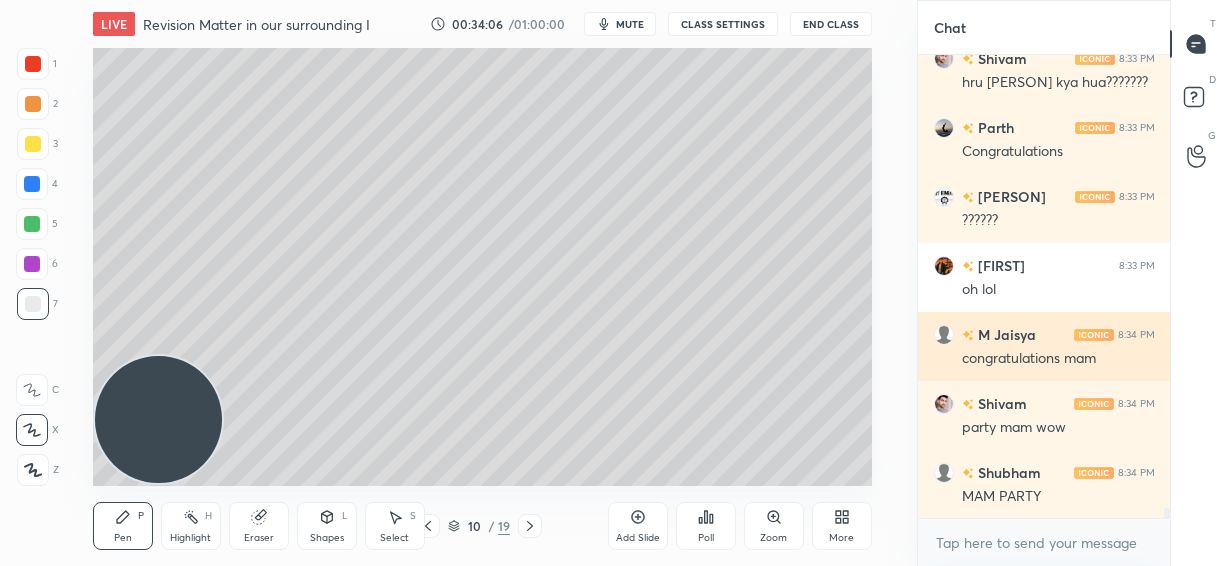 scroll, scrollTop: 21125, scrollLeft: 0, axis: vertical 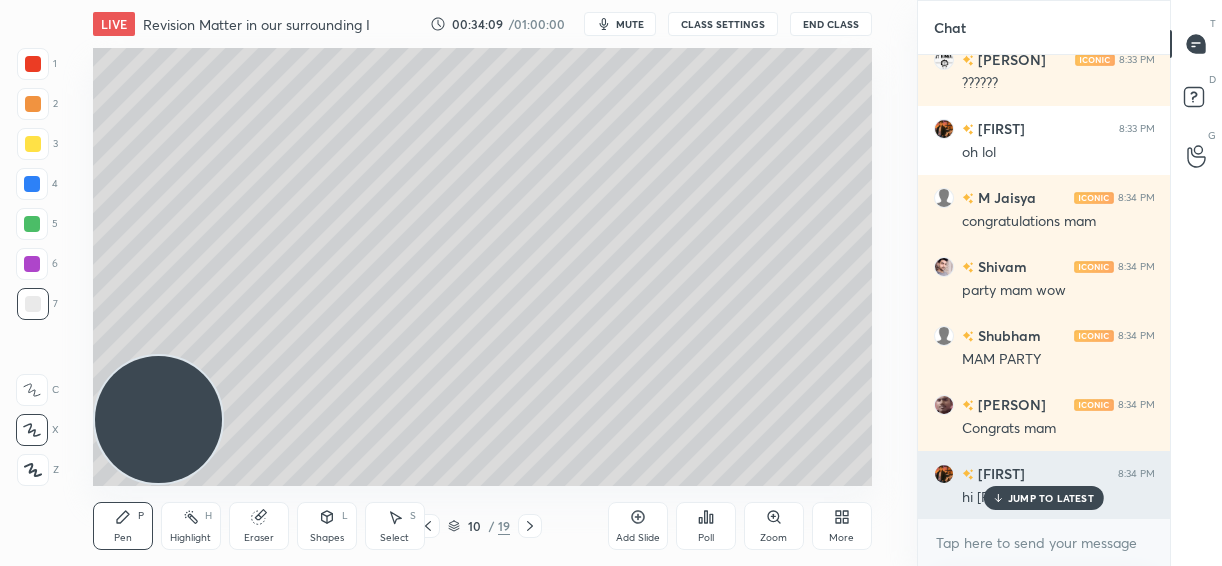 click on "JUMP TO LATEST" at bounding box center [1051, 498] 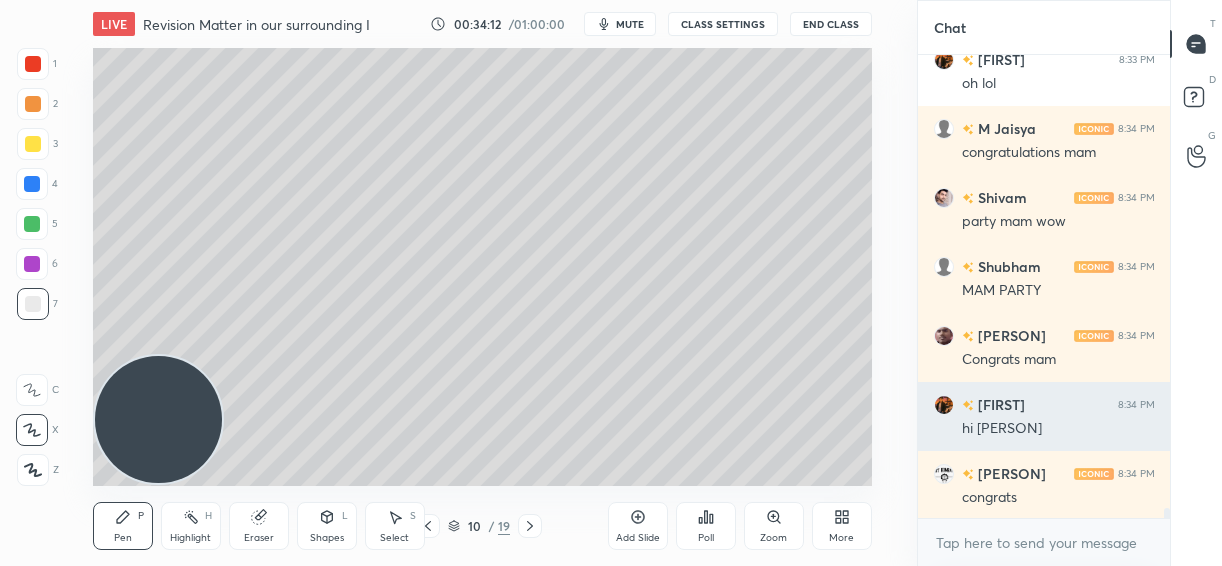 scroll, scrollTop: 21264, scrollLeft: 0, axis: vertical 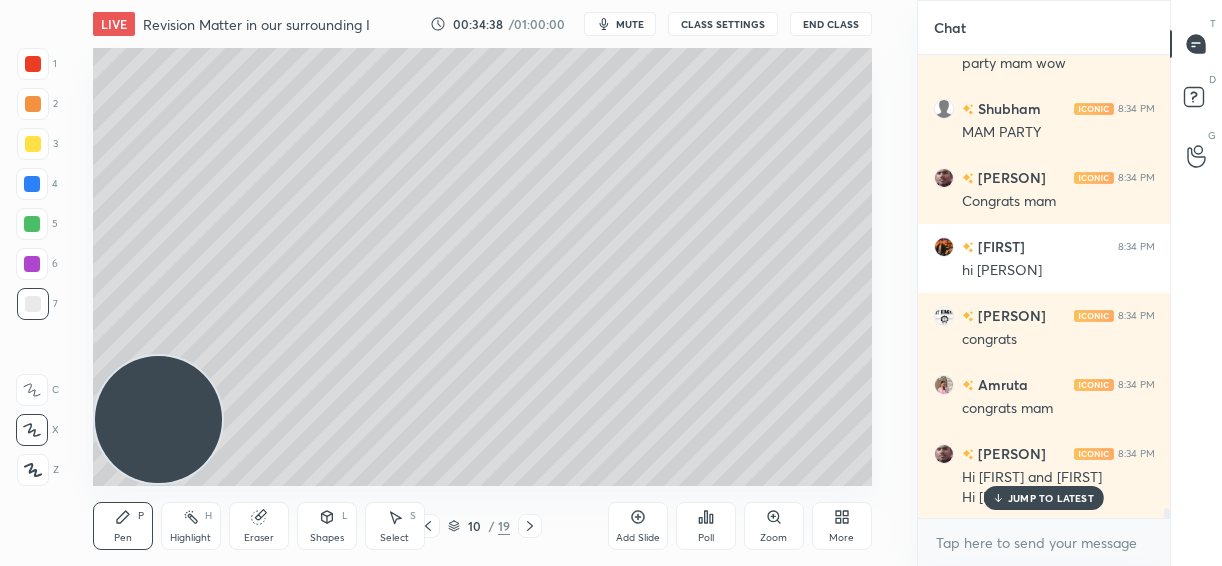 click 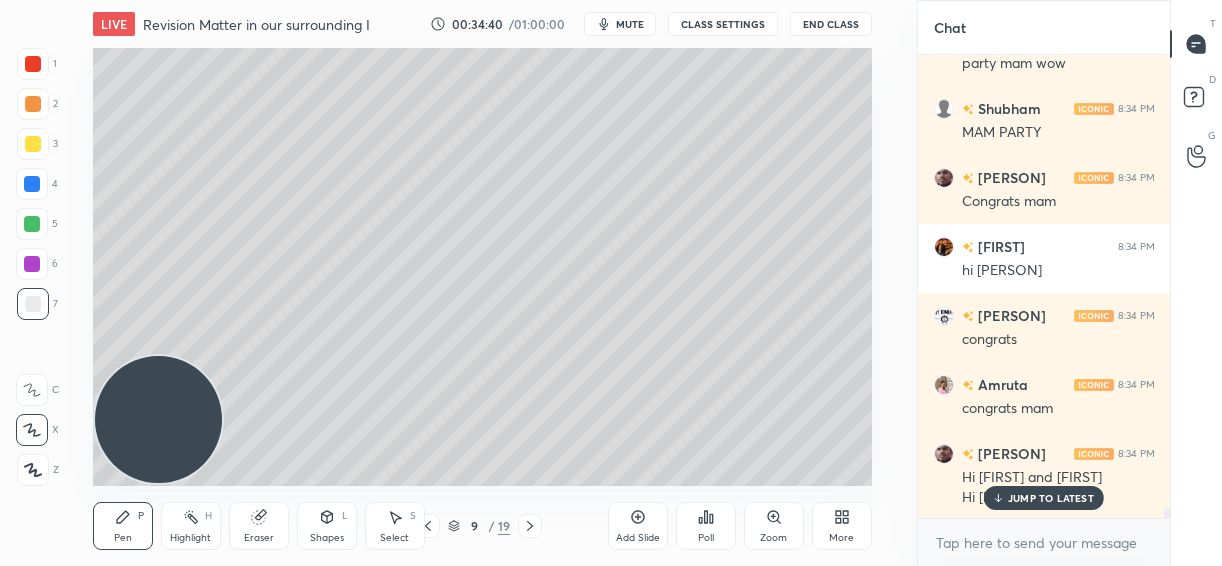 click 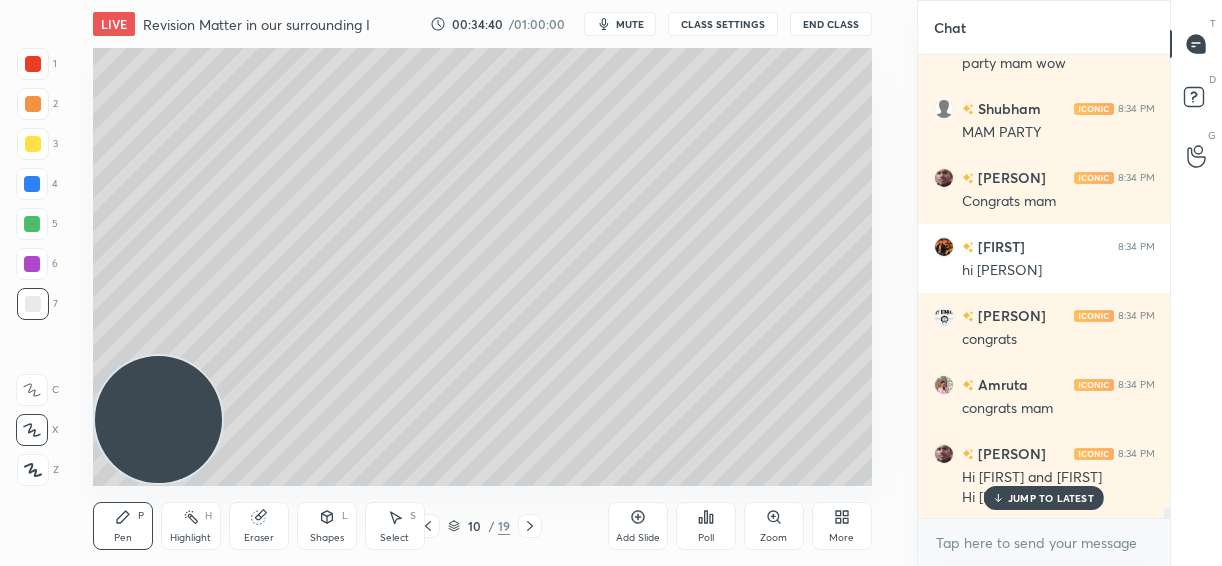 scroll, scrollTop: 416, scrollLeft: 247, axis: both 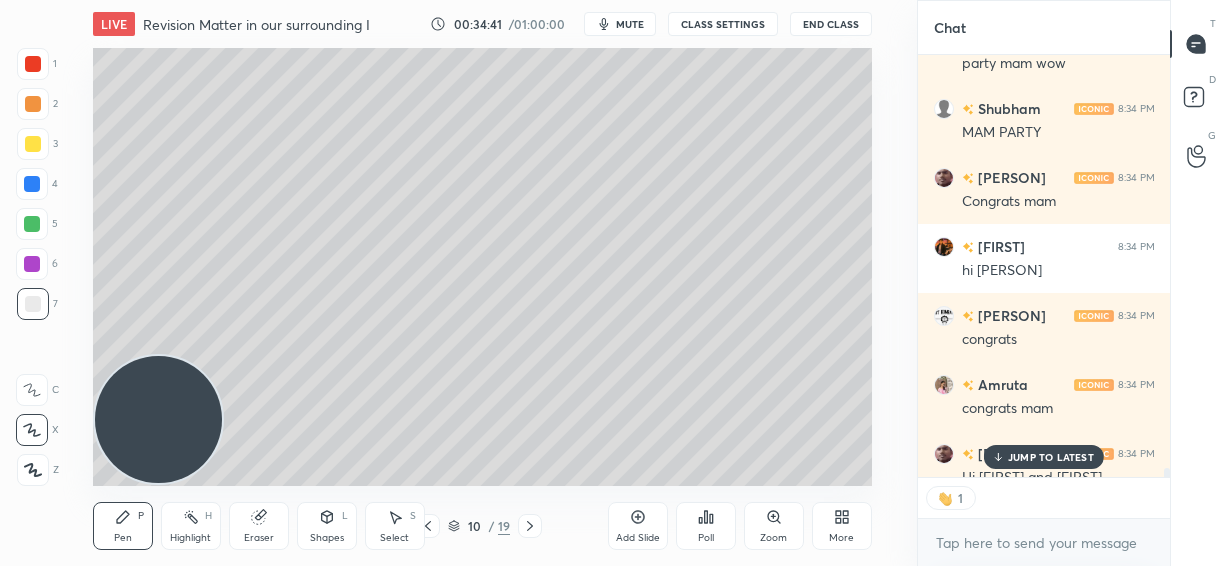 click on "Add Slide" at bounding box center (638, 526) 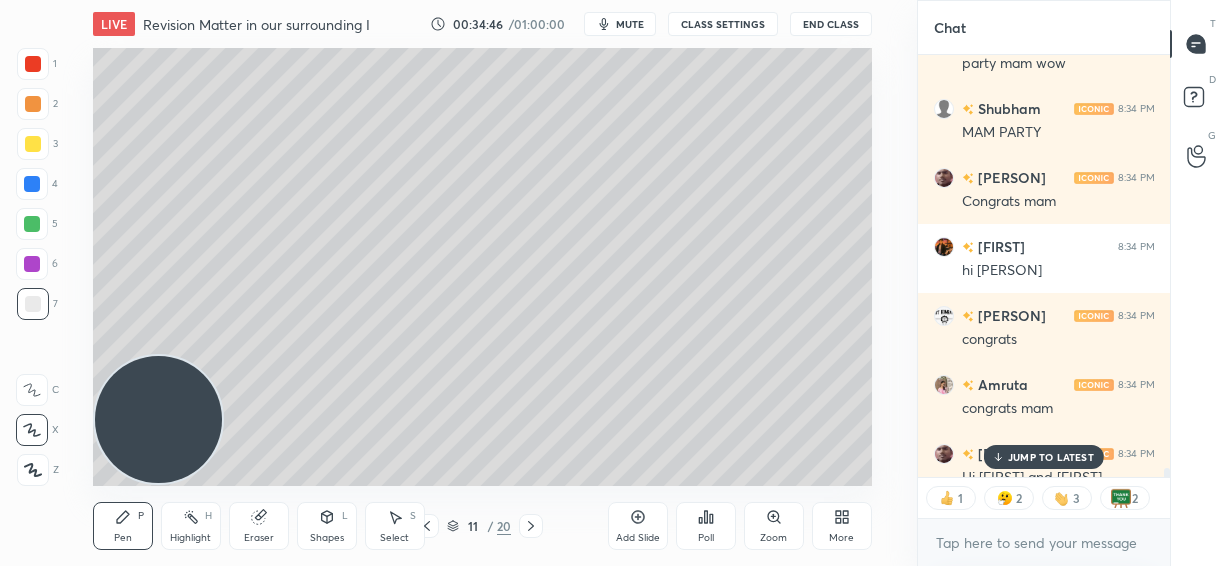 click on "JUMP TO LATEST" at bounding box center (1051, 457) 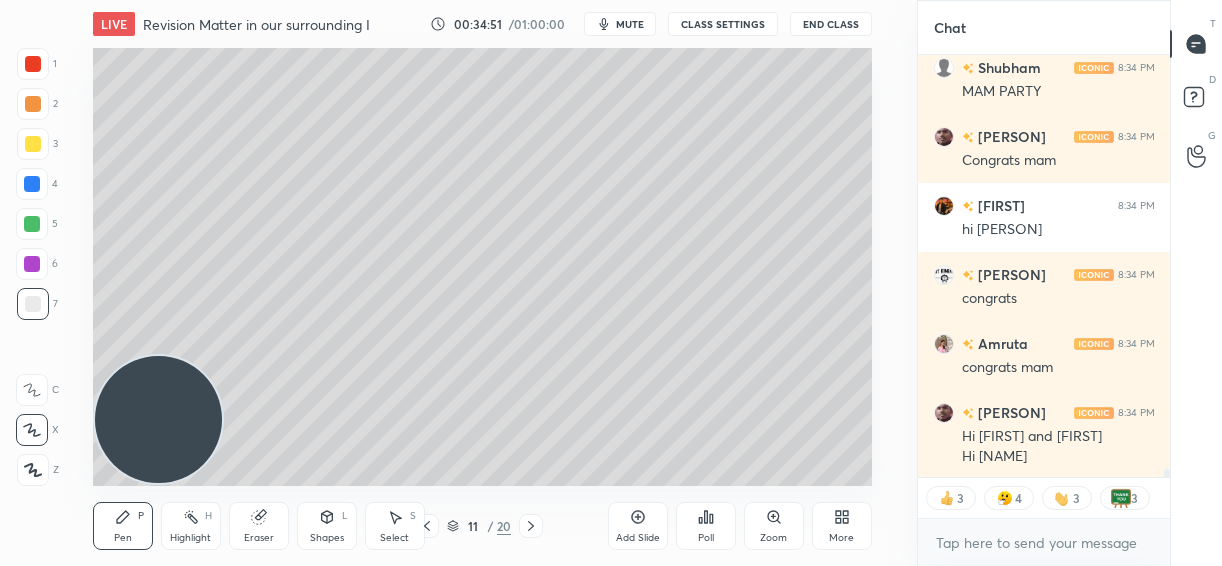 scroll, scrollTop: 21463, scrollLeft: 0, axis: vertical 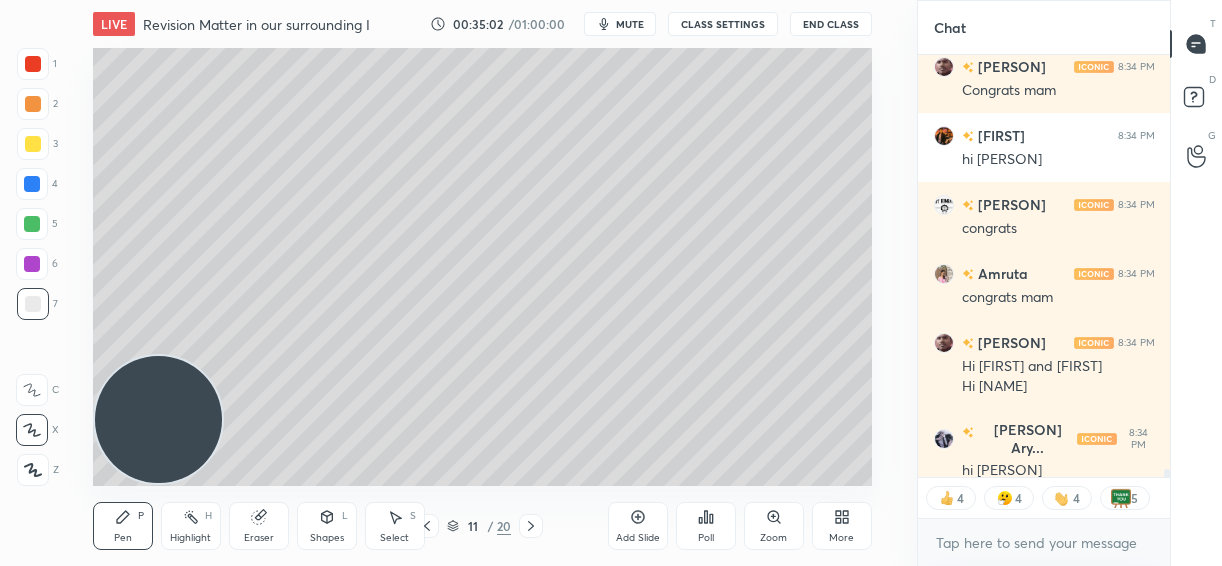 click at bounding box center [32, 184] 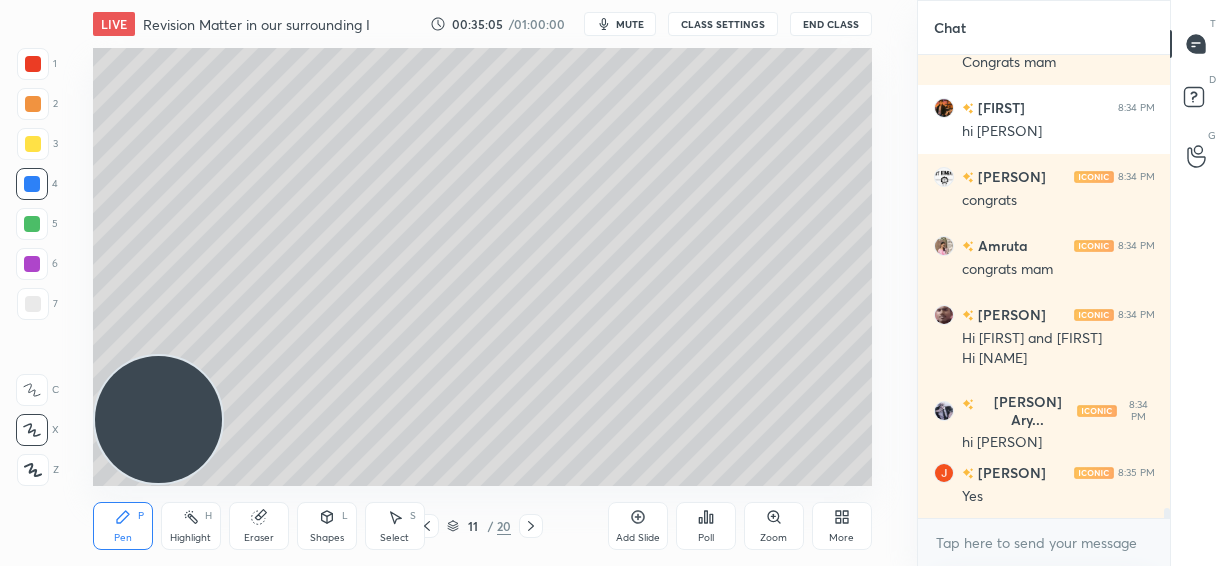 scroll, scrollTop: 7, scrollLeft: 7, axis: both 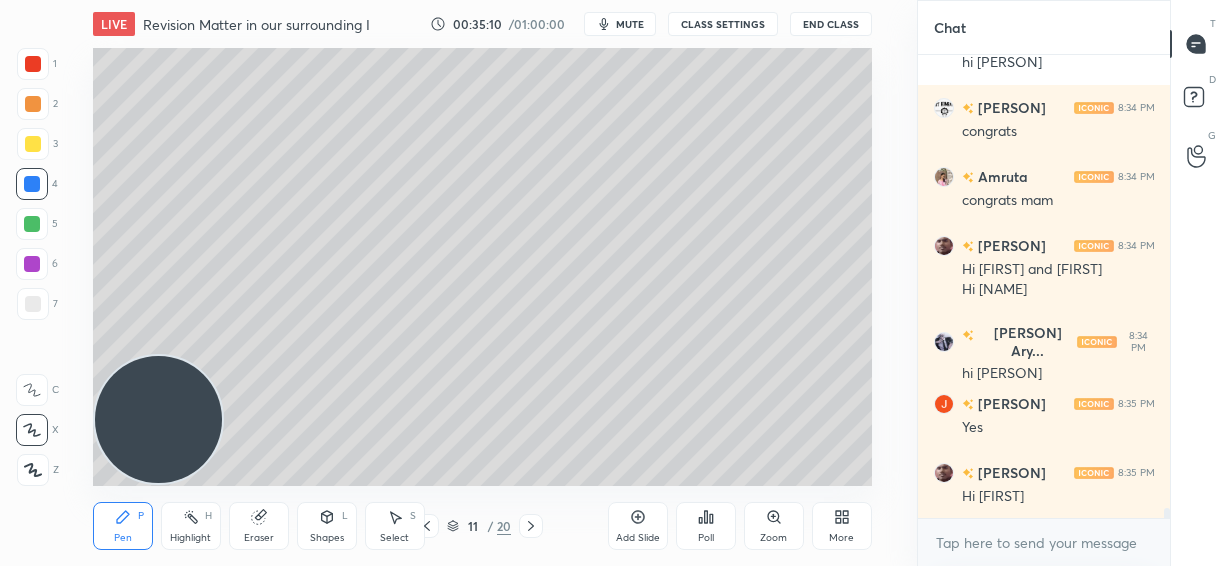 click at bounding box center (33, 304) 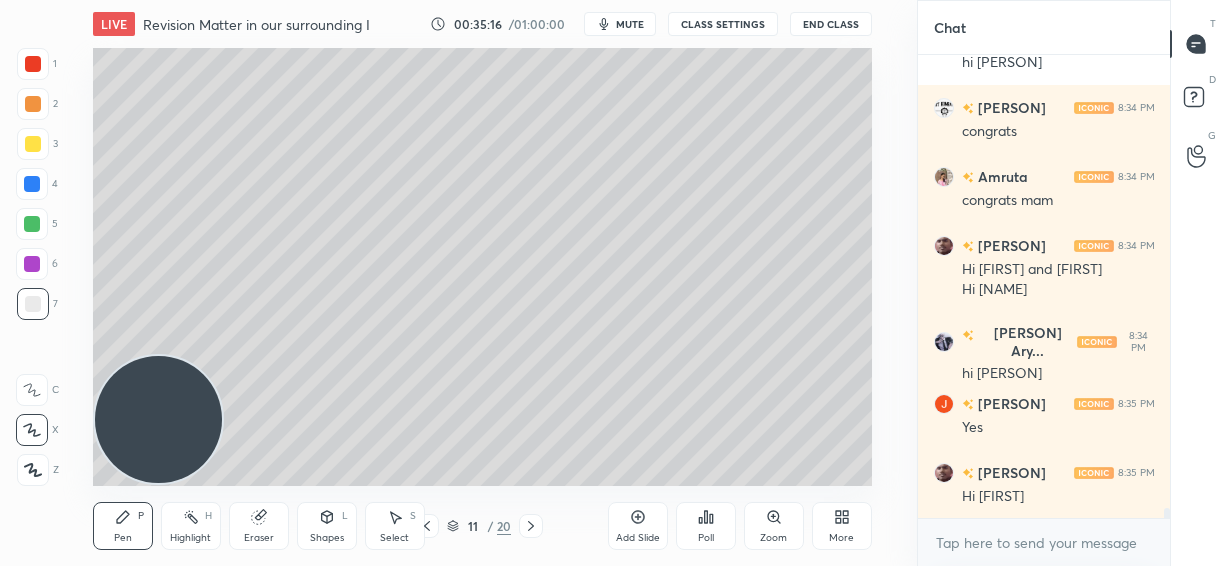click at bounding box center [33, 144] 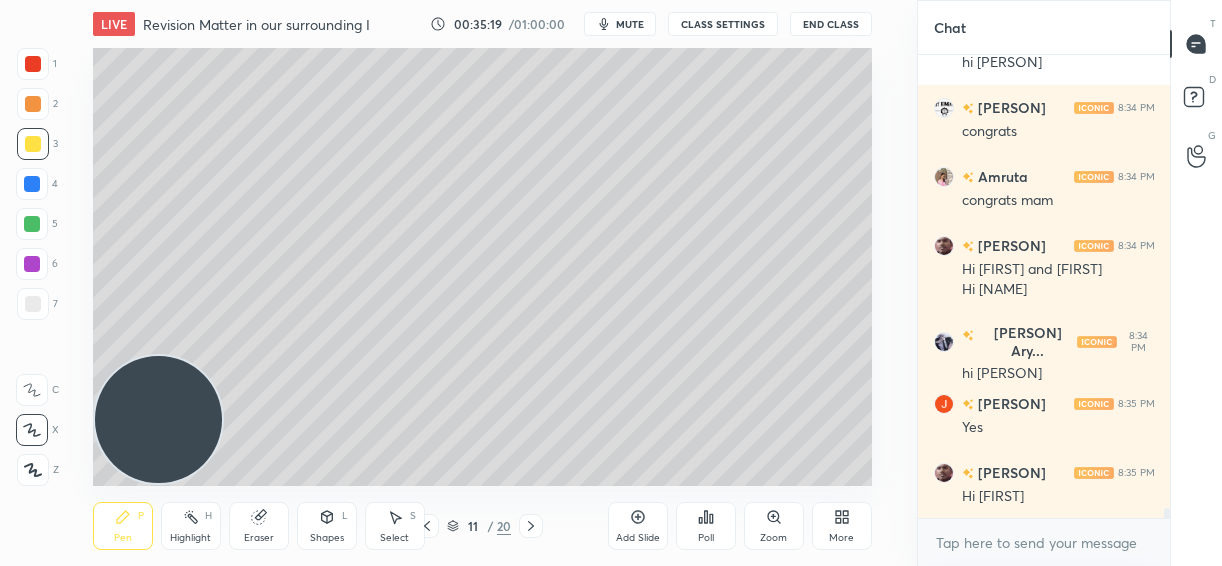 scroll, scrollTop: 21628, scrollLeft: 0, axis: vertical 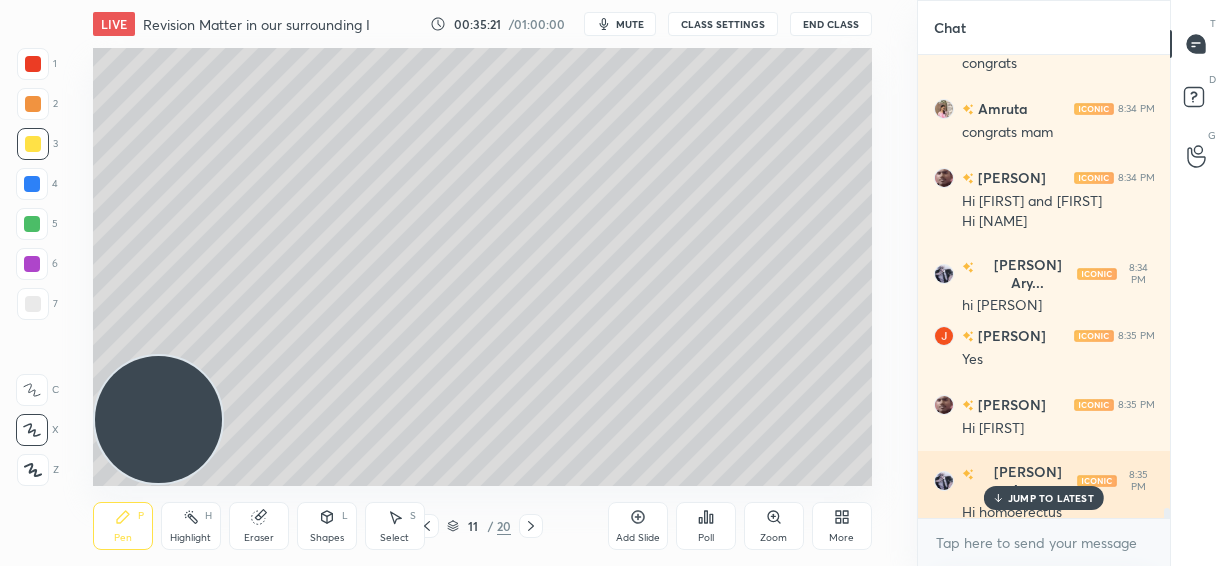 click on "JUMP TO LATEST" at bounding box center (1051, 498) 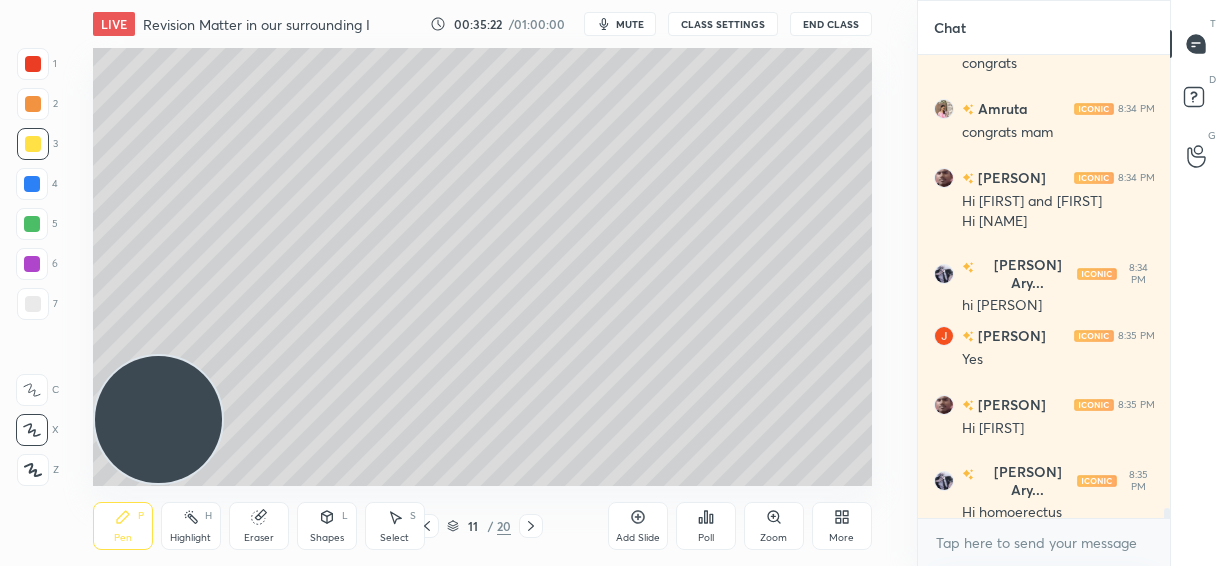 click at bounding box center (32, 184) 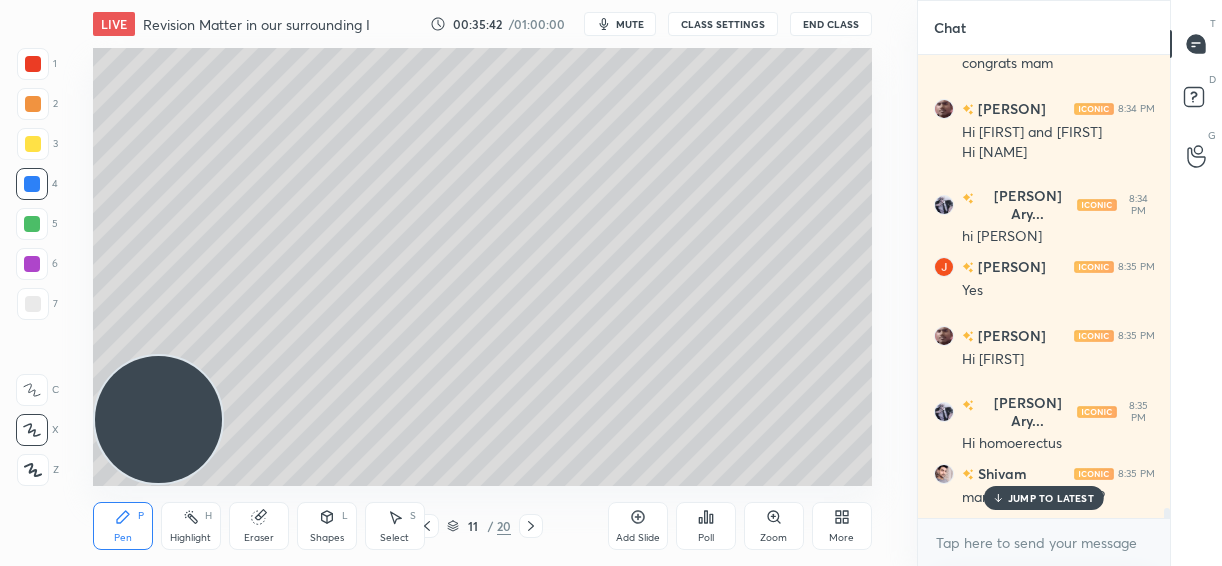 scroll, scrollTop: 21784, scrollLeft: 0, axis: vertical 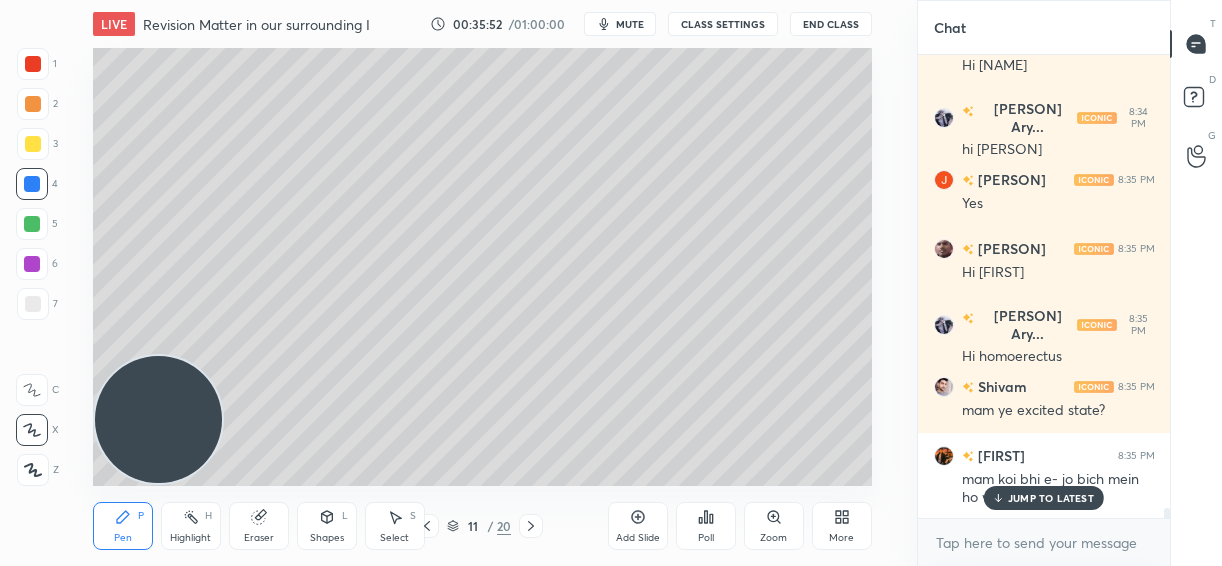 click at bounding box center (33, 104) 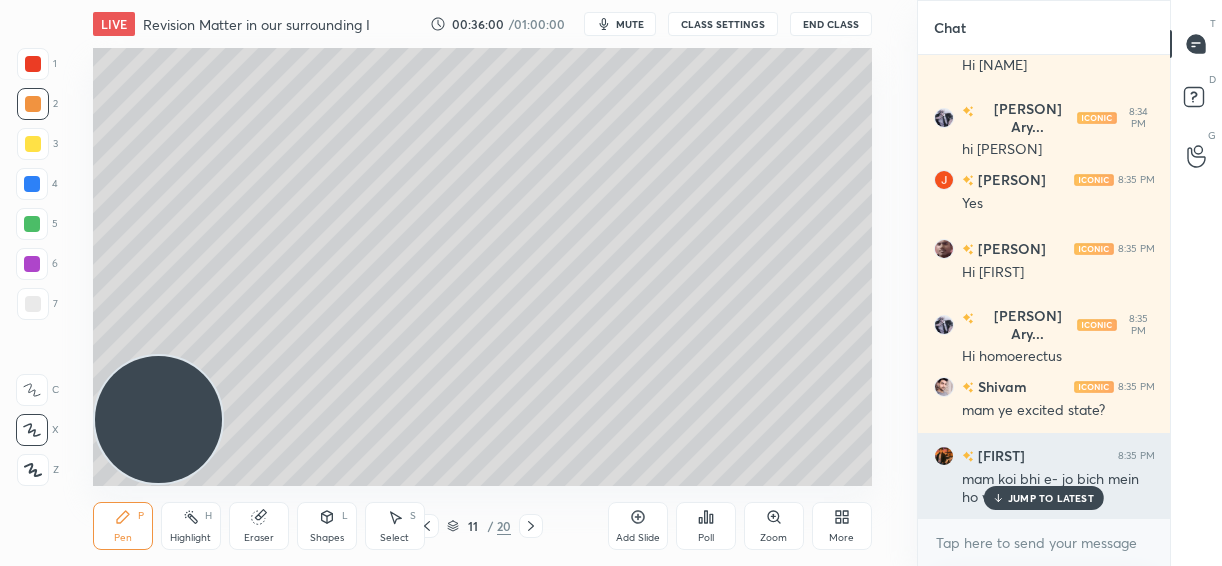 click on "JUMP TO LATEST" at bounding box center [1051, 498] 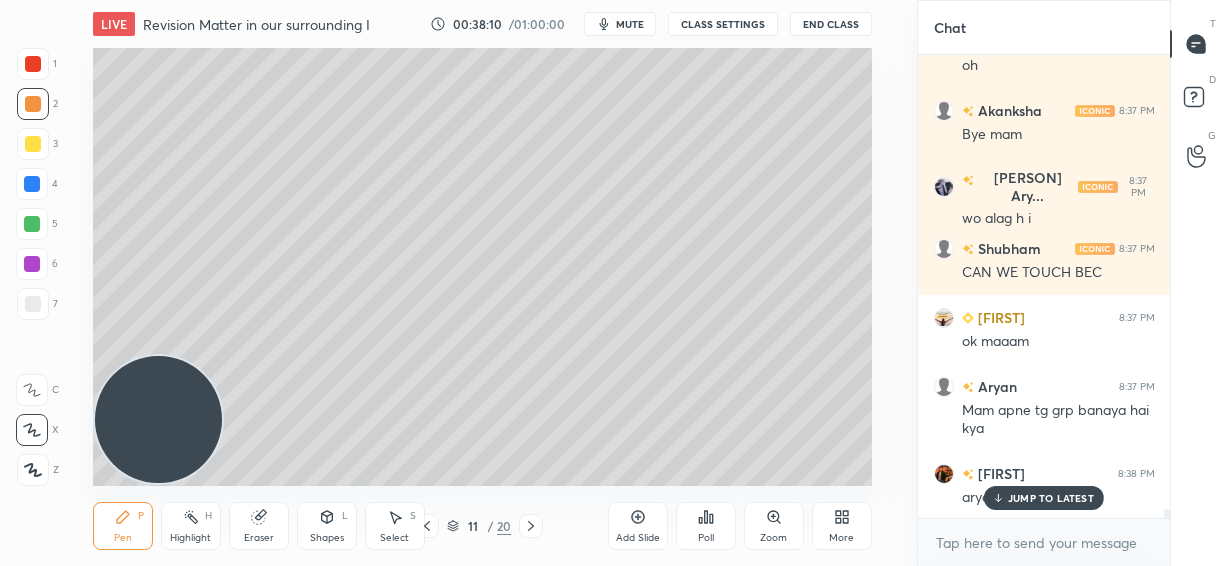 scroll, scrollTop: 23016, scrollLeft: 0, axis: vertical 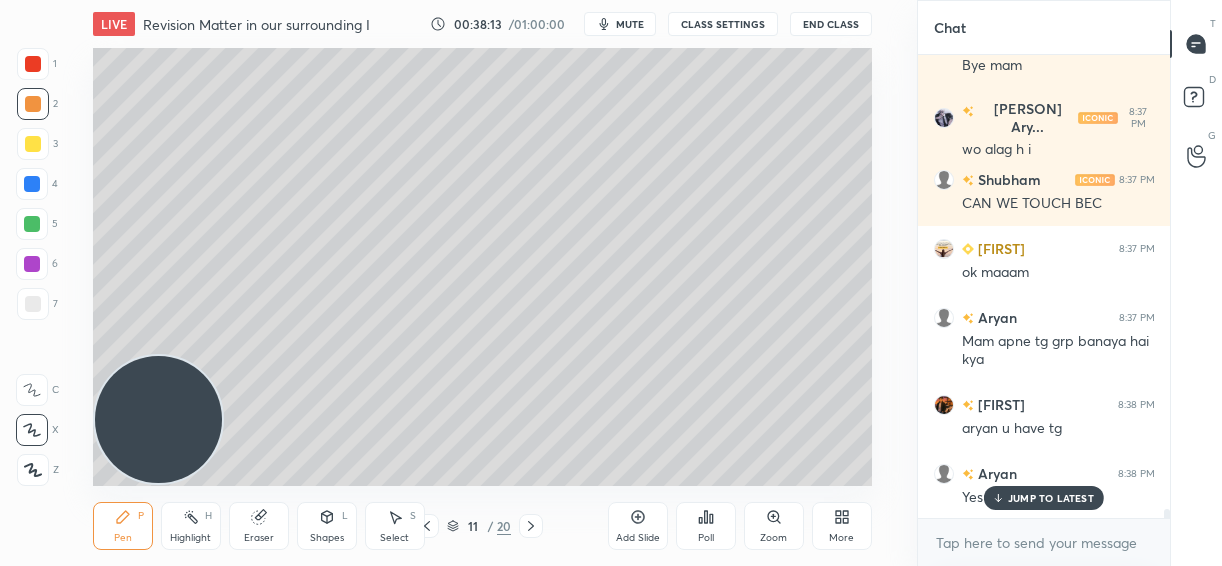 click at bounding box center [32, 264] 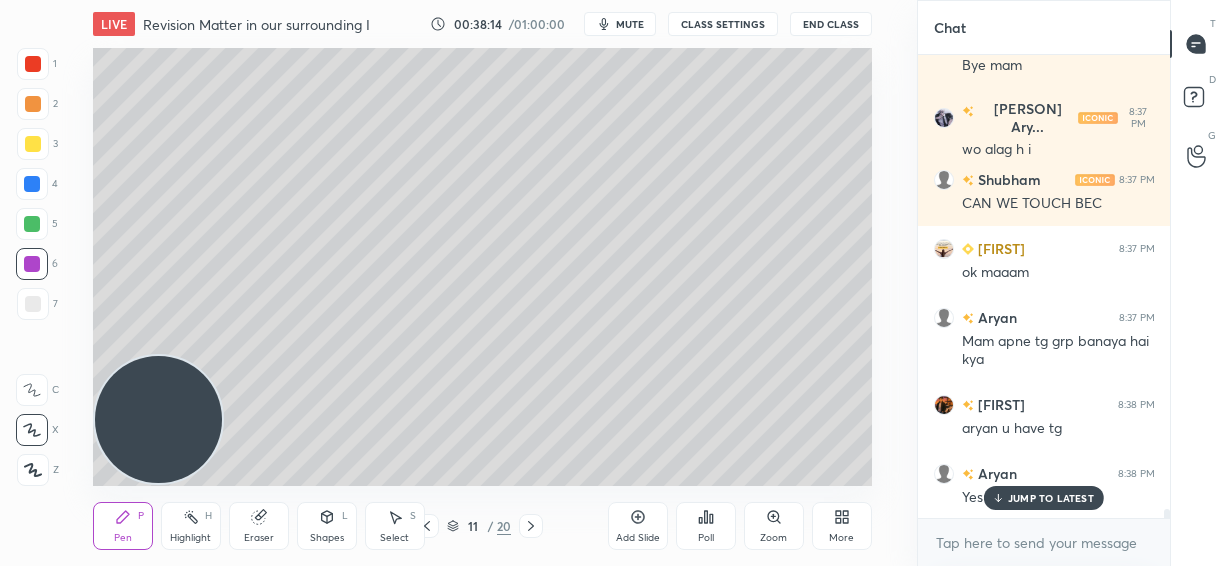 click on "Add Slide" at bounding box center (638, 526) 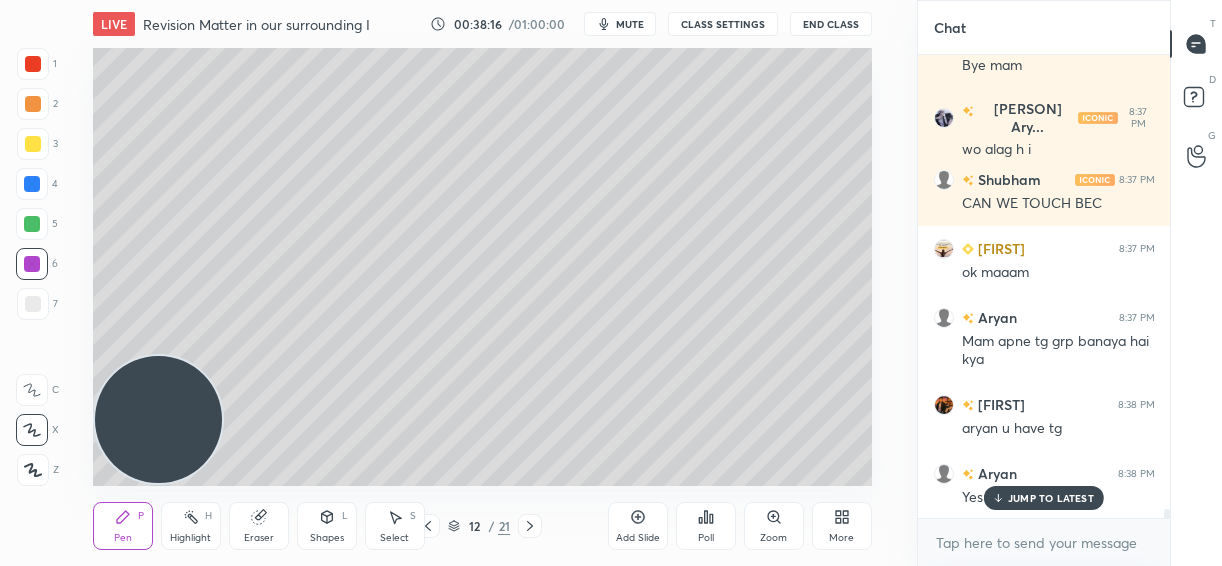 click at bounding box center [33, 104] 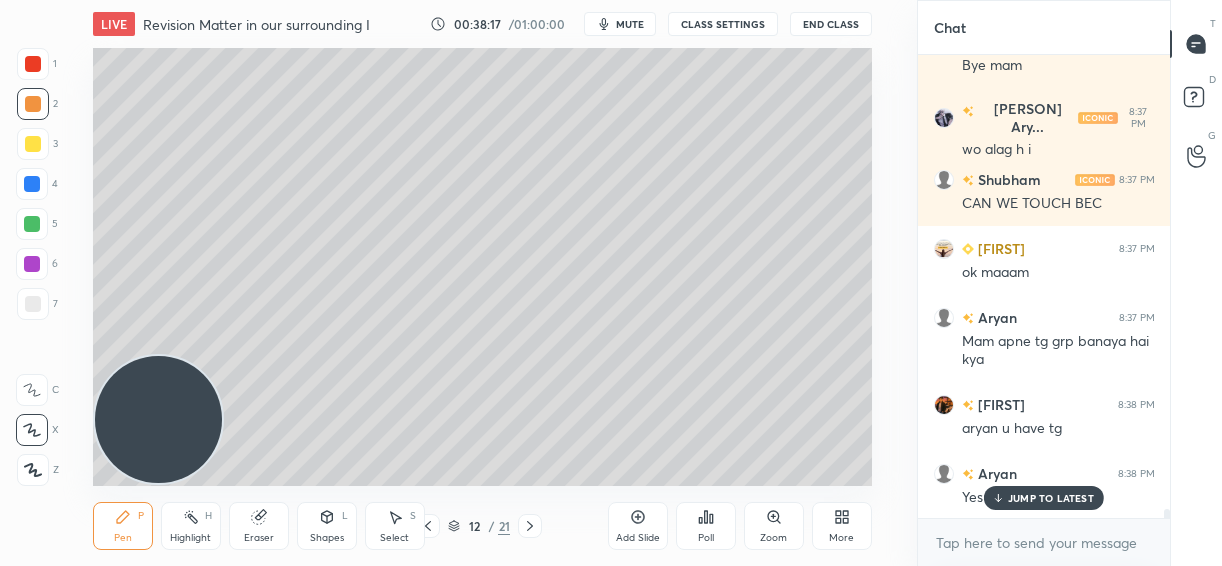 click at bounding box center (32, 224) 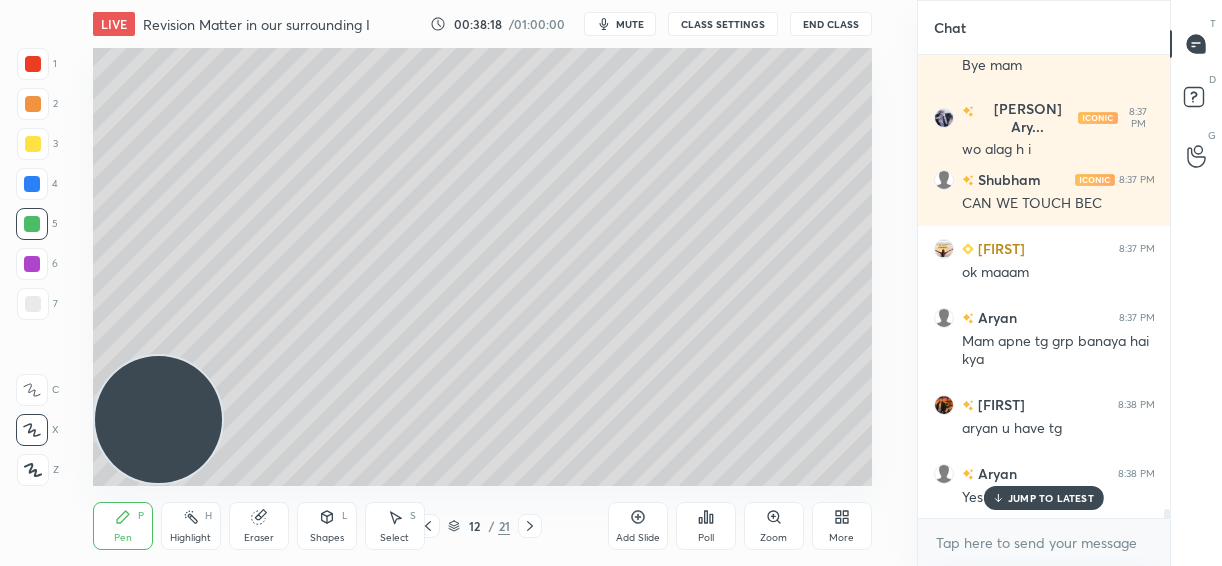 click at bounding box center [33, 304] 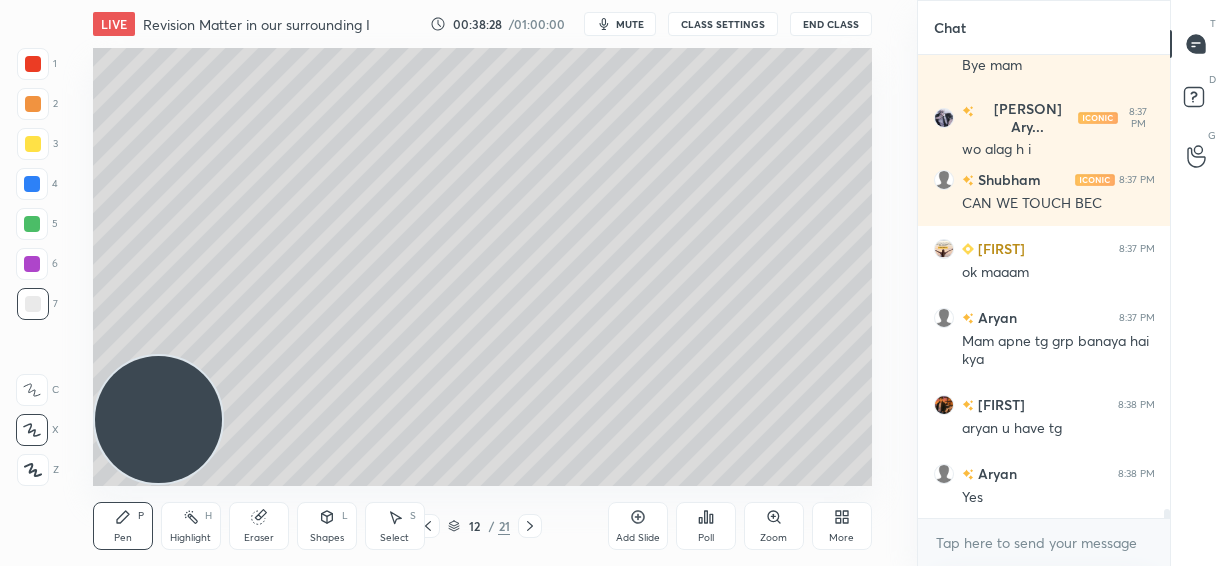 scroll, scrollTop: 23104, scrollLeft: 0, axis: vertical 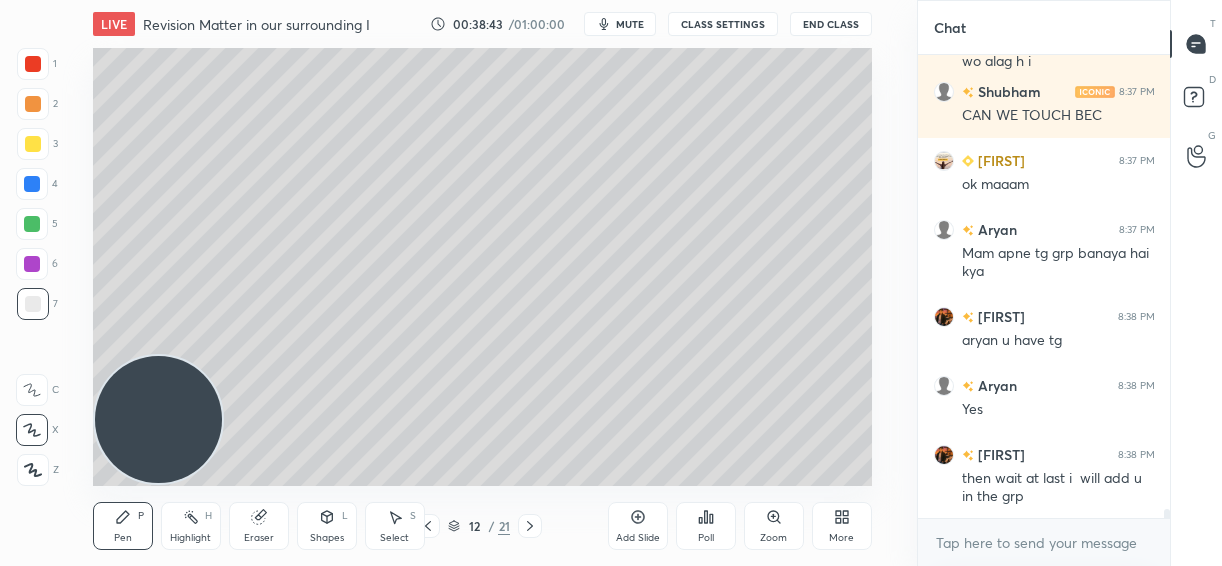 click on "1 2 3 4 5 6 7 C X Z C X Z E E Erase all   H H" at bounding box center [32, 267] 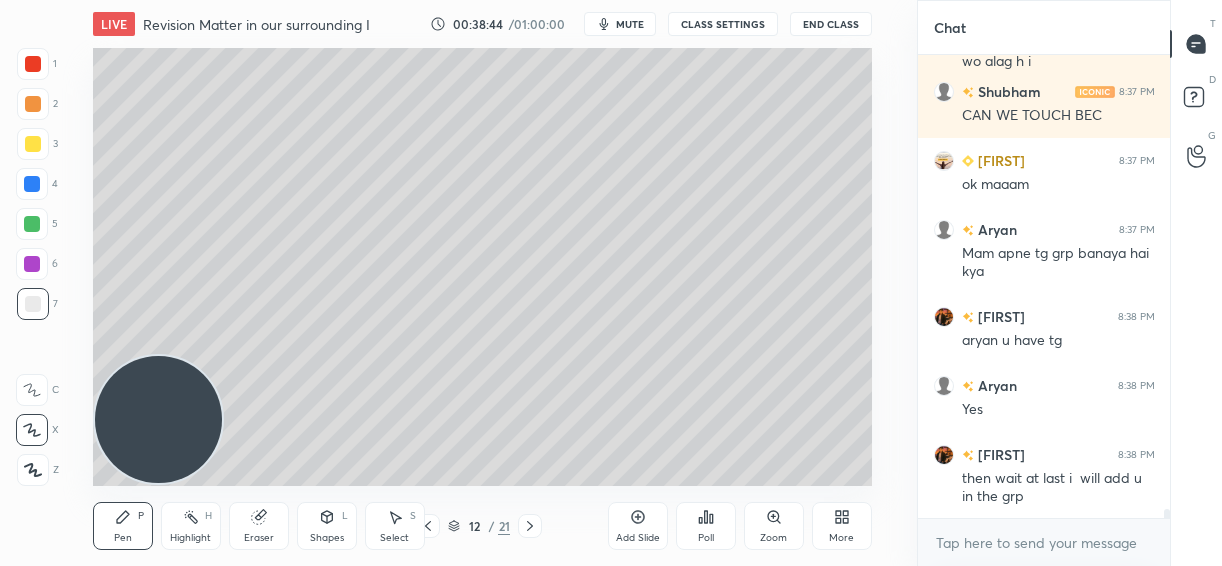 click at bounding box center [33, 144] 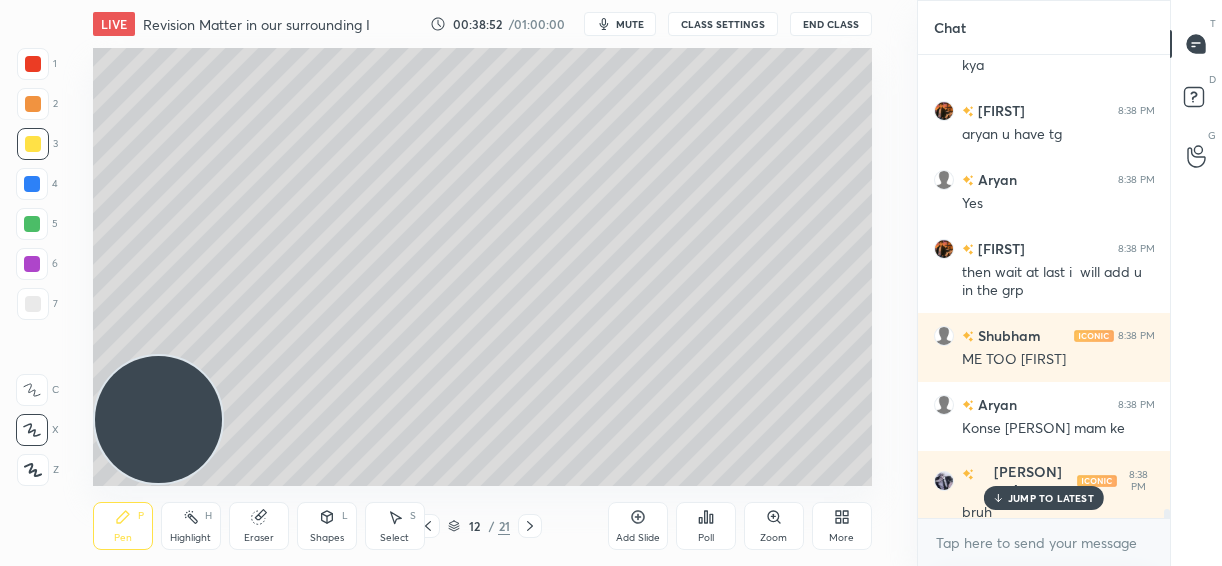 scroll, scrollTop: 23379, scrollLeft: 0, axis: vertical 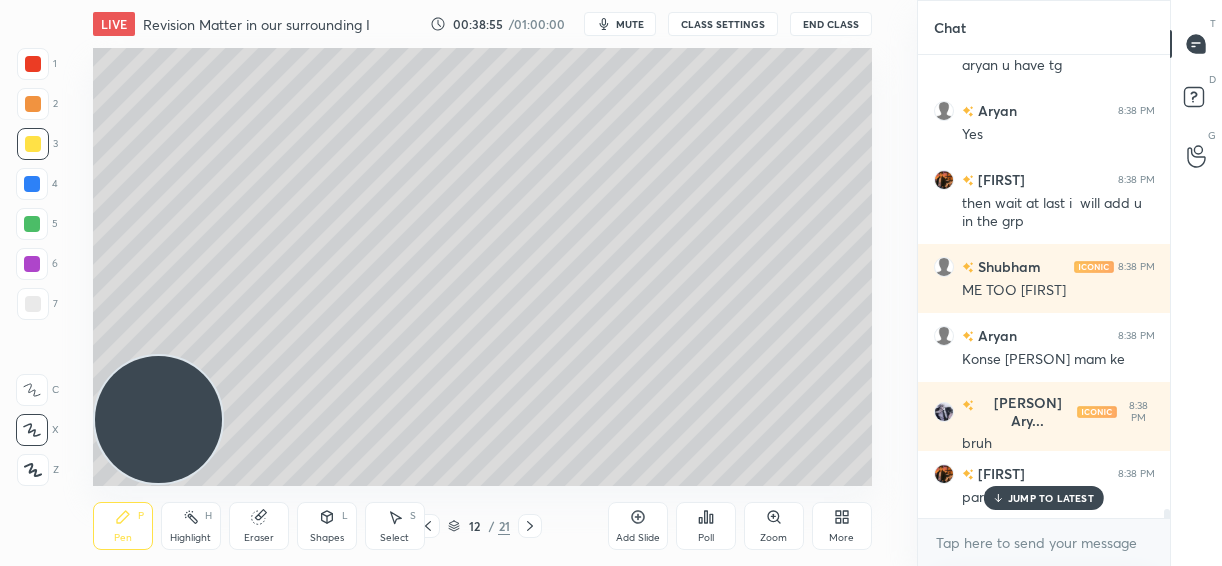 click on "JUMP TO LATEST" at bounding box center (1044, 498) 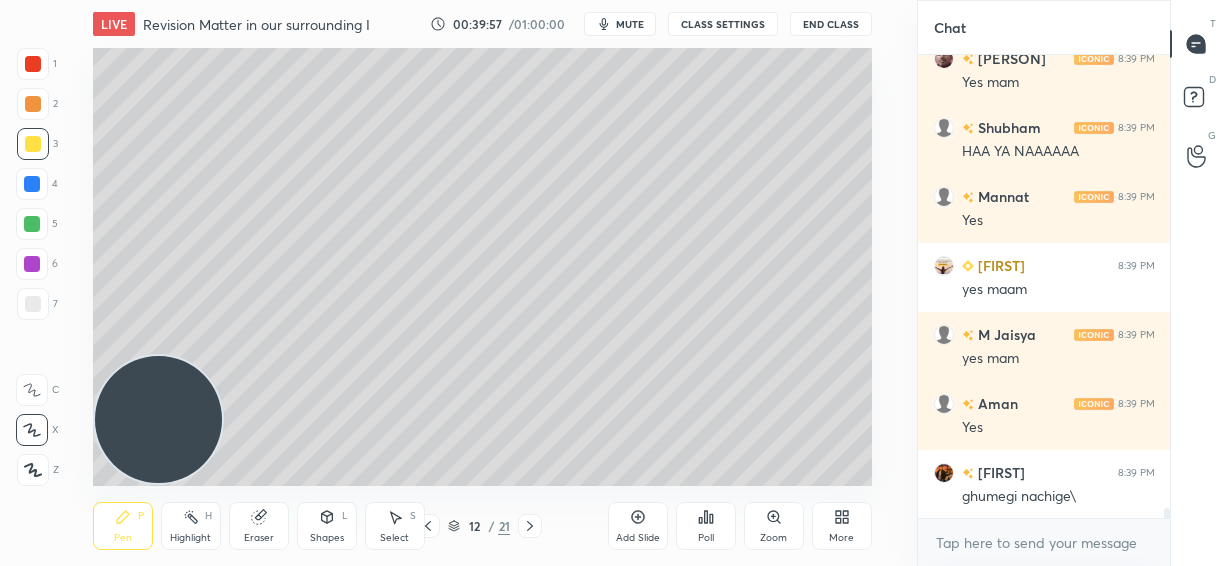 scroll, scrollTop: 22202, scrollLeft: 0, axis: vertical 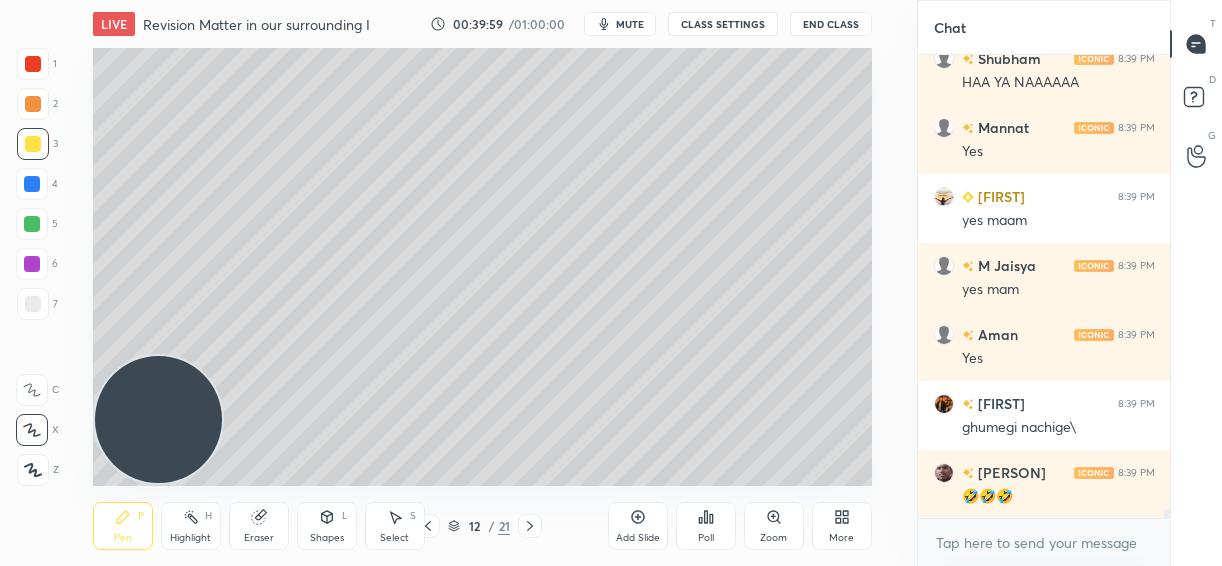 click at bounding box center (33, 104) 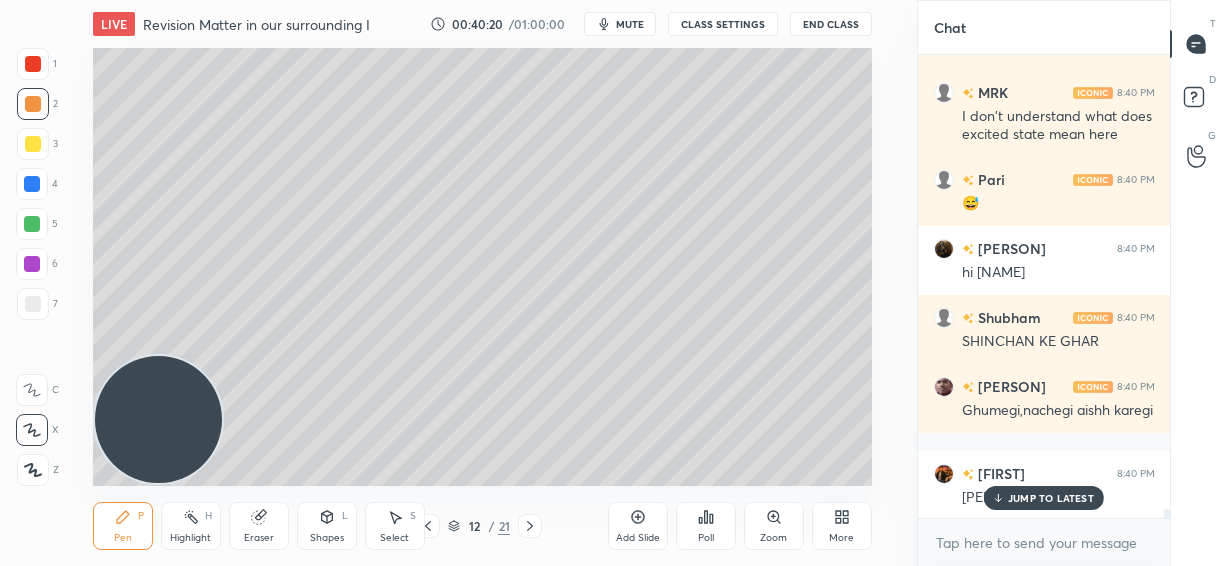 scroll, scrollTop: 22858, scrollLeft: 0, axis: vertical 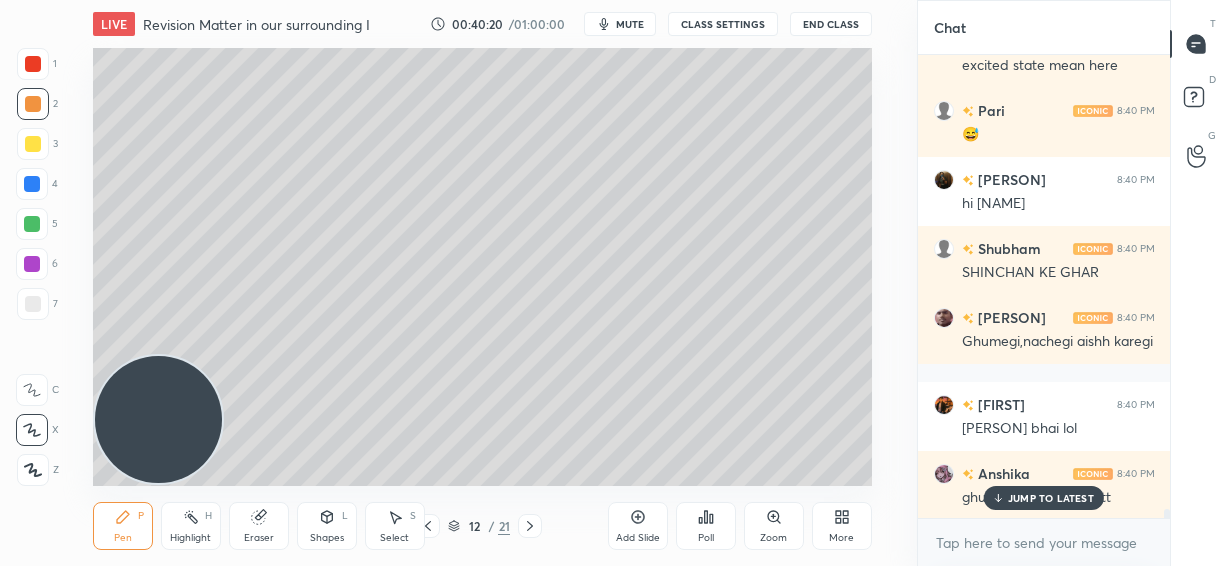 click at bounding box center (33, 304) 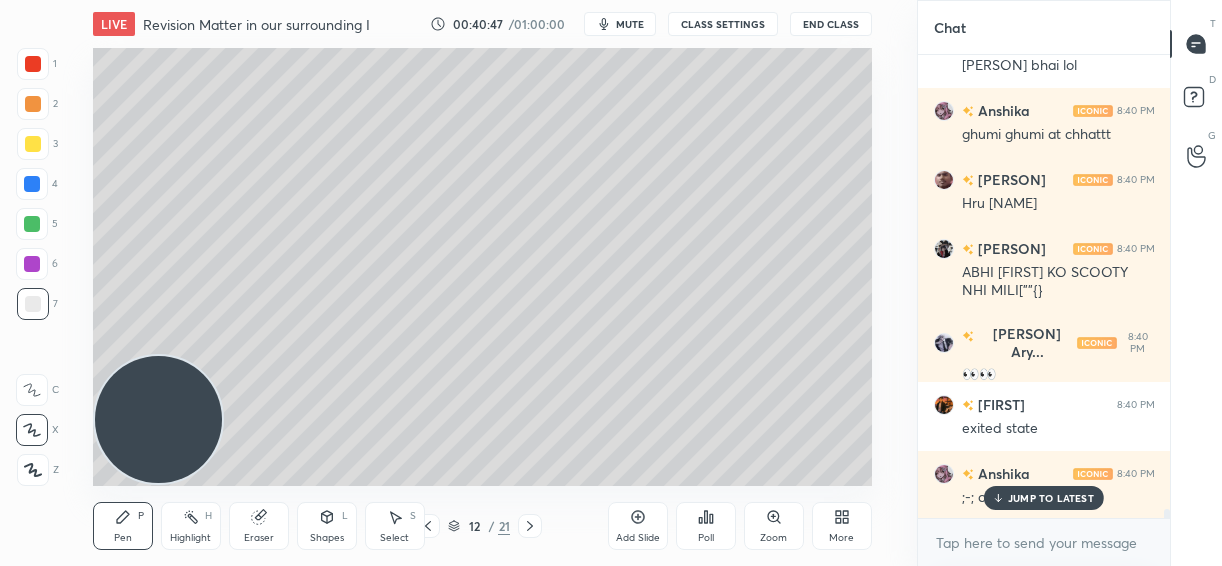 scroll, scrollTop: 23290, scrollLeft: 0, axis: vertical 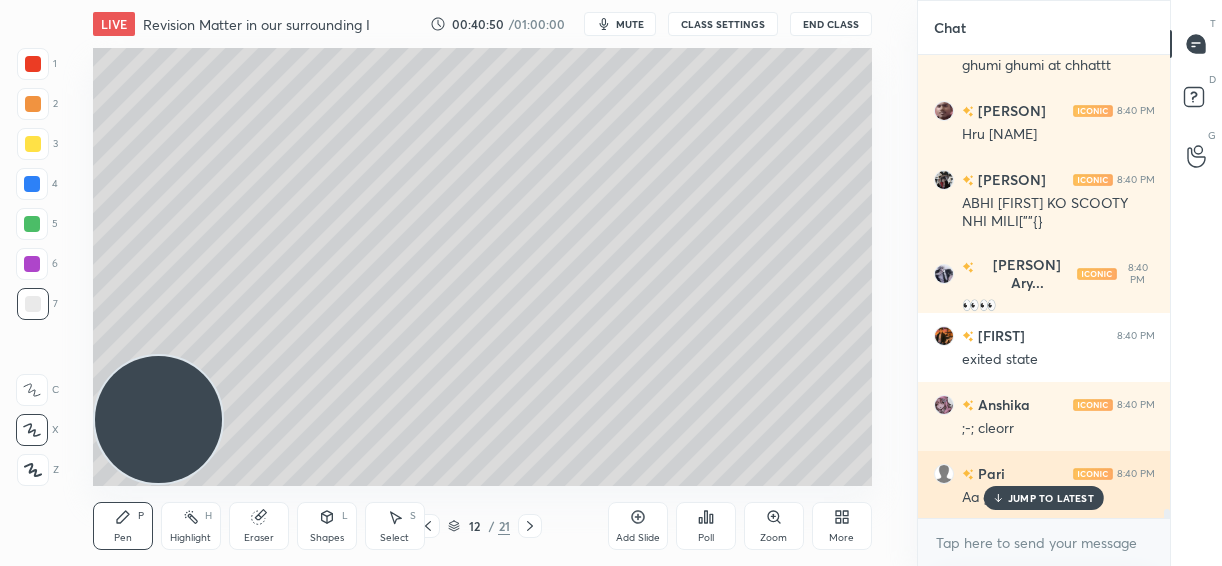 click on "JUMP TO LATEST" at bounding box center (1051, 498) 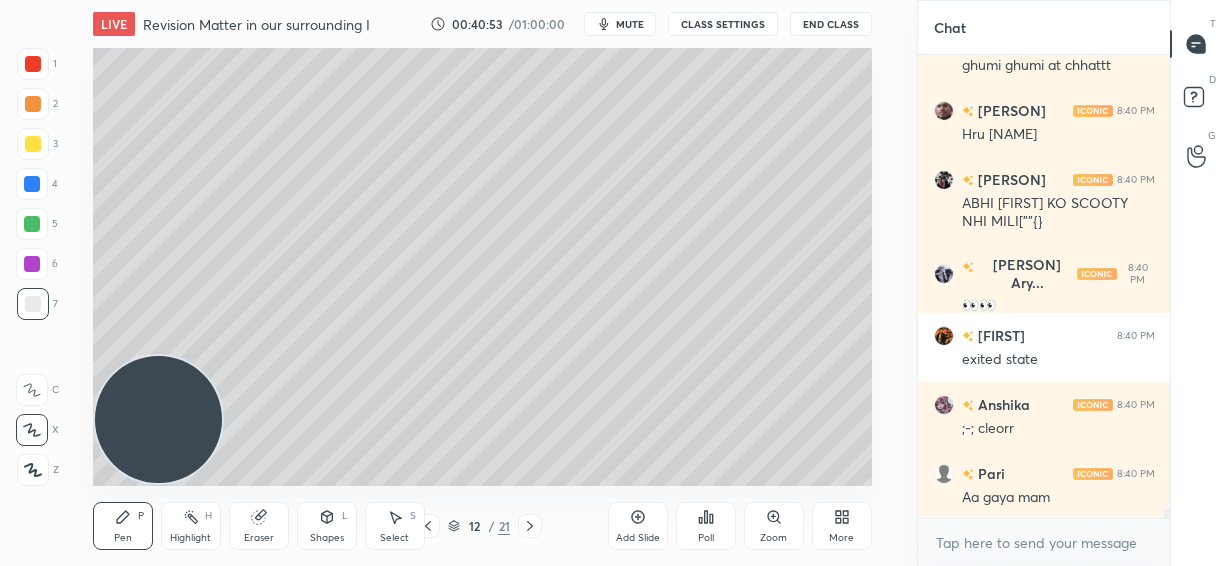 scroll, scrollTop: 23360, scrollLeft: 0, axis: vertical 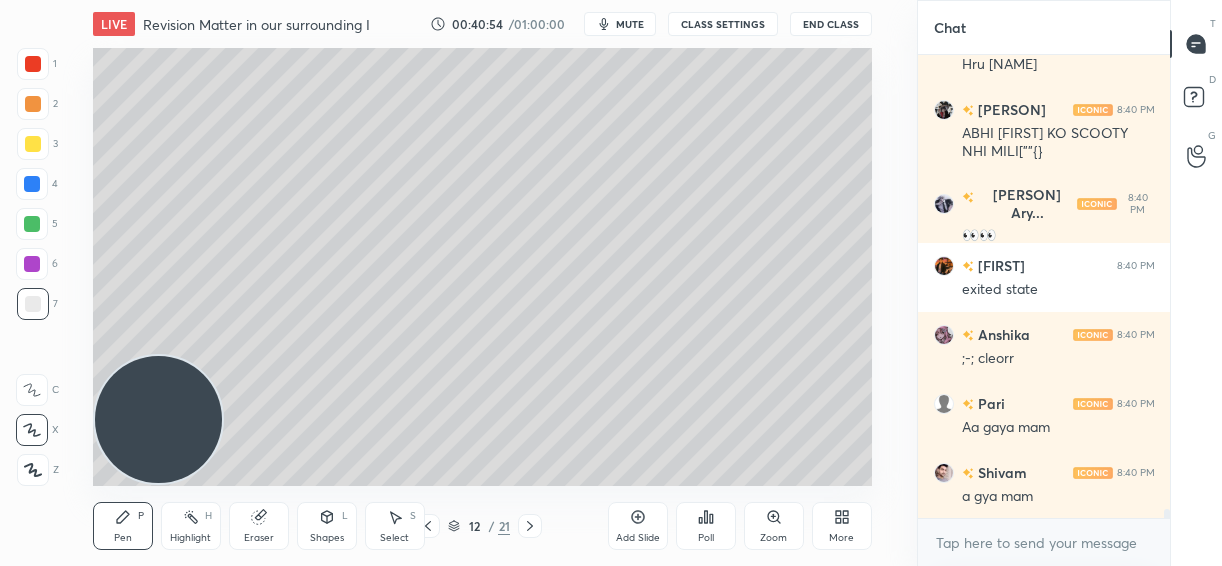 click at bounding box center (32, 224) 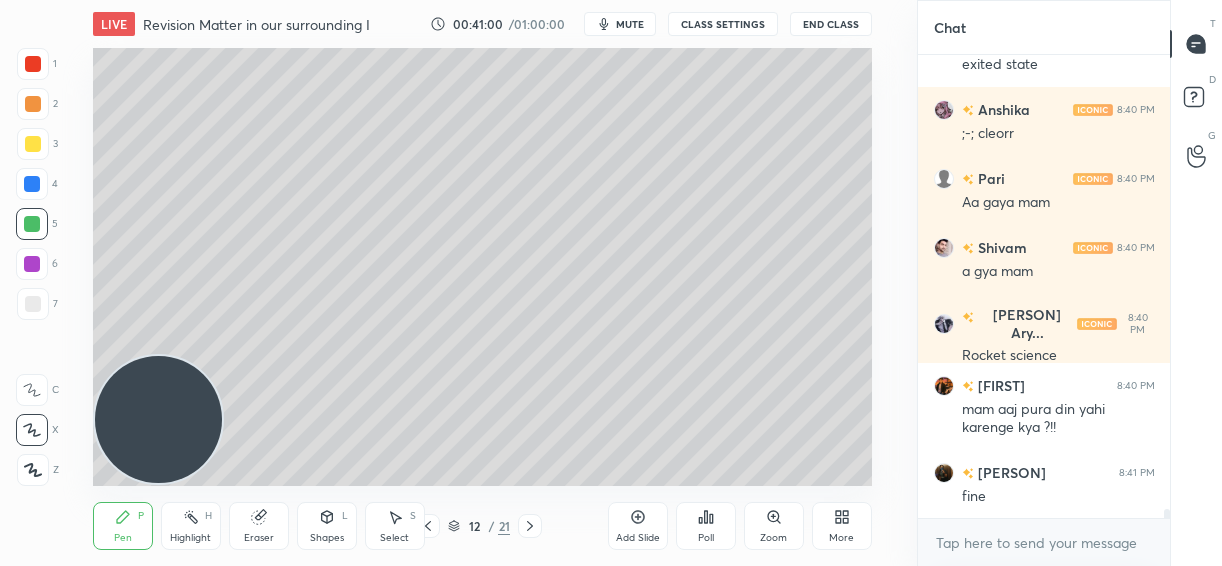 scroll, scrollTop: 23653, scrollLeft: 0, axis: vertical 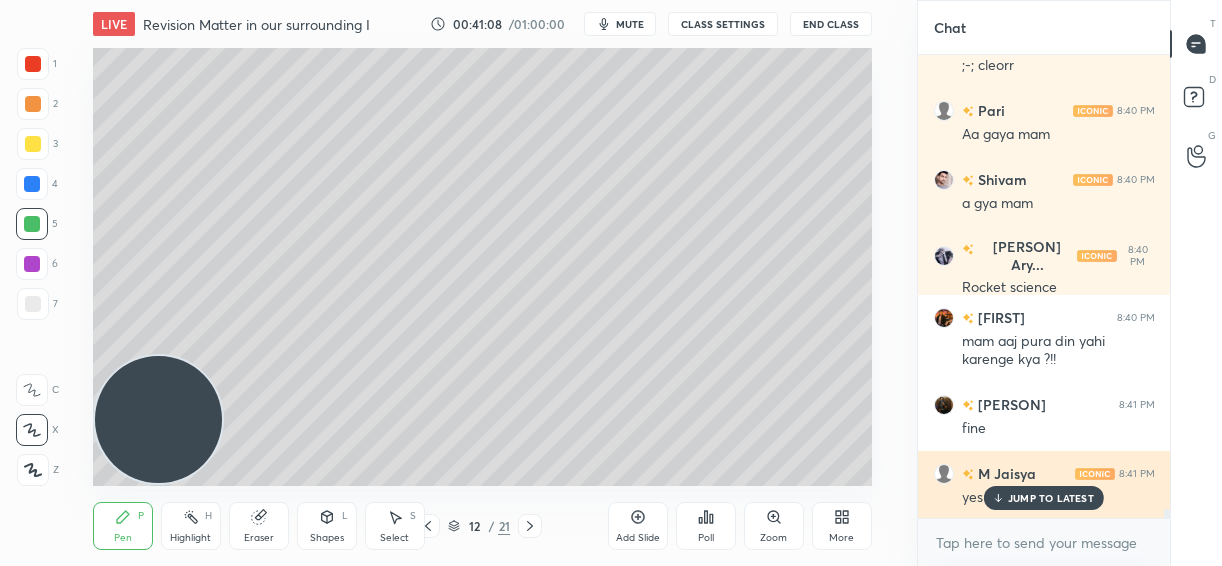 click on "JUMP TO LATEST" at bounding box center [1051, 498] 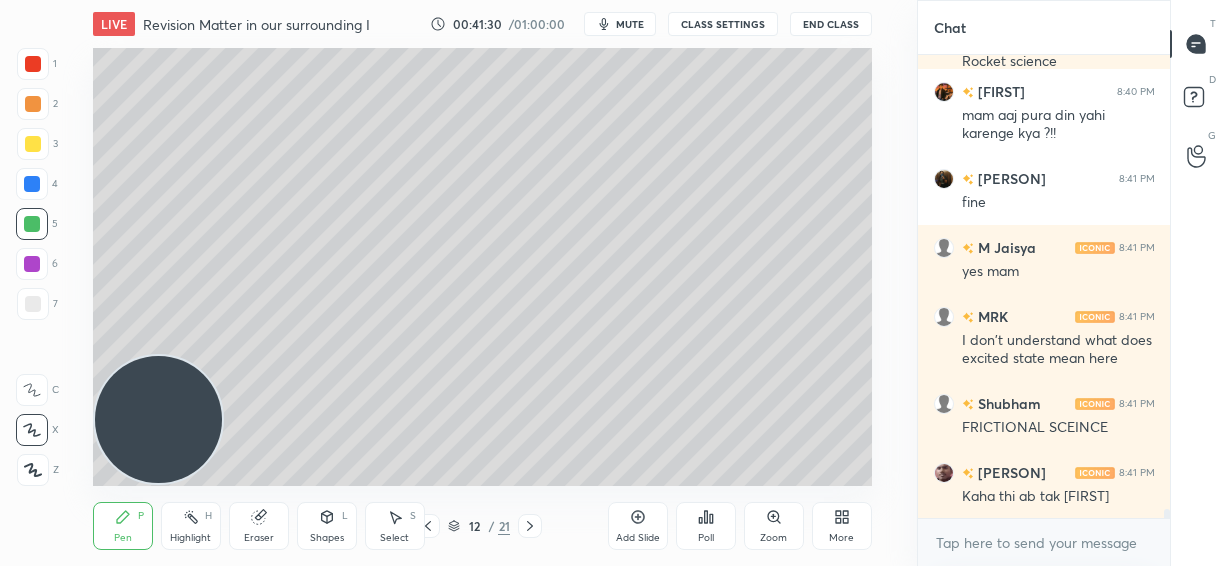 scroll, scrollTop: 23966, scrollLeft: 0, axis: vertical 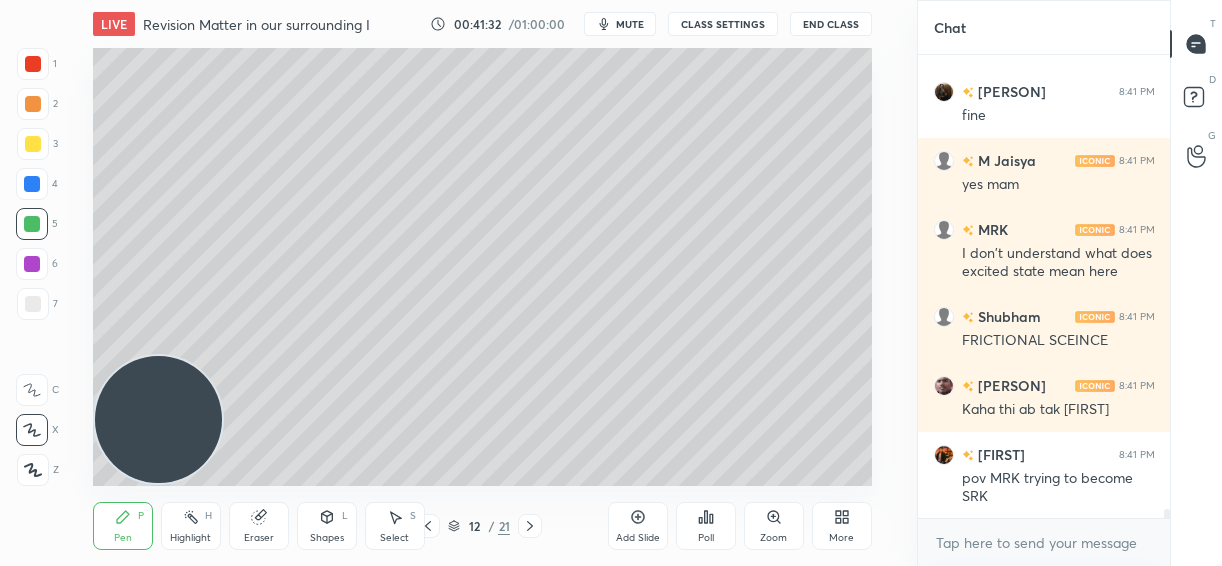 click on "Add Slide" at bounding box center [638, 526] 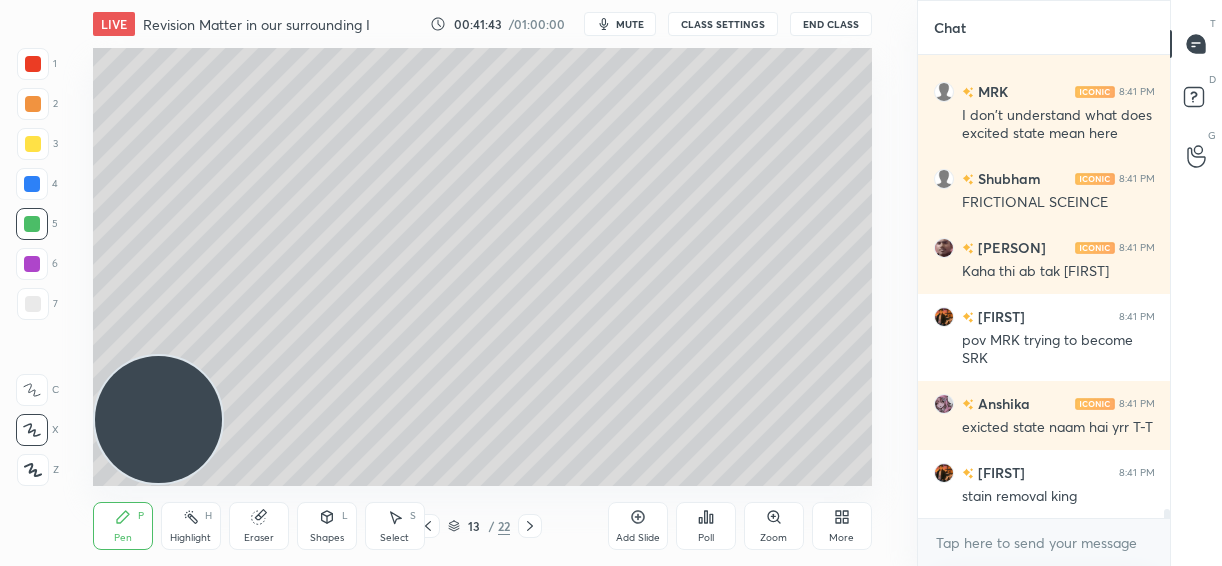 scroll, scrollTop: 24172, scrollLeft: 0, axis: vertical 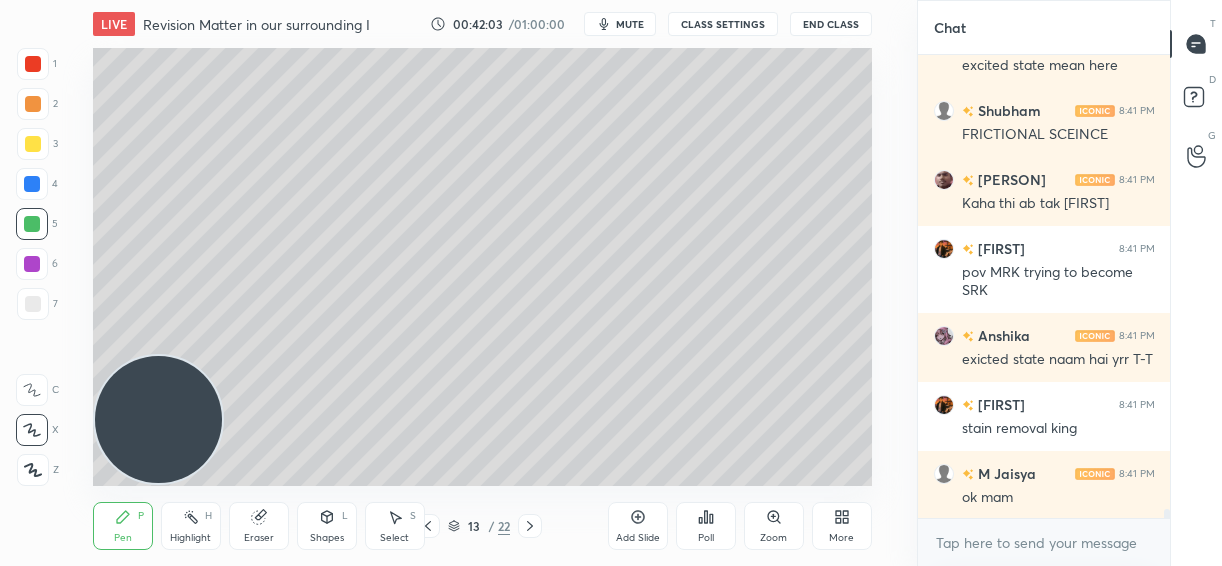click at bounding box center (33, 304) 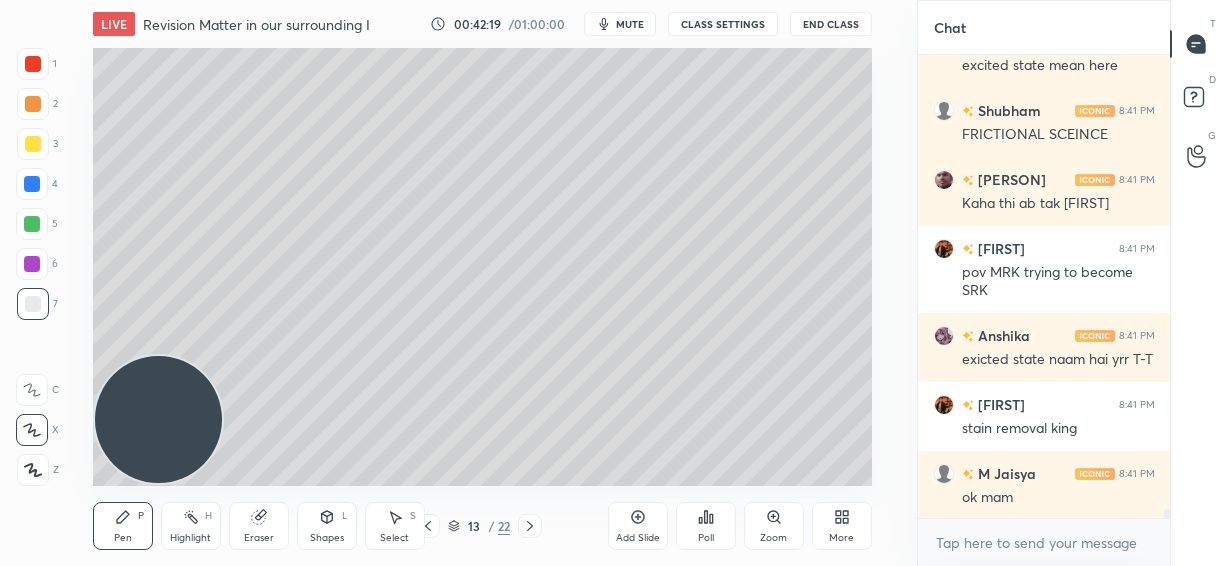 click at bounding box center [32, 224] 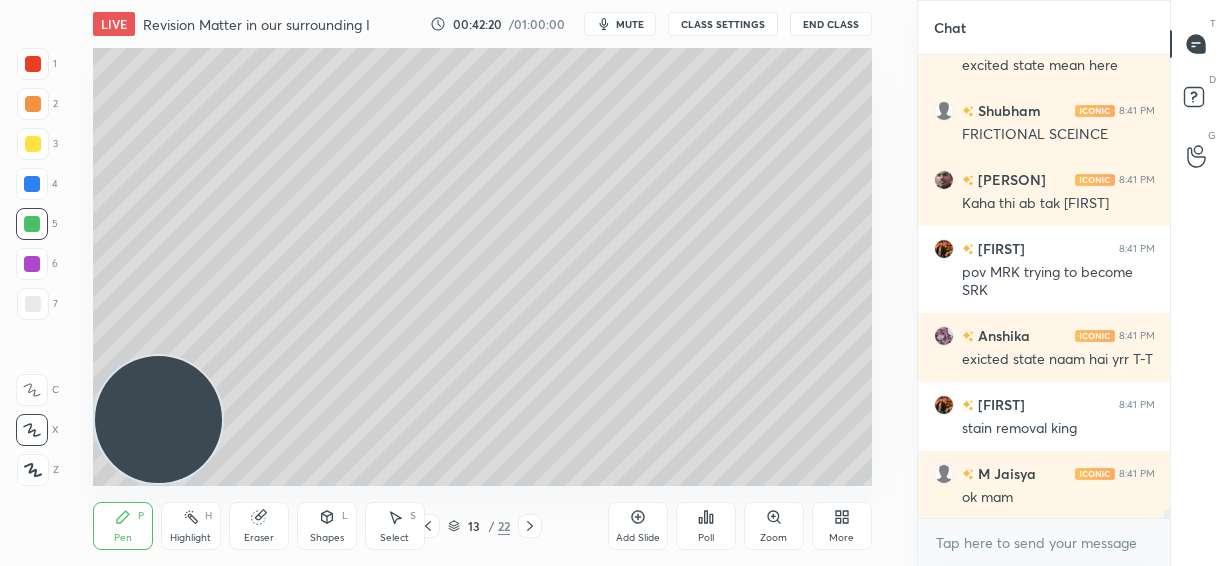 scroll, scrollTop: 24241, scrollLeft: 0, axis: vertical 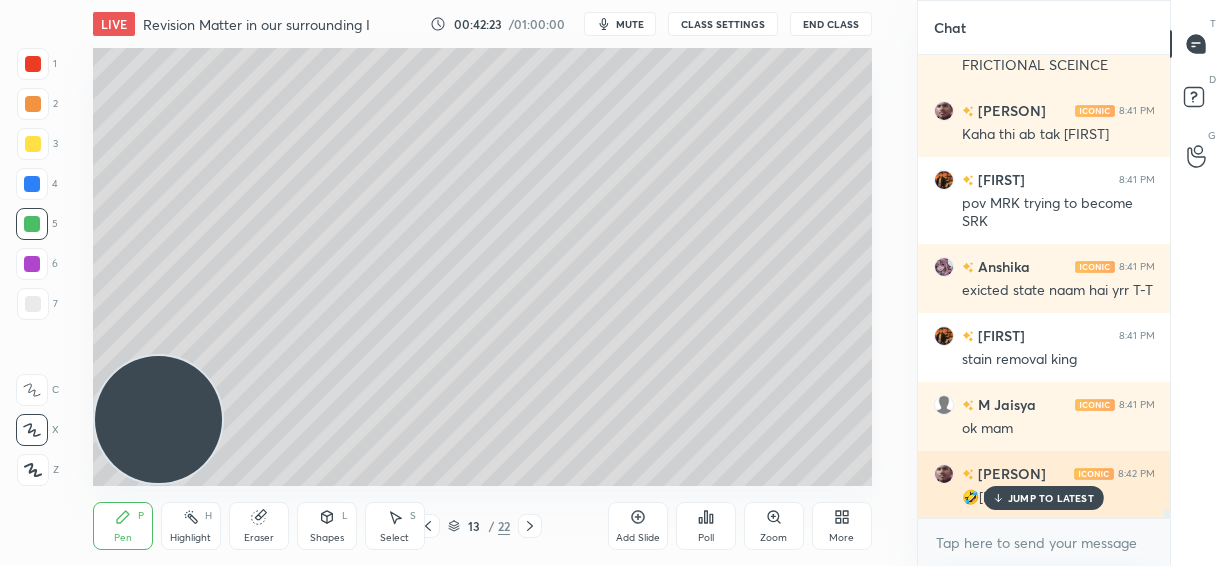 click on "JUMP TO LATEST" at bounding box center (1051, 498) 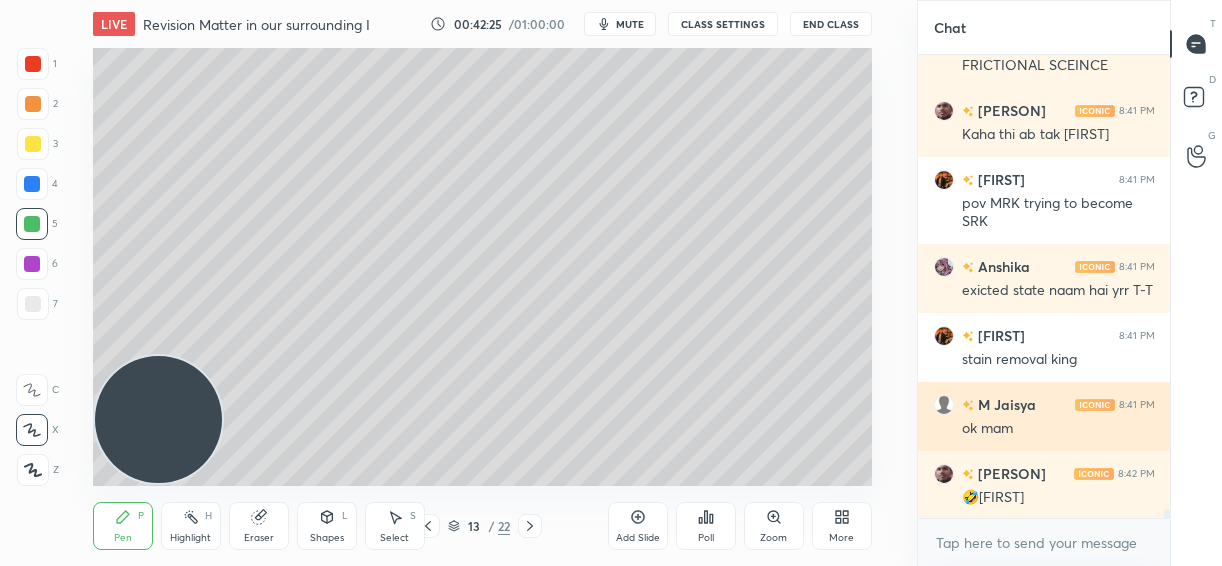 scroll, scrollTop: 24311, scrollLeft: 0, axis: vertical 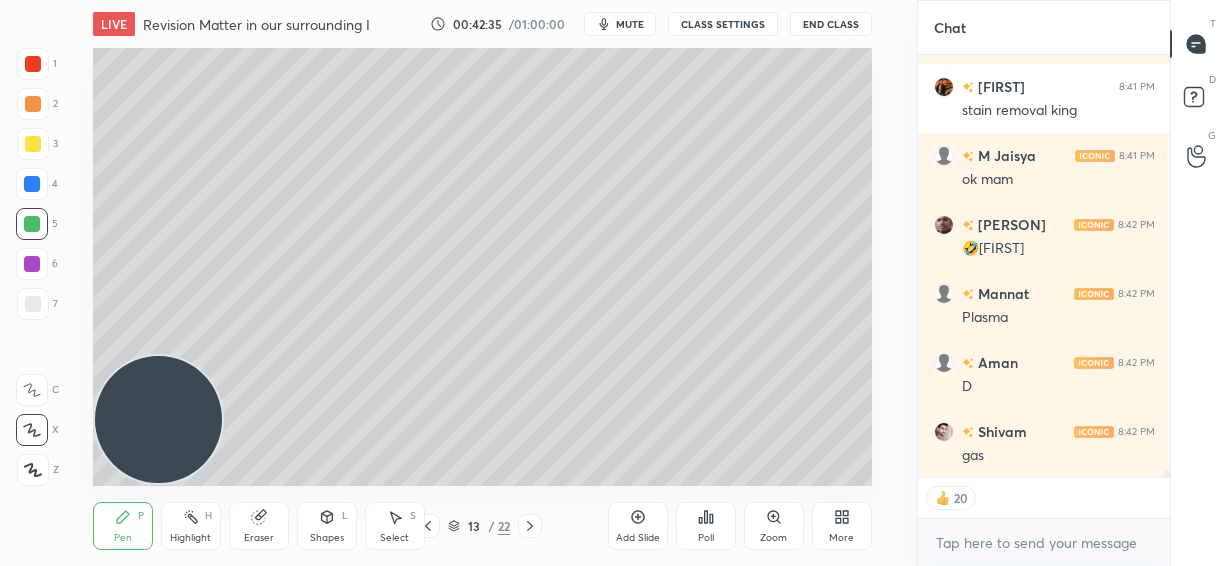 type on "x" 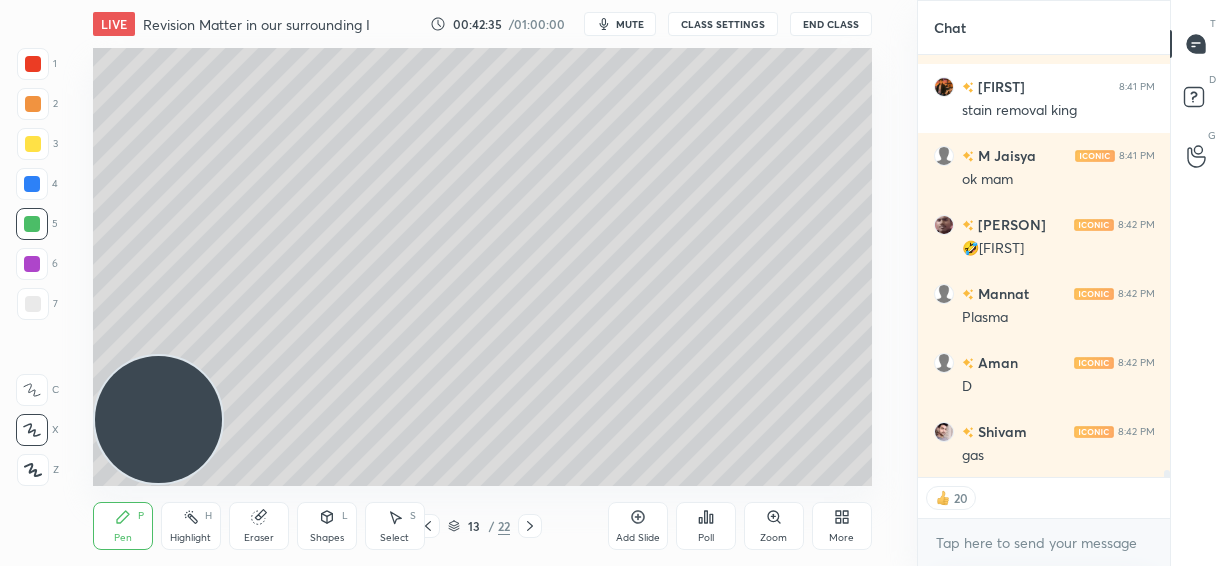 click on "Poll" at bounding box center (706, 526) 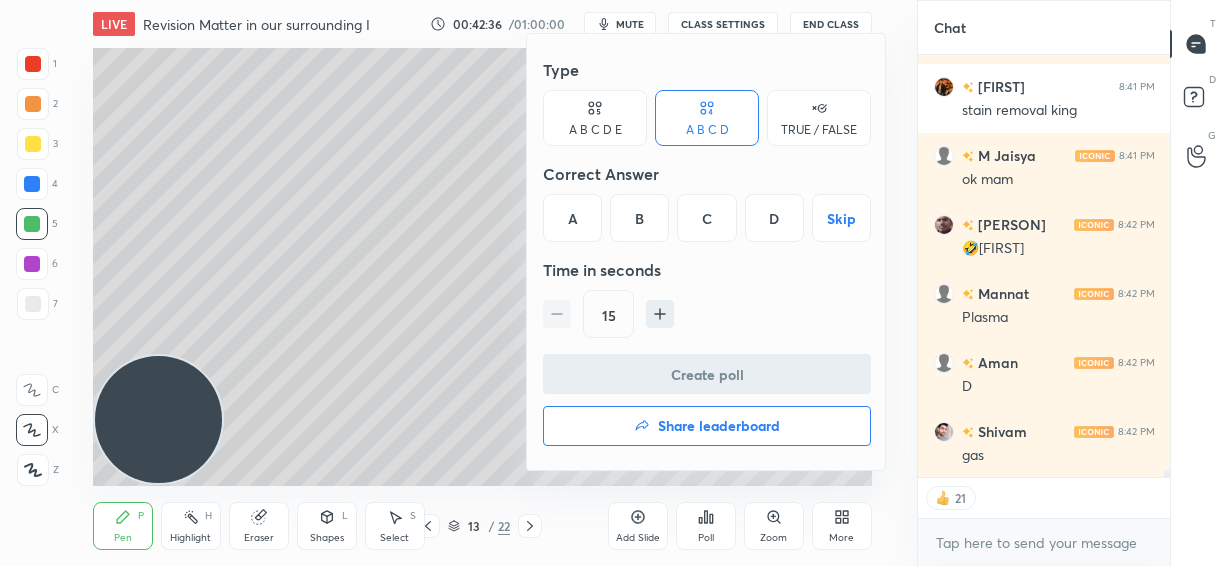 click on "D" at bounding box center (774, 218) 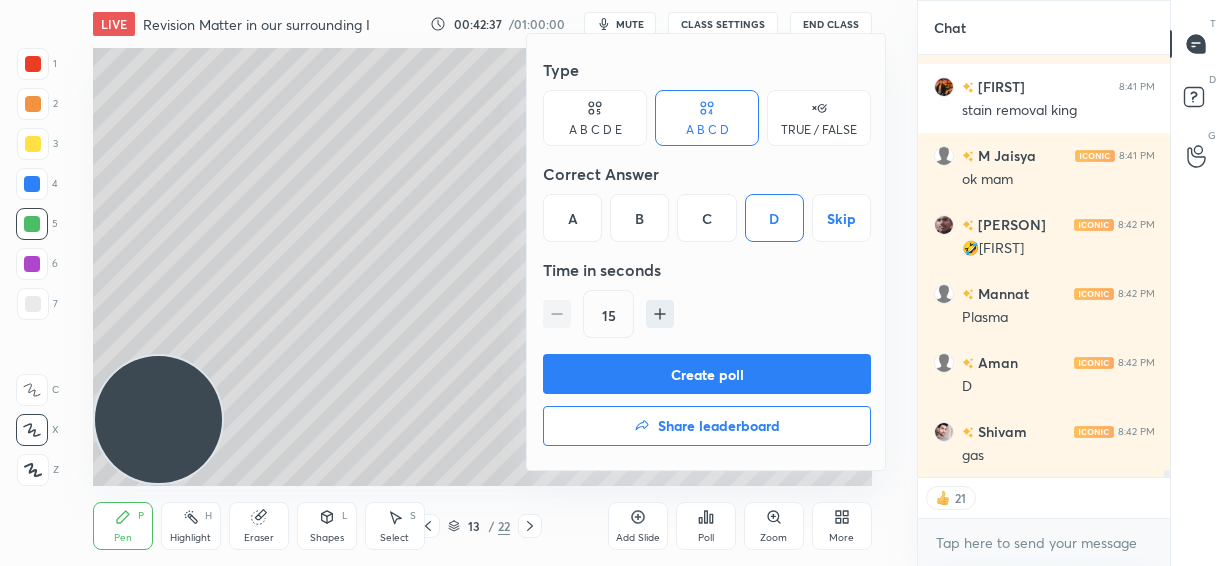 click 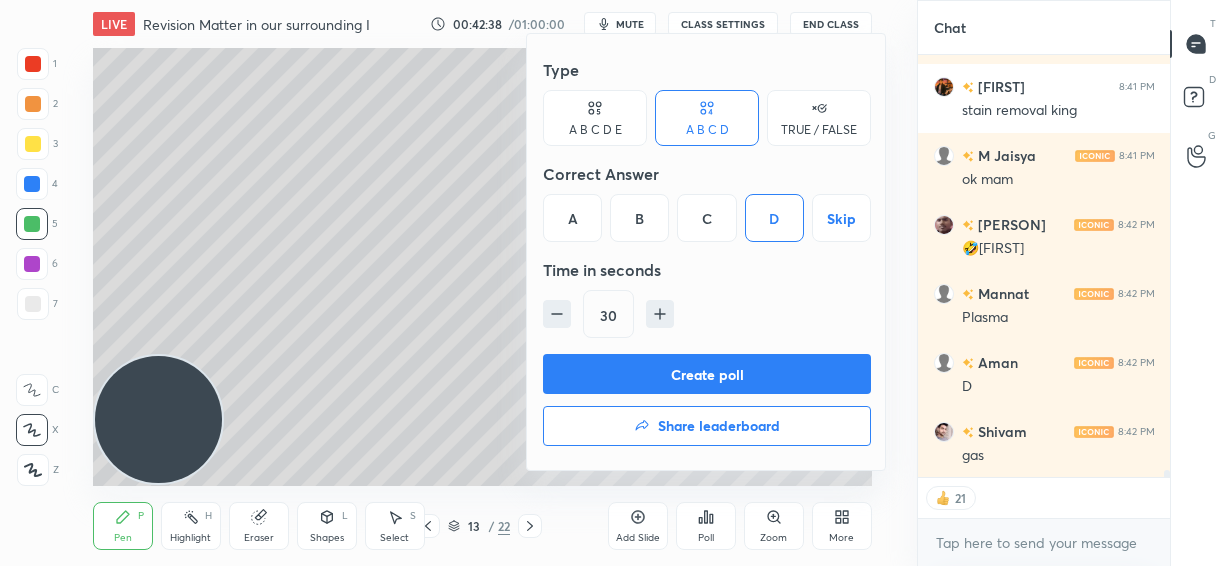 scroll, scrollTop: 24558, scrollLeft: 0, axis: vertical 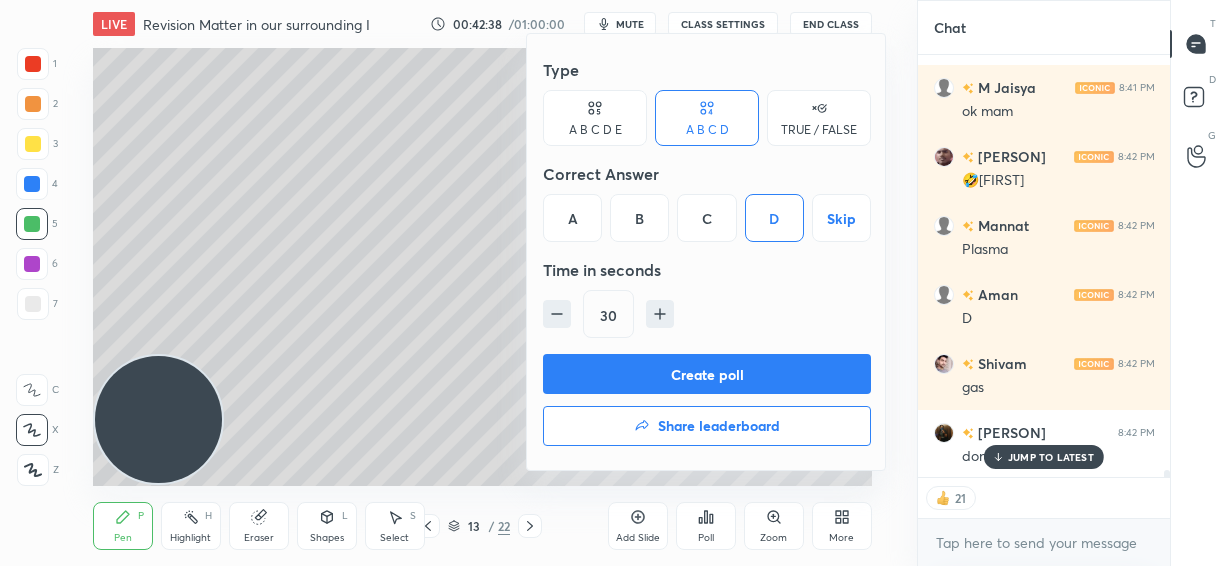 click on "Create poll" at bounding box center (707, 374) 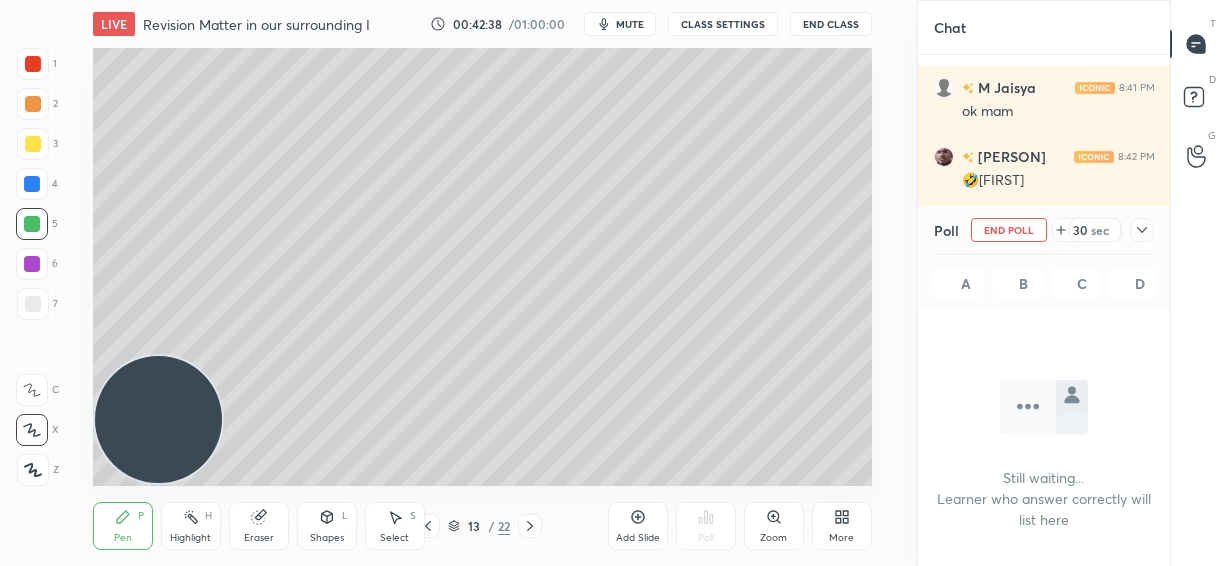 scroll, scrollTop: 374, scrollLeft: 247, axis: both 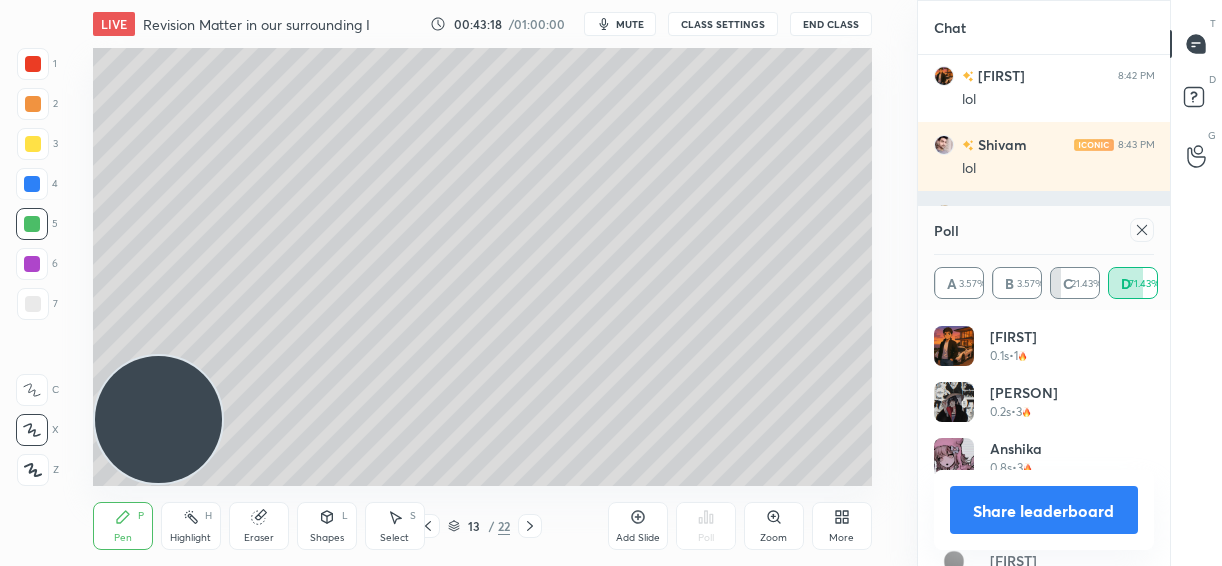 click 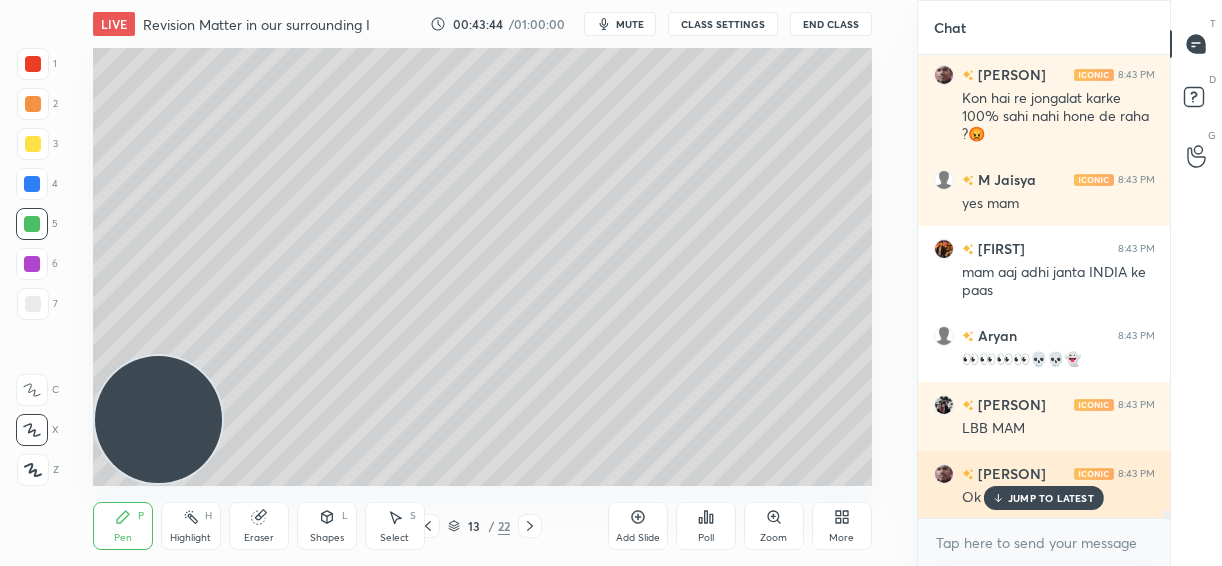 click on "JUMP TO LATEST" at bounding box center [1051, 498] 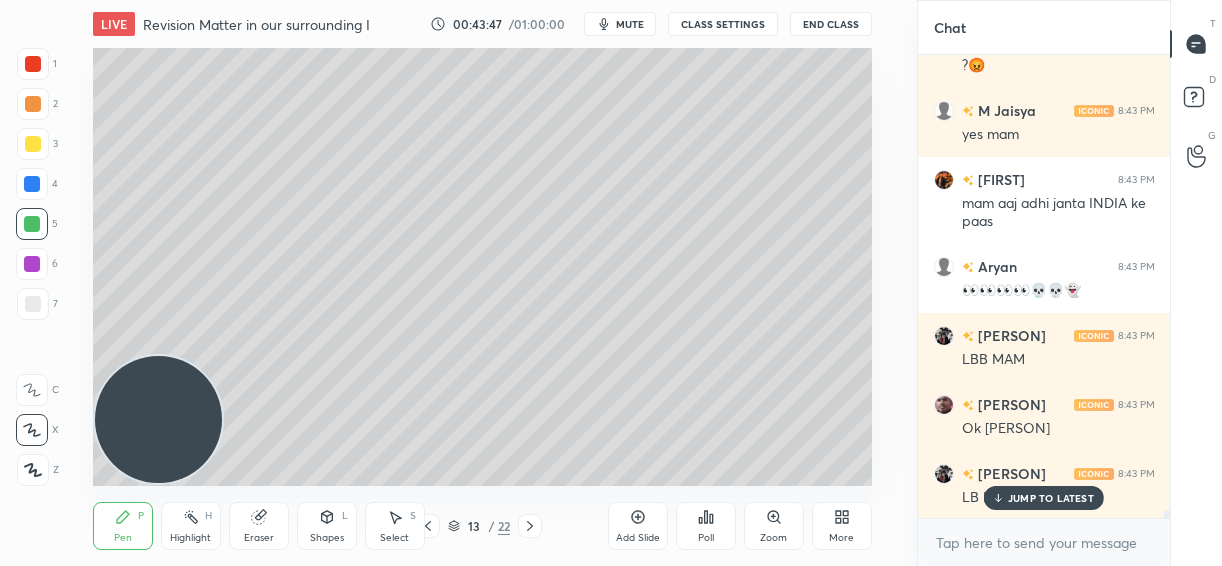 click on "JUMP TO LATEST" at bounding box center [1044, 498] 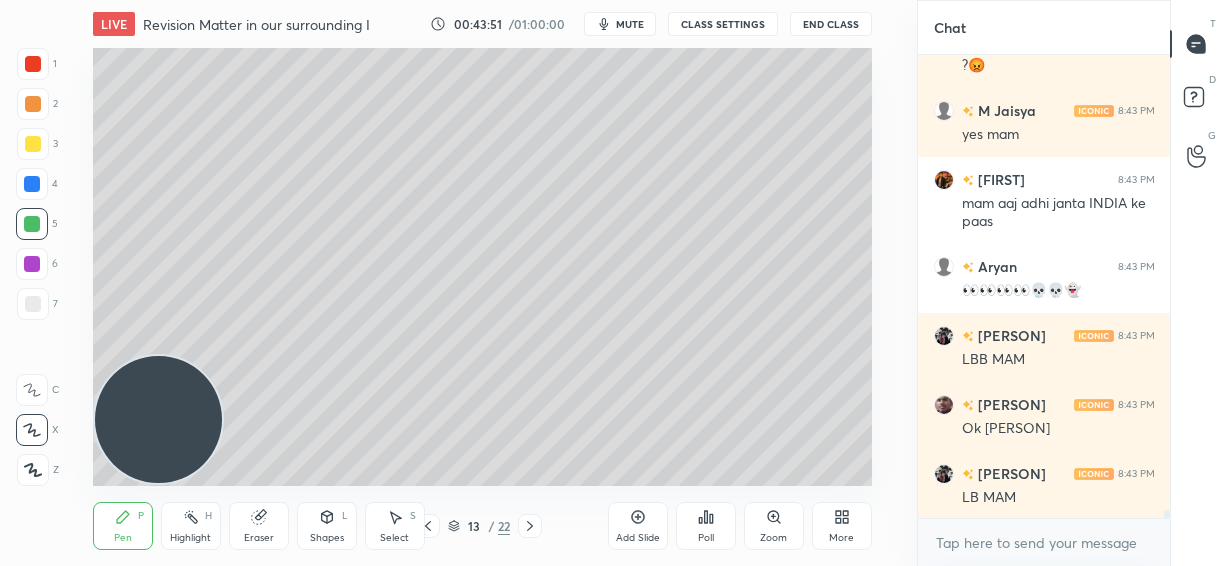 click 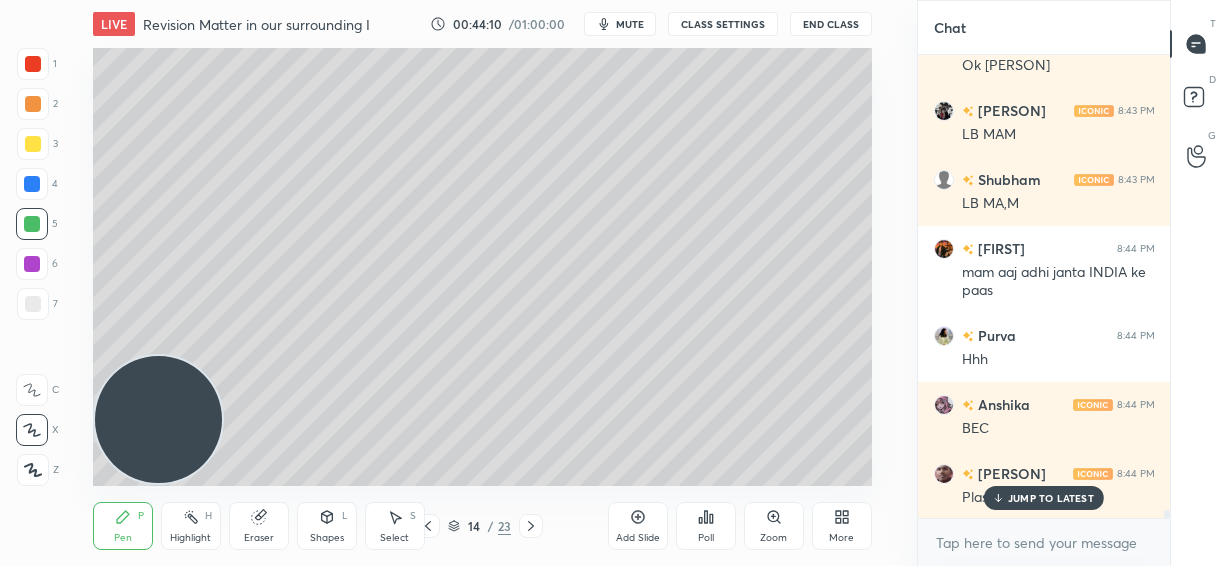 click at bounding box center (33, 144) 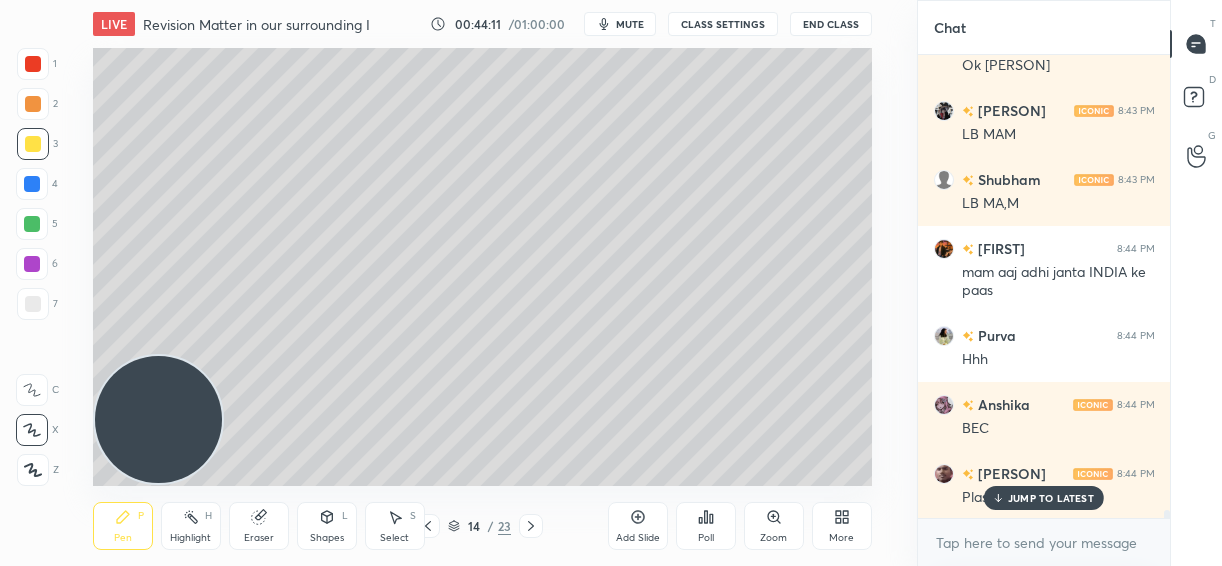 click at bounding box center [32, 390] 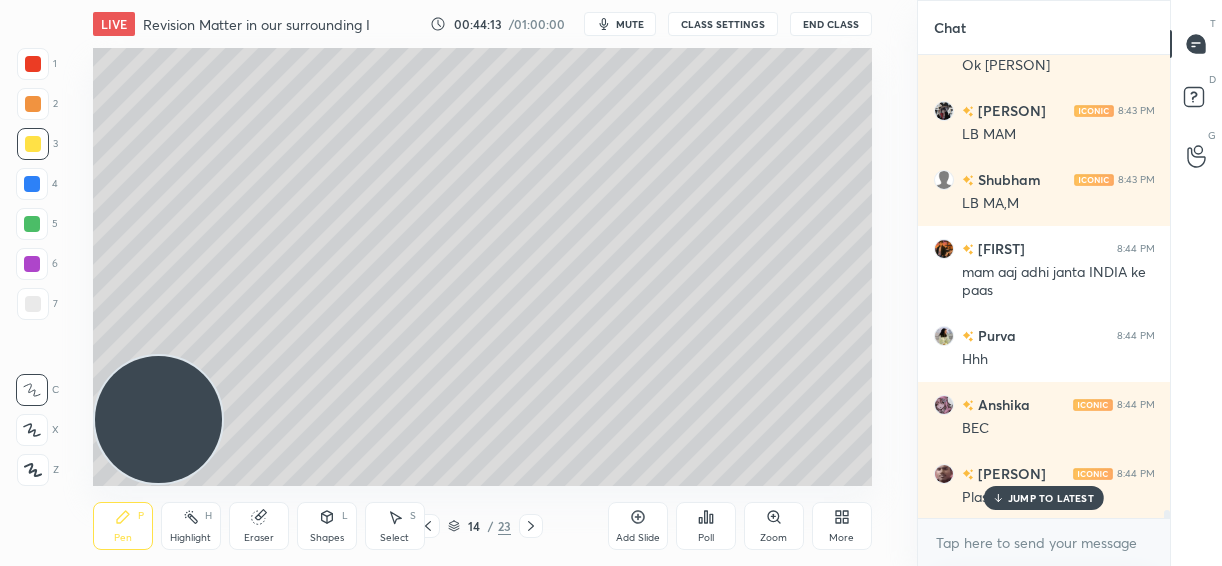click on "JUMP TO LATEST" at bounding box center [1051, 498] 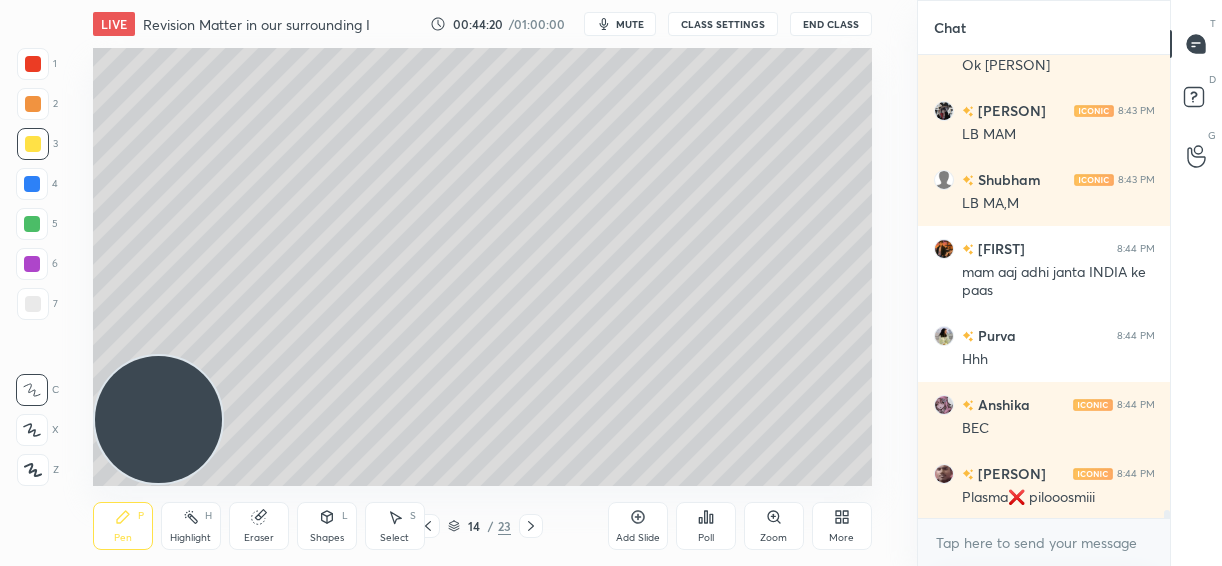click on "2" at bounding box center [37, 104] 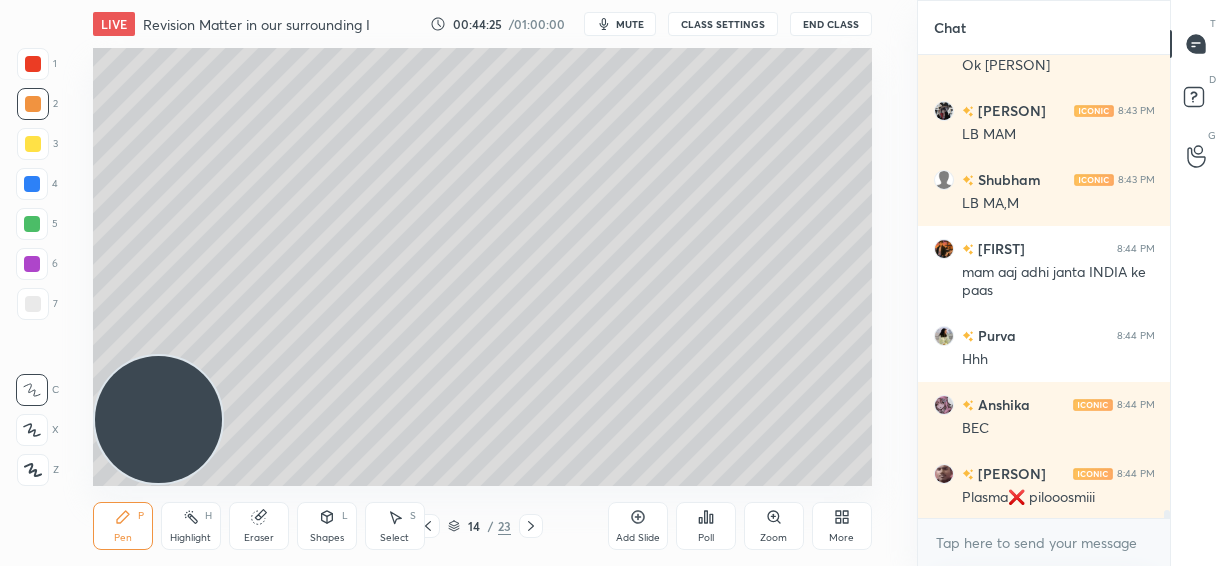 click 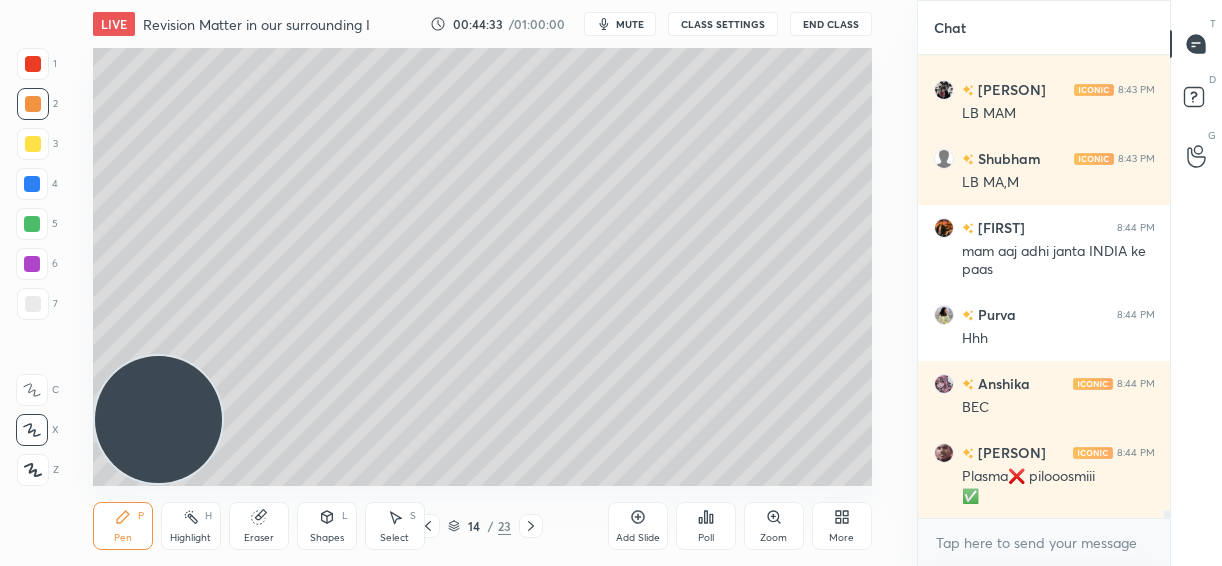 scroll, scrollTop: 26248, scrollLeft: 0, axis: vertical 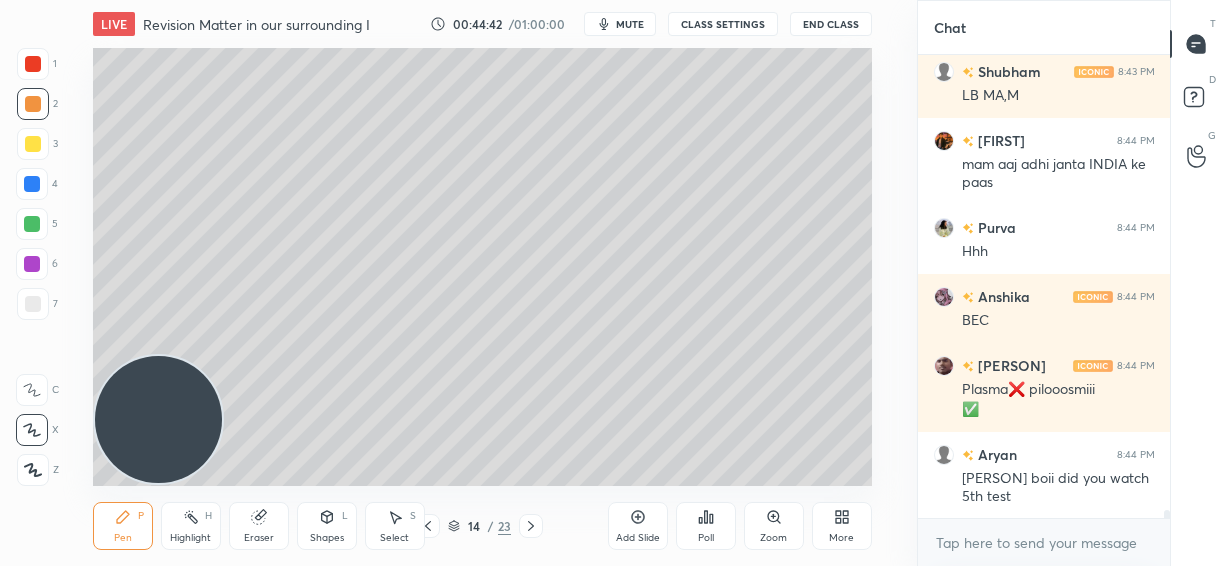 click at bounding box center (33, 144) 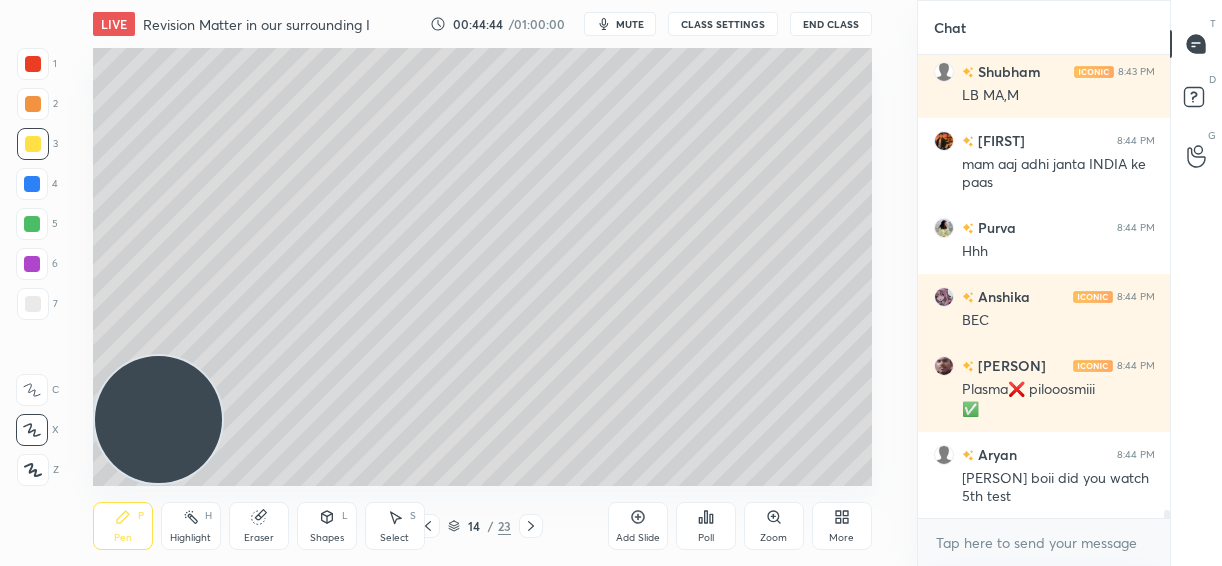 click on "1 2 3 4 5 6 7 C X Z C X Z E E Erase all   H H" at bounding box center (32, 267) 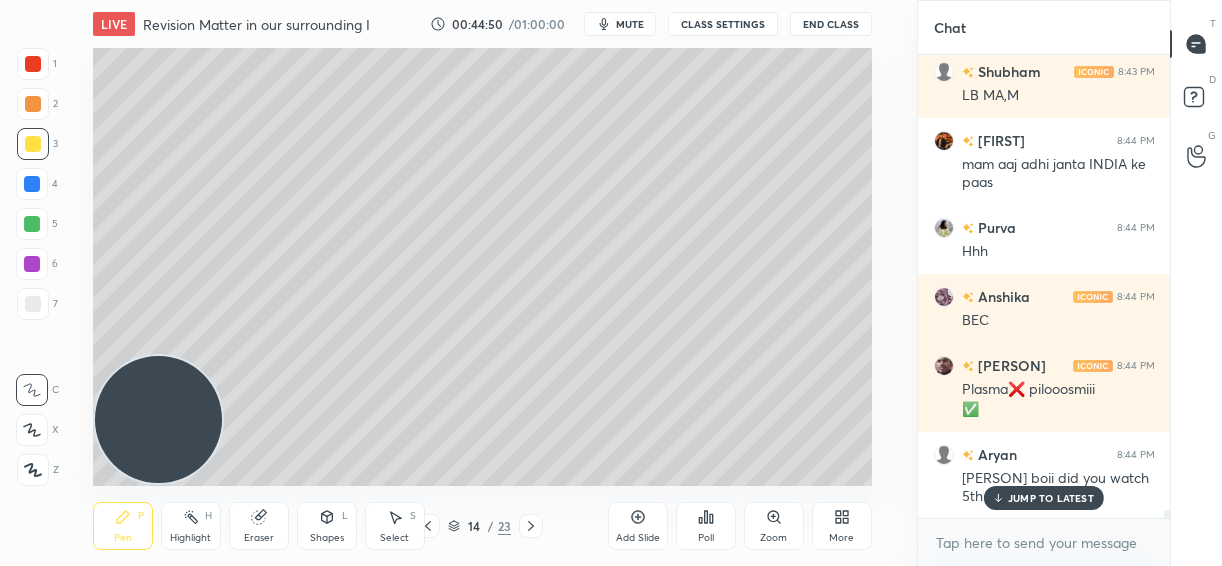 scroll, scrollTop: 26316, scrollLeft: 0, axis: vertical 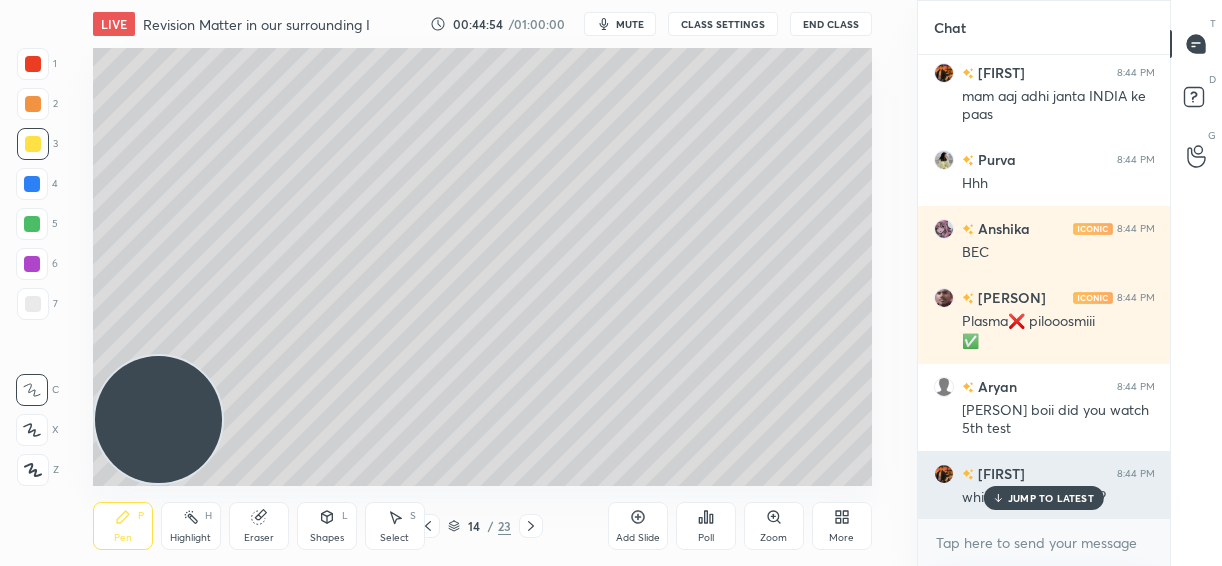 click on "JUMP TO LATEST" at bounding box center [1051, 498] 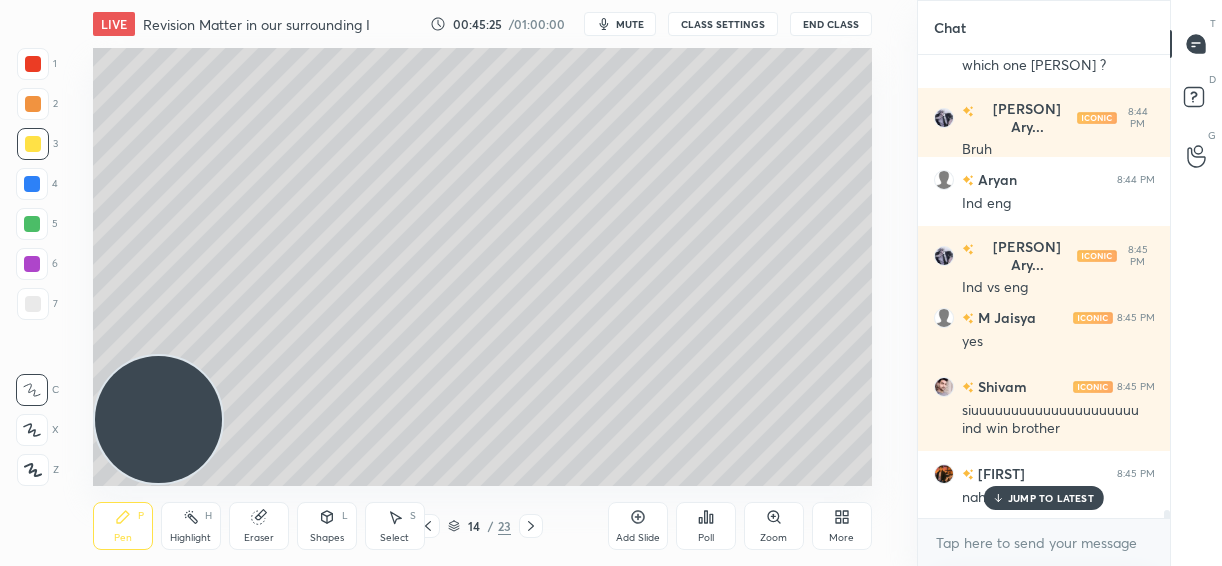 scroll, scrollTop: 26835, scrollLeft: 0, axis: vertical 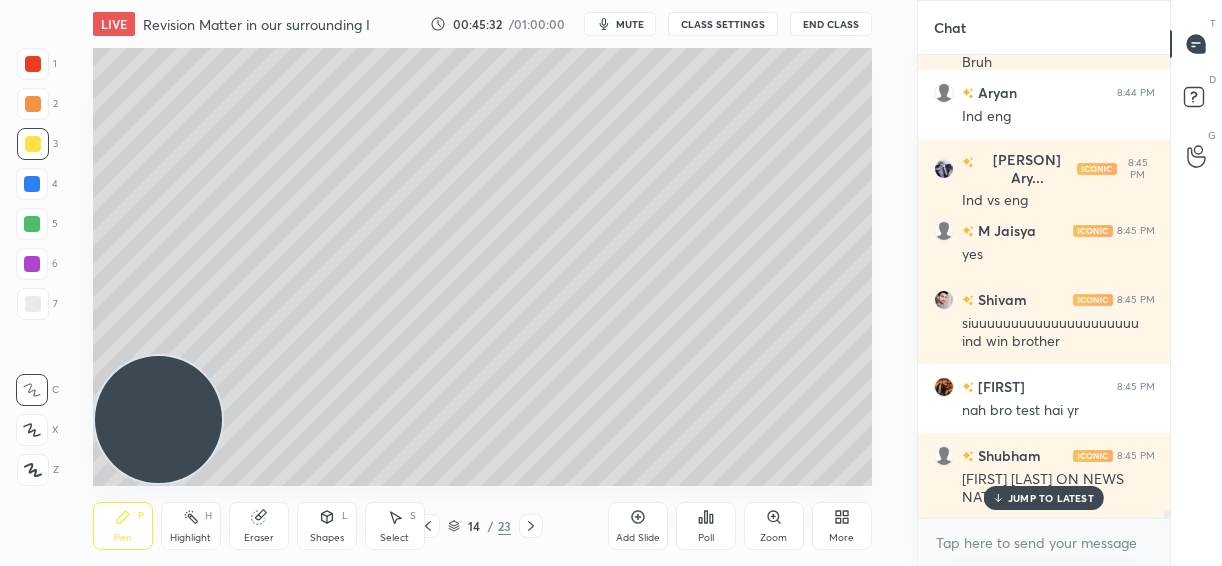 click at bounding box center [32, 430] 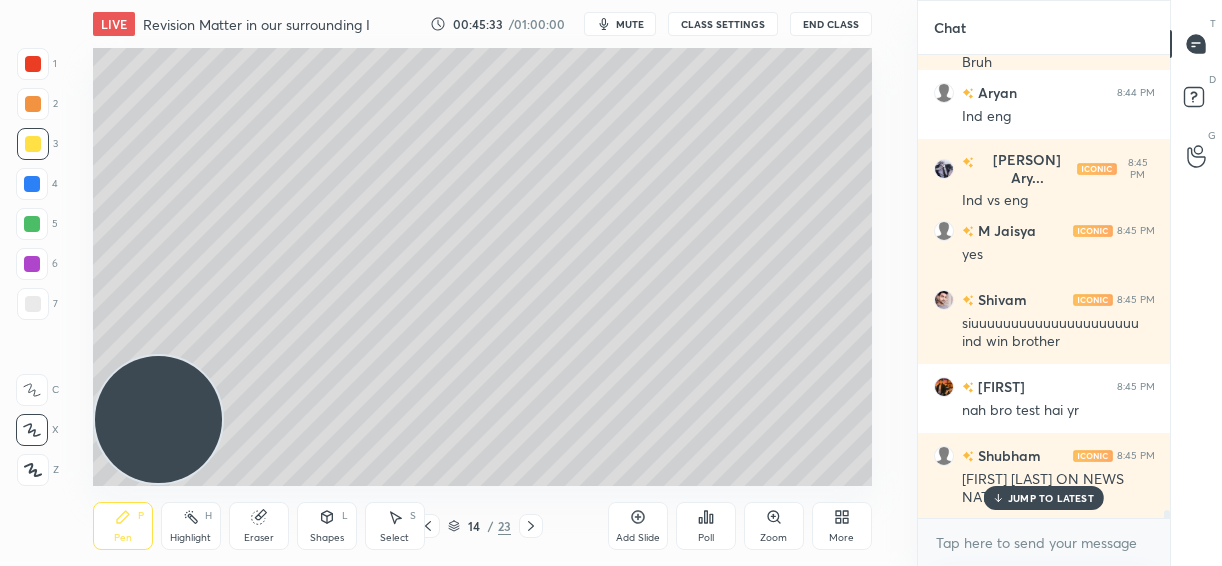 click at bounding box center (33, 304) 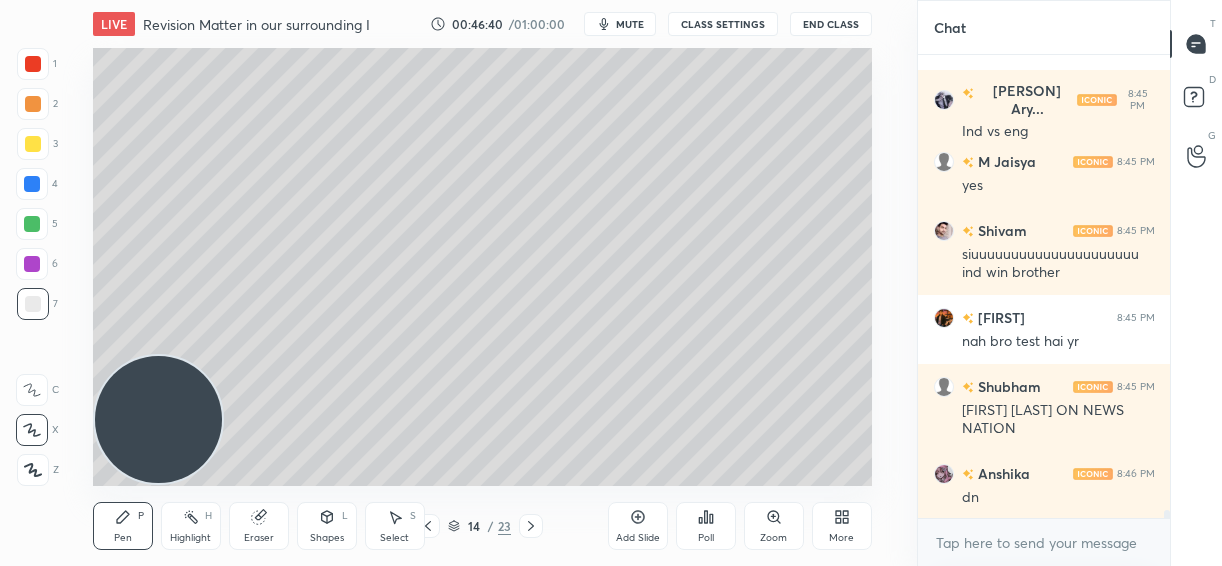 scroll, scrollTop: 26974, scrollLeft: 0, axis: vertical 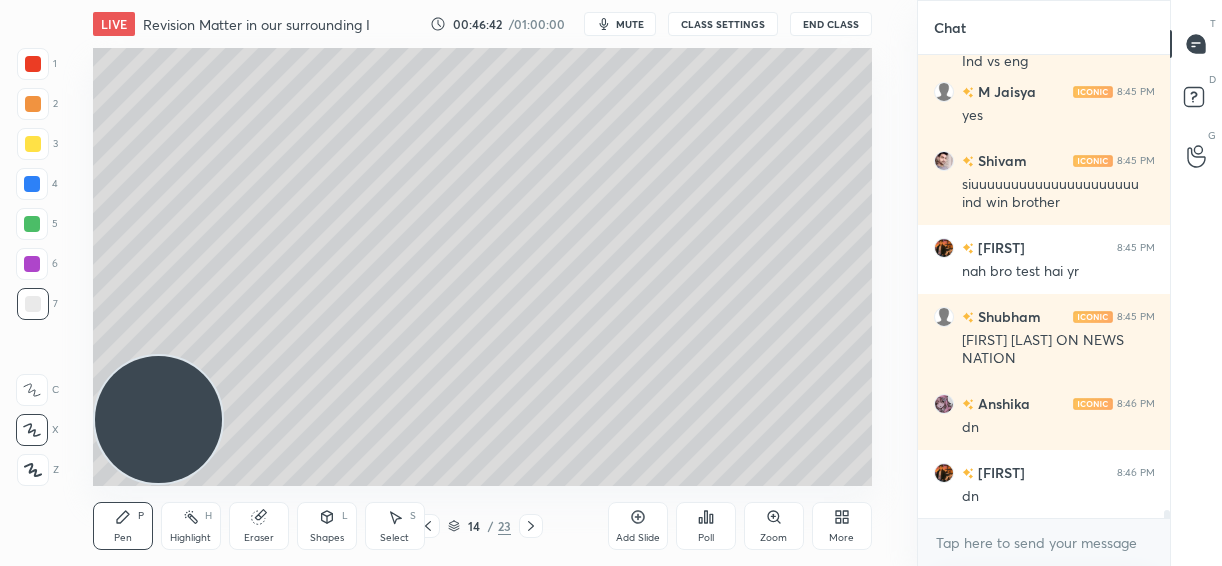 click on "mute" at bounding box center (620, 24) 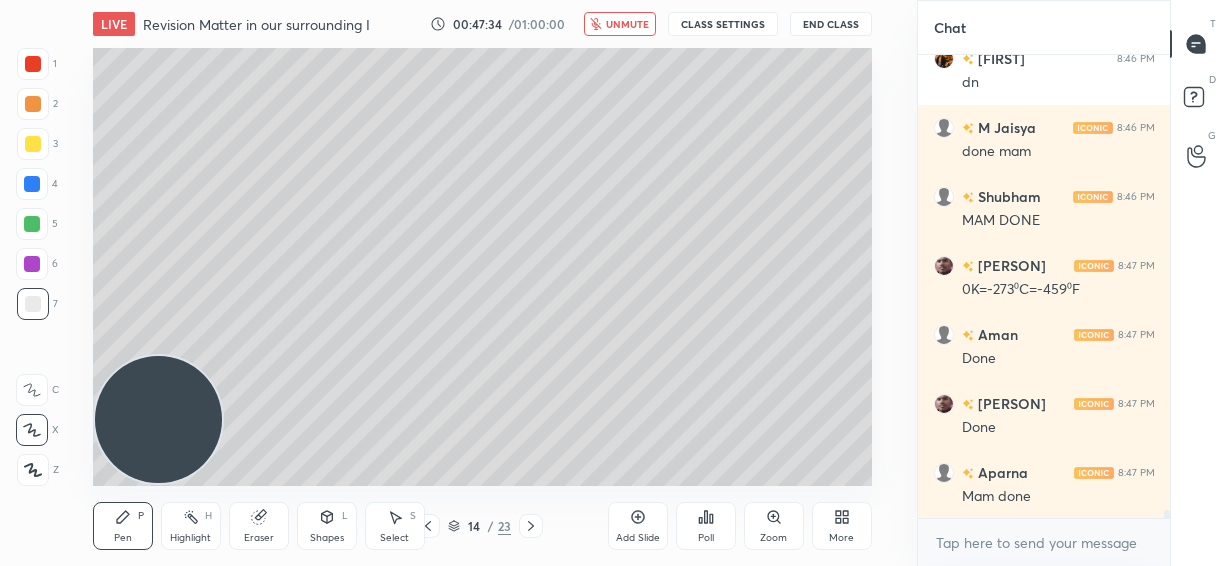 scroll, scrollTop: 27457, scrollLeft: 0, axis: vertical 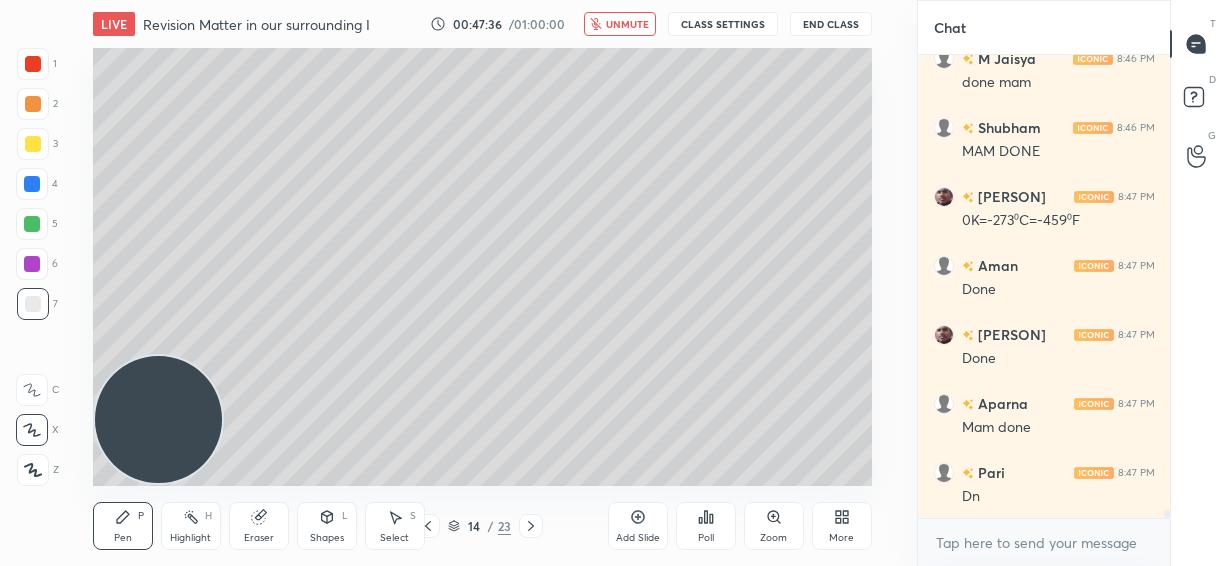 click on "unmute" at bounding box center (627, 24) 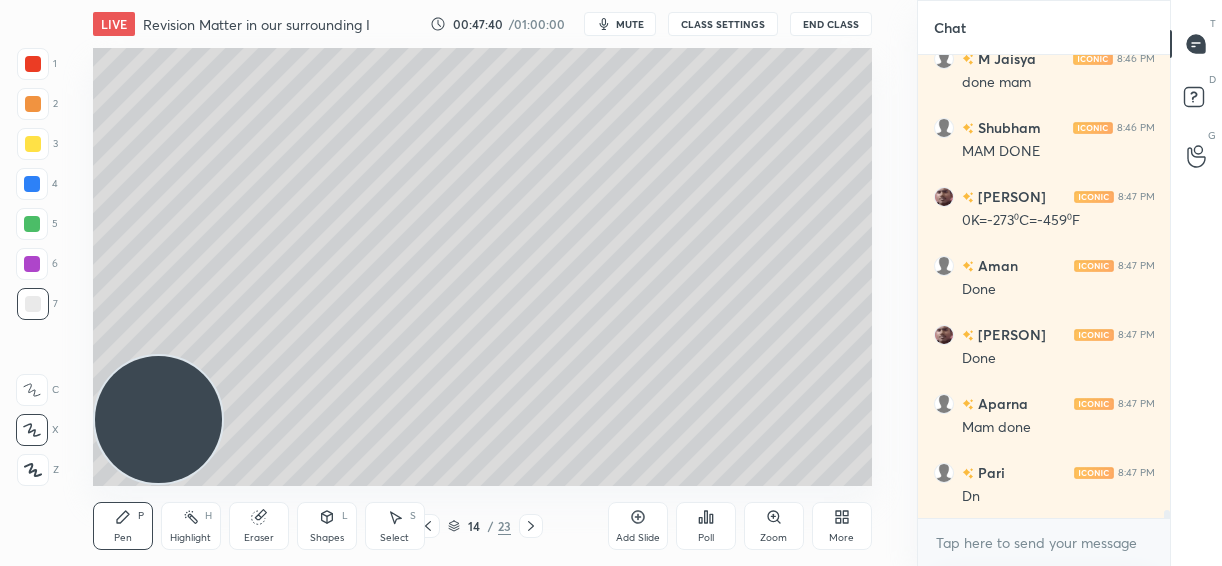 click at bounding box center (32, 184) 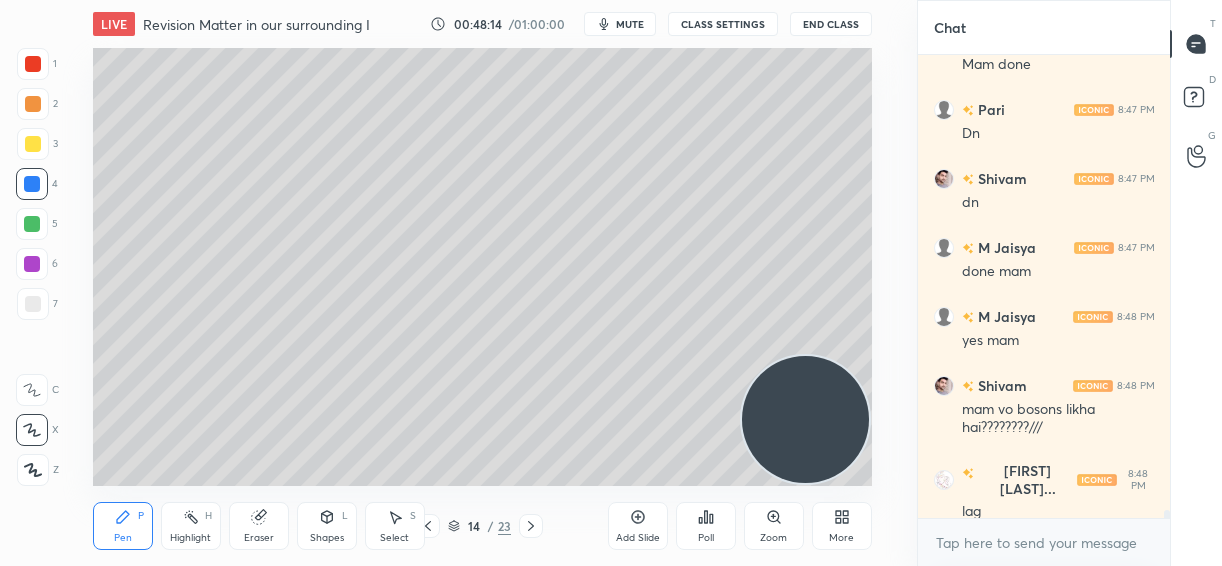 scroll, scrollTop: 27889, scrollLeft: 0, axis: vertical 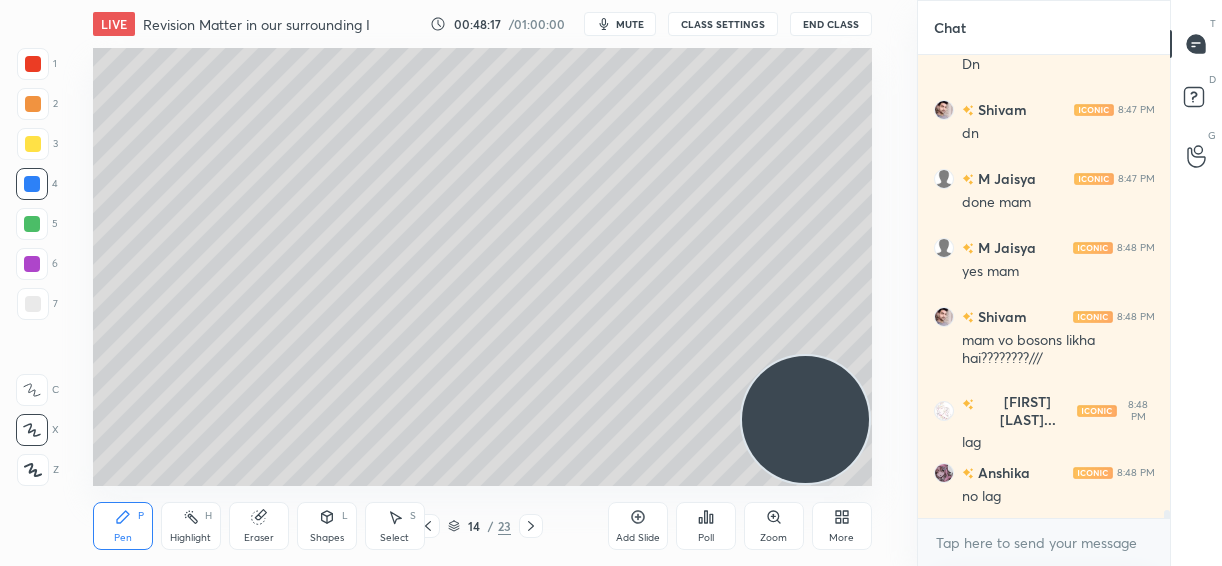 click on "Add Slide" at bounding box center [638, 538] 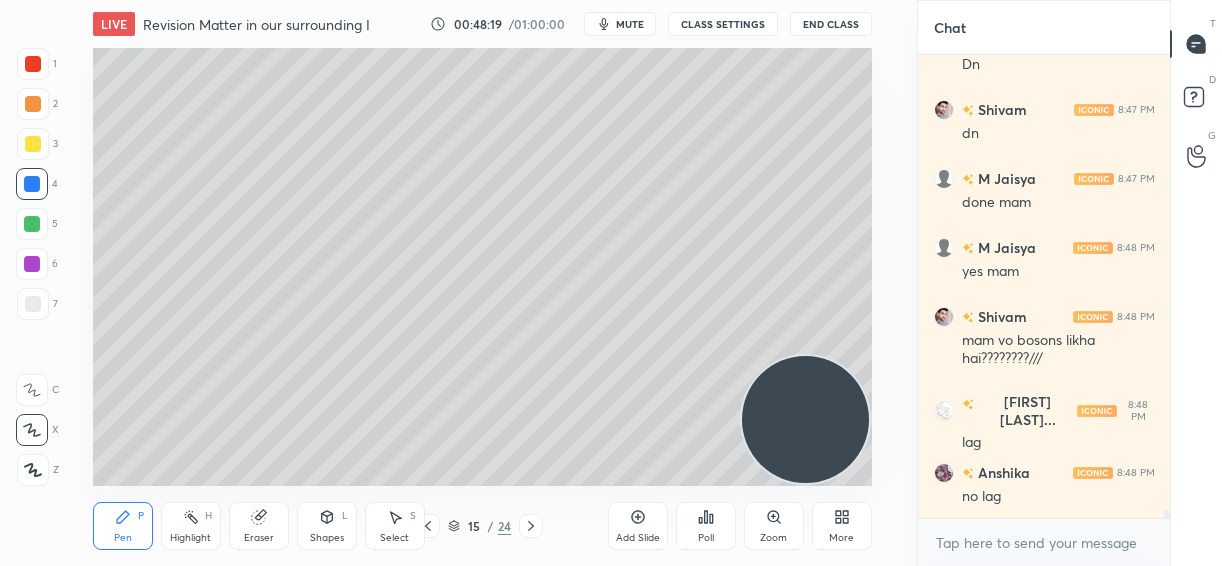 click on "6" at bounding box center (37, 264) 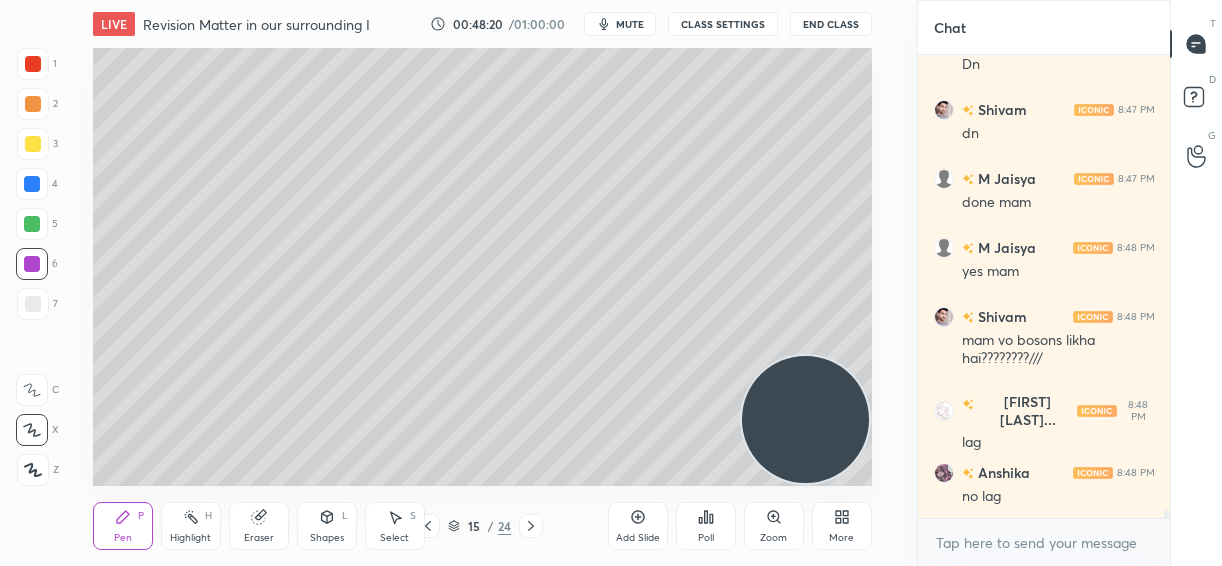 click at bounding box center [33, 304] 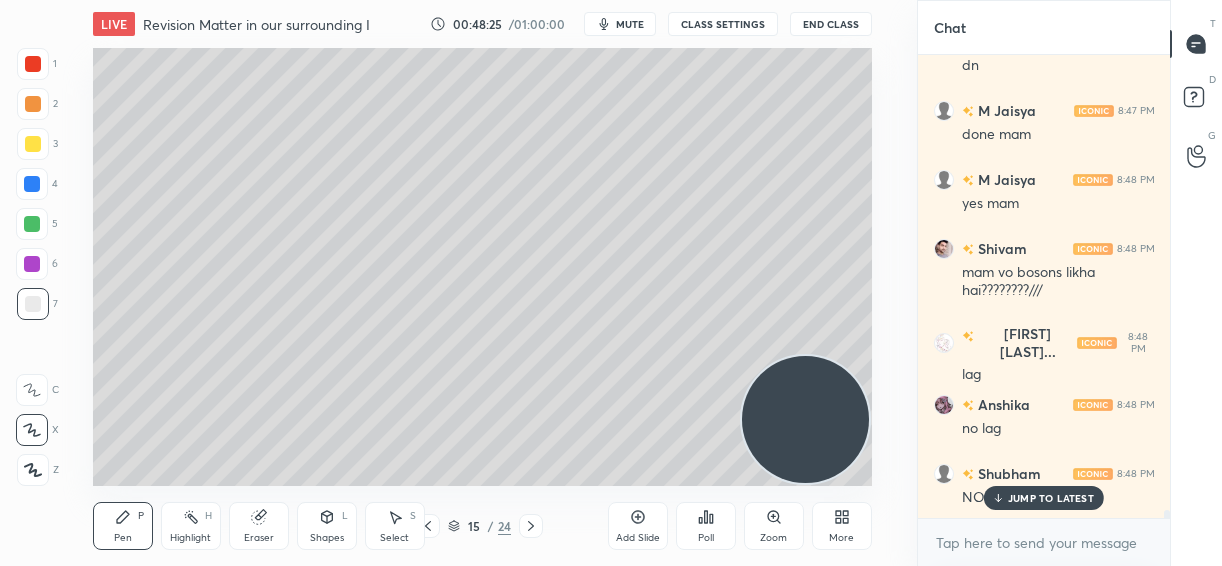scroll, scrollTop: 28026, scrollLeft: 0, axis: vertical 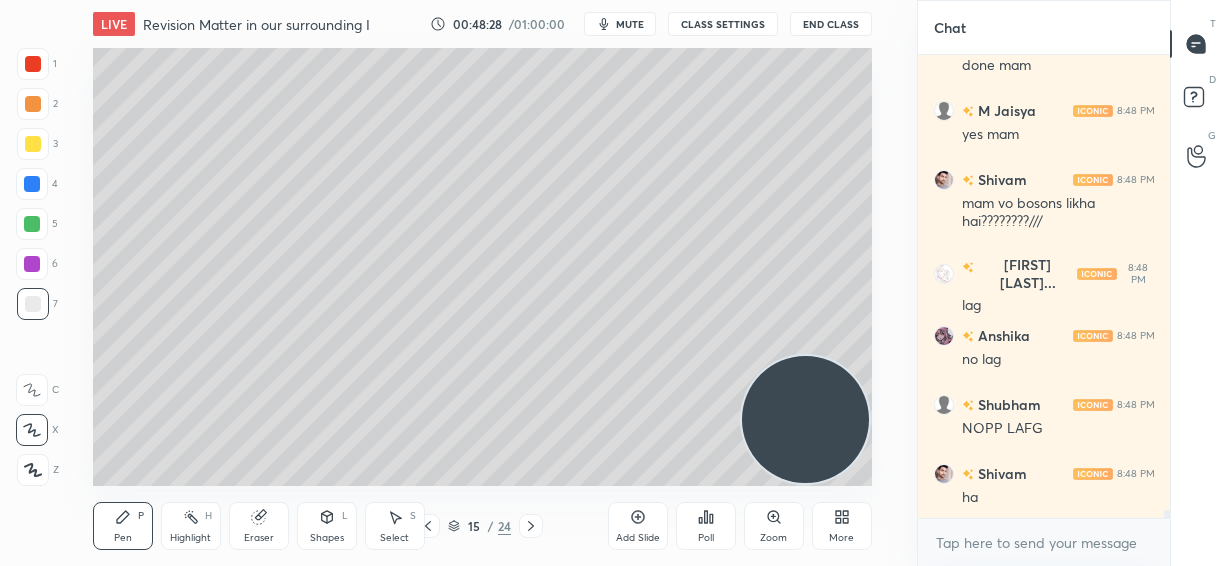 click at bounding box center (32, 184) 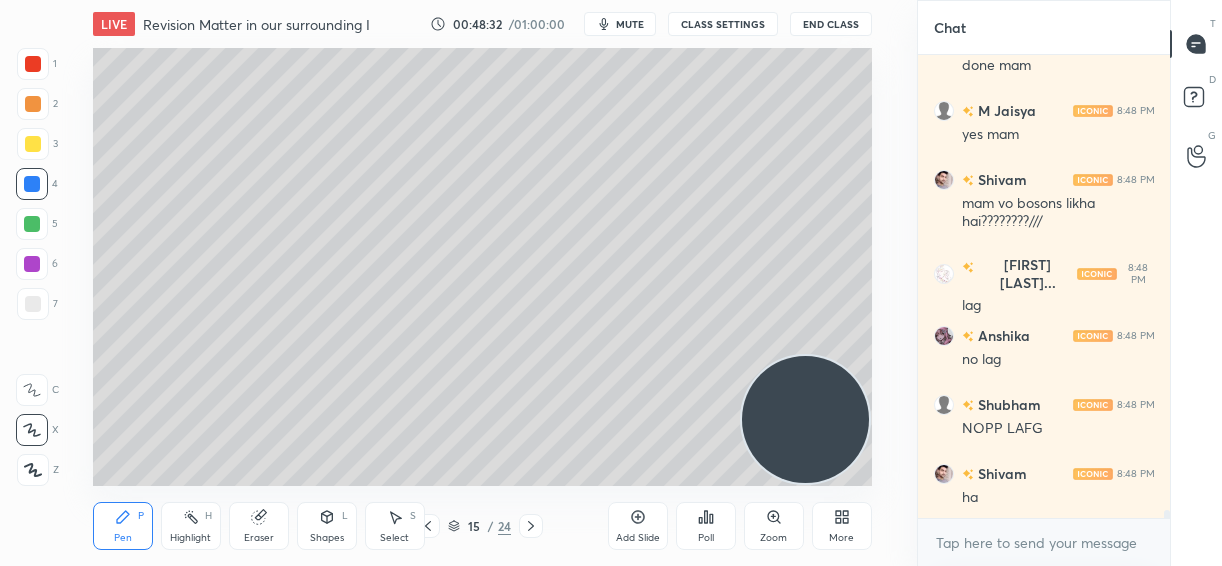 scroll, scrollTop: 28113, scrollLeft: 0, axis: vertical 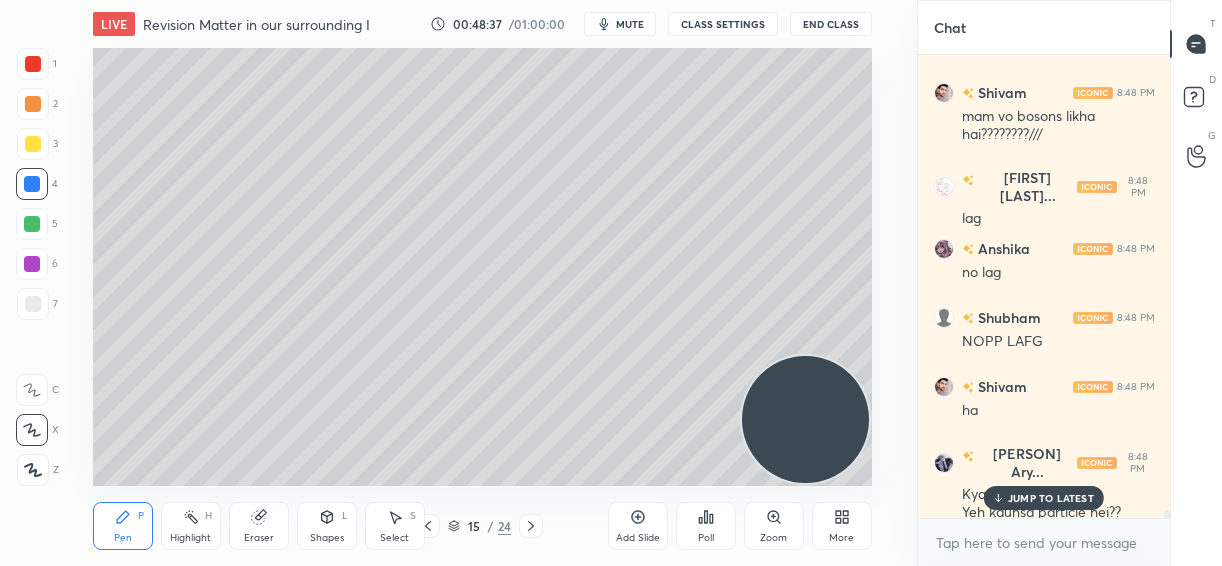 click on "End Class" at bounding box center (831, 24) 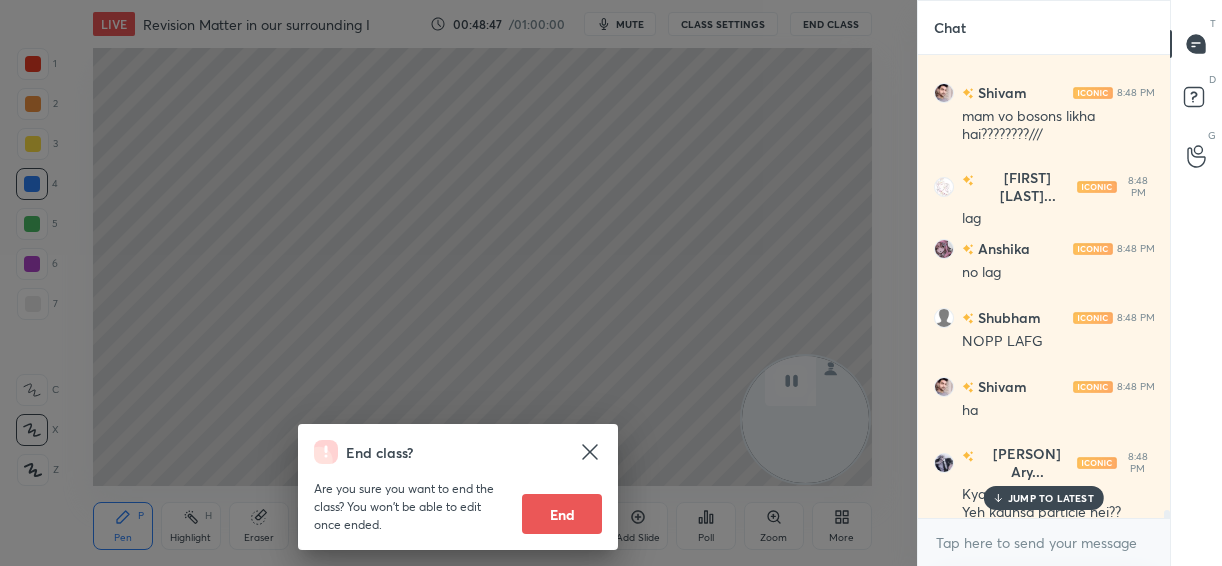 click 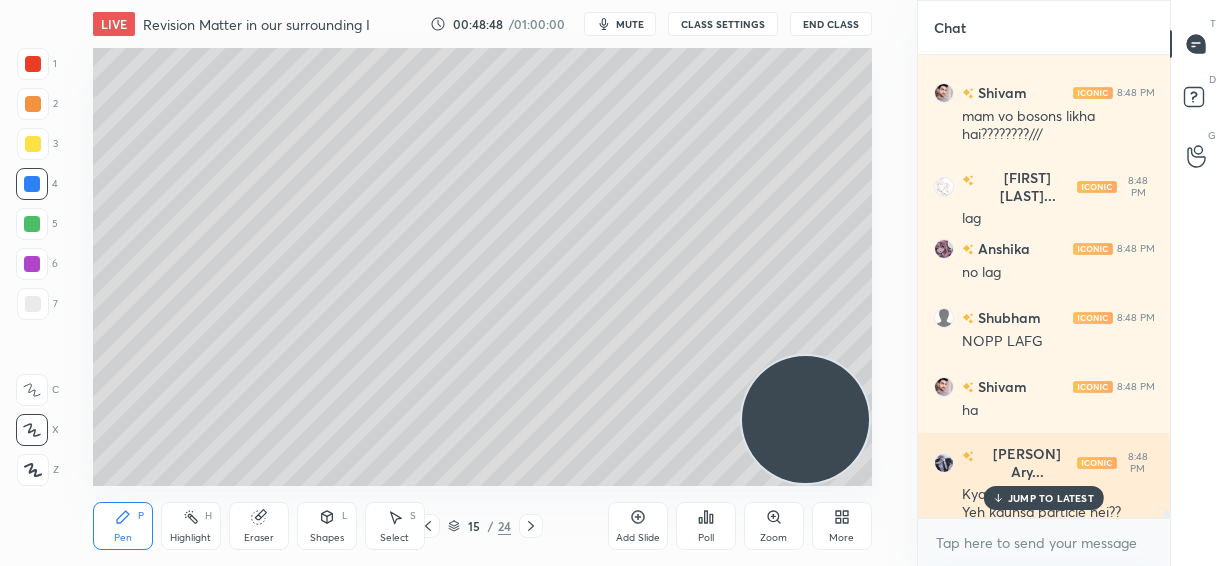 click on "JUMP TO LATEST" at bounding box center [1051, 498] 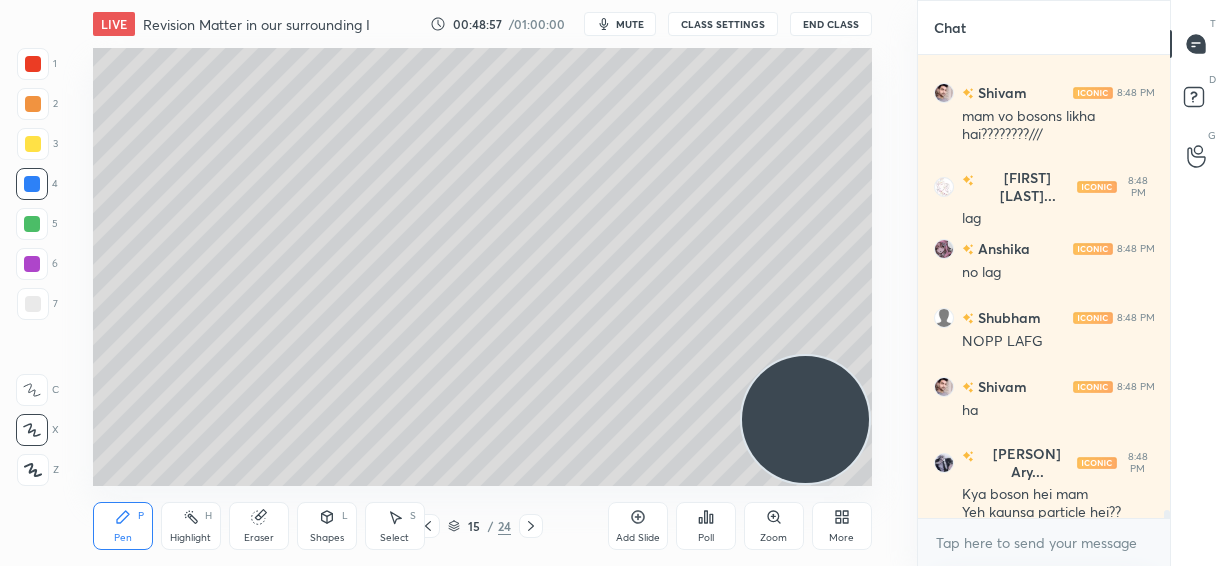 scroll, scrollTop: 28200, scrollLeft: 0, axis: vertical 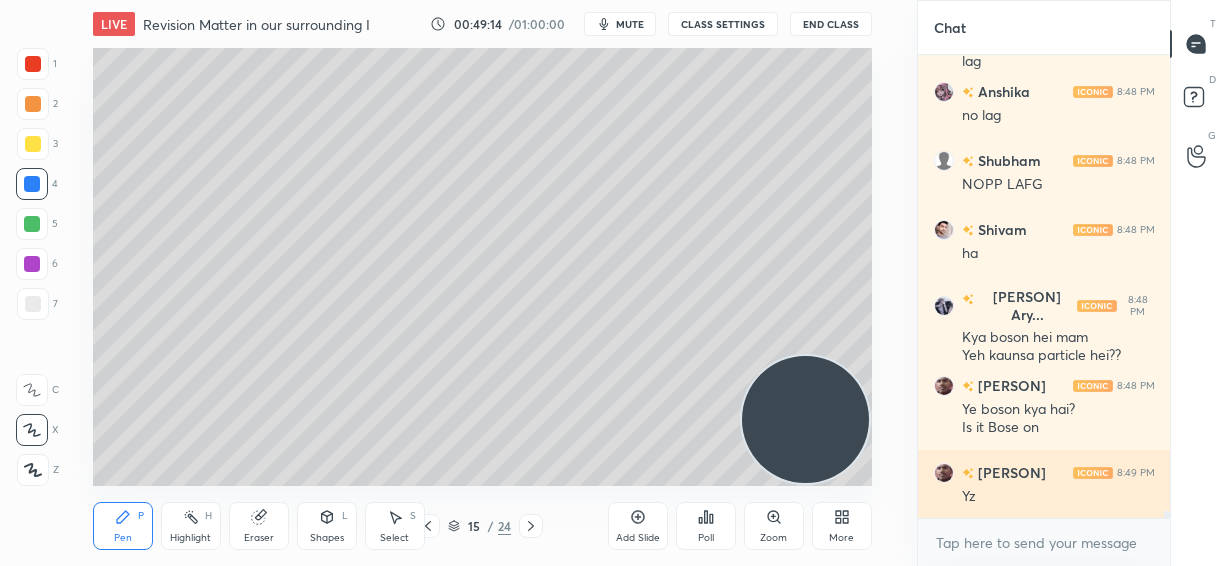 click on "Shivam 8:48 PM mam vo bosons likha hai????????/// Siddhi Kir... 8:48 PM lag Anshika 8:48 PM no lag Shubham 8:48 PM NOPP LAFG Shivam 8:48 PM ha Smruti Ary... 8:48 PM Kya boson hei mam
Yeh kaunsa particle hei?? Aasteya 8:48 PM Ye boson kya hai?
Is it Bose on Aasteya 8:49 PM Yz" at bounding box center [1044, 287] 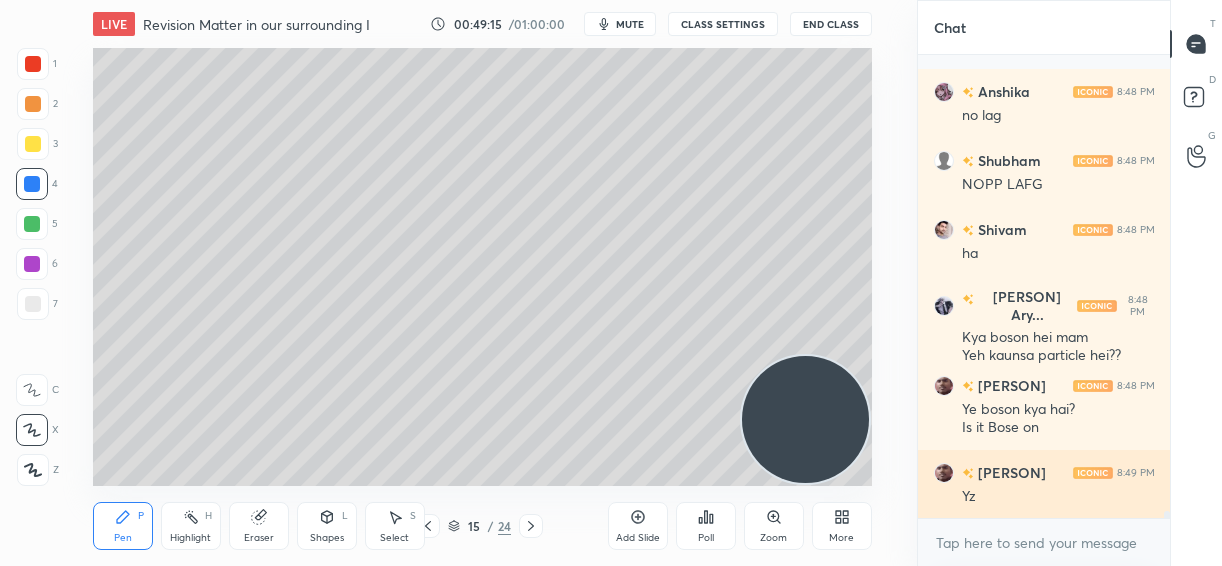 scroll, scrollTop: 28357, scrollLeft: 0, axis: vertical 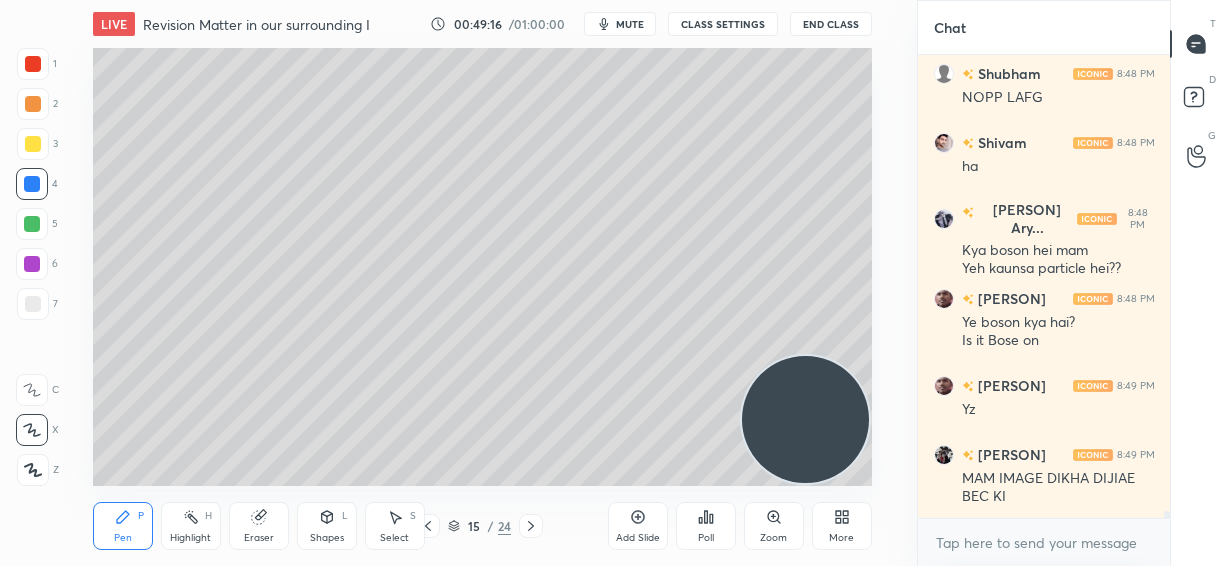 click at bounding box center [33, 104] 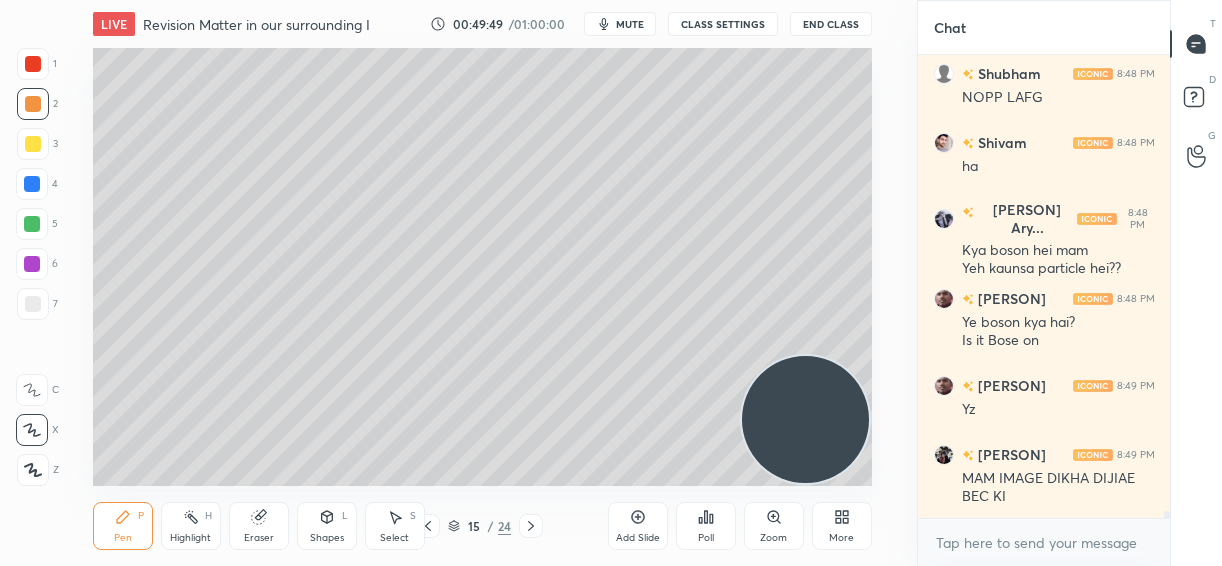 click at bounding box center [33, 144] 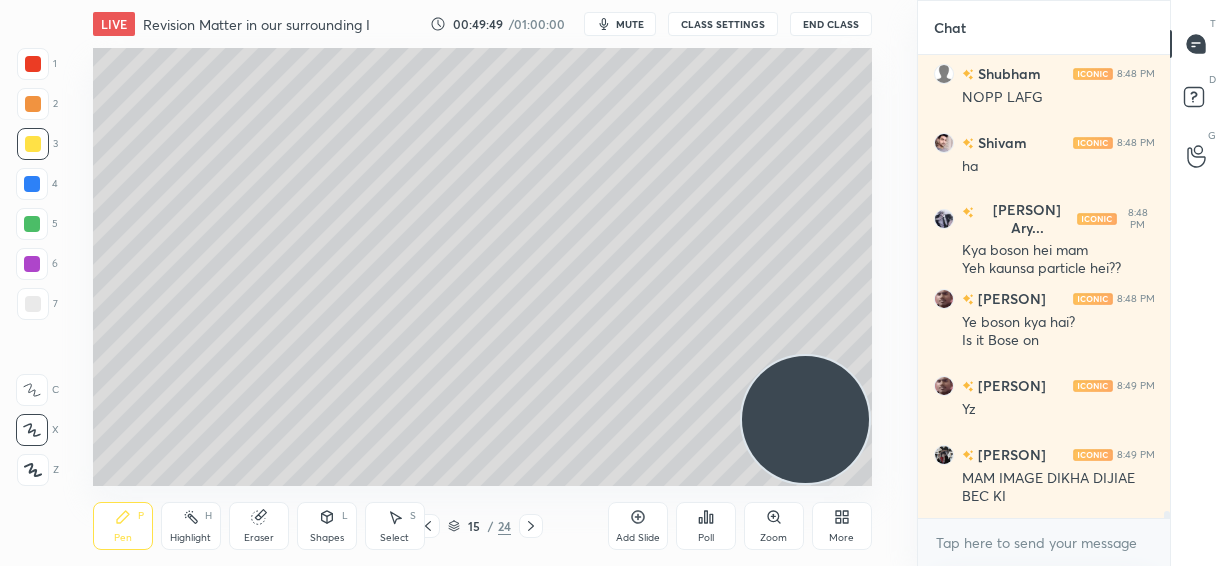 click at bounding box center [33, 304] 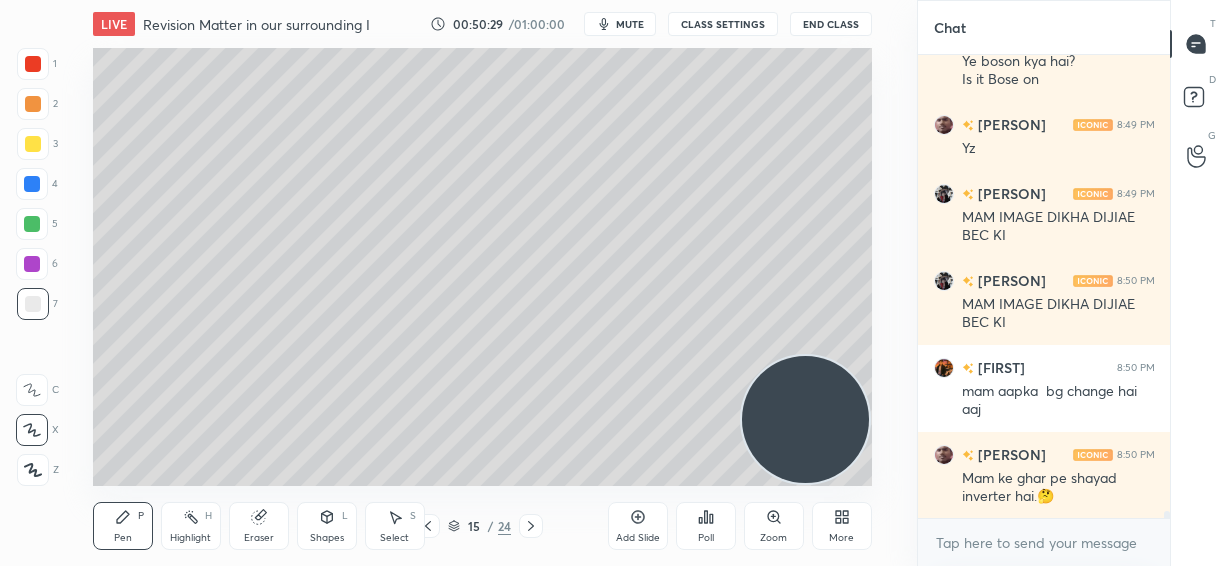 scroll, scrollTop: 28704, scrollLeft: 0, axis: vertical 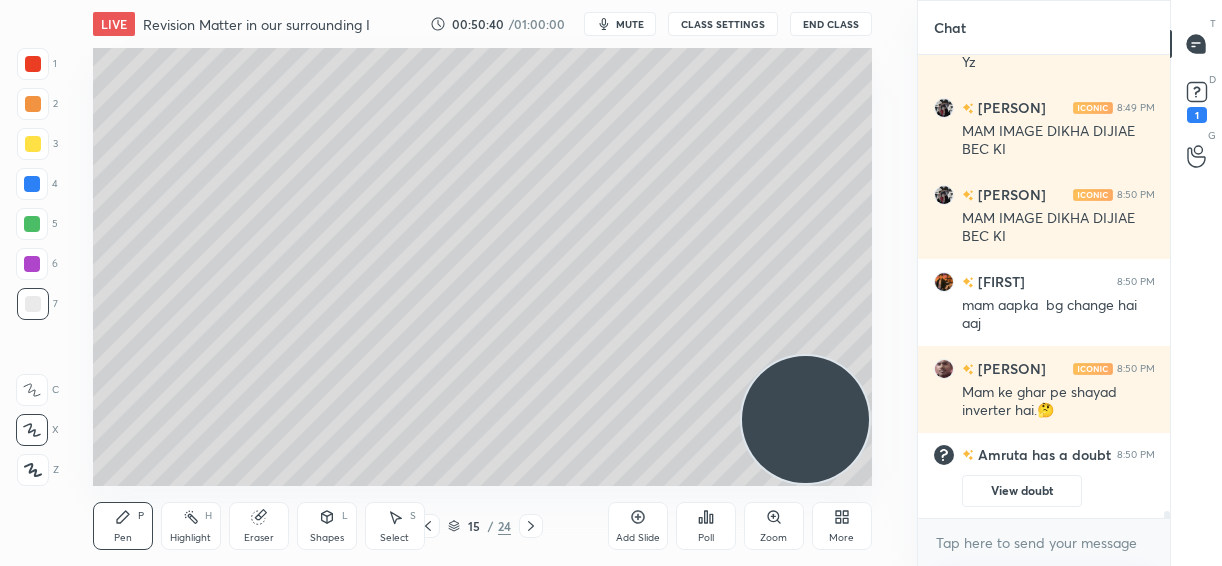 click on "View doubt" at bounding box center [1022, 491] 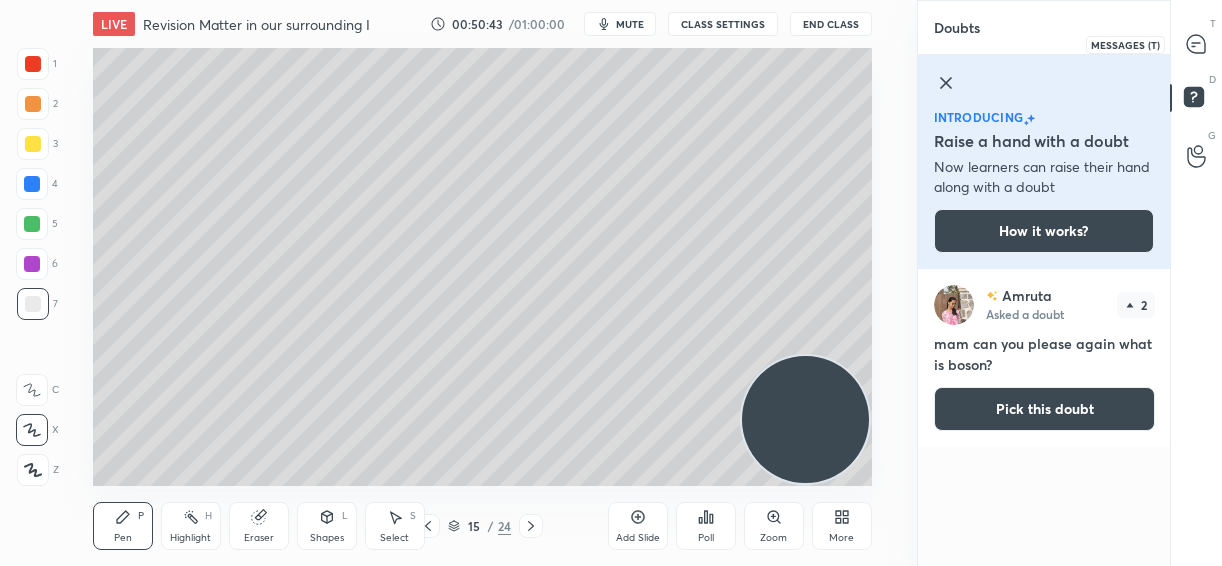 click 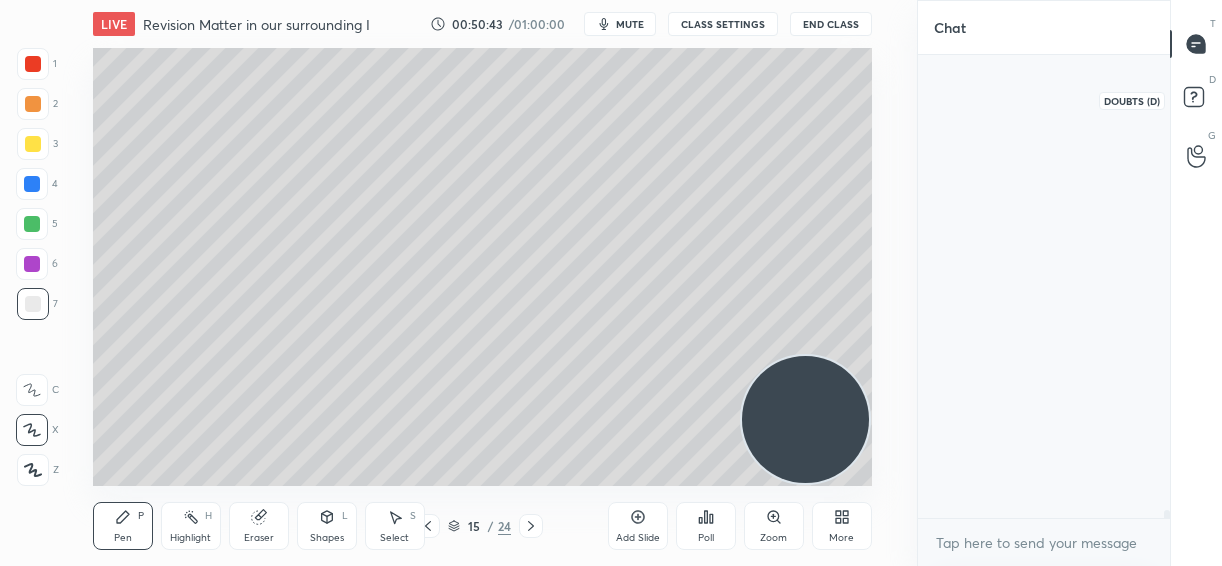 scroll, scrollTop: 26472, scrollLeft: 0, axis: vertical 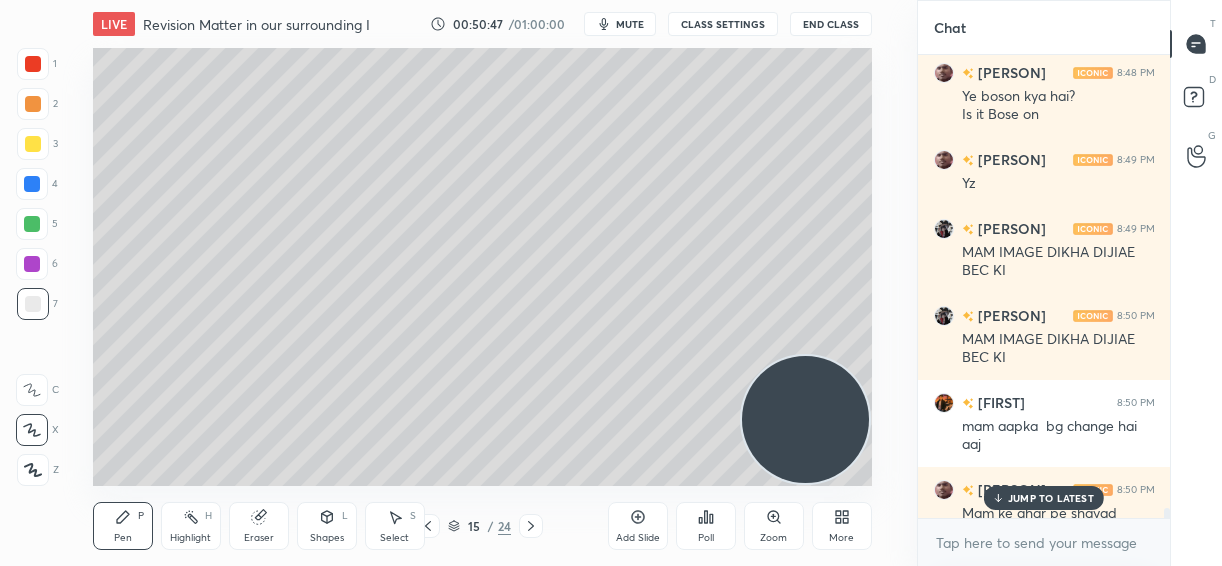 click on "JUMP TO LATEST" at bounding box center [1044, 498] 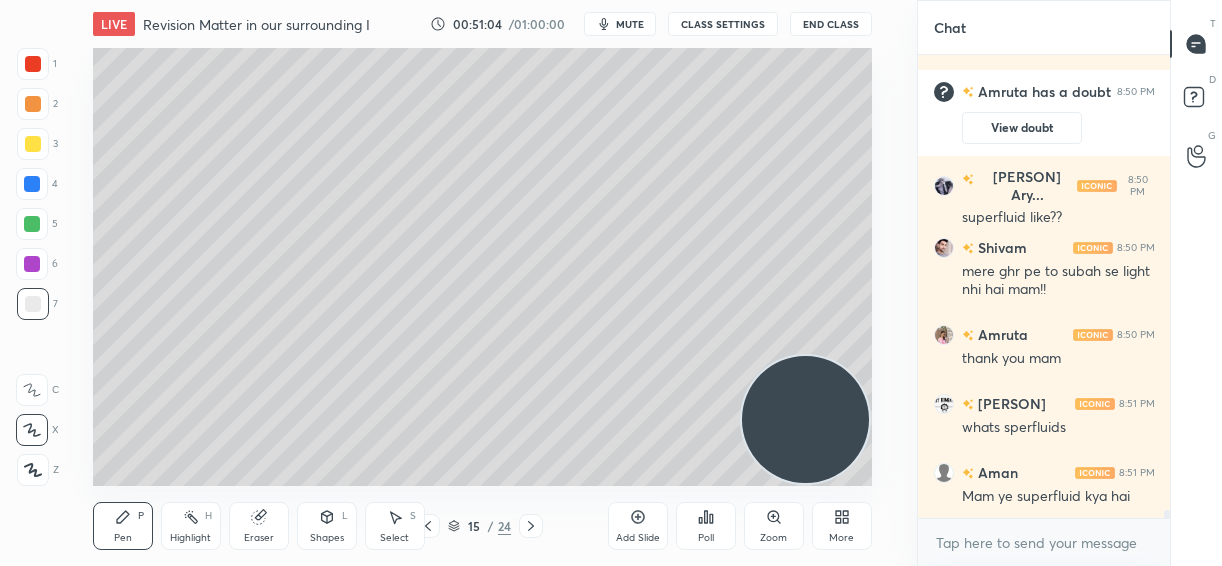 scroll, scrollTop: 27093, scrollLeft: 0, axis: vertical 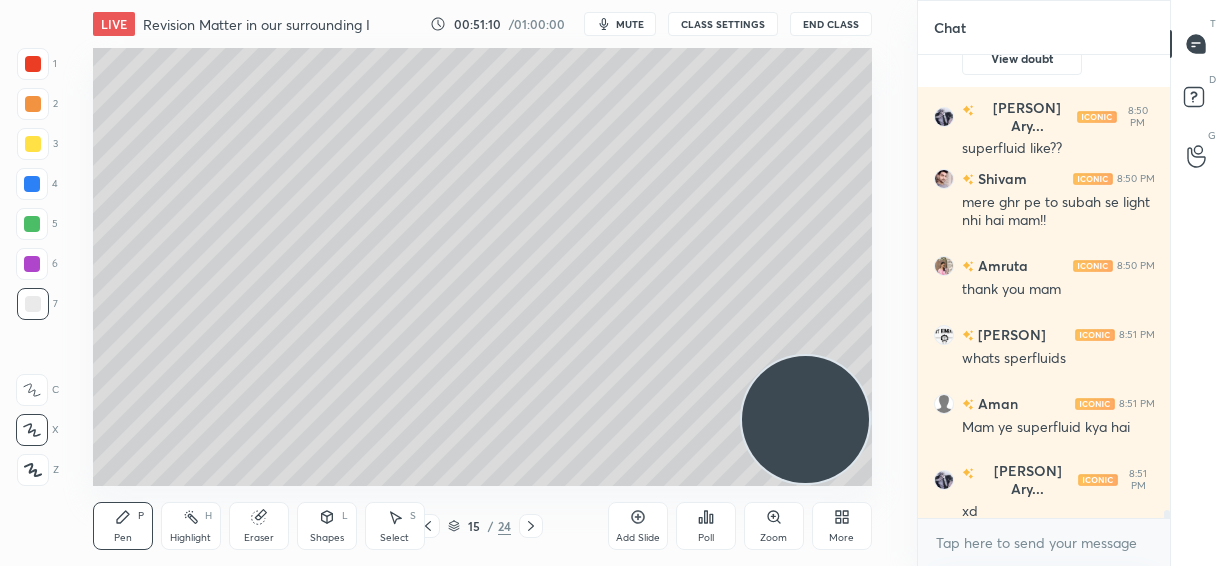 click on "CLASS SETTINGS" at bounding box center (723, 24) 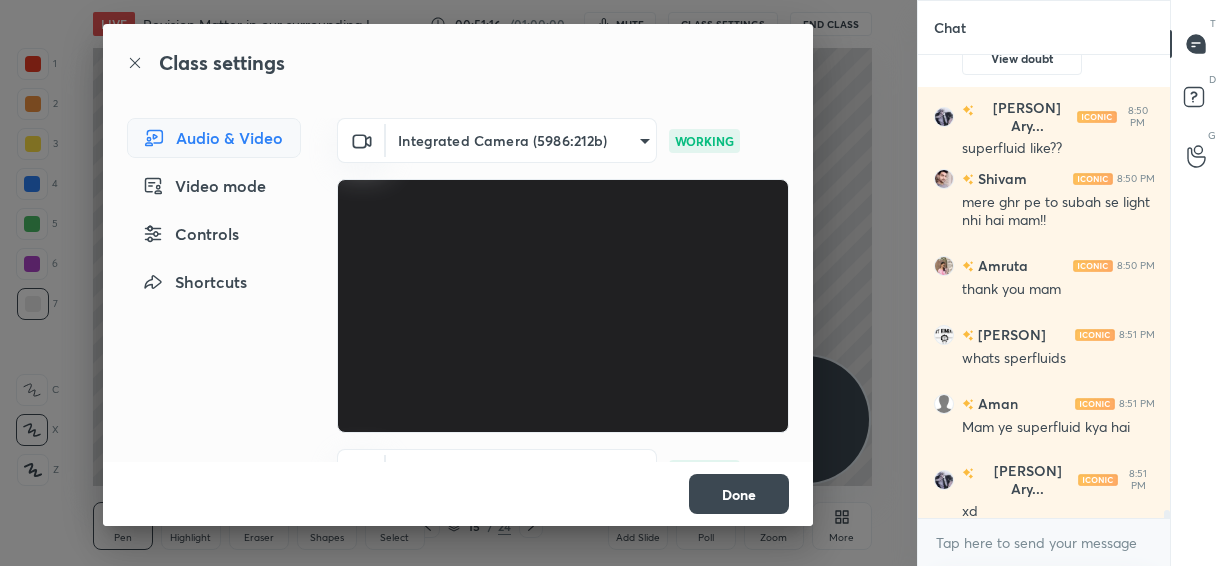 click on "Done" at bounding box center (739, 494) 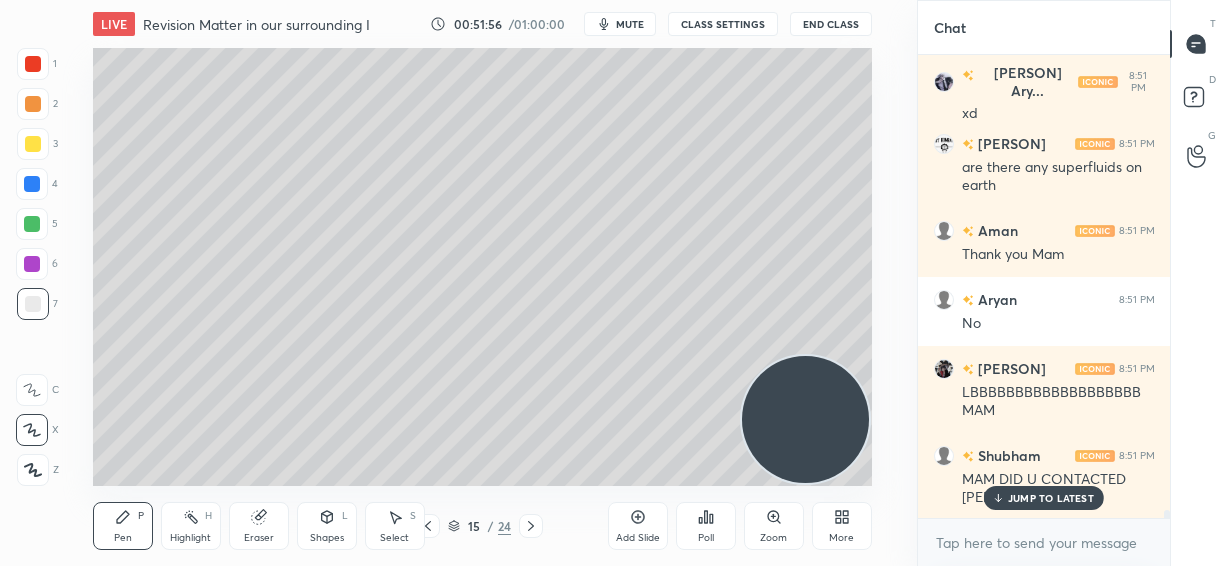 scroll, scrollTop: 27560, scrollLeft: 0, axis: vertical 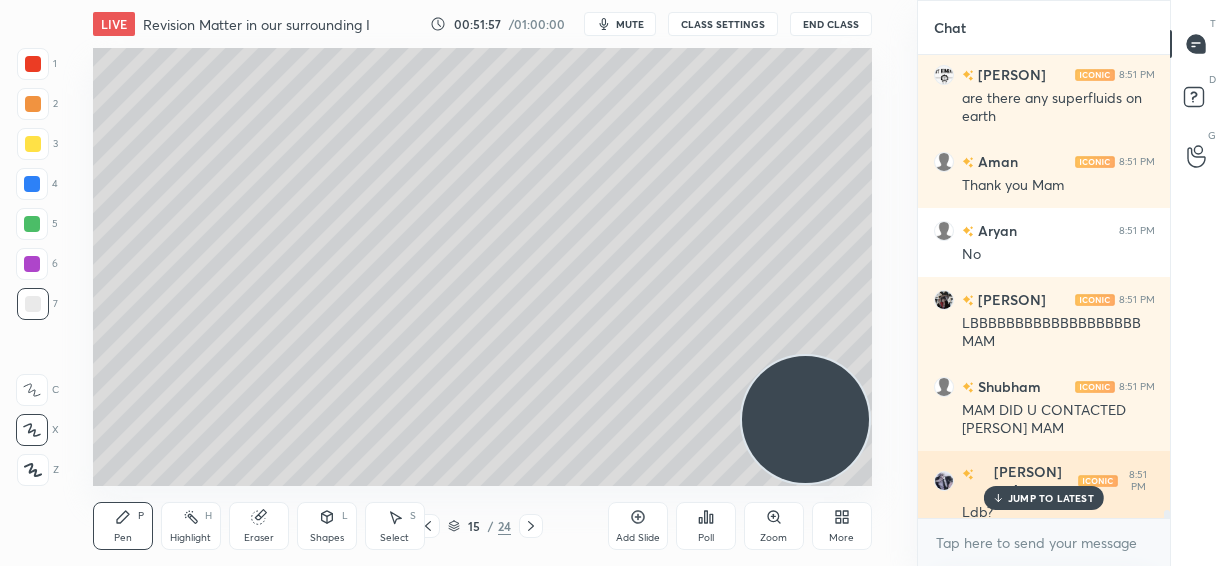 click on "JUMP TO LATEST" at bounding box center [1051, 498] 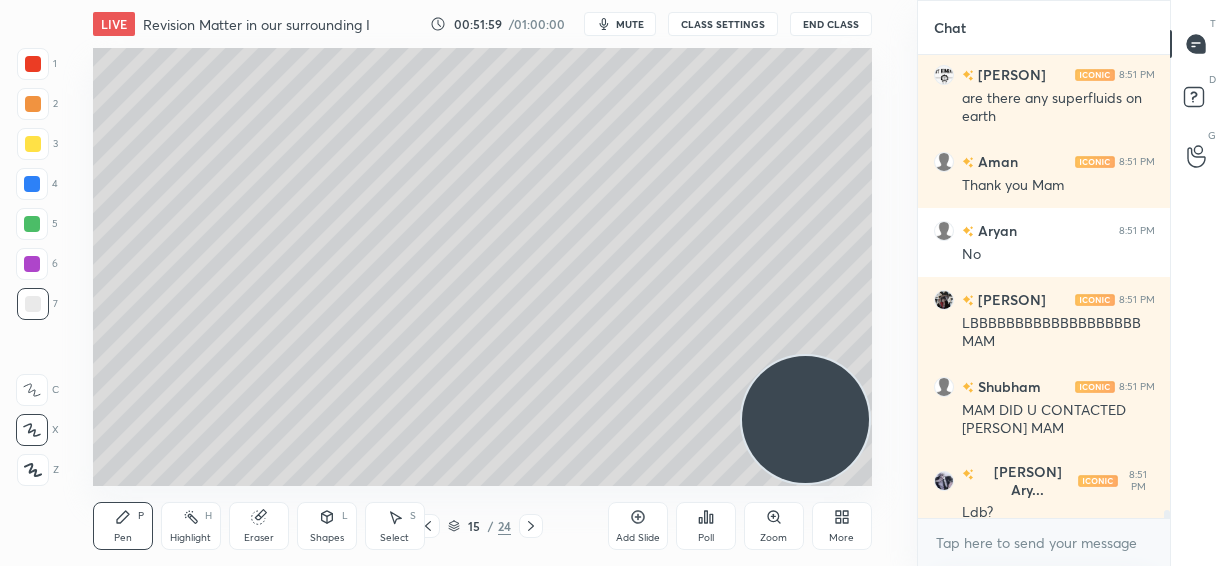 click 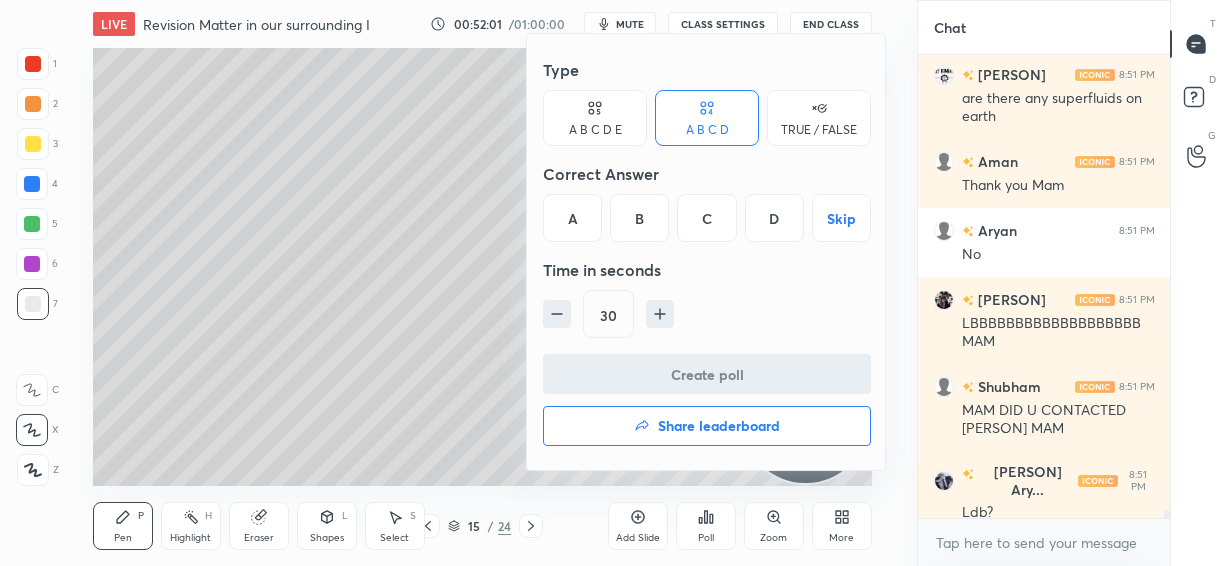 click on "Share leaderboard" at bounding box center [719, 426] 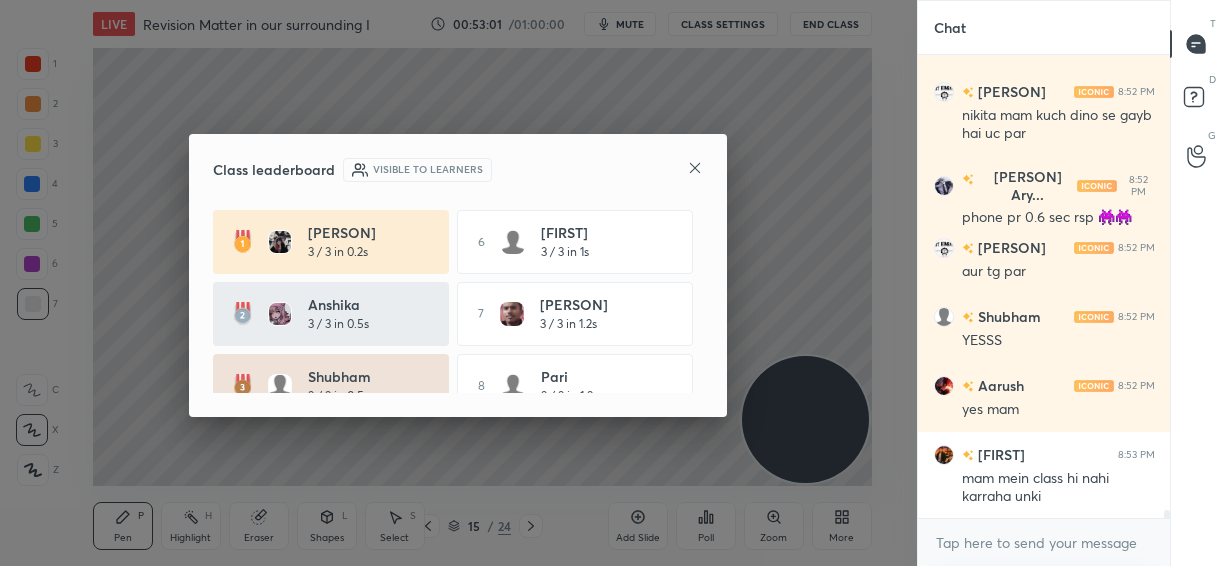 scroll, scrollTop: 27877, scrollLeft: 0, axis: vertical 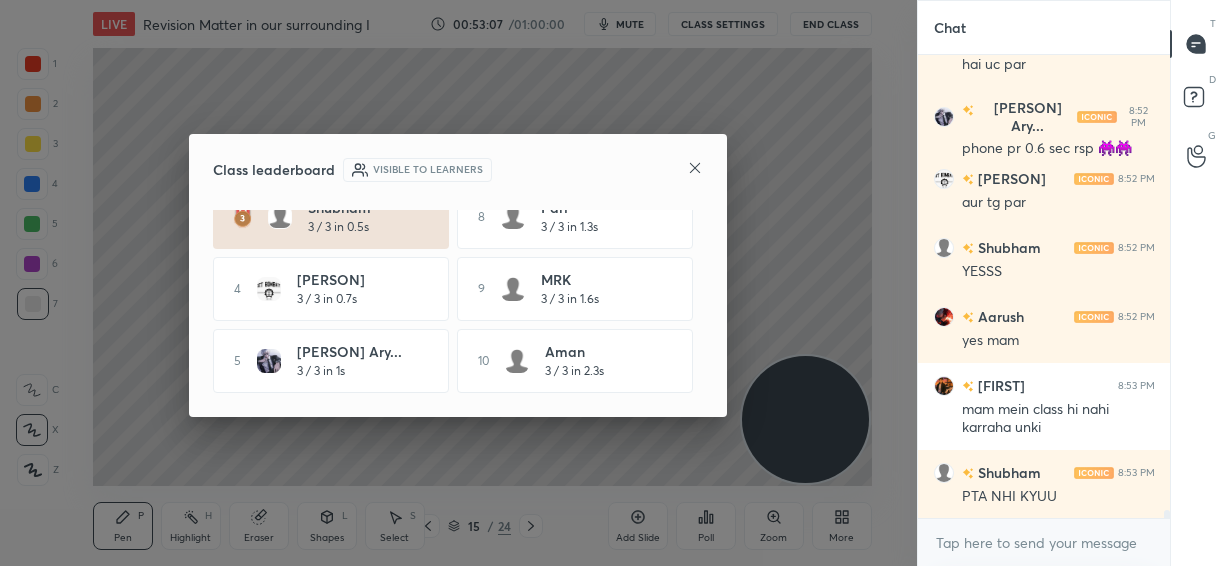 click 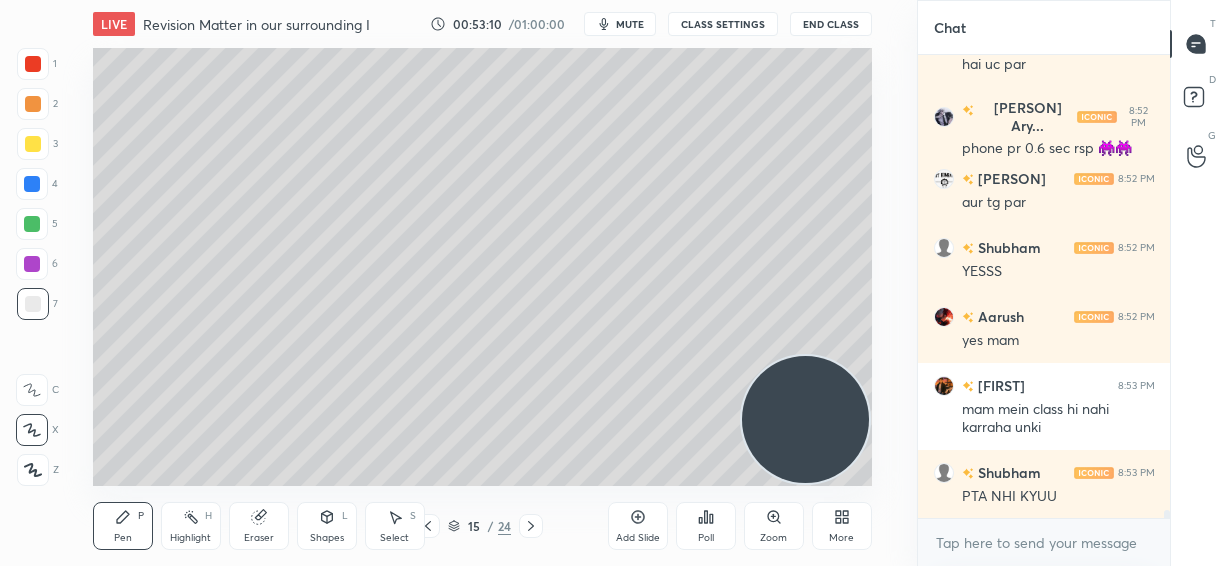 click on "Add Slide" at bounding box center [638, 526] 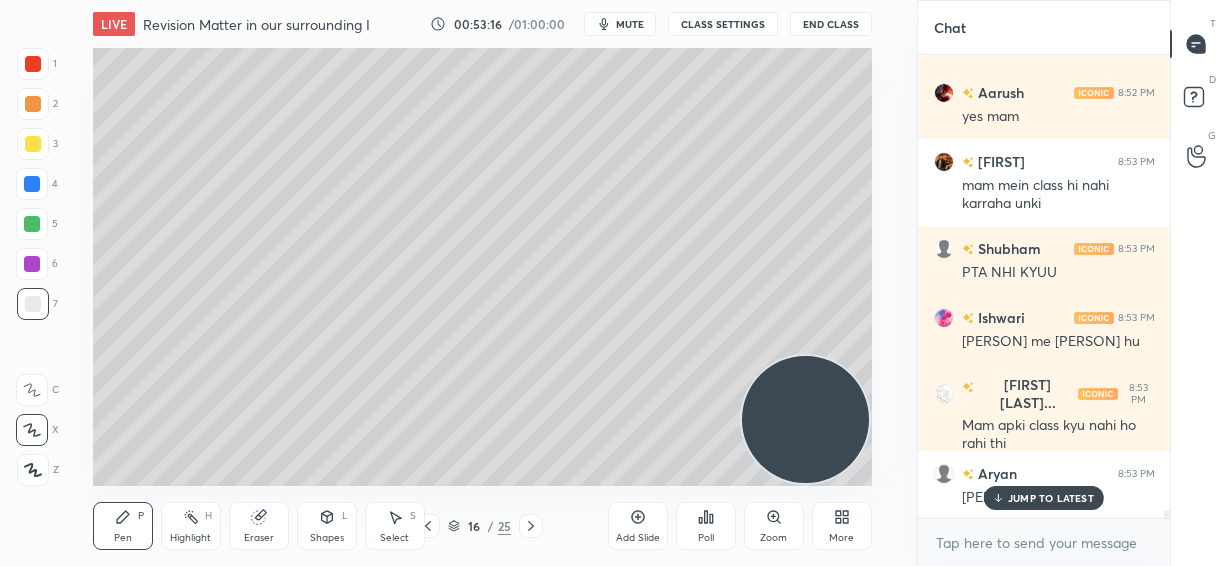 scroll, scrollTop: 28188, scrollLeft: 0, axis: vertical 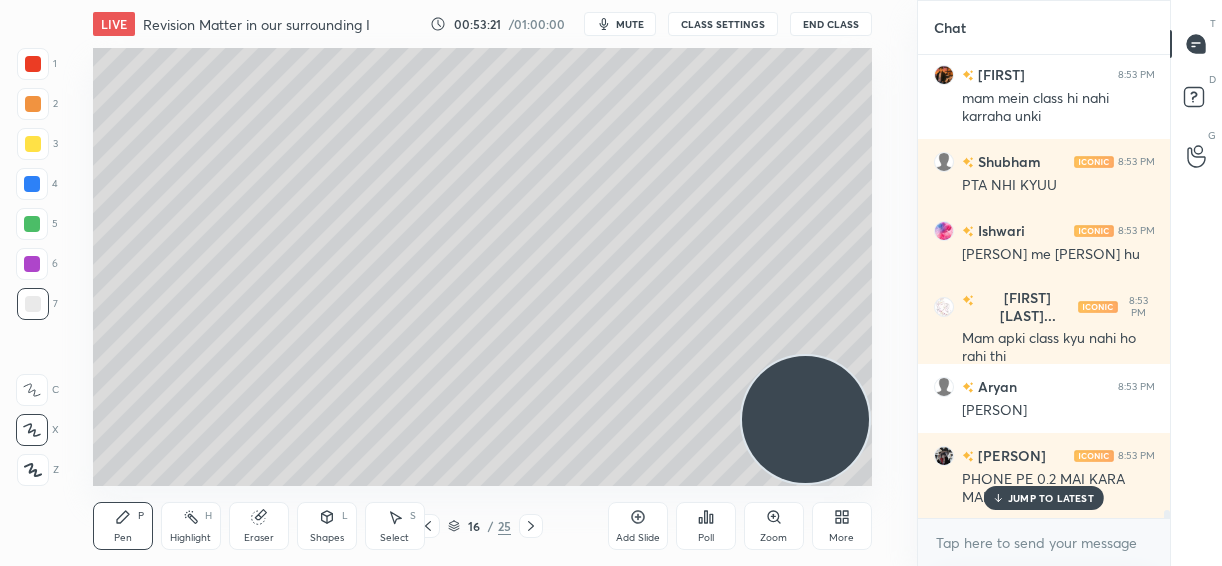 click on "6" at bounding box center (37, 264) 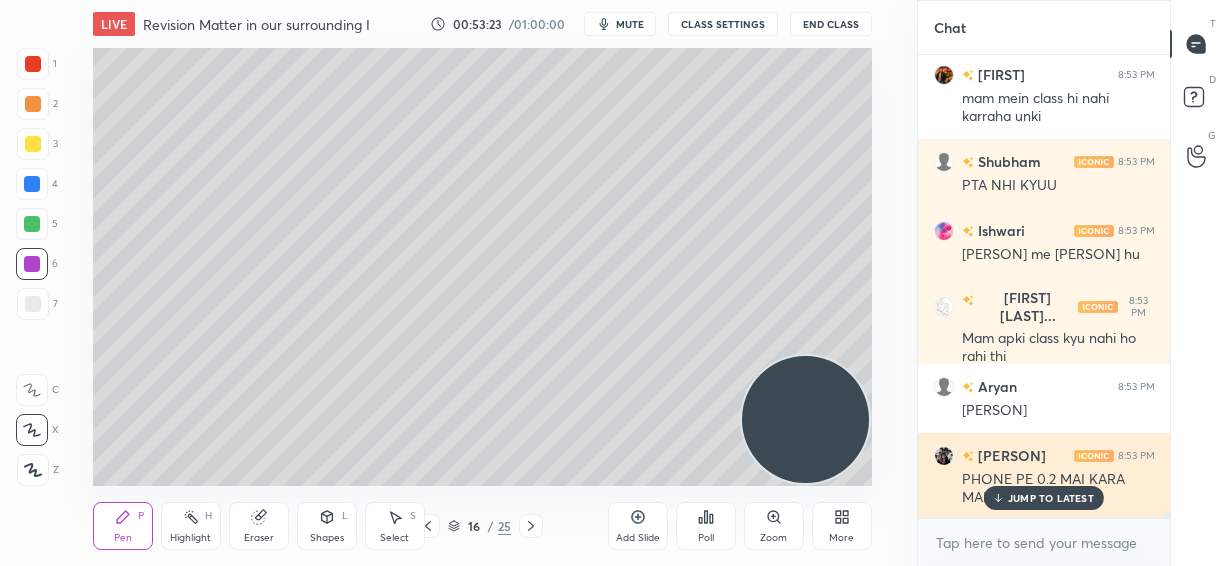 click on "JUMP TO LATEST" at bounding box center (1051, 498) 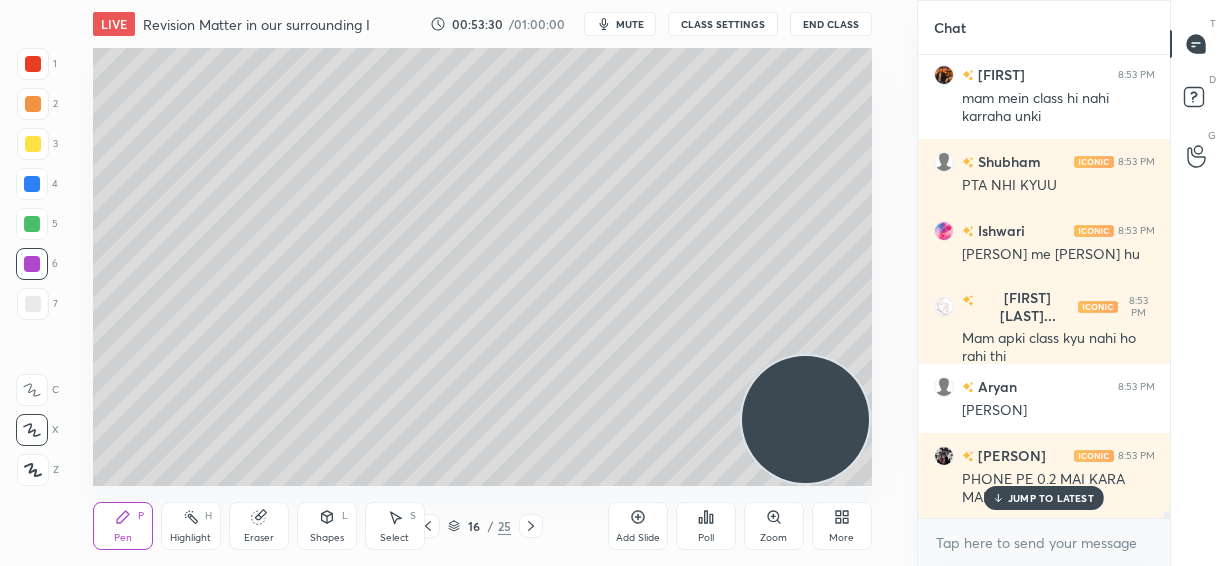 scroll, scrollTop: 28275, scrollLeft: 0, axis: vertical 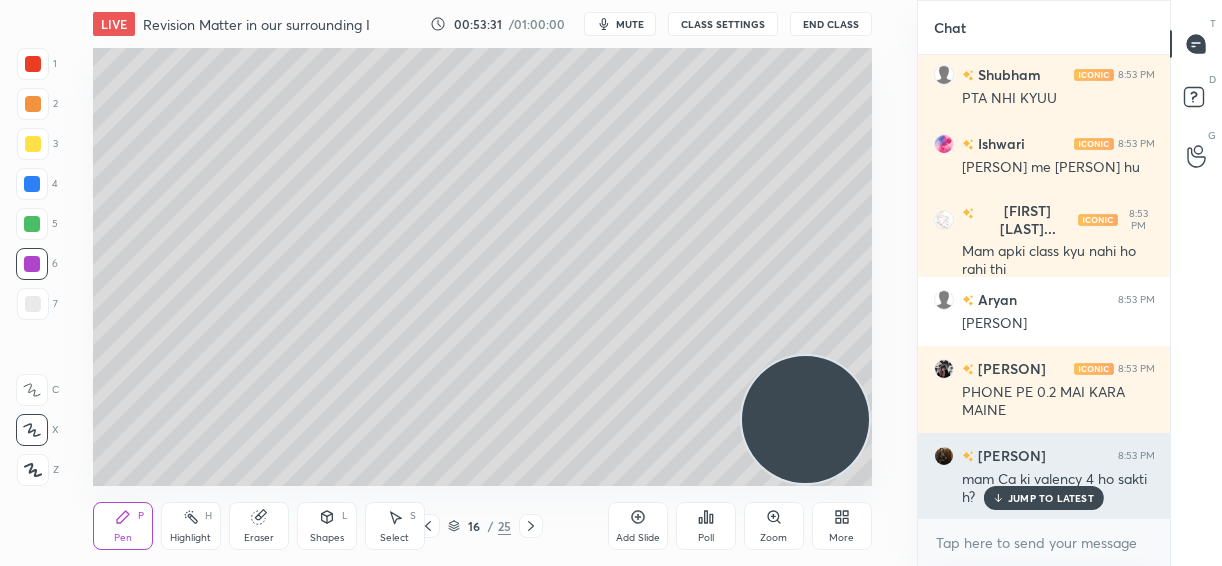 click on "JUMP TO LATEST" at bounding box center [1051, 498] 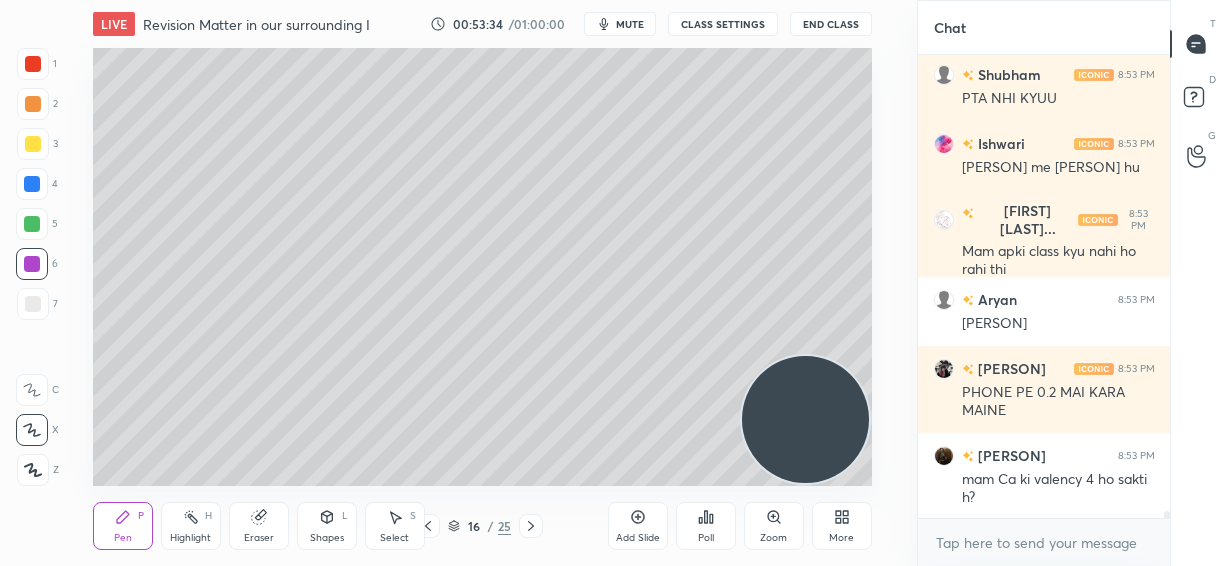 click at bounding box center (32, 390) 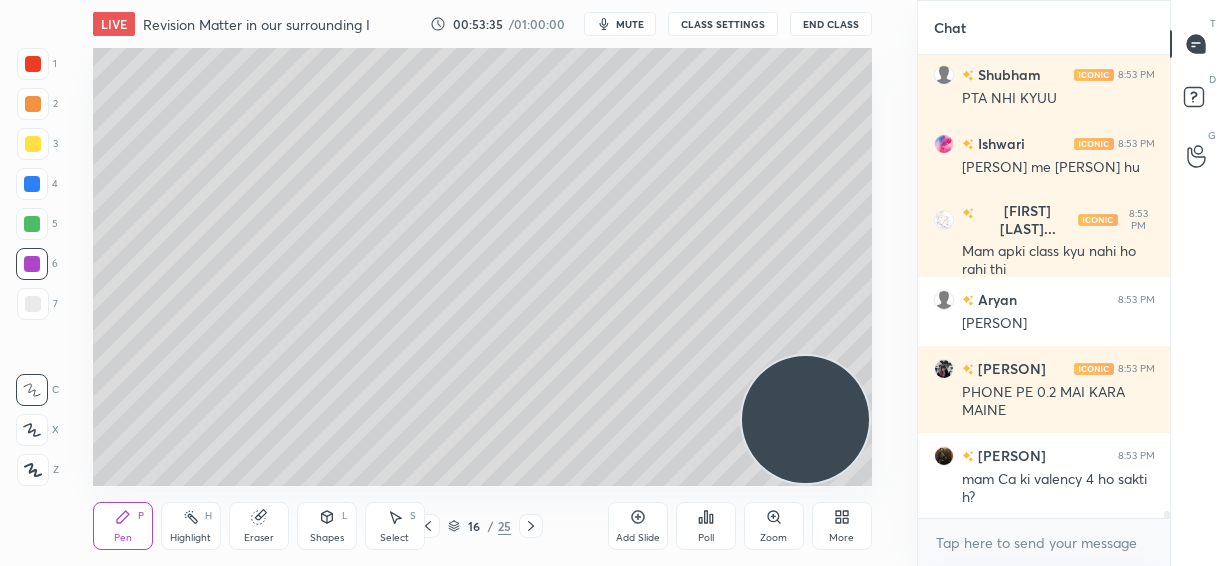 click at bounding box center (33, 304) 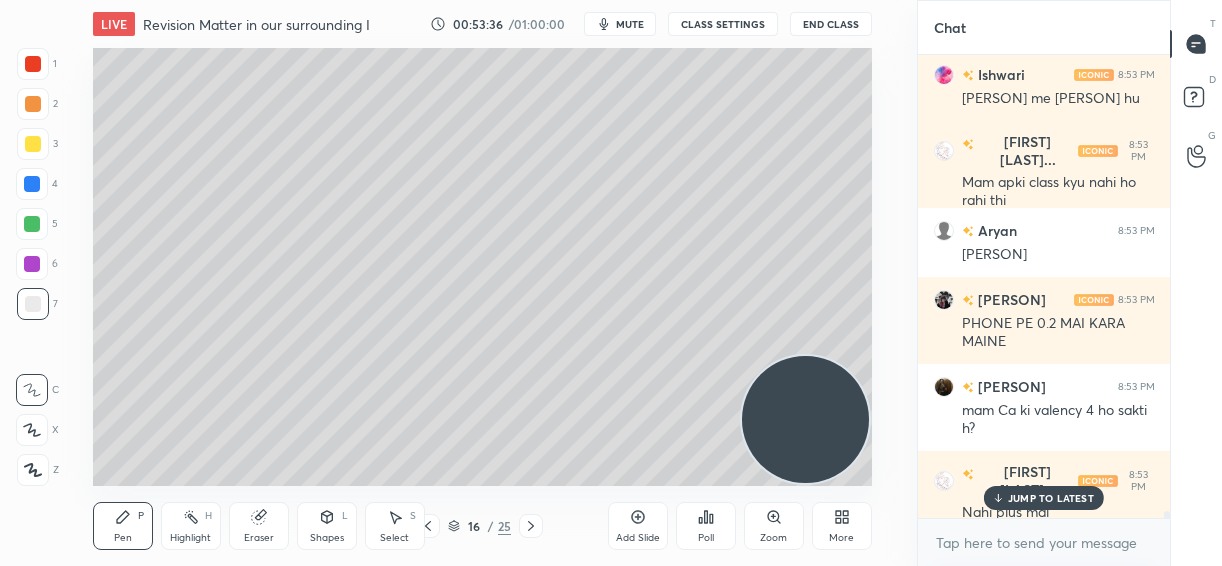 scroll, scrollTop: 28483, scrollLeft: 0, axis: vertical 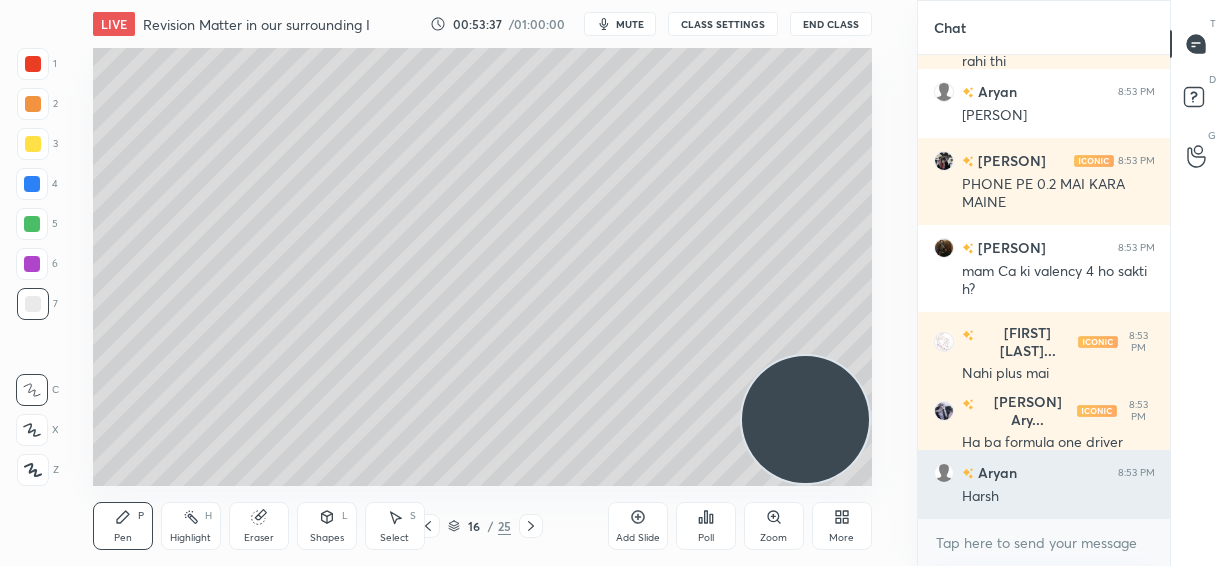 click on "Harsh" at bounding box center [1058, 497] 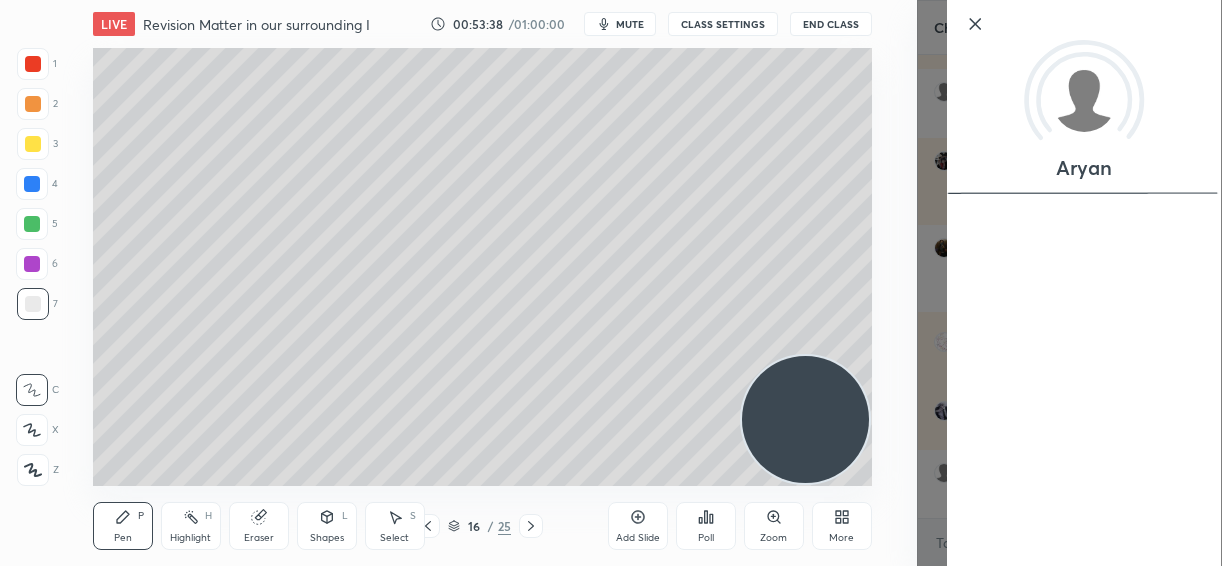 click 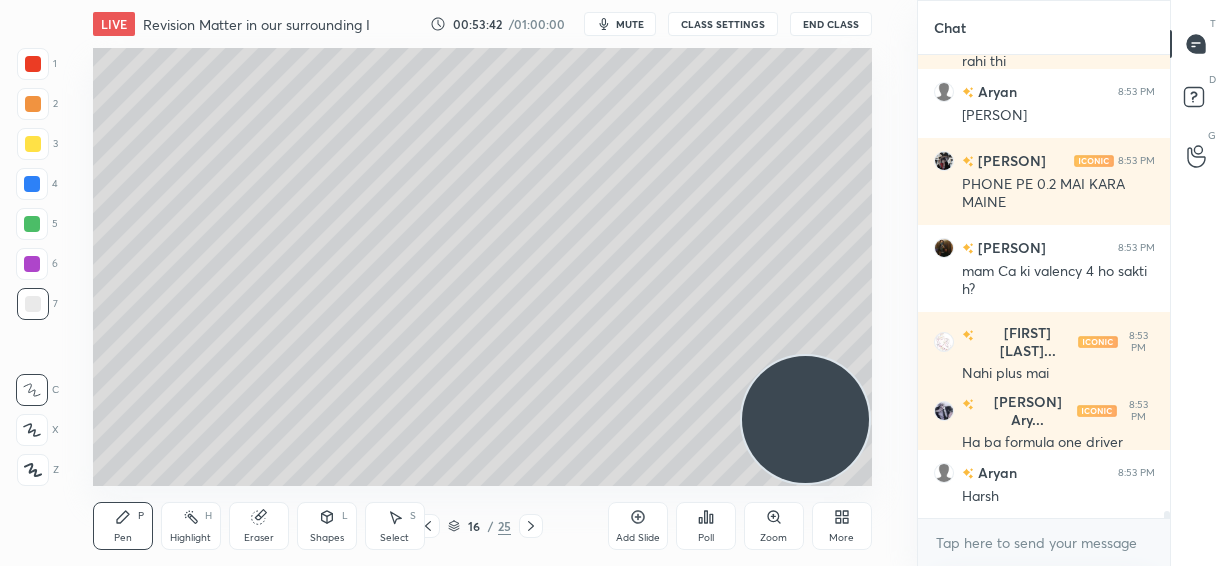 scroll, scrollTop: 28552, scrollLeft: 0, axis: vertical 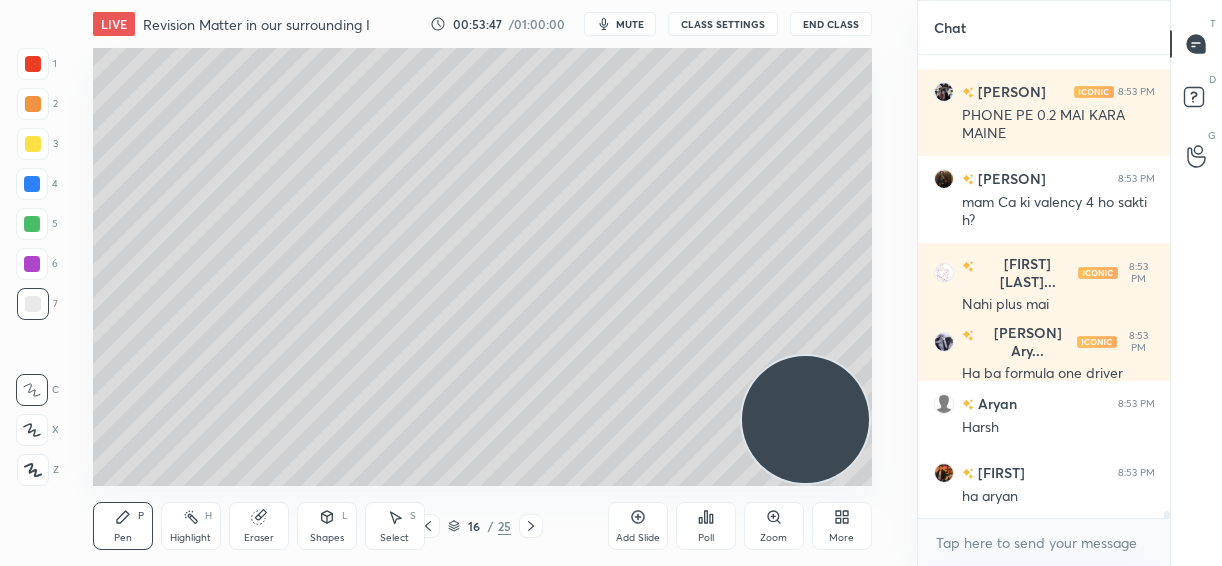 click 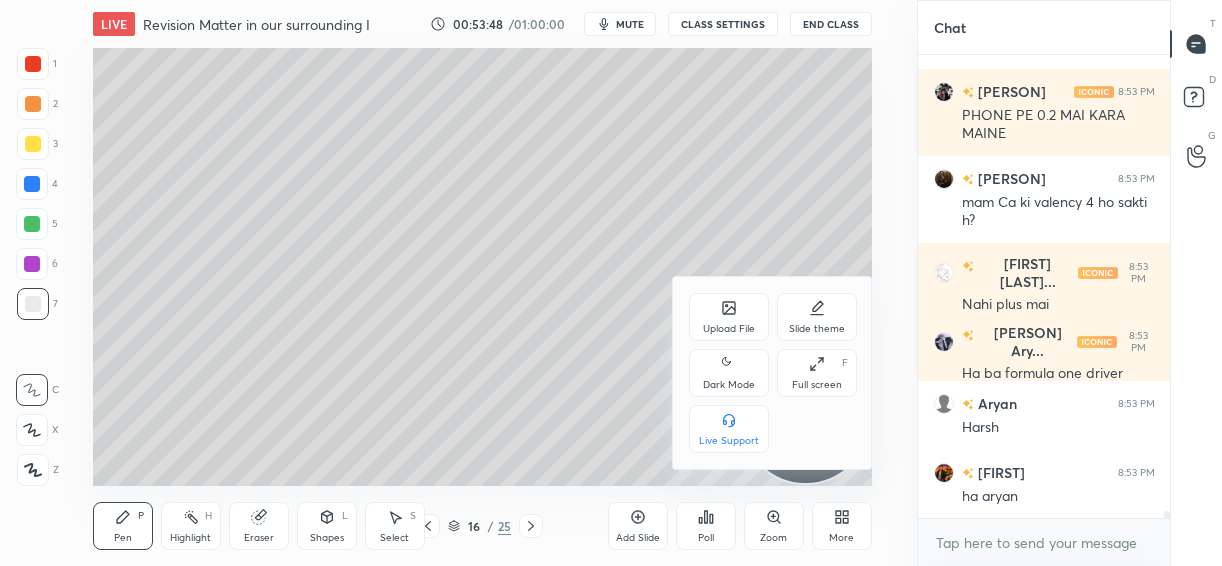 click at bounding box center (611, 283) 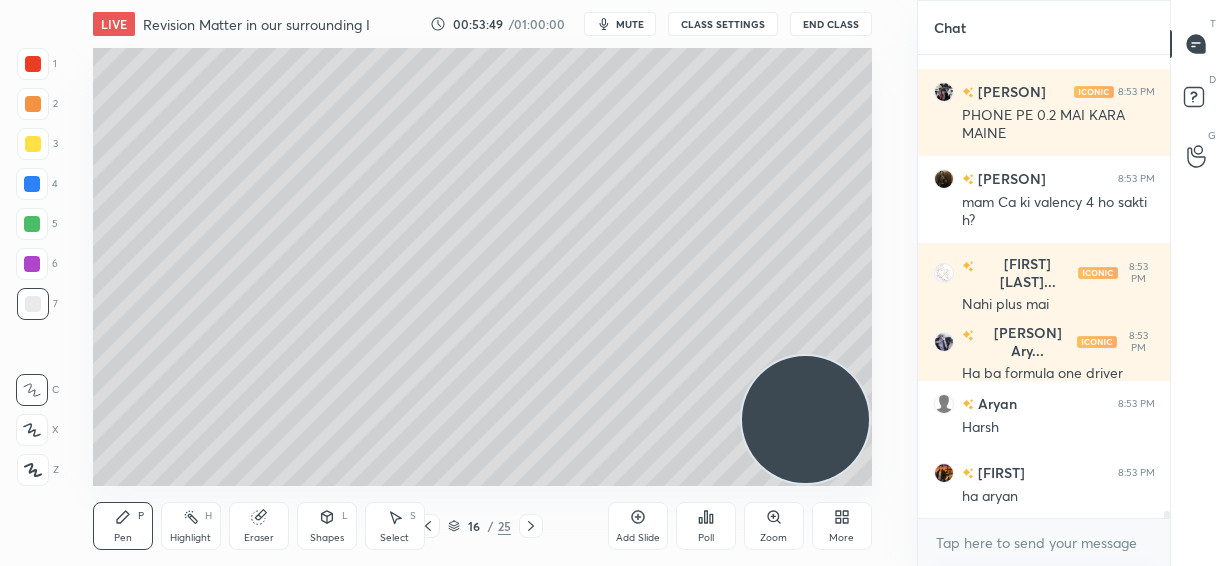 click on "Setting up your live class Poll for   secs No correct answer Start poll" at bounding box center (482, 267) 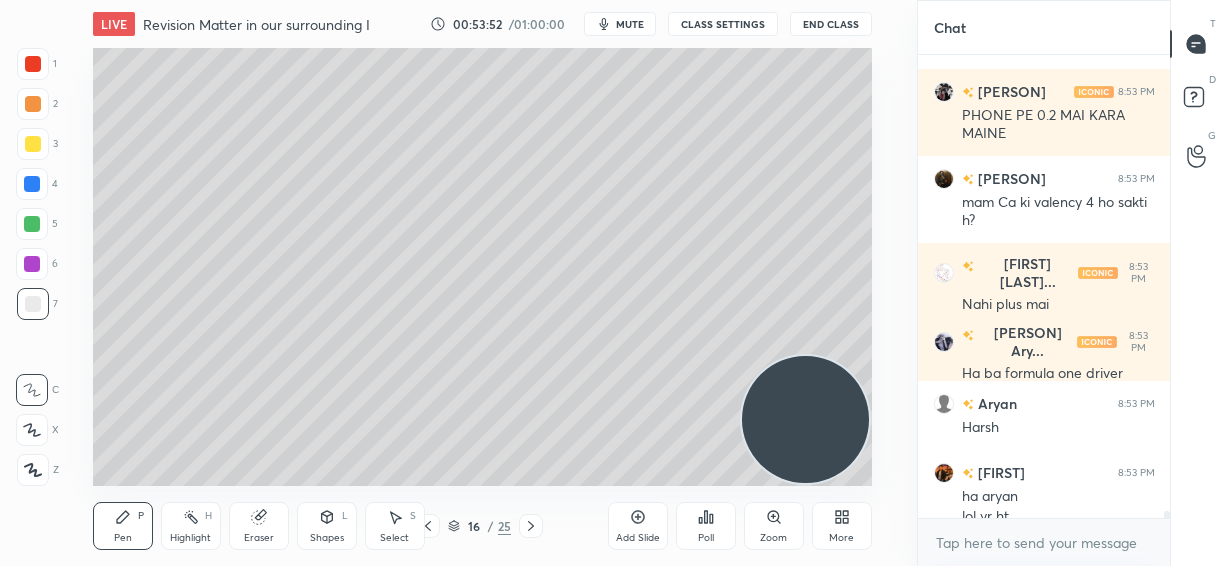 scroll, scrollTop: 28572, scrollLeft: 0, axis: vertical 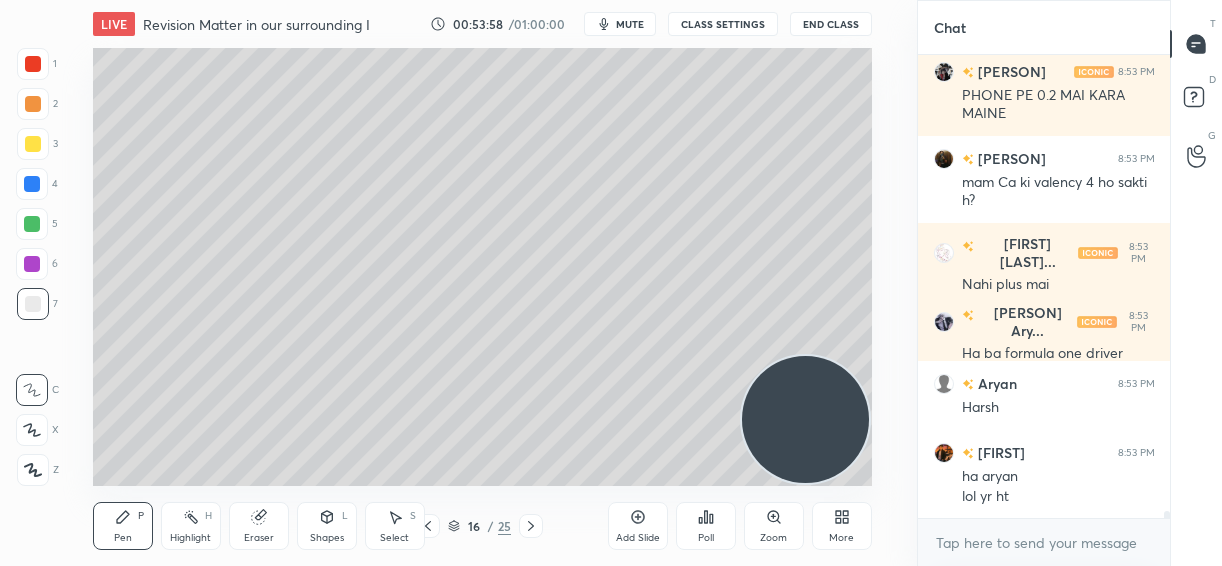 click on "Setting up your live class Poll for   secs No correct answer Start poll" at bounding box center (482, 267) 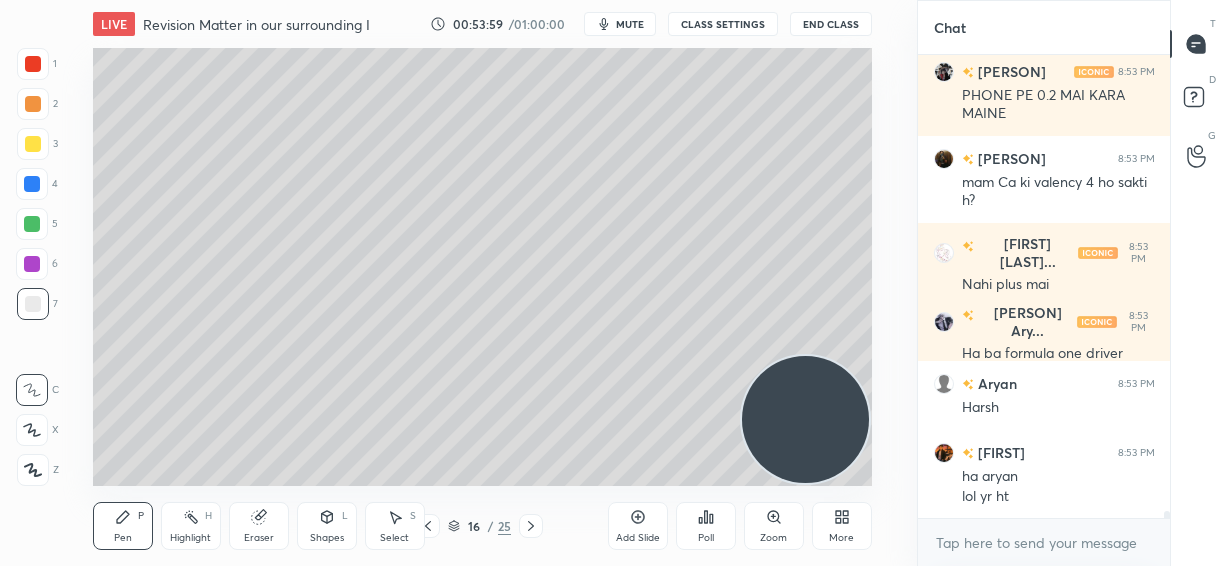 scroll, scrollTop: 28641, scrollLeft: 0, axis: vertical 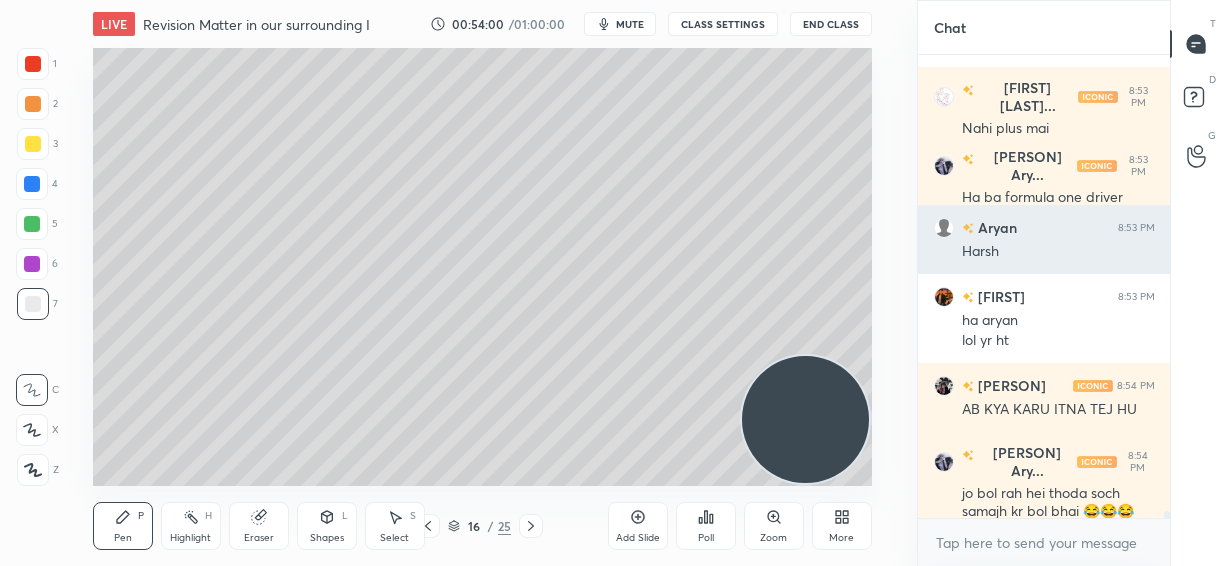click on "SATORU 8:53 PM PHONE PE 0.2 MAI KARA MAINE Annanya 8:53 PM mam Ca ki valency 4 ho sakti h? Siddhi Kir... 8:53 PM Nahi plus mai Smruti Ary... 8:53 PM Ha ba formula one driver Aryan 8:53 PM Harsh Harsh CarG... 8:53 PM ha aryan lol yr ht SATORU 8:54 PM AB KYA KARU ITNA TEJ HU Smruti Ary... 8:54 PM jo bol rah hei thoda soch samajh kr bol bhai 😂😂😂" at bounding box center (1044, 287) 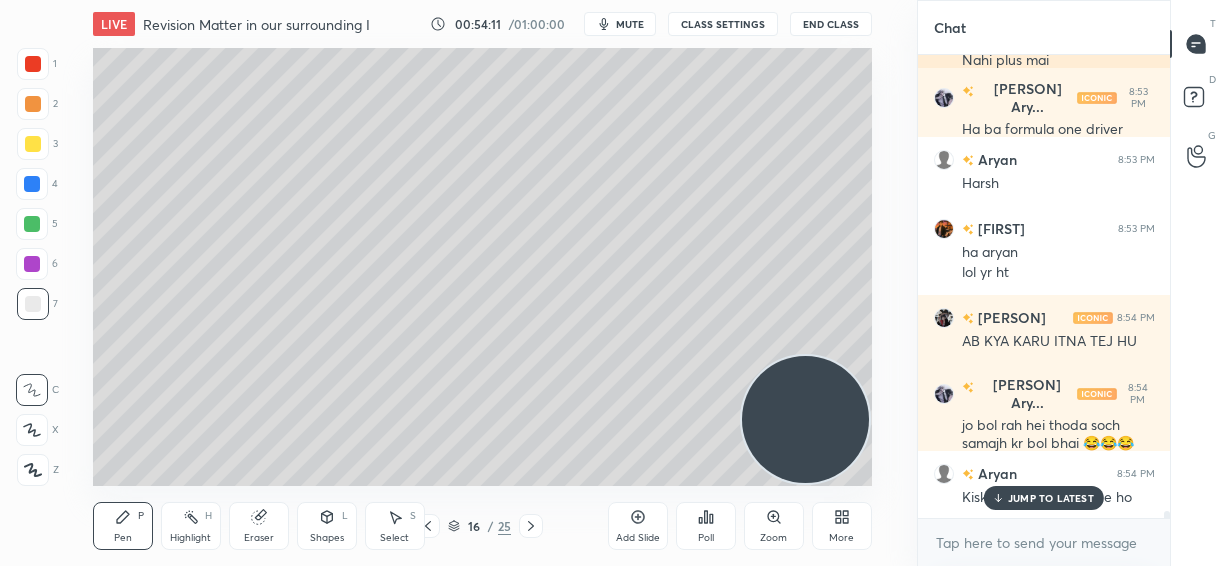 click on "Chat" at bounding box center [1044, 27] 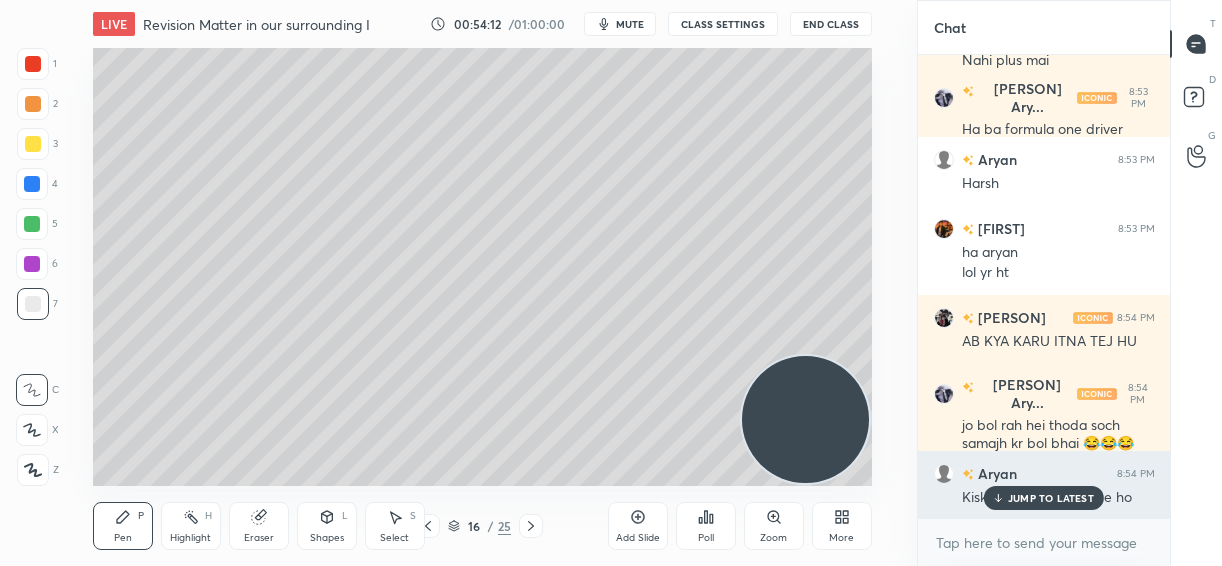 click on "JUMP TO LATEST" at bounding box center (1051, 498) 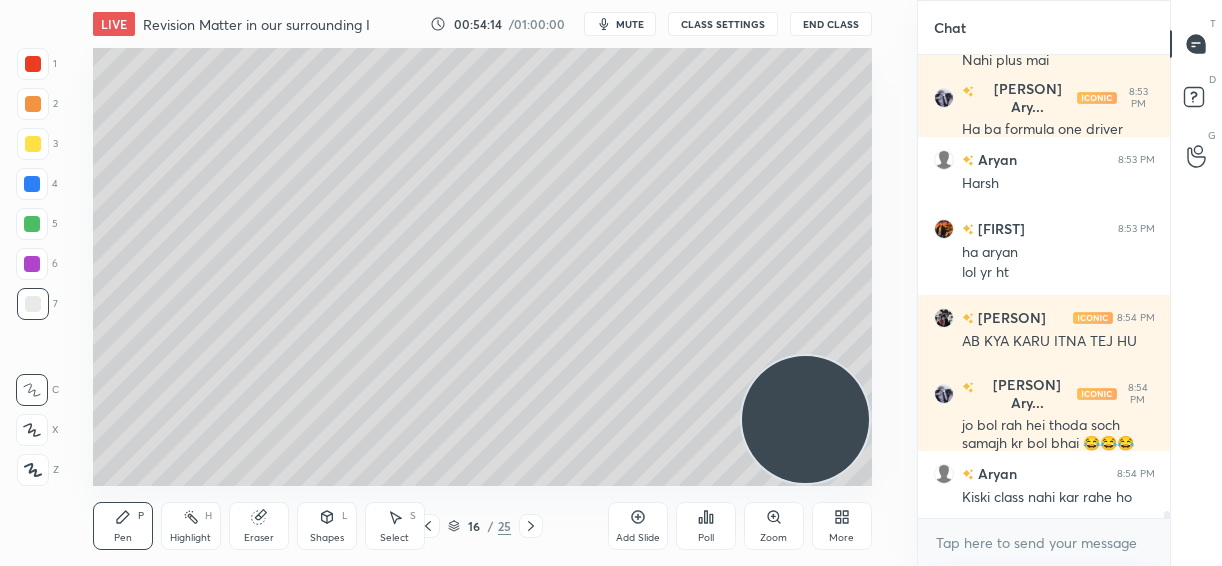 click at bounding box center (32, 430) 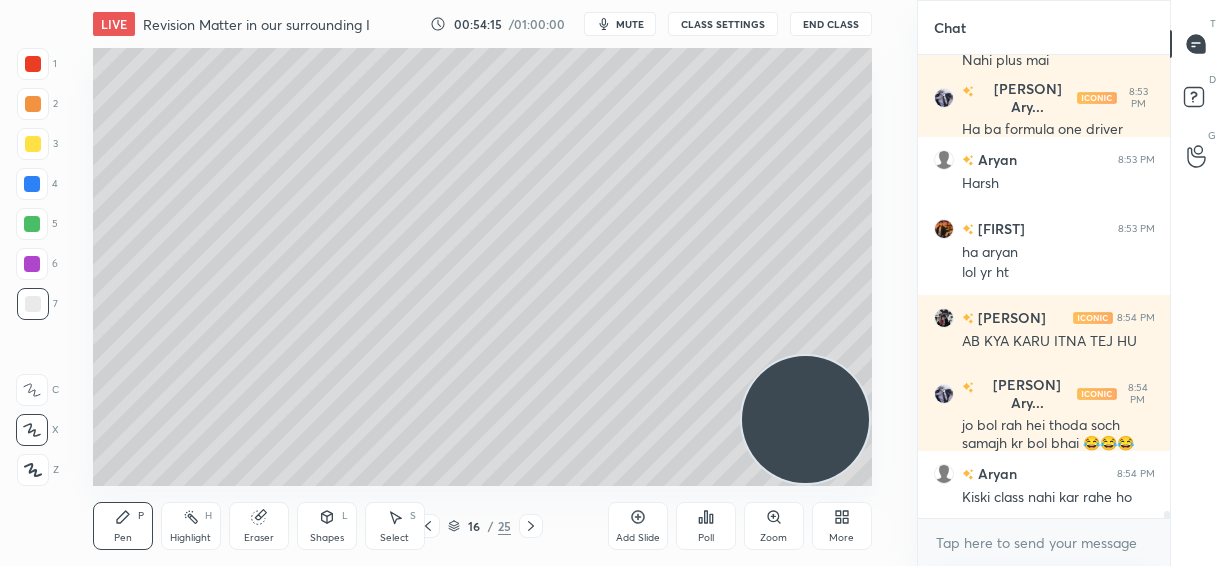 scroll, scrollTop: 28865, scrollLeft: 0, axis: vertical 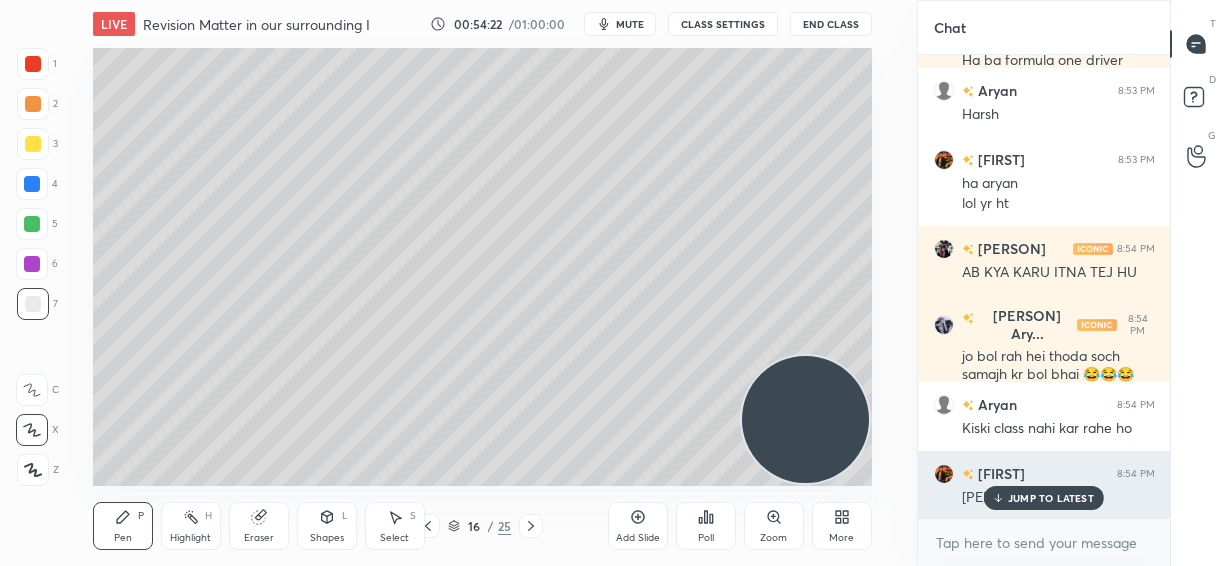 click on "JUMP TO LATEST" at bounding box center (1051, 498) 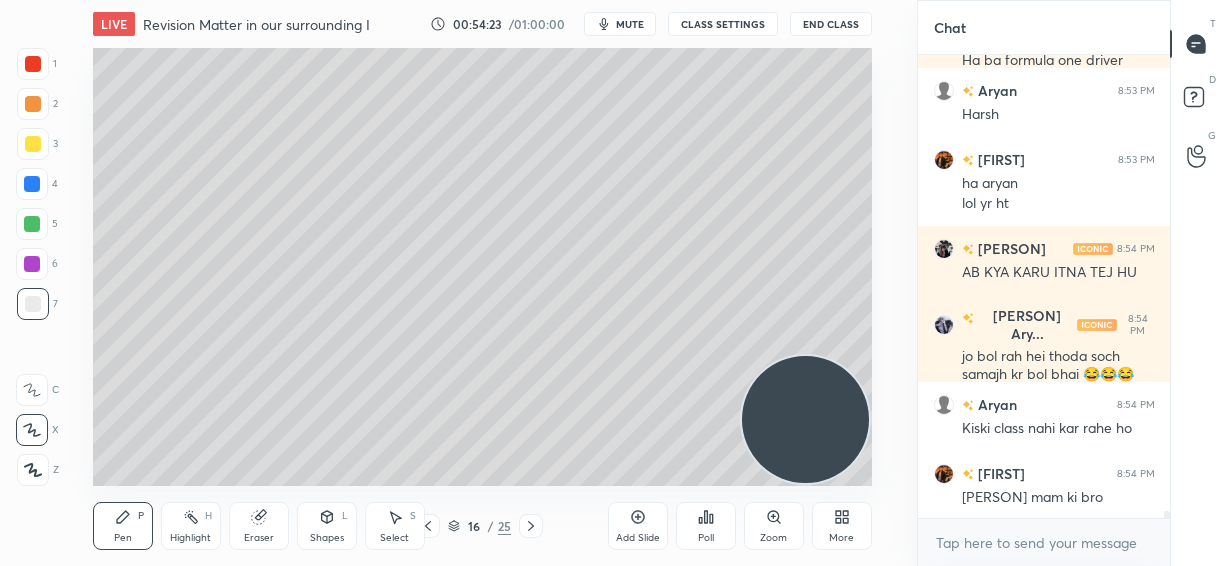 click on "Add Slide" at bounding box center [638, 526] 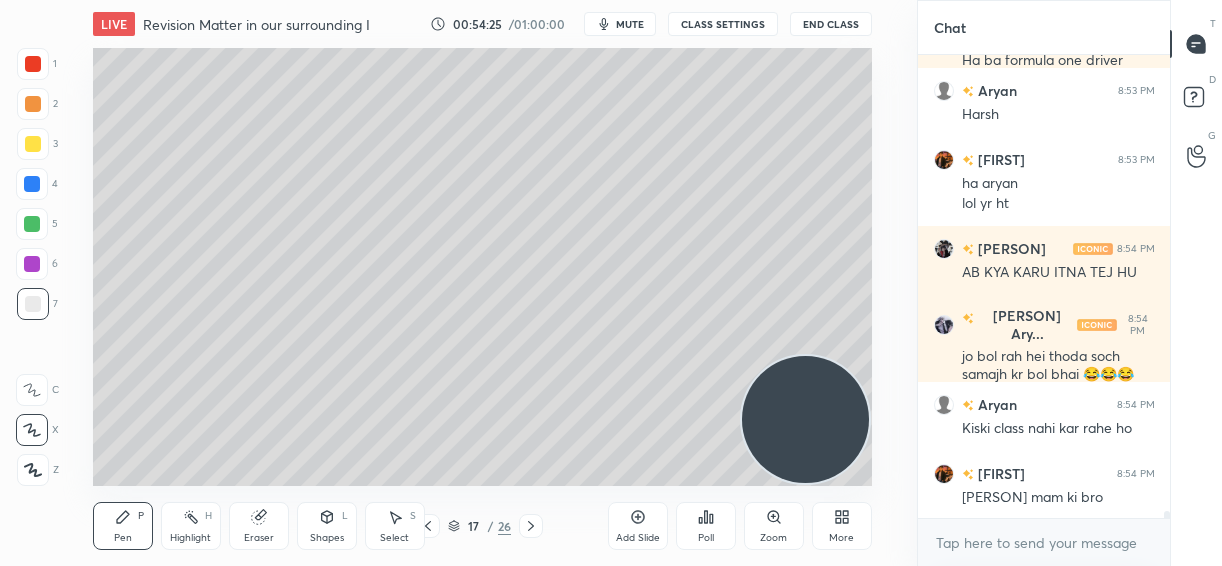click 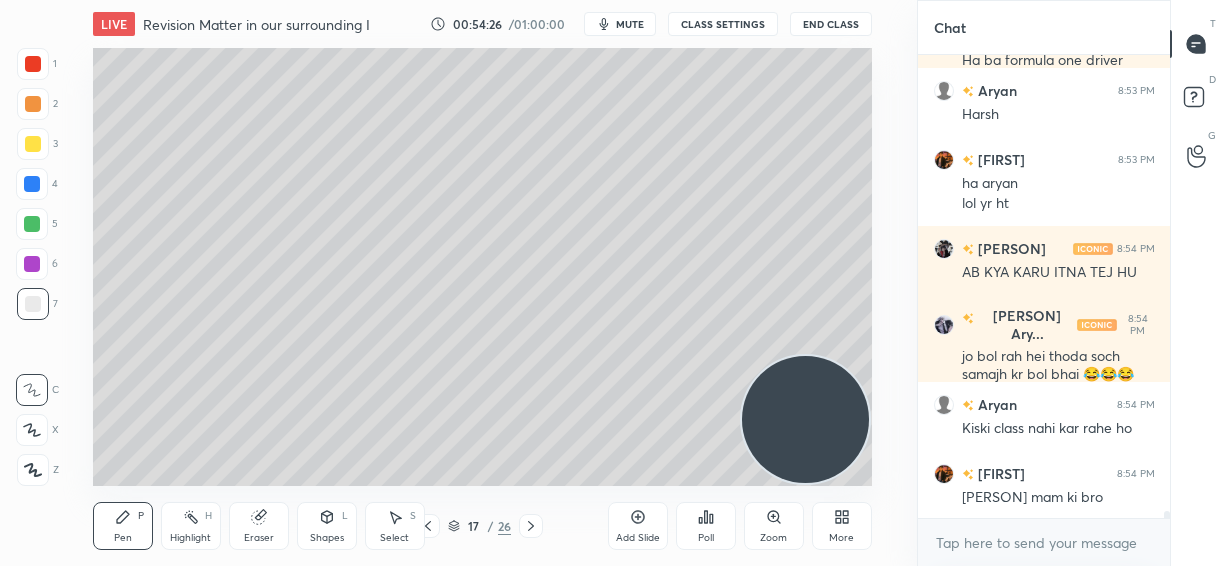 click at bounding box center (33, 144) 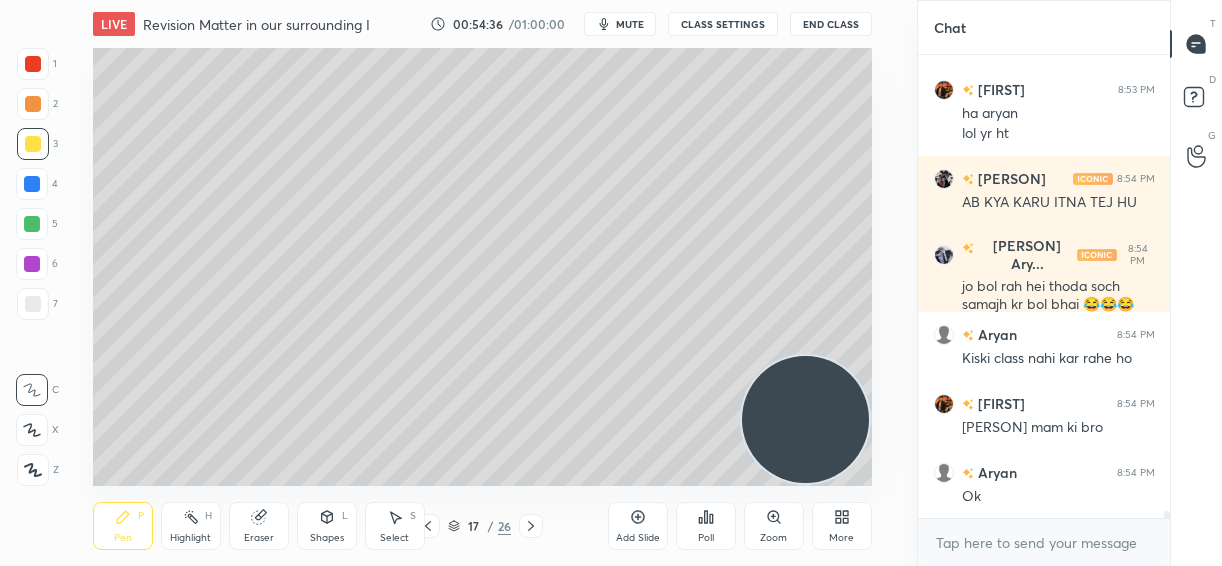 scroll, scrollTop: 29004, scrollLeft: 0, axis: vertical 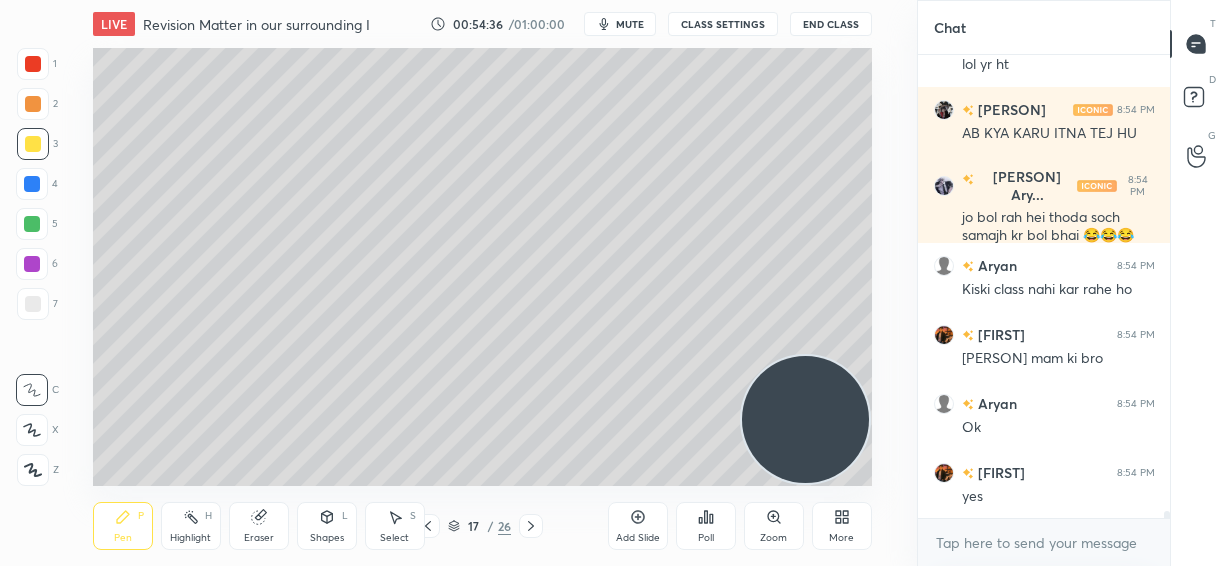 click at bounding box center [32, 184] 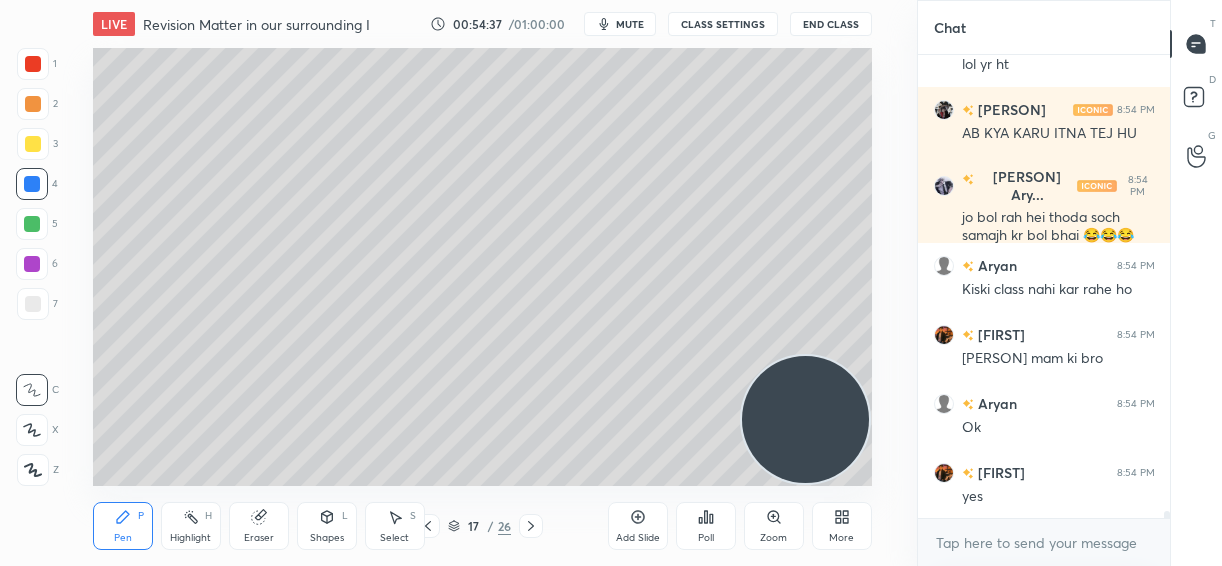 click on "7" at bounding box center (37, 308) 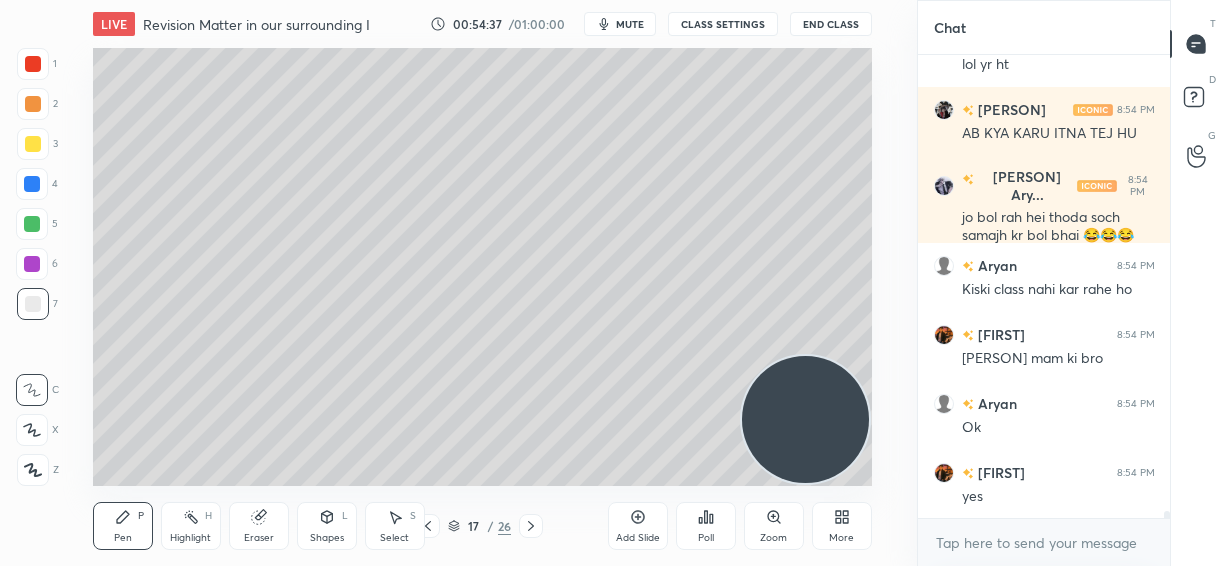 click at bounding box center (32, 430) 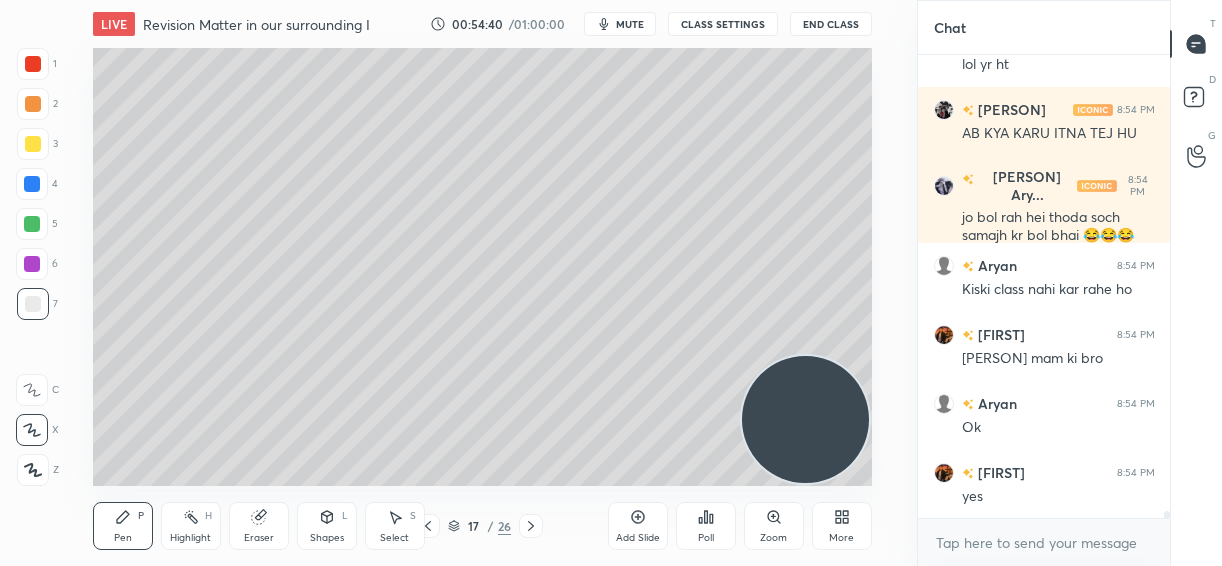 scroll, scrollTop: 29073, scrollLeft: 0, axis: vertical 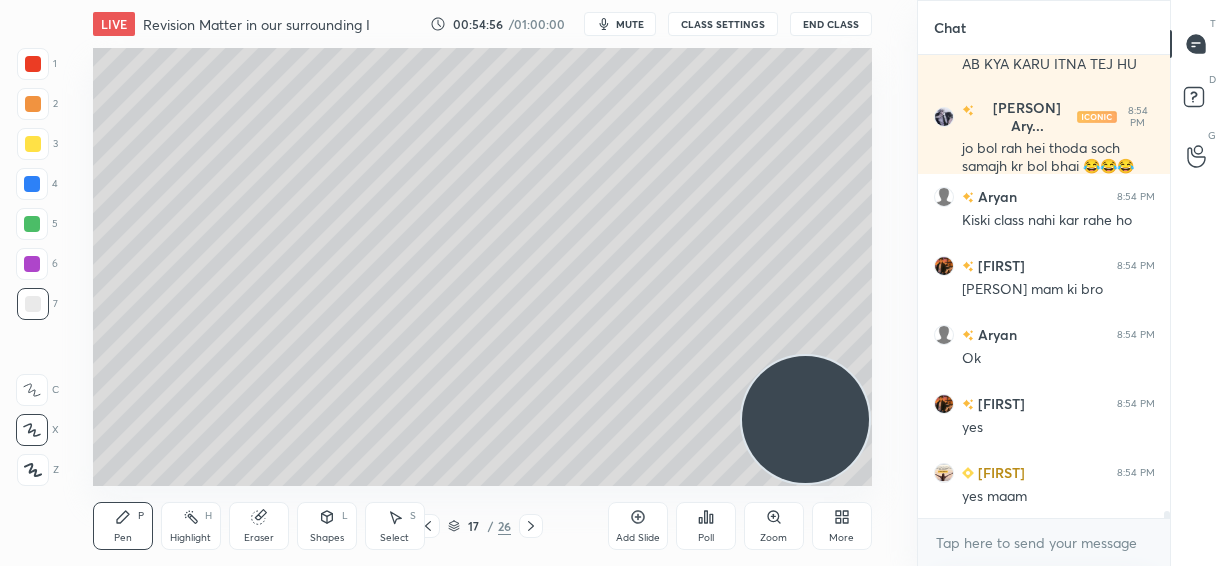 click at bounding box center (32, 224) 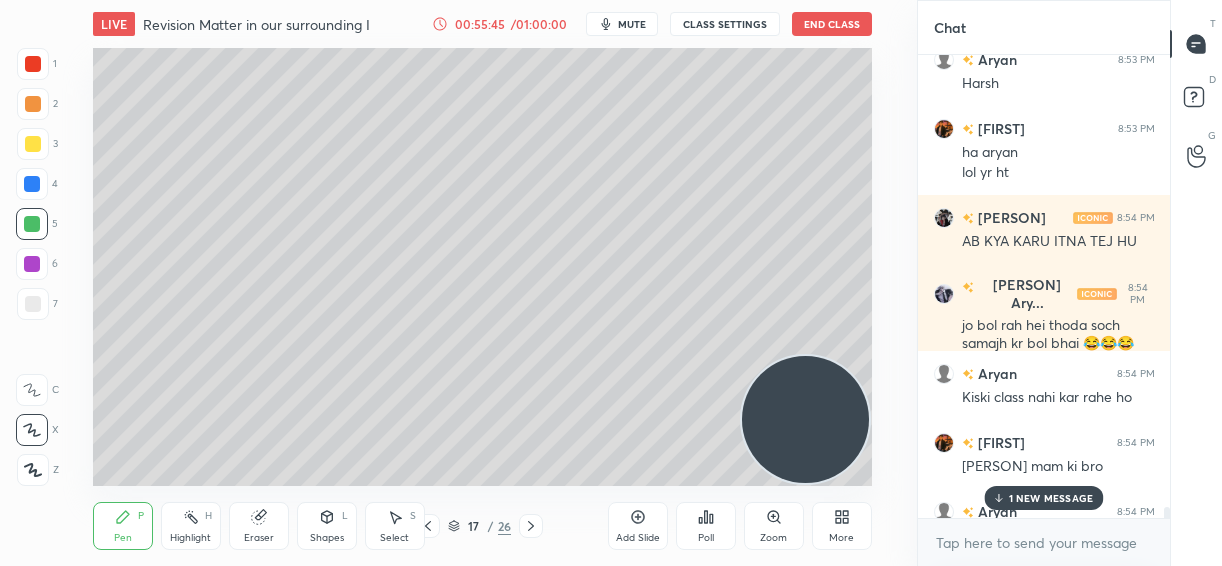 scroll, scrollTop: 29162, scrollLeft: 0, axis: vertical 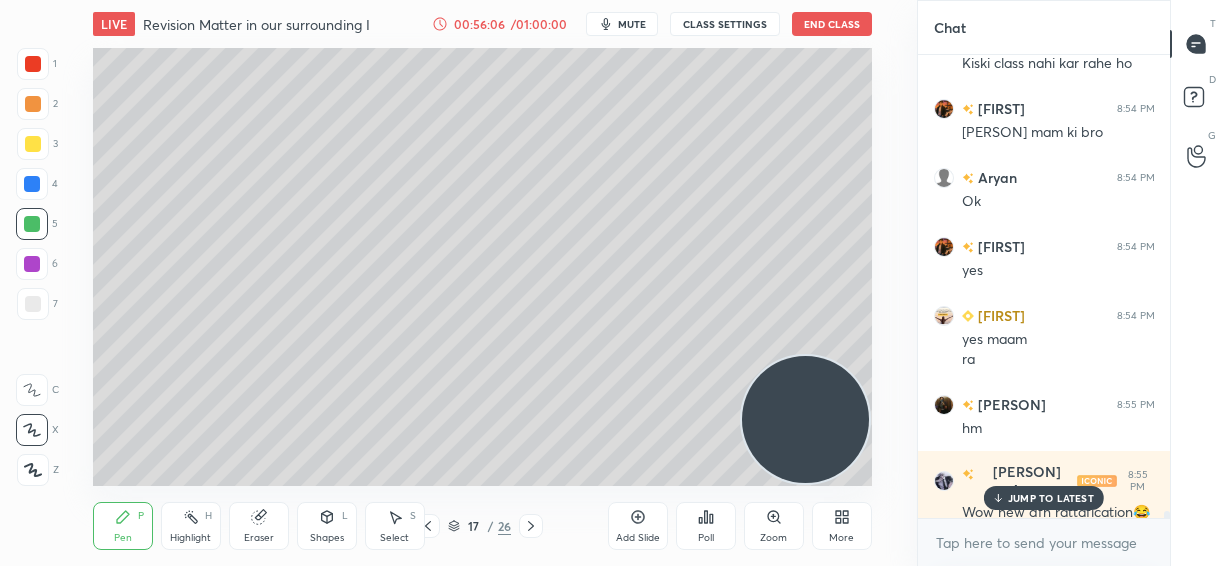 click on "JUMP TO LATEST" at bounding box center [1044, 498] 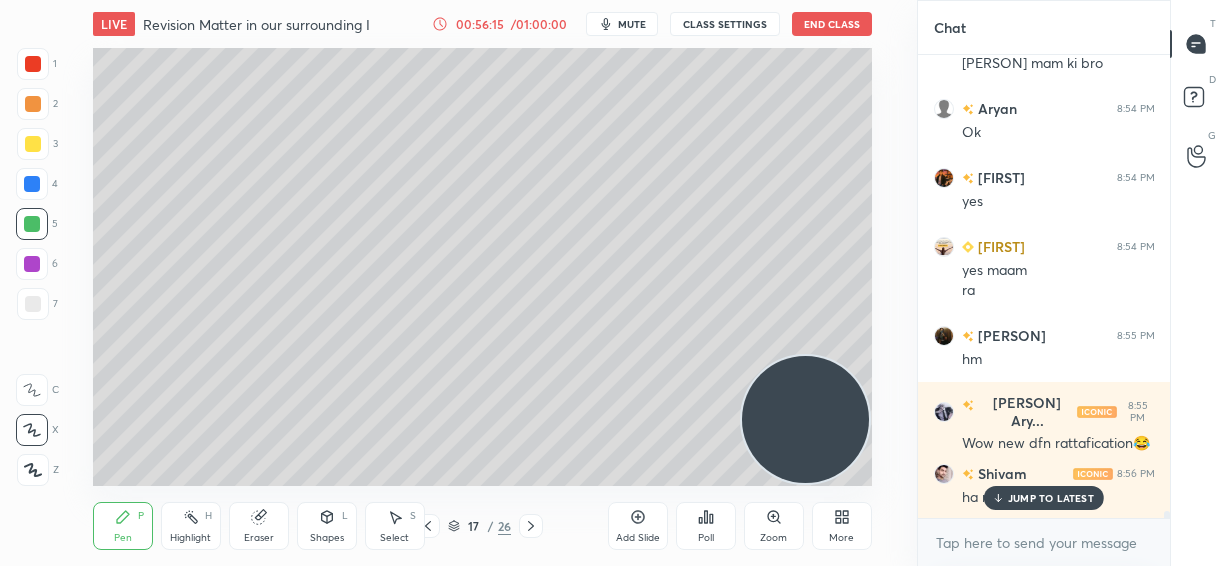 scroll, scrollTop: 29386, scrollLeft: 0, axis: vertical 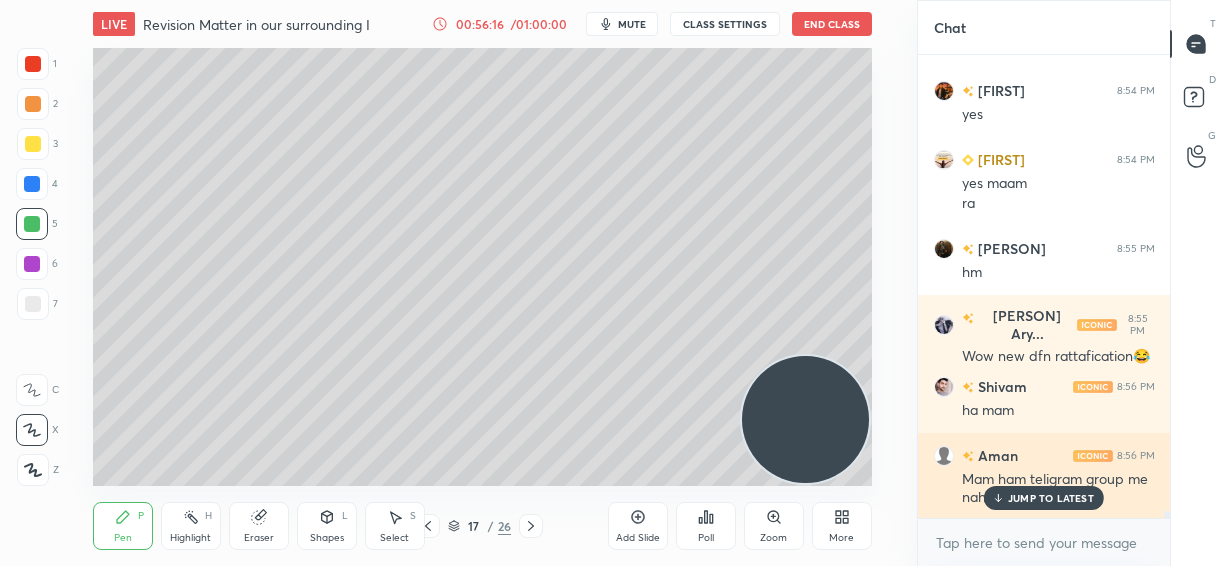 click on "JUMP TO LATEST" at bounding box center (1051, 498) 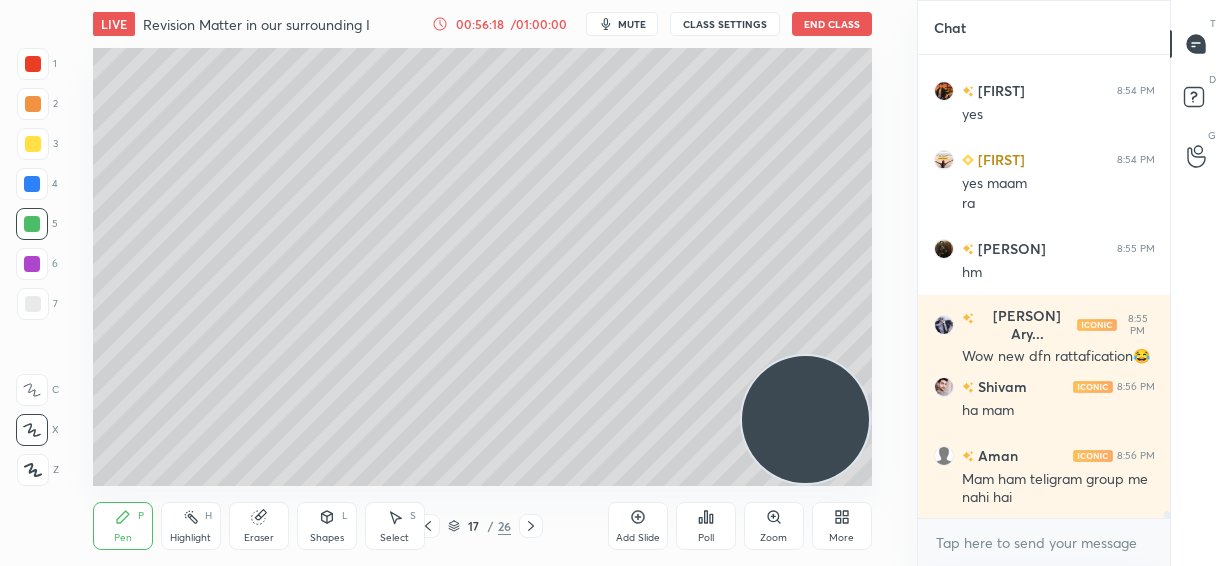 scroll, scrollTop: 29456, scrollLeft: 0, axis: vertical 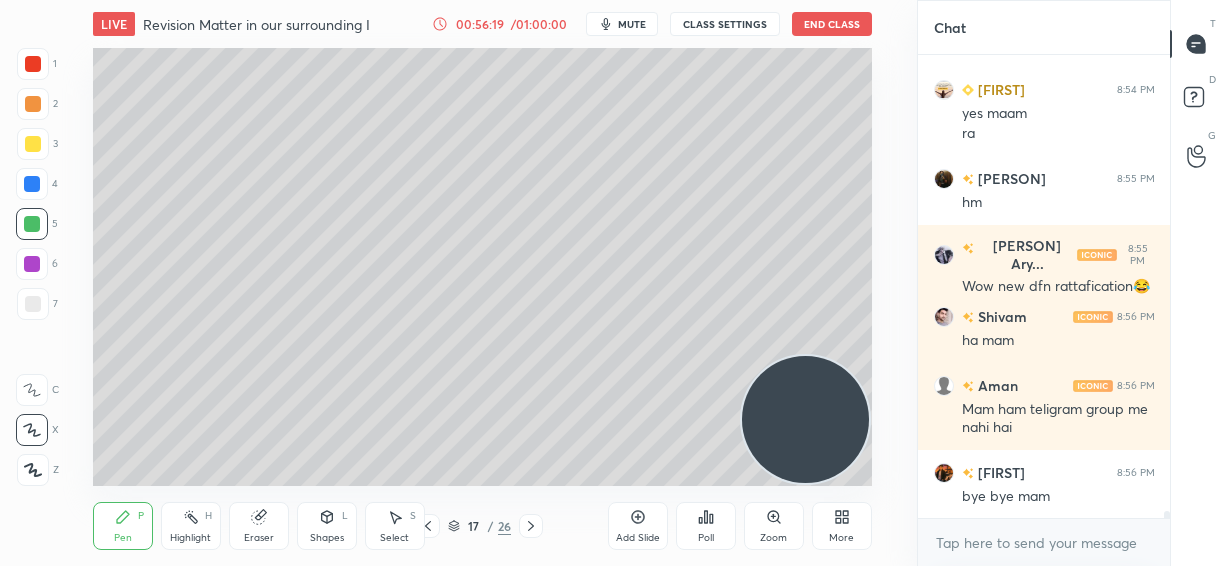 click on "Add Slide" at bounding box center (638, 526) 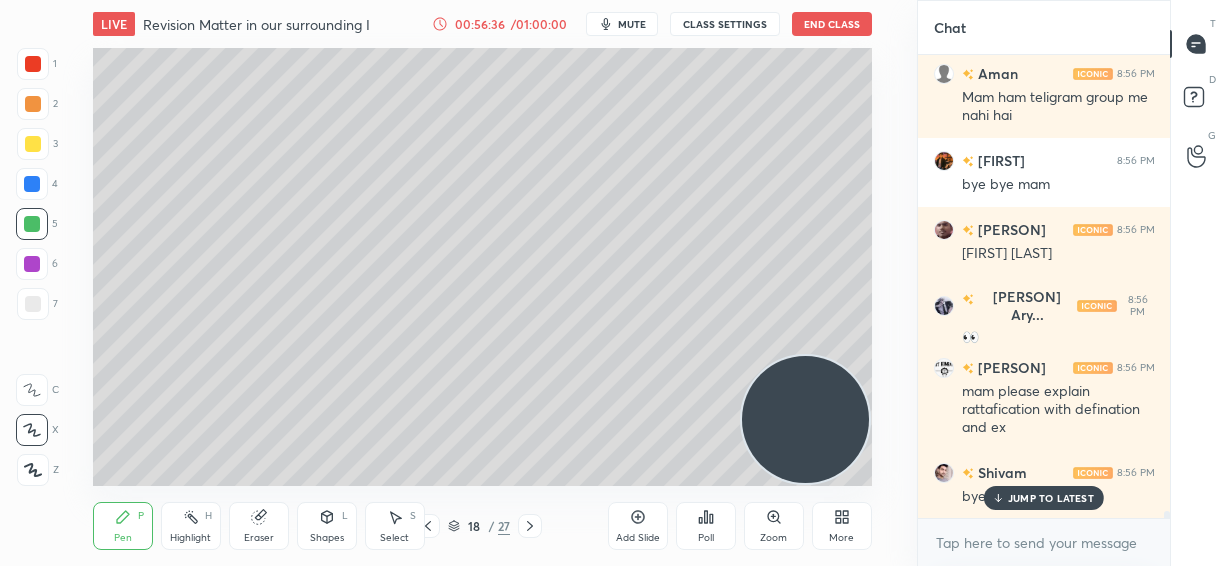 scroll, scrollTop: 29854, scrollLeft: 0, axis: vertical 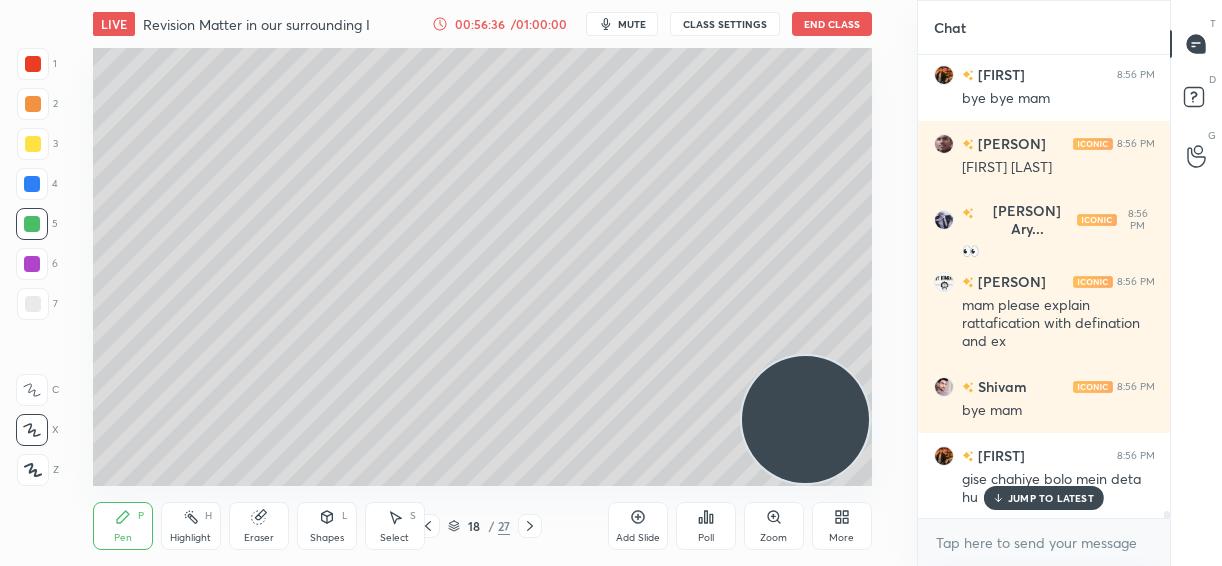 click at bounding box center [33, 144] 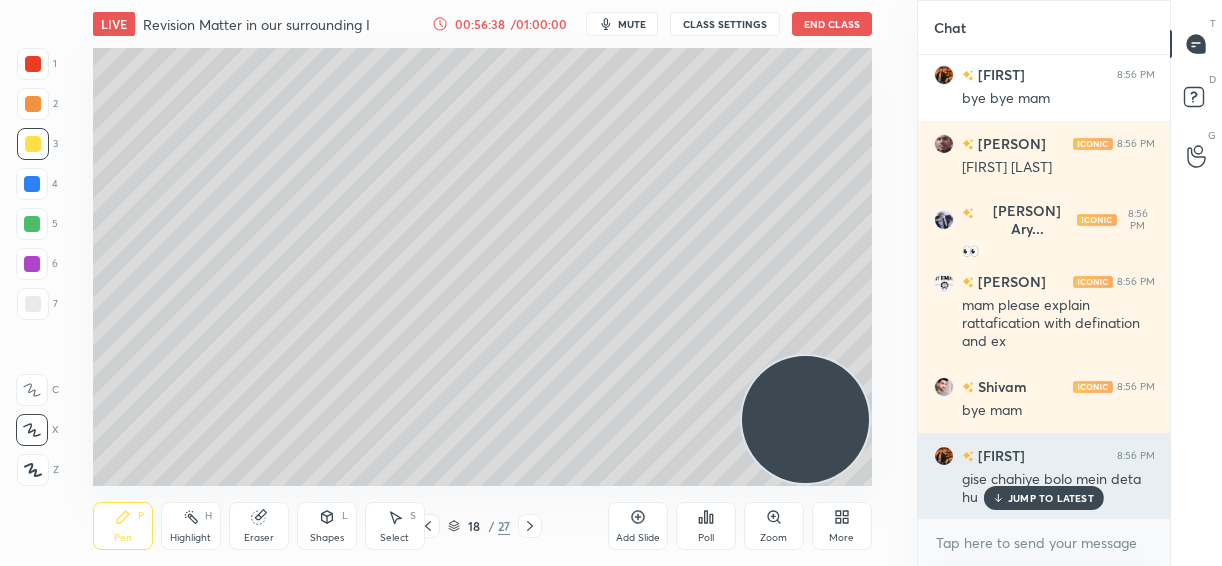 click on "JUMP TO LATEST" at bounding box center (1051, 498) 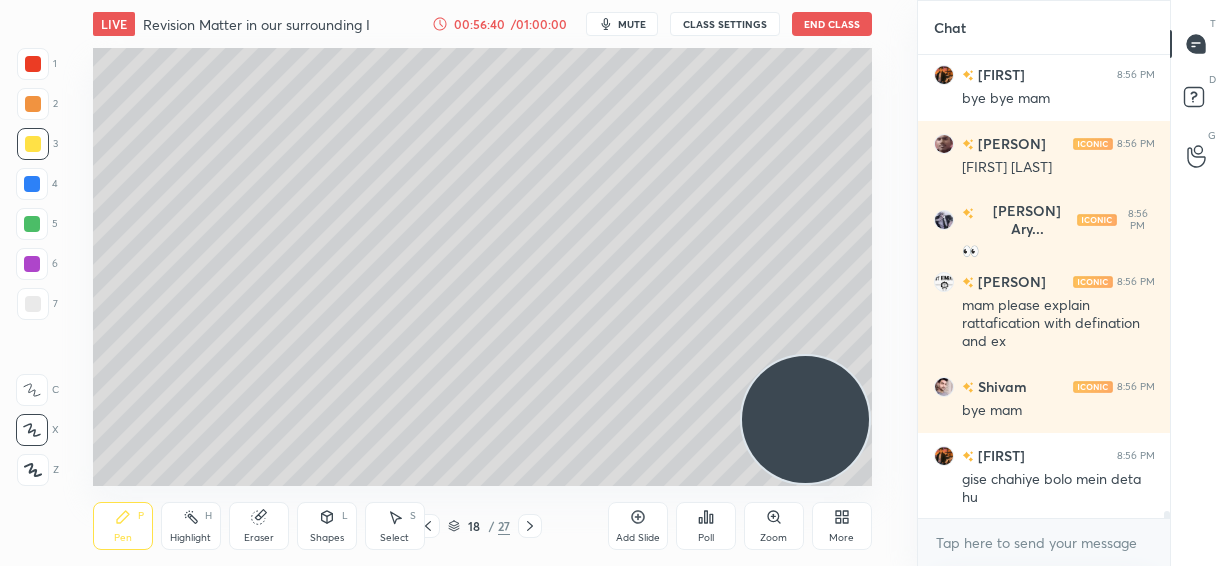 scroll, scrollTop: 29923, scrollLeft: 0, axis: vertical 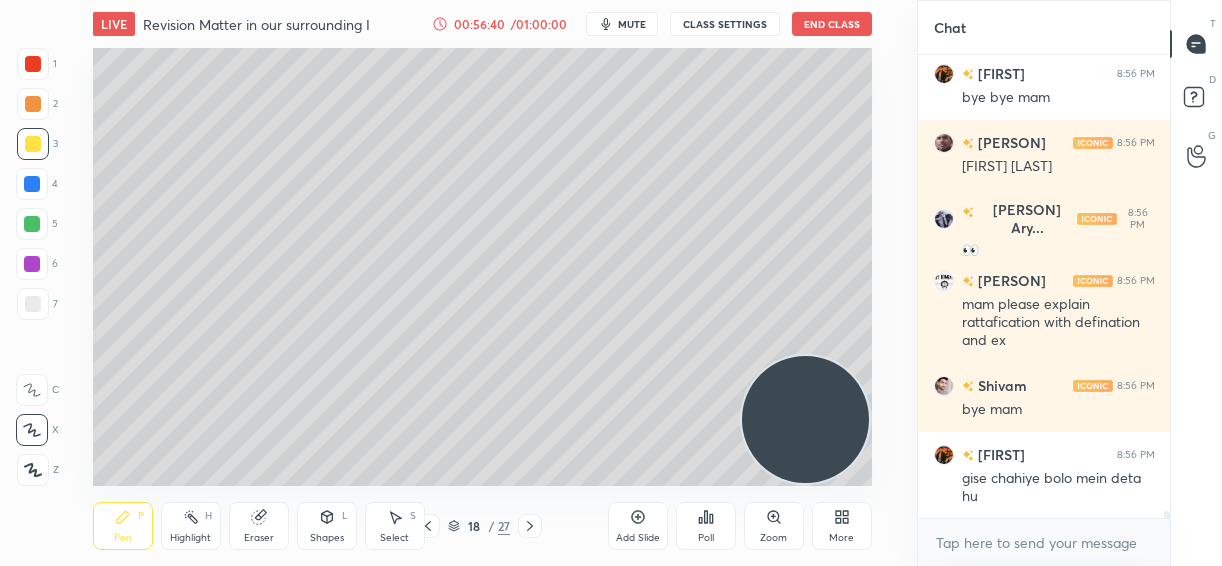 click 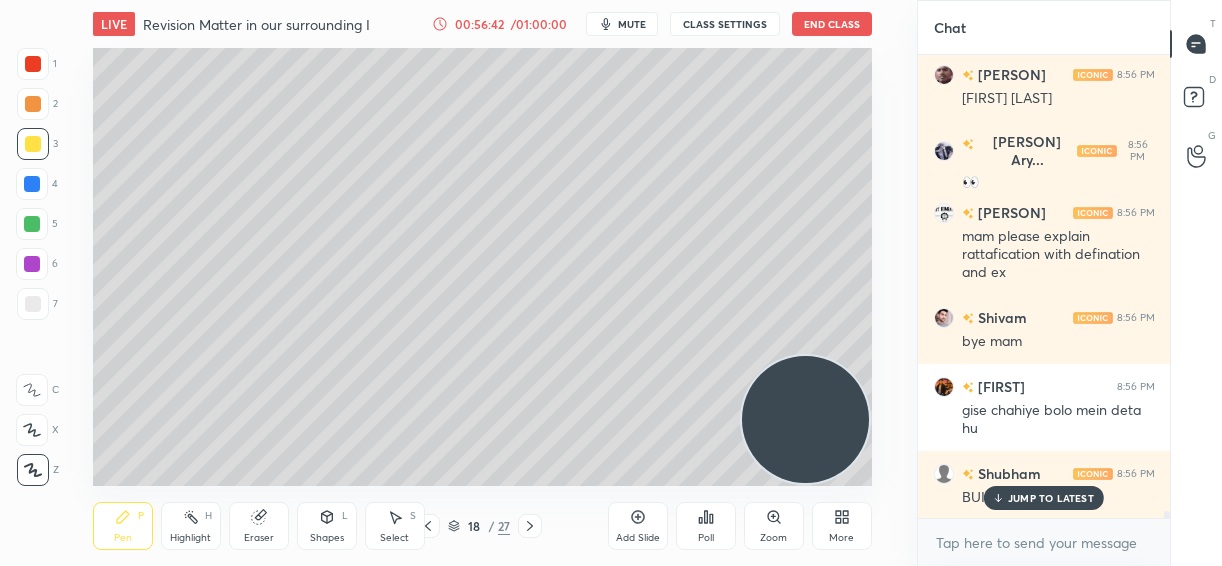 scroll, scrollTop: 29992, scrollLeft: 0, axis: vertical 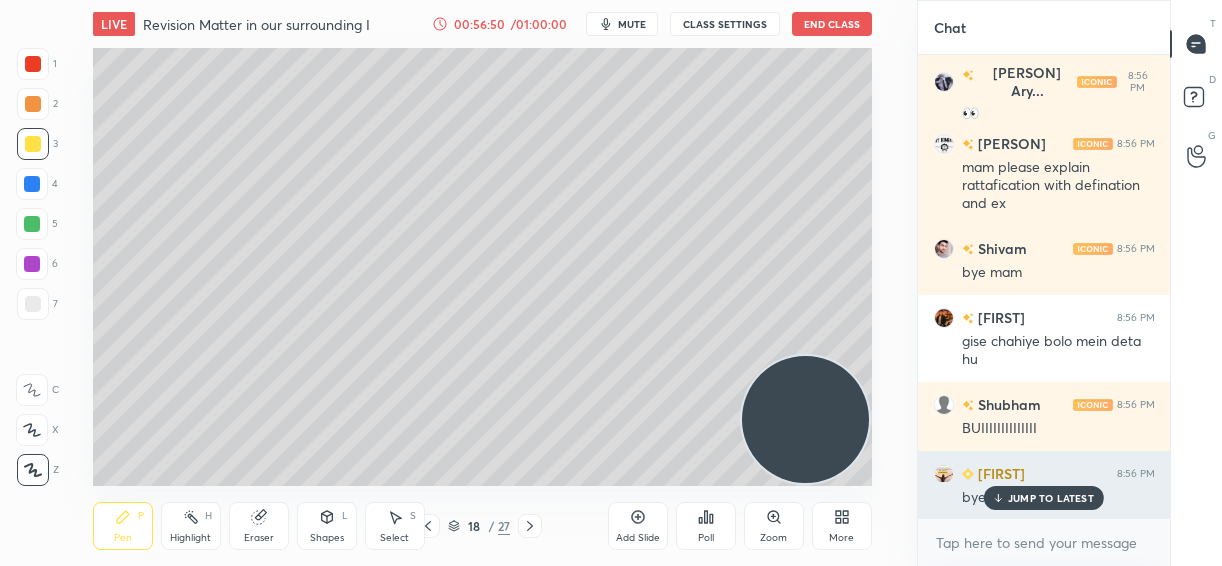 click on "JUMP TO LATEST" at bounding box center [1051, 498] 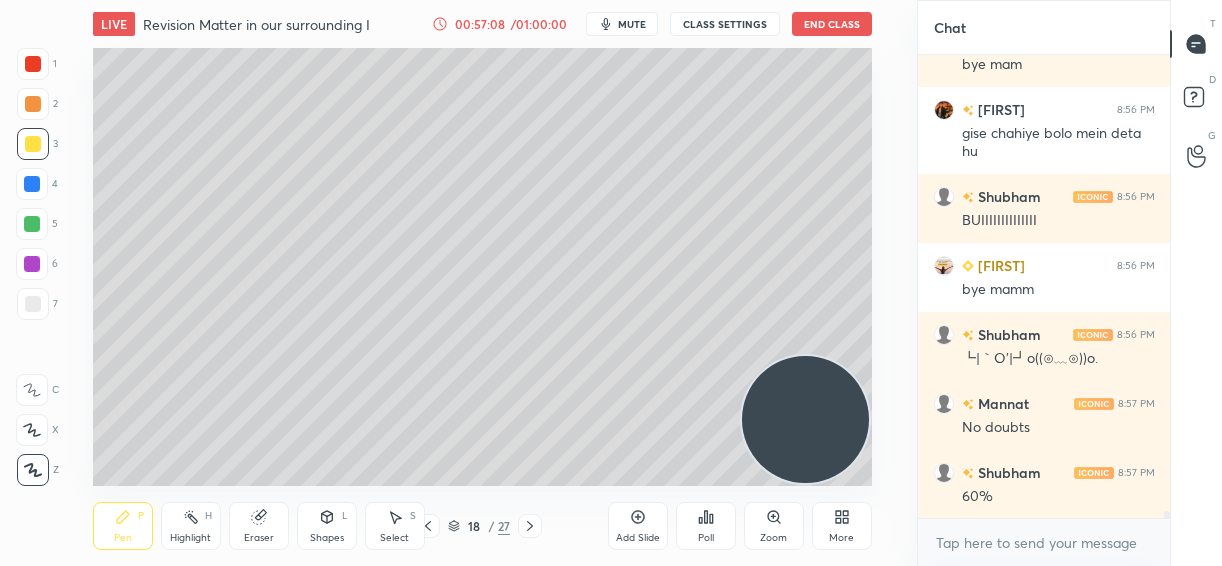 scroll, scrollTop: 30286, scrollLeft: 0, axis: vertical 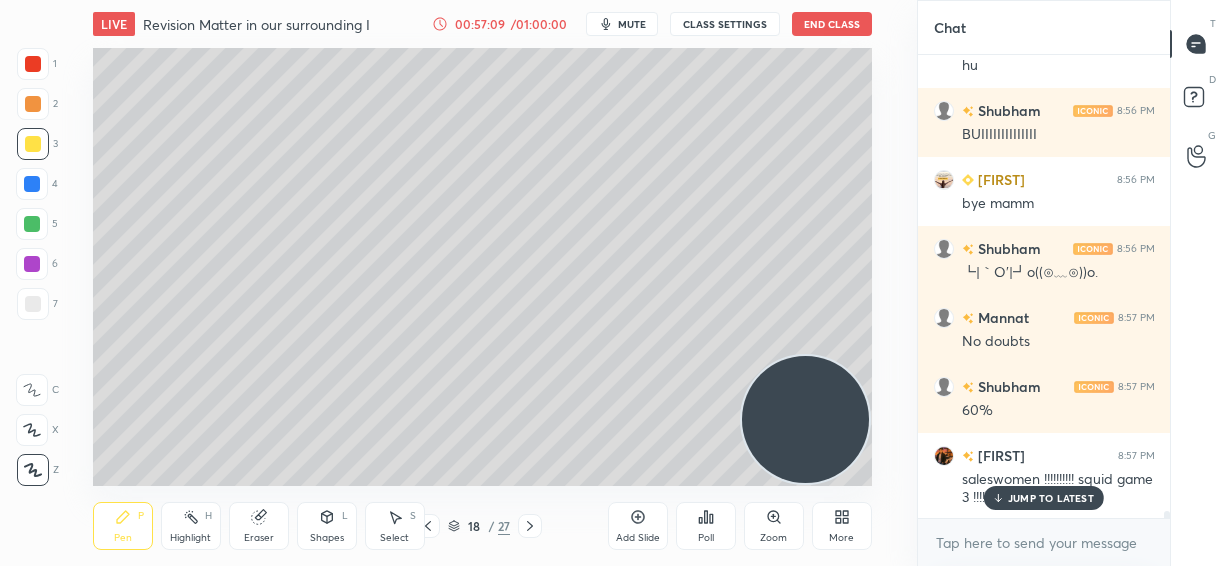 click at bounding box center [32, 184] 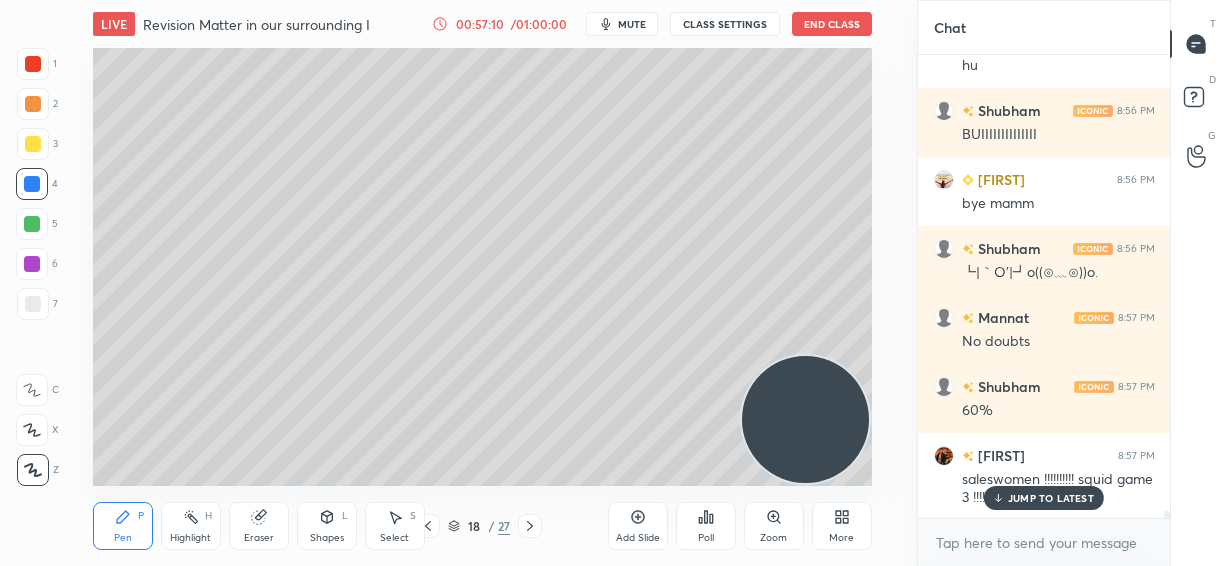 click at bounding box center [33, 304] 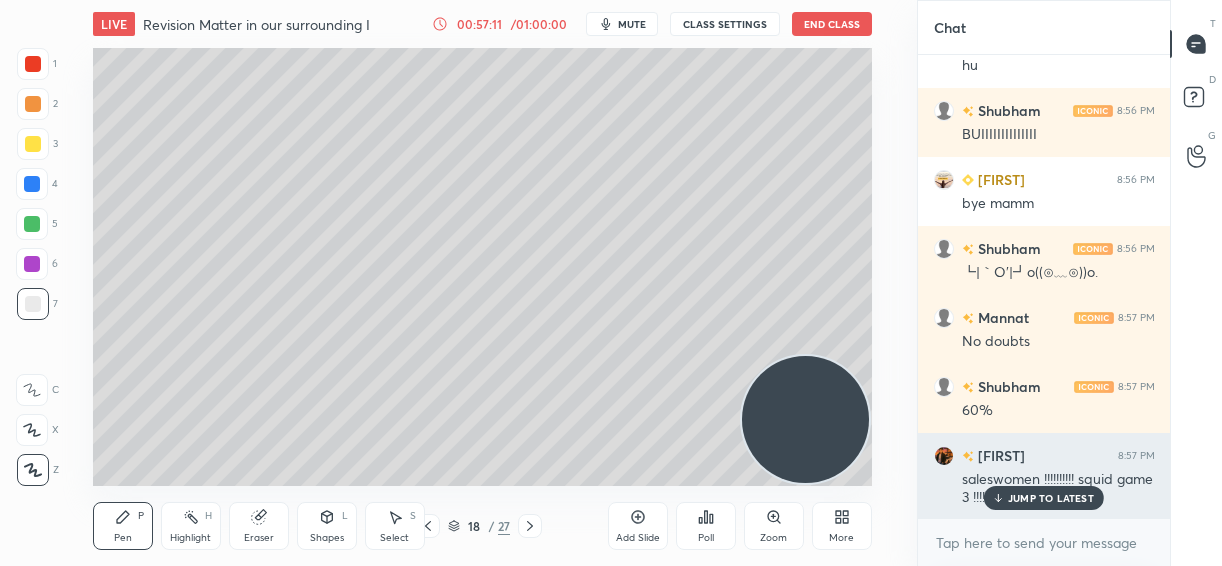 click on "JUMP TO LATEST" at bounding box center [1051, 498] 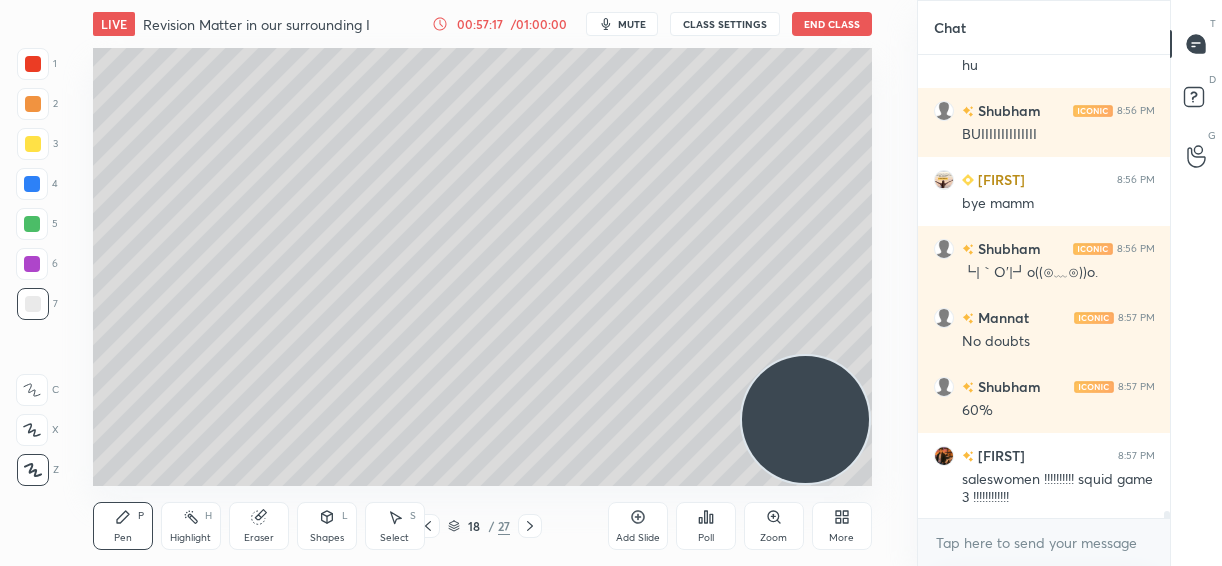 scroll, scrollTop: 30355, scrollLeft: 0, axis: vertical 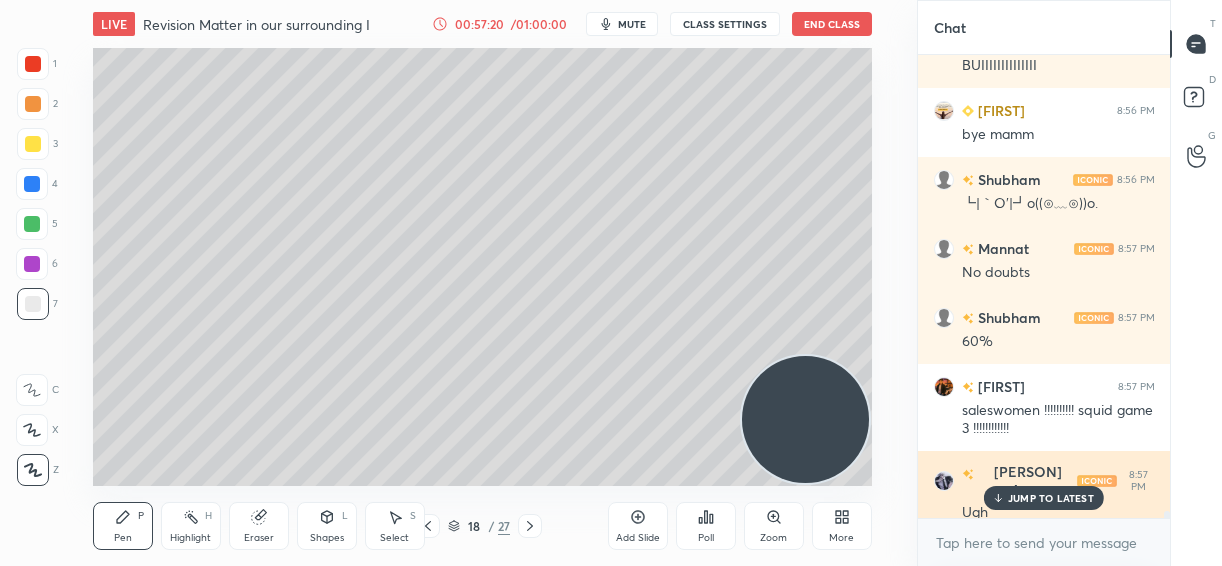 click on "JUMP TO LATEST" at bounding box center (1051, 498) 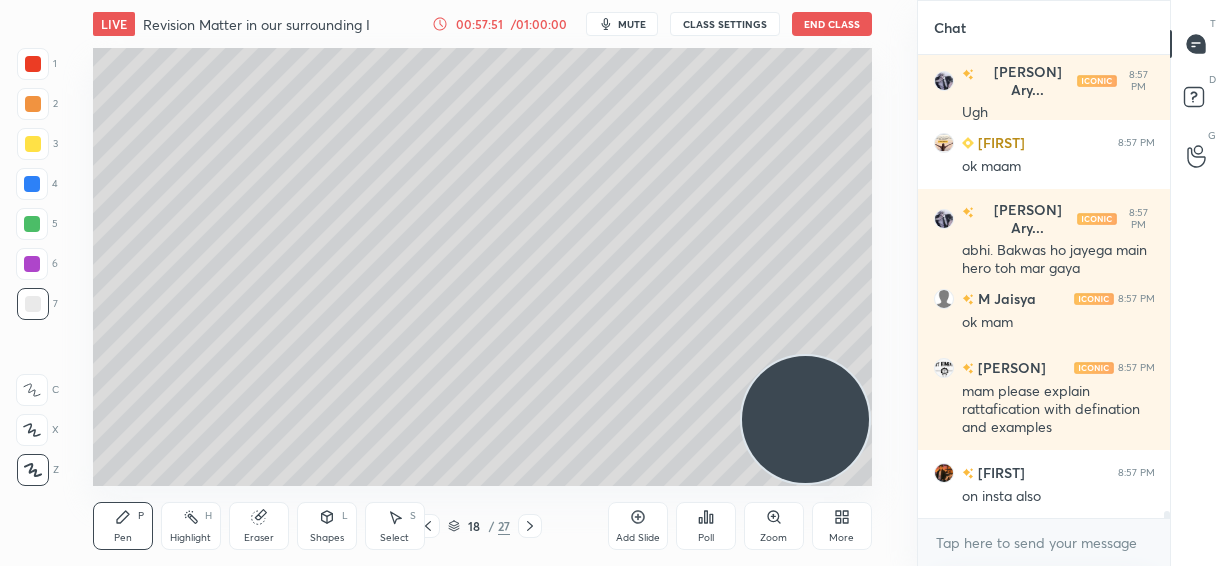 scroll, scrollTop: 30842, scrollLeft: 0, axis: vertical 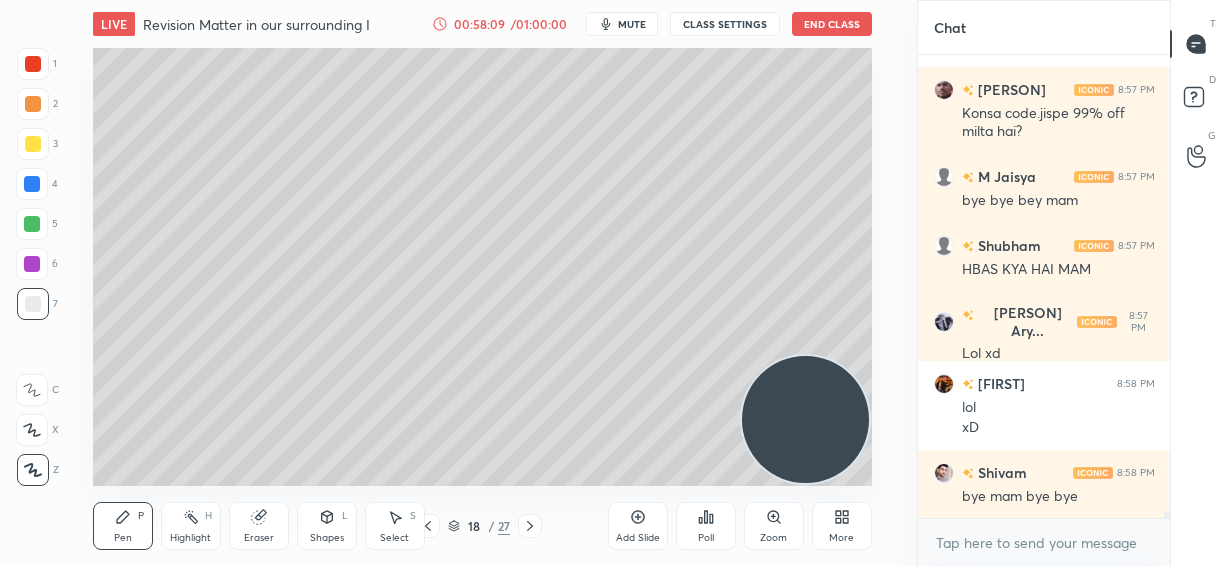 click on "Add Slide" at bounding box center (638, 526) 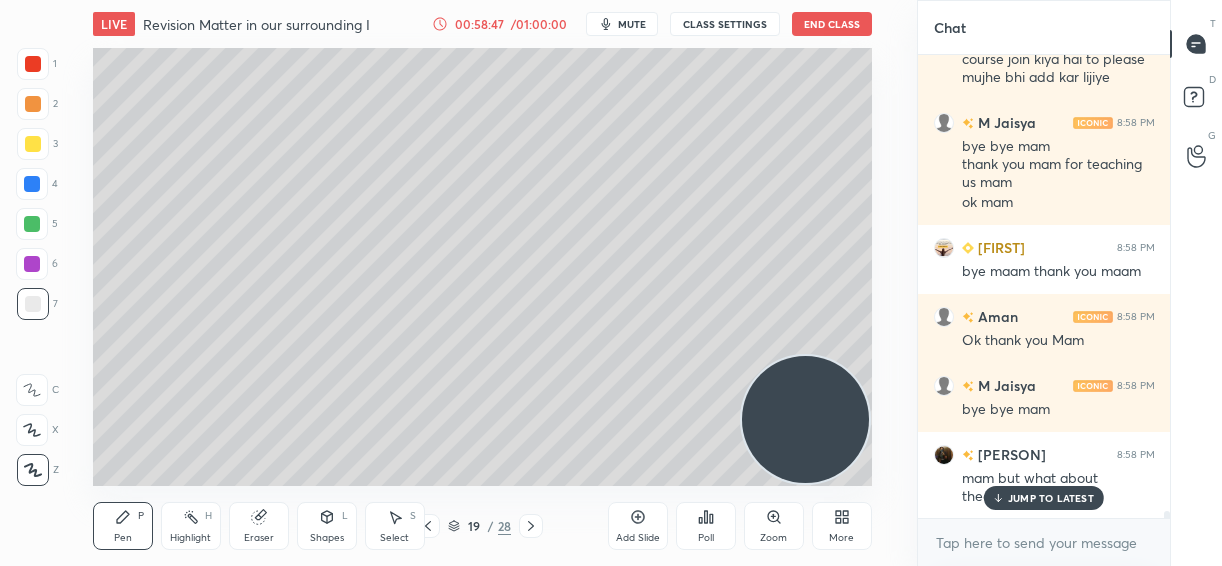 scroll, scrollTop: 31868, scrollLeft: 0, axis: vertical 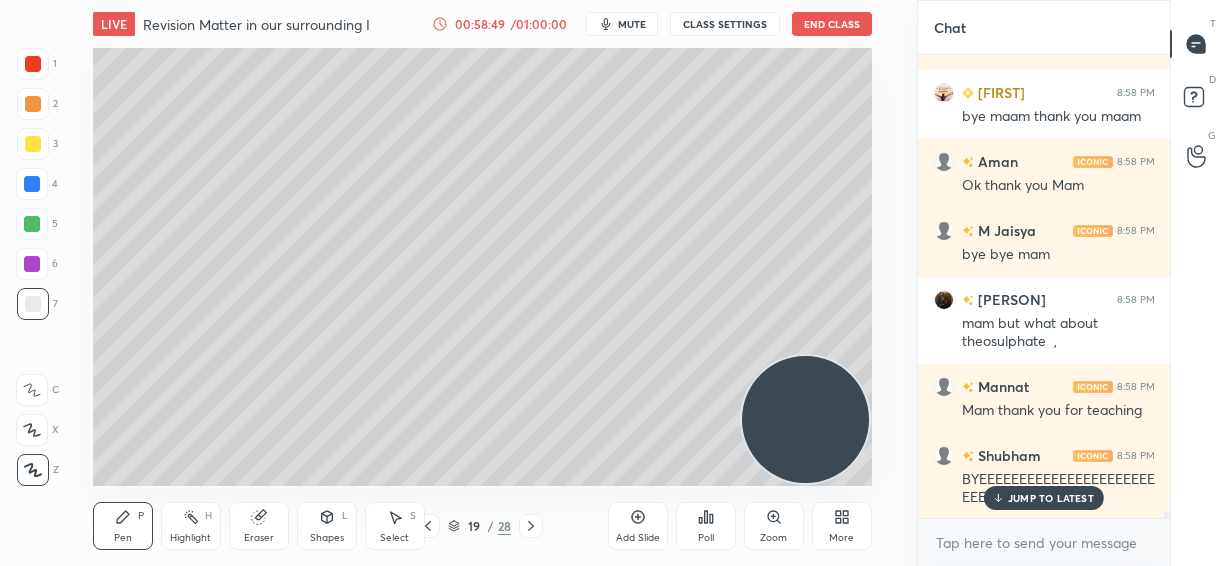 click on "JUMP TO LATEST" at bounding box center [1044, 498] 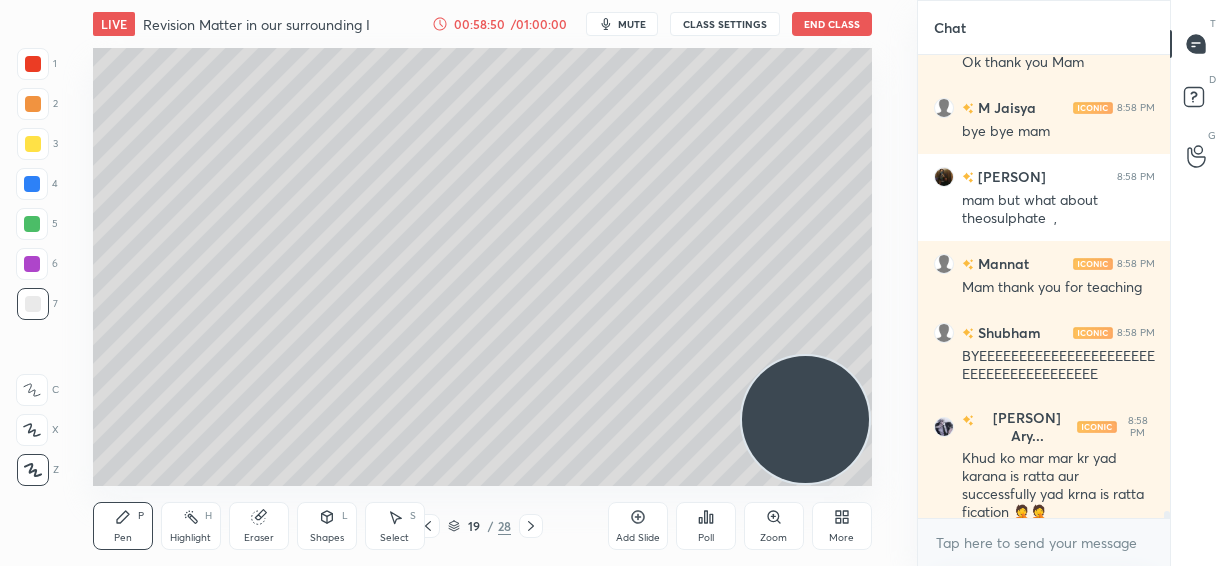 click on "Add Slide" at bounding box center [638, 526] 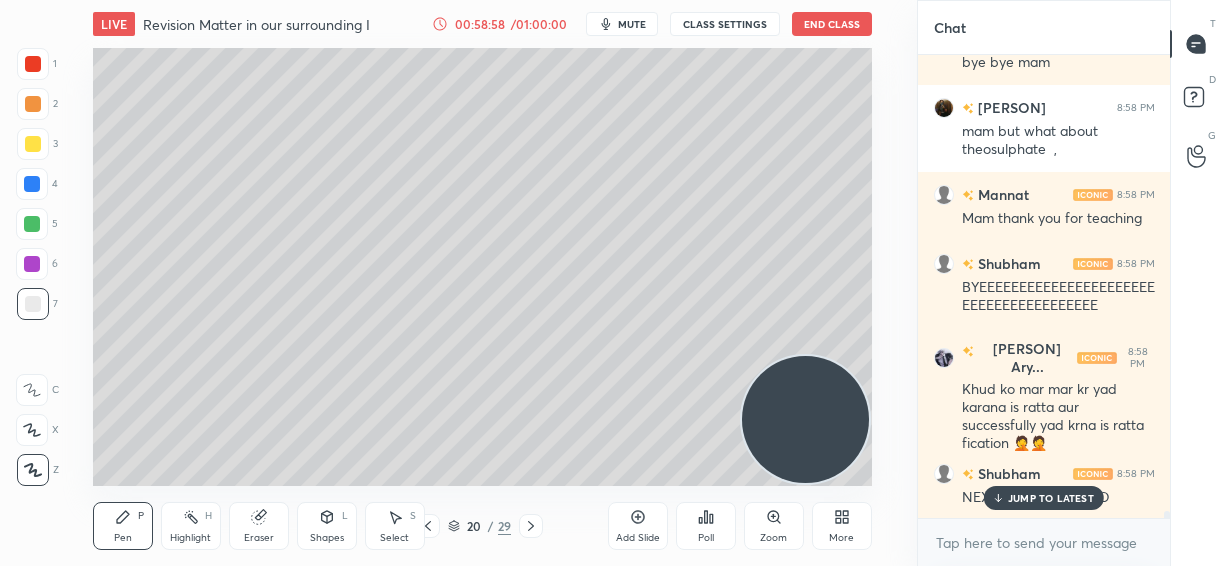 scroll, scrollTop: 32234, scrollLeft: 0, axis: vertical 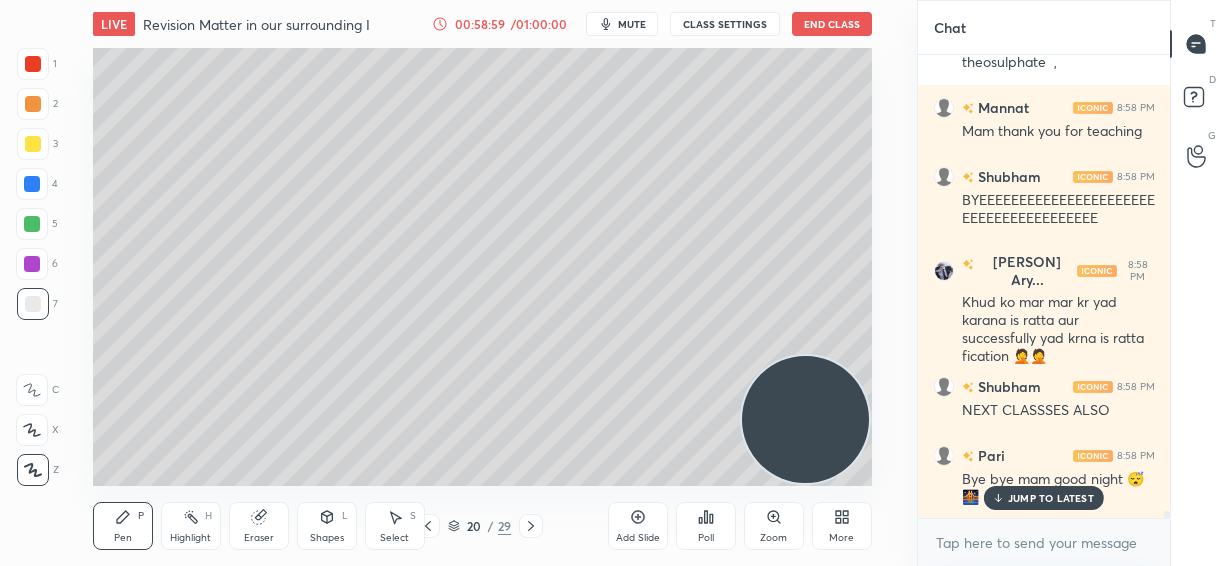 click on "JUMP TO LATEST" at bounding box center [1051, 498] 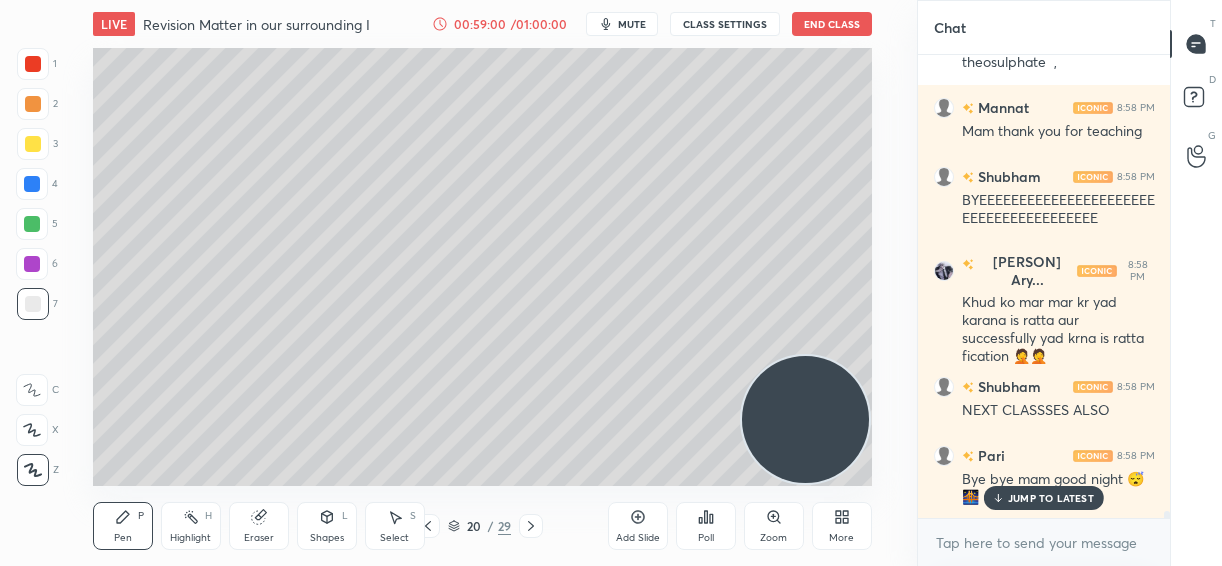 scroll, scrollTop: 32339, scrollLeft: 0, axis: vertical 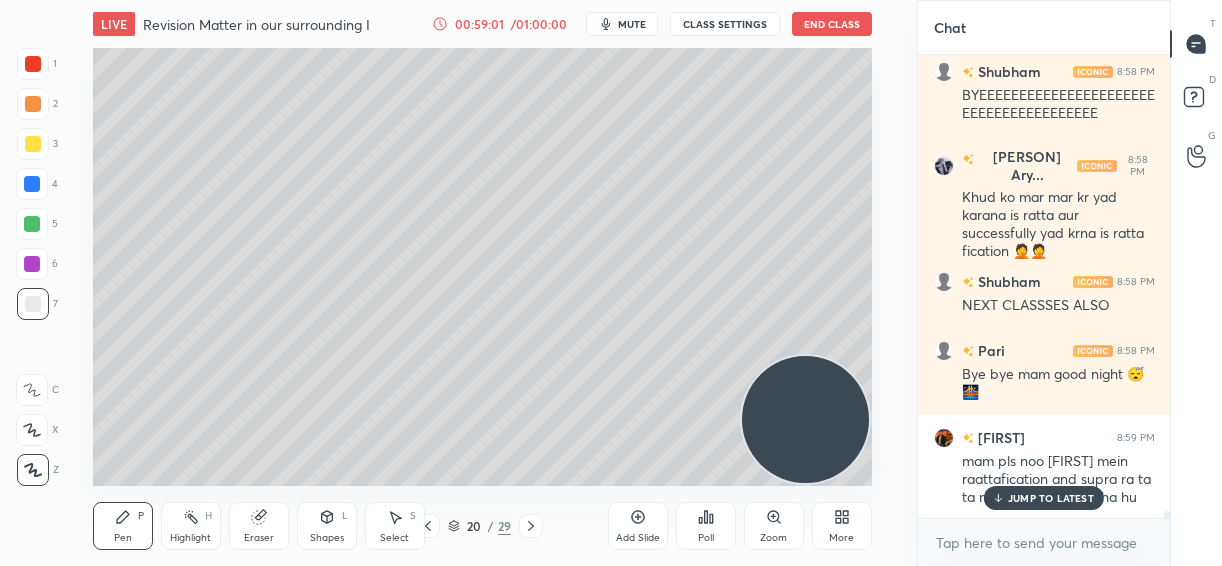 click on "mute" at bounding box center [632, 24] 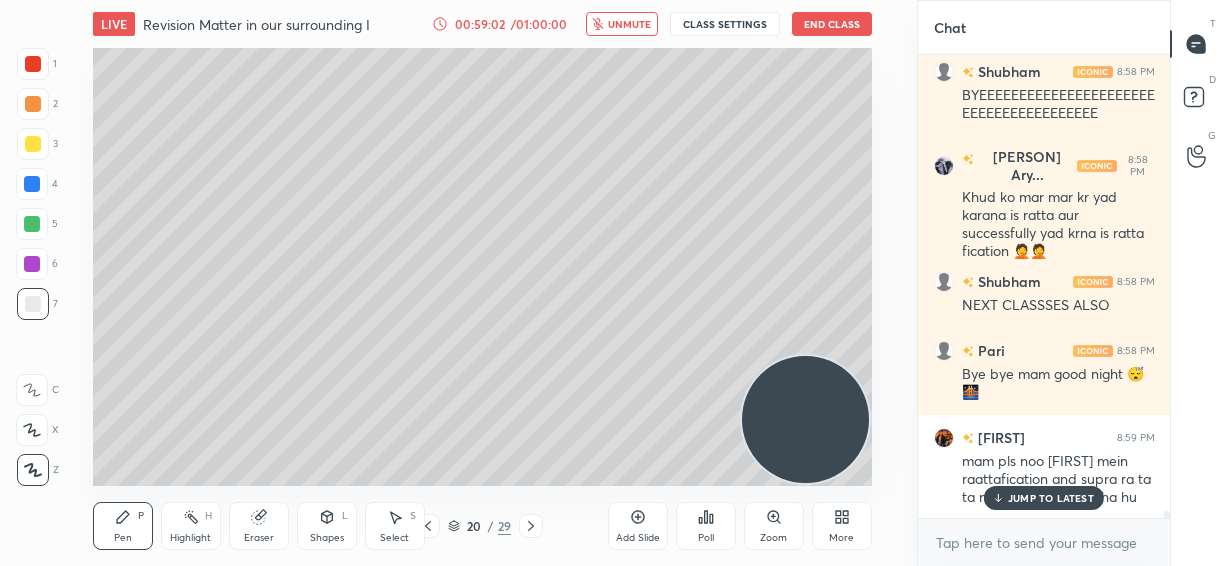 scroll, scrollTop: 32408, scrollLeft: 0, axis: vertical 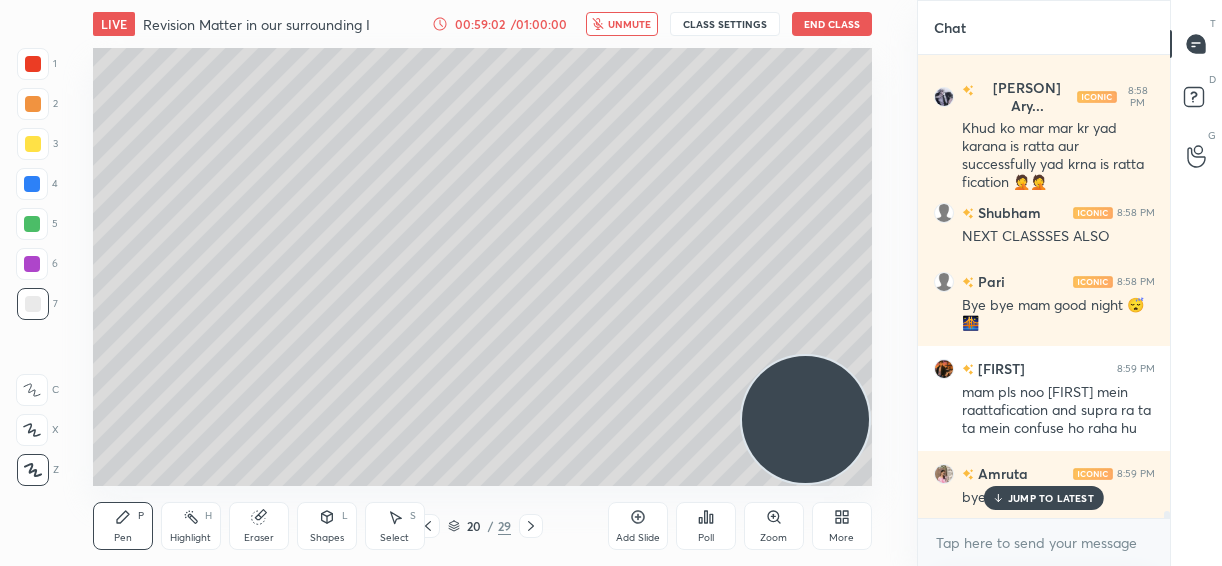 click on "End Class" at bounding box center (832, 24) 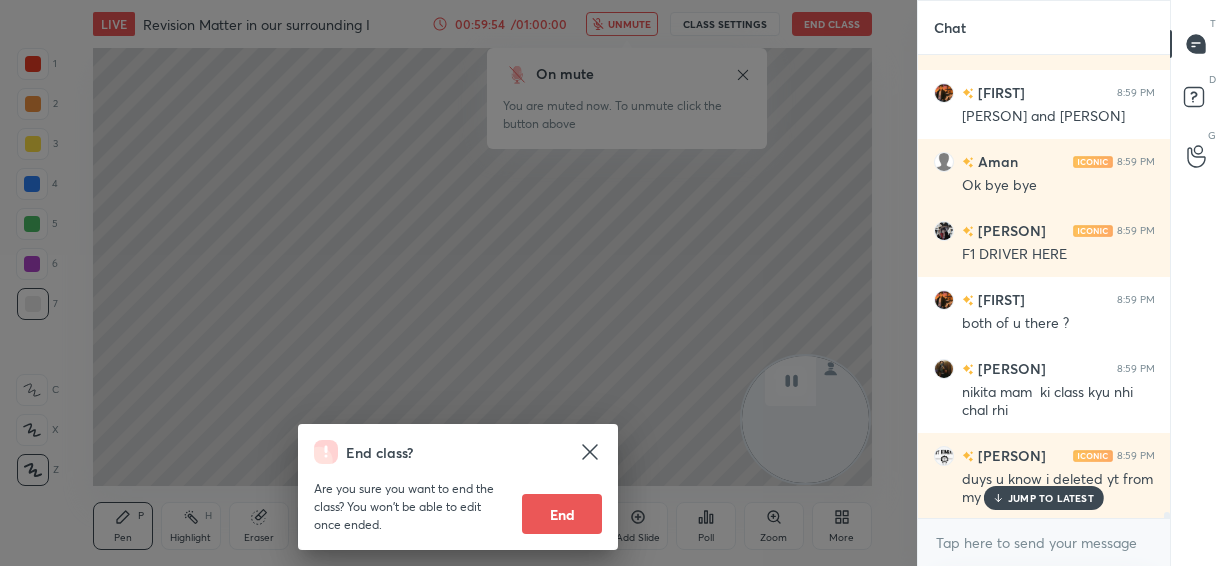 scroll, scrollTop: 33086, scrollLeft: 0, axis: vertical 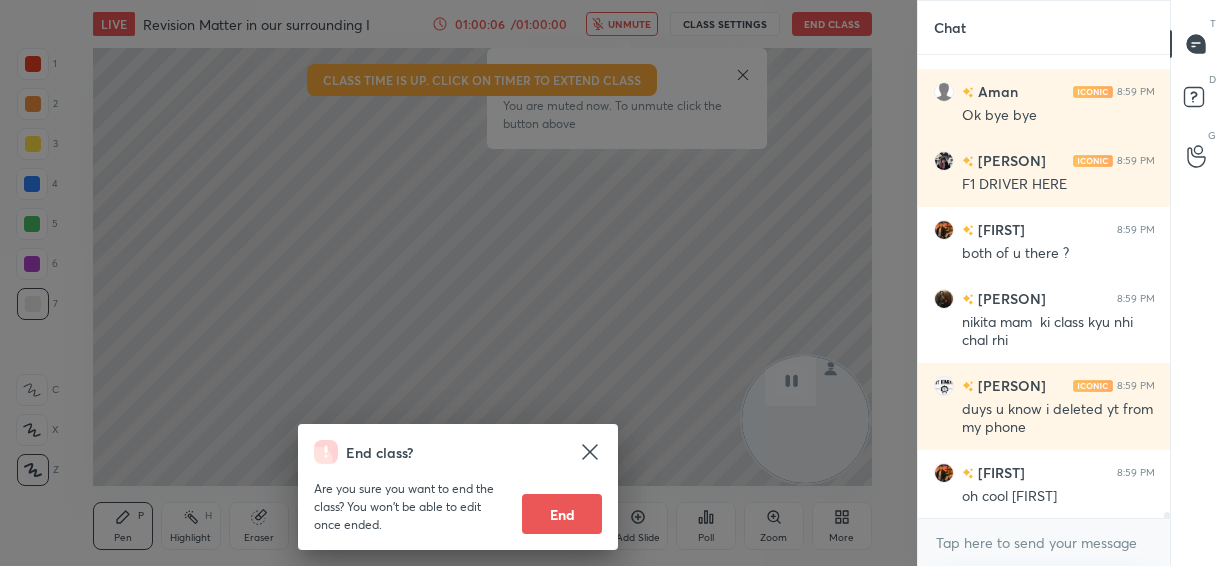 click on "End" at bounding box center [562, 514] 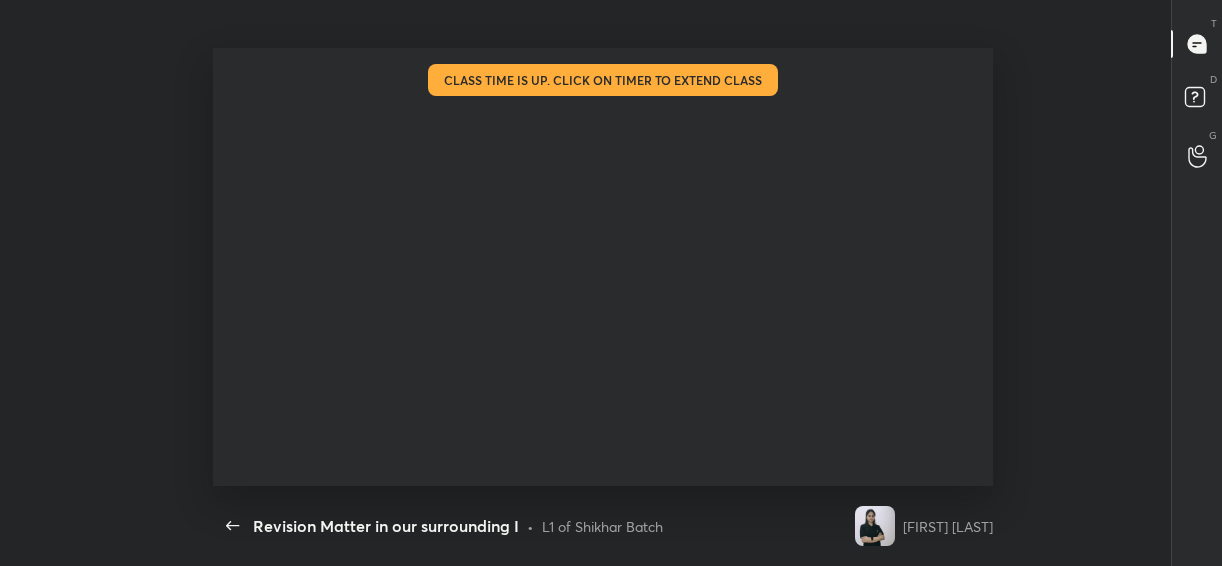 scroll, scrollTop: 99561, scrollLeft: 99096, axis: both 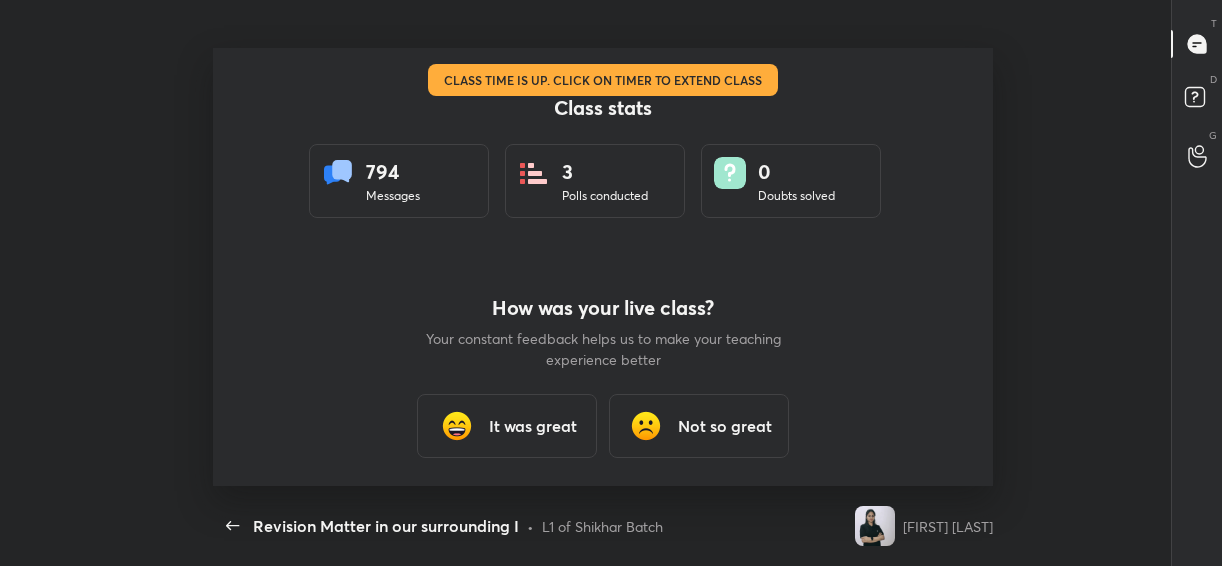 type 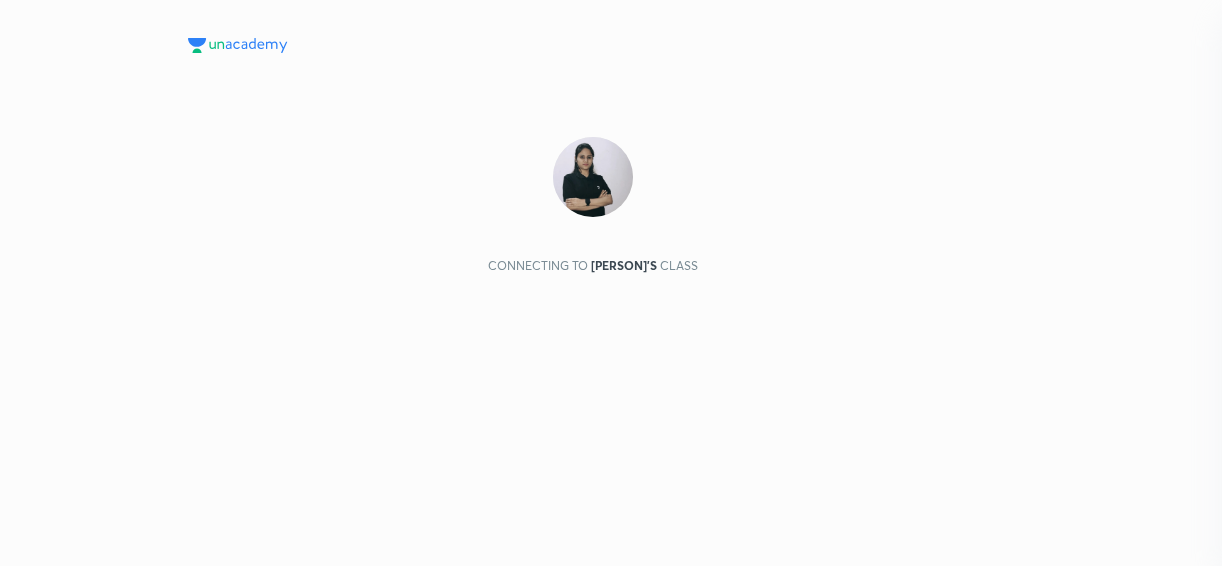 scroll, scrollTop: 99517, scrollLeft: 98846, axis: both 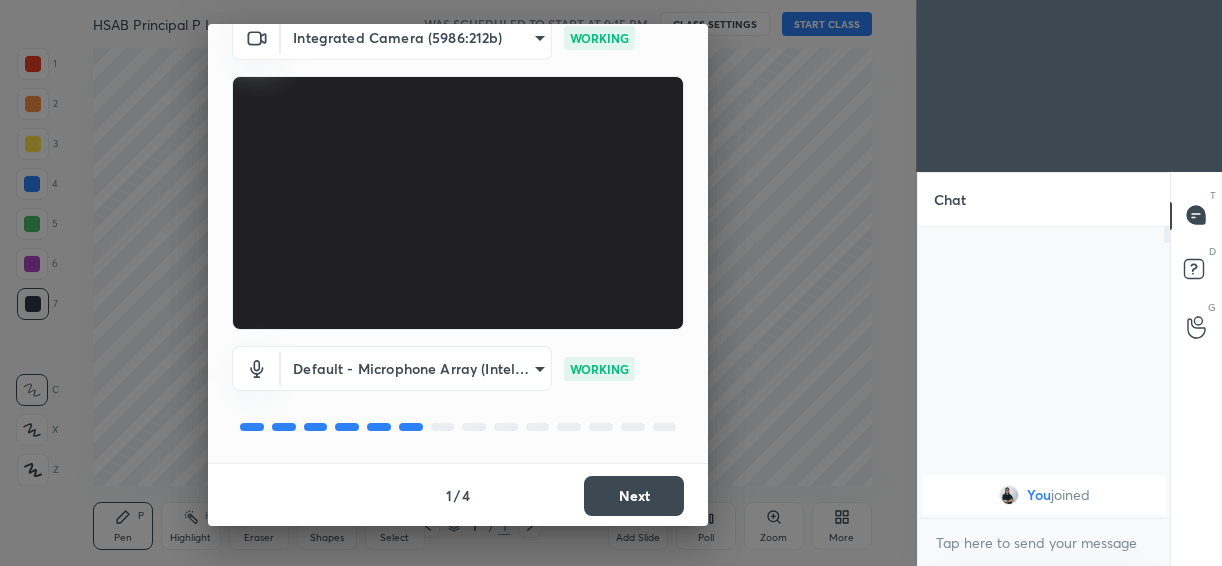 click on "Next" at bounding box center [634, 496] 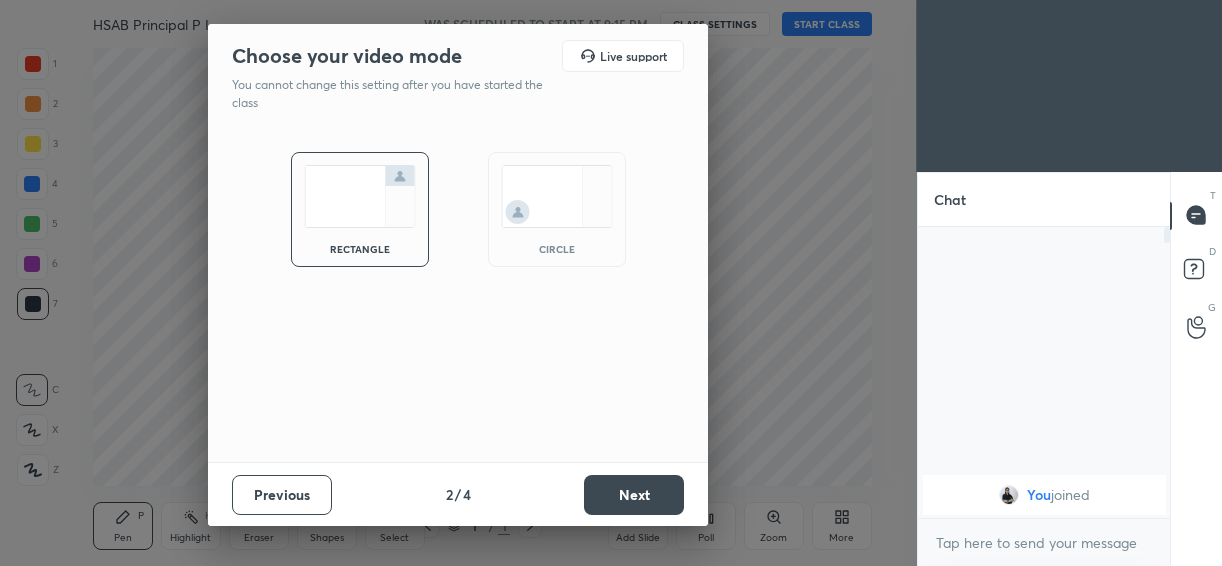 click on "rectangle circle" at bounding box center (458, 209) 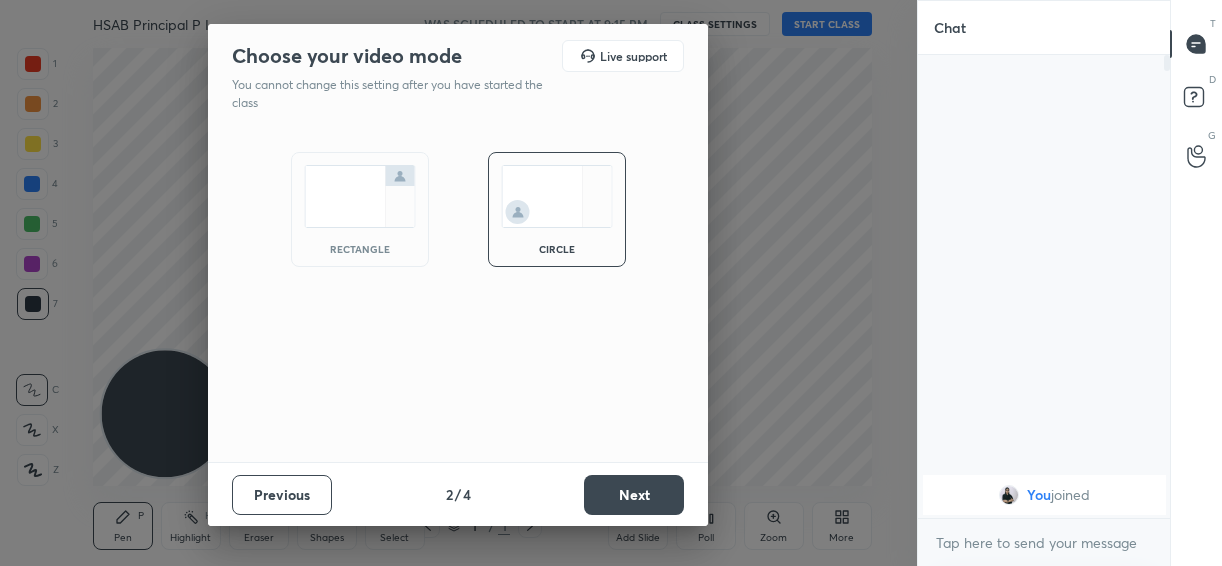 scroll, scrollTop: 7, scrollLeft: 7, axis: both 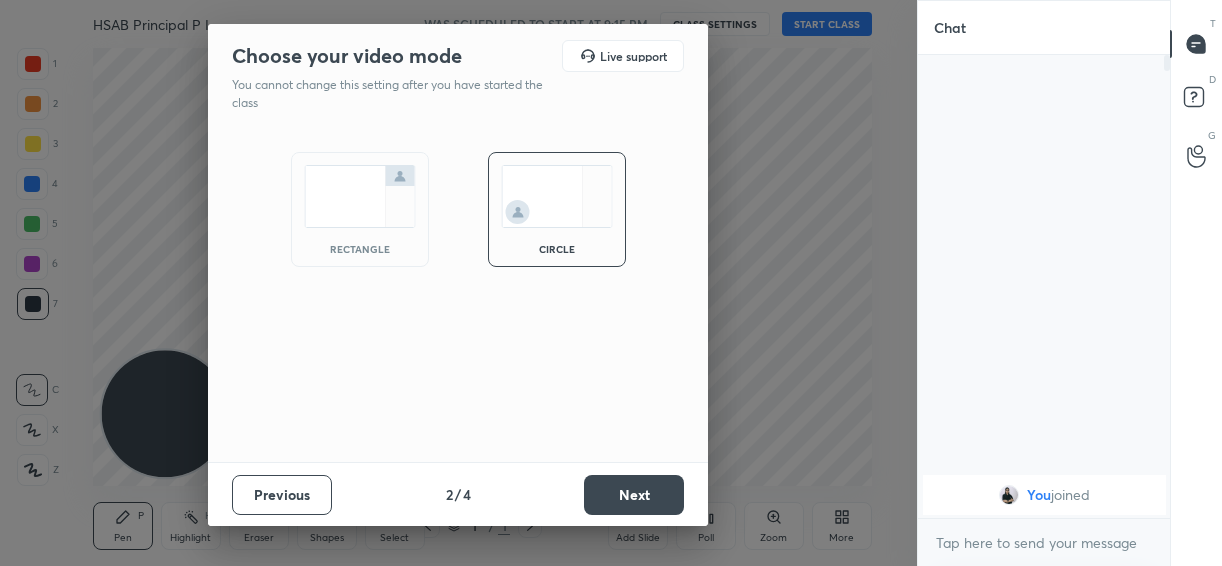 click on "Next" at bounding box center [634, 495] 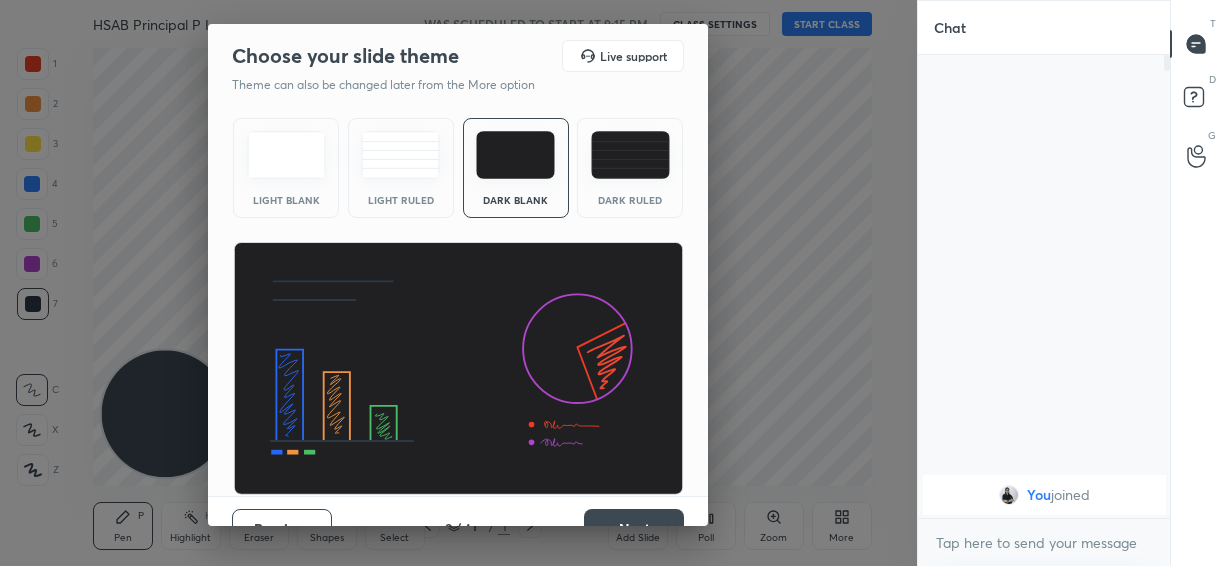 click on "Next" at bounding box center (634, 529) 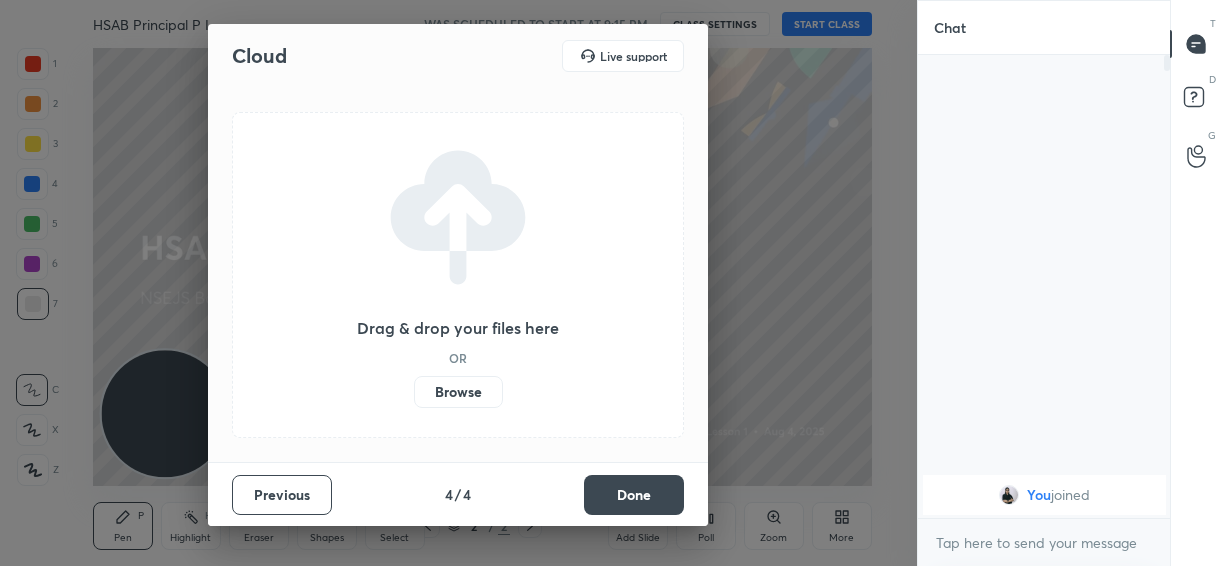 click on "Done" at bounding box center [634, 495] 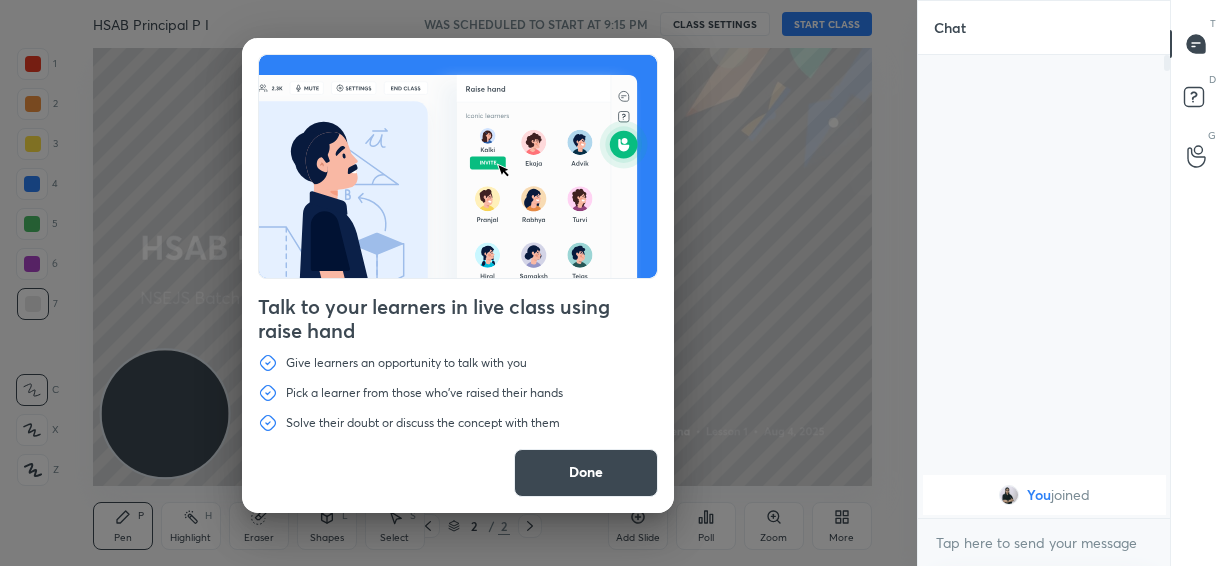click on "Done" at bounding box center [586, 473] 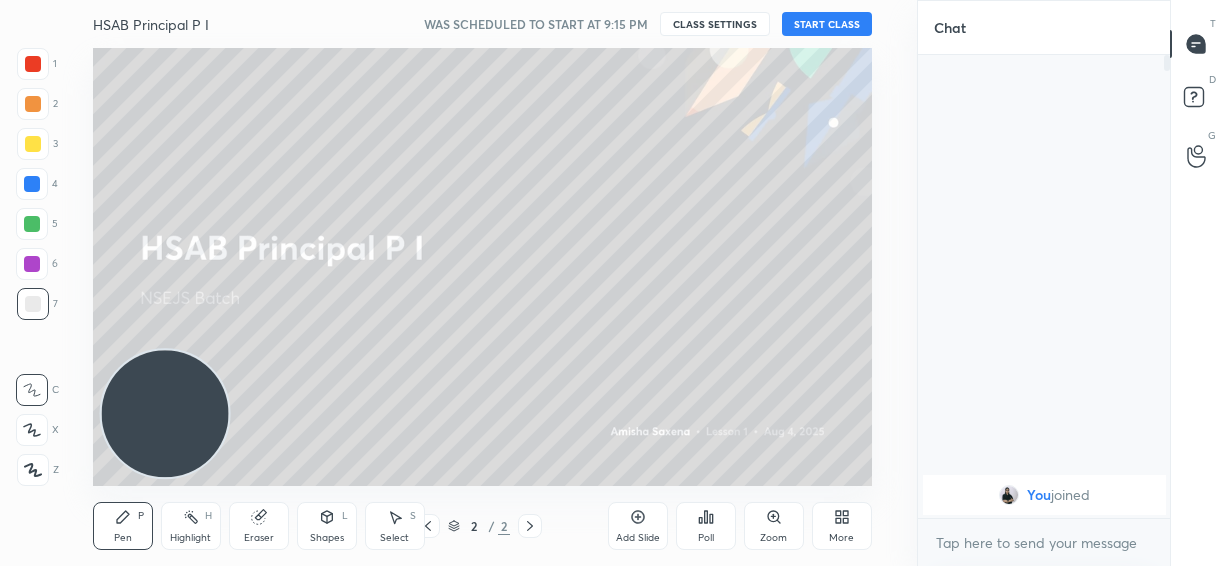click on "START CLASS" at bounding box center [827, 24] 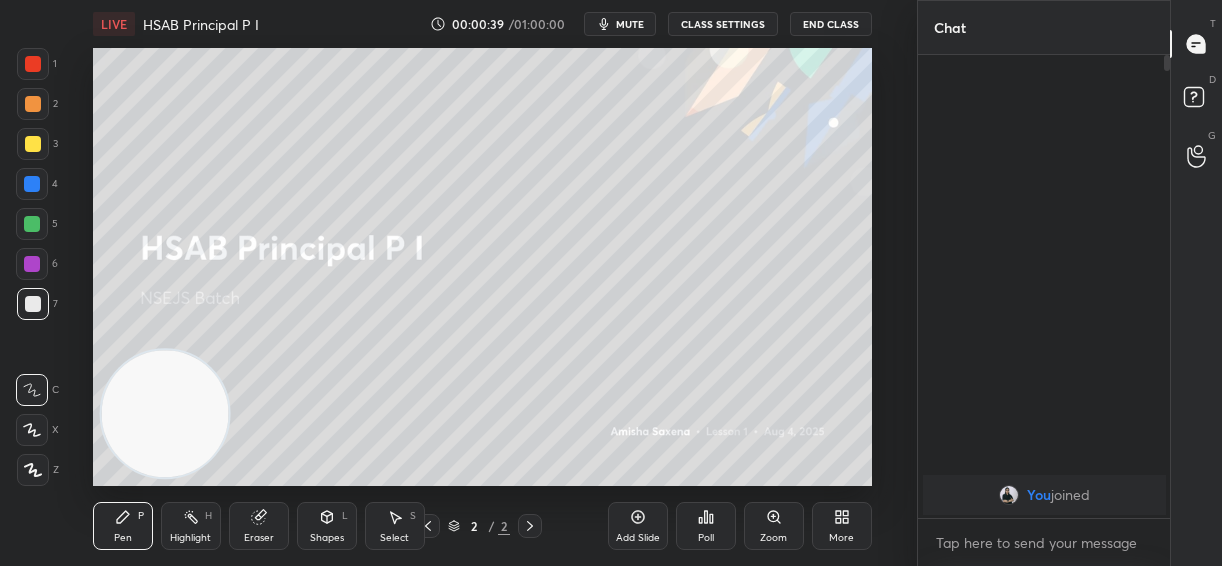 click 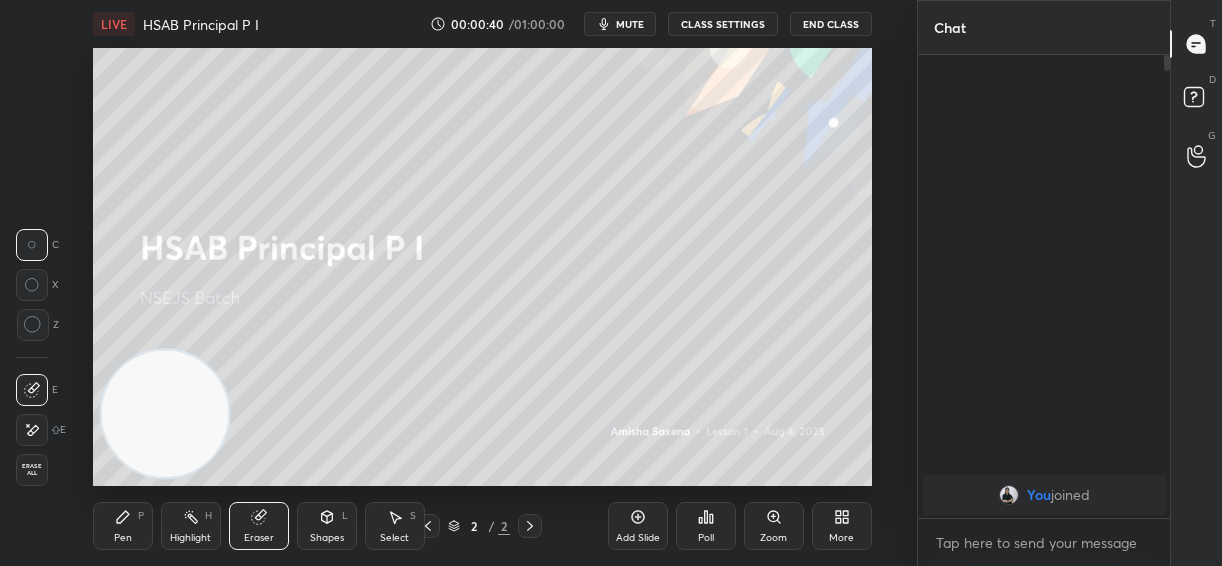click on "Erase all" at bounding box center [32, 470] 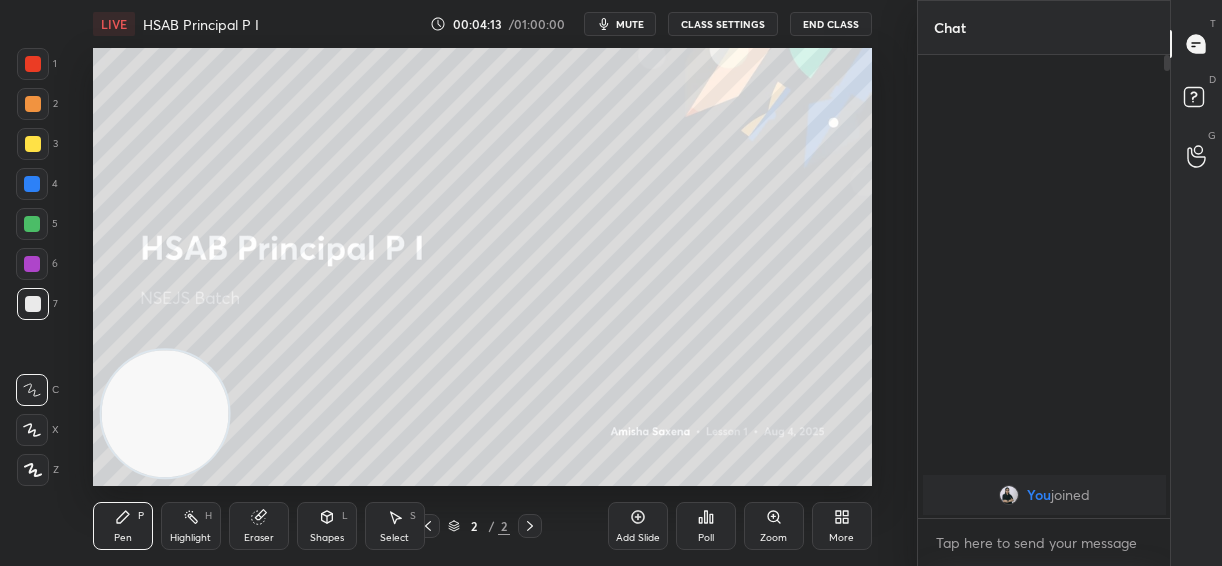 click on "Add Slide" at bounding box center (638, 526) 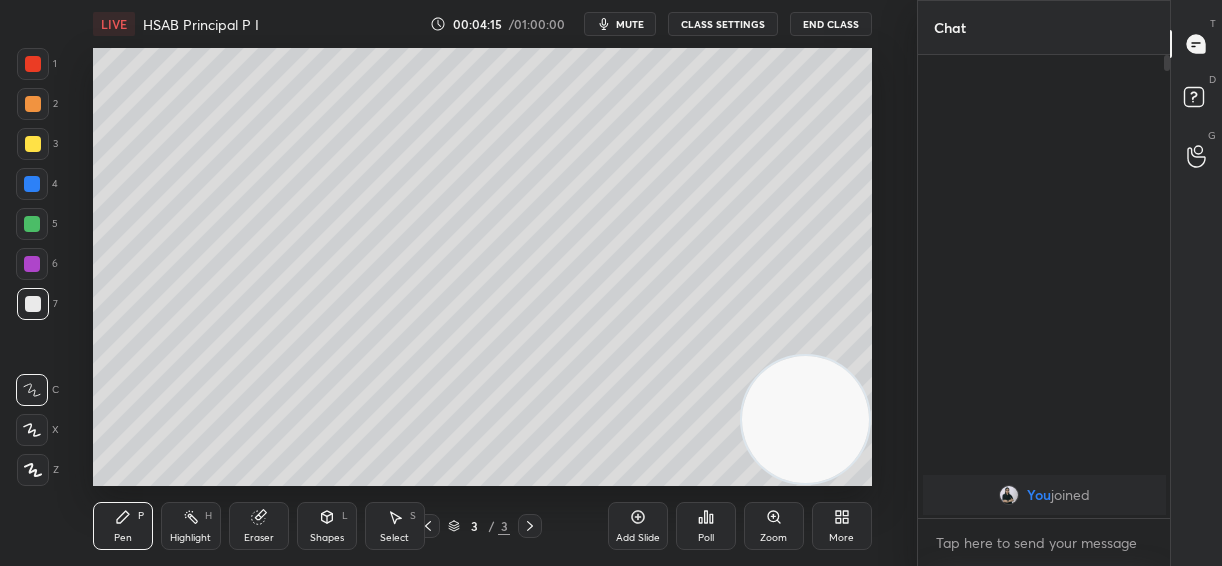 click 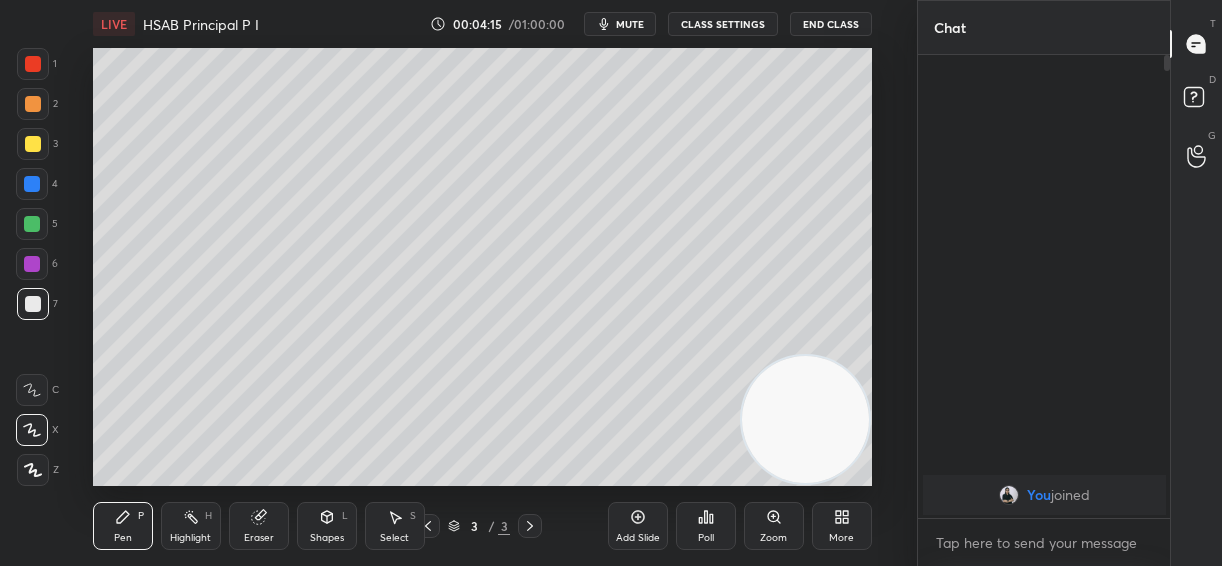 click at bounding box center (33, 144) 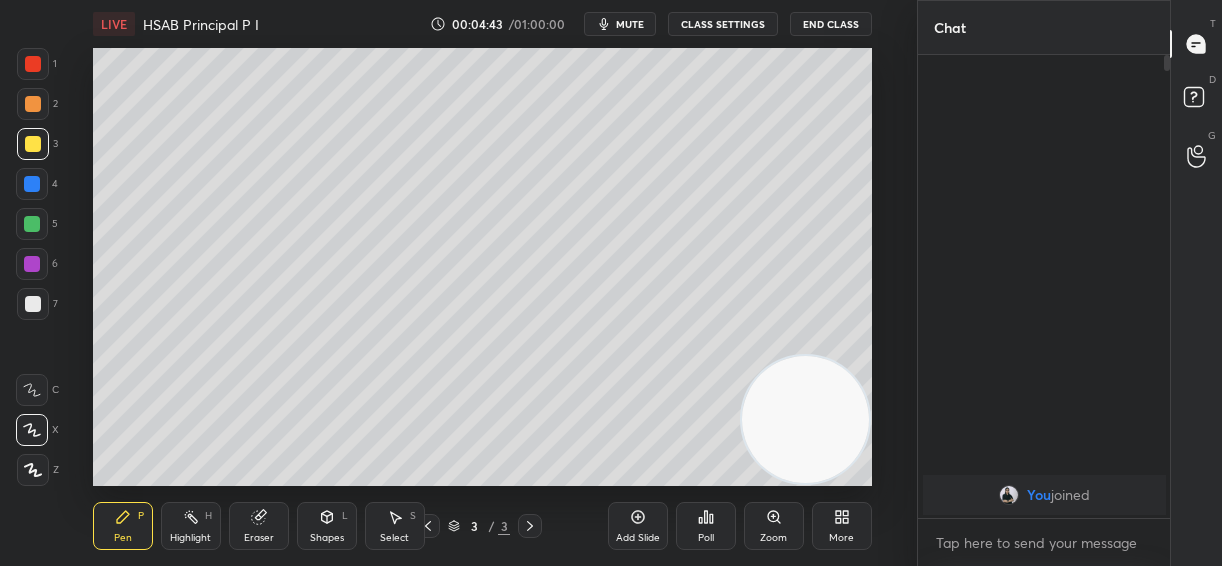 click 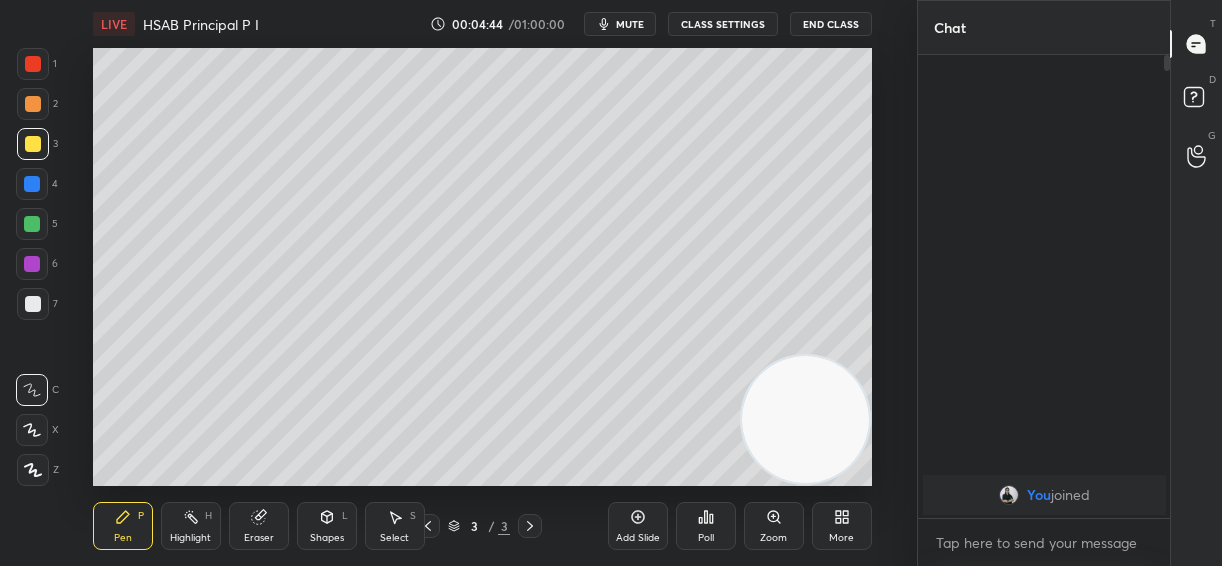 click at bounding box center [33, 304] 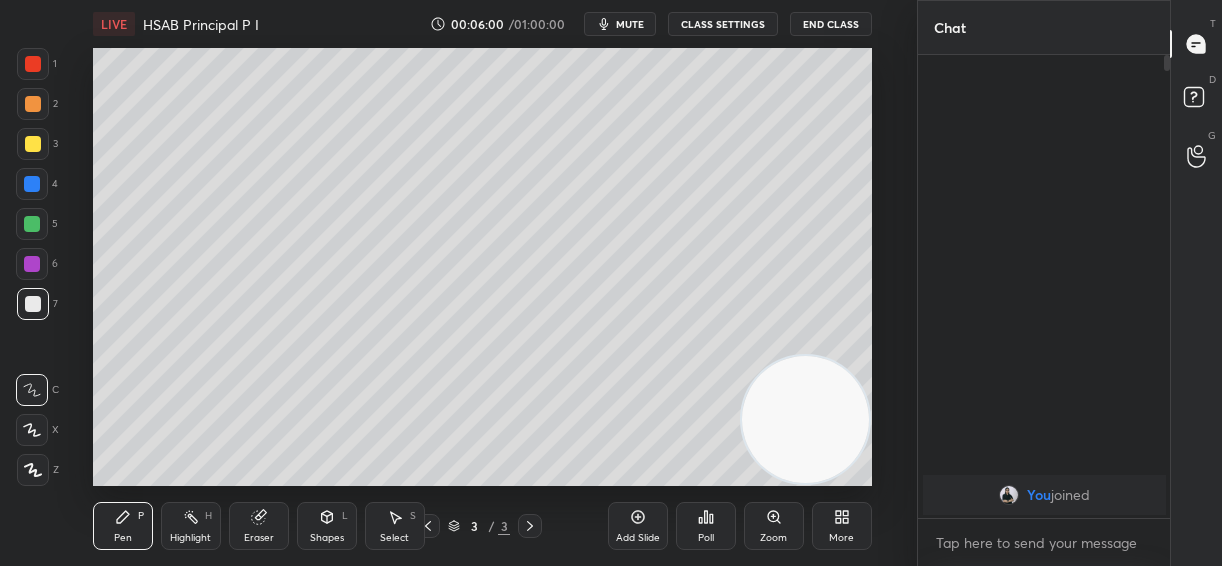 click on "Add Slide" at bounding box center (638, 526) 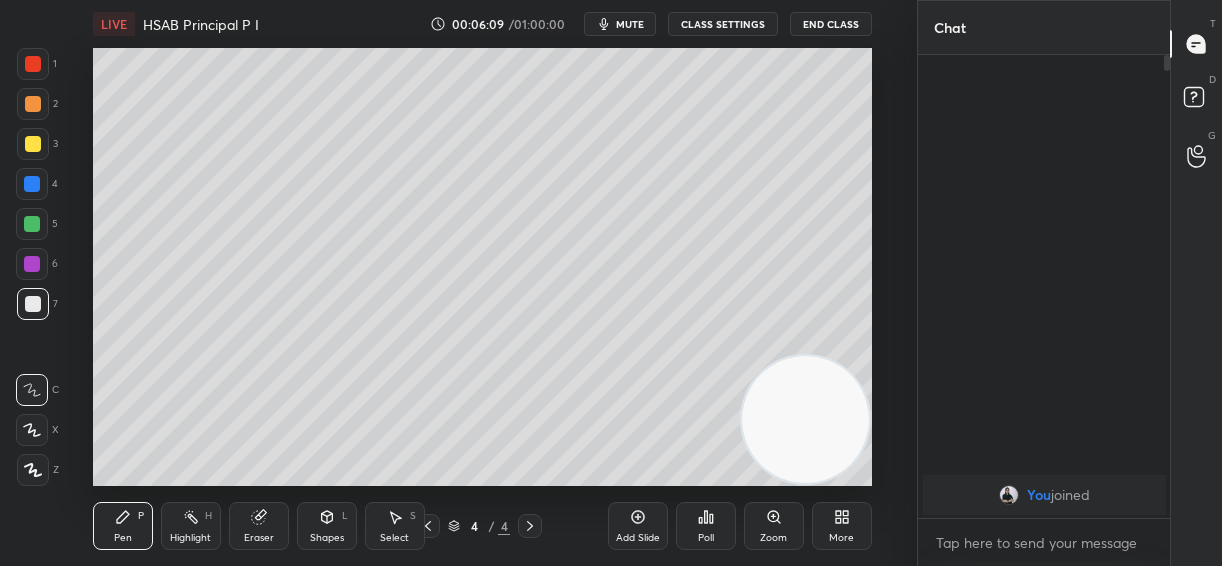 click at bounding box center [32, 430] 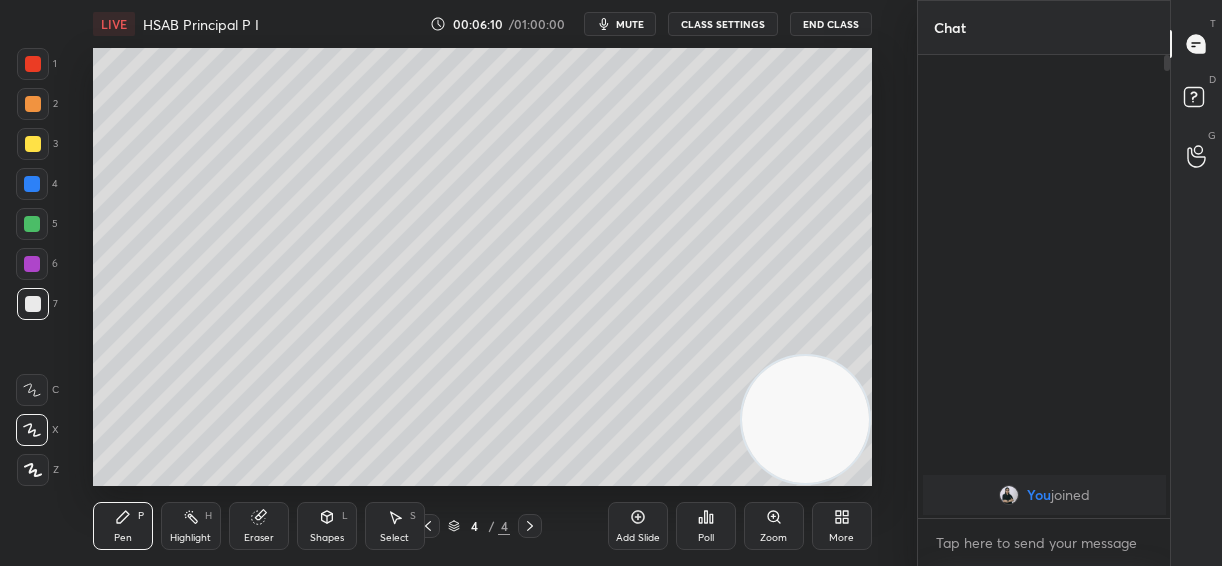 click at bounding box center (32, 224) 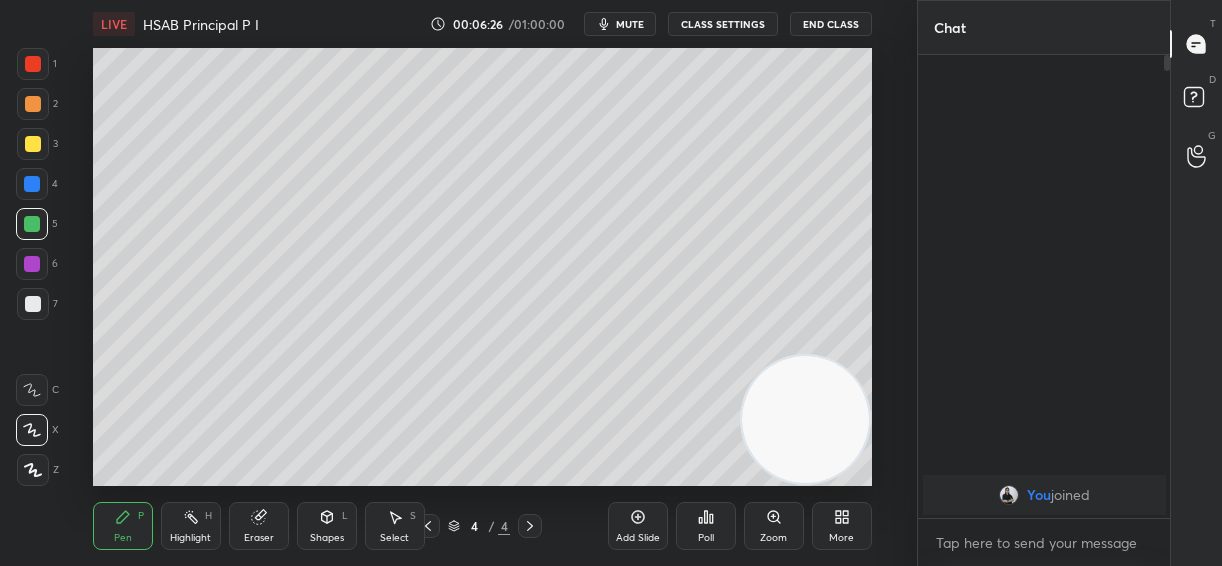 click on "Add Slide Poll Zoom More" at bounding box center (740, 526) 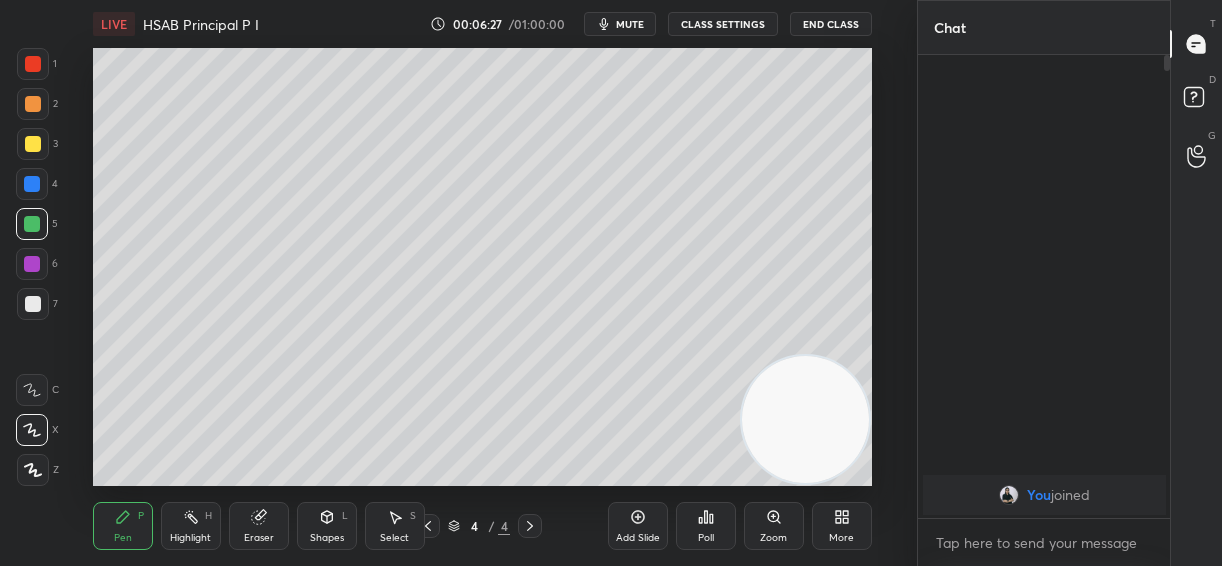 click on "Add Slide" at bounding box center (638, 526) 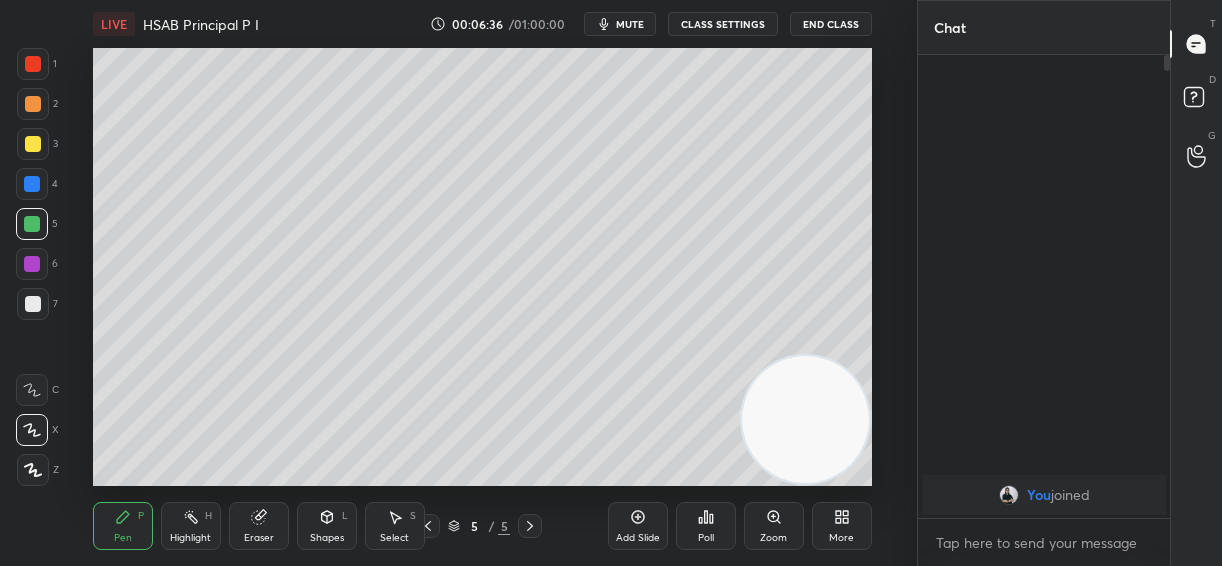 click 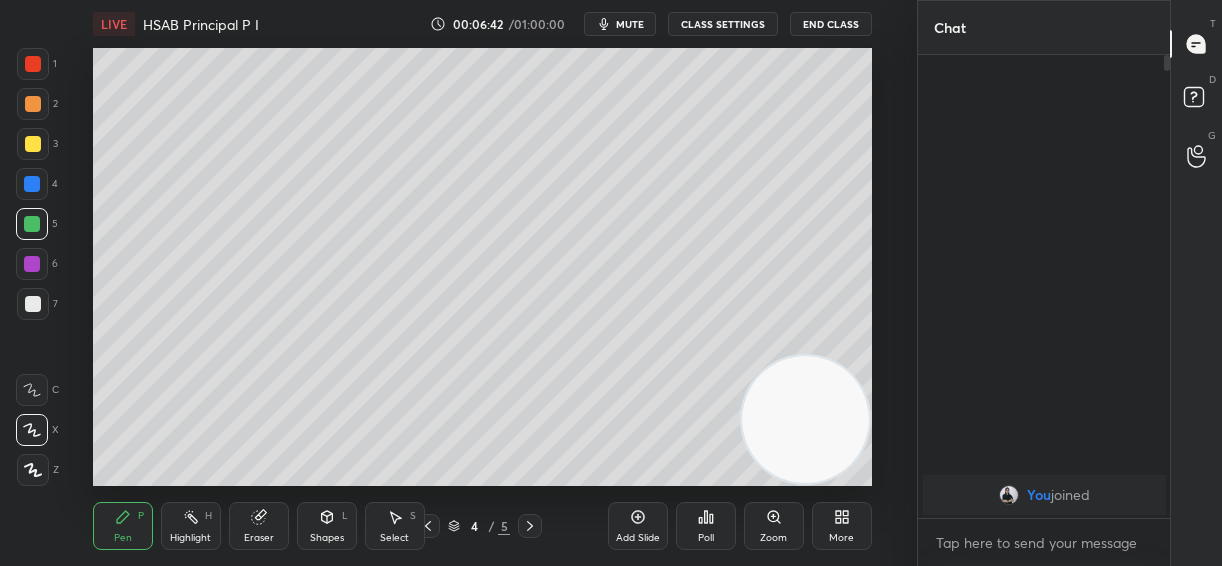 click on "Add Slide" at bounding box center (638, 526) 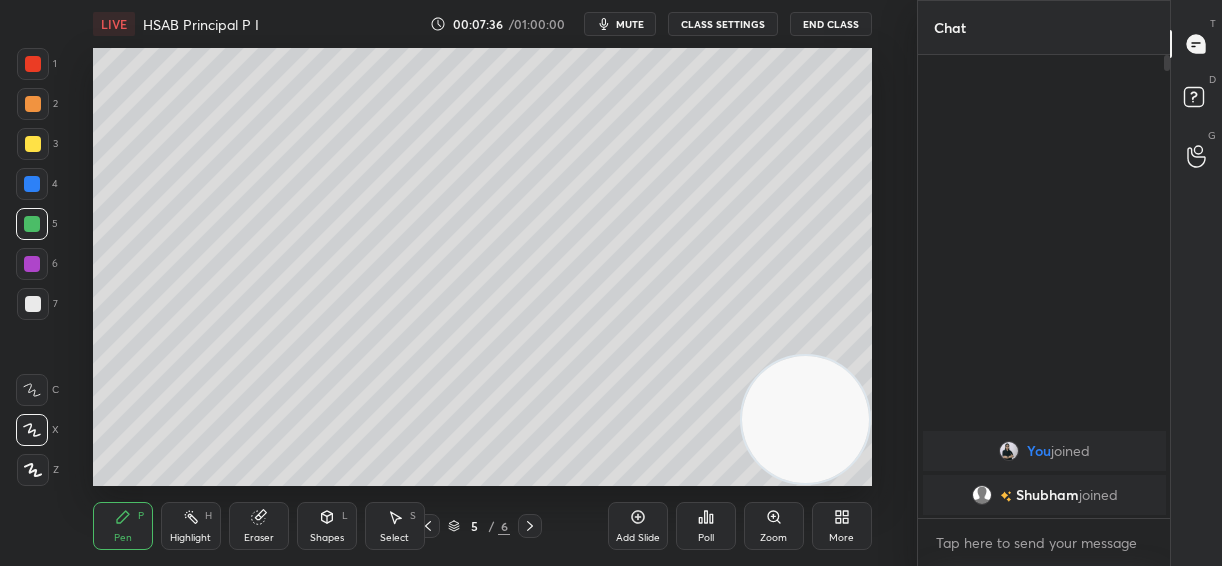 click at bounding box center (428, 526) 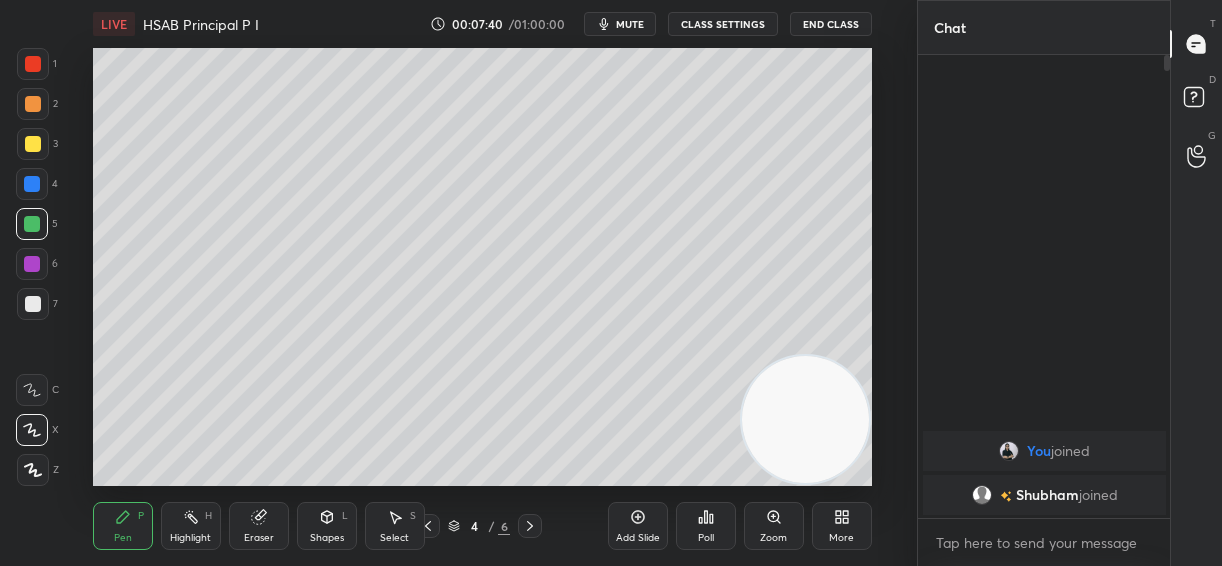 click 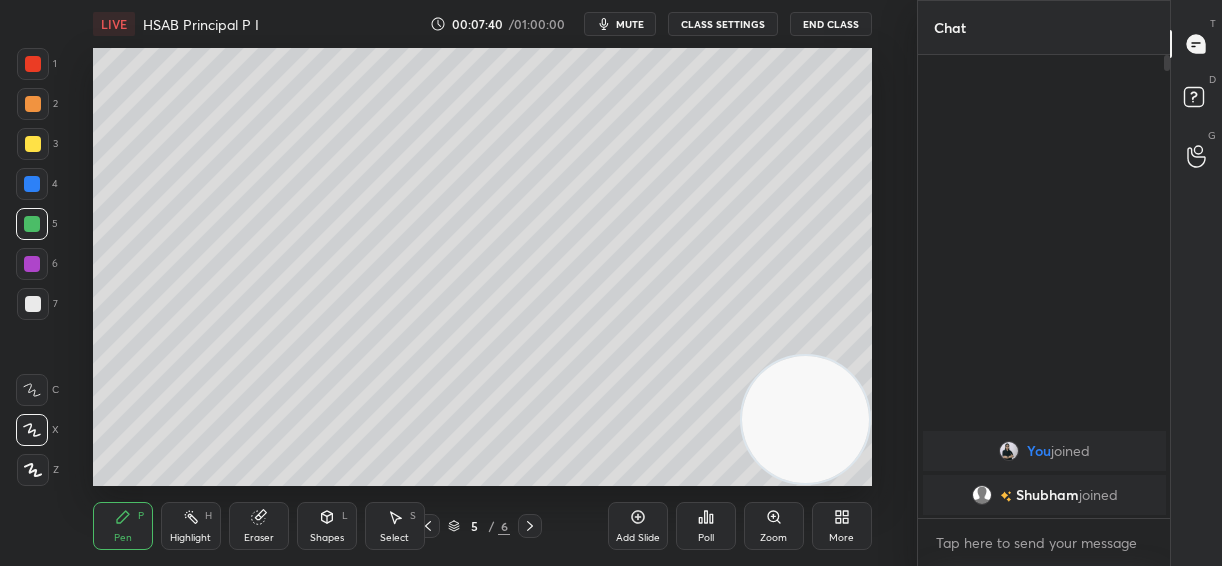 click 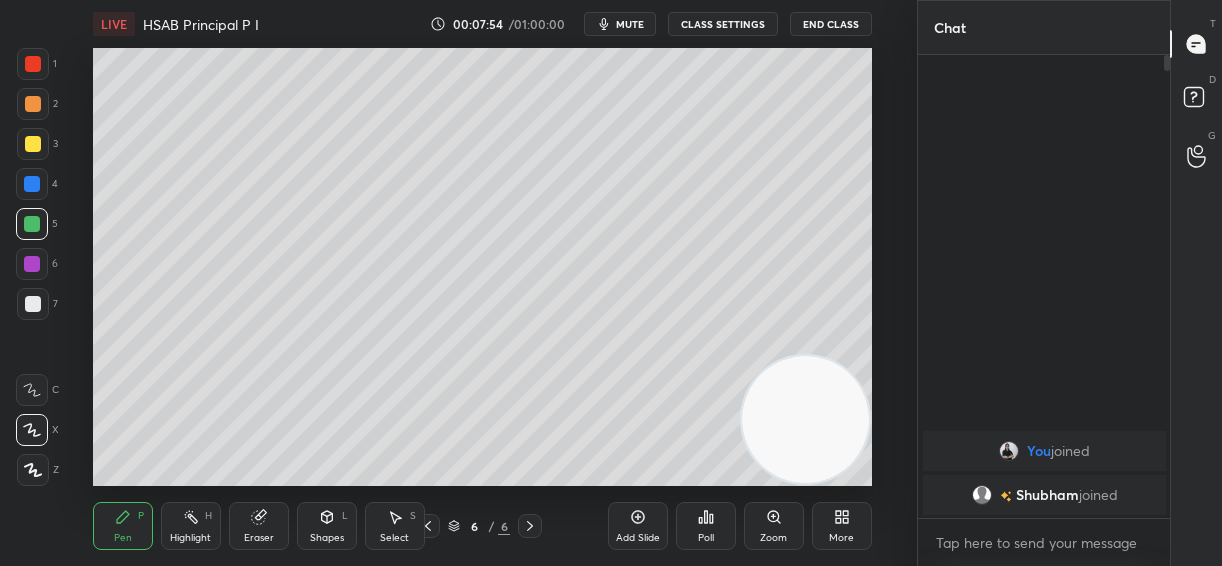 click 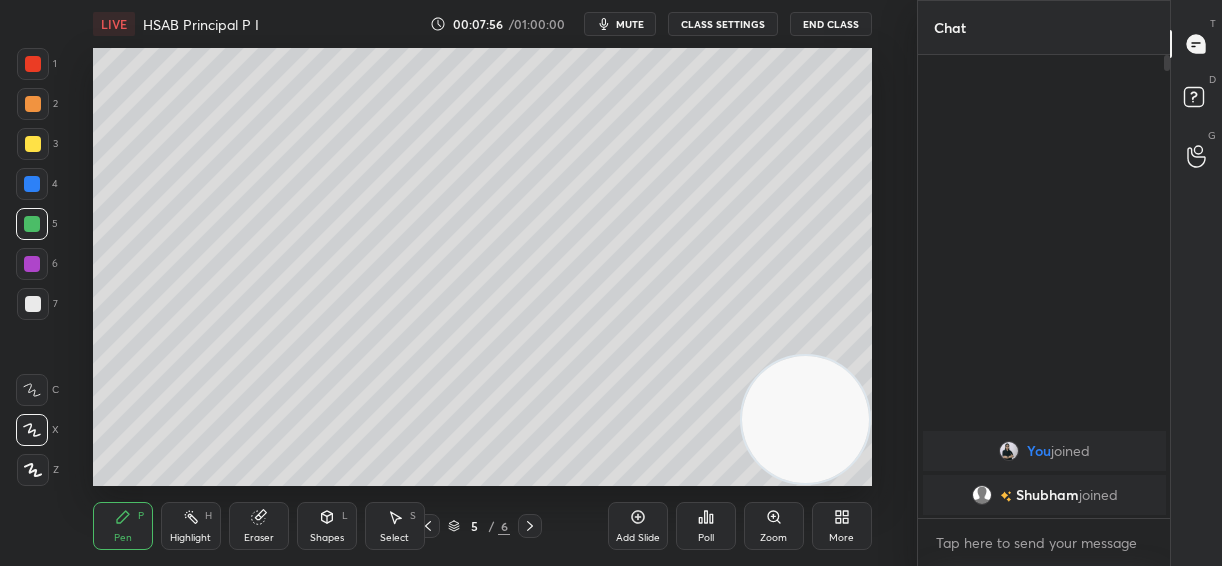 click 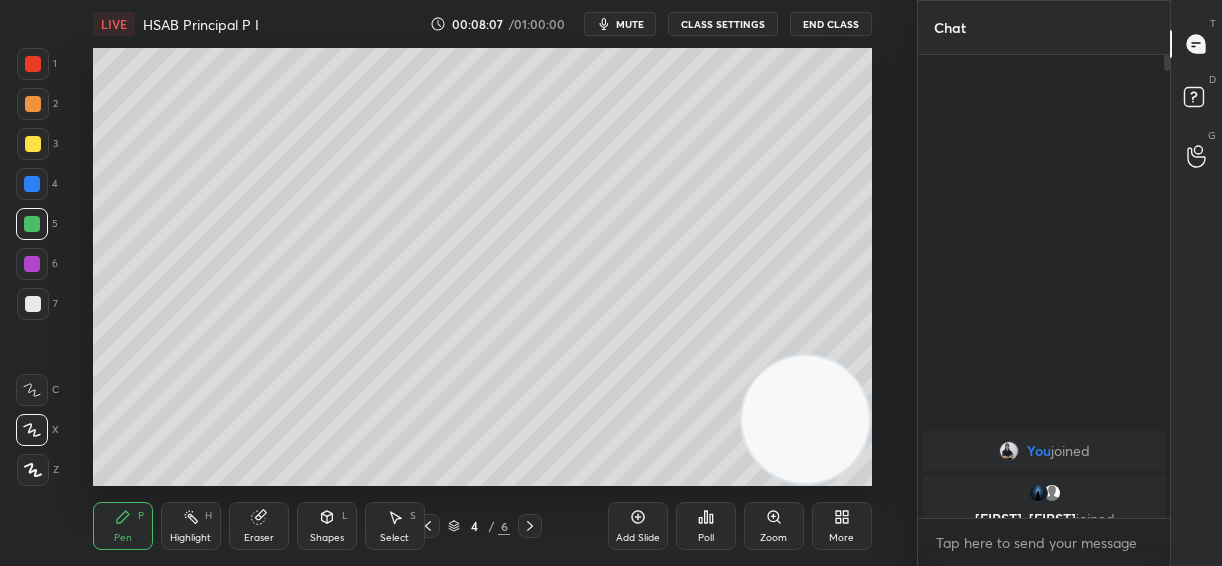 click 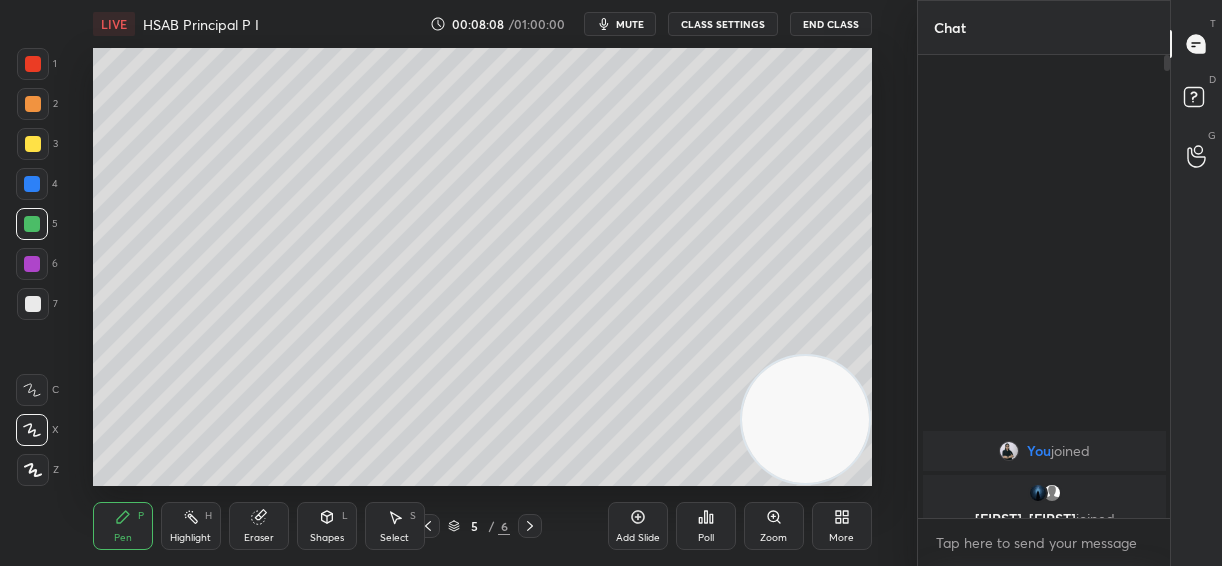 click 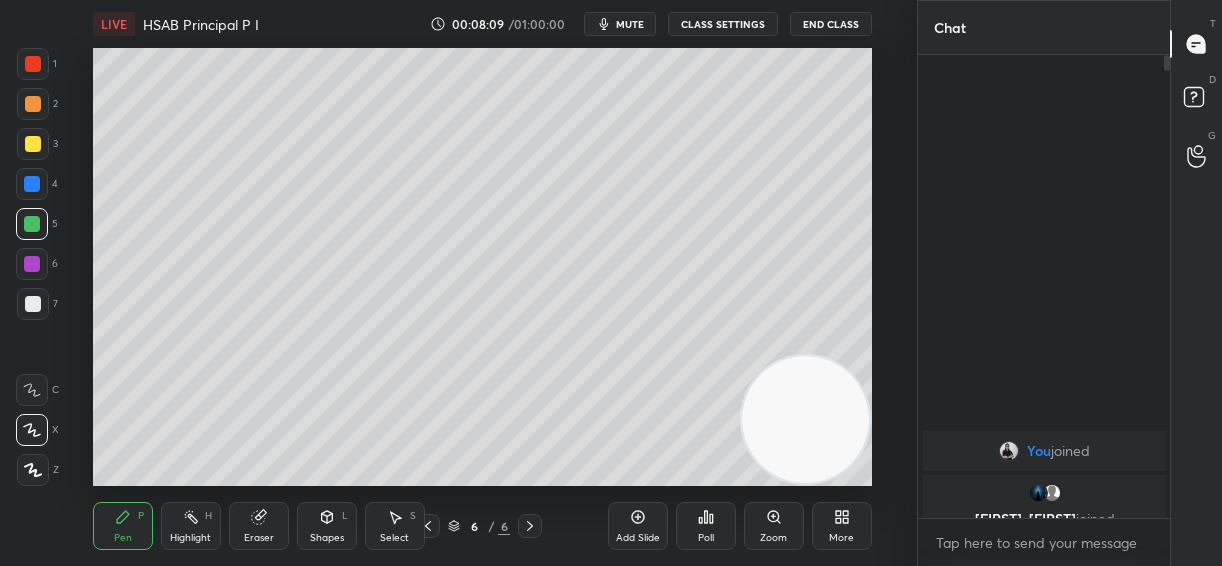 click on "Add Slide" at bounding box center (638, 526) 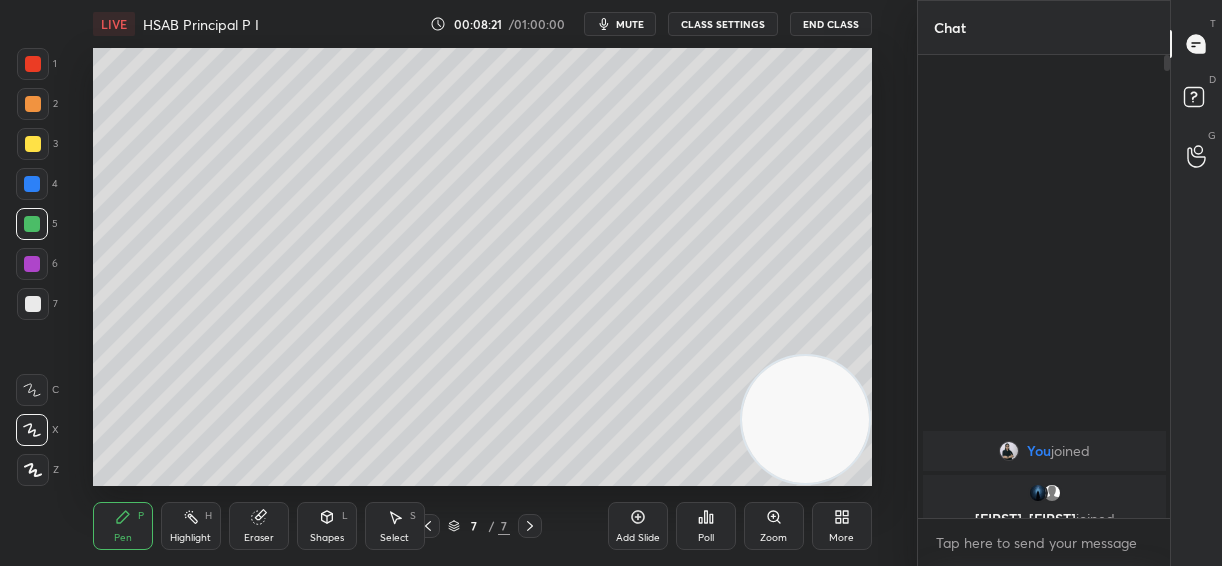 click on "1 2 3 4 5 6 7 C X Z C X Z E E Erase all   H H" at bounding box center [32, 267] 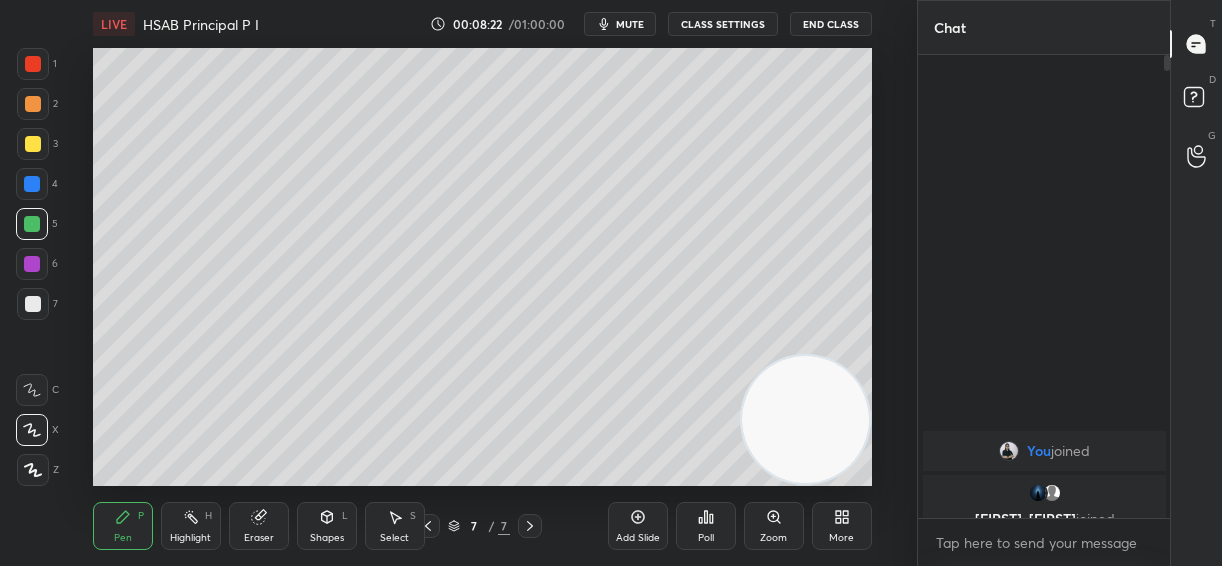 click at bounding box center (33, 144) 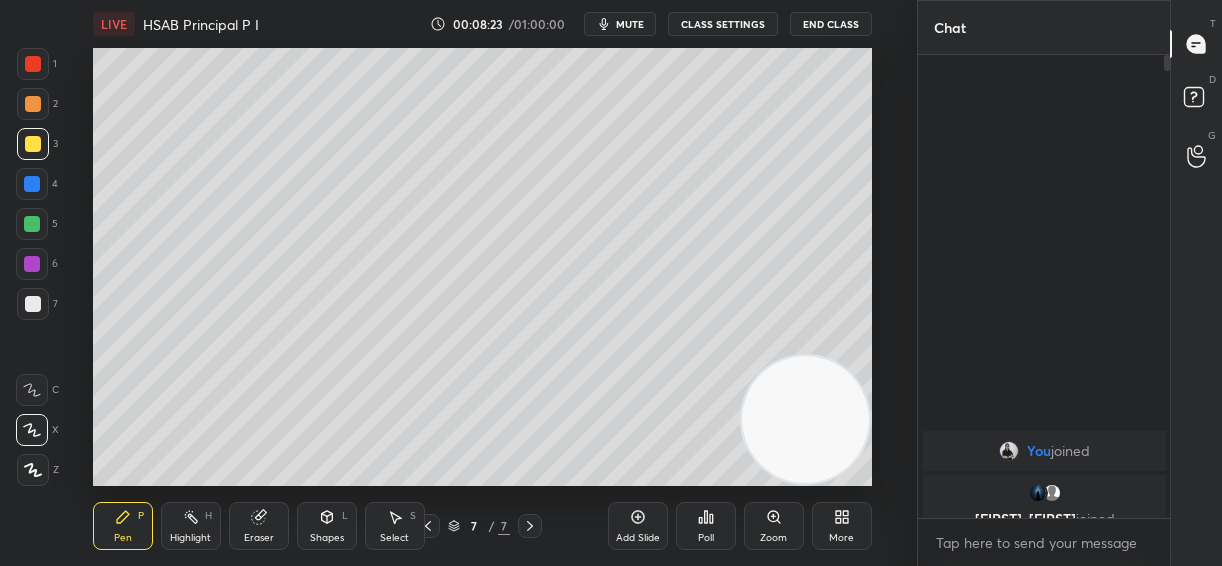 click at bounding box center [33, 304] 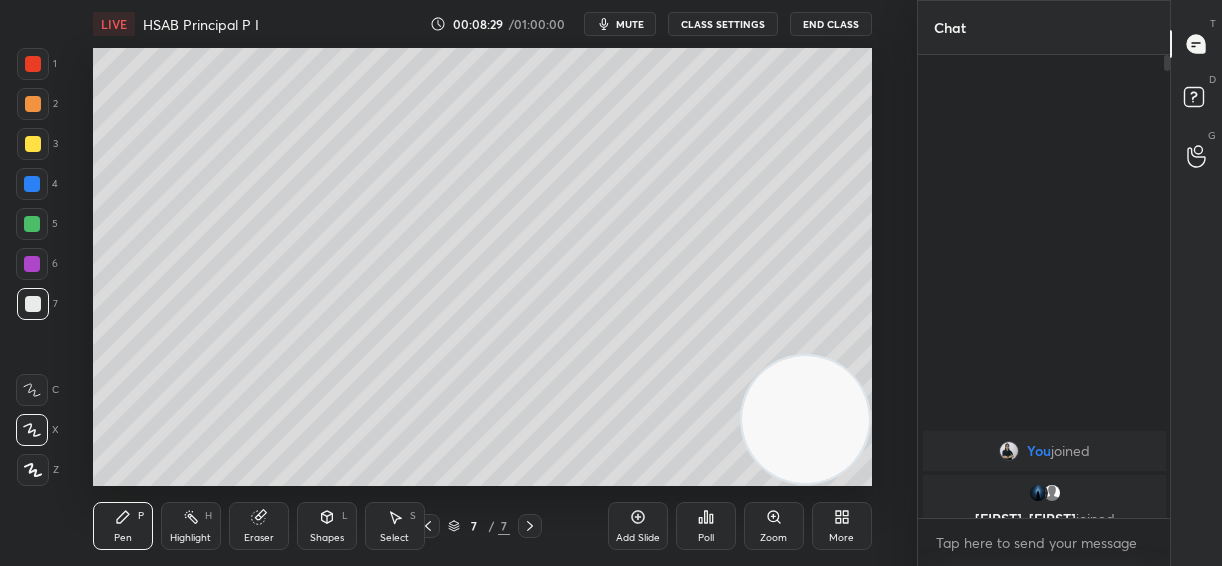 click on "Eraser" at bounding box center (259, 526) 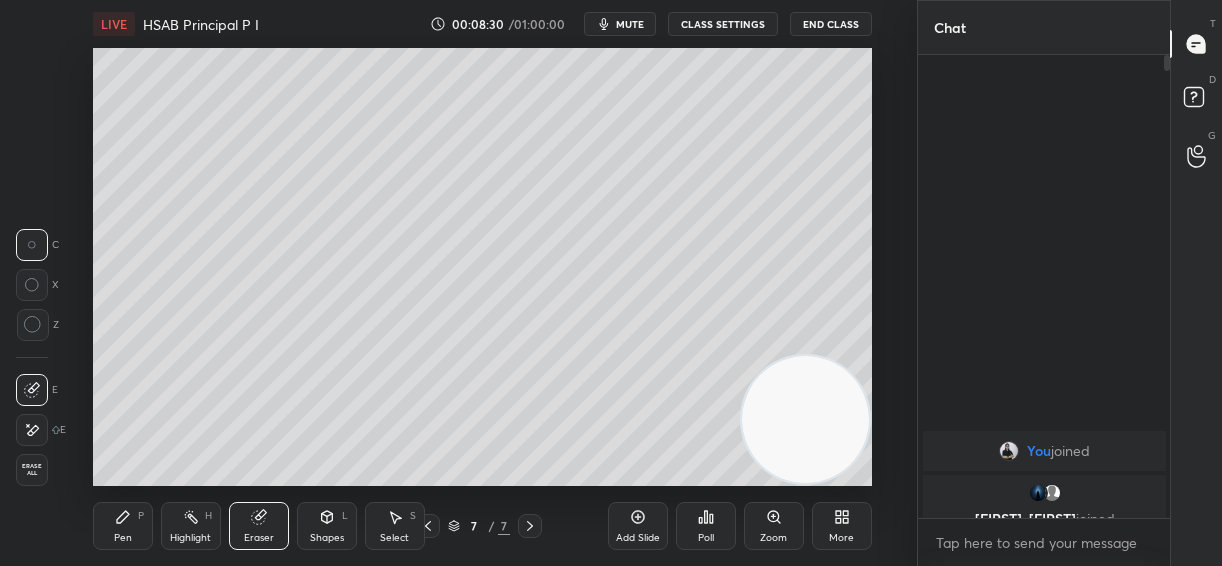 click at bounding box center (33, 325) 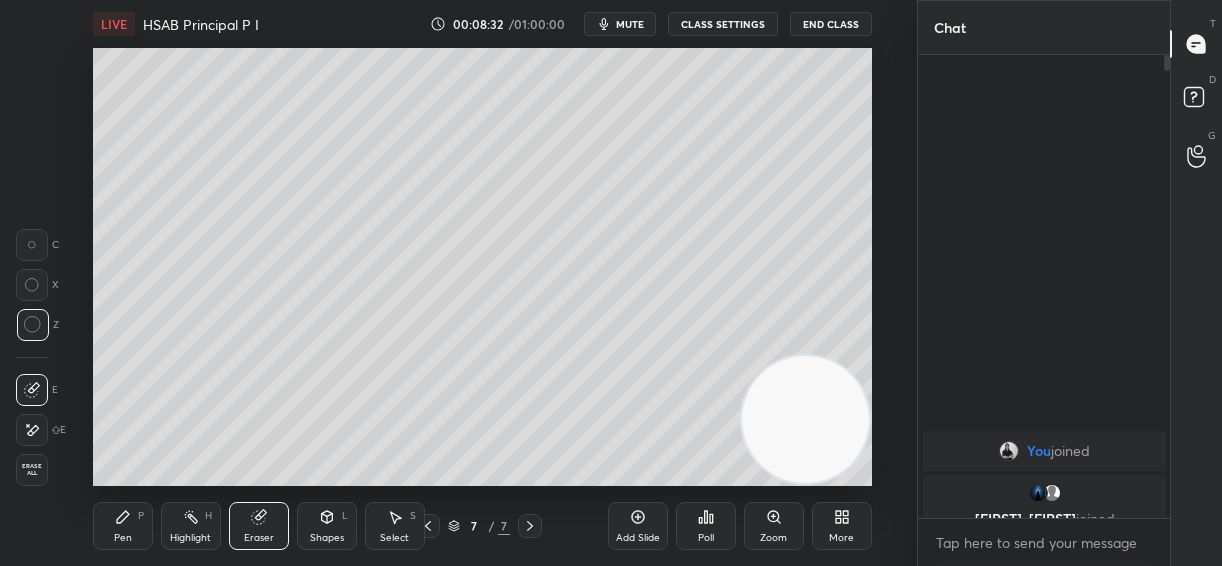 click on "Pen P Highlight H Eraser Shapes L Select S 7 / 7 Add Slide Poll Zoom More" at bounding box center [482, 526] 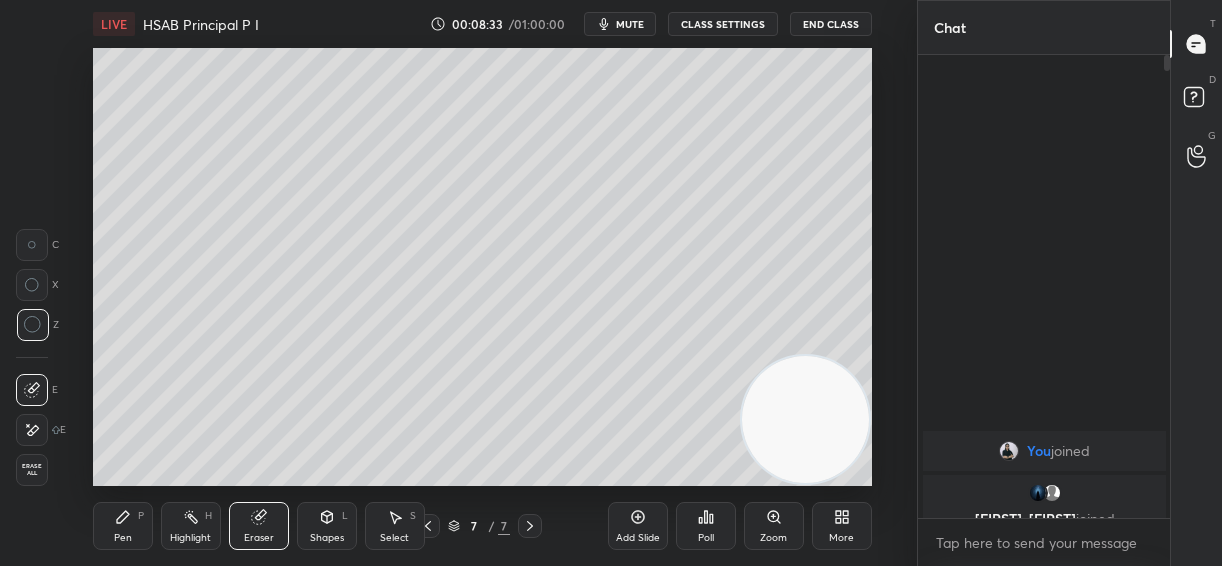 click on "Pen P" at bounding box center (123, 526) 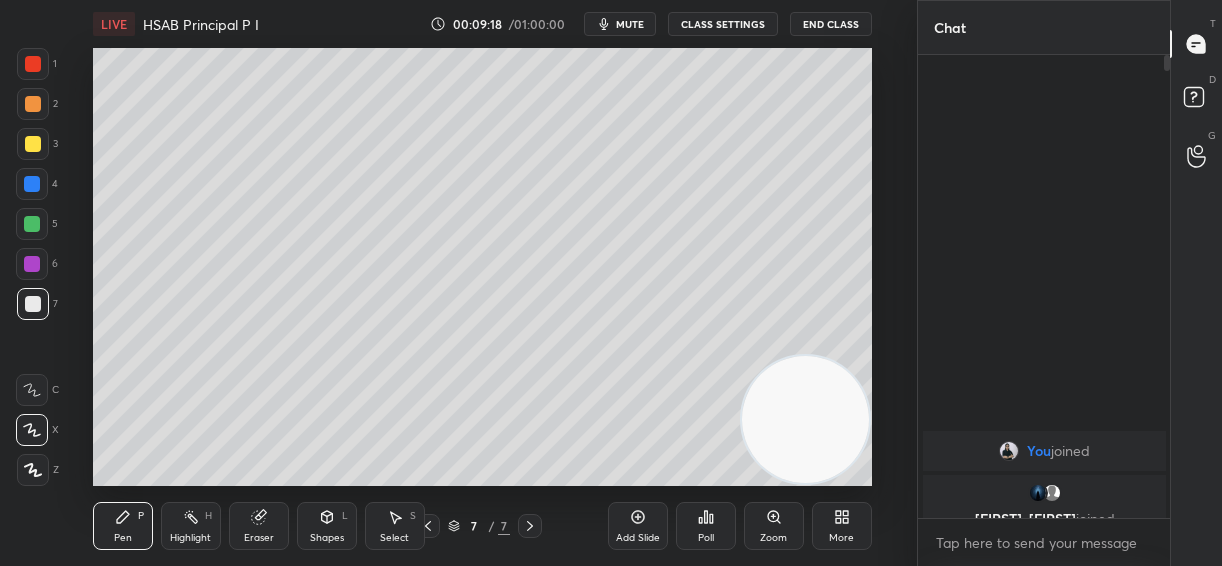 click on "7 / 7" at bounding box center [479, 526] 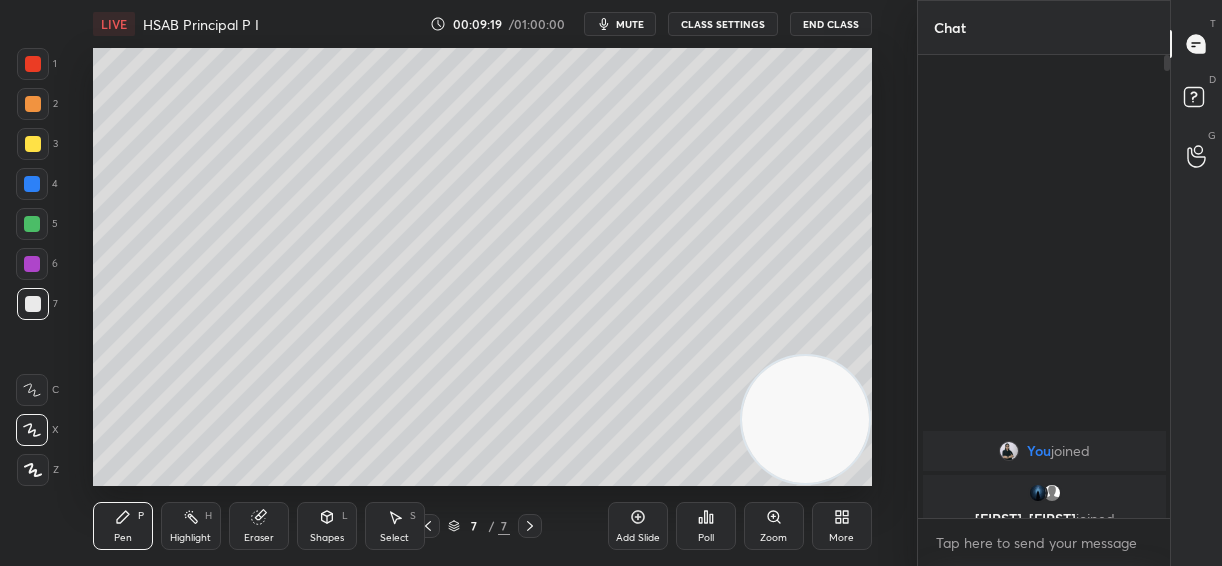 click 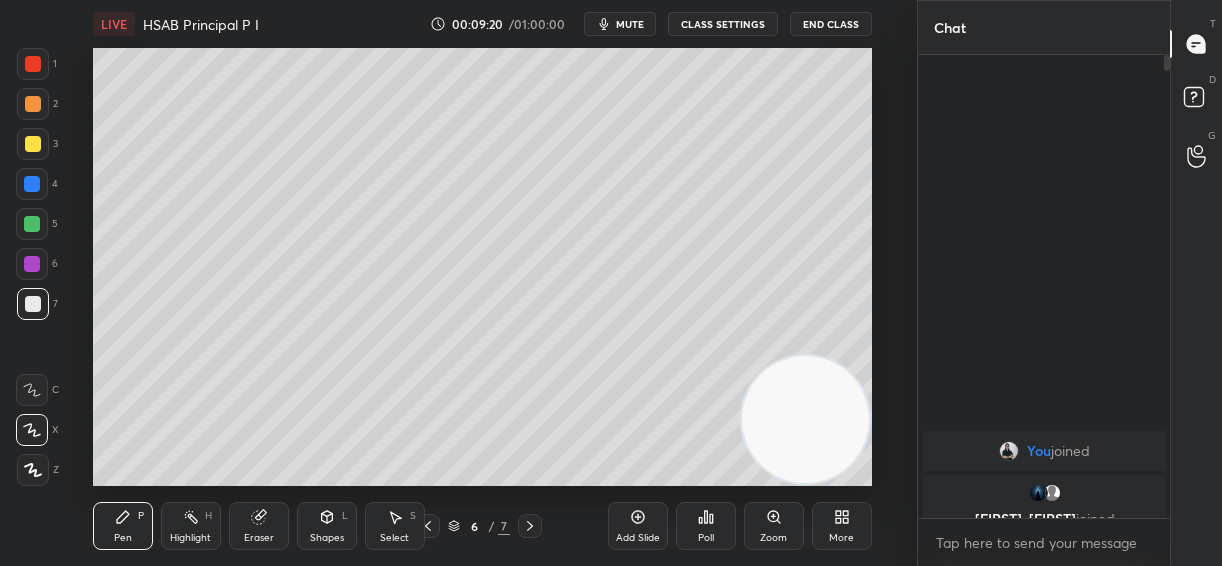 click at bounding box center (32, 224) 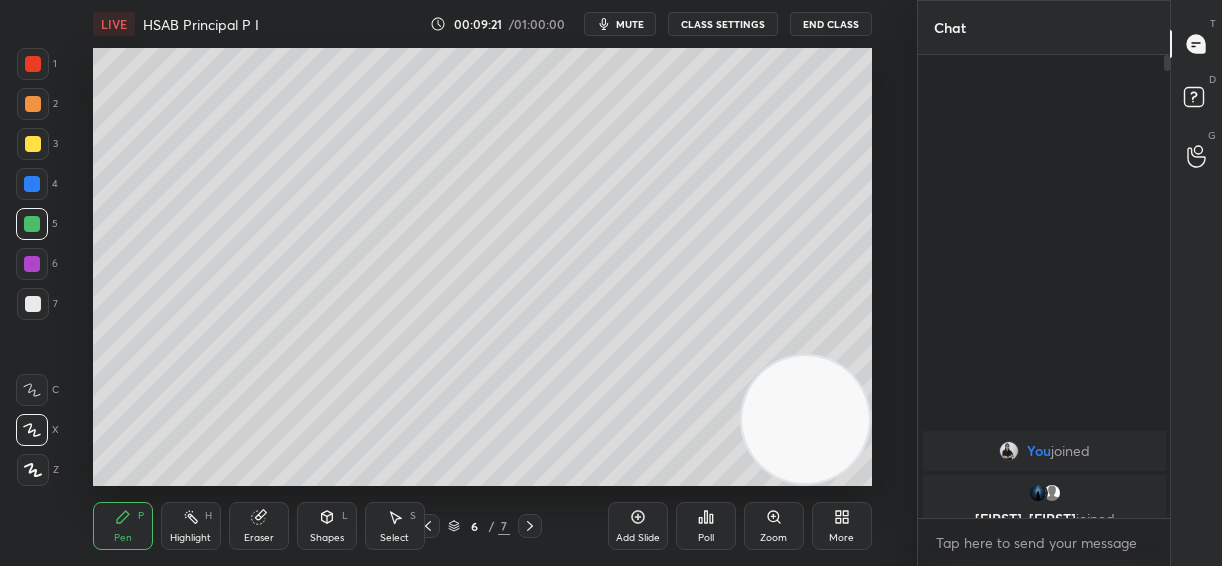 click at bounding box center [32, 390] 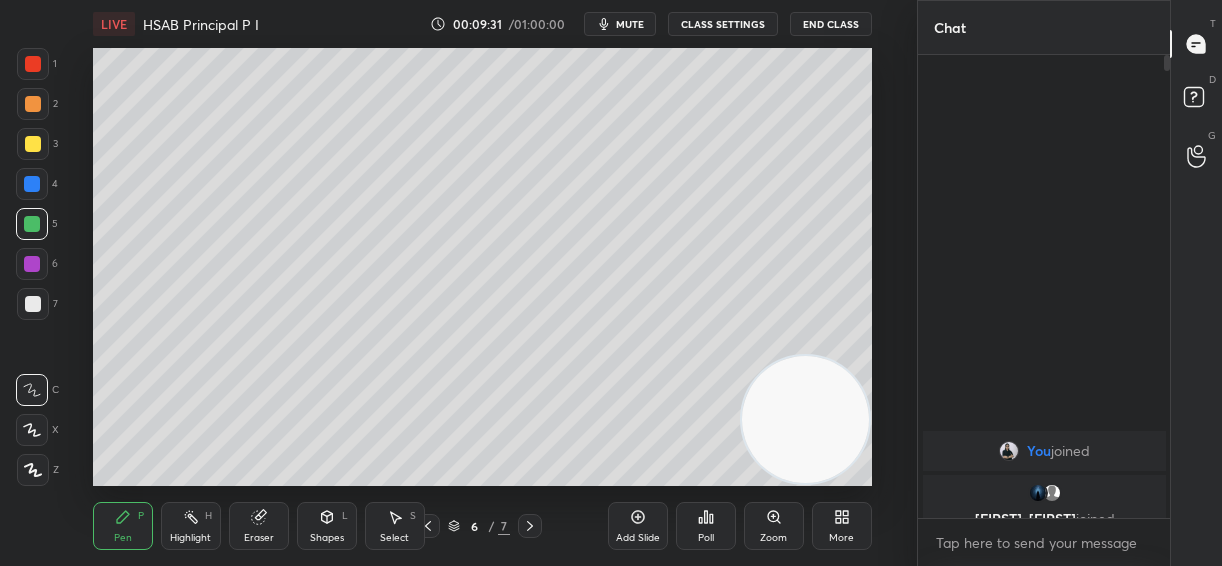 click at bounding box center [530, 526] 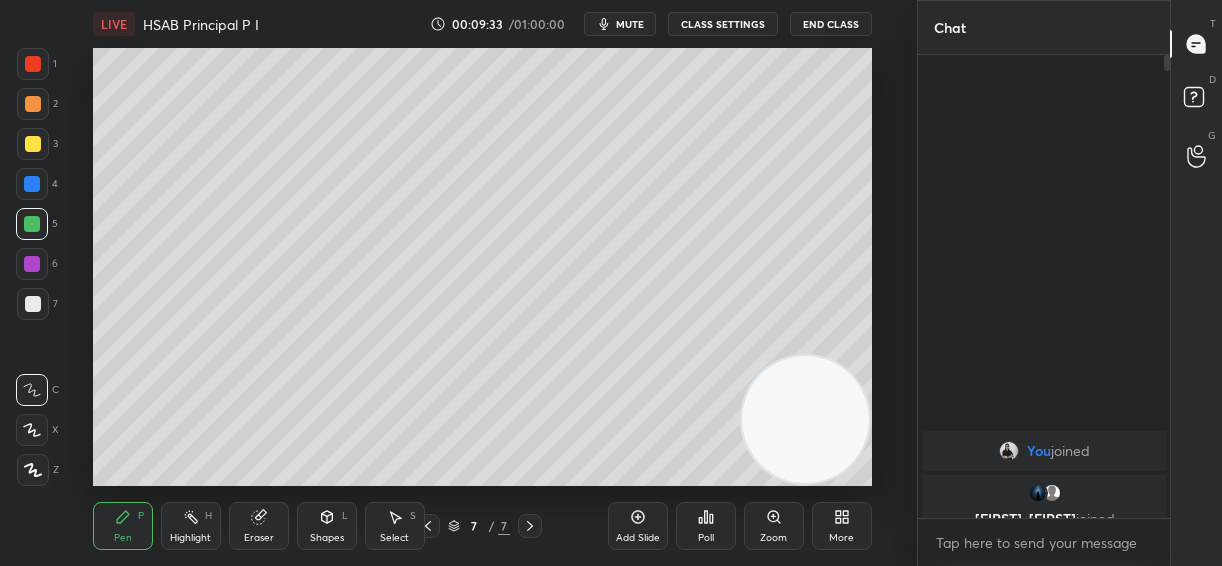 click on "Add Slide" at bounding box center [638, 526] 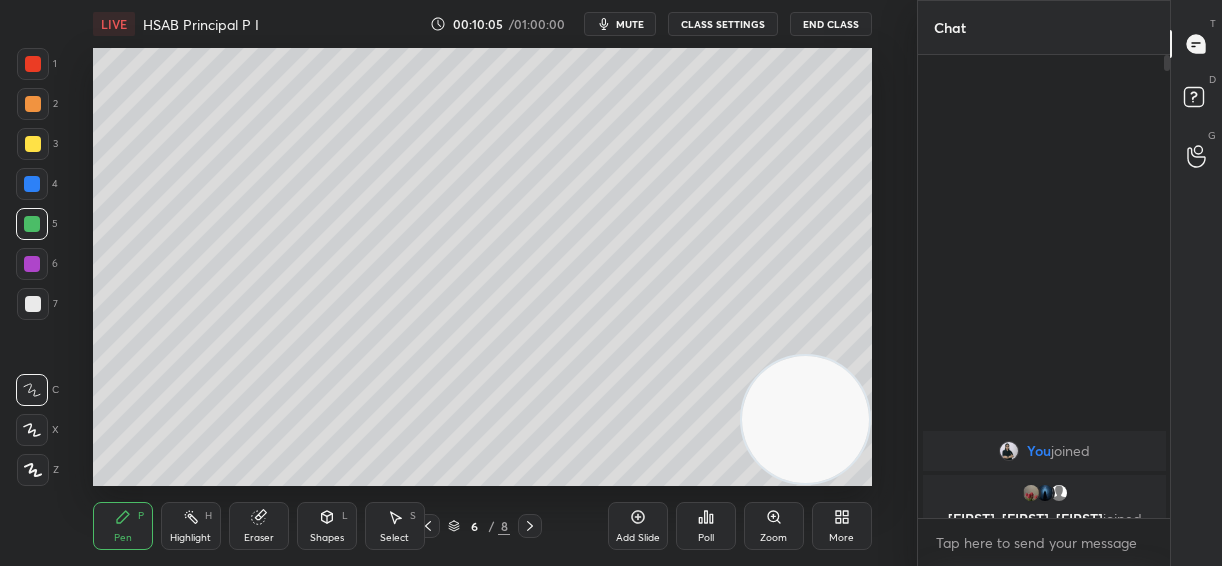 click 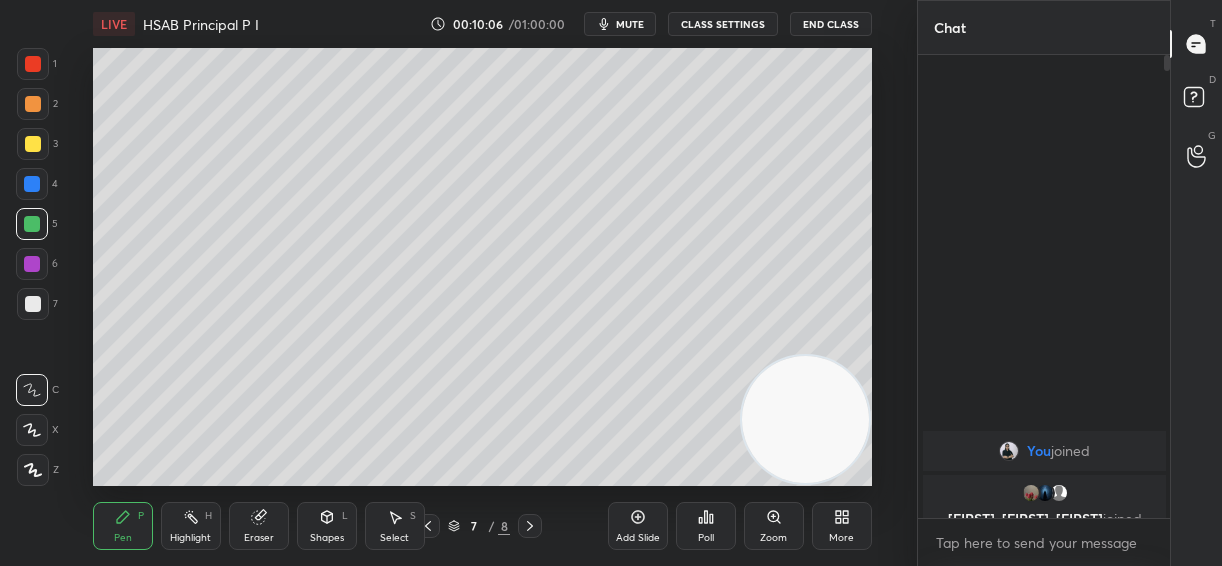 click 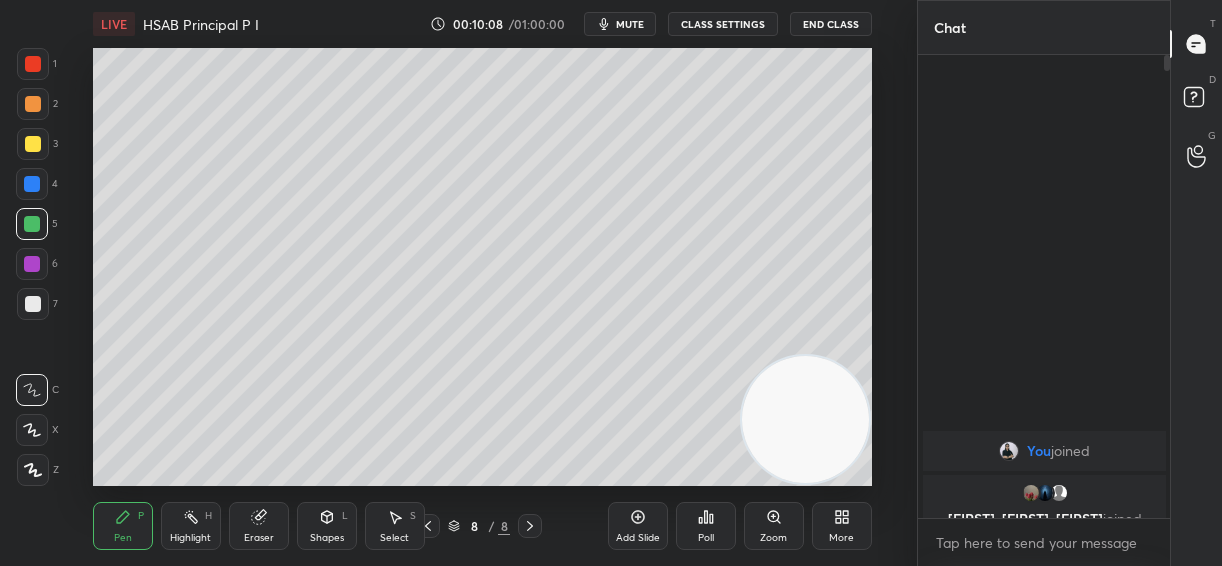 click 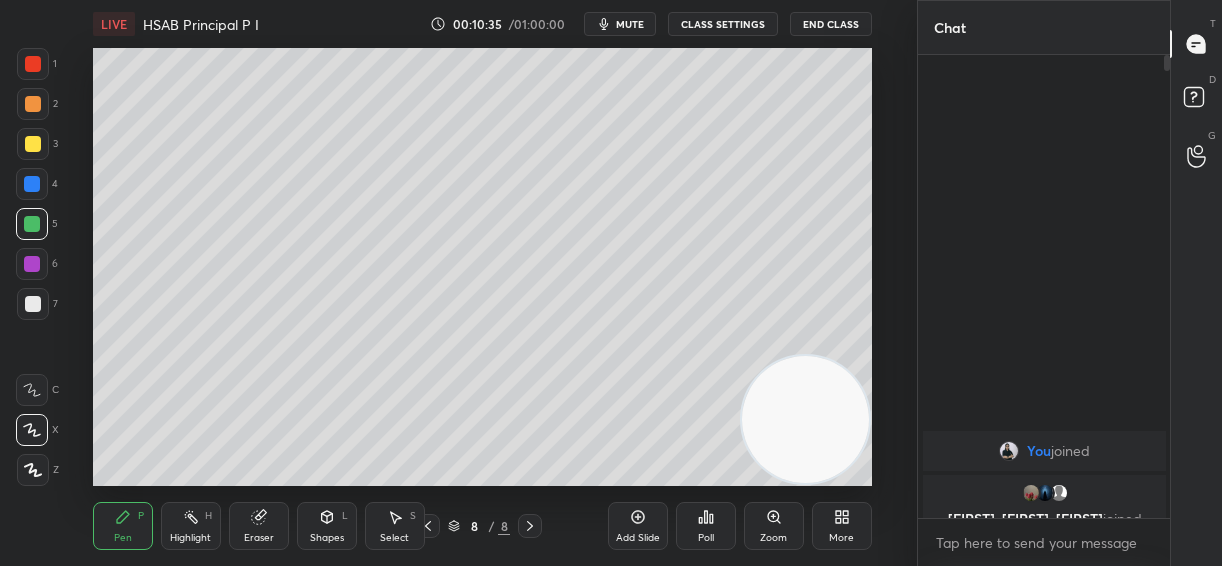 click on "Pen P Highlight H Eraser Shapes L Select S 8 / 8 Add Slide Poll Zoom More" at bounding box center [482, 526] 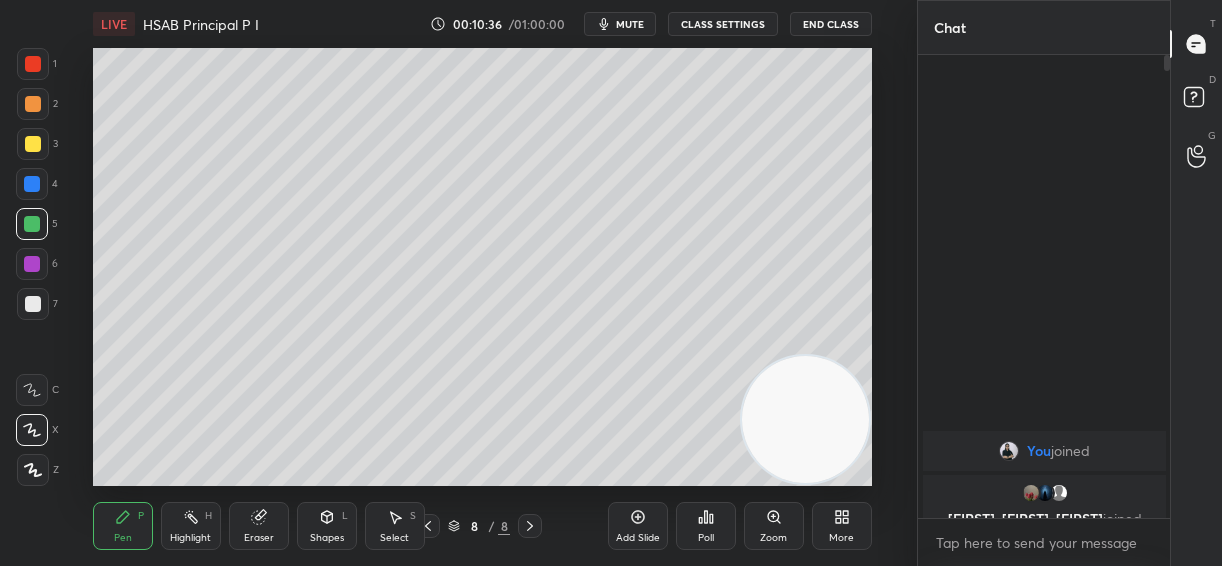 click 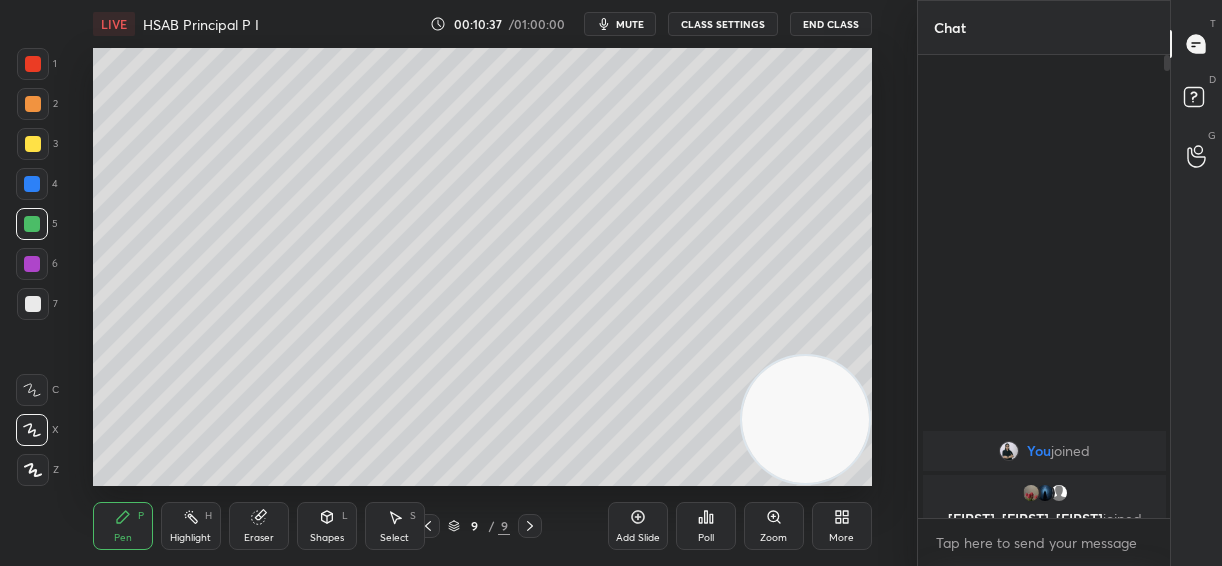 click at bounding box center (33, 304) 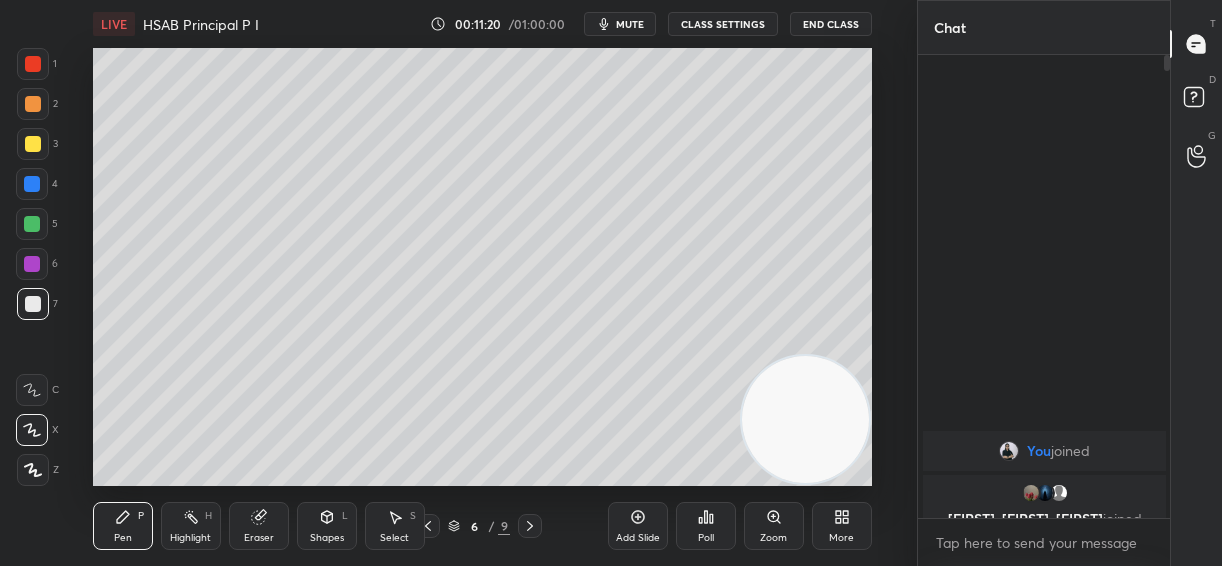 click 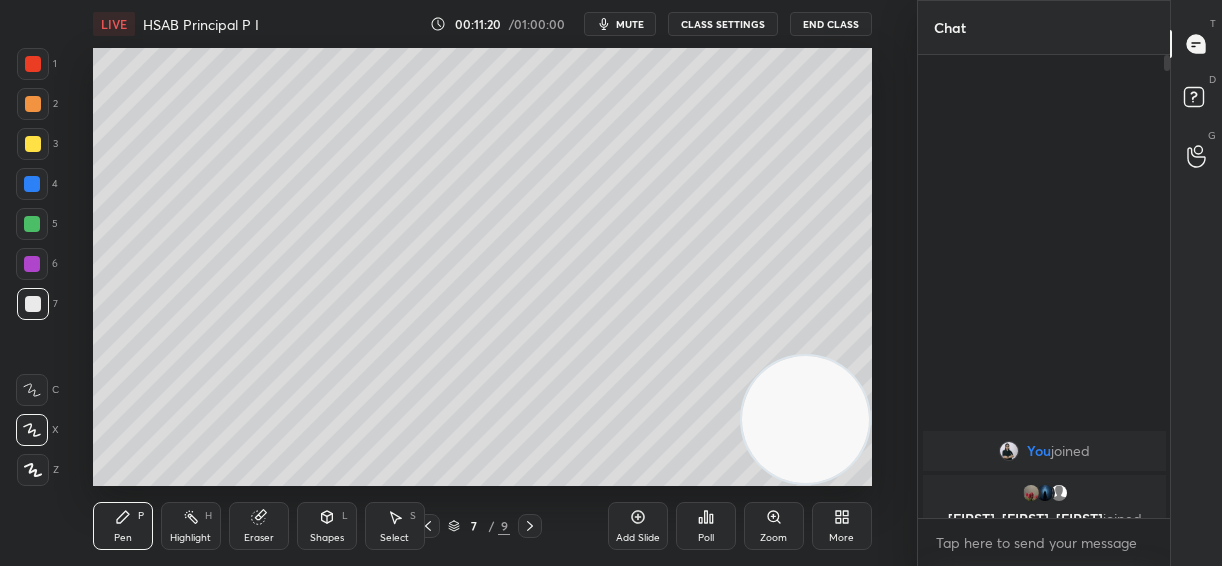 click 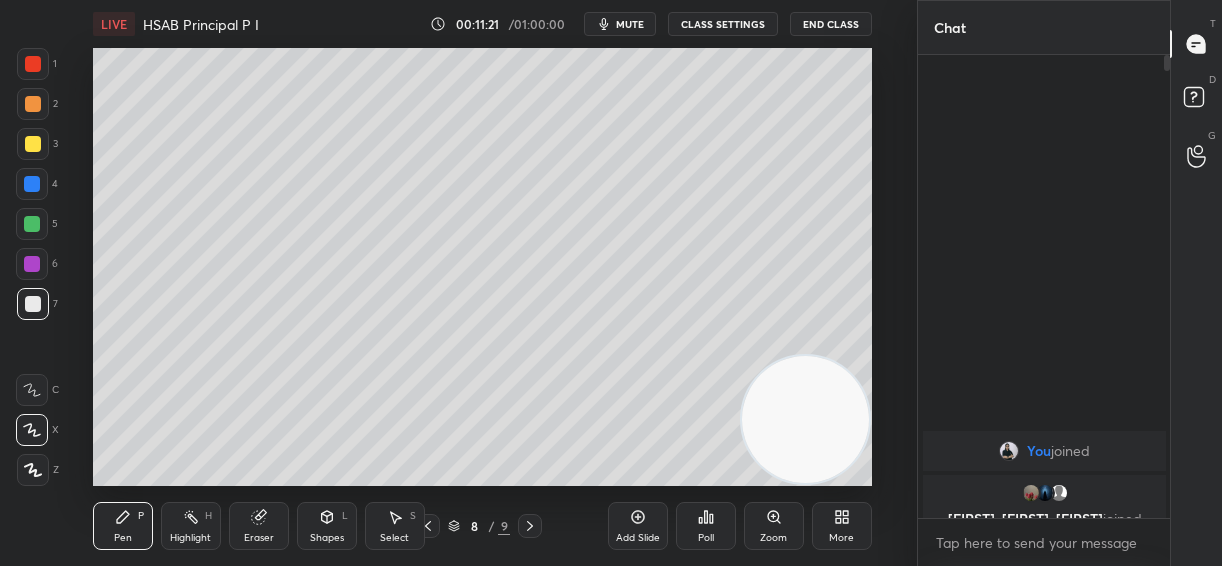 click 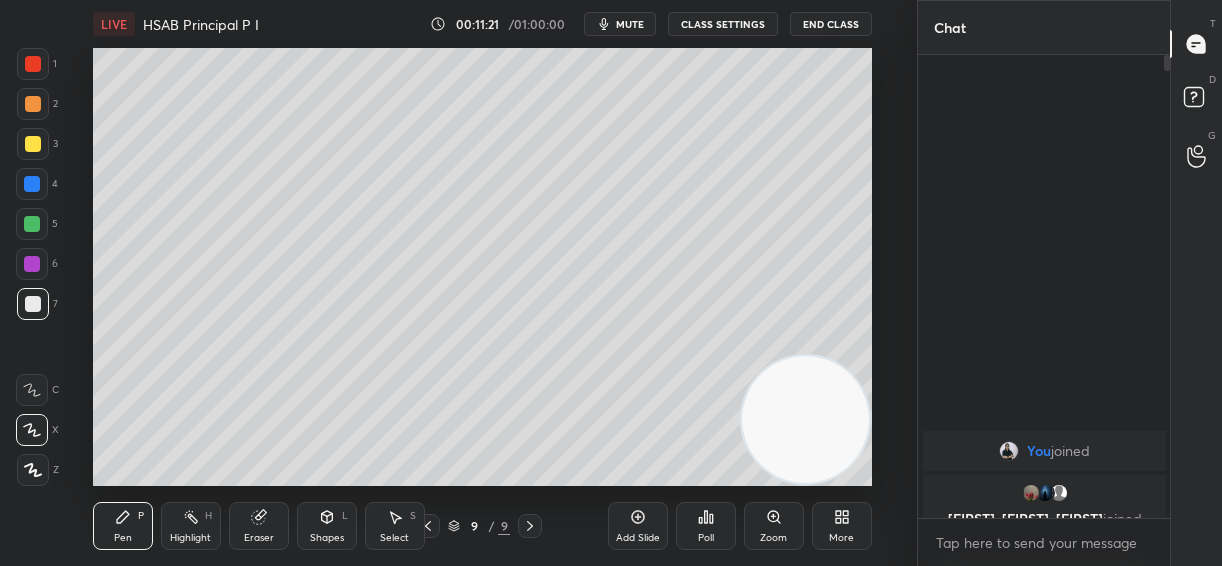 click 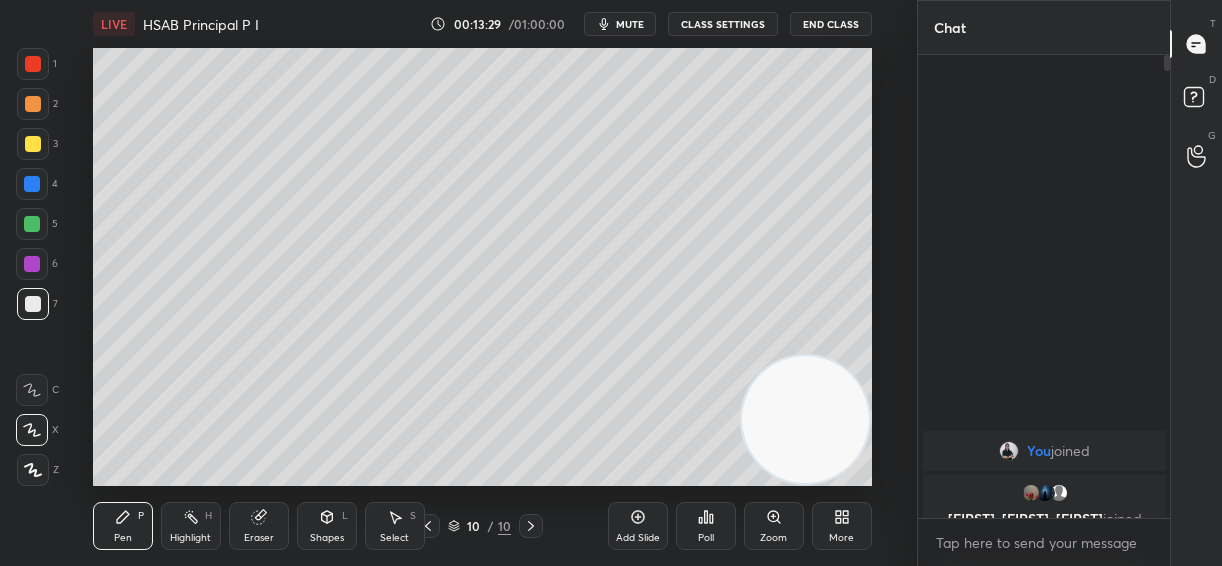 click on "Add Slide" at bounding box center (638, 526) 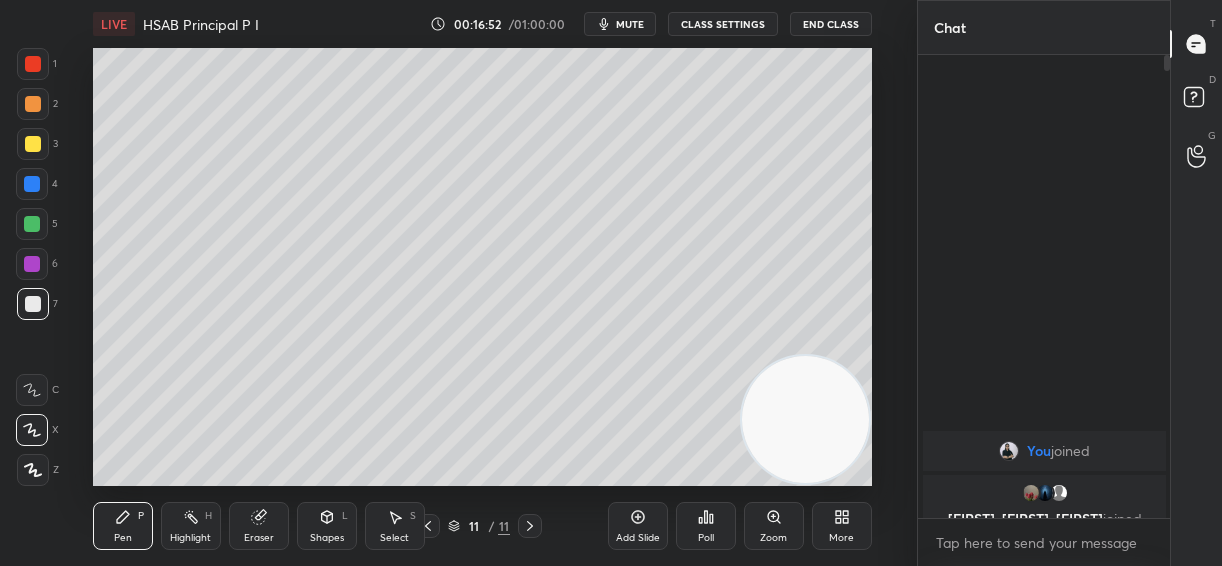 click on "Add Slide" at bounding box center [638, 526] 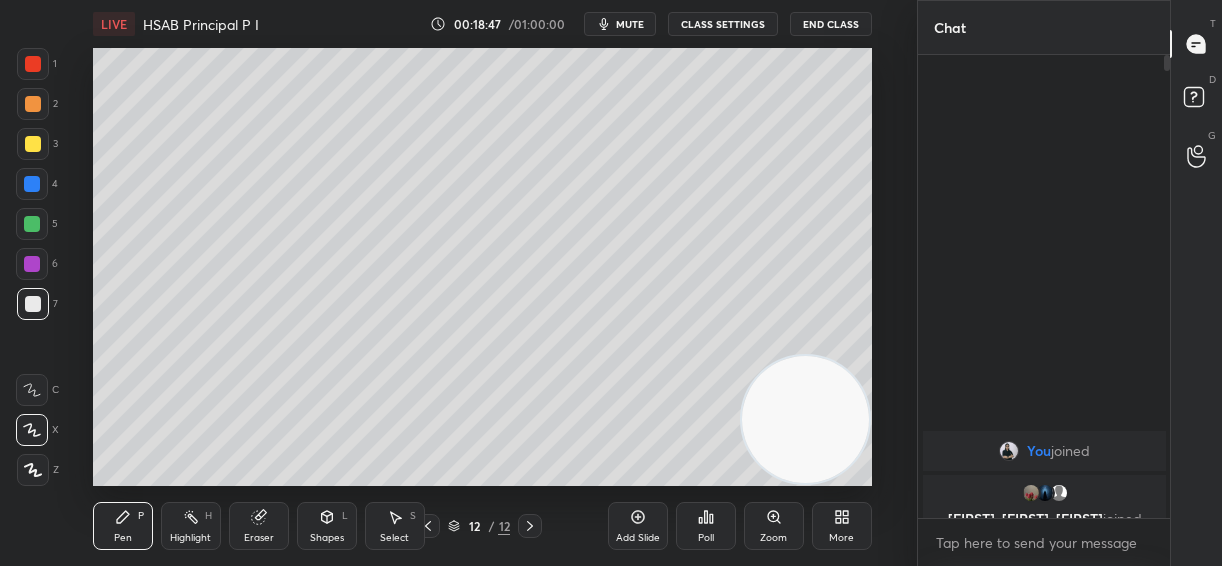 click on "Add Slide" at bounding box center (638, 526) 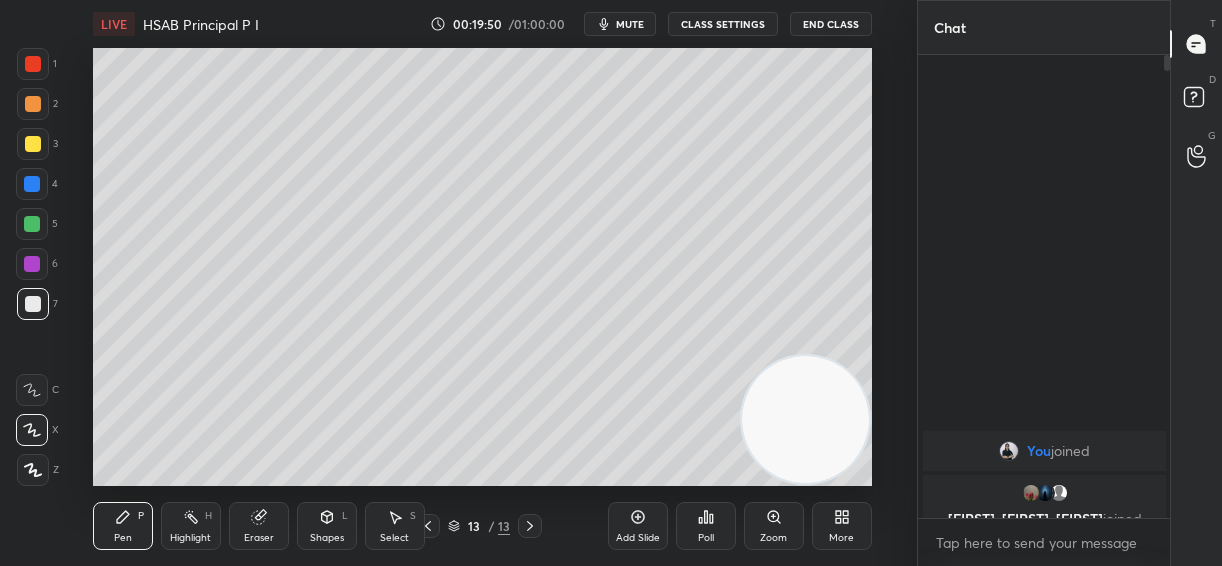 click 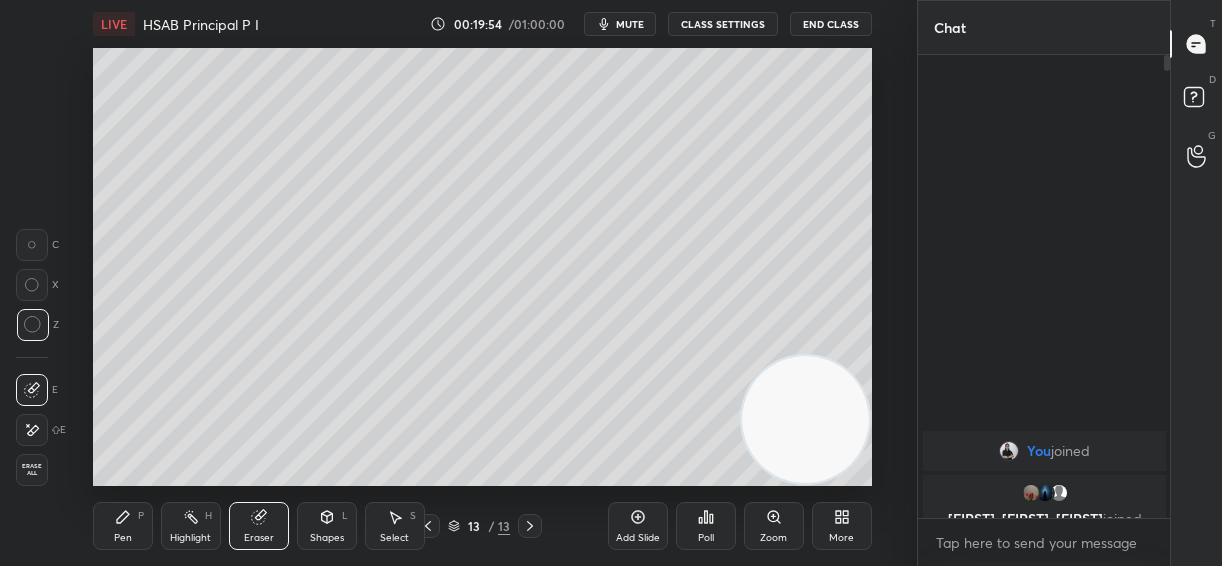 click on "Pen P" at bounding box center (123, 526) 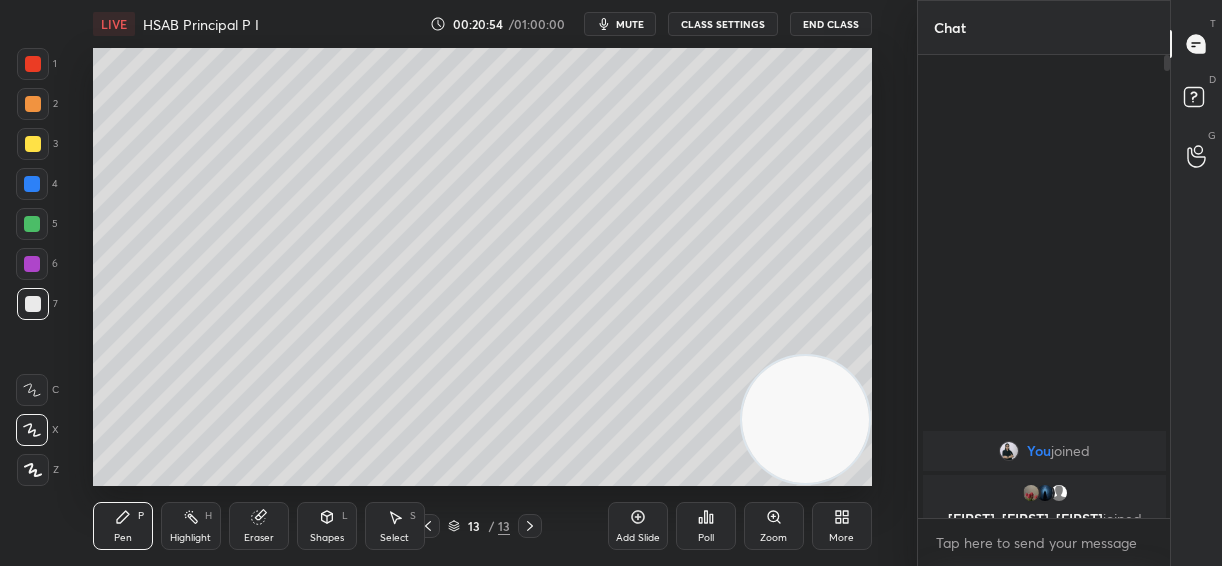 click on "Add Slide" at bounding box center (638, 526) 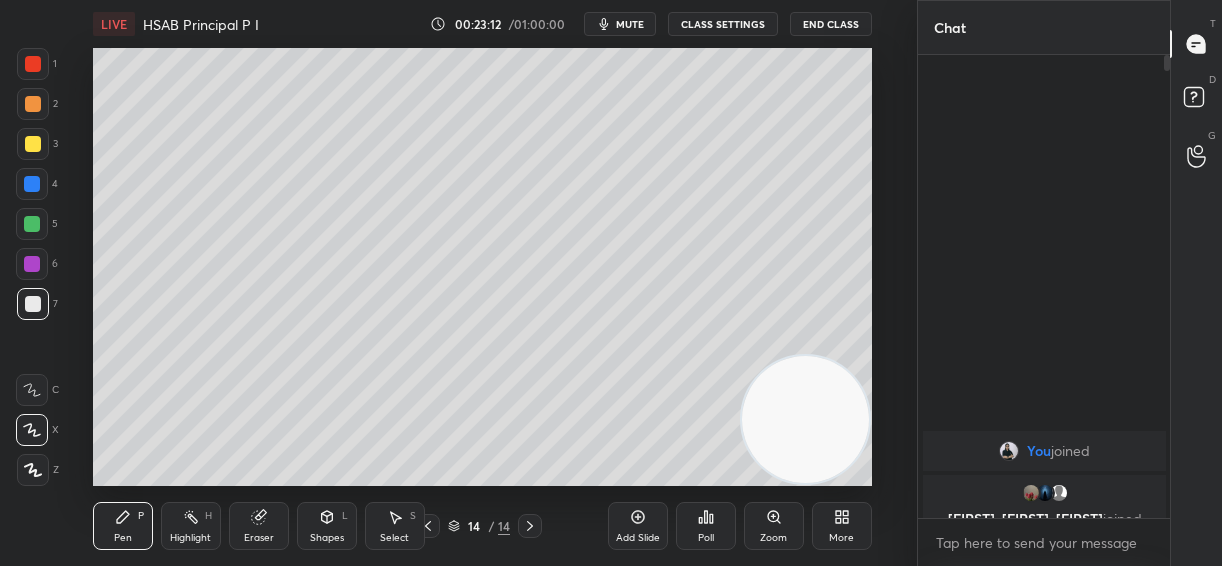 click on "Add Slide" at bounding box center [638, 538] 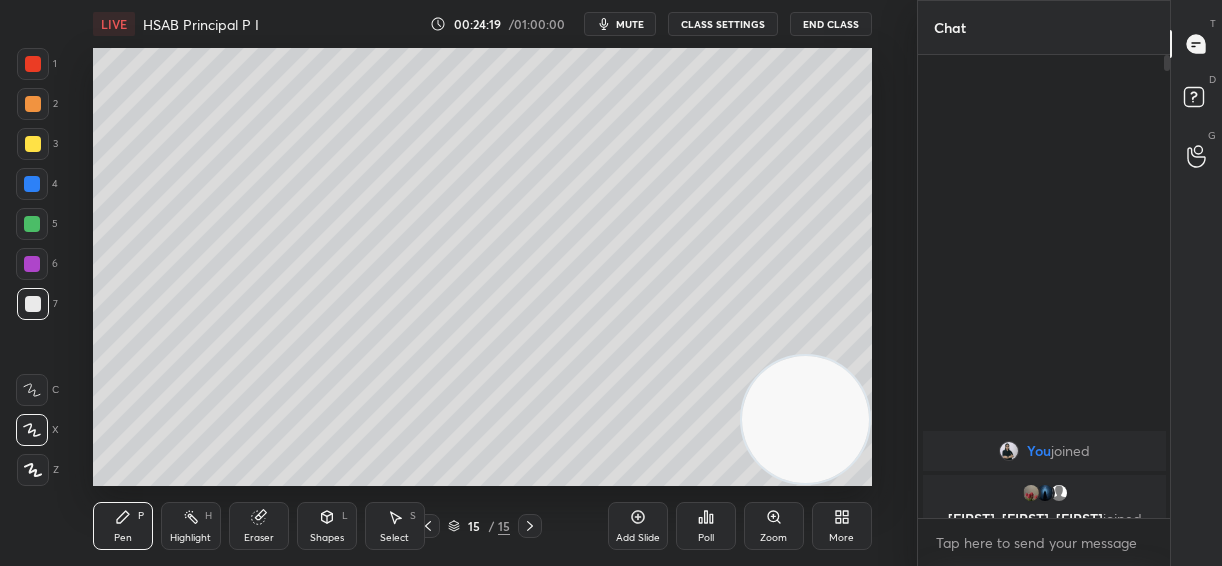 click at bounding box center [32, 184] 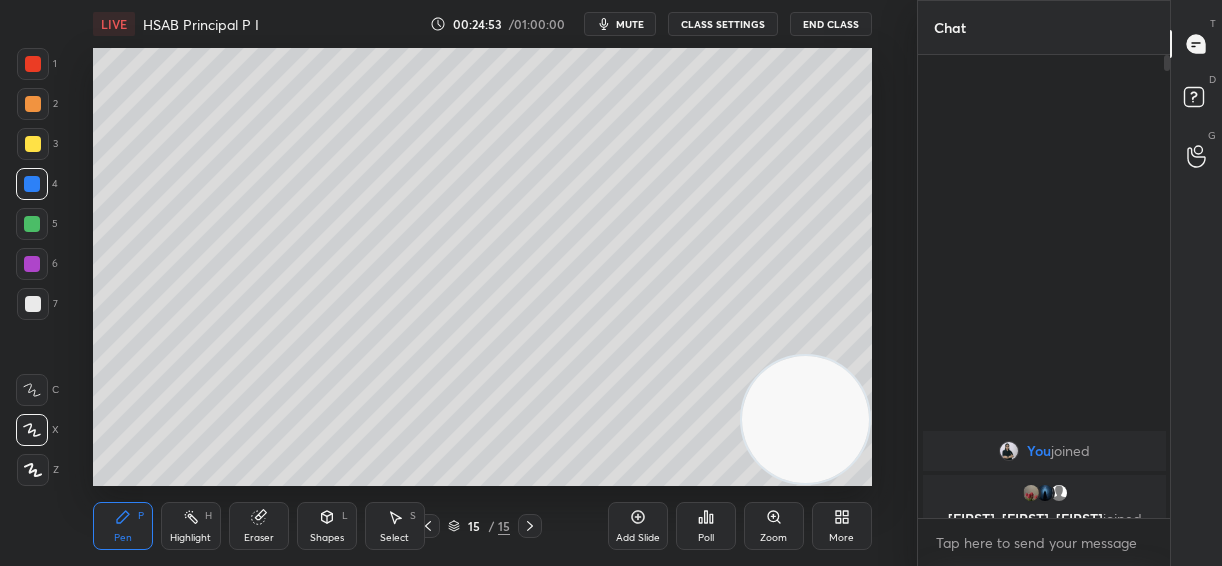 click at bounding box center [32, 224] 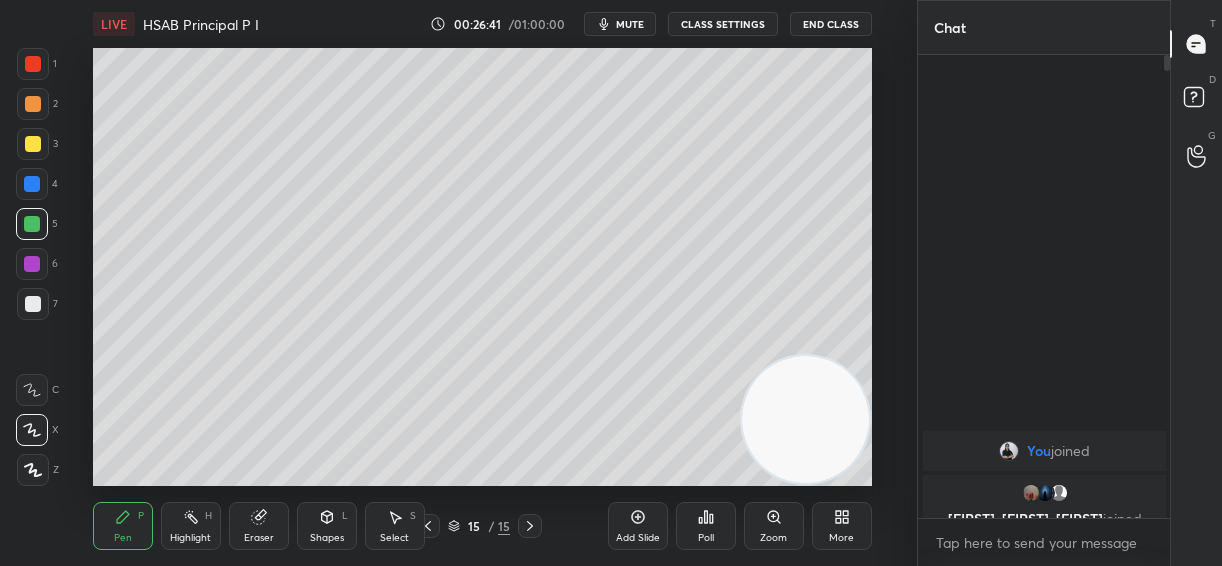 click 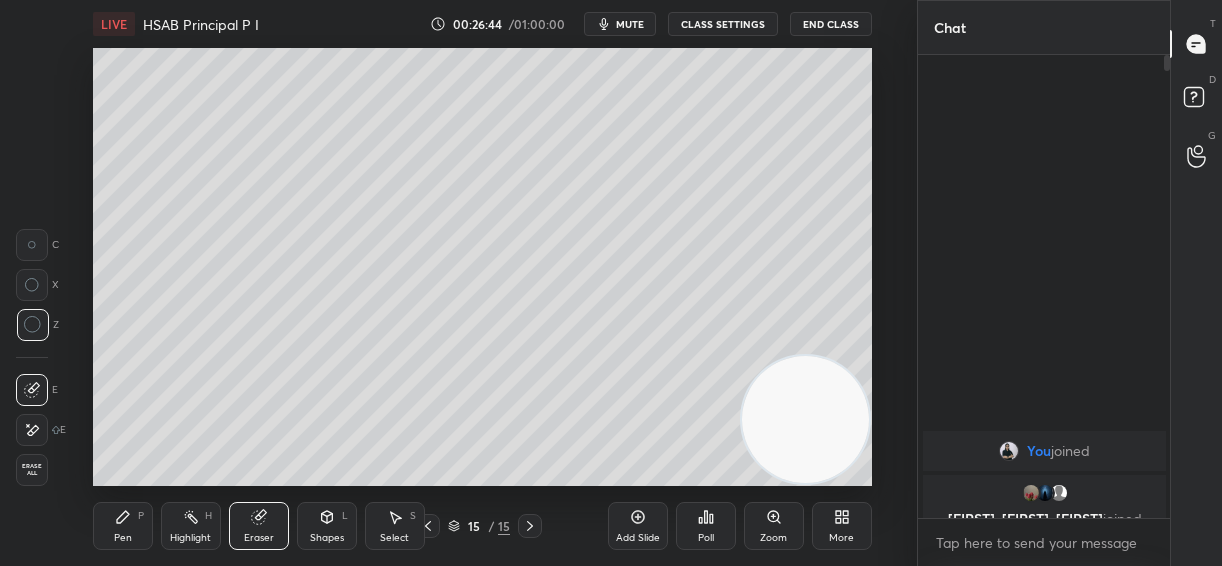 click on "Erase all" at bounding box center [32, 470] 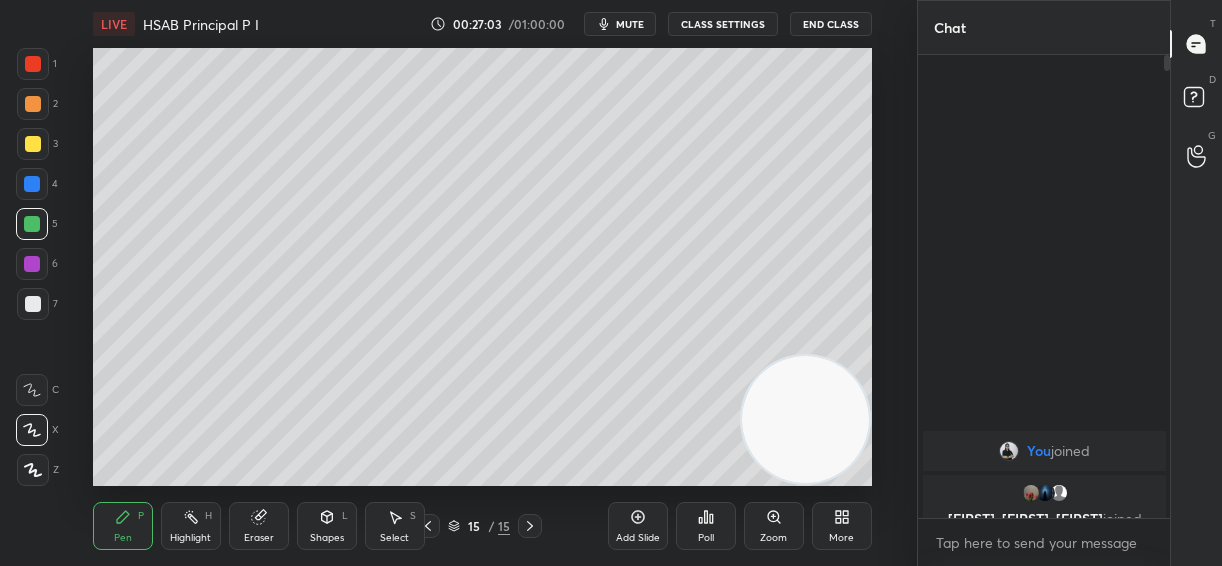 click 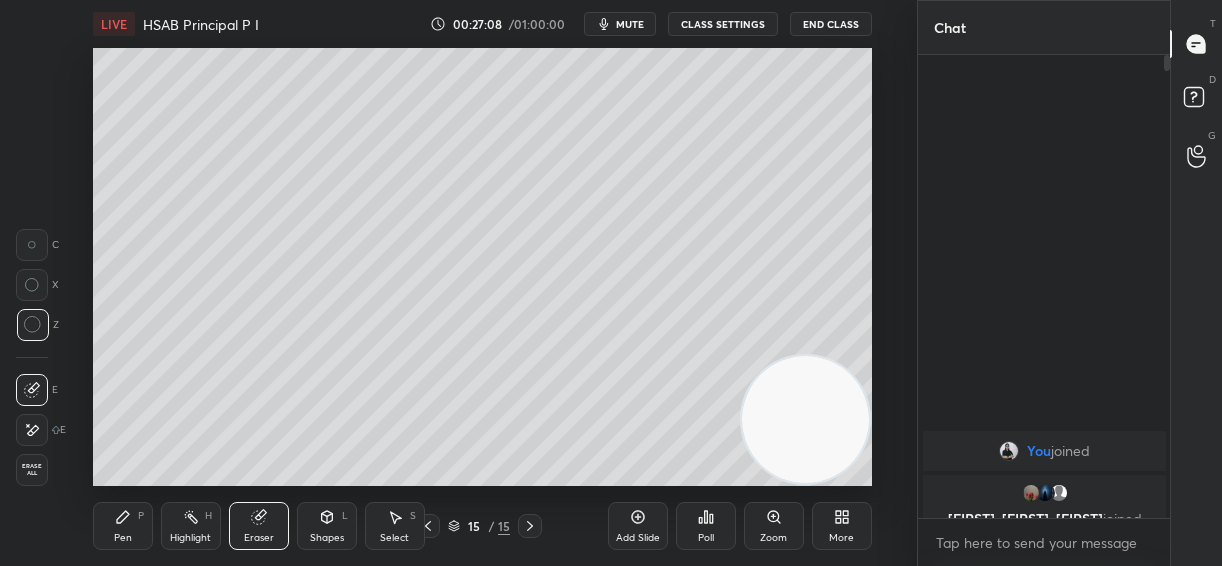 click on "Pen P" at bounding box center (123, 526) 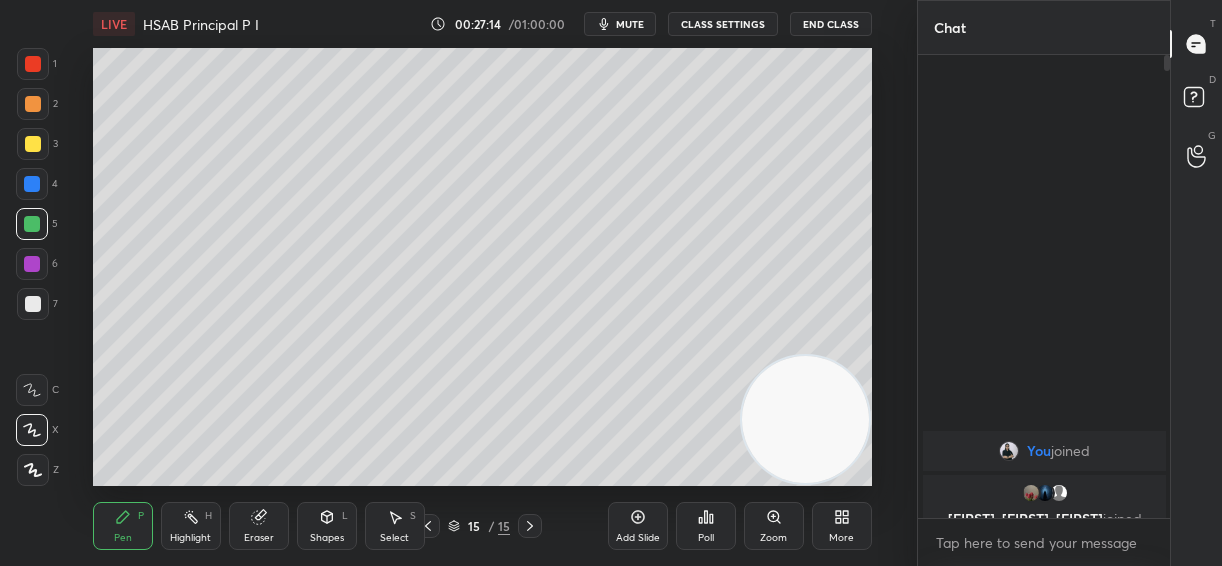 click at bounding box center (33, 304) 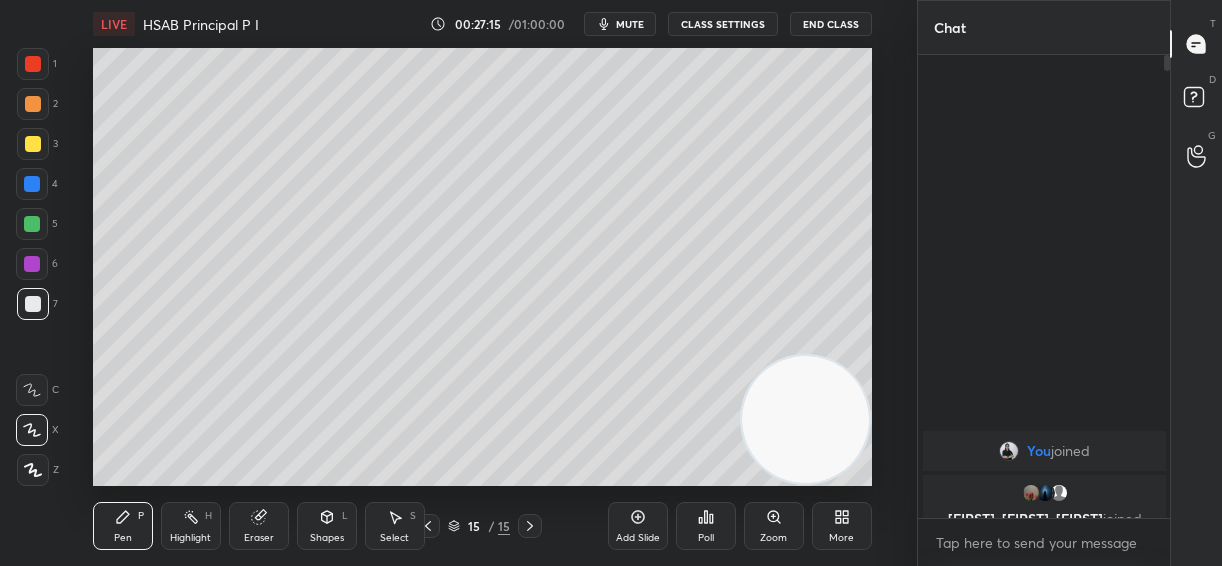 click 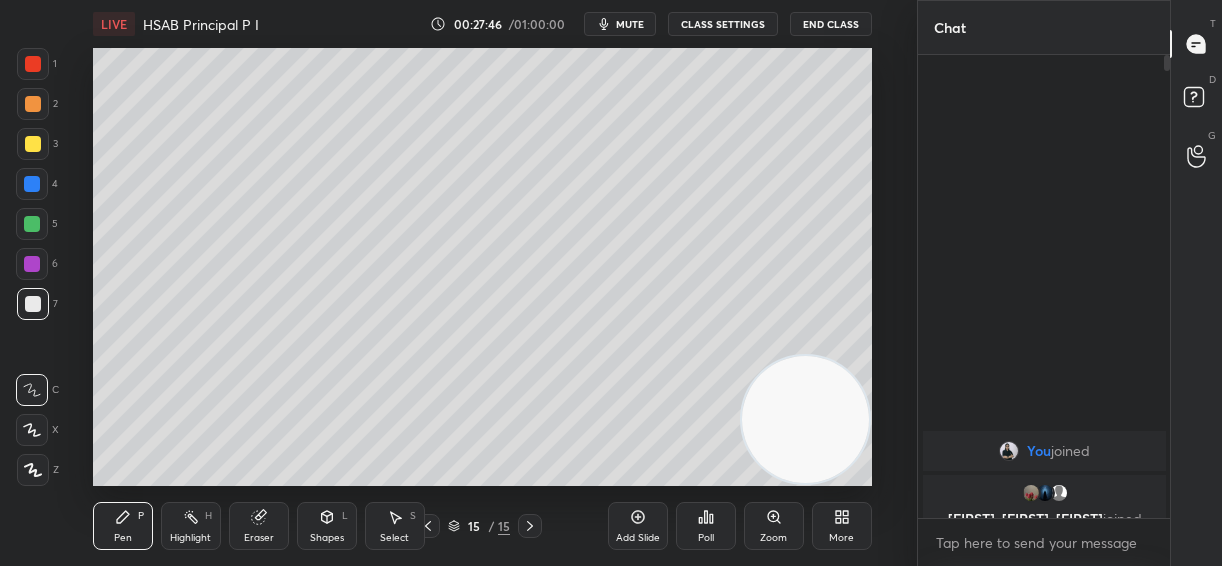 click on "End Class" at bounding box center [831, 24] 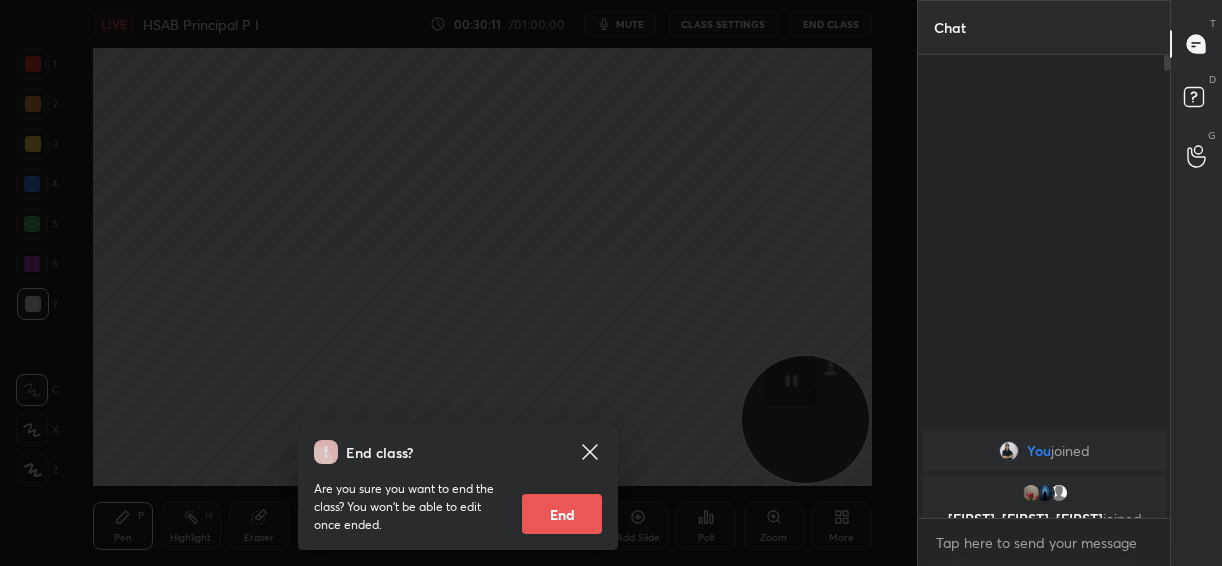 click 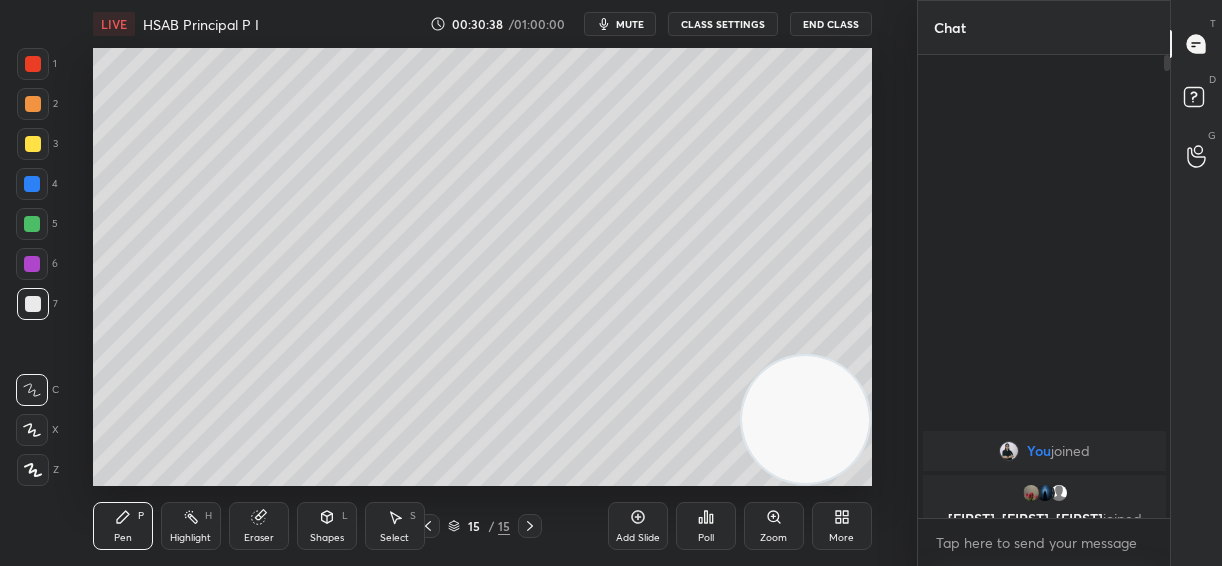 click on "Add Slide" at bounding box center (638, 526) 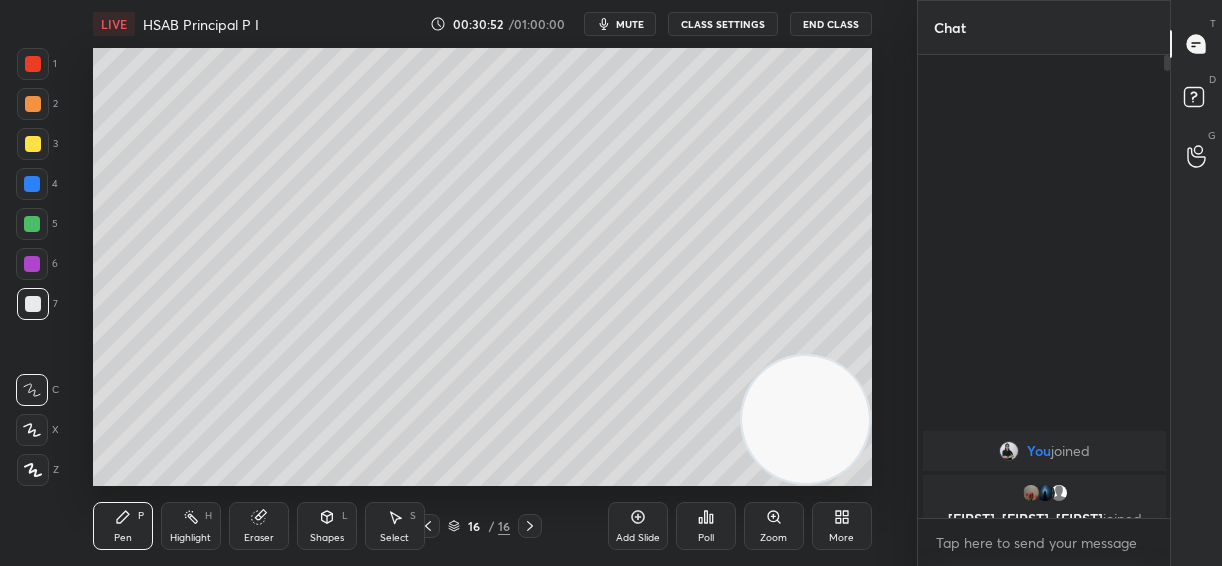 click on "End Class" at bounding box center (831, 24) 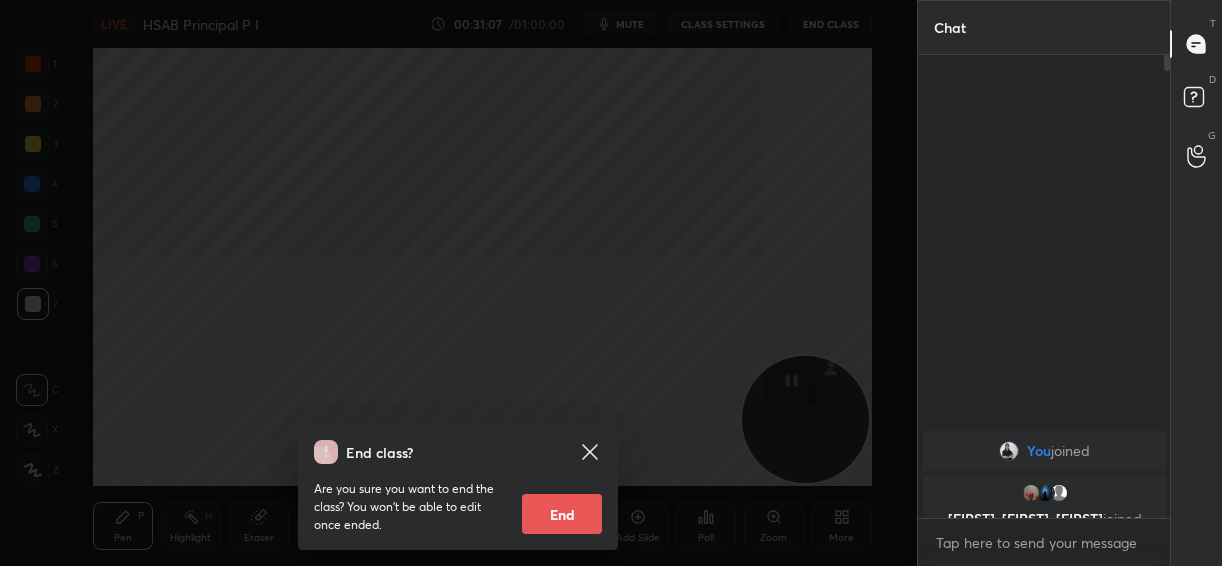 click 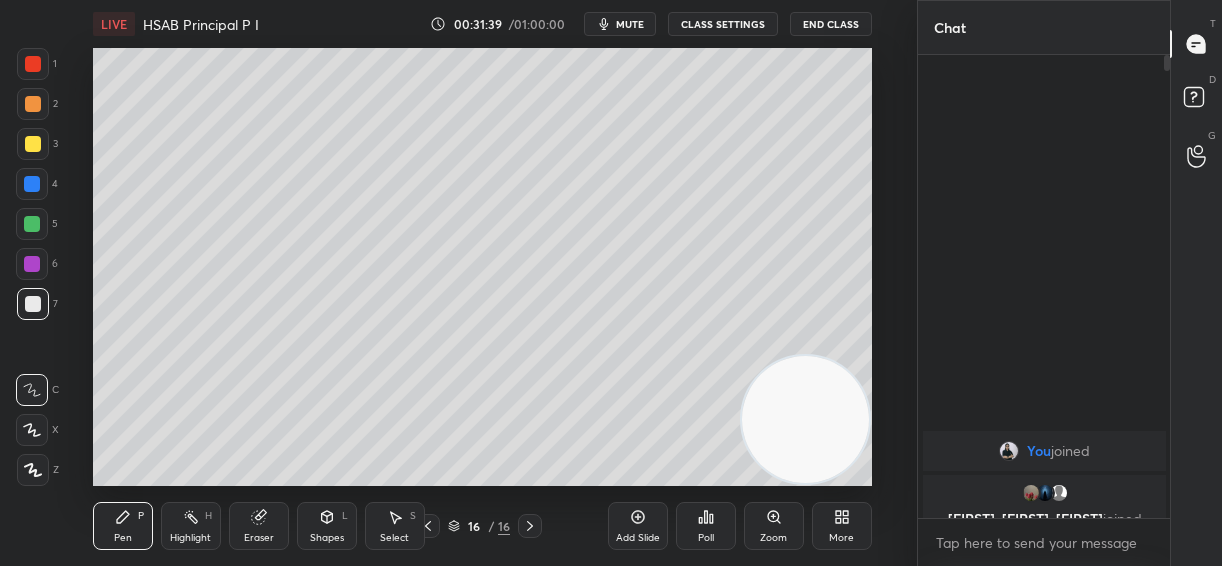 click at bounding box center (33, 144) 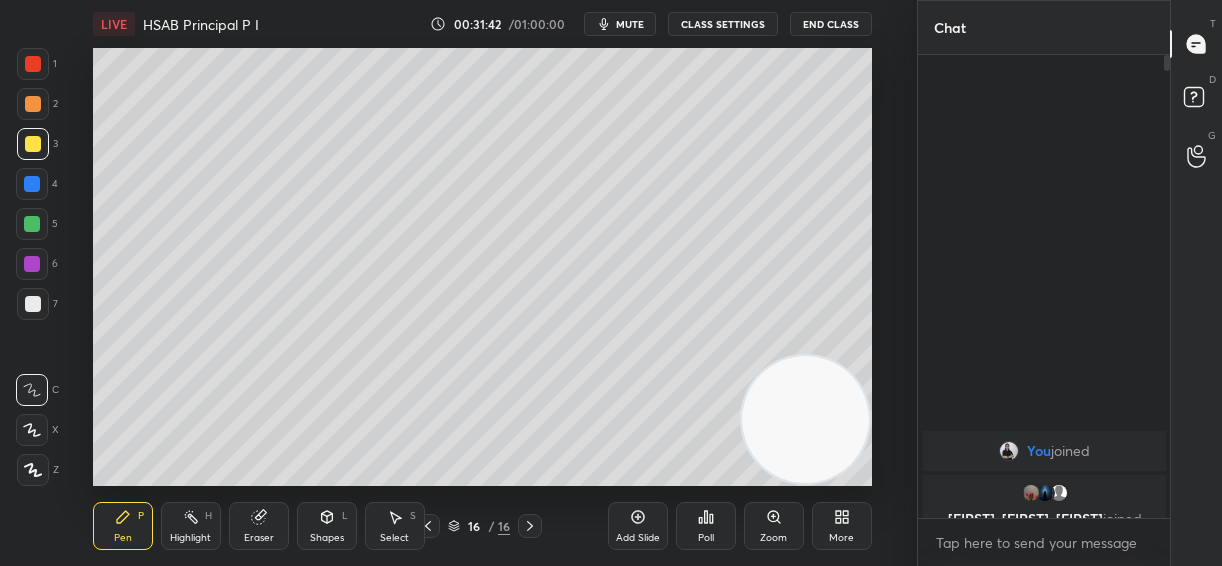 click 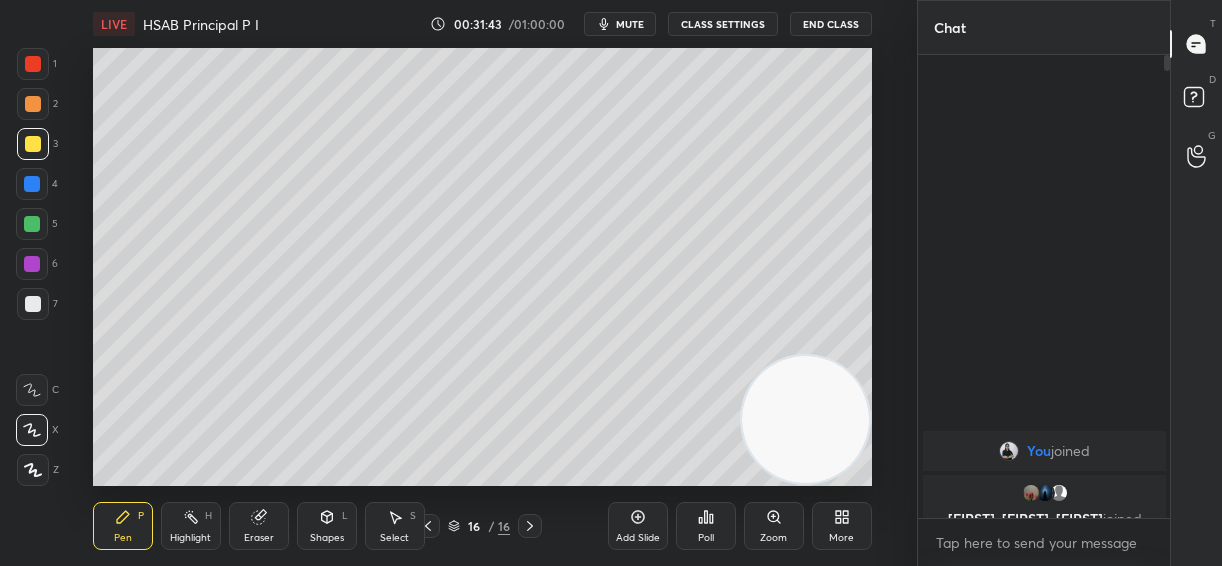 click at bounding box center (32, 390) 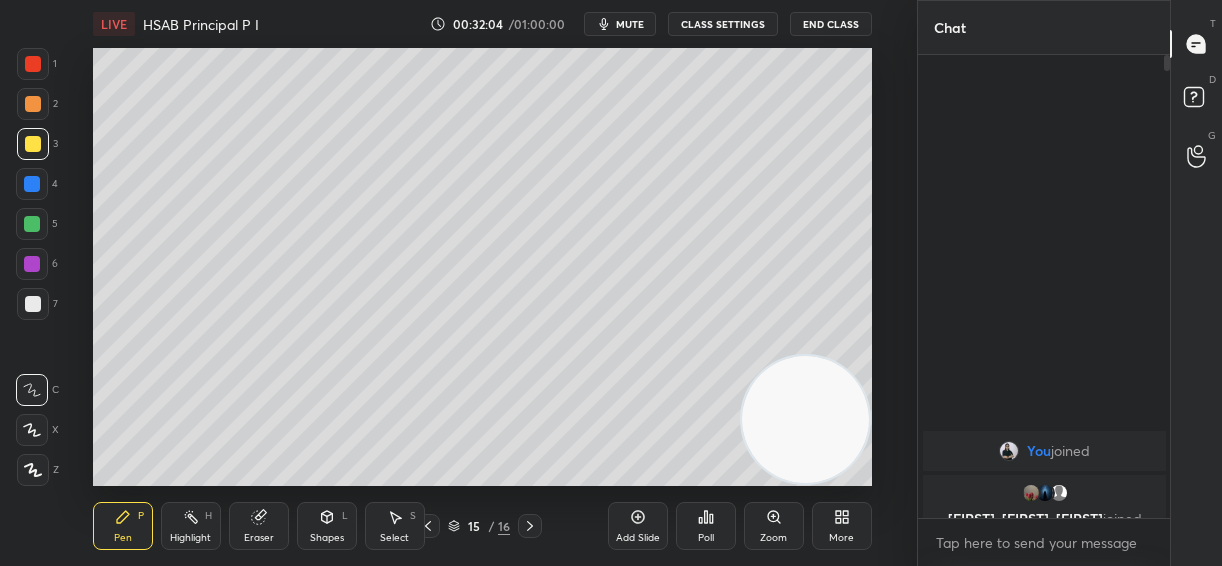 click at bounding box center [32, 184] 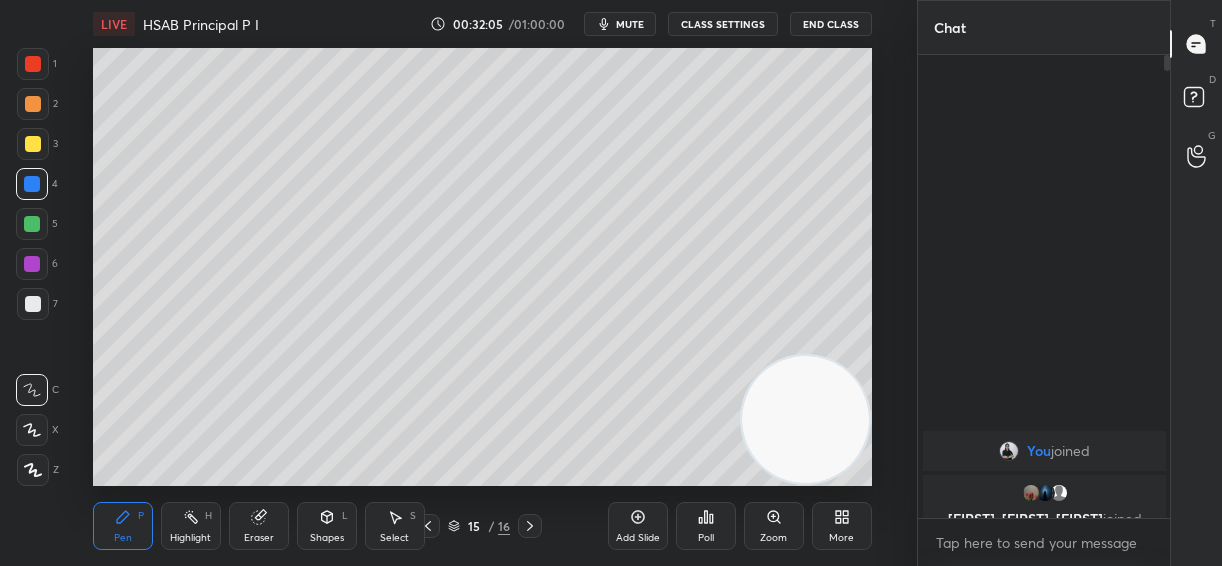 click at bounding box center (33, 304) 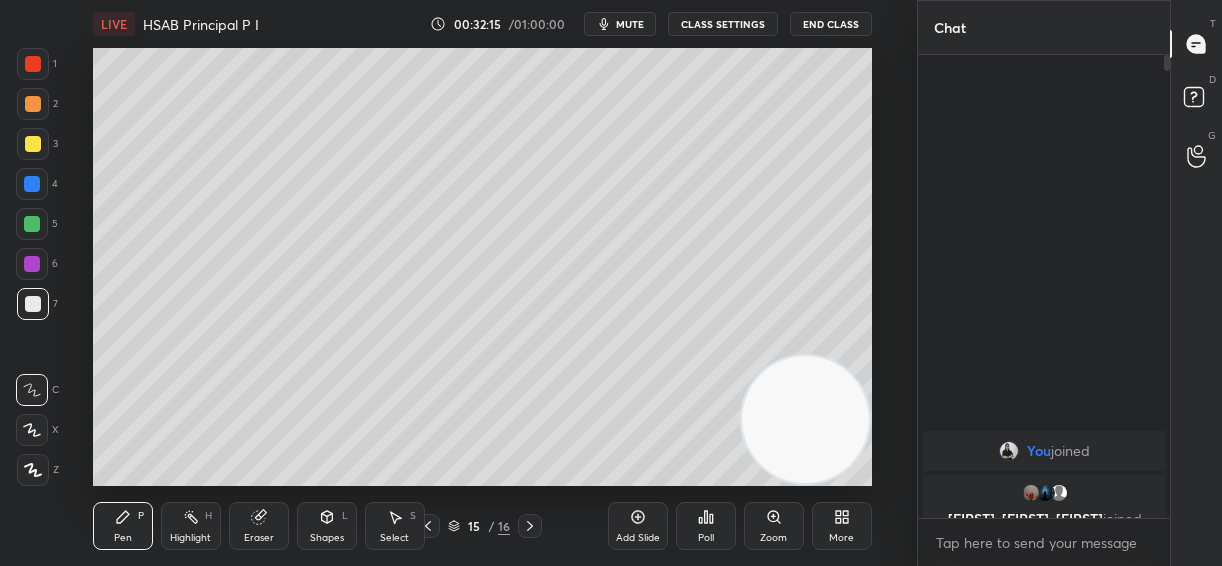 click 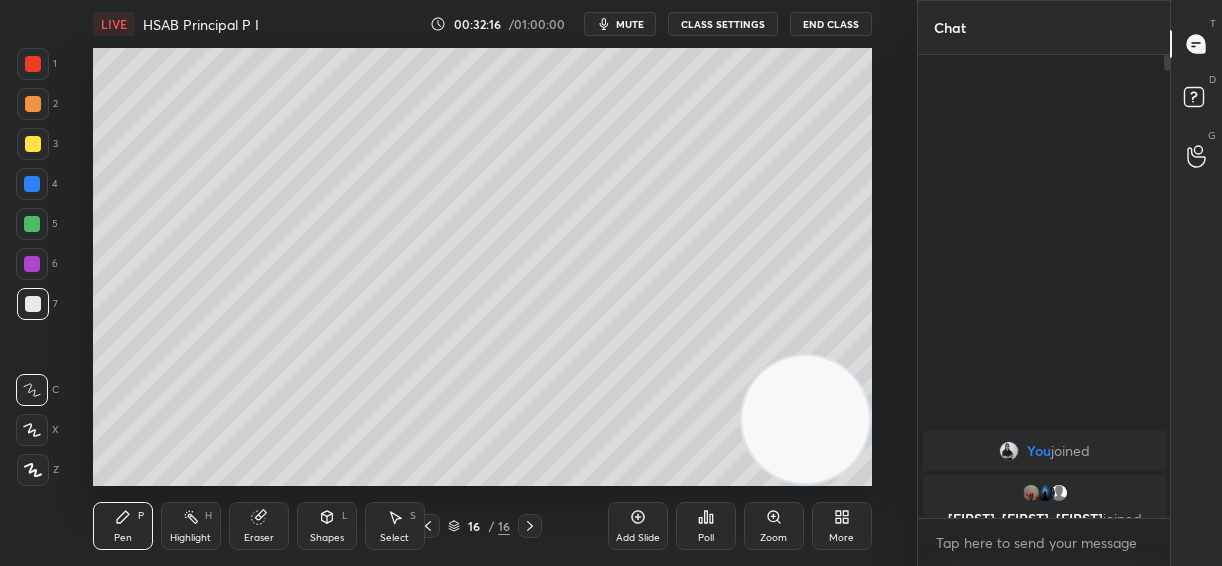 click on "Eraser" at bounding box center (259, 538) 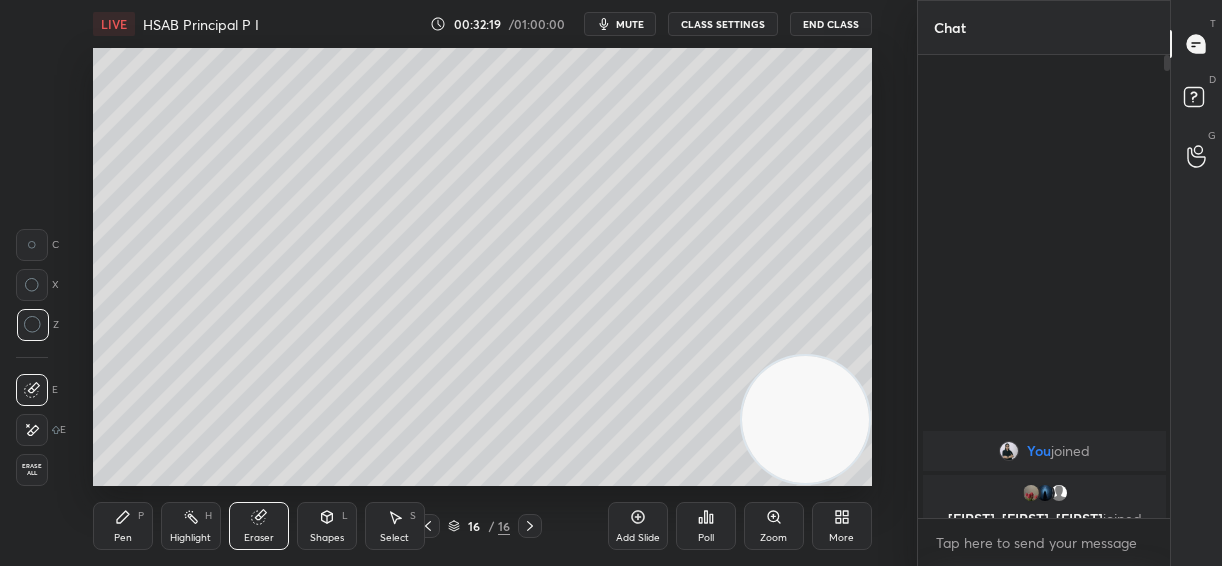 click 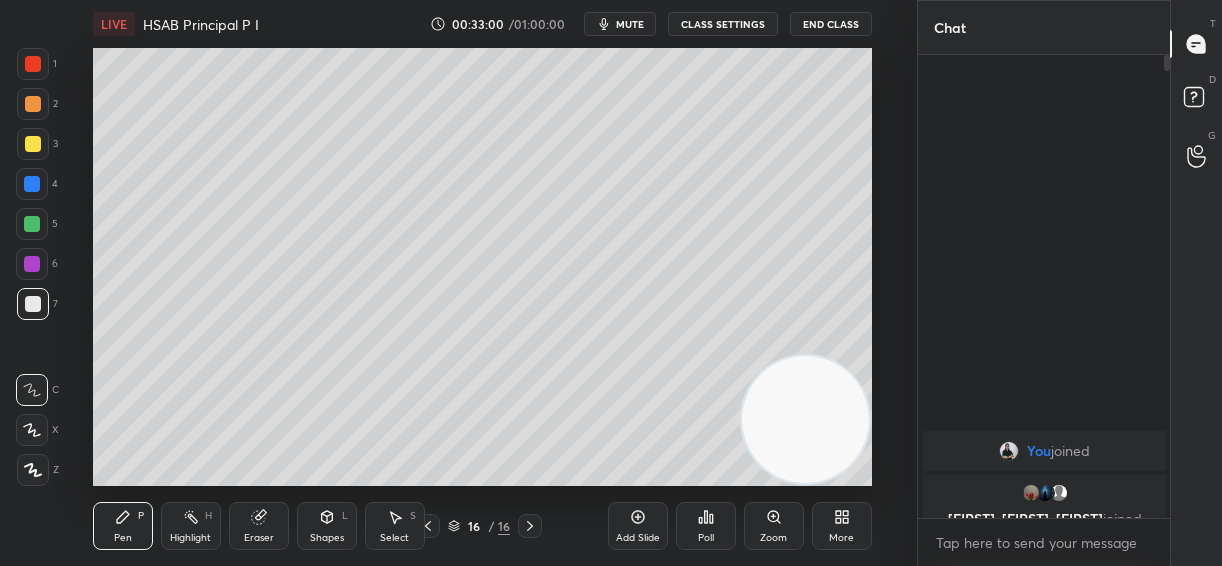 click at bounding box center [33, 144] 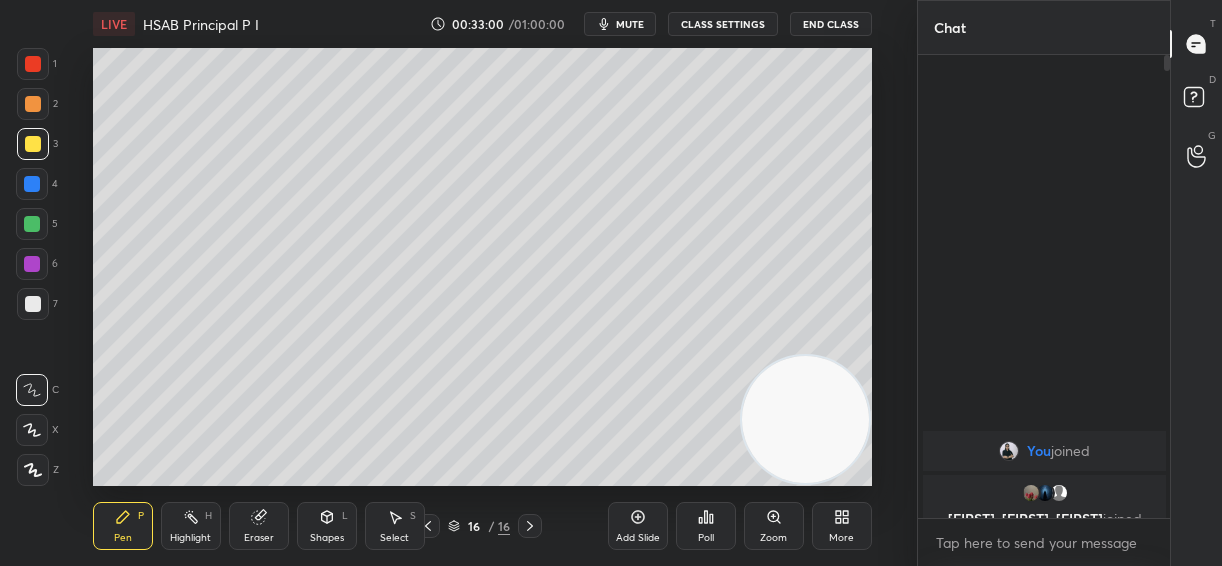 click 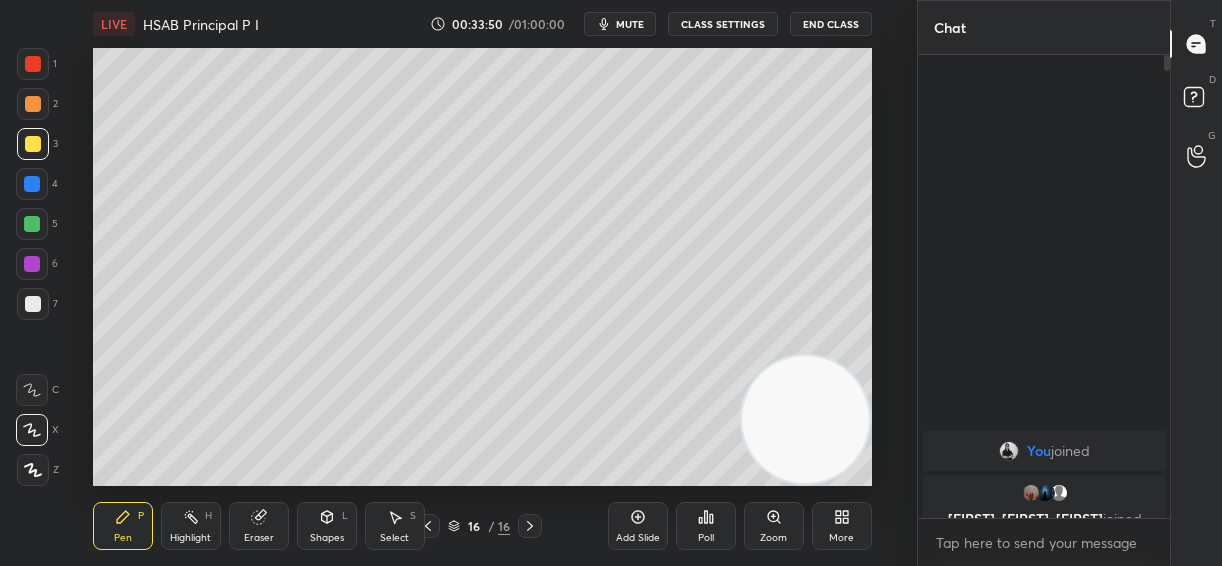 click at bounding box center (32, 184) 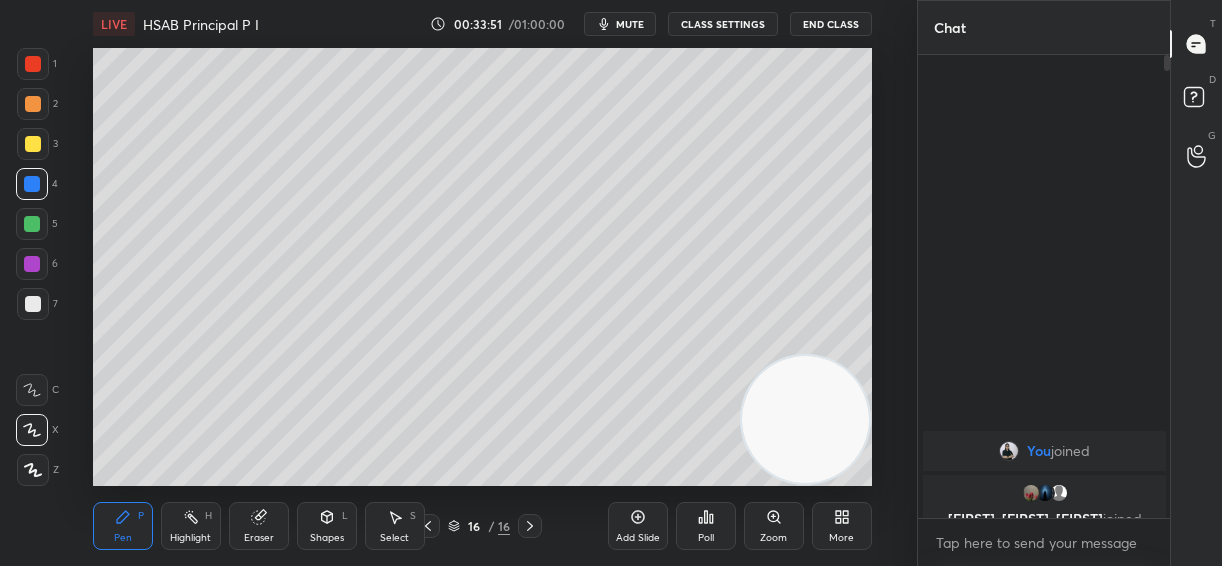 click on "Add Slide" at bounding box center [638, 526] 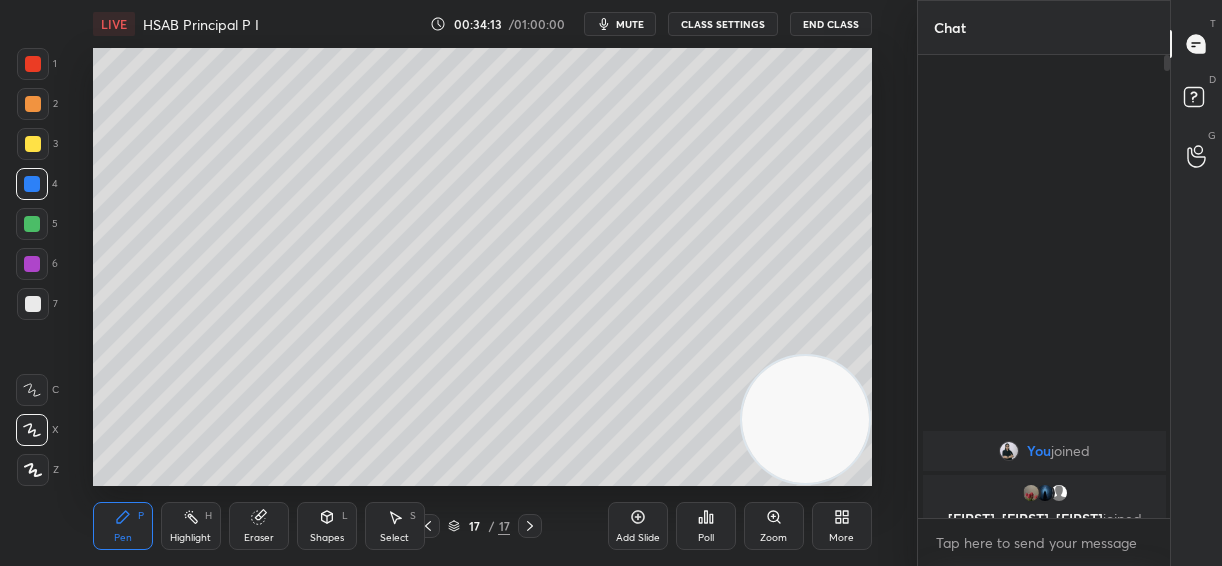 click at bounding box center (33, 144) 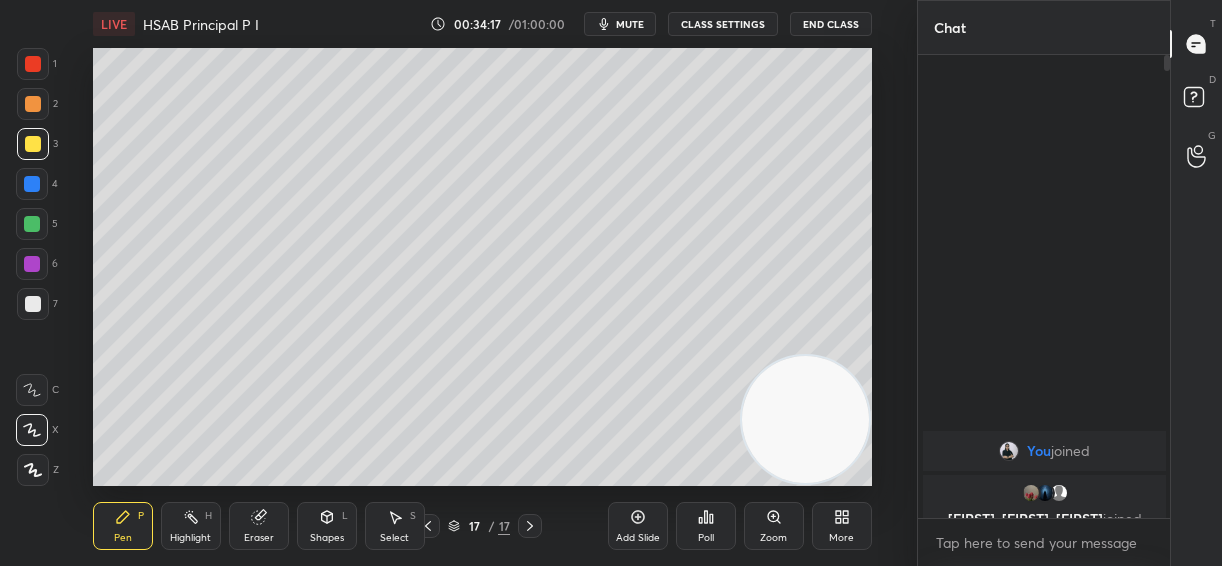 click 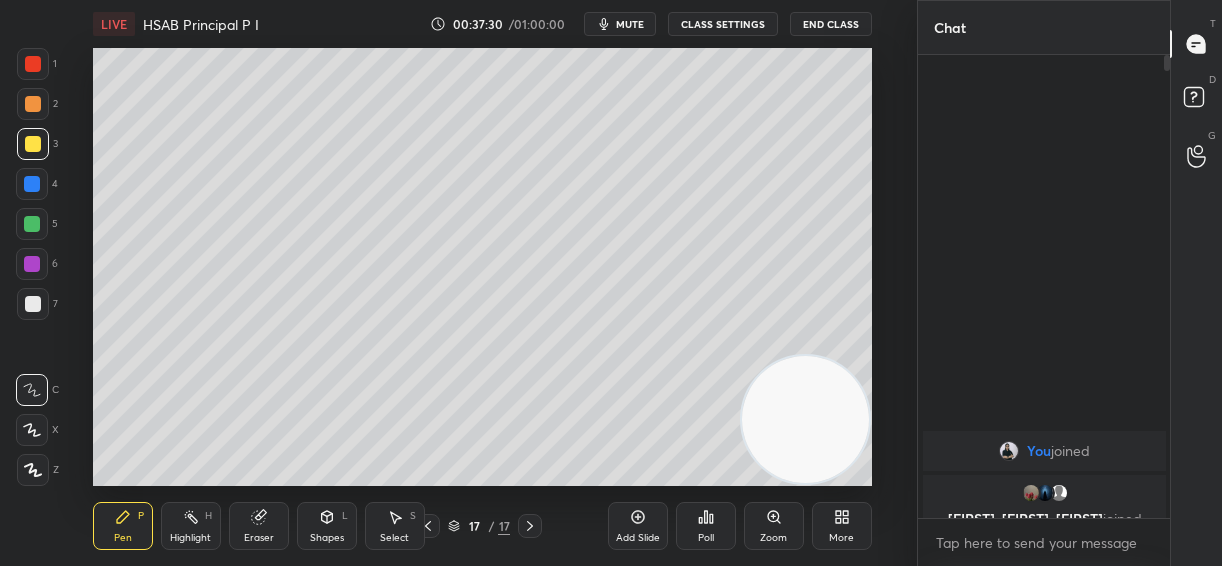 click 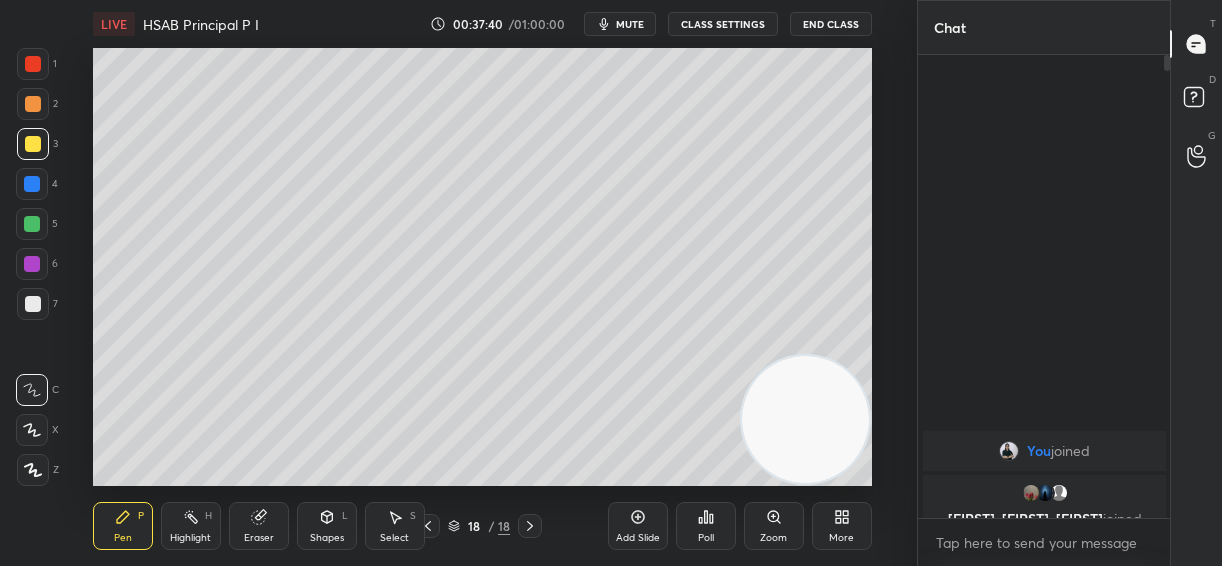 click at bounding box center [33, 304] 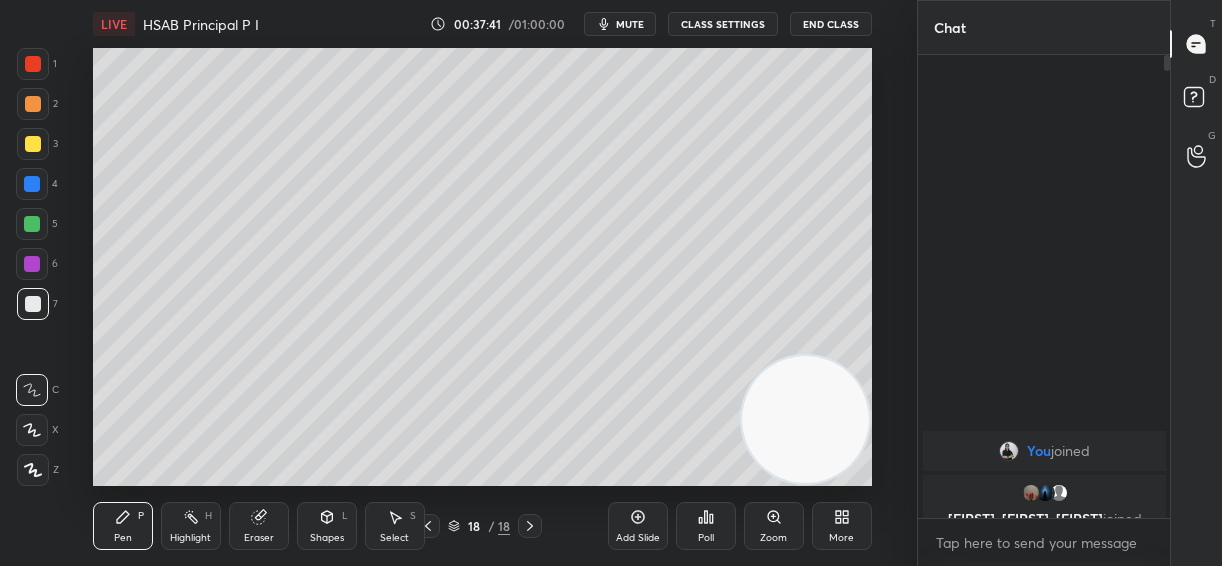 click at bounding box center [32, 390] 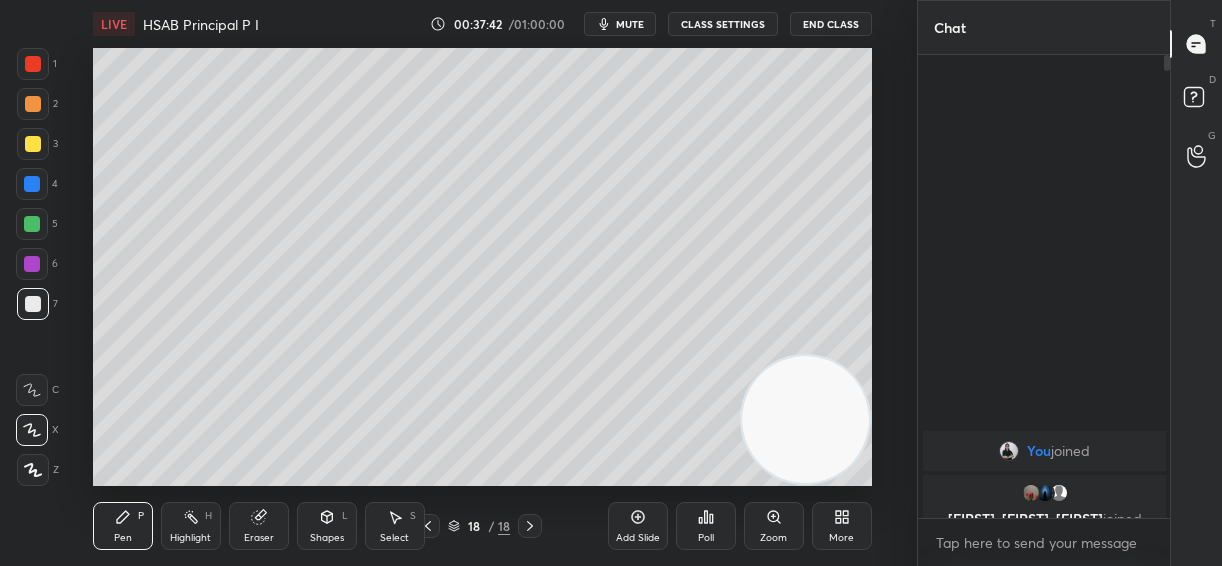 click at bounding box center (32, 224) 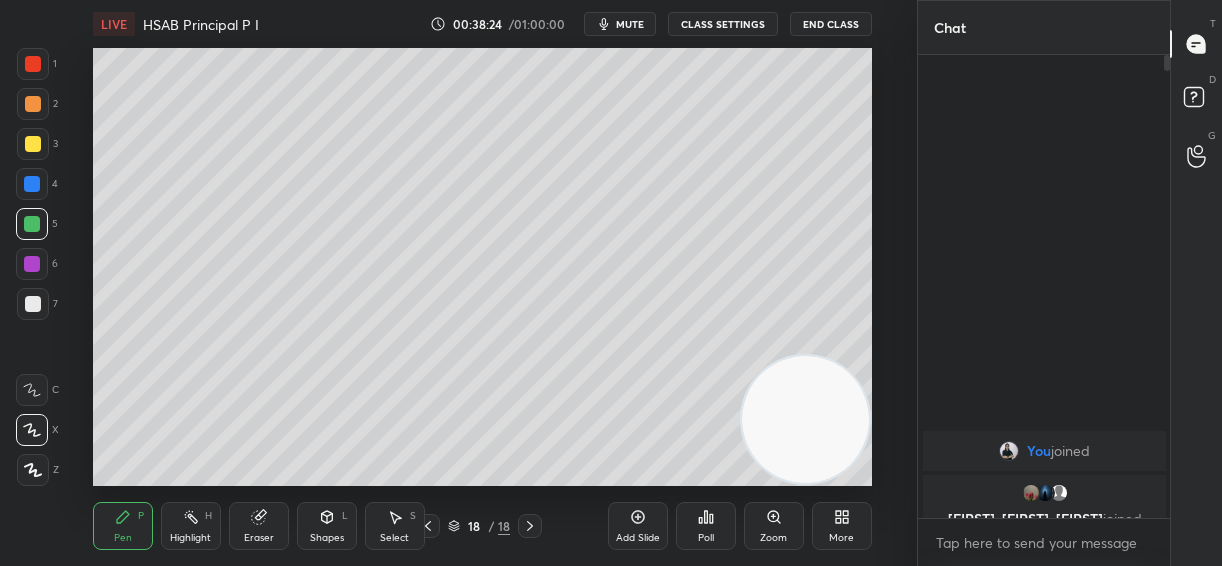 click on "7" at bounding box center (37, 304) 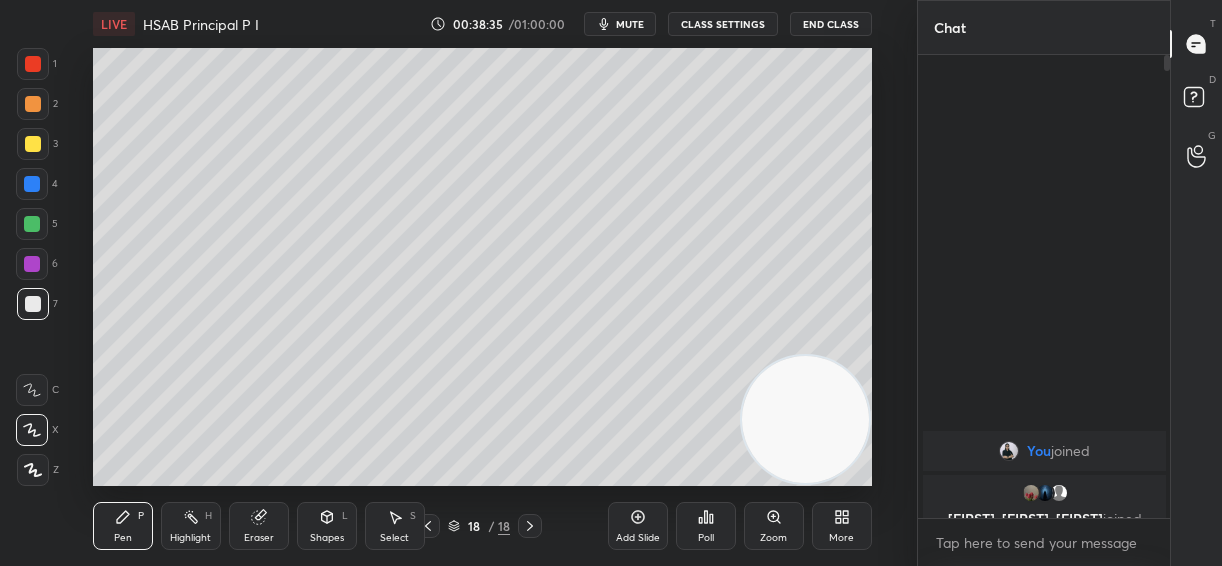 click on "Eraser" at bounding box center (259, 526) 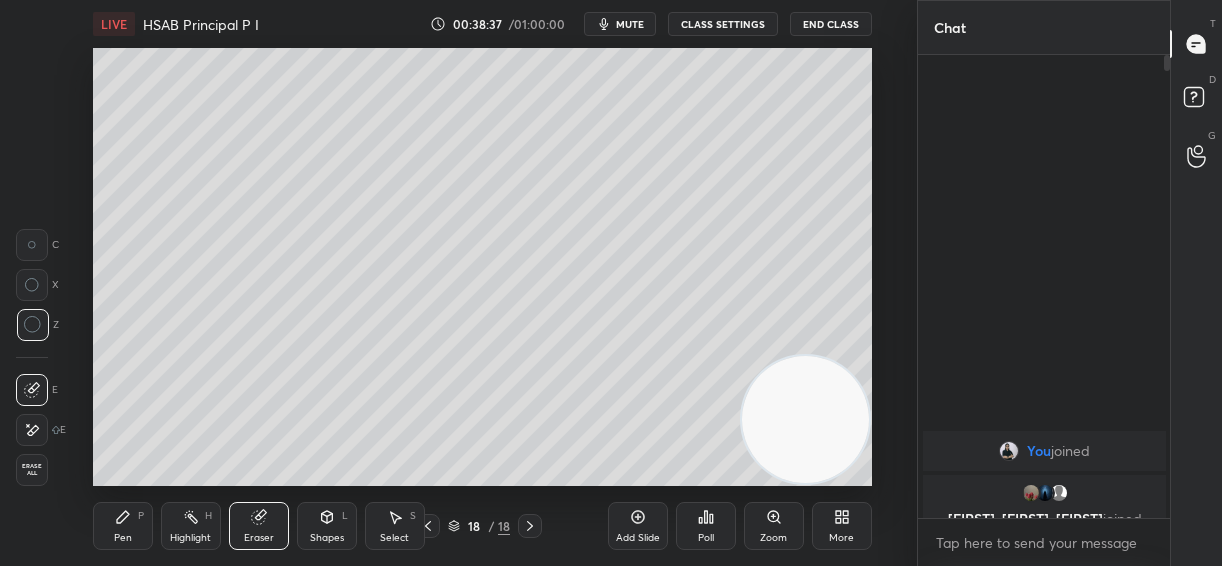 click on "Pen P" at bounding box center (123, 526) 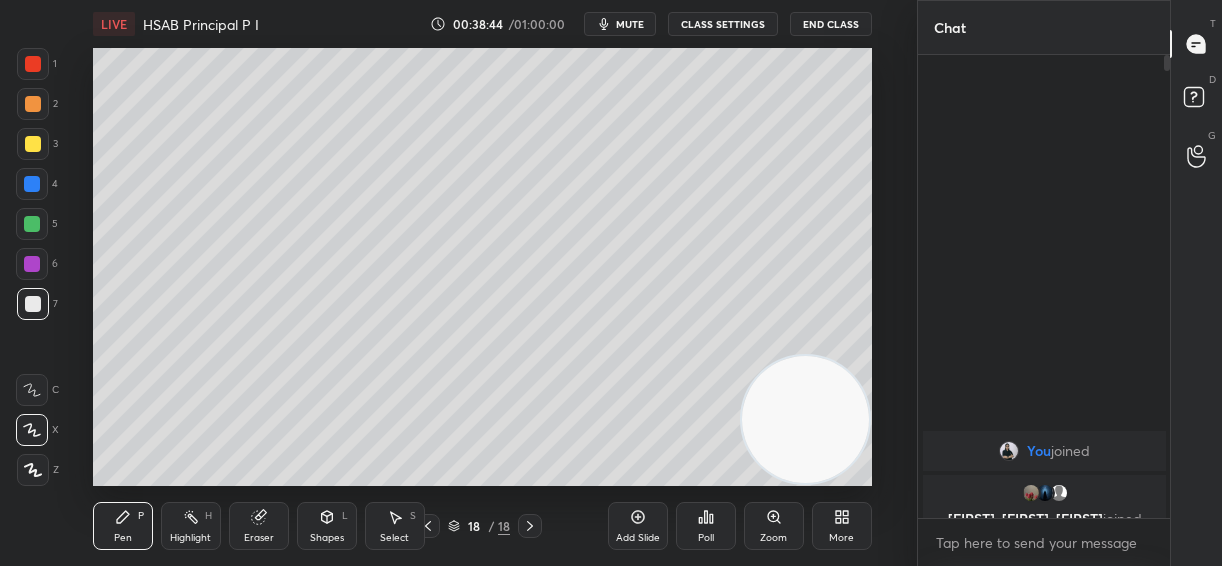 click at bounding box center (32, 224) 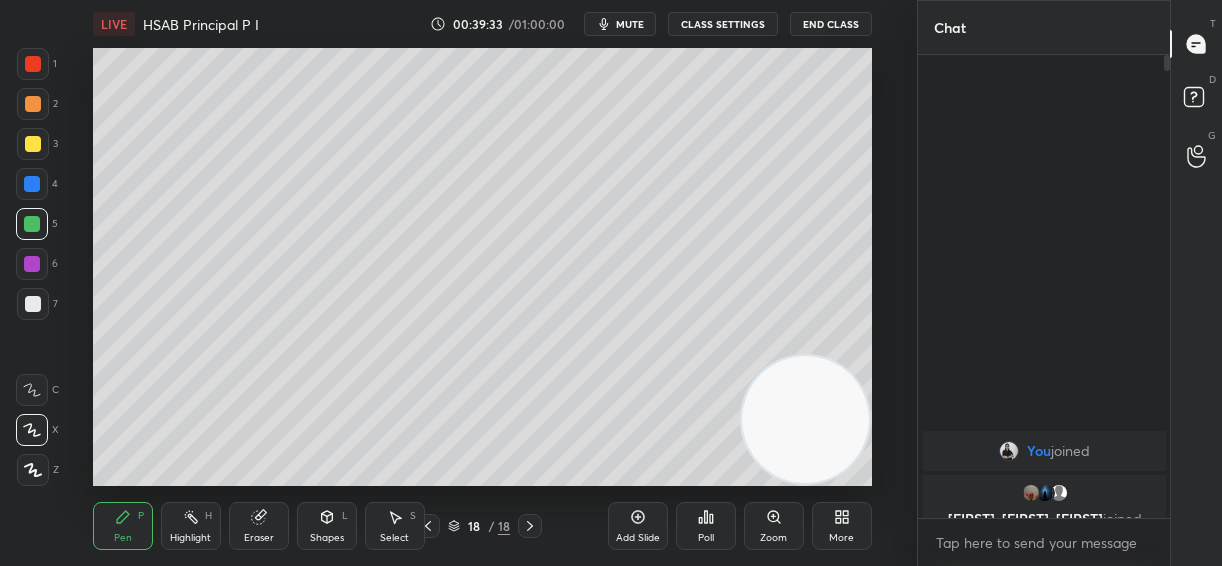 click on "Add Slide" at bounding box center [638, 526] 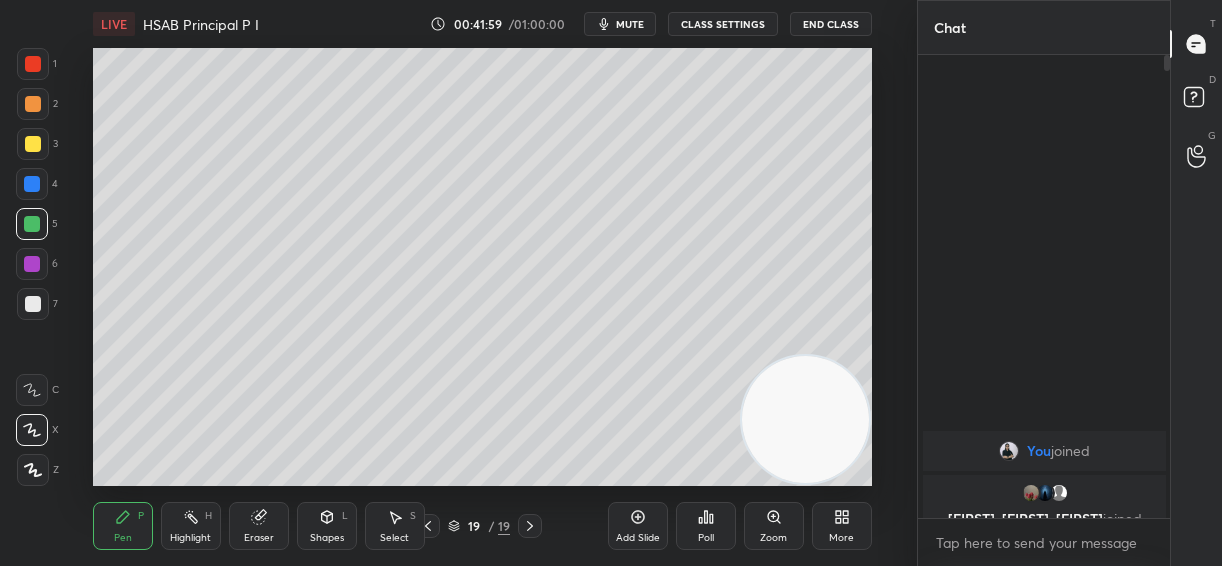 click on "Add Slide" at bounding box center [638, 526] 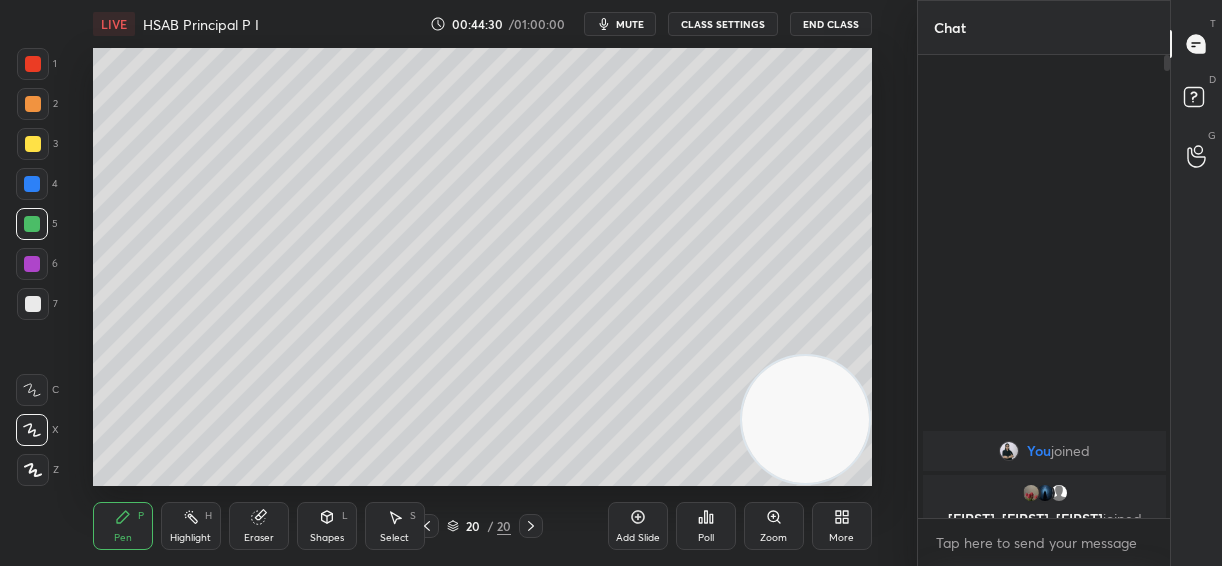 click 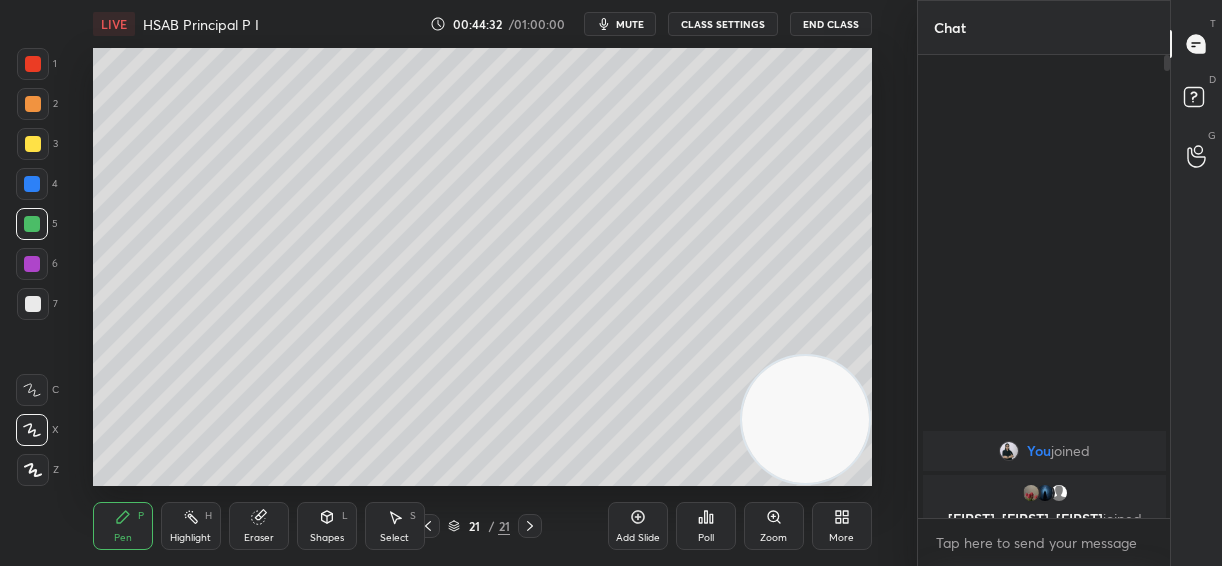 click at bounding box center (33, 144) 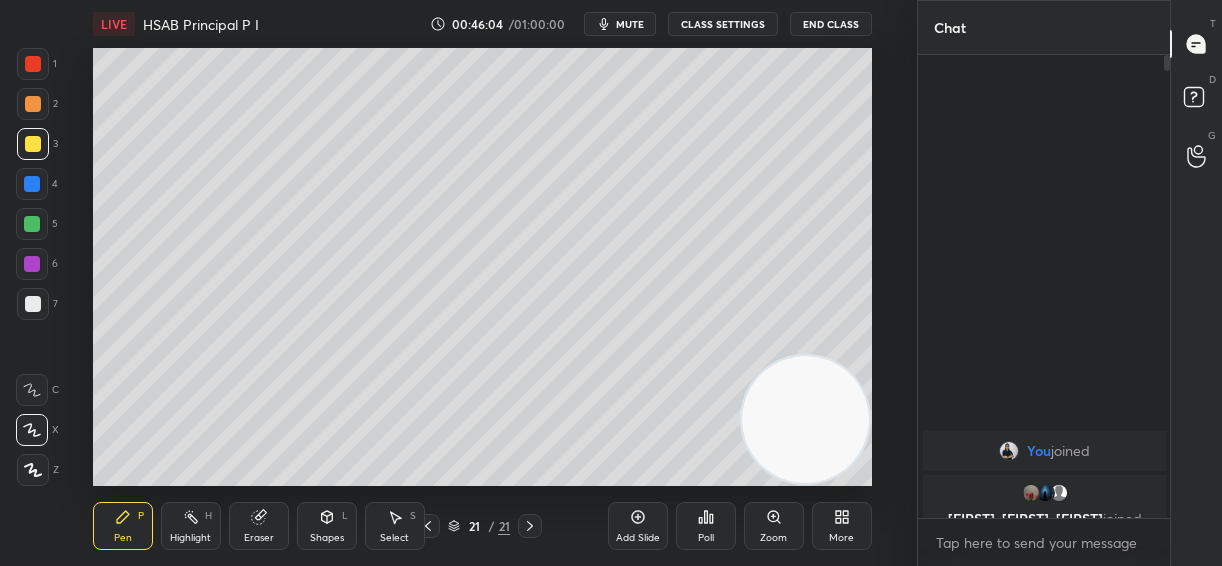 click on "Add Slide" at bounding box center [638, 526] 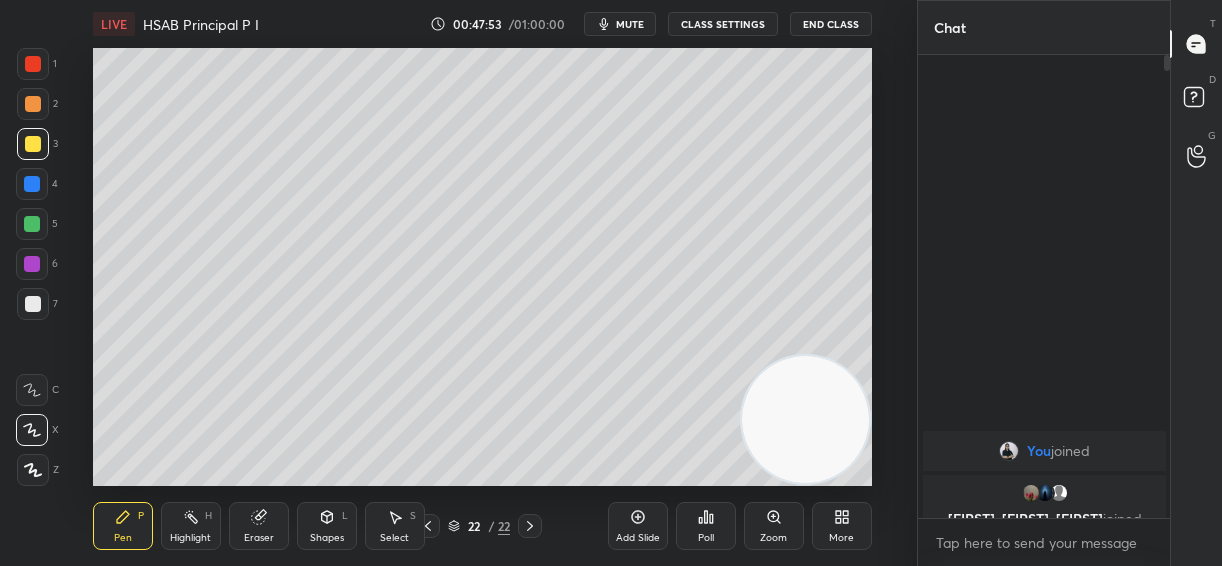 click at bounding box center (33, 304) 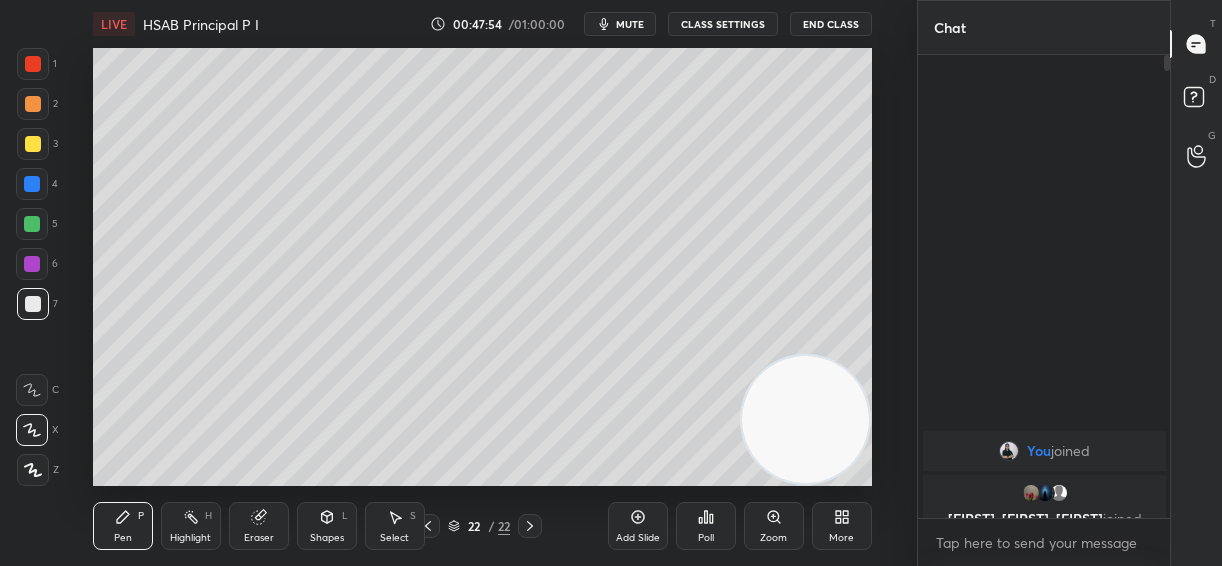 click 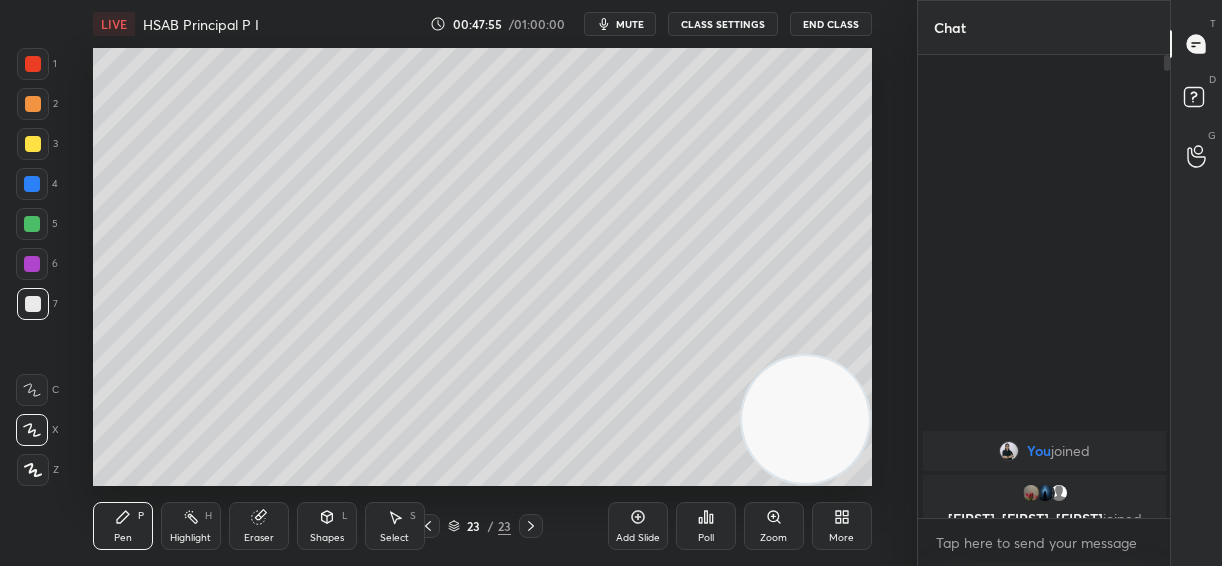click 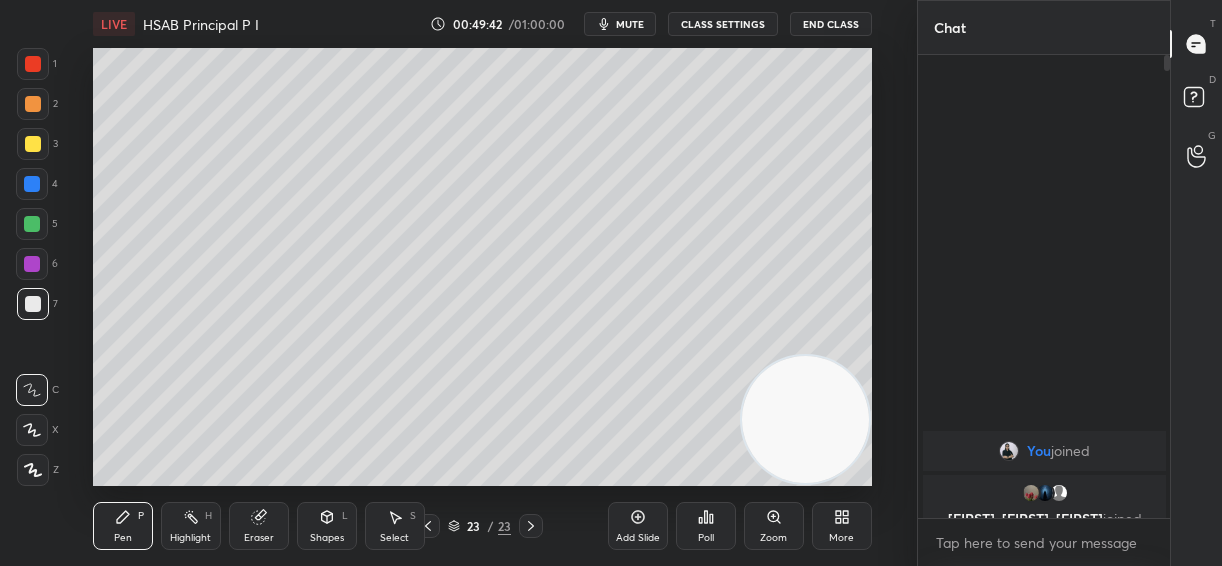 click at bounding box center [32, 184] 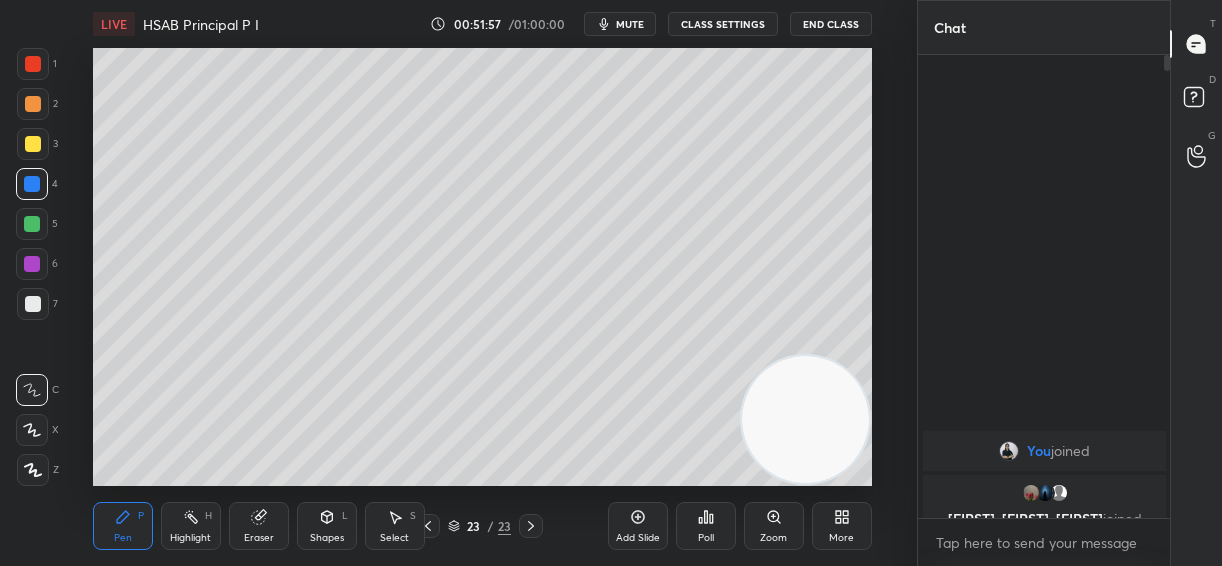 click on "Add Slide" at bounding box center (638, 538) 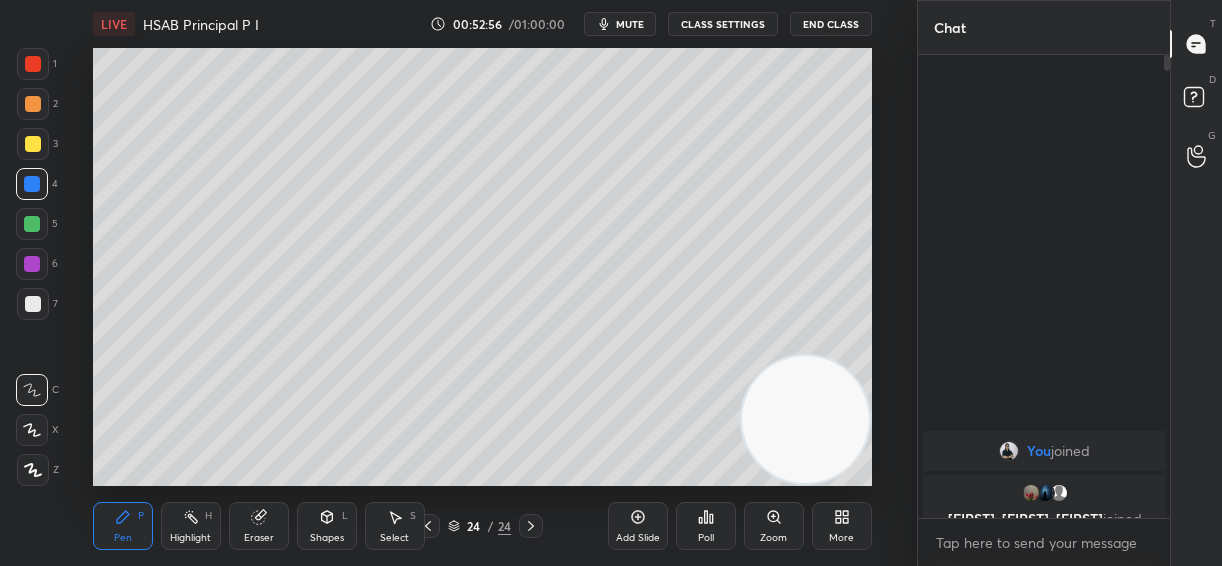 click at bounding box center [33, 304] 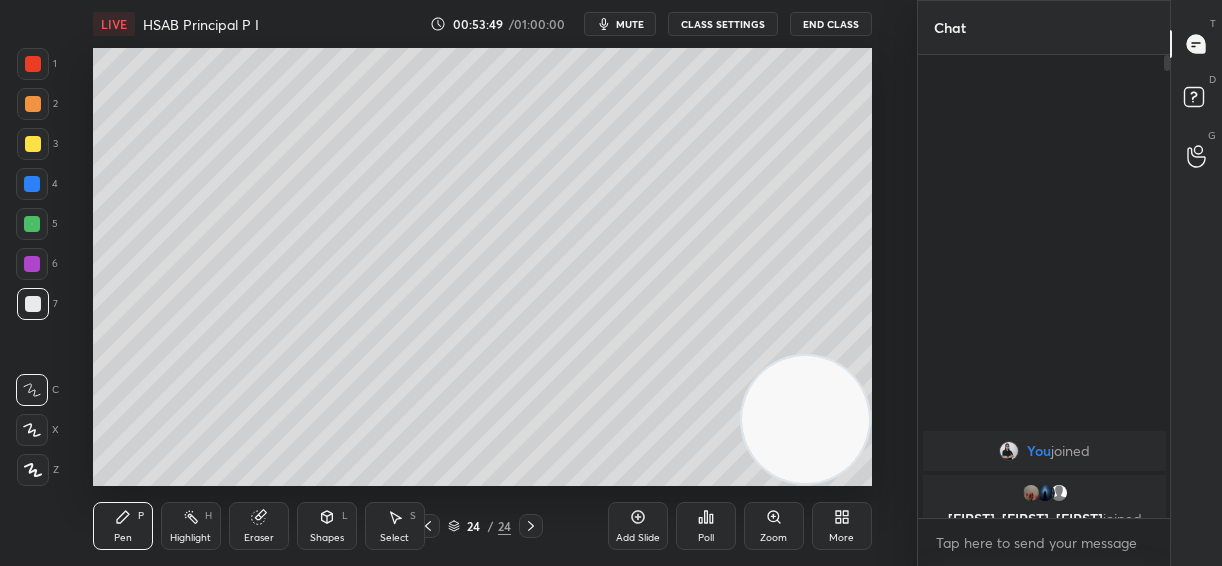 click on "Add Slide Poll Zoom More" at bounding box center (740, 526) 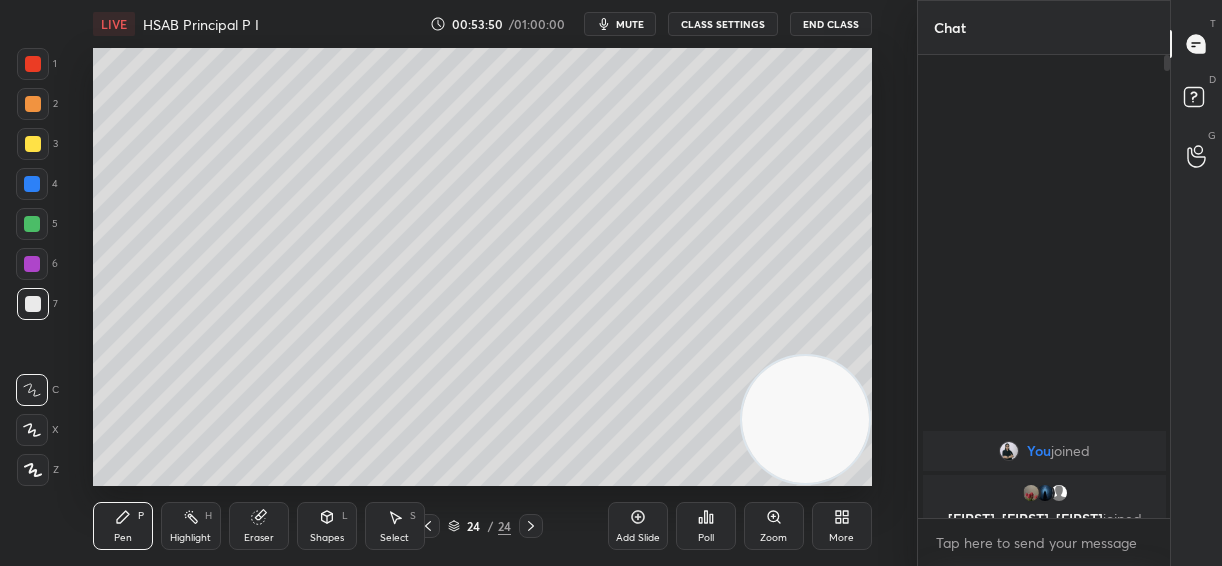 click on "Add Slide" at bounding box center [638, 526] 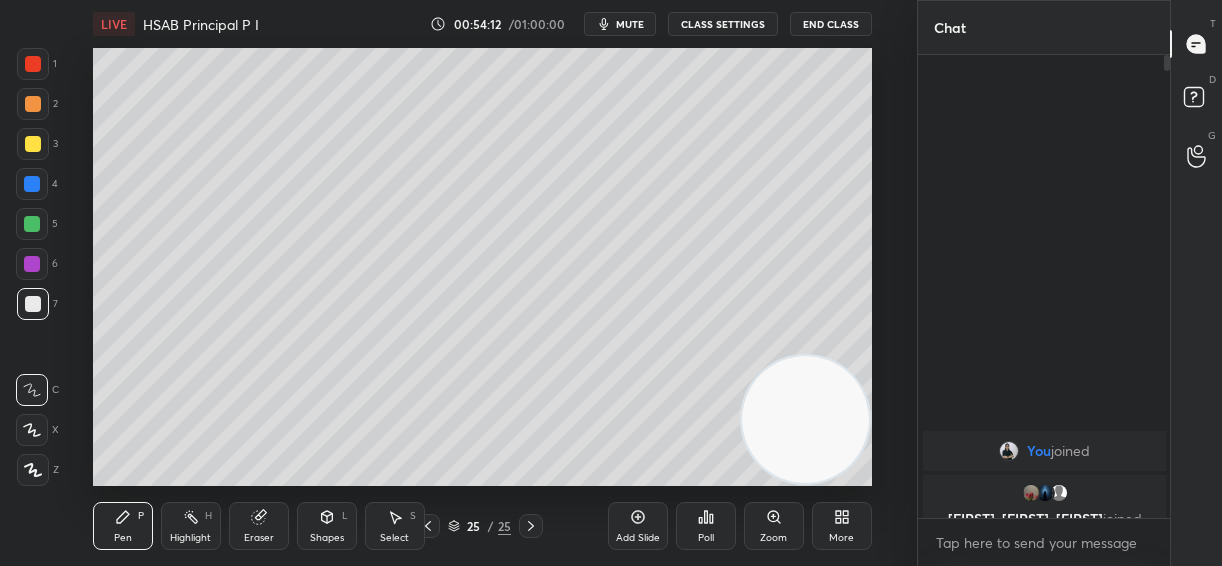 click at bounding box center [33, 64] 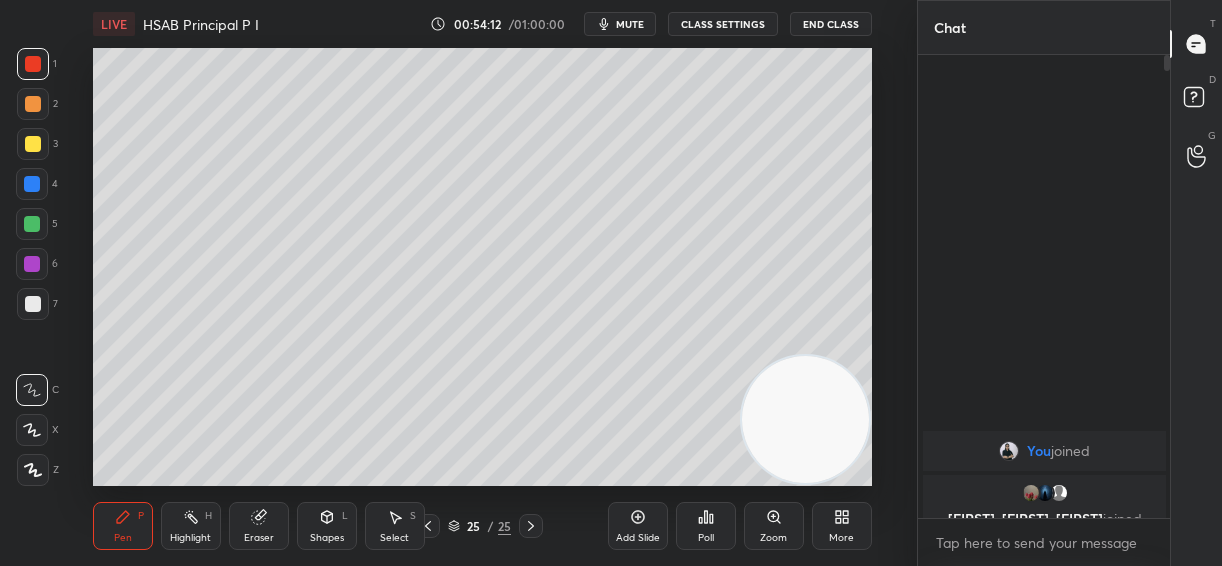 click 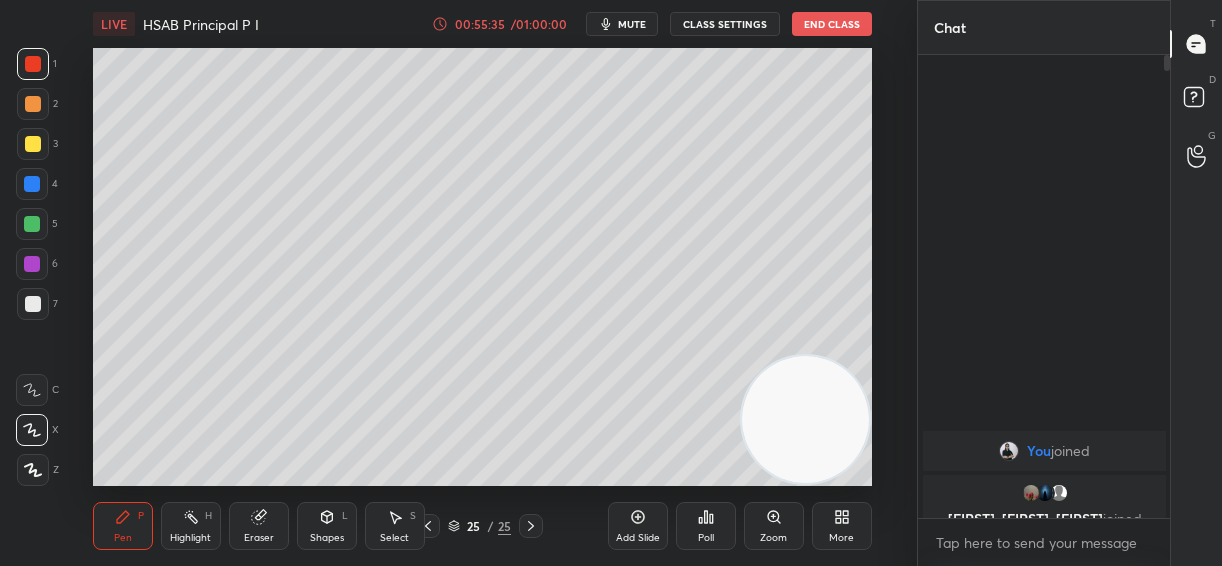 click at bounding box center [32, 184] 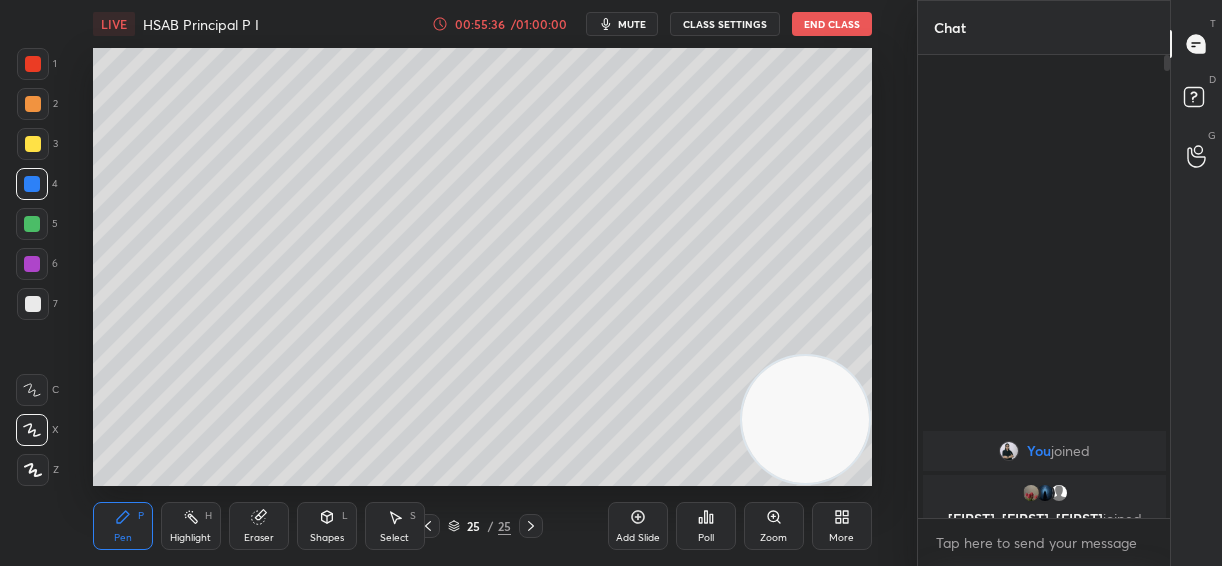 click 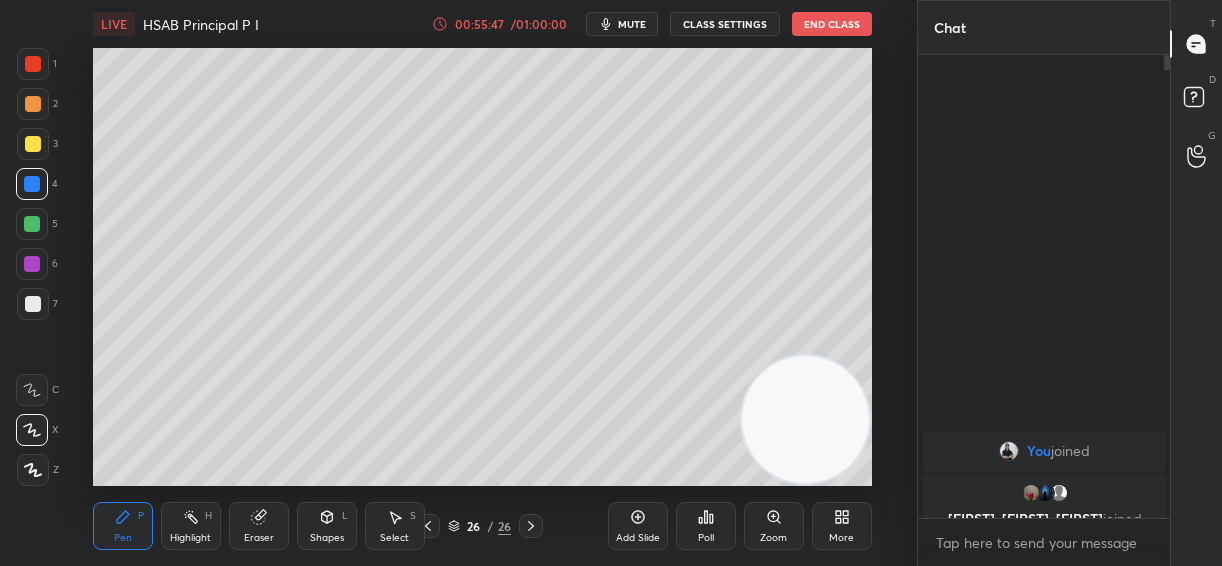 click at bounding box center [33, 304] 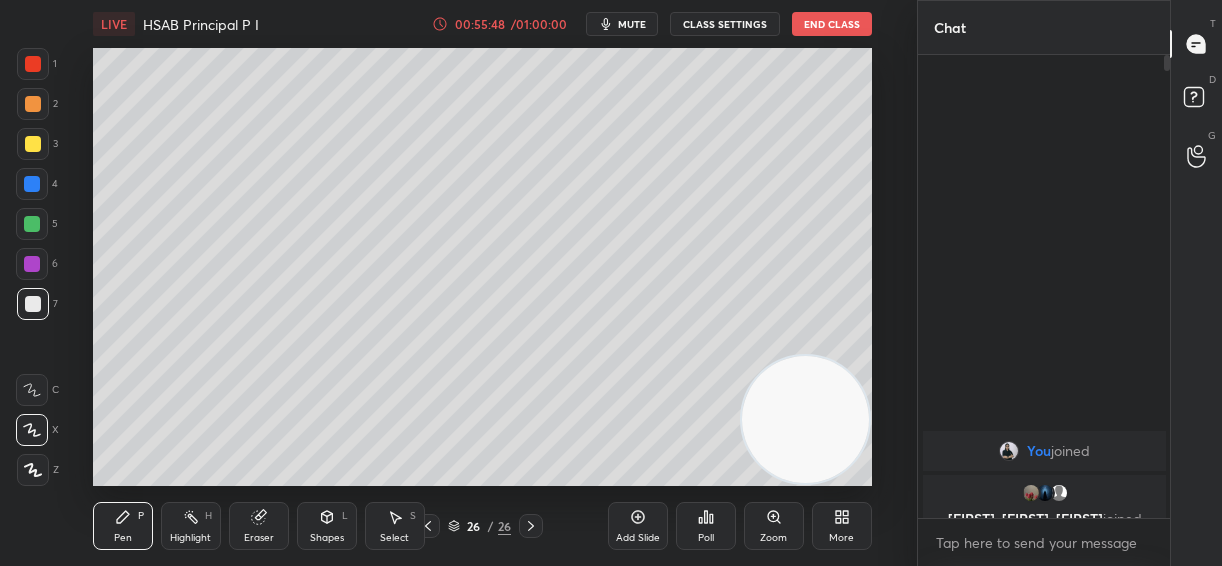 click at bounding box center [32, 390] 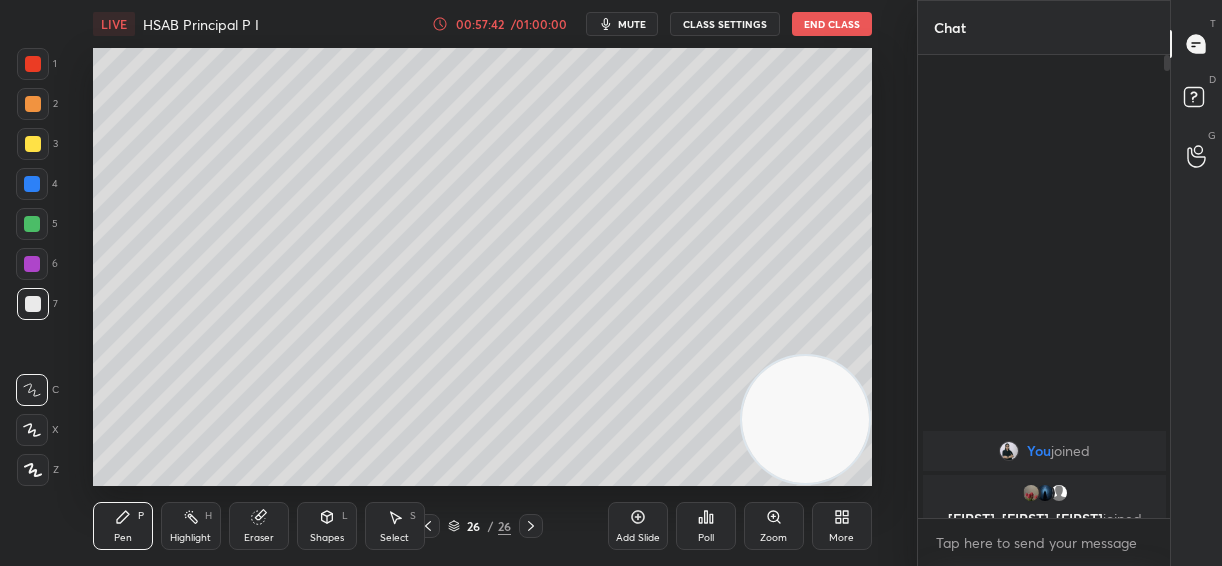 click 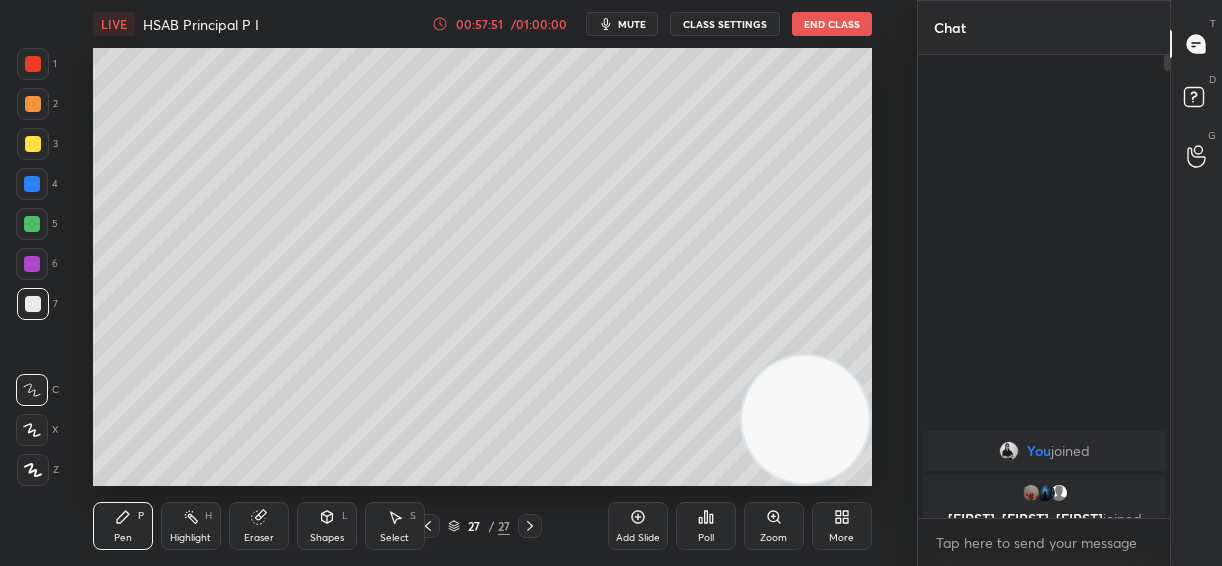 click at bounding box center (33, 144) 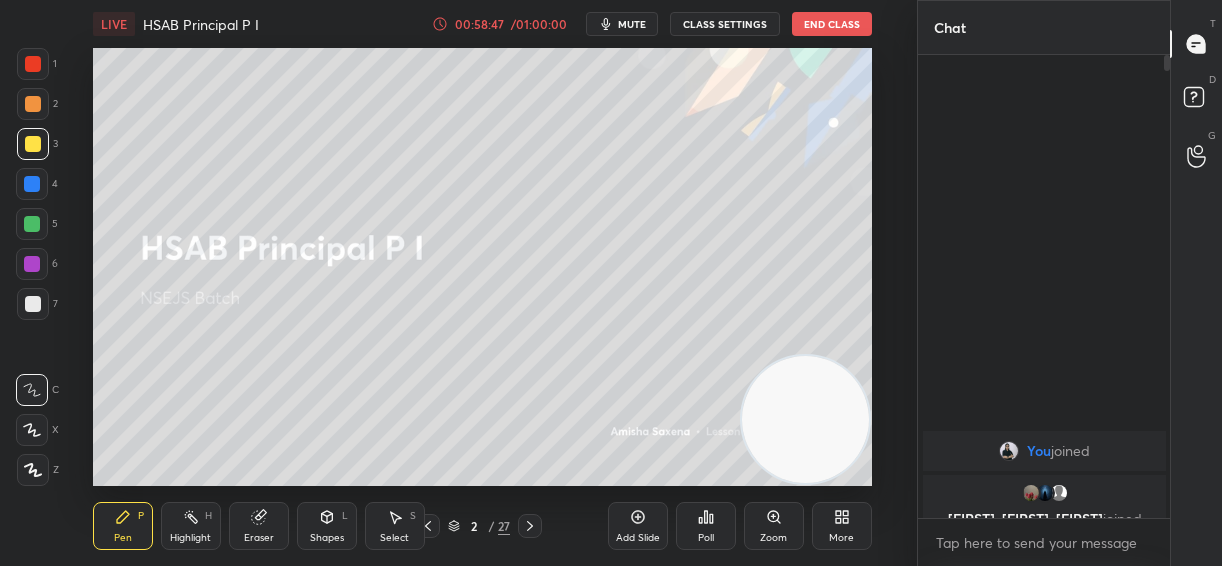 click 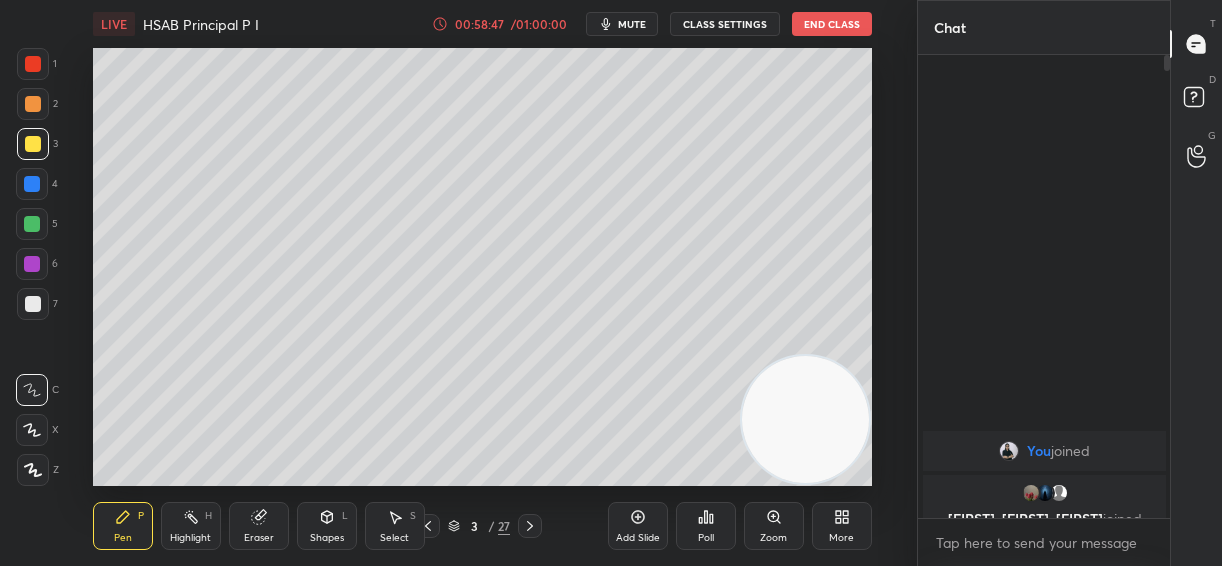 click 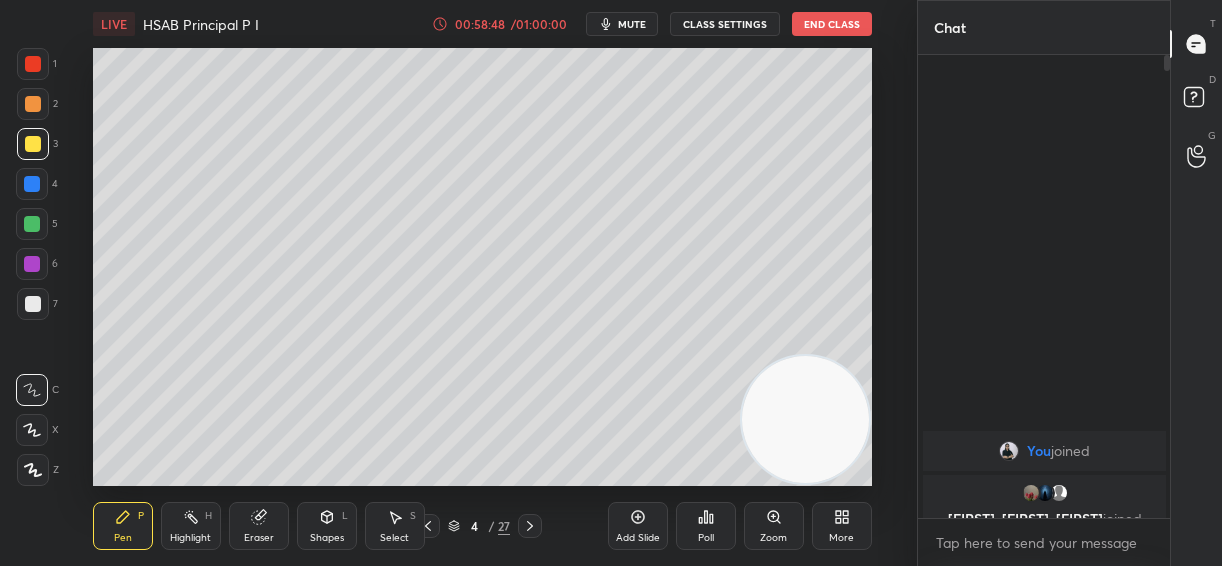 click at bounding box center (530, 526) 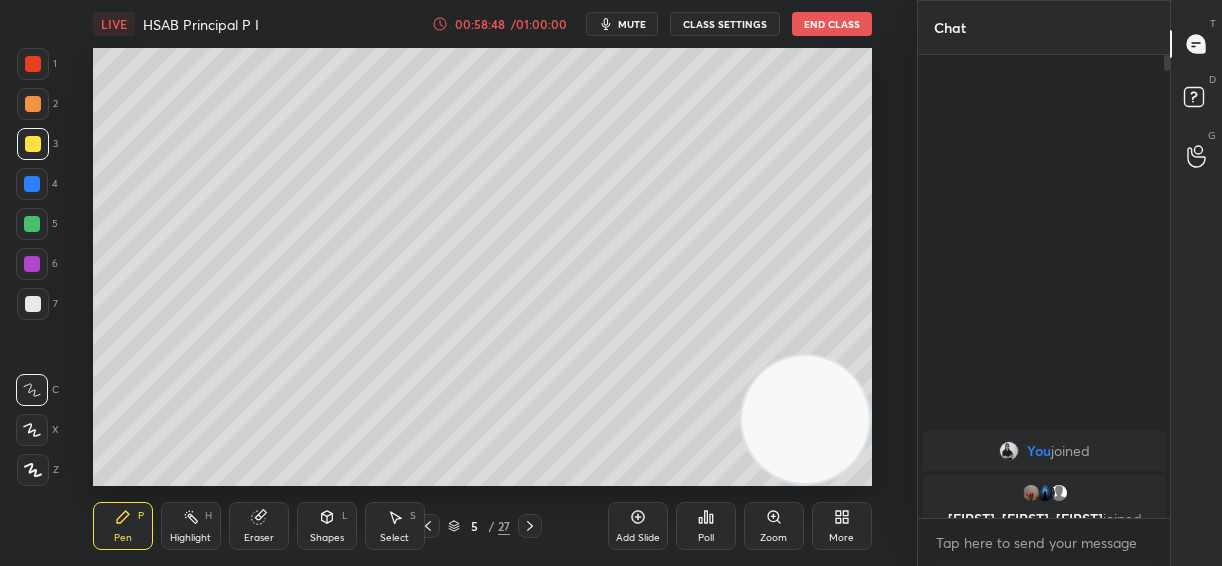 click on "Add Slide" at bounding box center (638, 526) 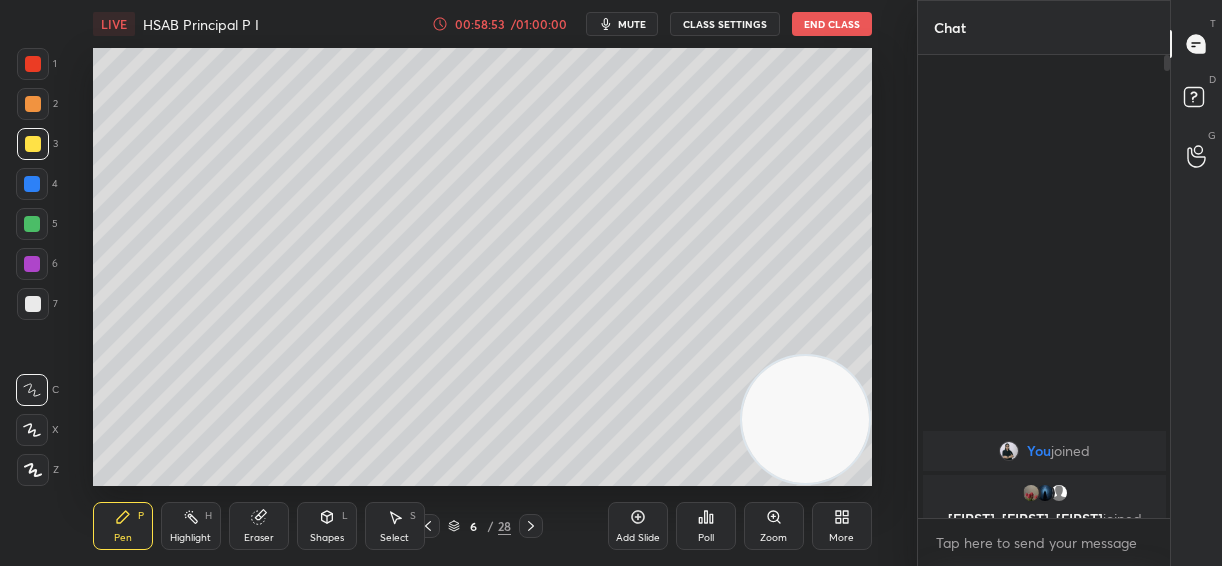 click 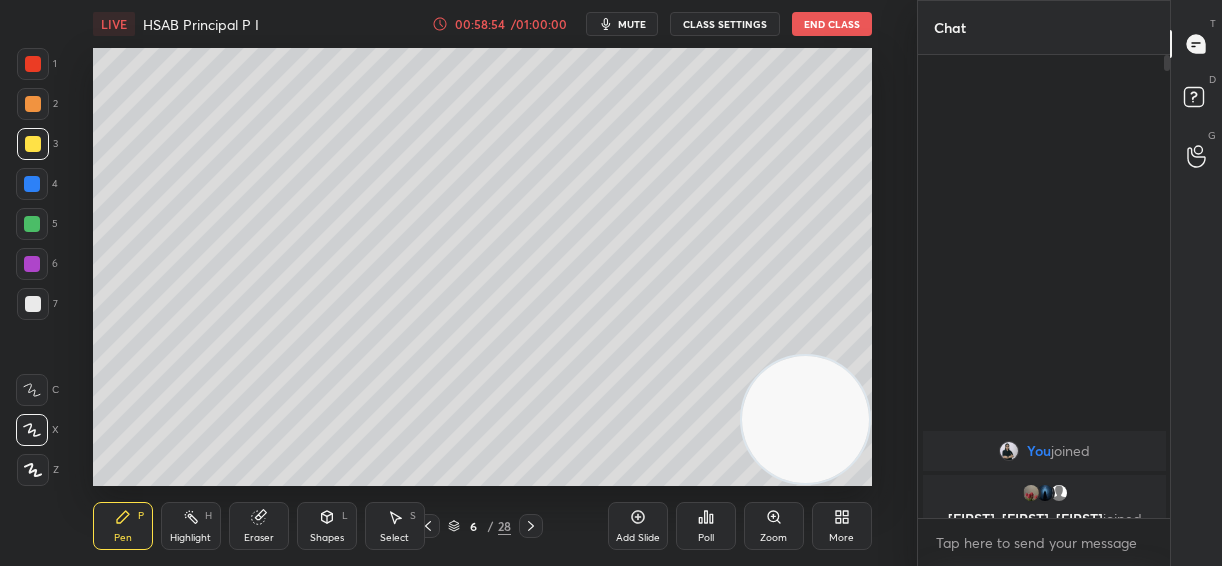 click on "6" at bounding box center [37, 268] 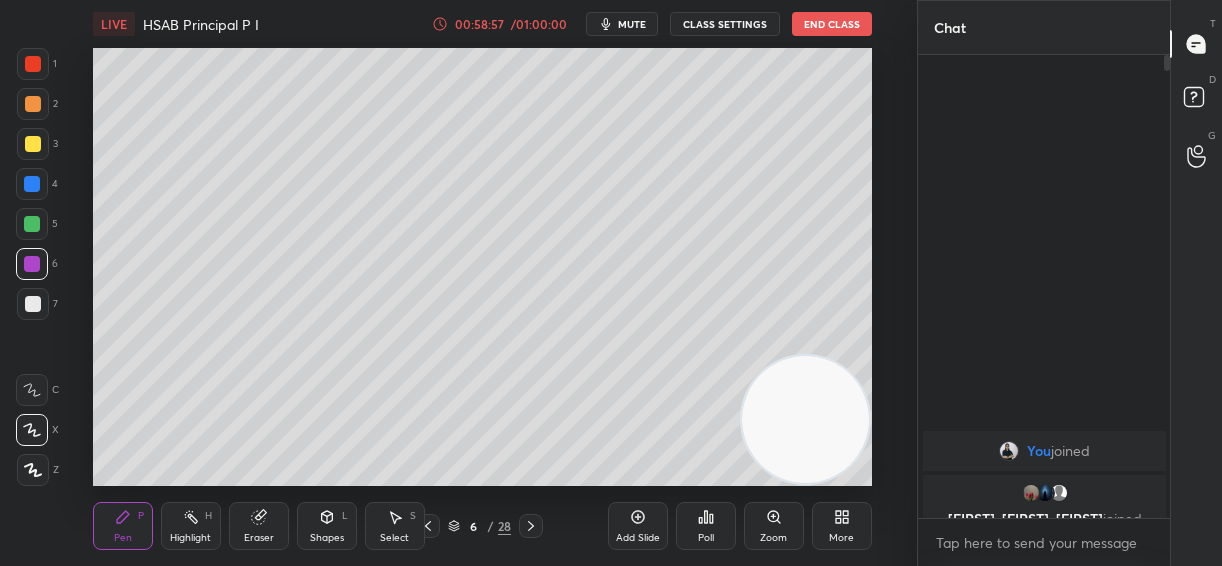 click on "6 / 28" at bounding box center [479, 526] 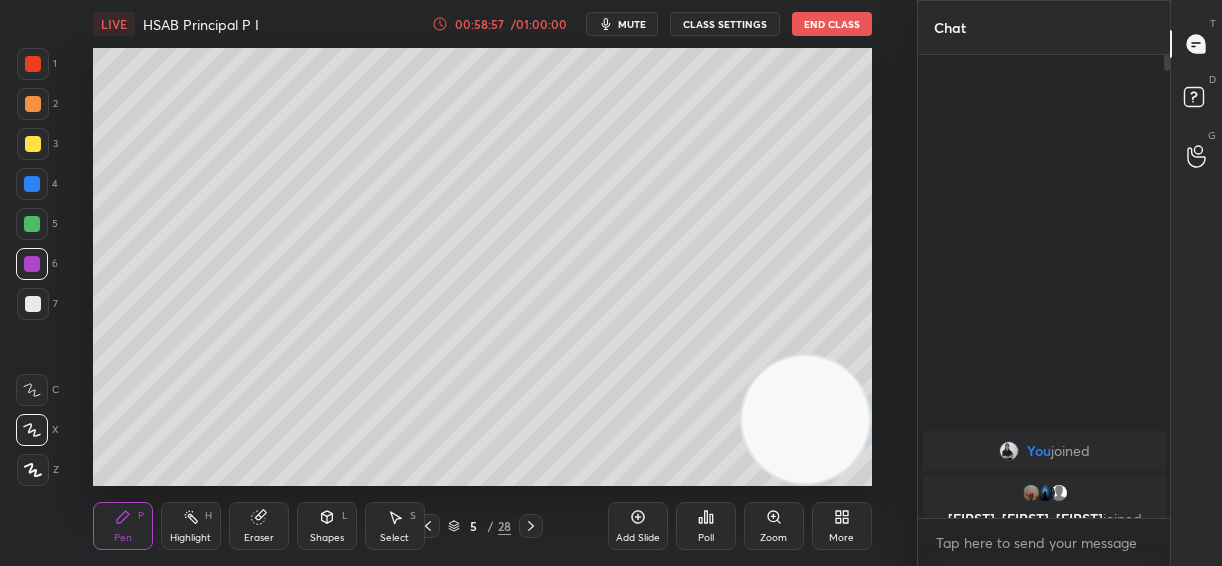 click 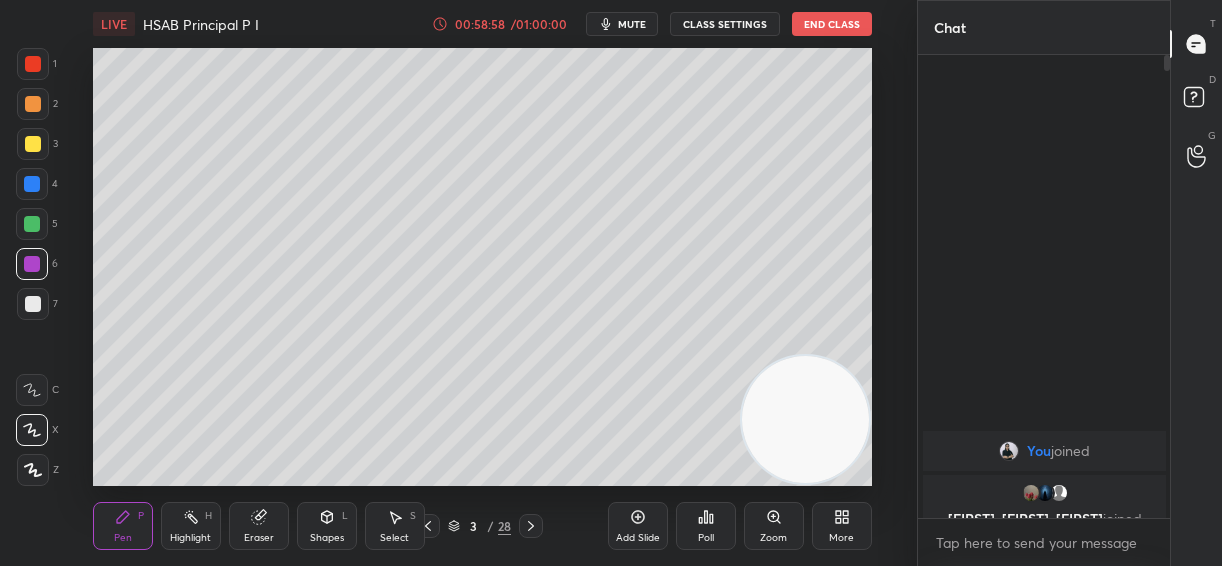 click 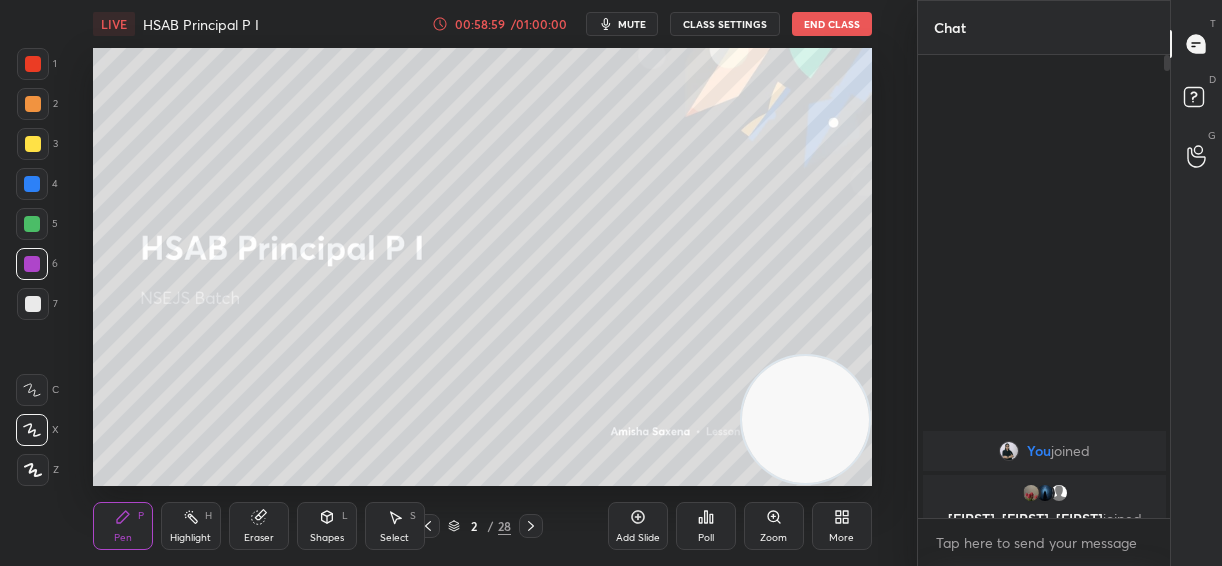 click at bounding box center [33, 304] 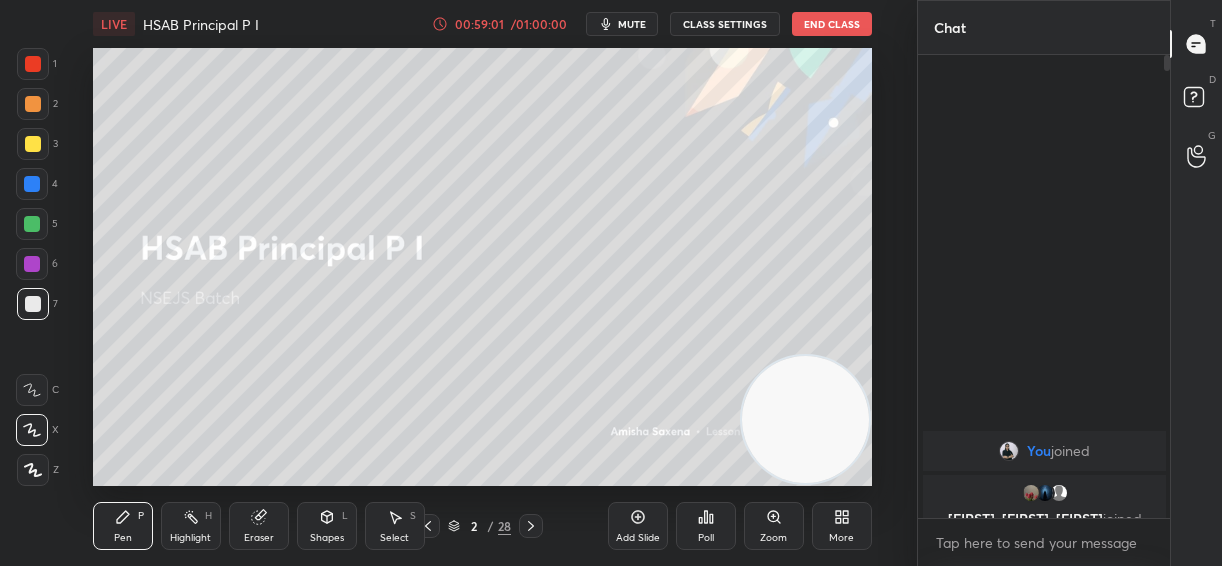 click at bounding box center [33, 144] 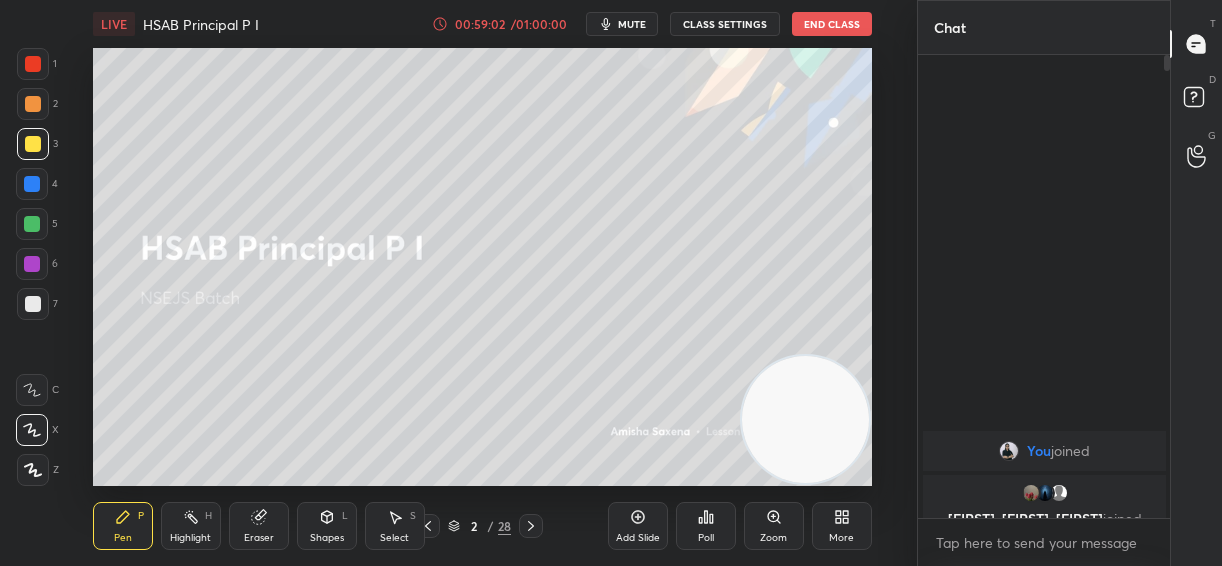 click at bounding box center [33, 304] 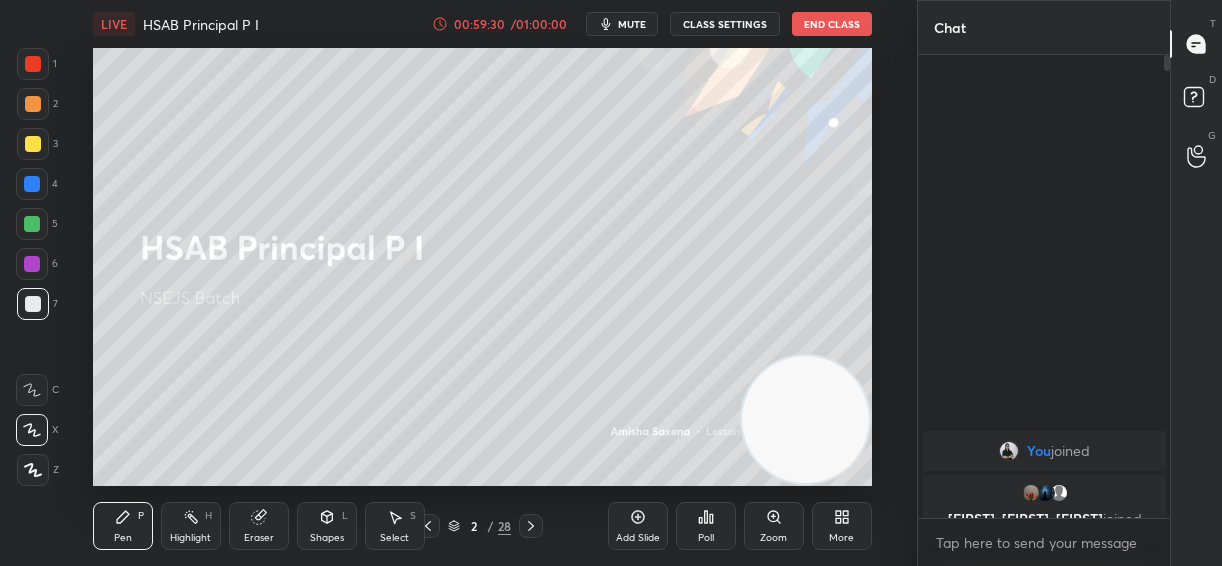 click on "End Class" at bounding box center [832, 24] 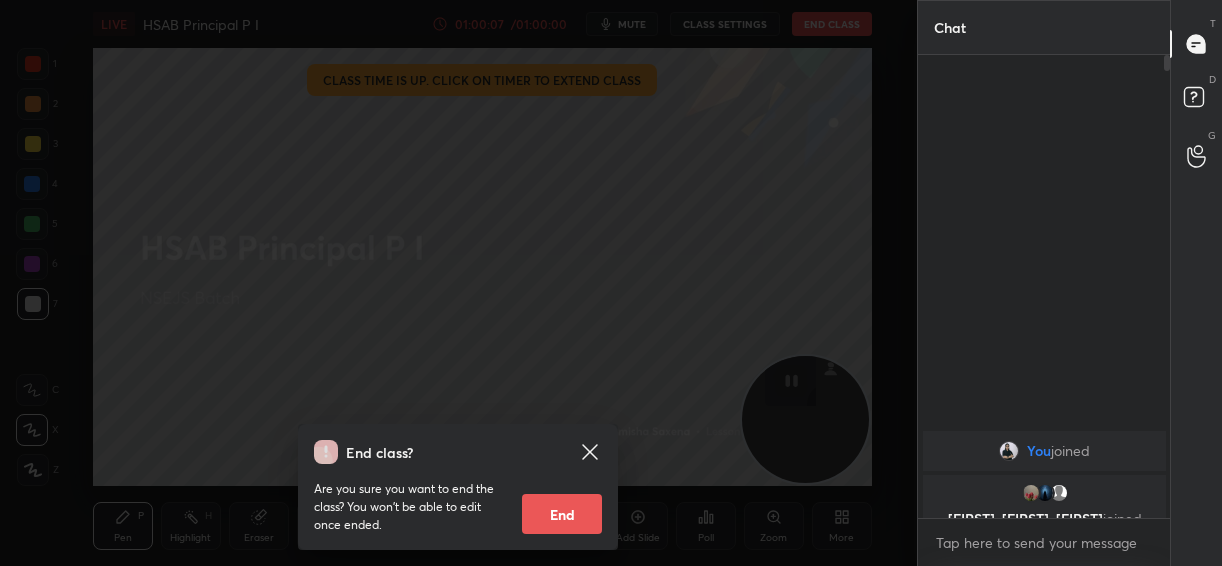 click on "End" at bounding box center [562, 514] 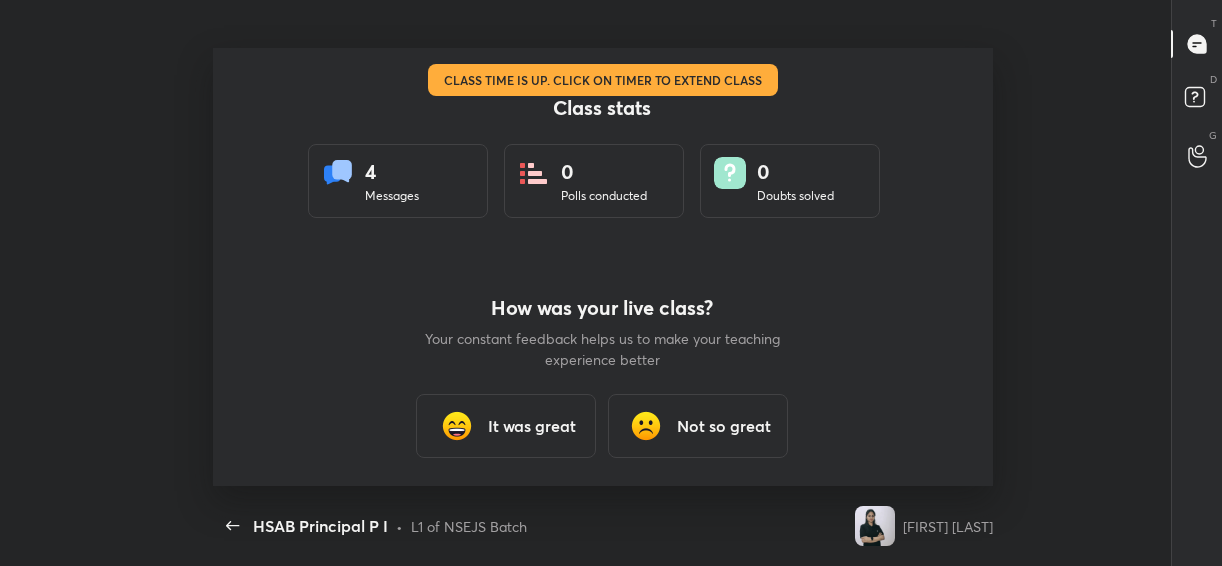 scroll, scrollTop: 99561, scrollLeft: 98879, axis: both 